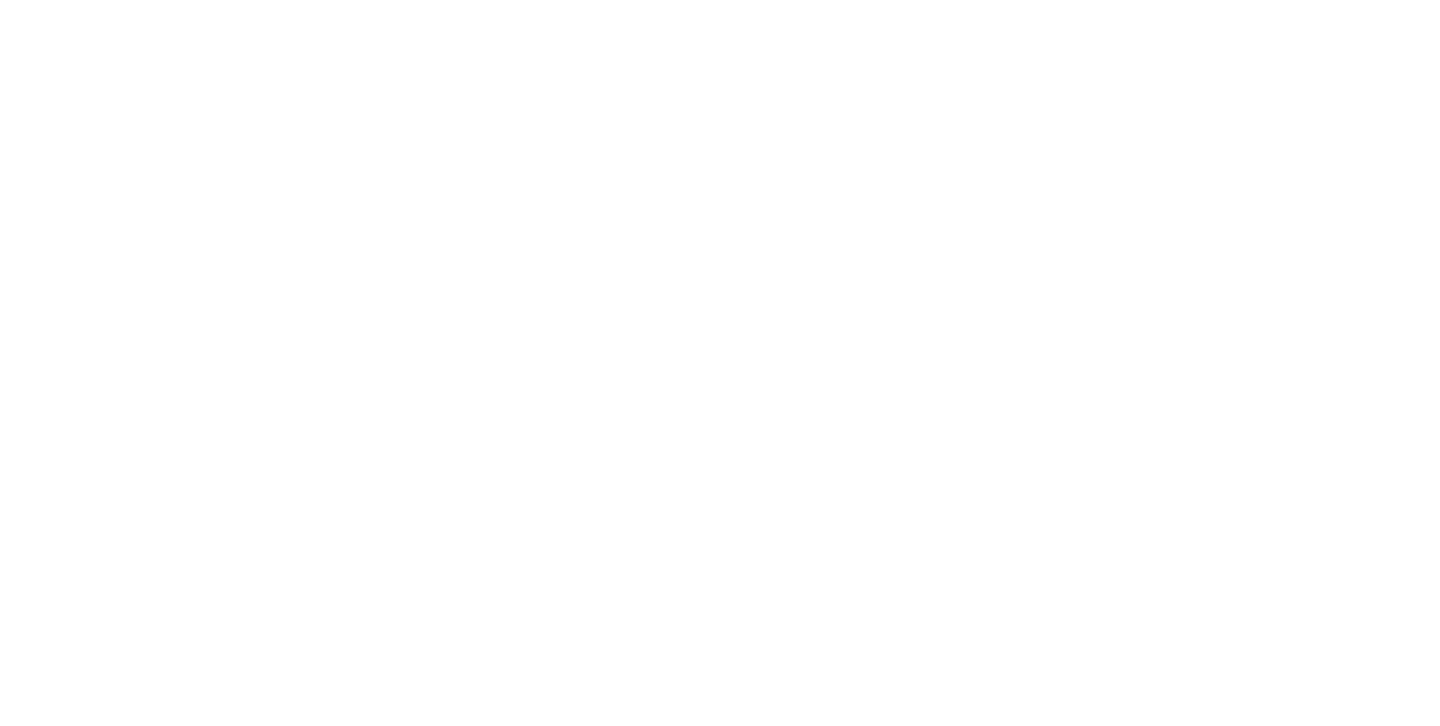 scroll, scrollTop: 0, scrollLeft: 0, axis: both 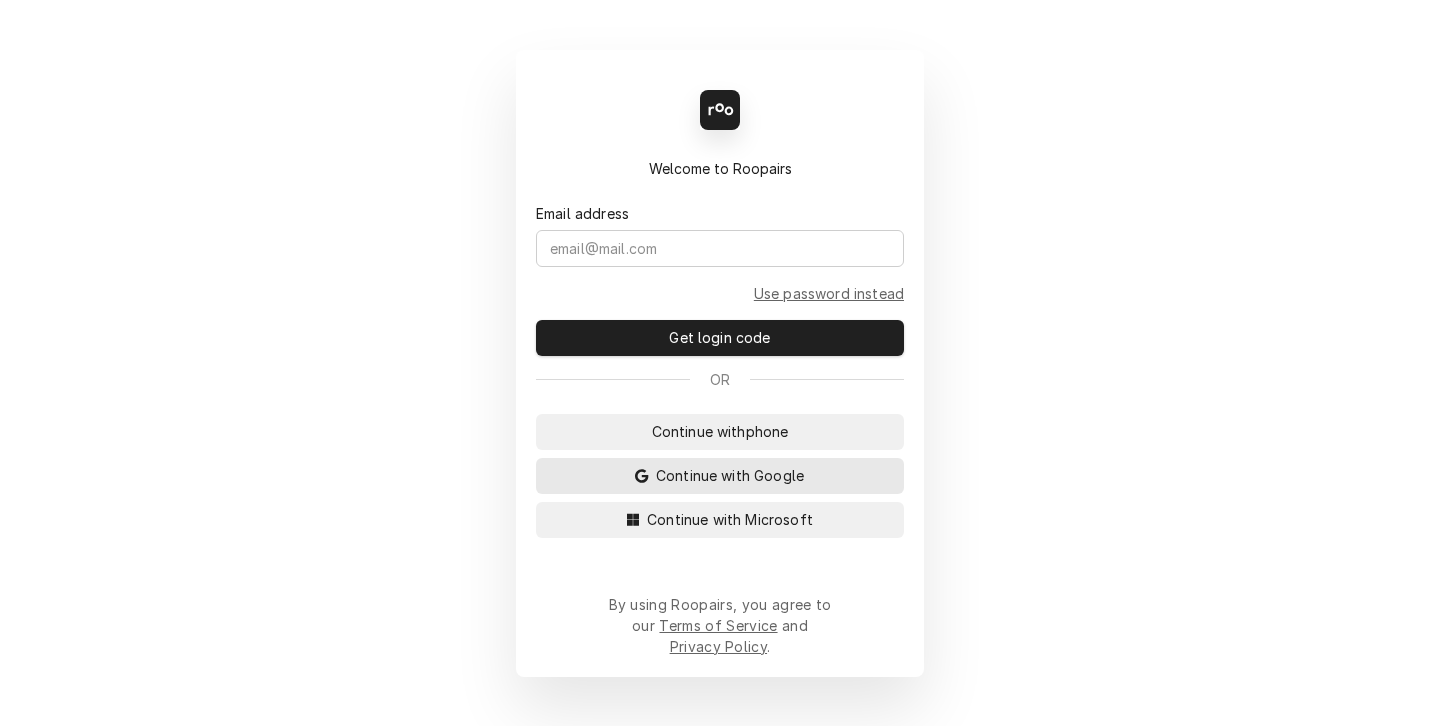 click on "Continue with Google" at bounding box center (730, 475) 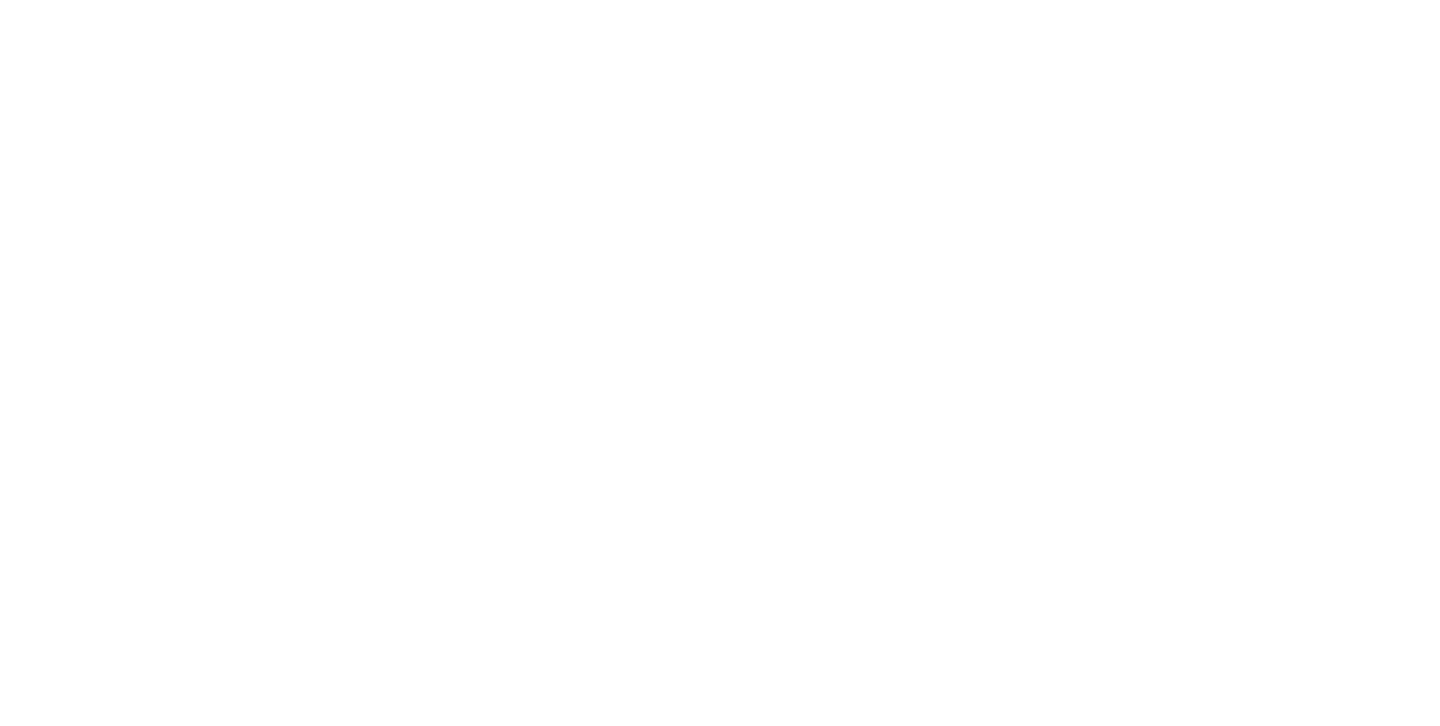 scroll, scrollTop: 0, scrollLeft: 0, axis: both 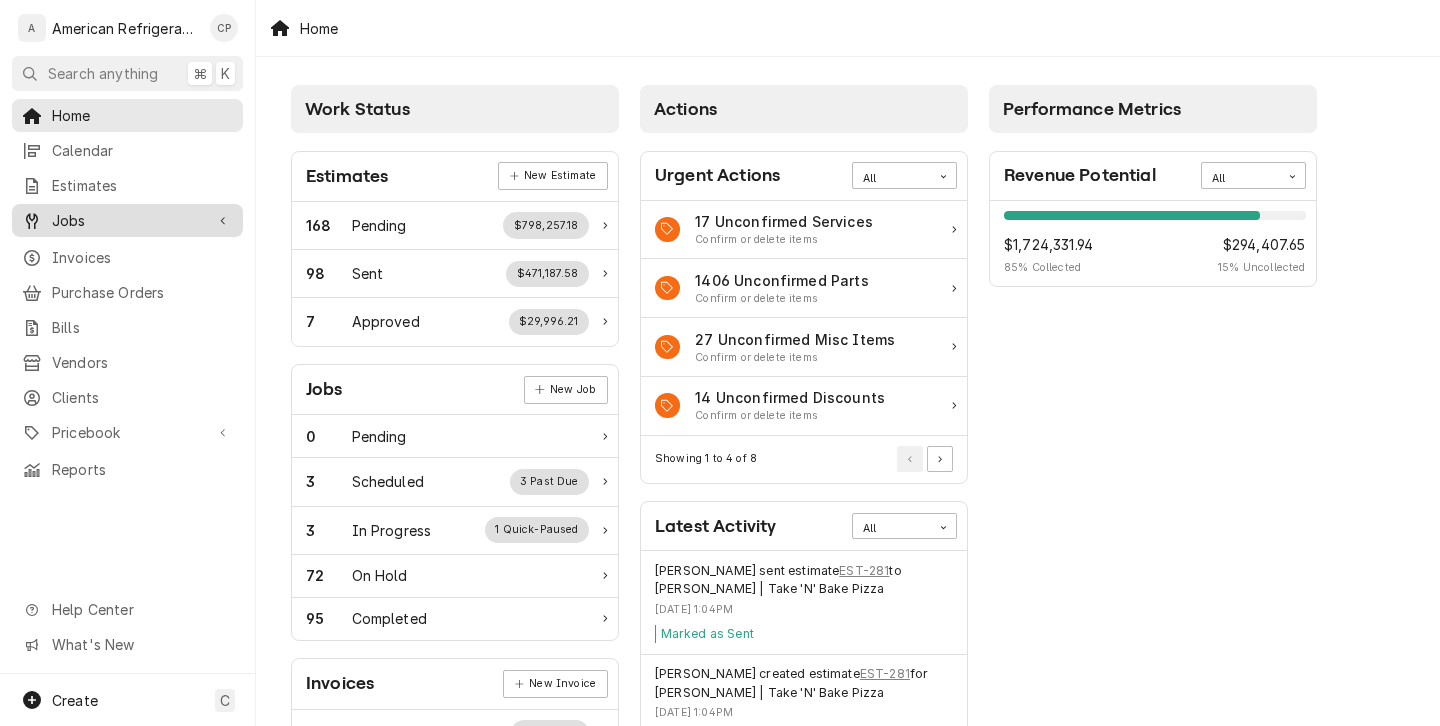 click on "Jobs" at bounding box center [127, 220] 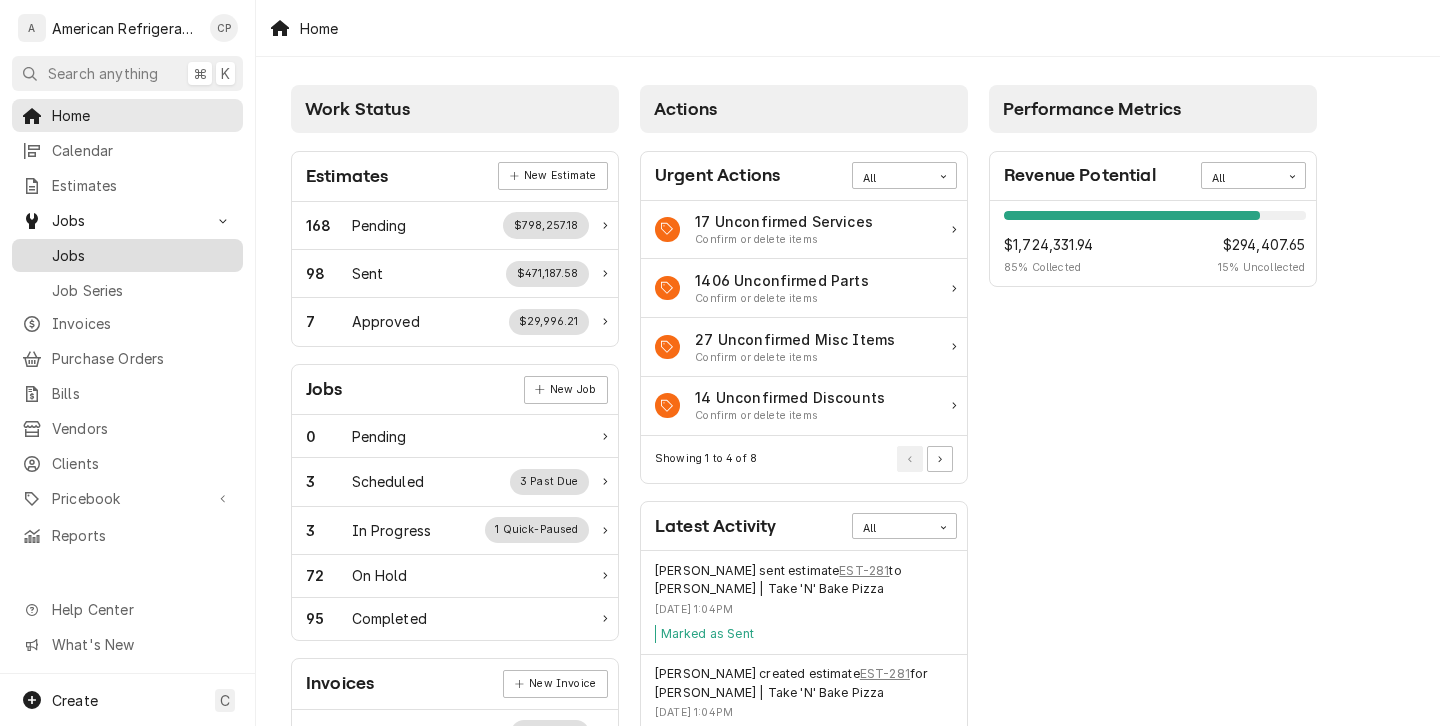 click on "Jobs" at bounding box center [142, 255] 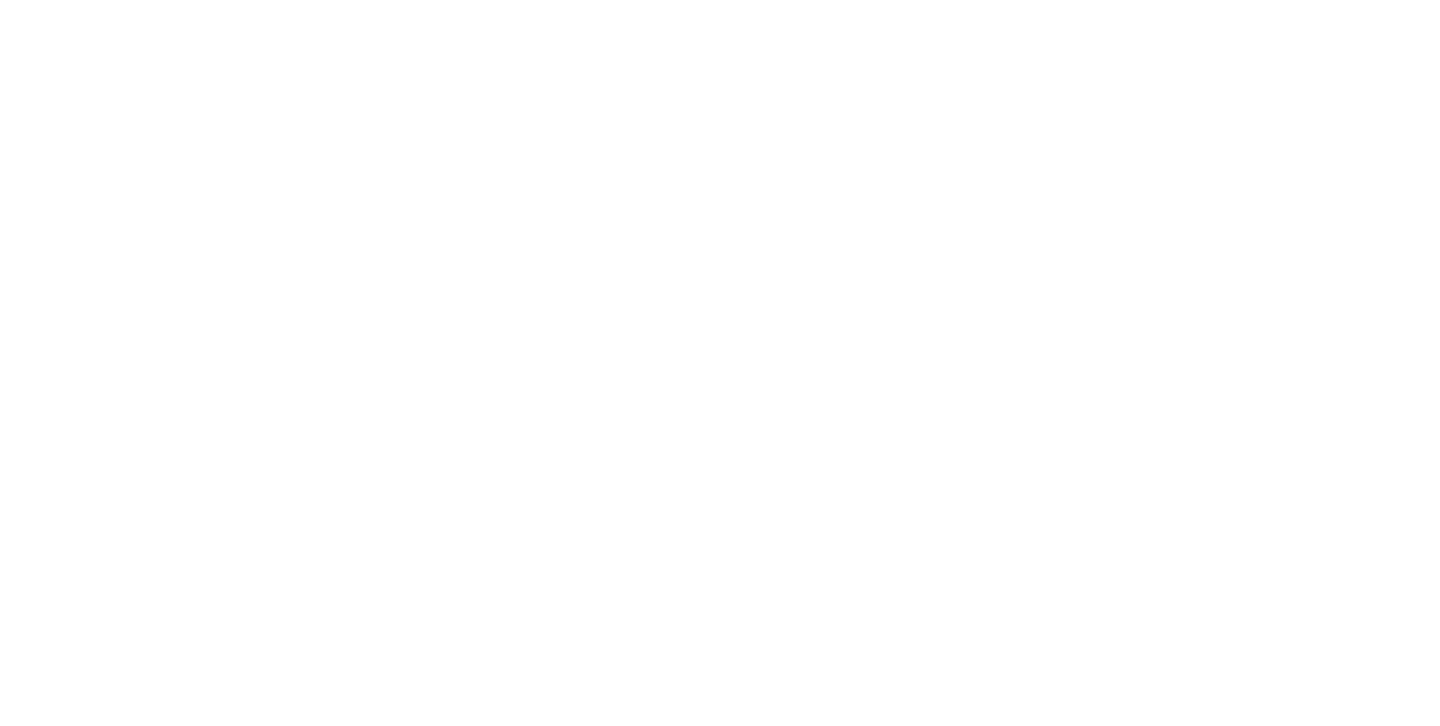 scroll, scrollTop: 0, scrollLeft: 0, axis: both 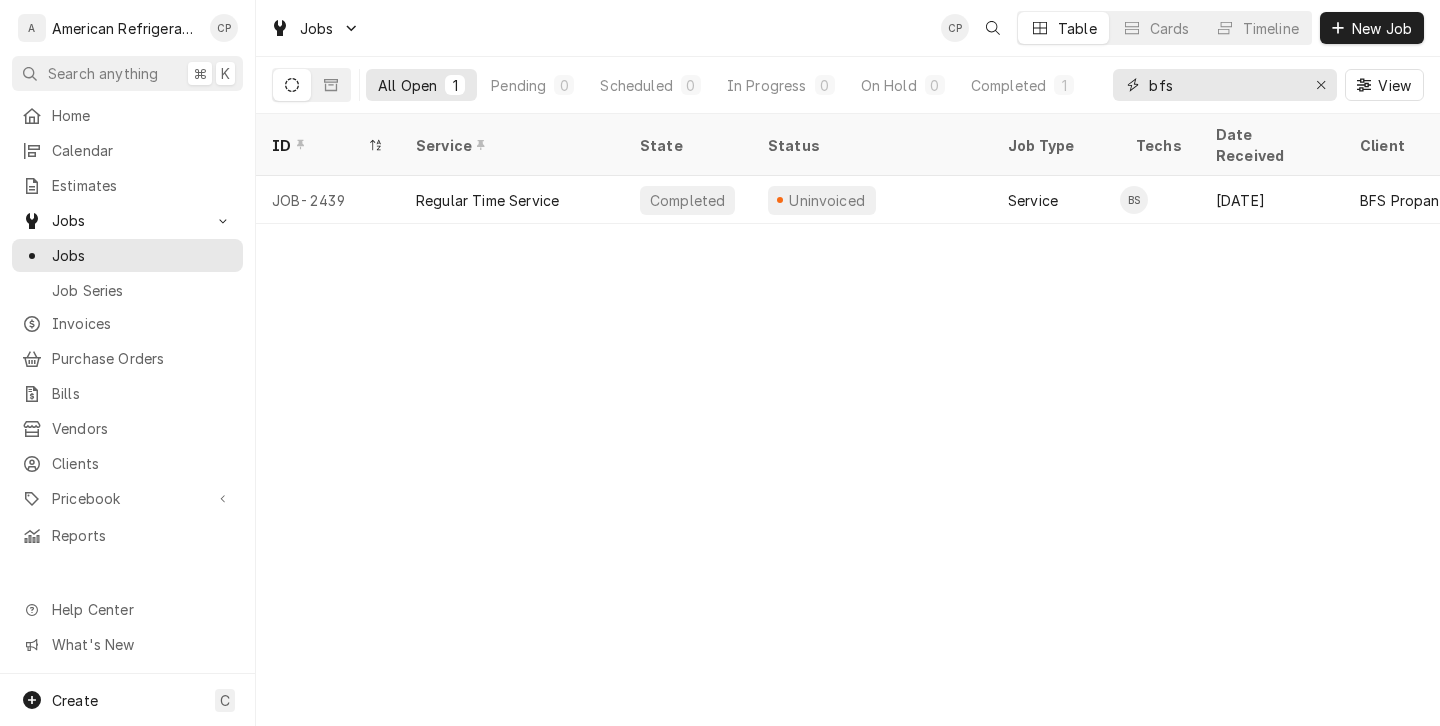 click on "bfs" at bounding box center (1224, 85) 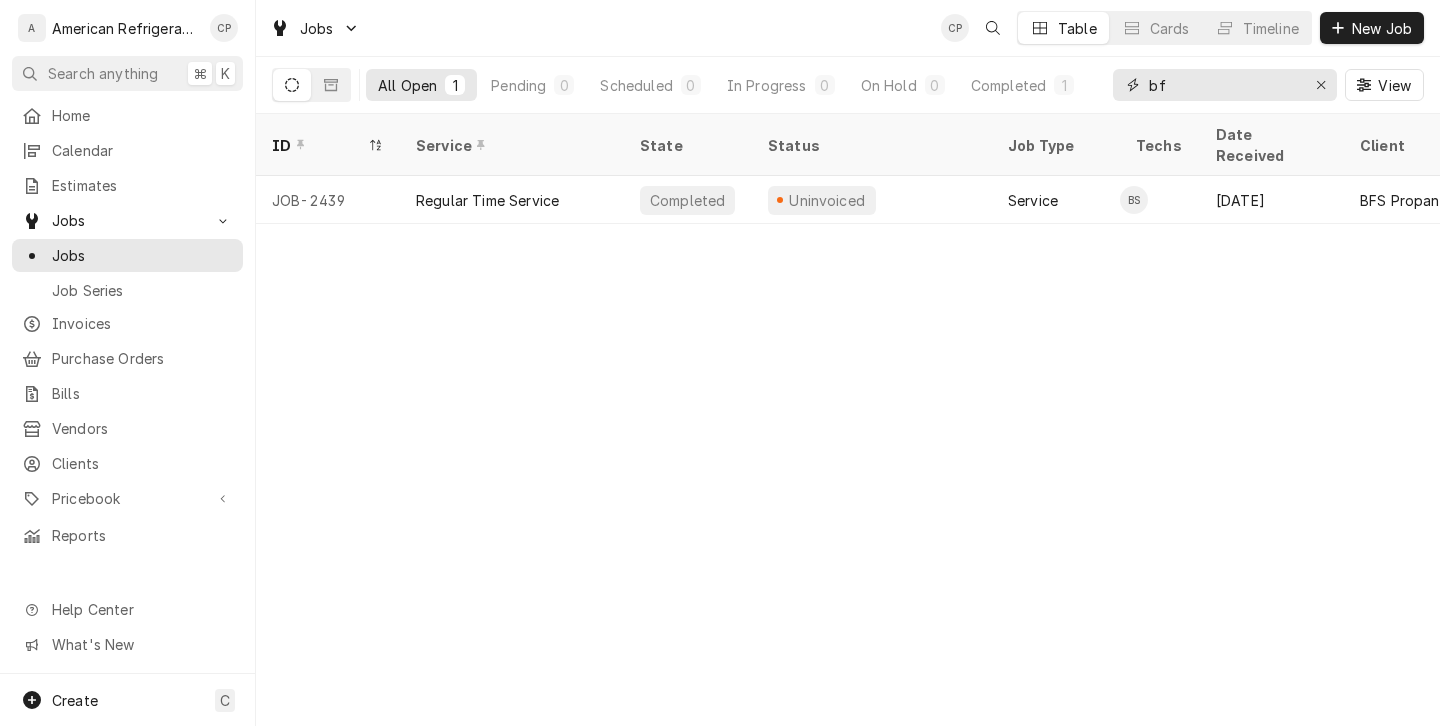 type on "b" 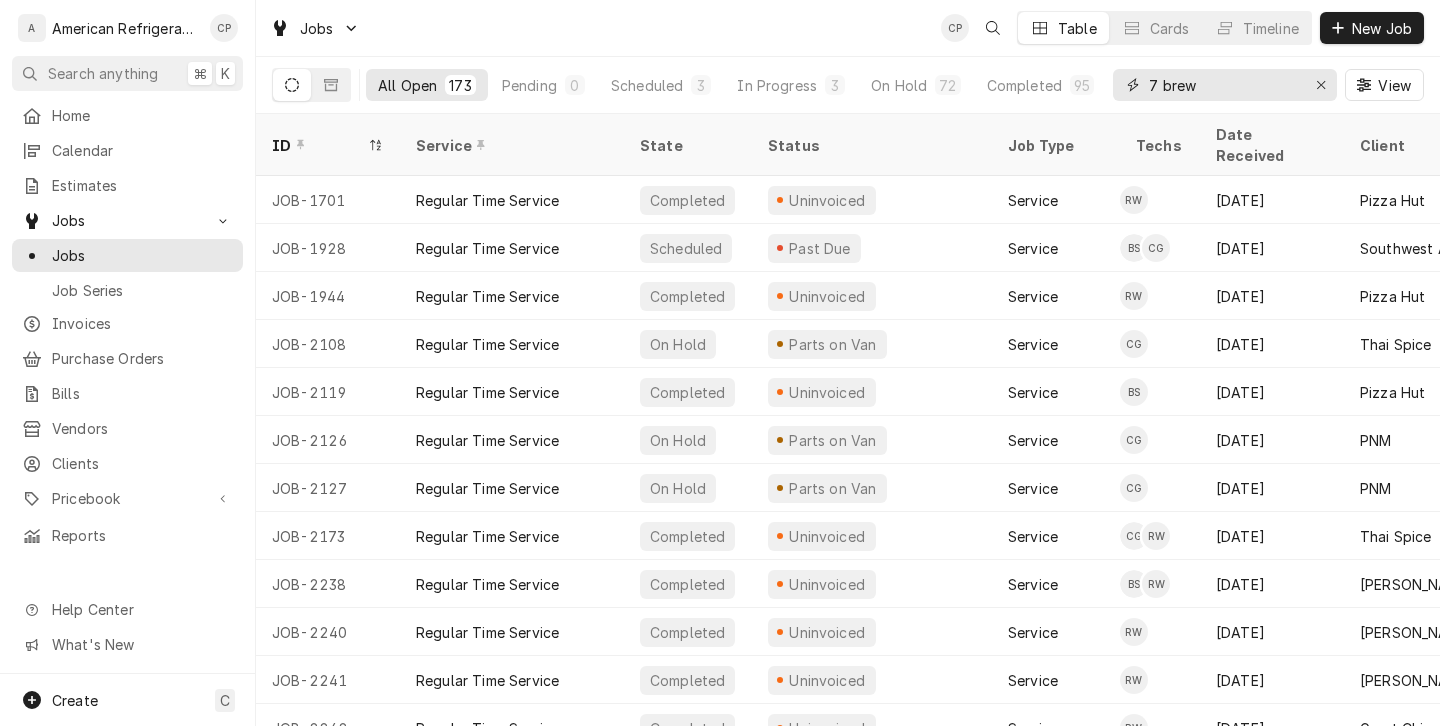 type on "7 brew" 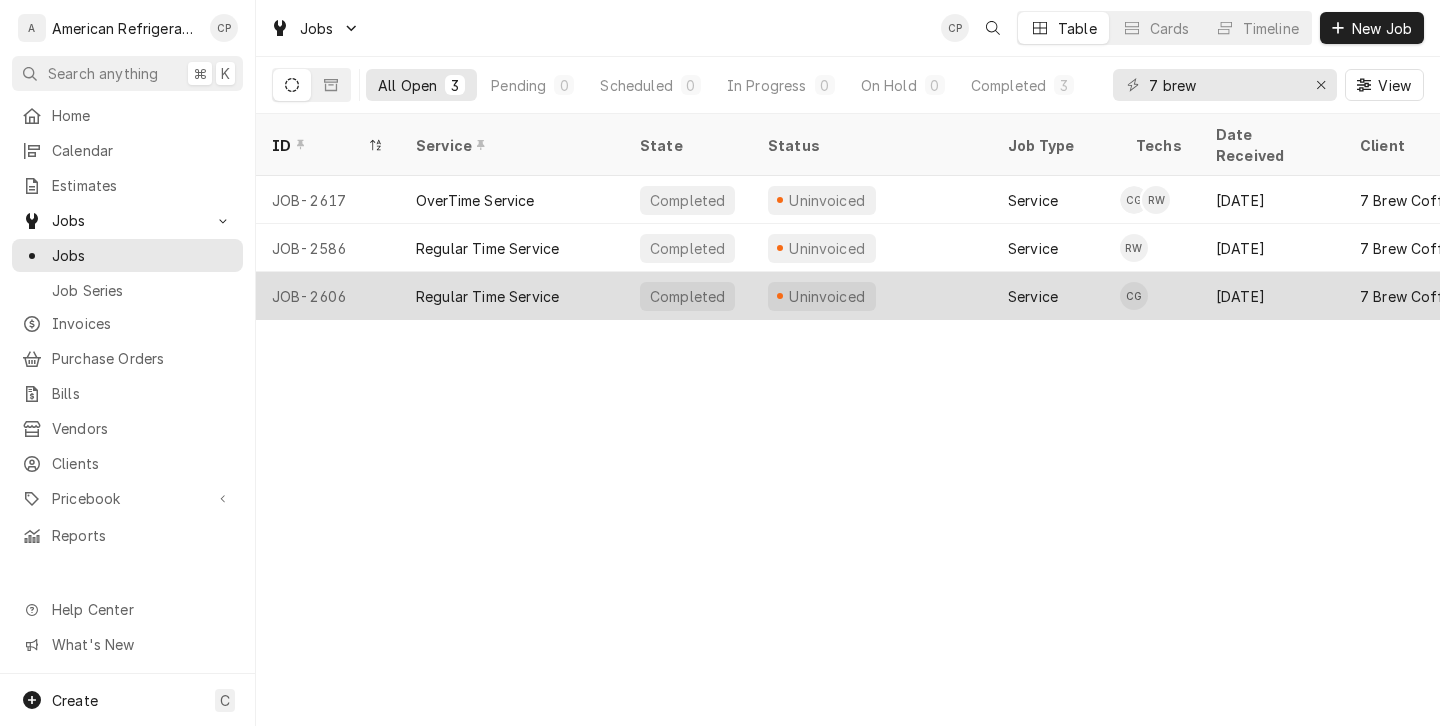 click on "CG" at bounding box center [1160, 296] 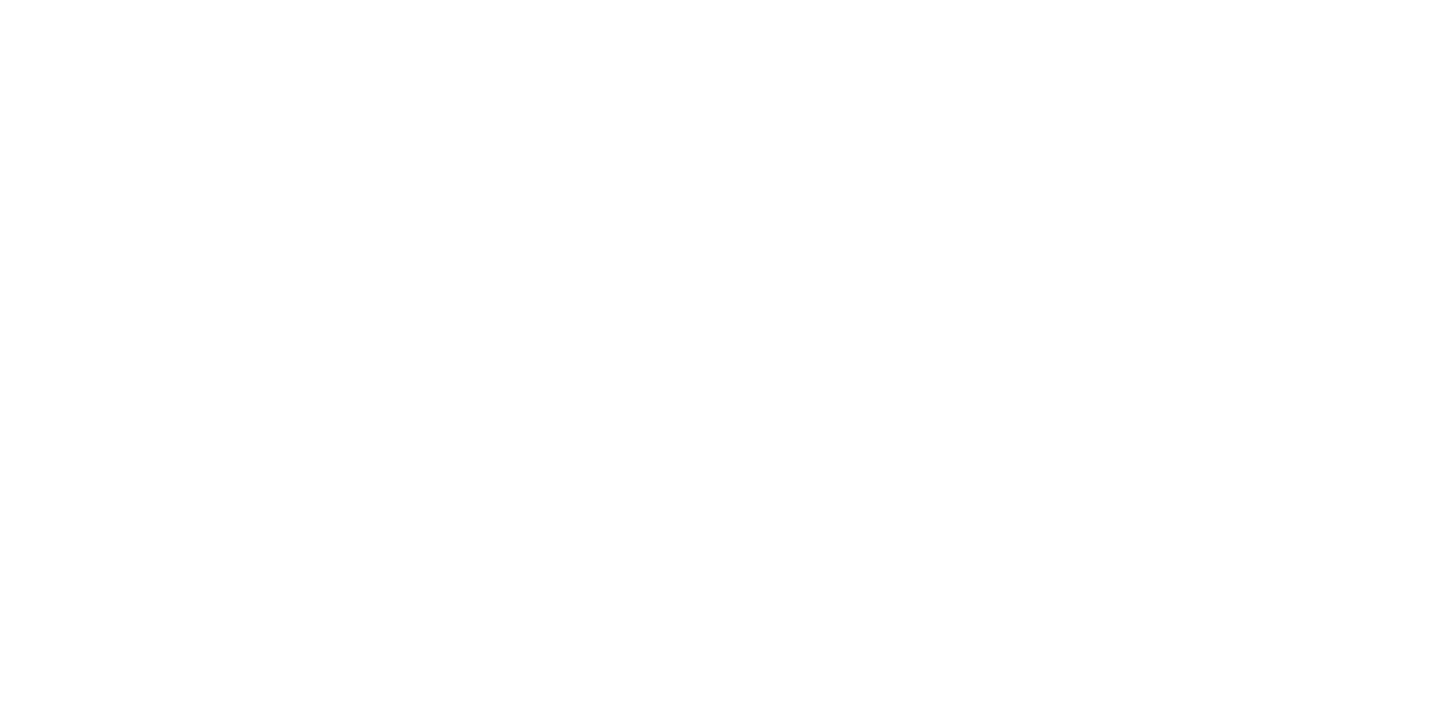 scroll, scrollTop: 0, scrollLeft: 0, axis: both 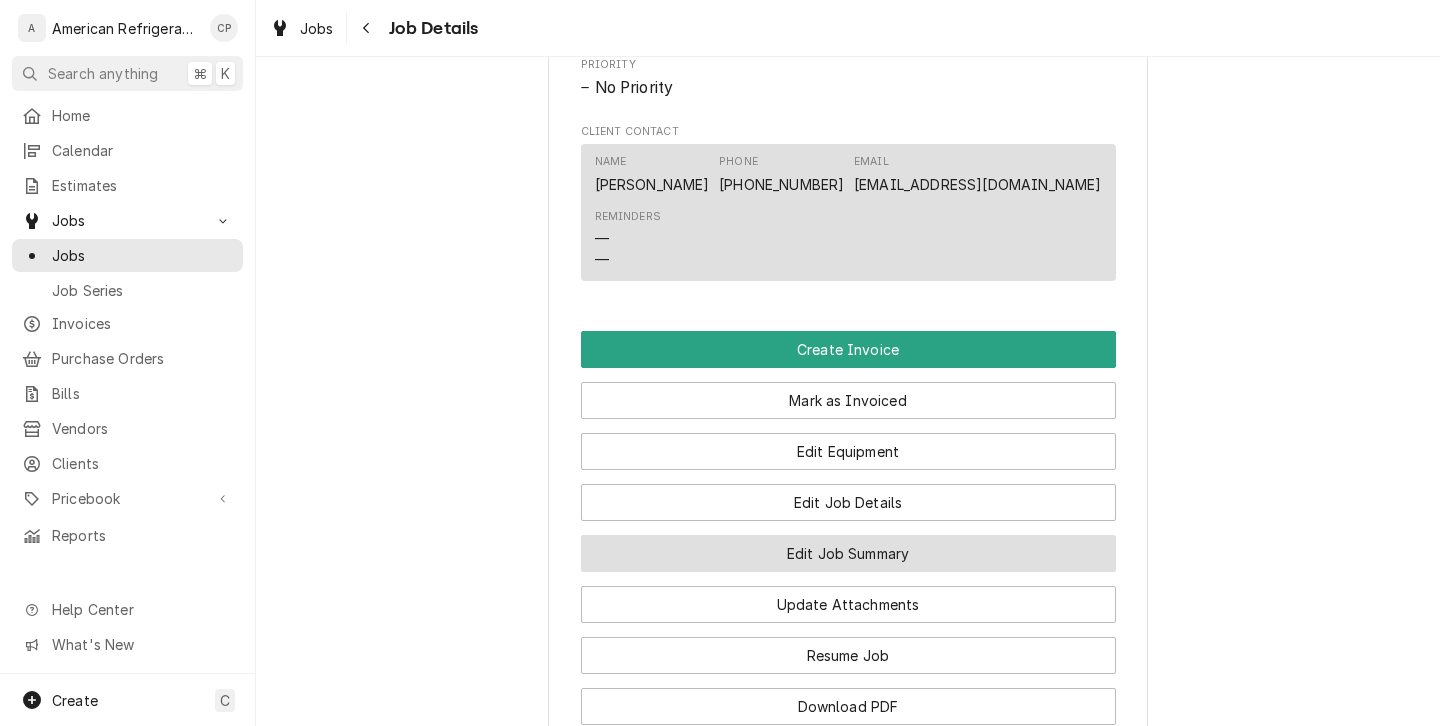 click on "Edit Job Summary" at bounding box center (848, 553) 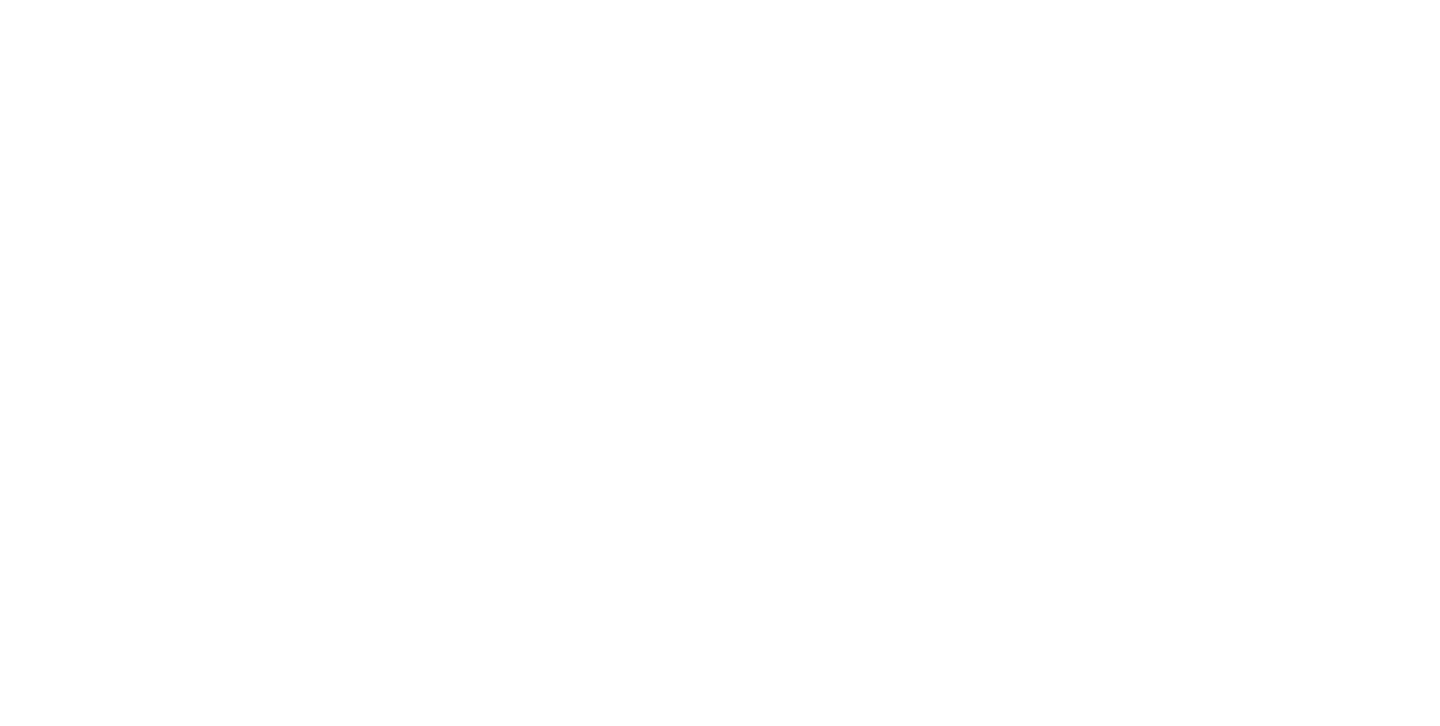 scroll, scrollTop: 0, scrollLeft: 0, axis: both 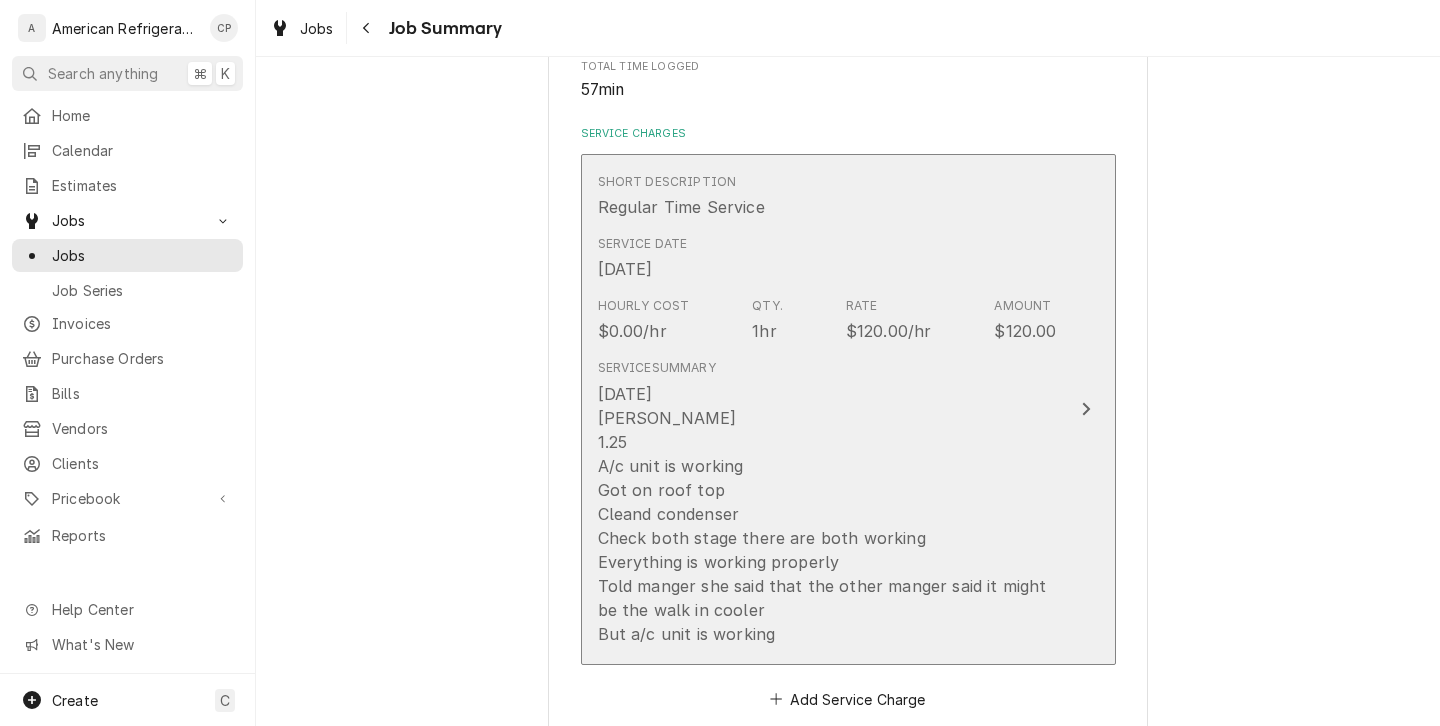 click on "7/9/25
Carlos
1.25
A/c unit is working
Got on roof top
Cleand condenser
Check both stage there are both working
Everything is working properly
Told manger she said that the other manger said it might be the walk in cooler
But a/c unit is working" at bounding box center (827, 514) 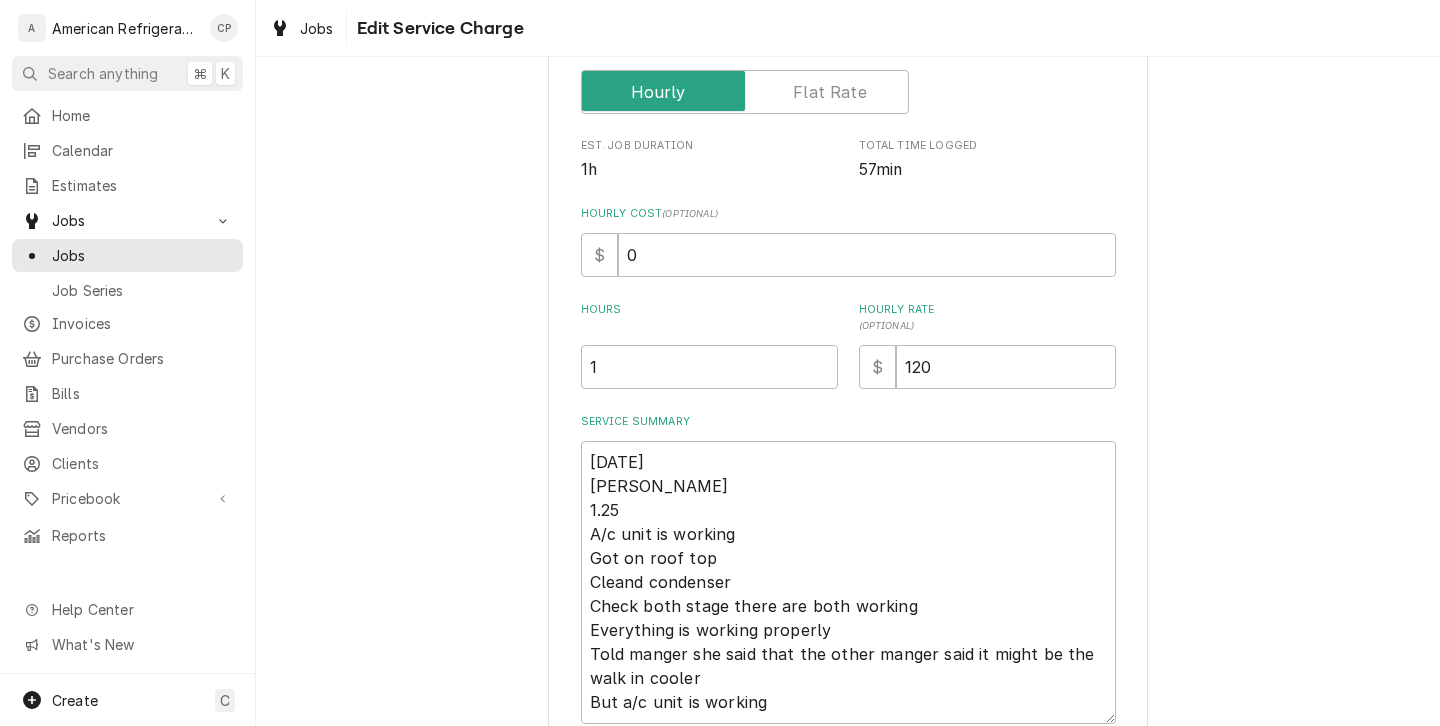 scroll, scrollTop: 353, scrollLeft: 0, axis: vertical 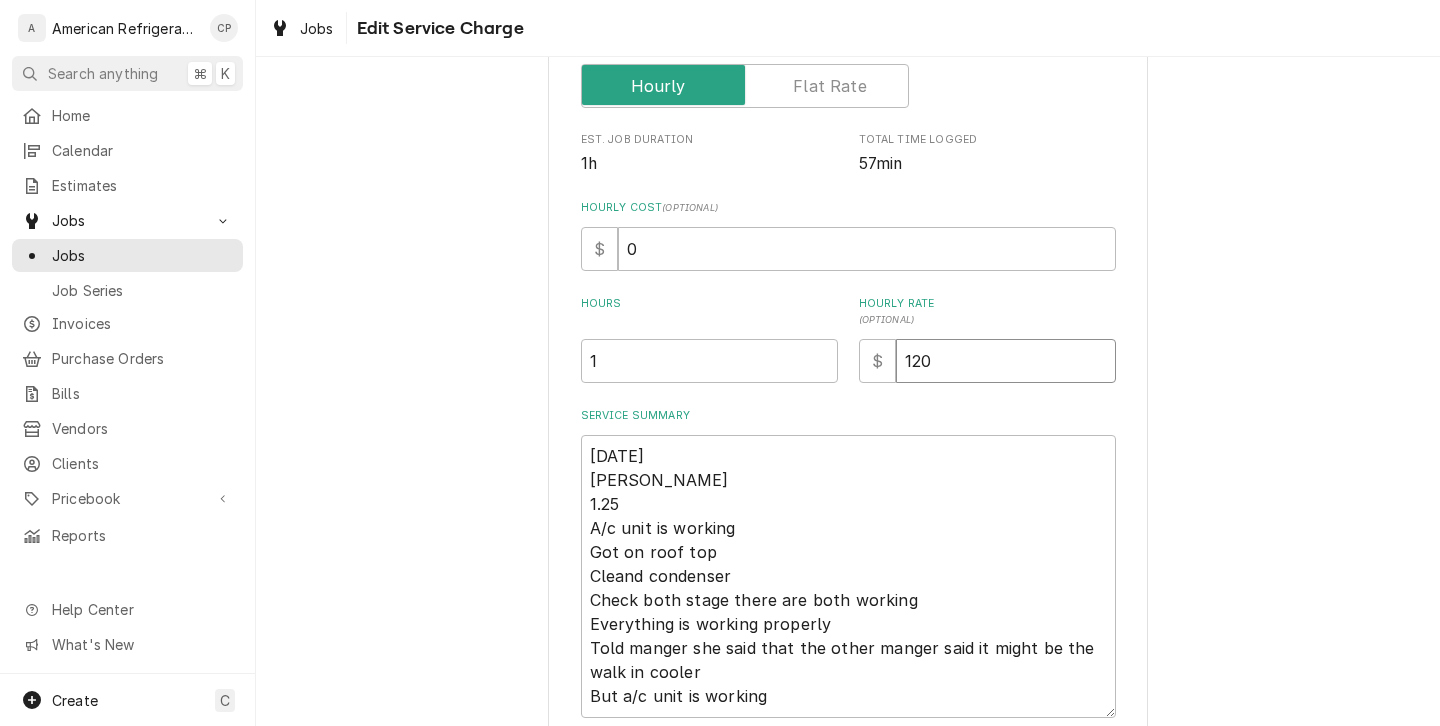 click on "120" at bounding box center [1006, 361] 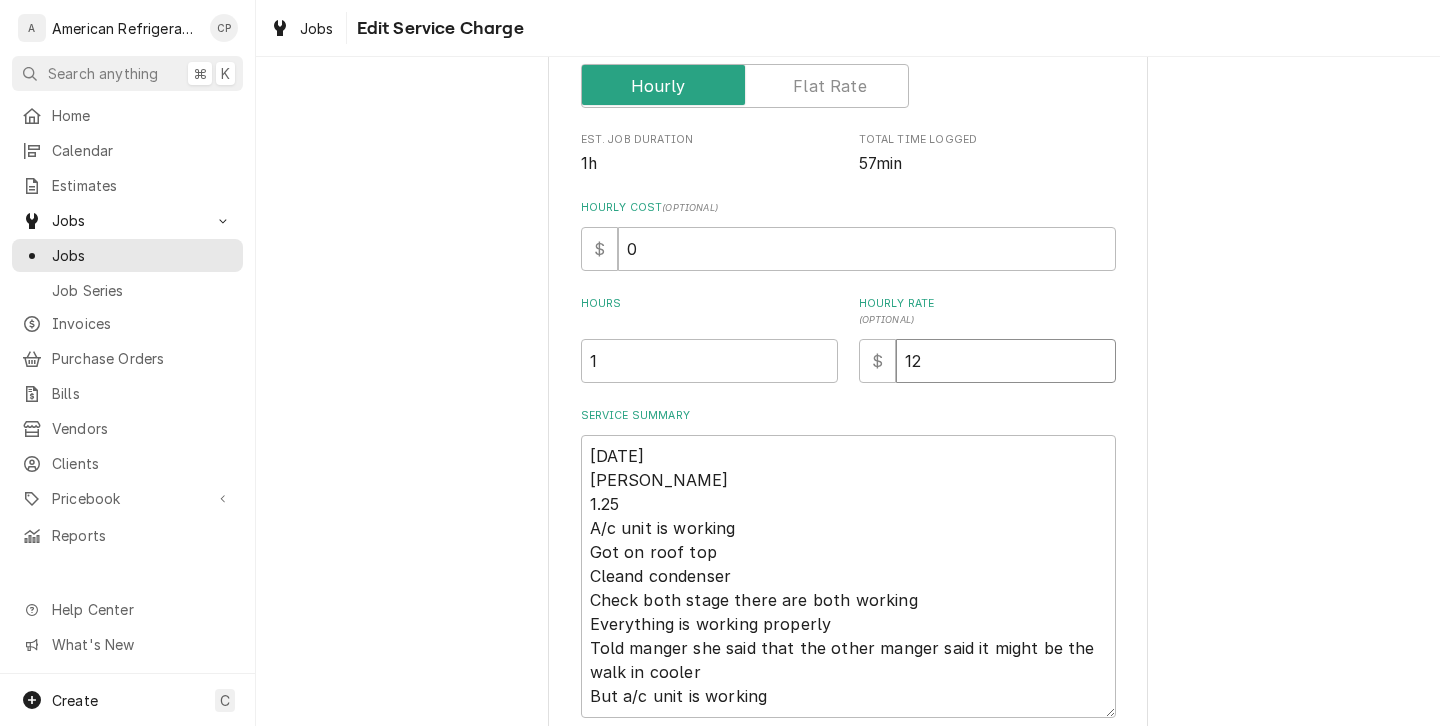 type on "x" 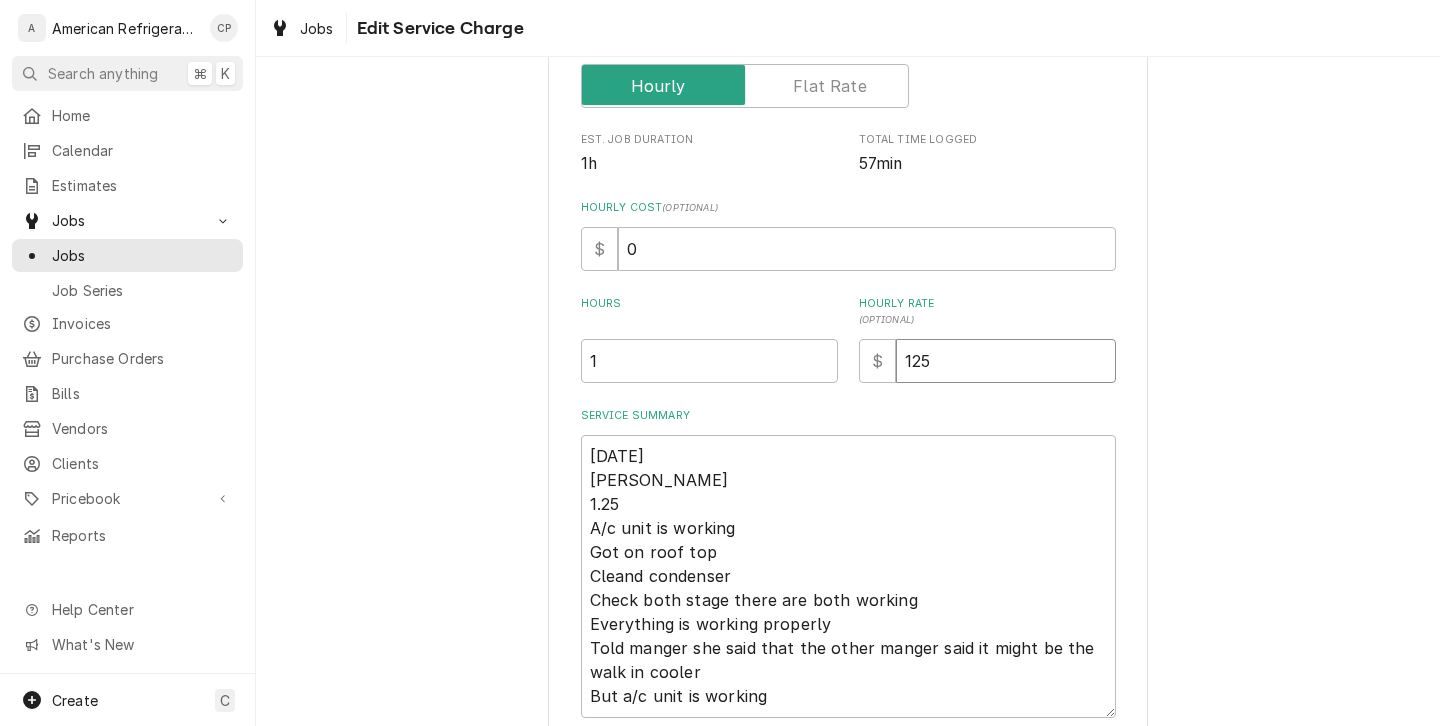 type on "125" 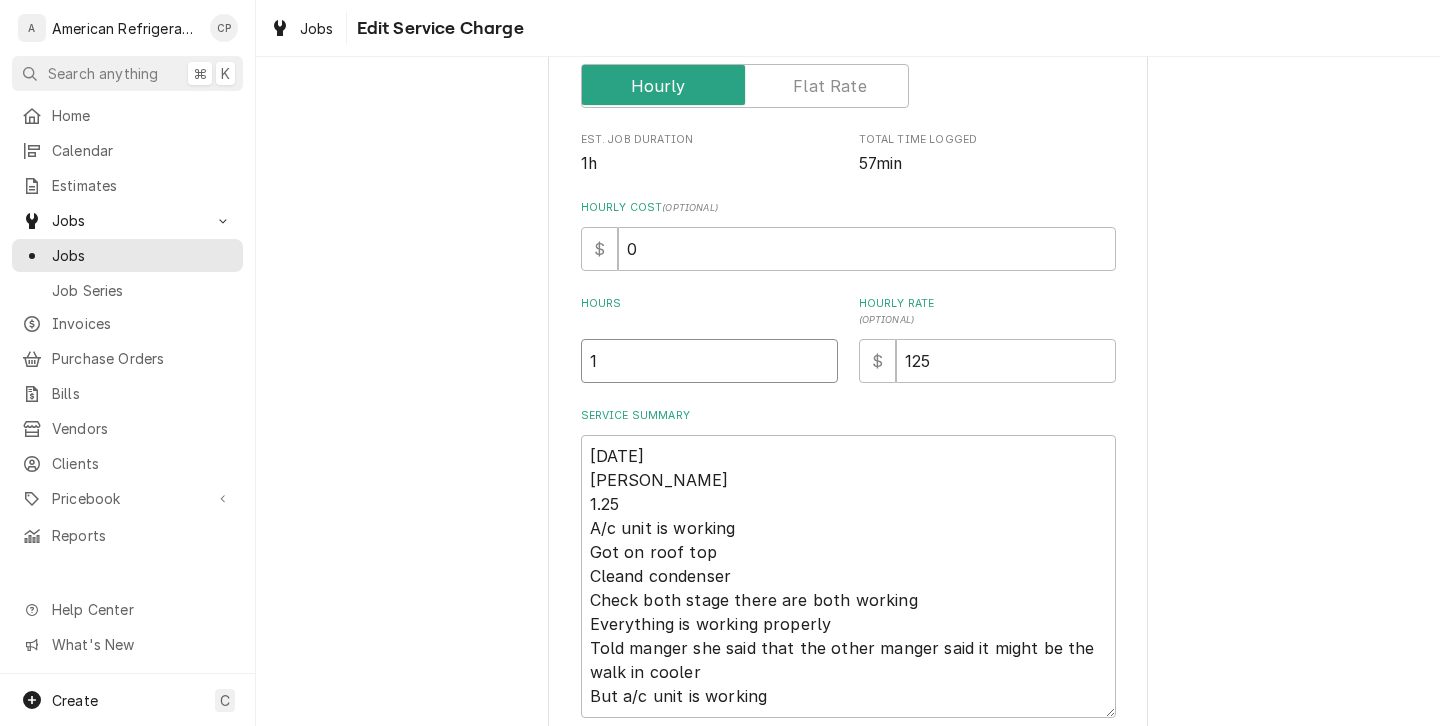 click on "1" at bounding box center [709, 361] 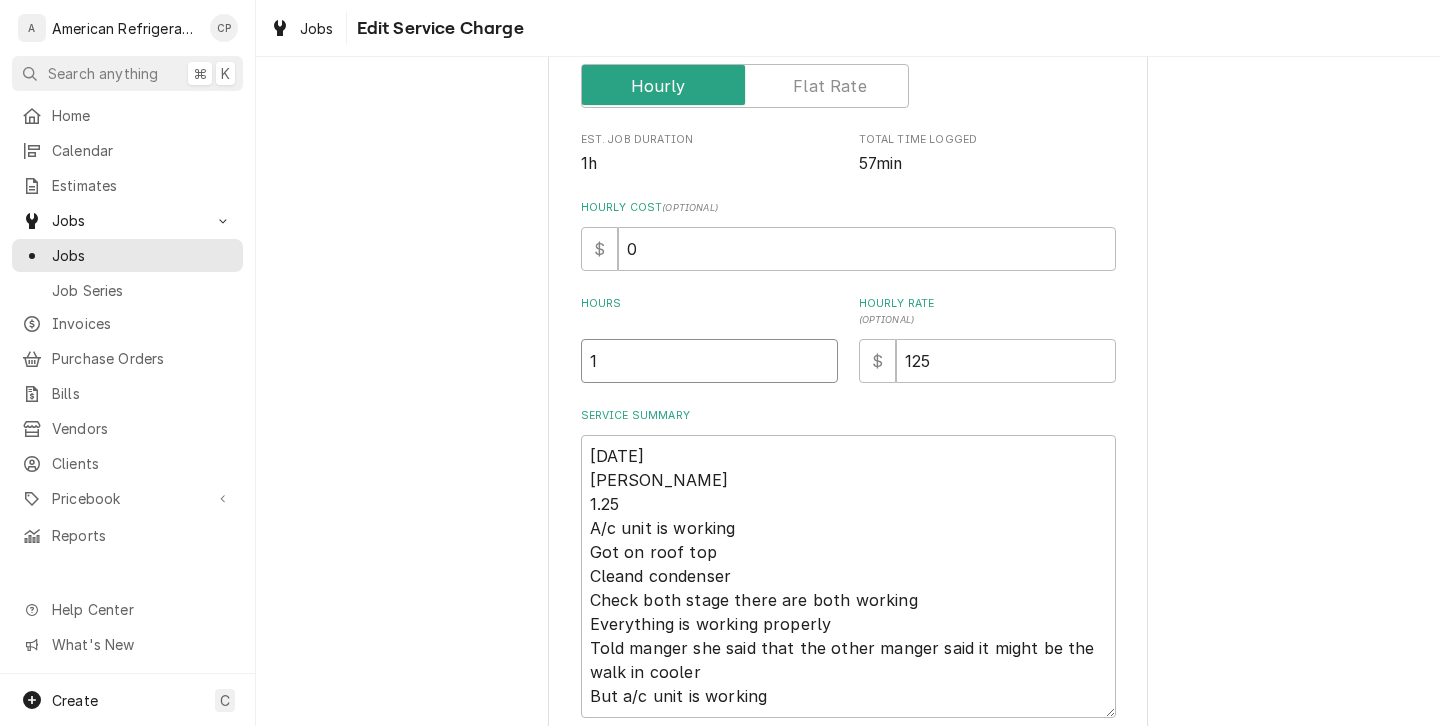 type on "x" 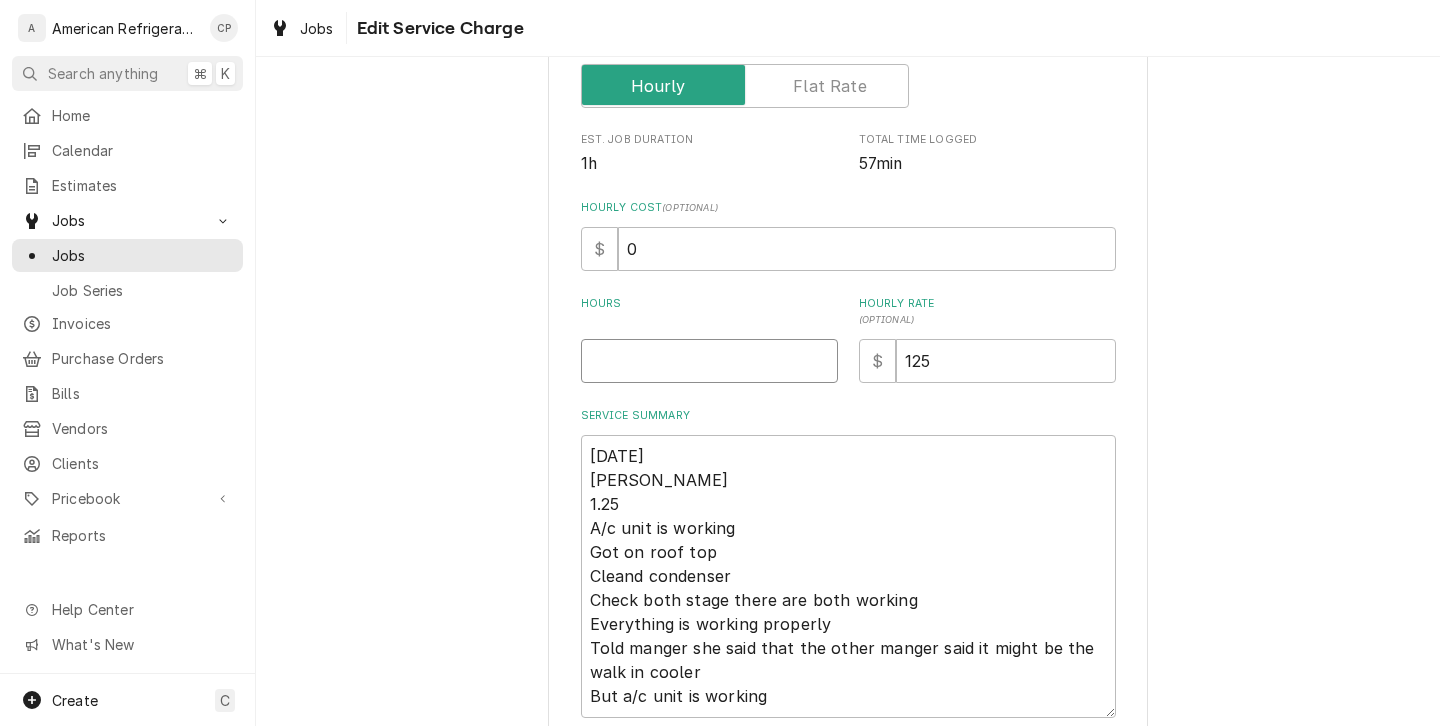 type on "x" 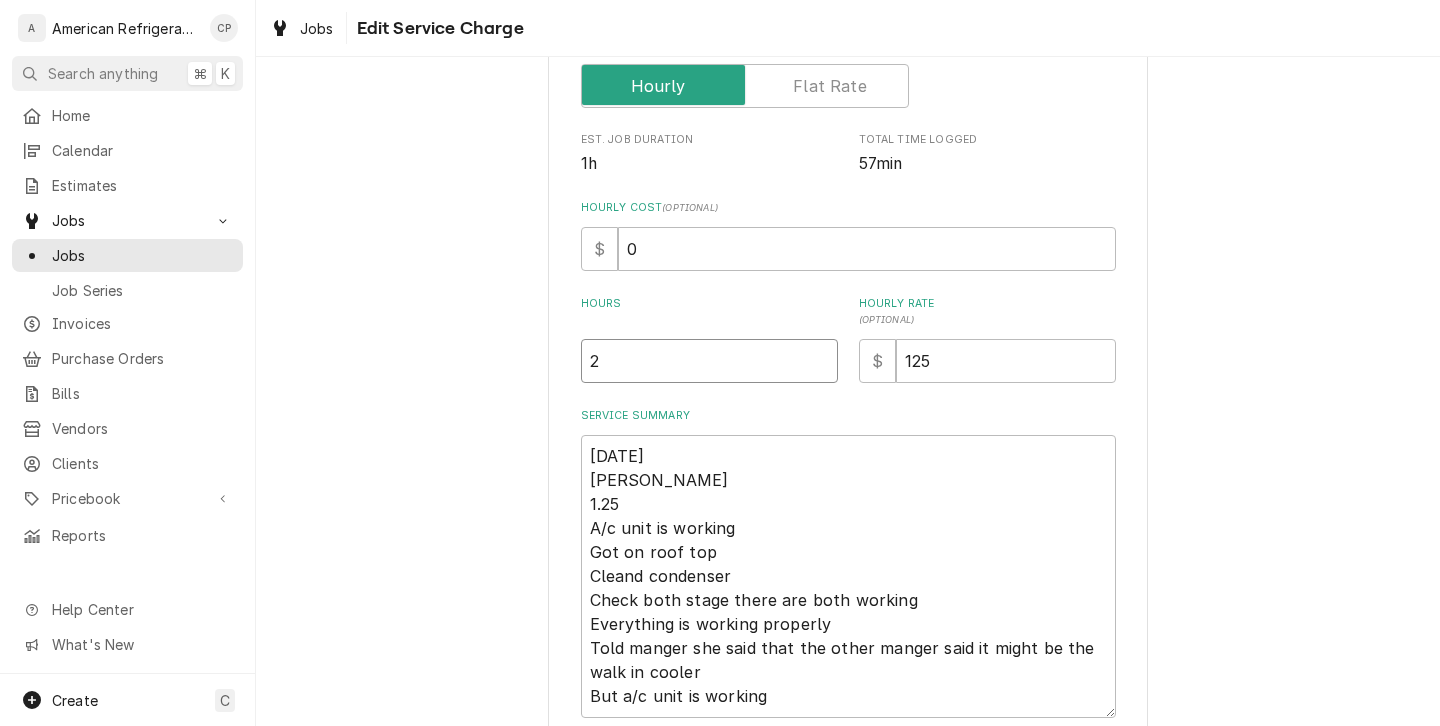type on "x" 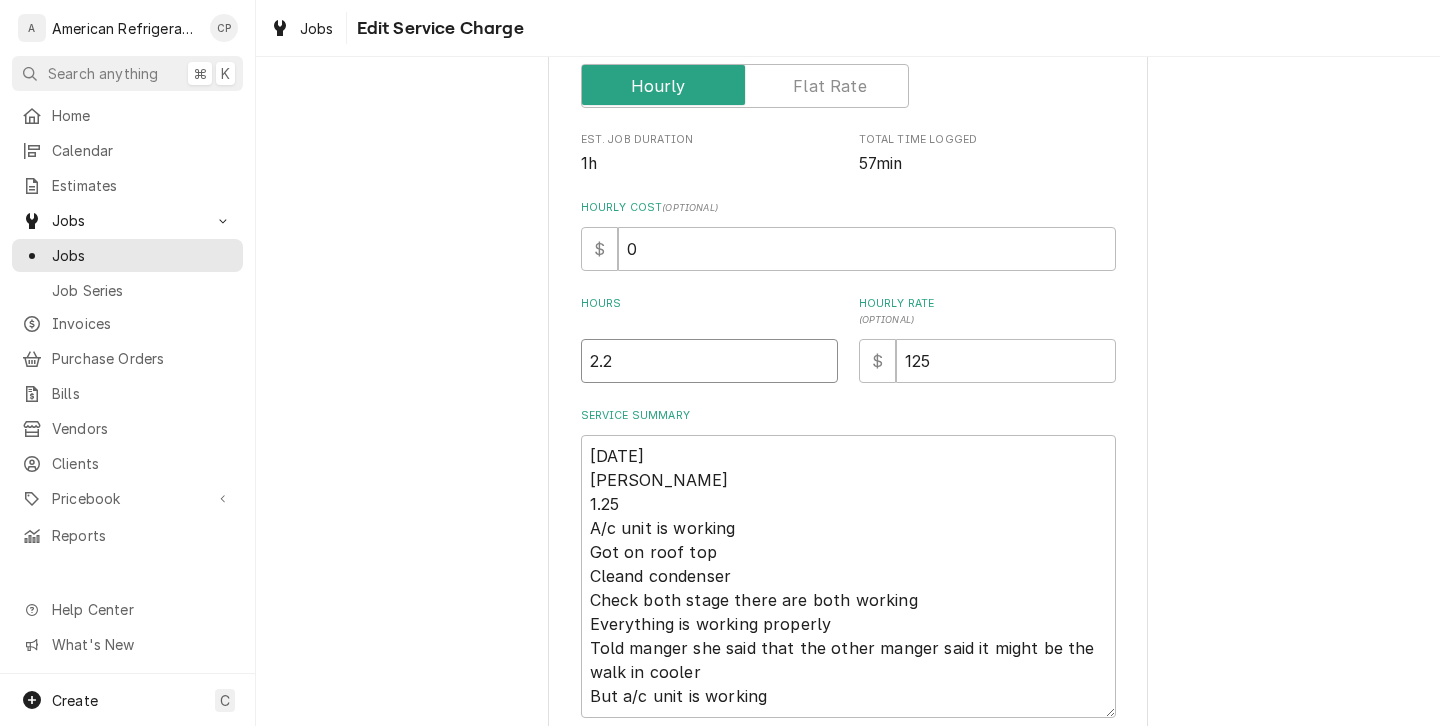 type on "x" 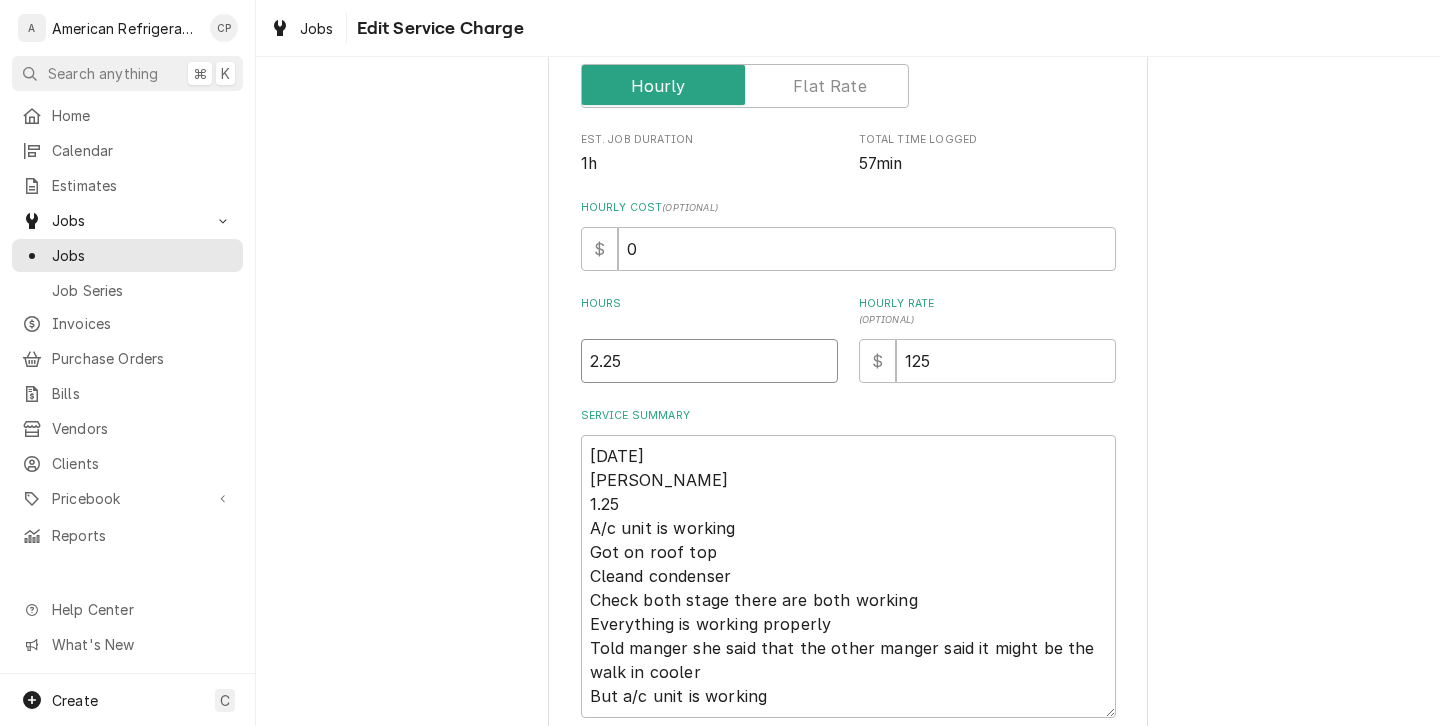 type on "2.25" 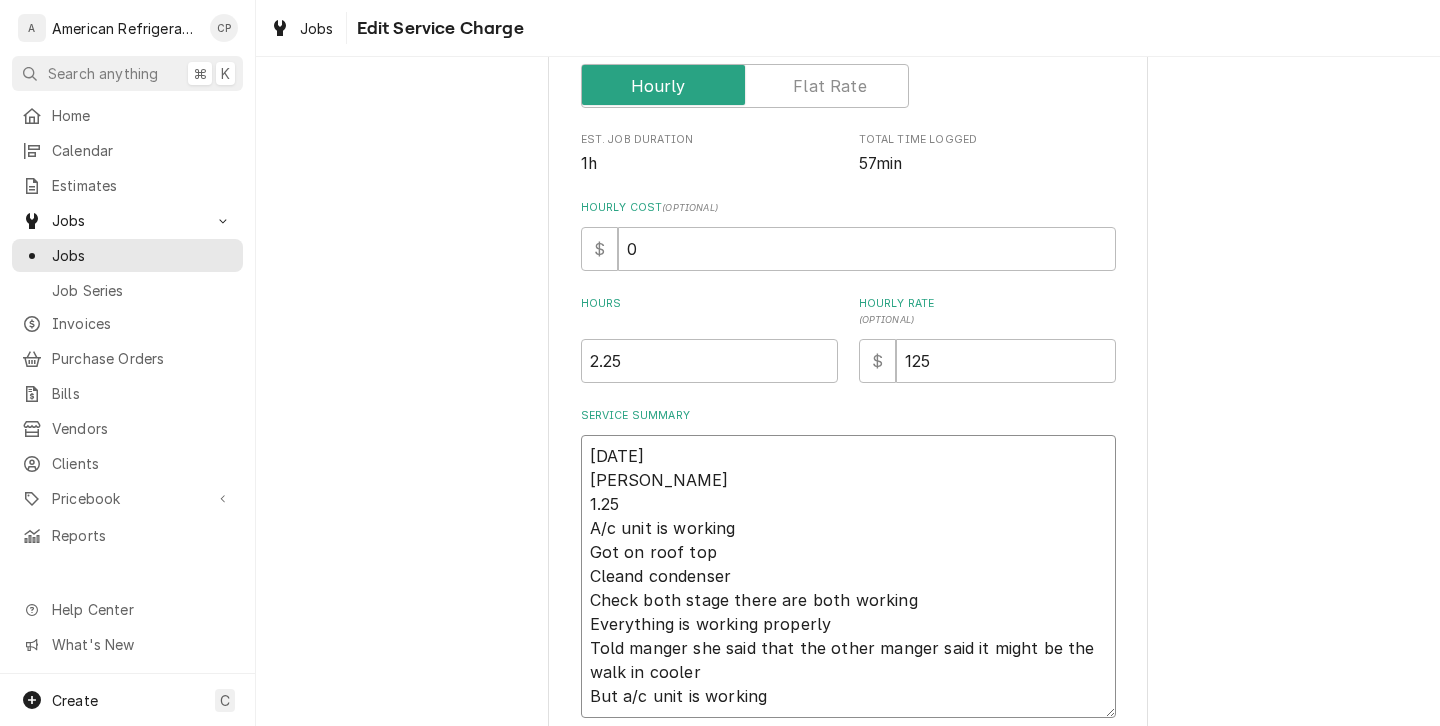 click on "7/9/25
Carlos
1.25
A/c unit is working
Got on roof top
Cleand condenser
Check both stage there are both working
Everything is working properly
Told manger she said that the other manger said it might be the walk in cooler
But a/c unit is working" at bounding box center (848, 576) 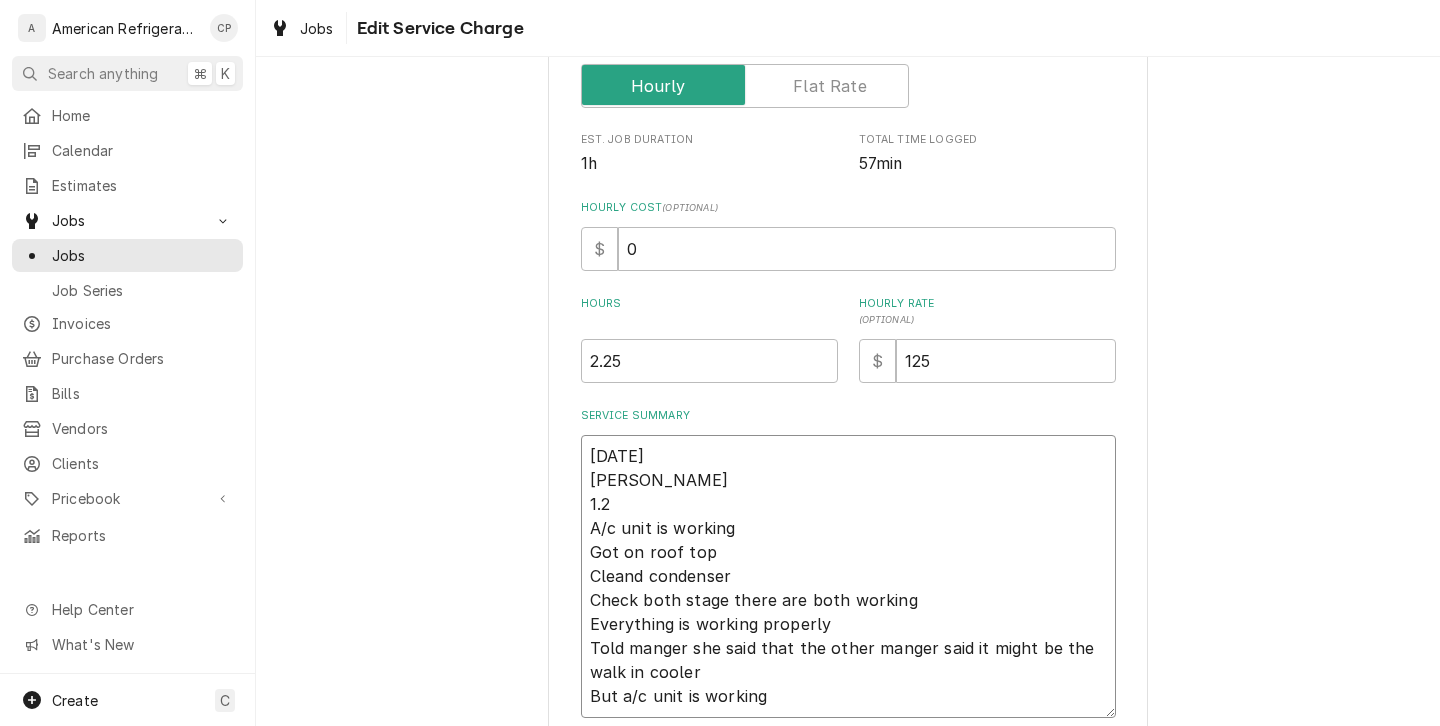 type on "x" 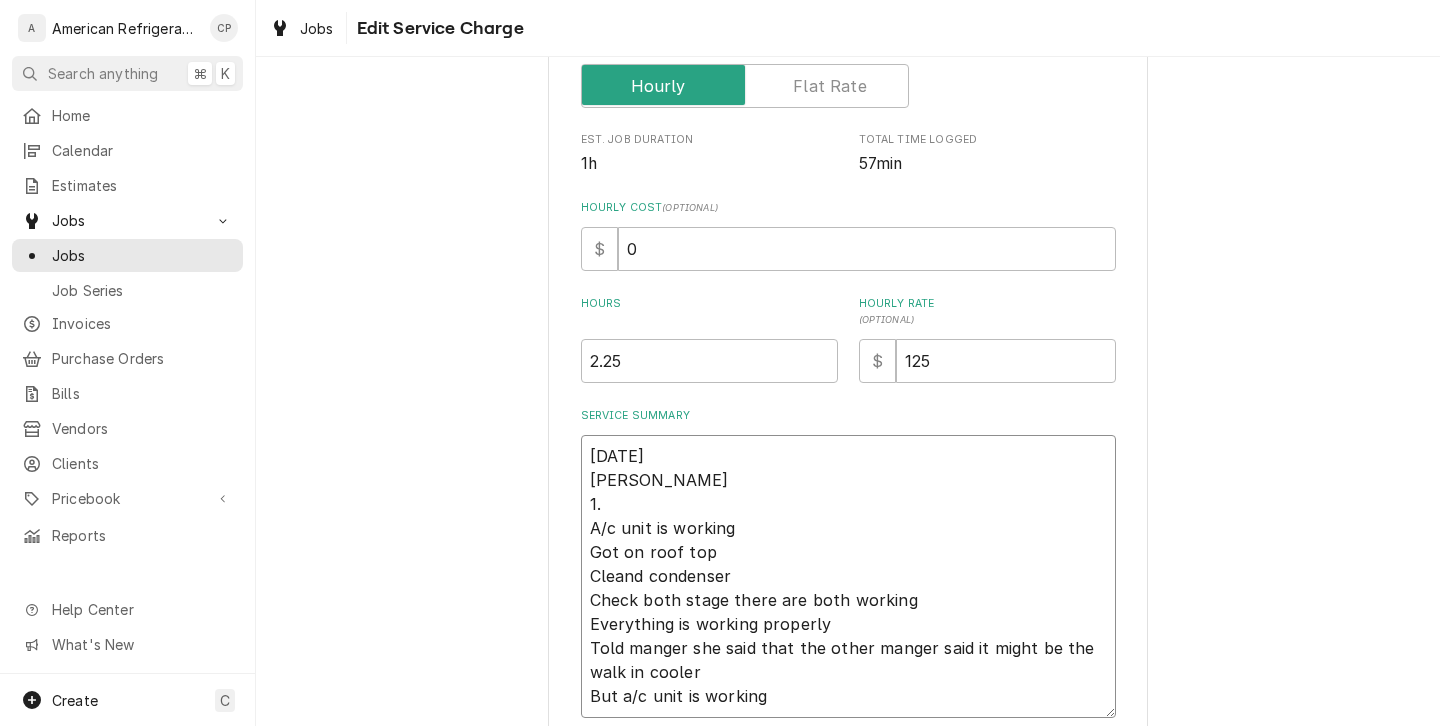 type on "x" 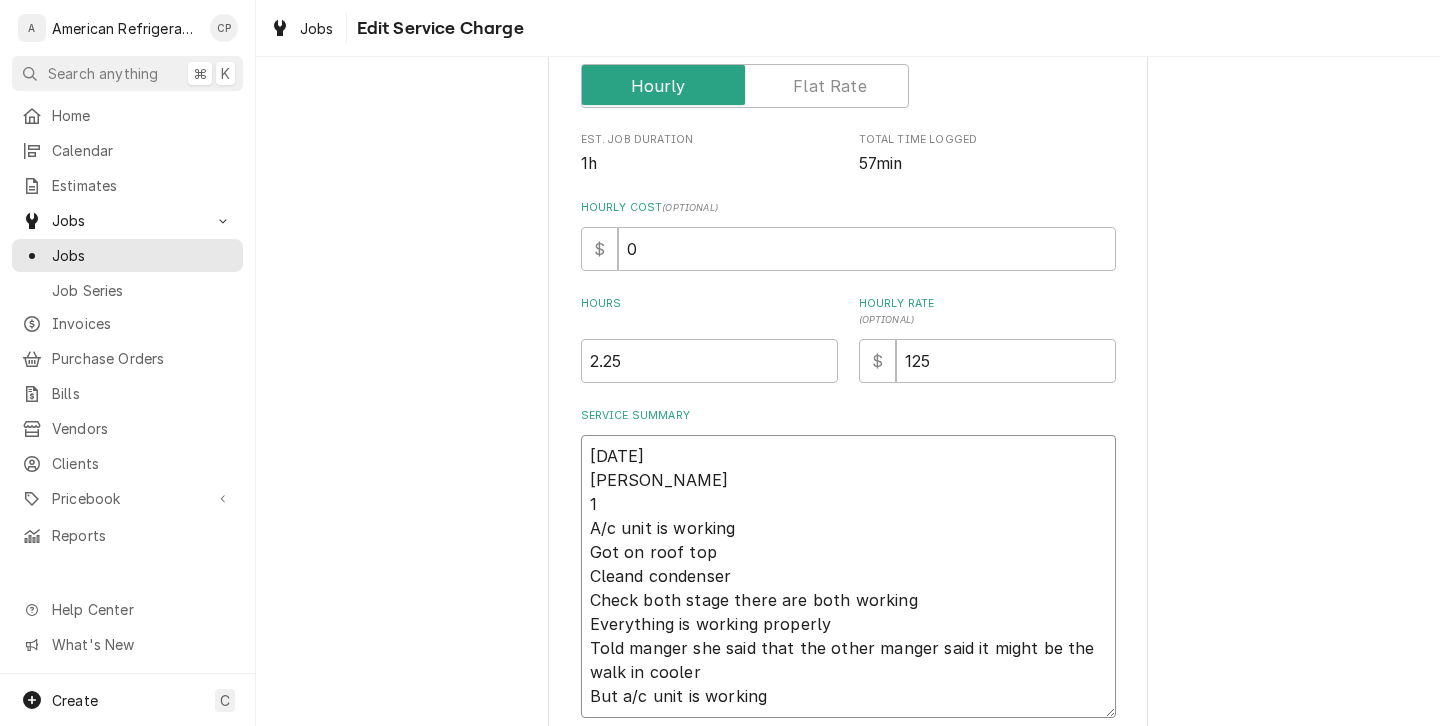 type on "x" 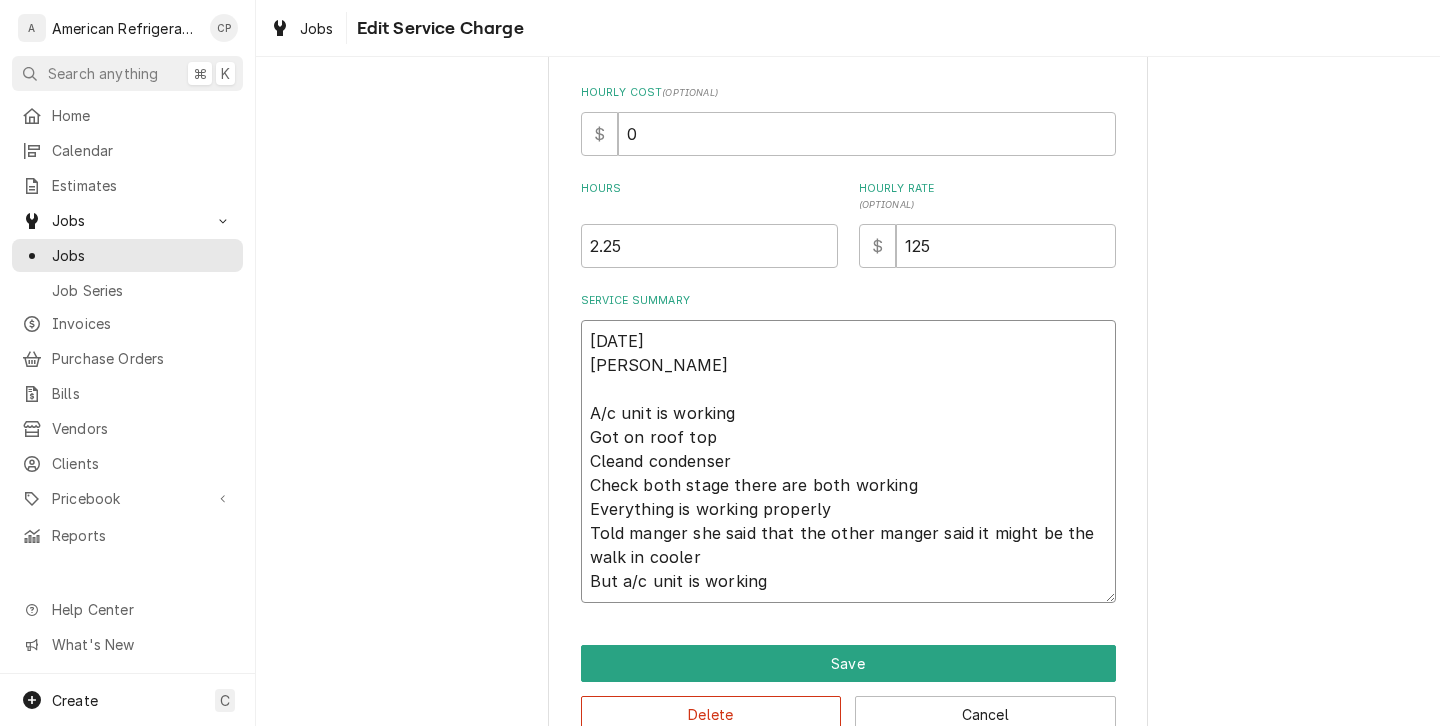 scroll, scrollTop: 470, scrollLeft: 0, axis: vertical 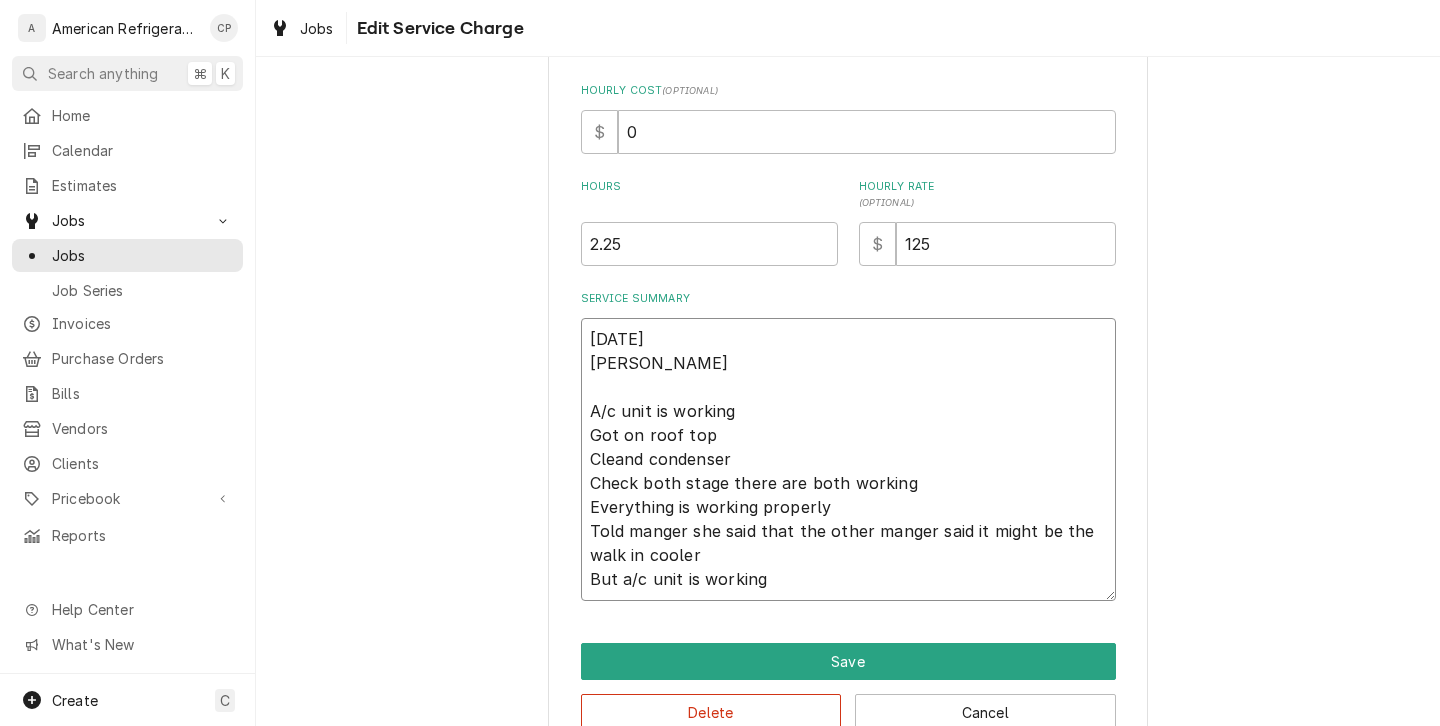 click on "7/9/25
Carlos
A/c unit is working
Got on roof top
Cleand condenser
Check both stage there are both working
Everything is working properly
Told manger she said that the other manger said it might be the walk in cooler
But a/c unit is working" at bounding box center (848, 459) 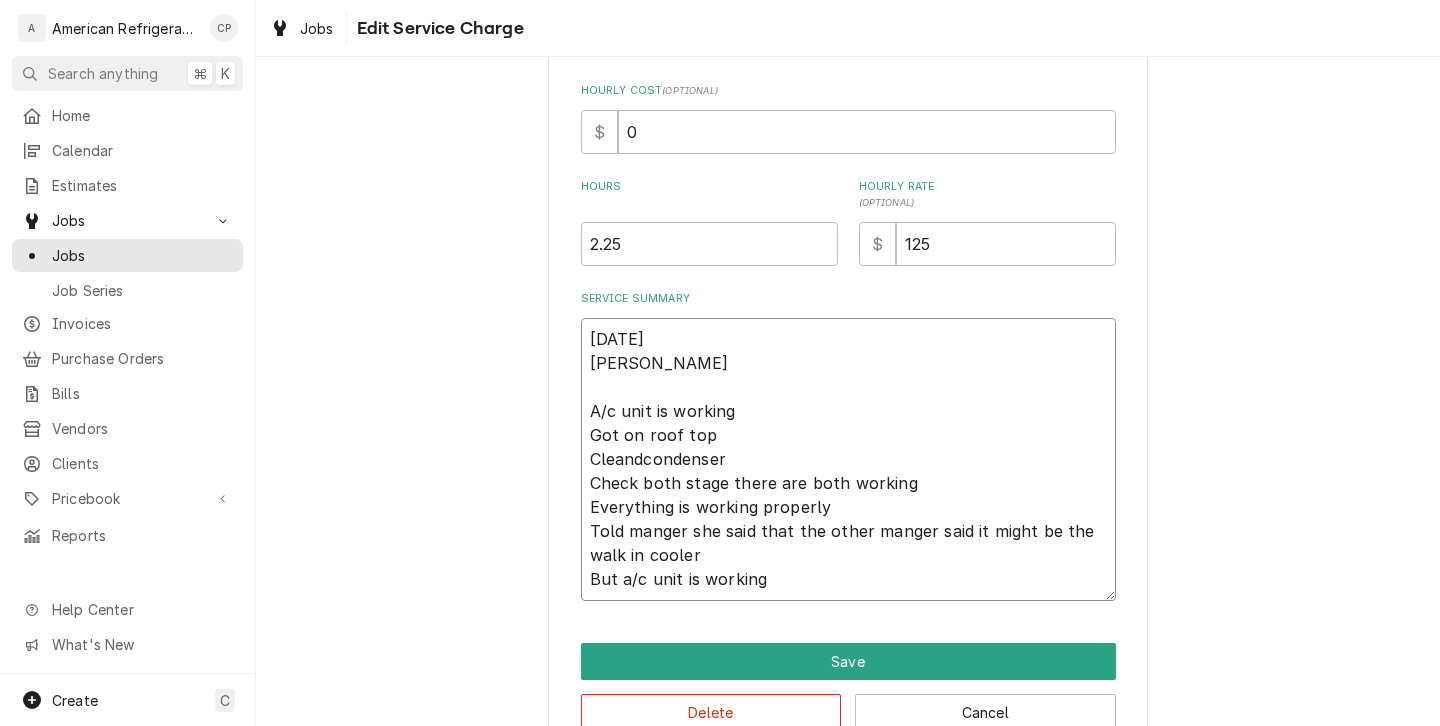 type on "x" 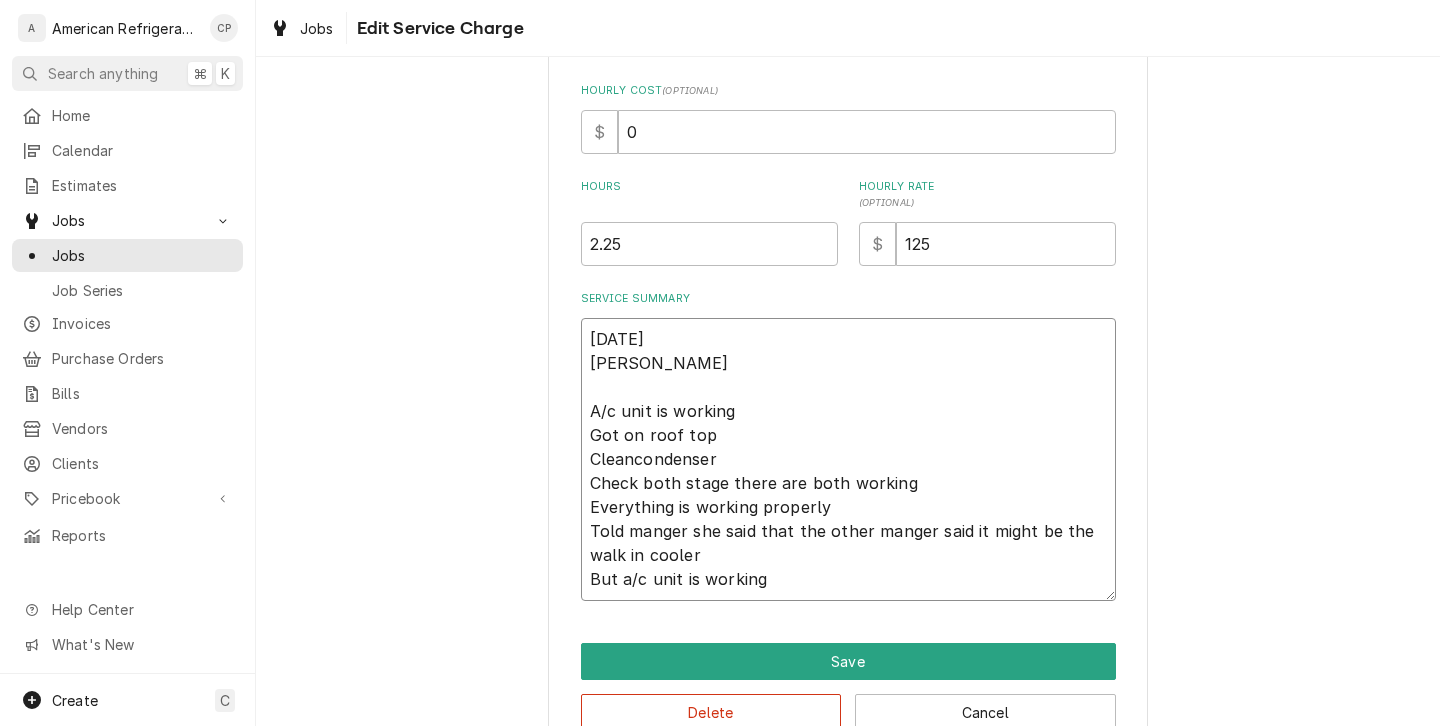 type on "x" 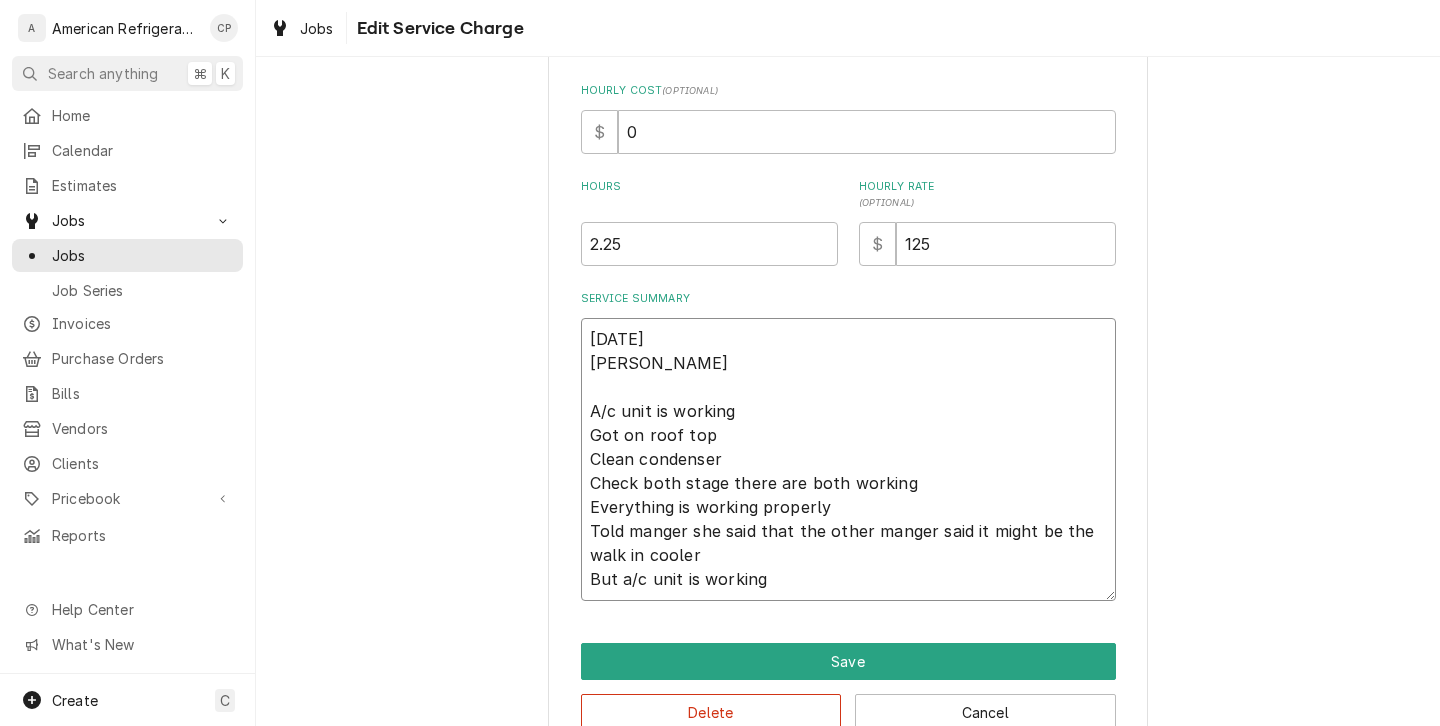 click on "7/9/25
Carlos
A/c unit is working
Got on roof top
Clean condenser
Check both stage there are both working
Everything is working properly
Told manger she said that the other manger said it might be the walk in cooler
But a/c unit is working" at bounding box center [848, 459] 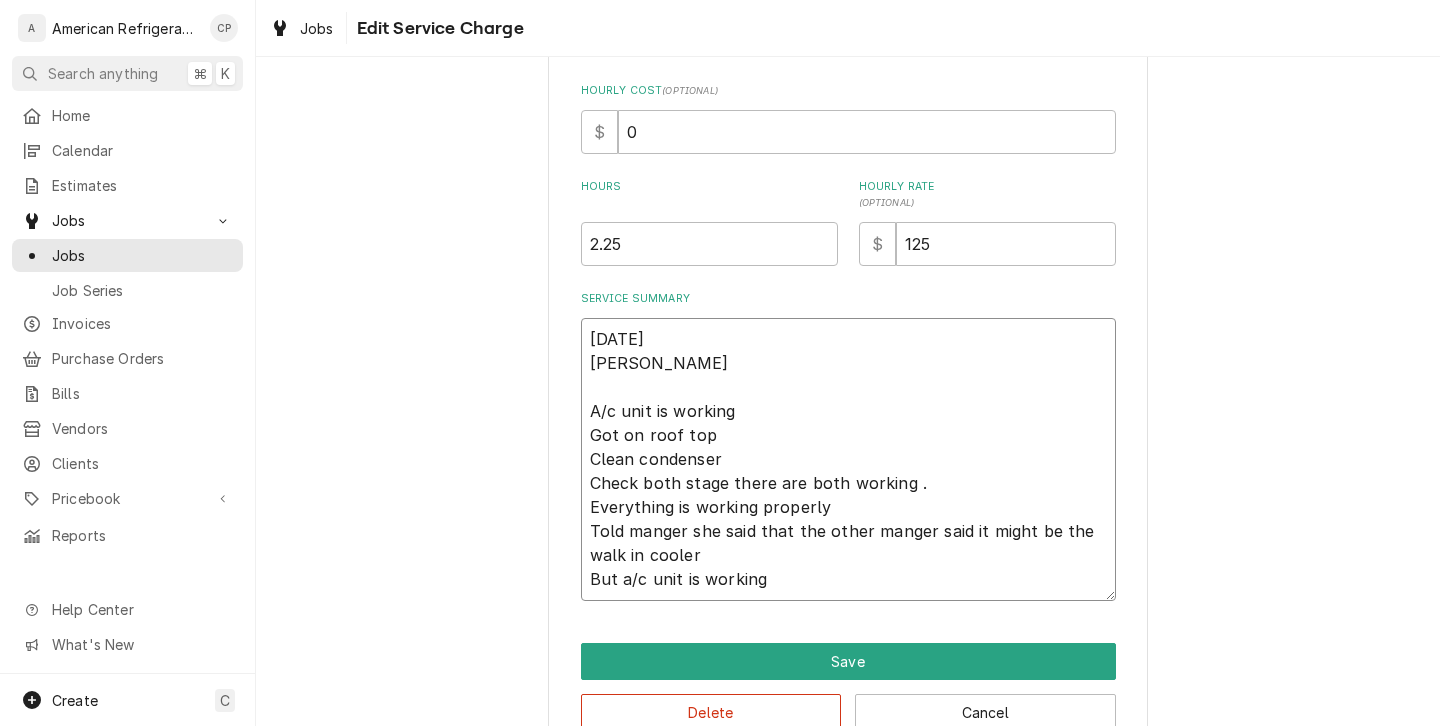 type on "x" 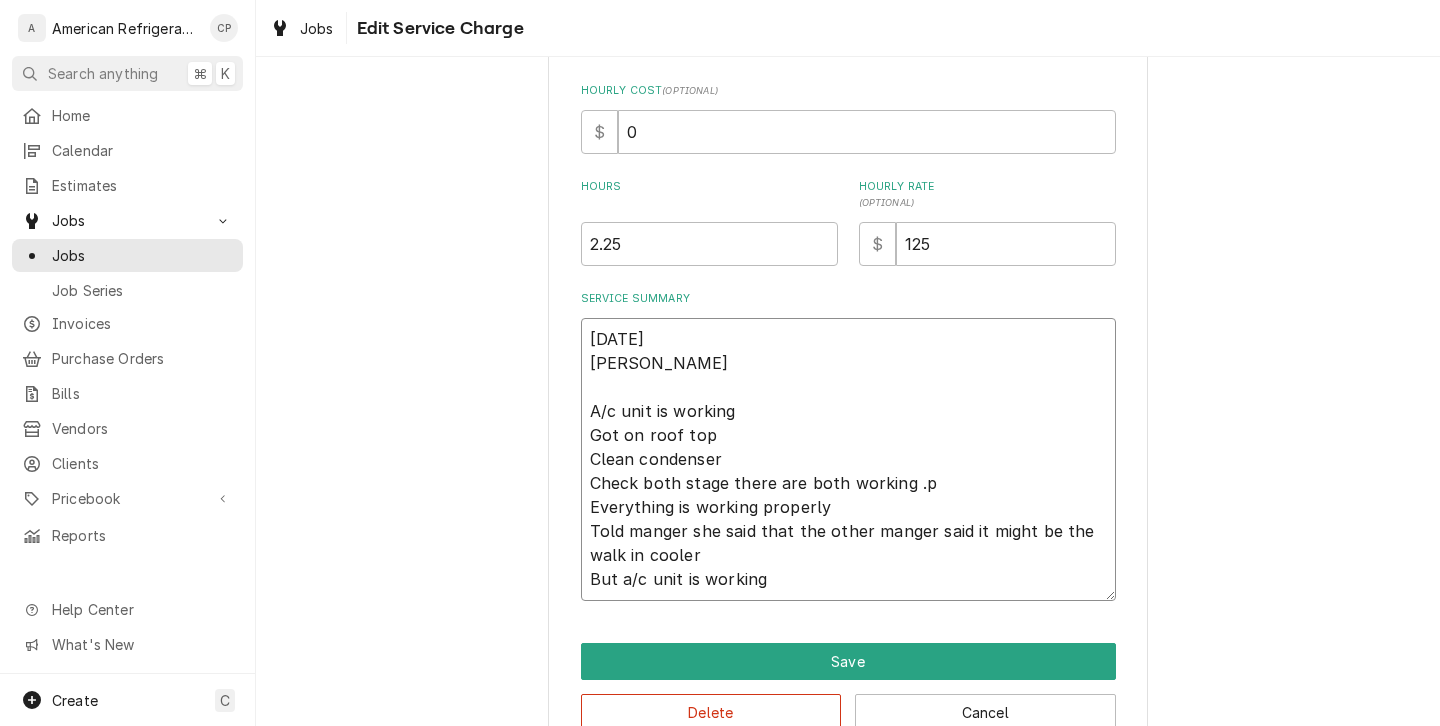 type on "x" 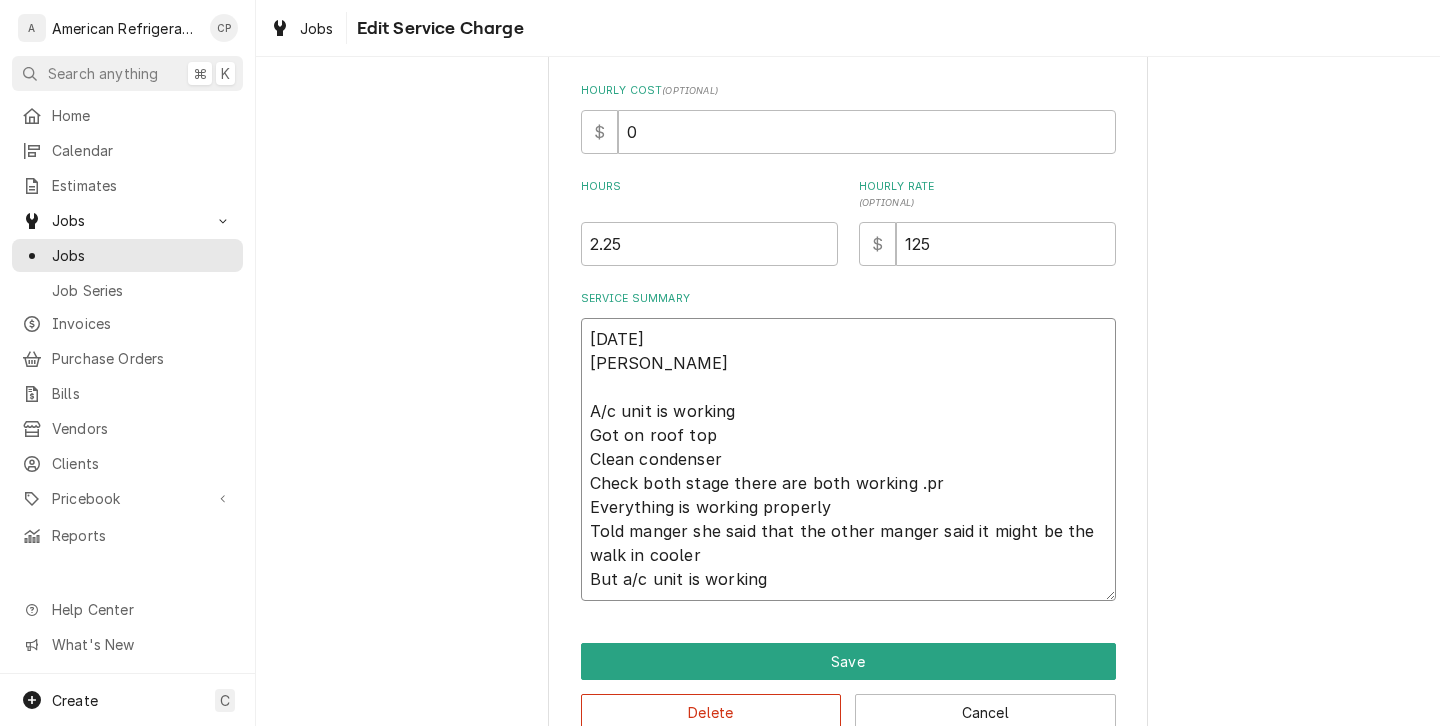 type on "x" 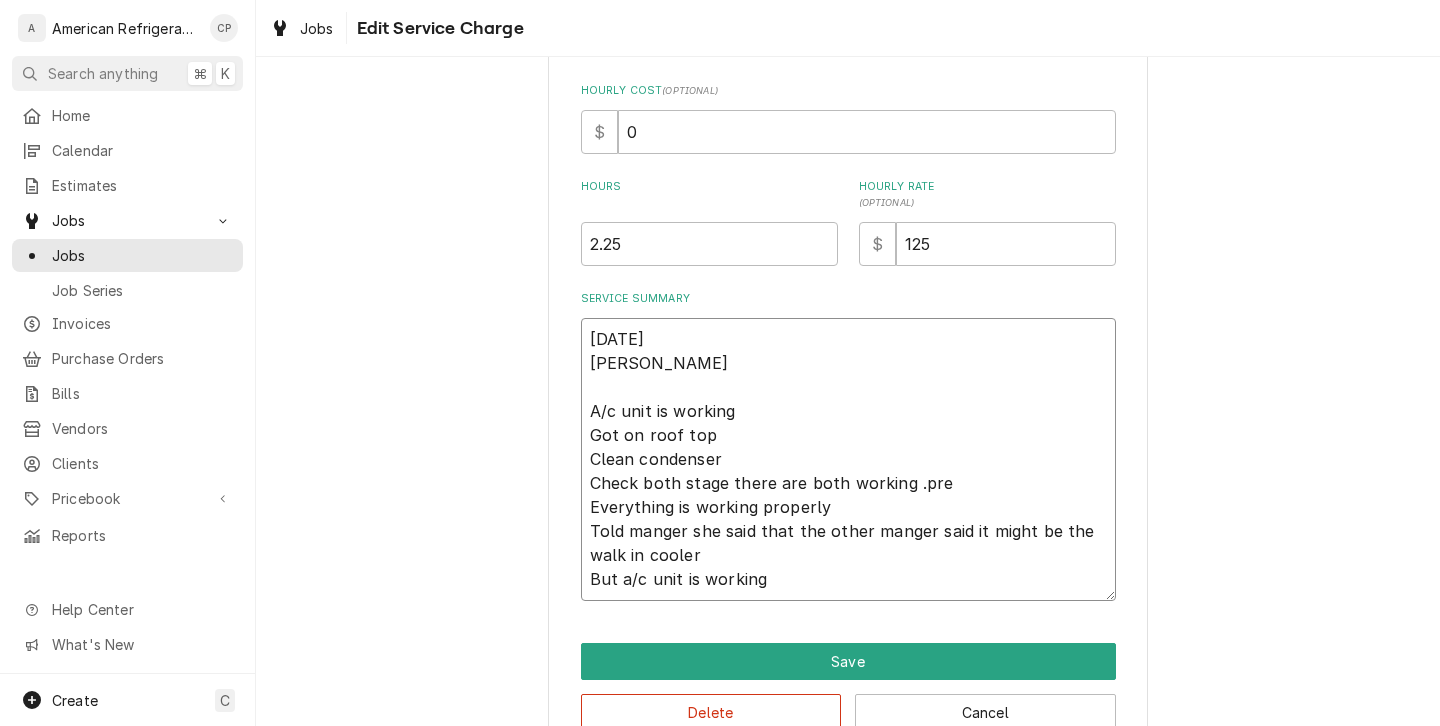type on "x" 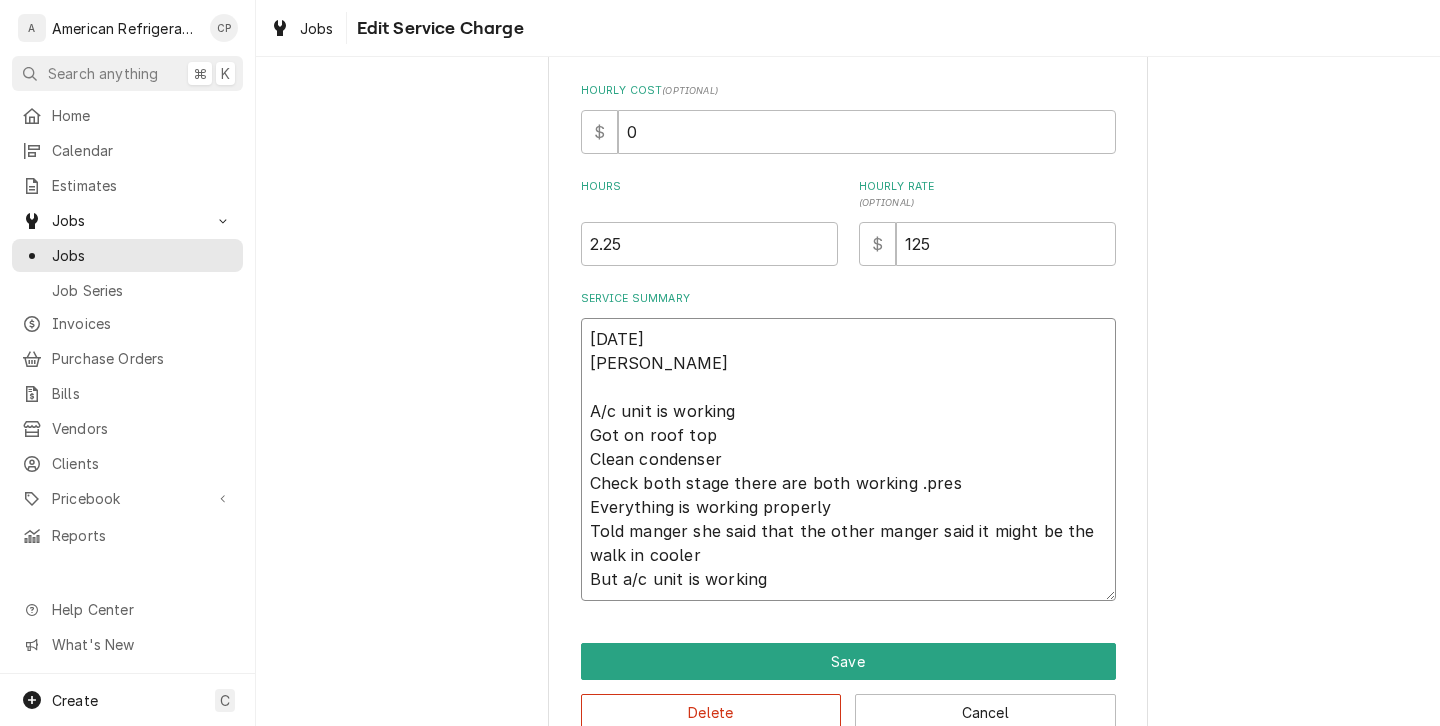type on "x" 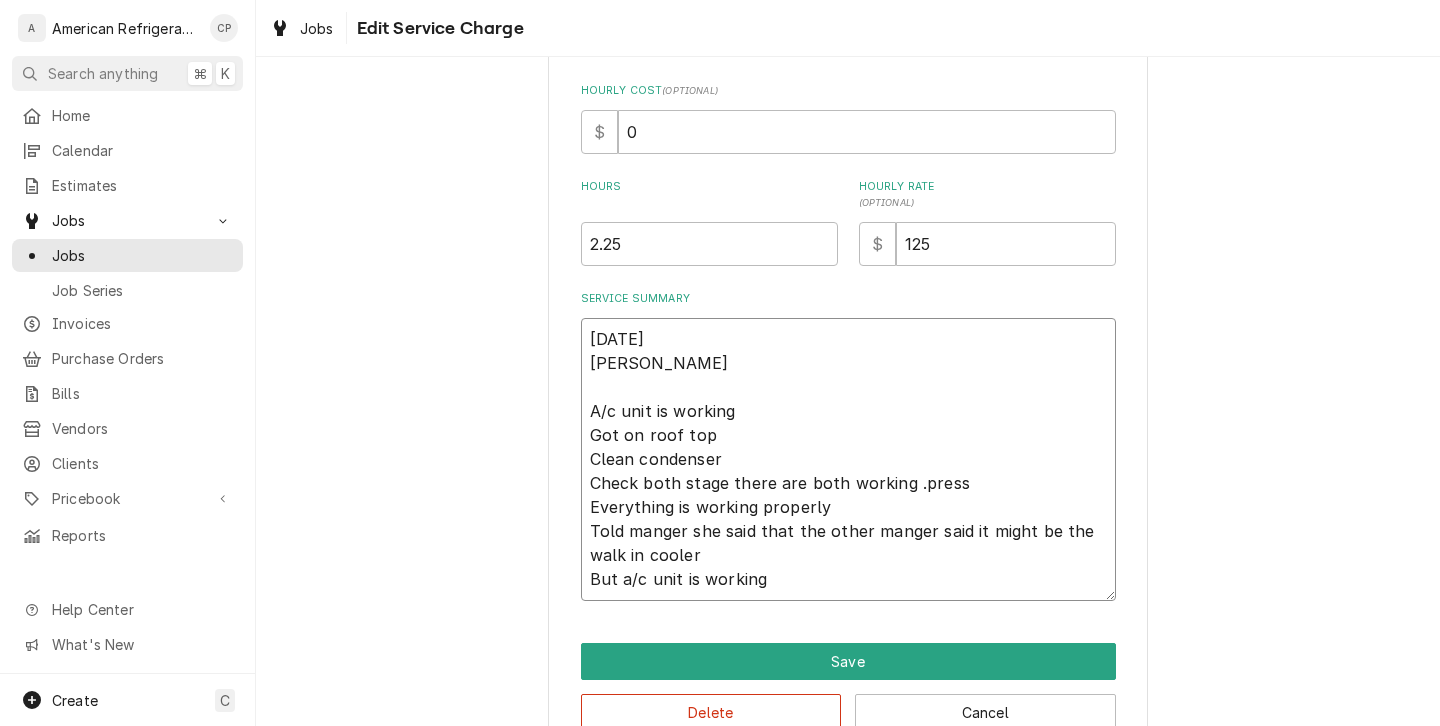 type on "x" 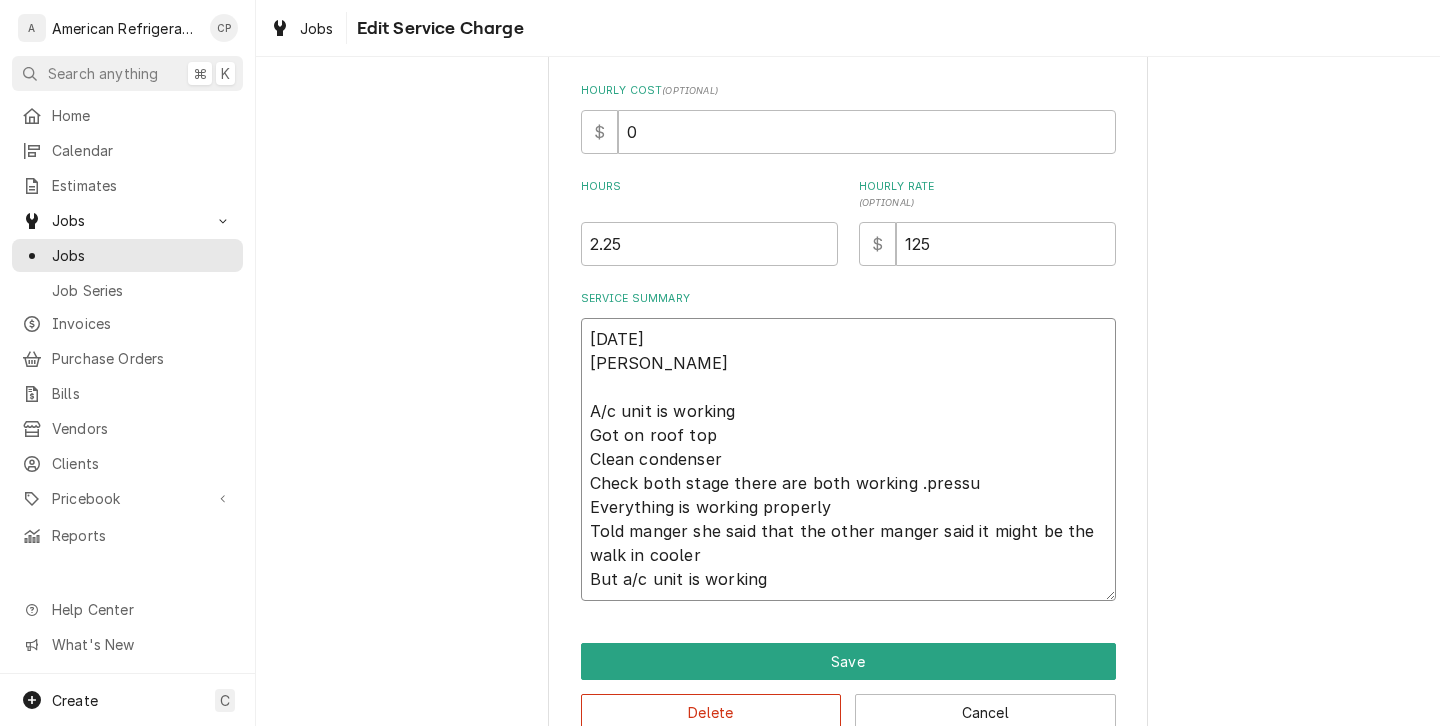 type on "x" 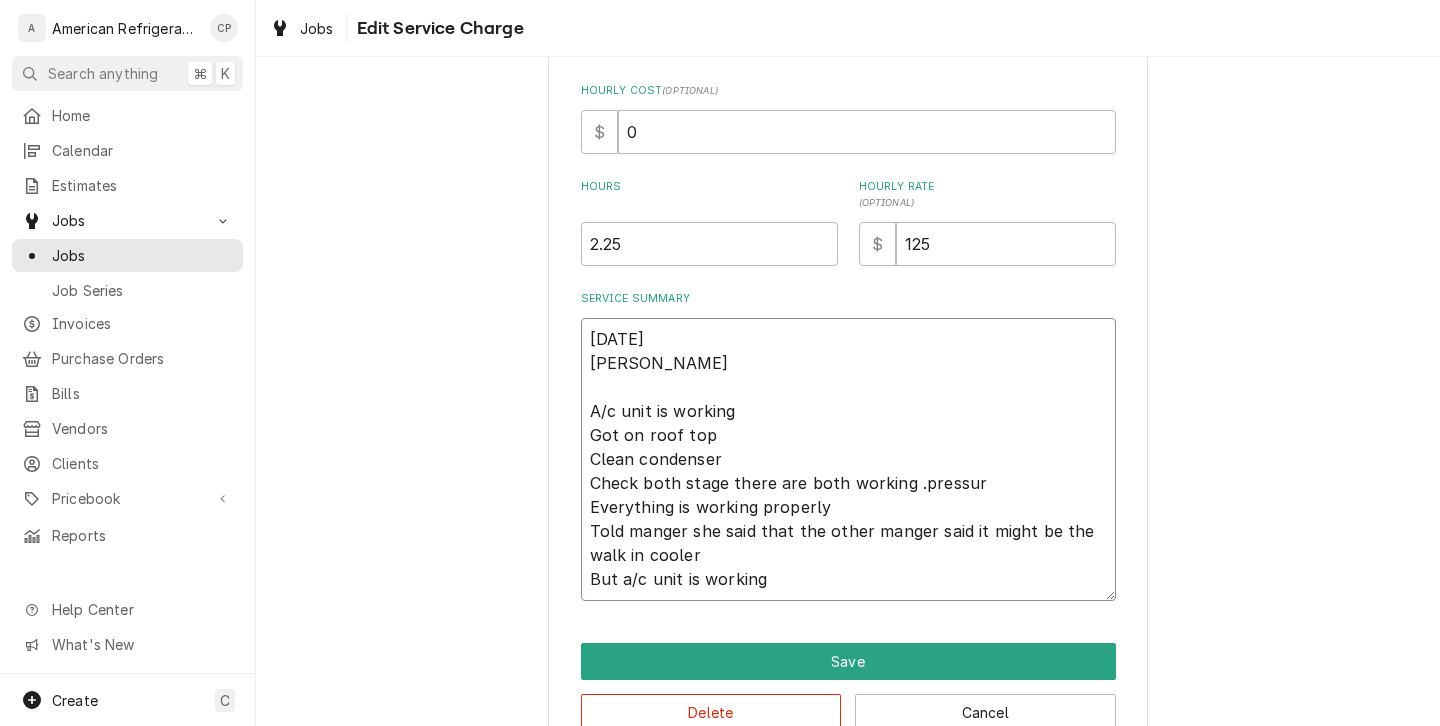 type on "x" 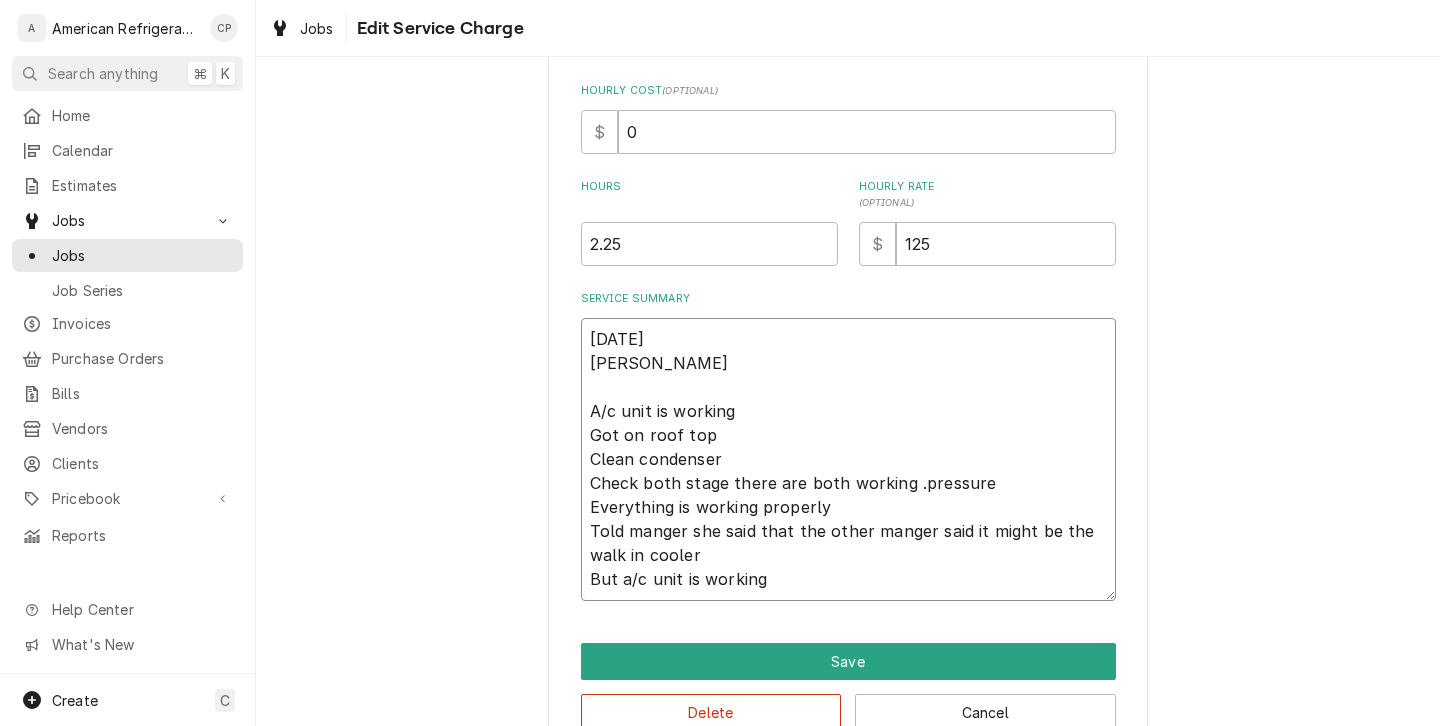 type on "x" 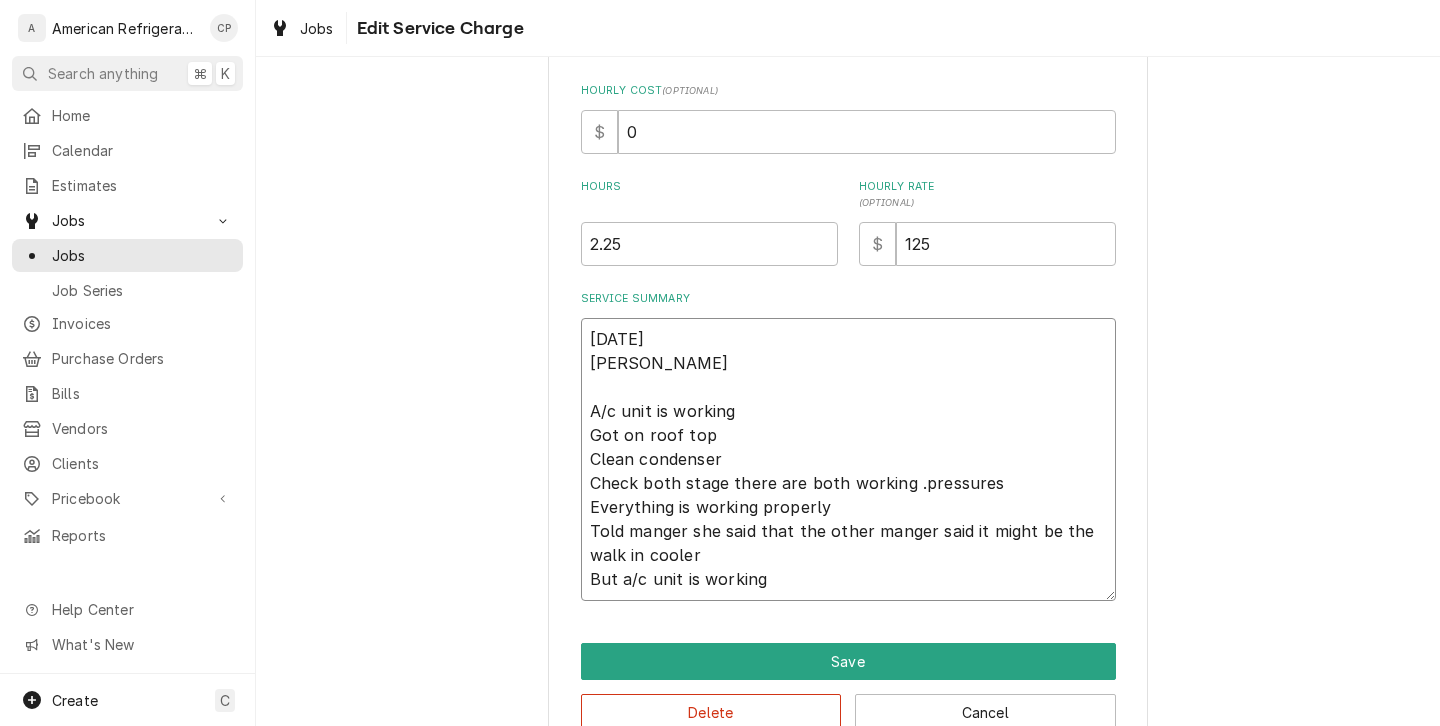type on "x" 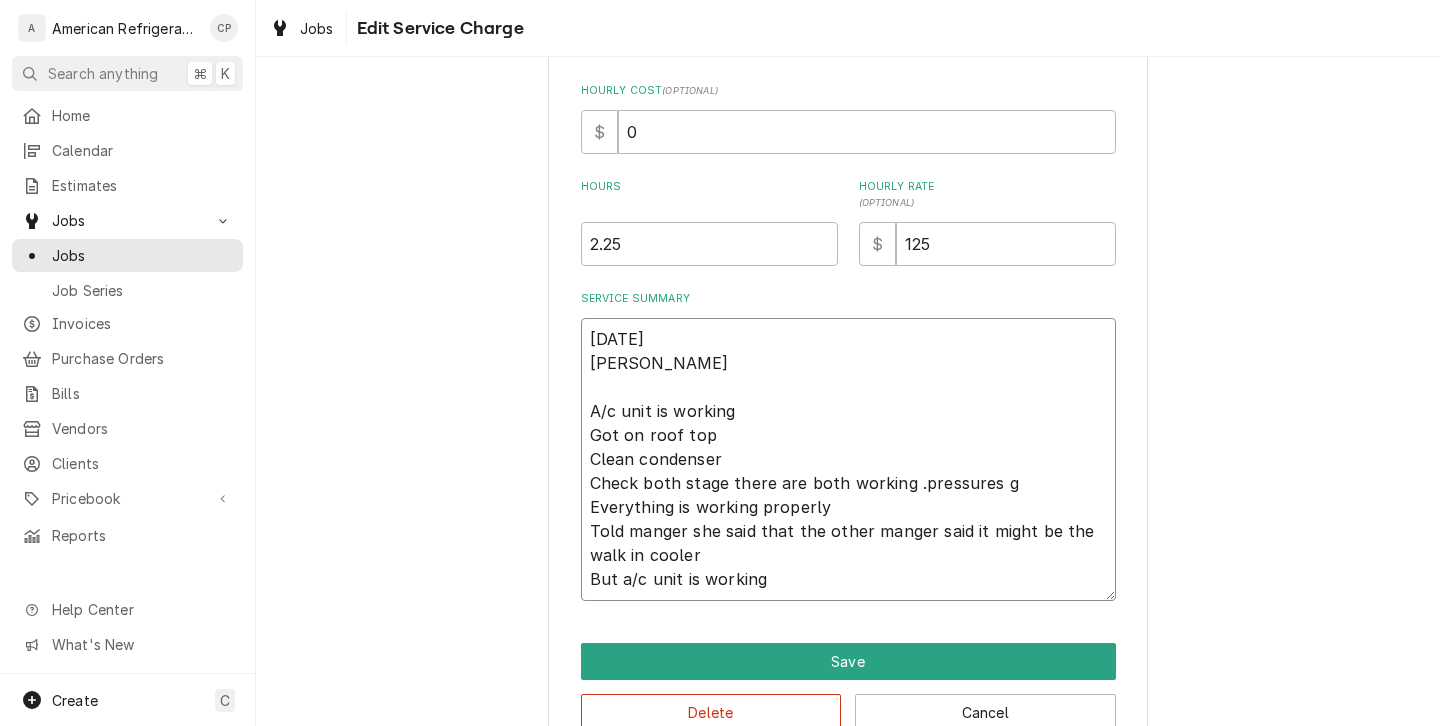 type on "x" 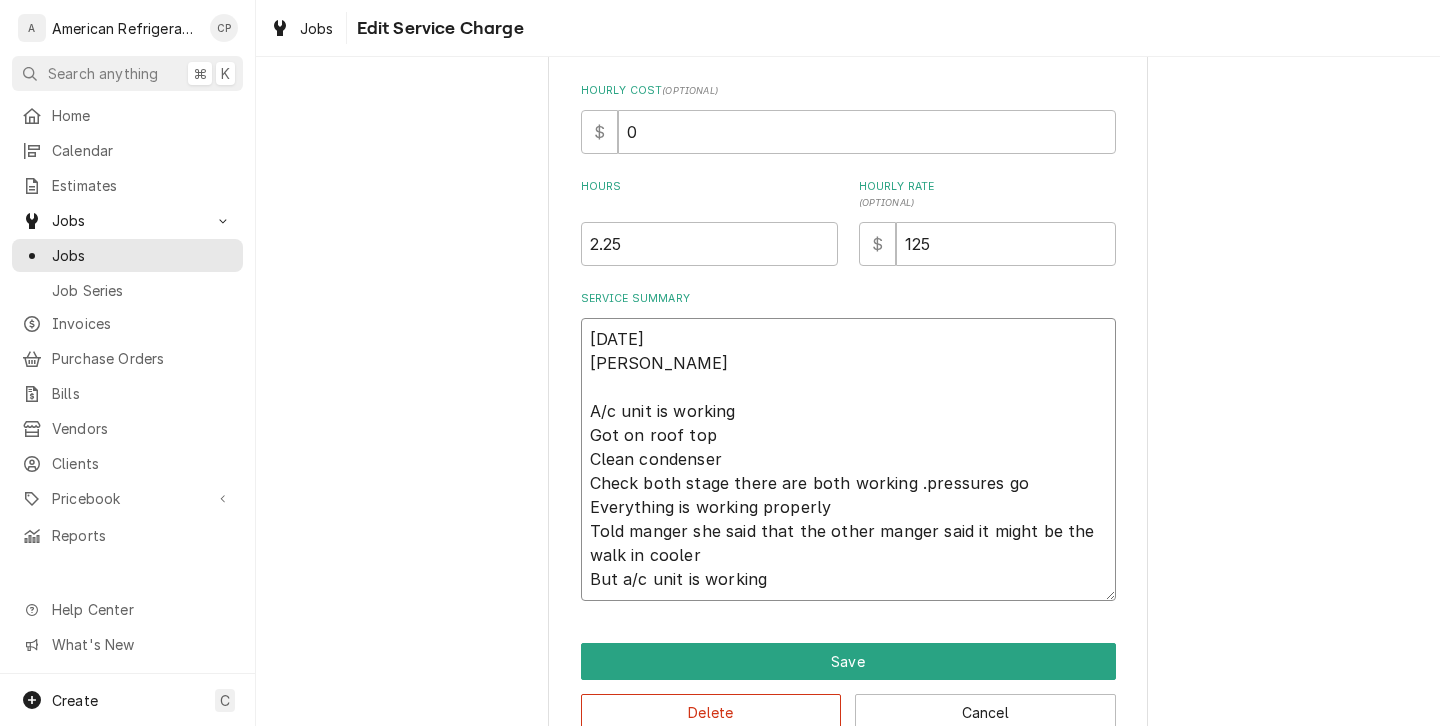 type on "x" 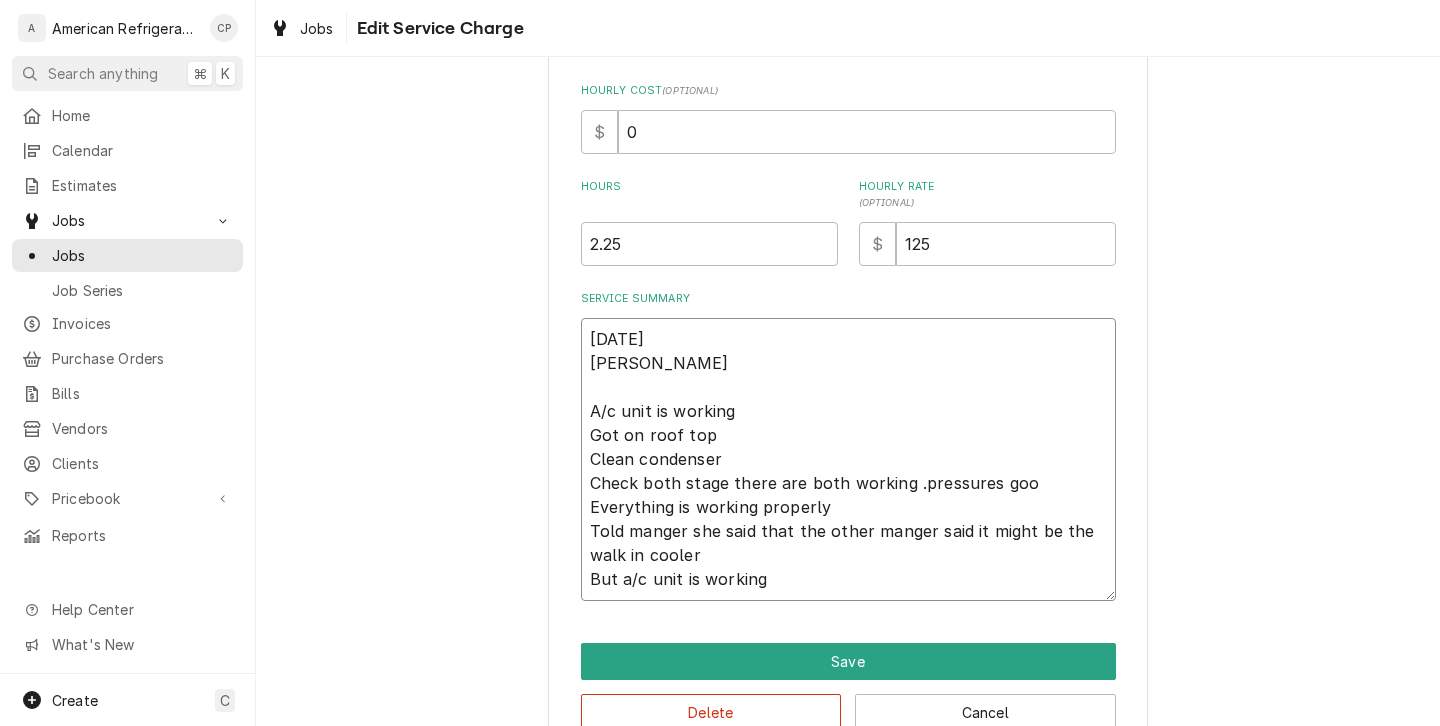 type on "x" 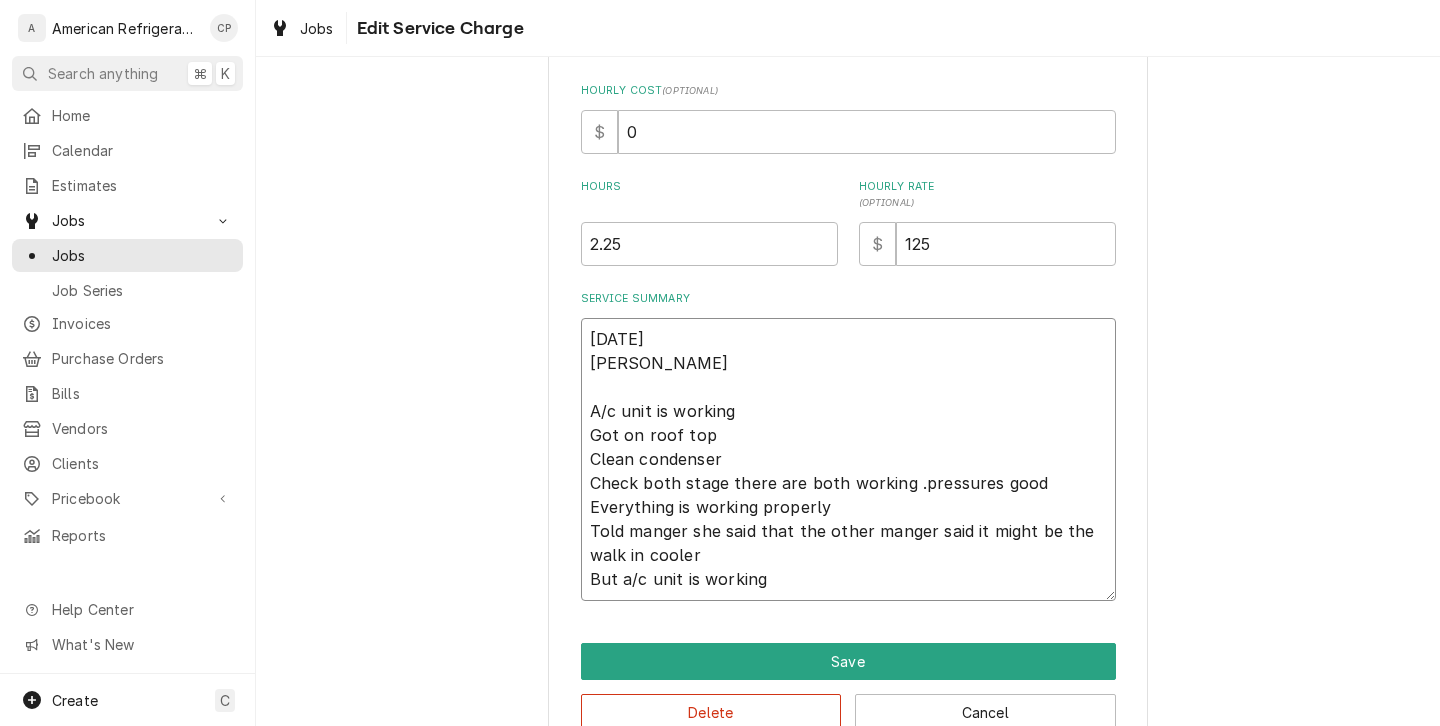 type on "x" 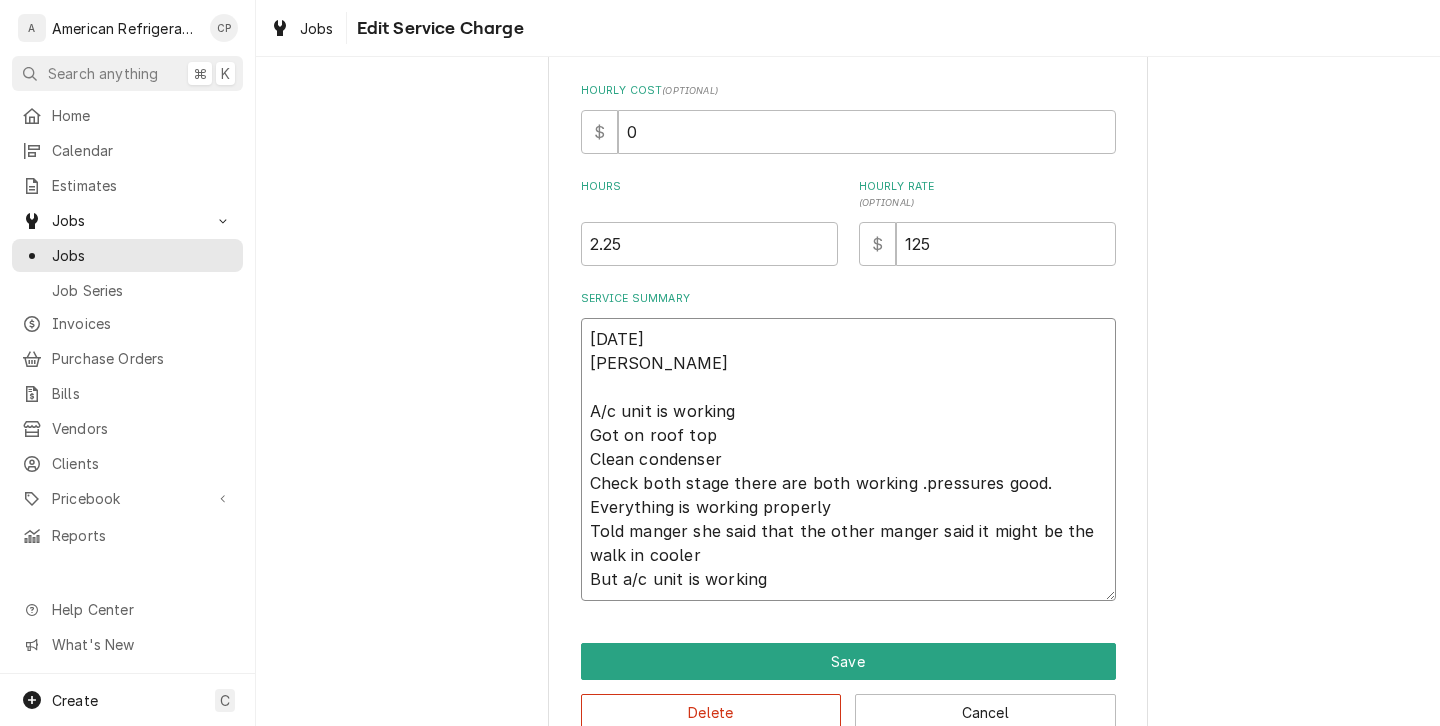click on "7/9/25
Carlos
A/c unit is working
Got on roof top
Clean condenser
Check both stage there are both working .pressures good.
Everything is working properly
Told manger she said that the other manger said it might be the walk in cooler
But a/c unit is working" at bounding box center [848, 459] 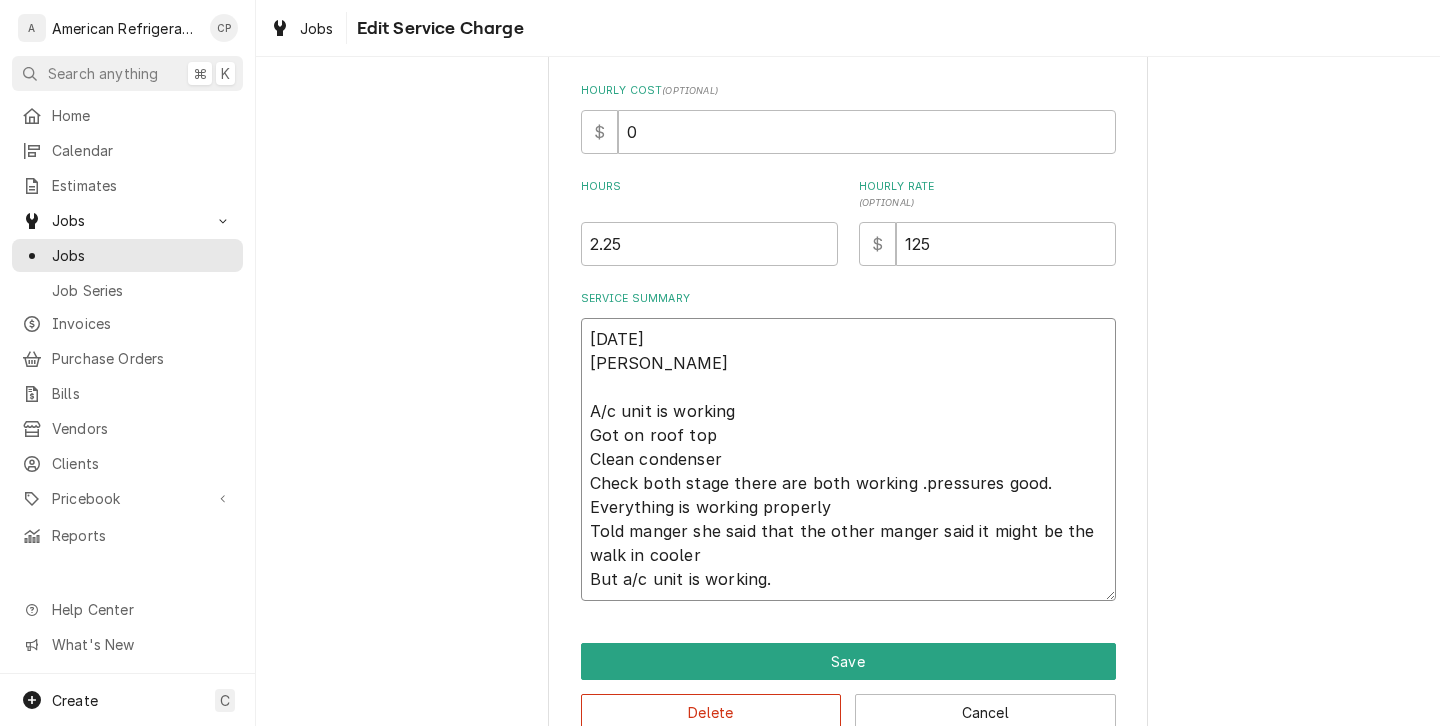 type on "x" 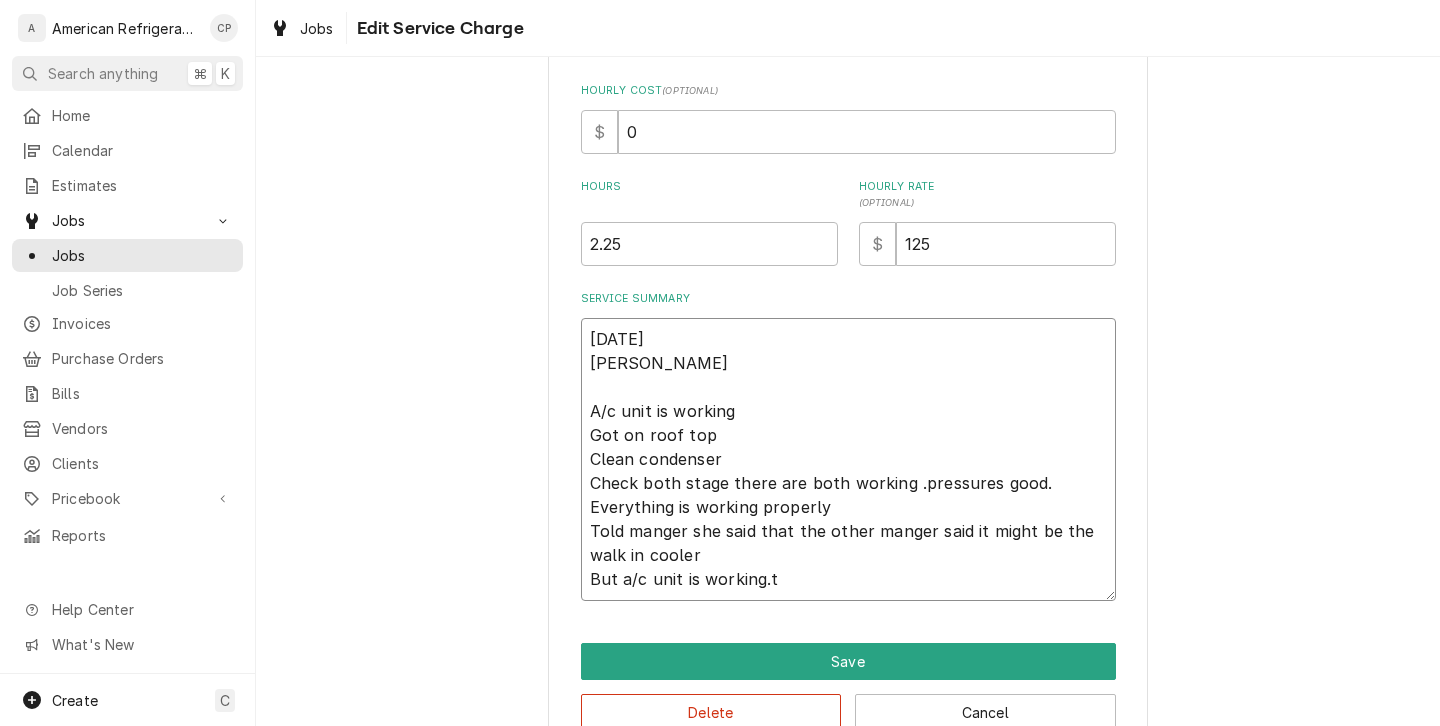 type on "x" 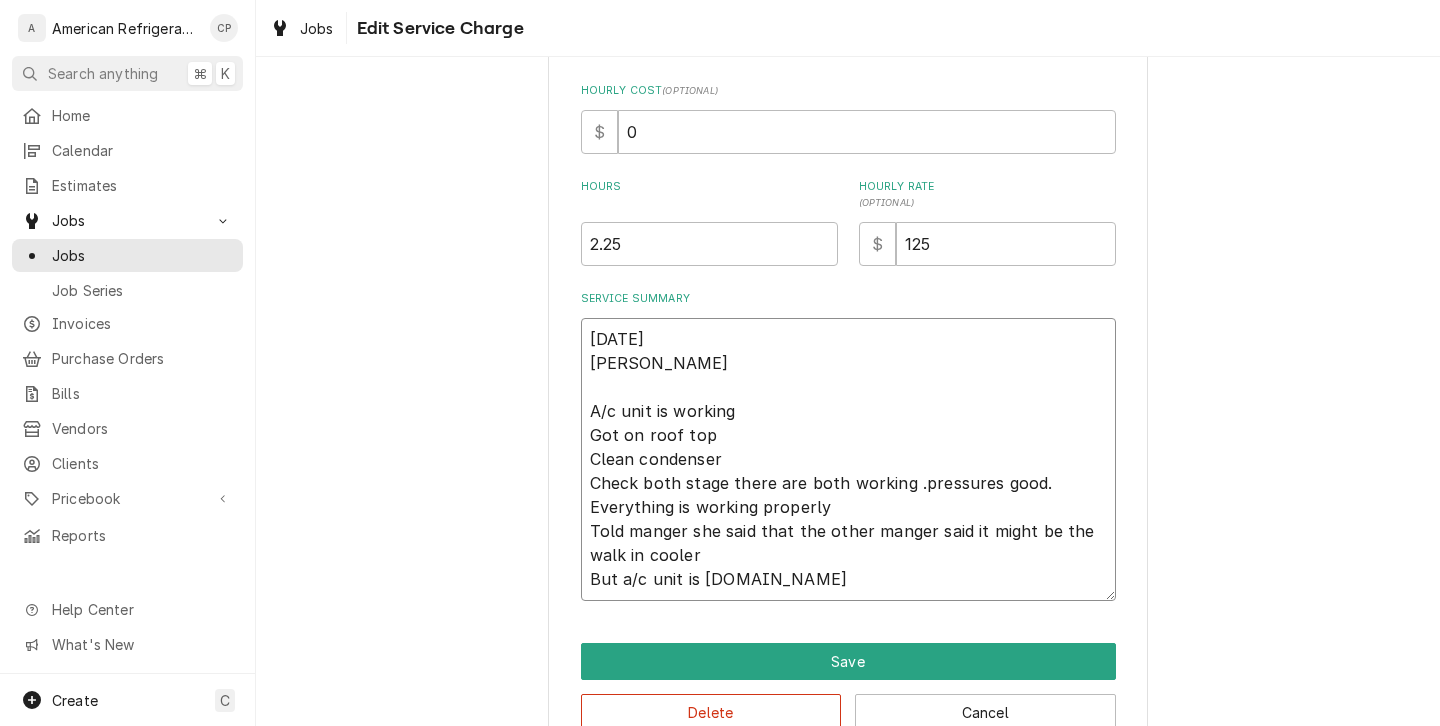type on "x" 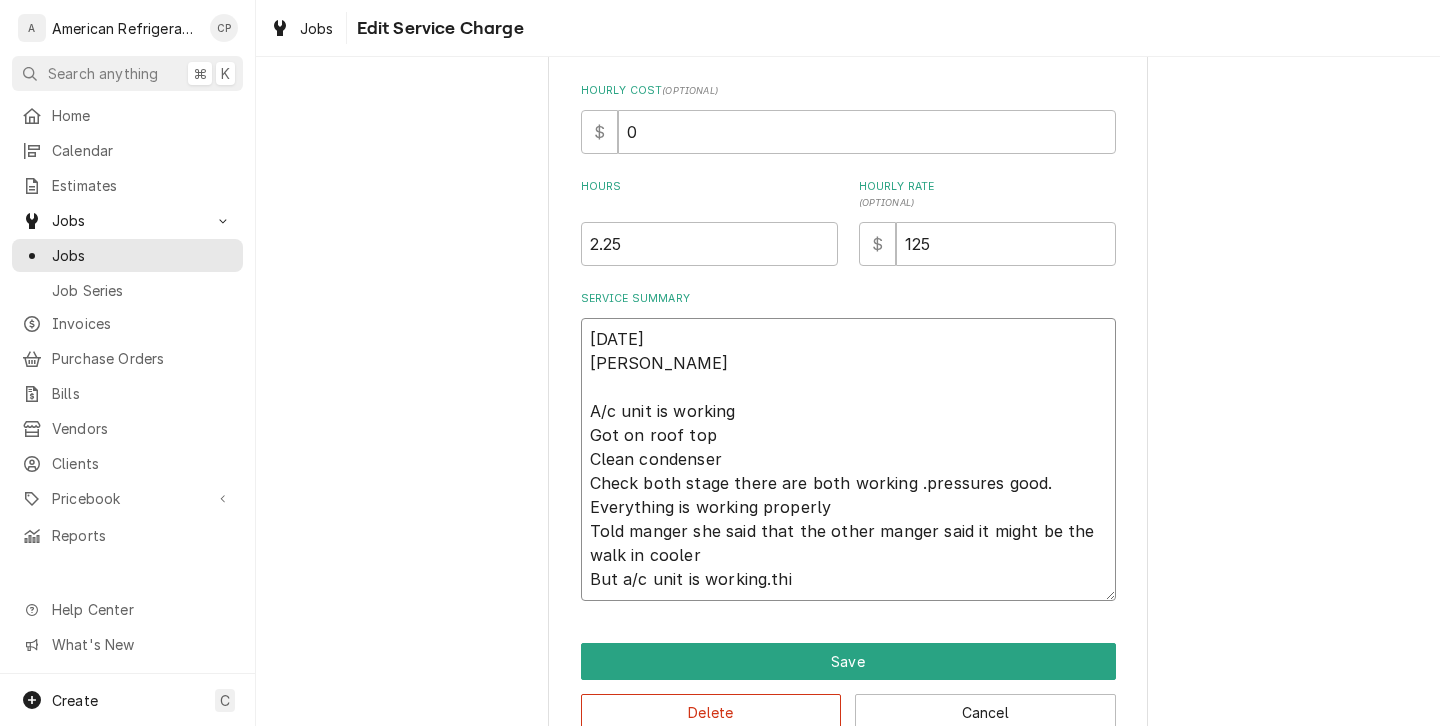 type on "x" 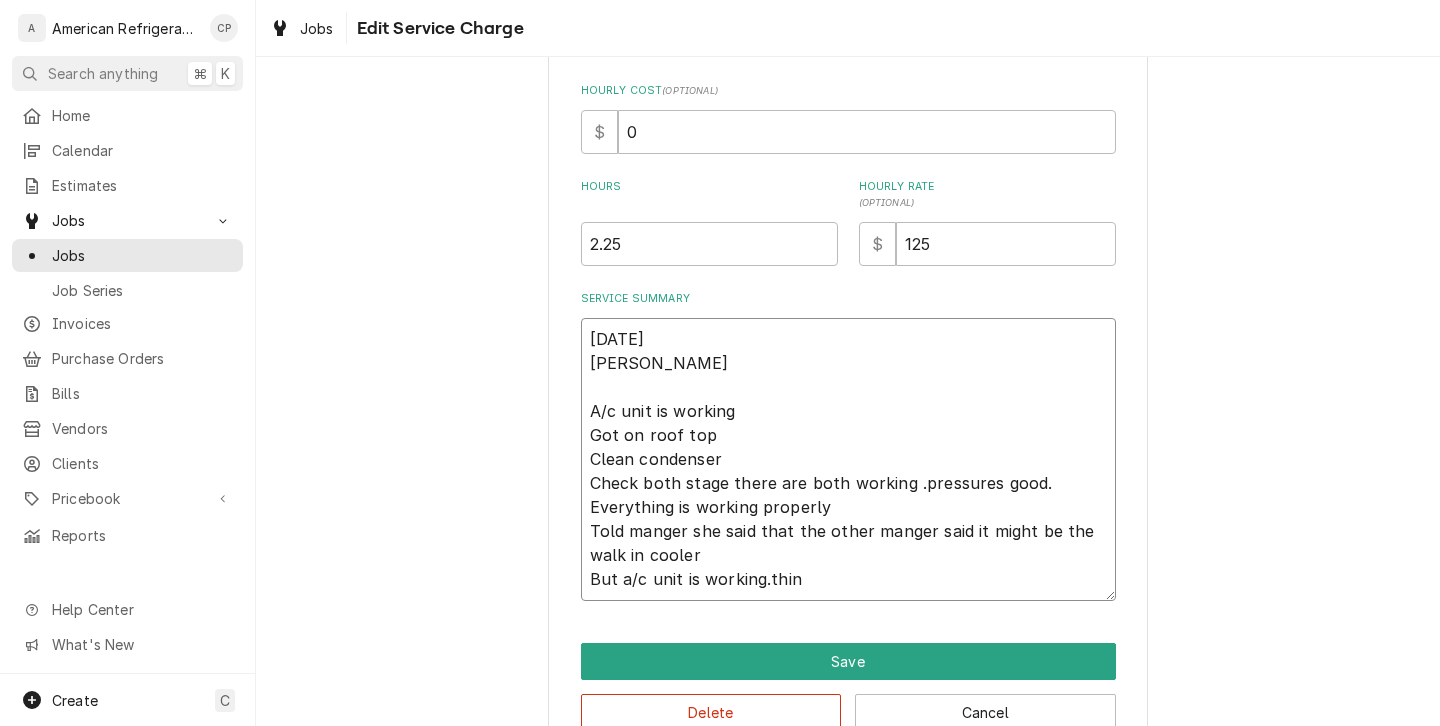 type on "x" 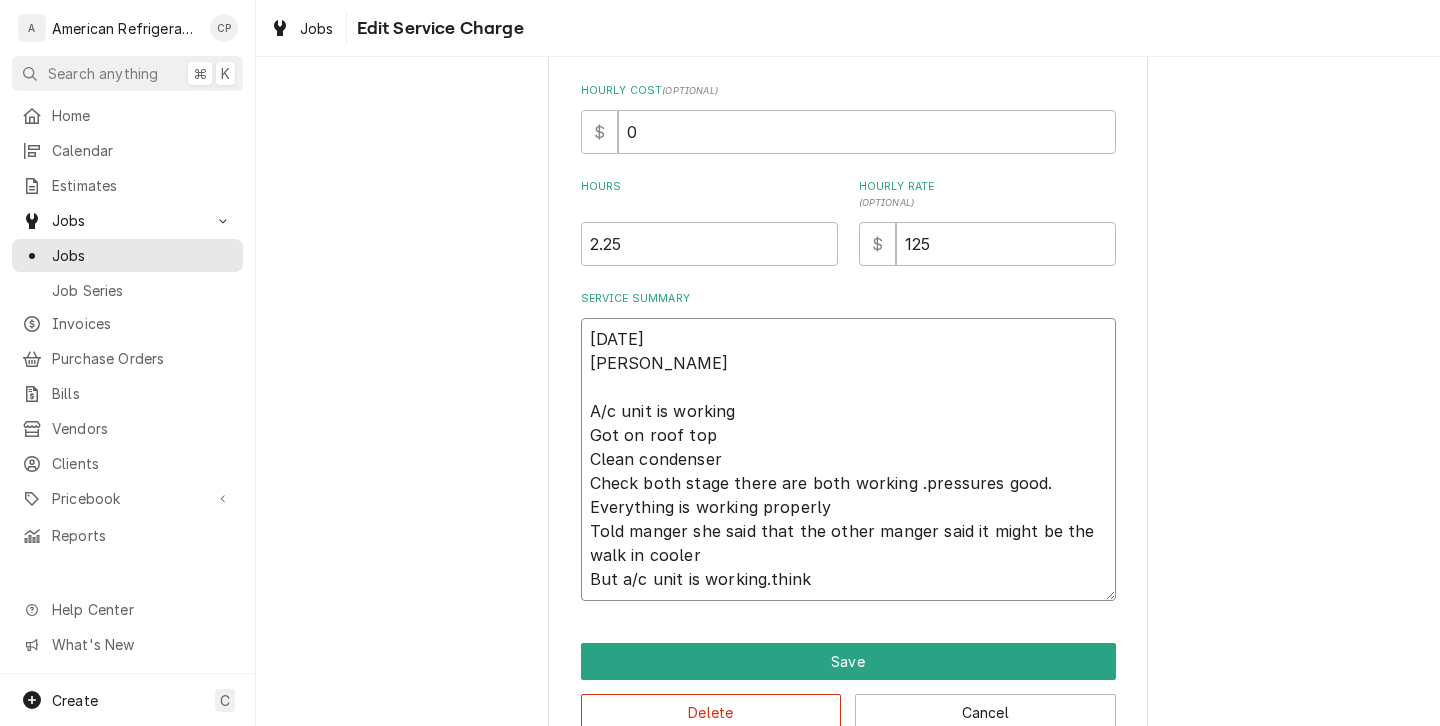 type on "x" 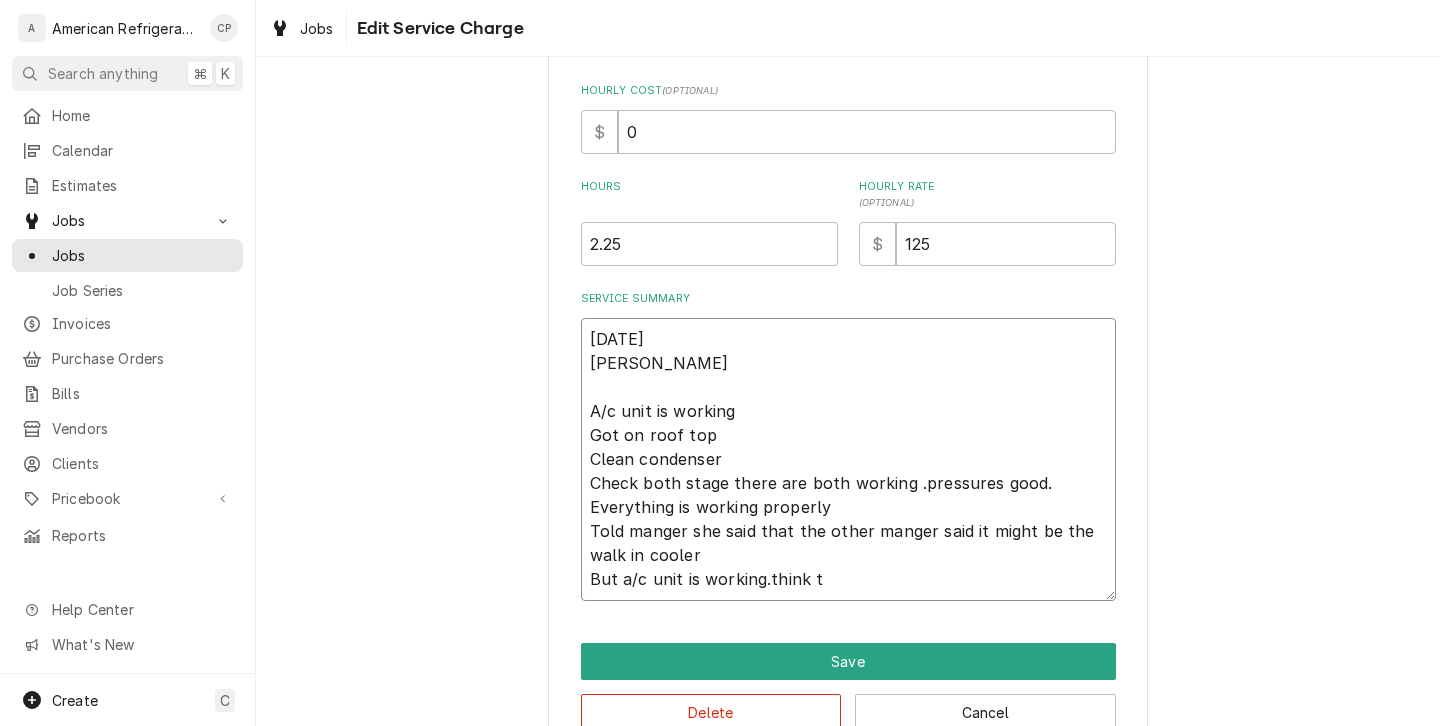 type on "x" 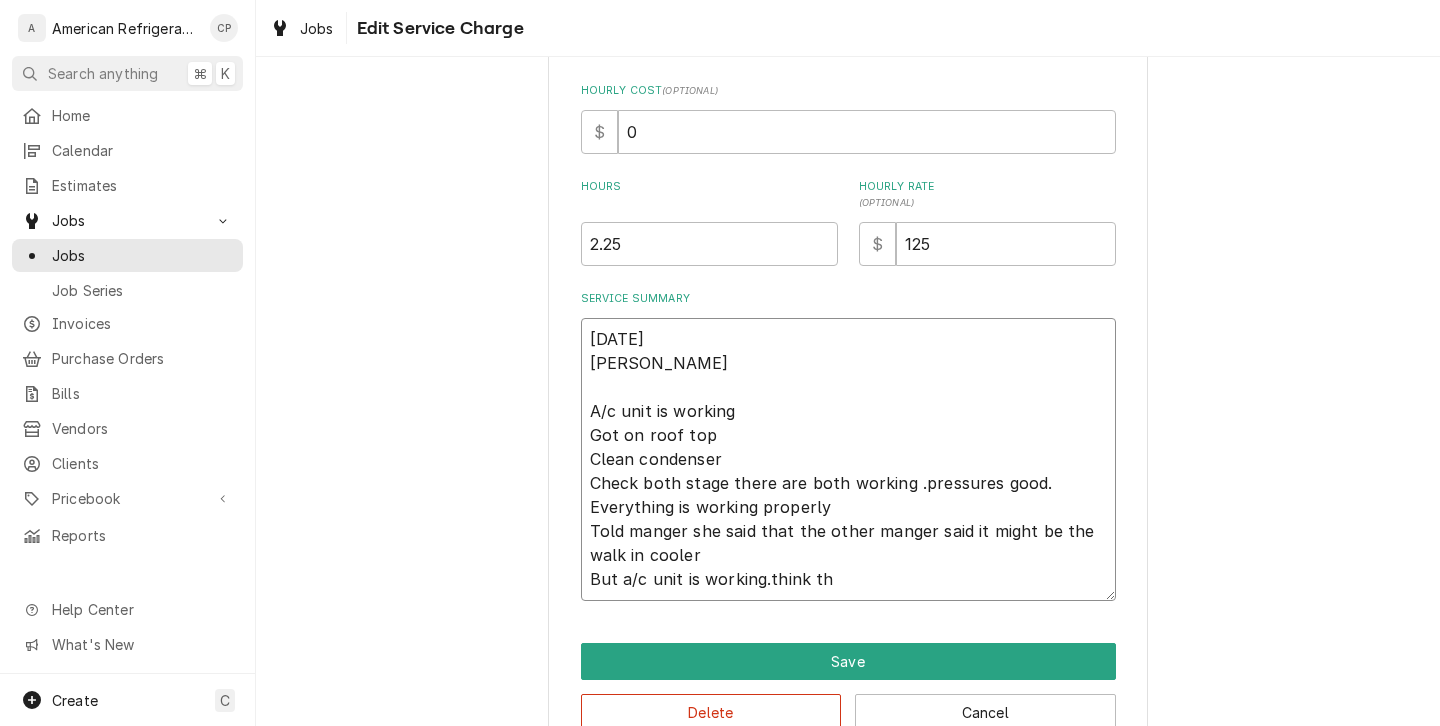 type on "x" 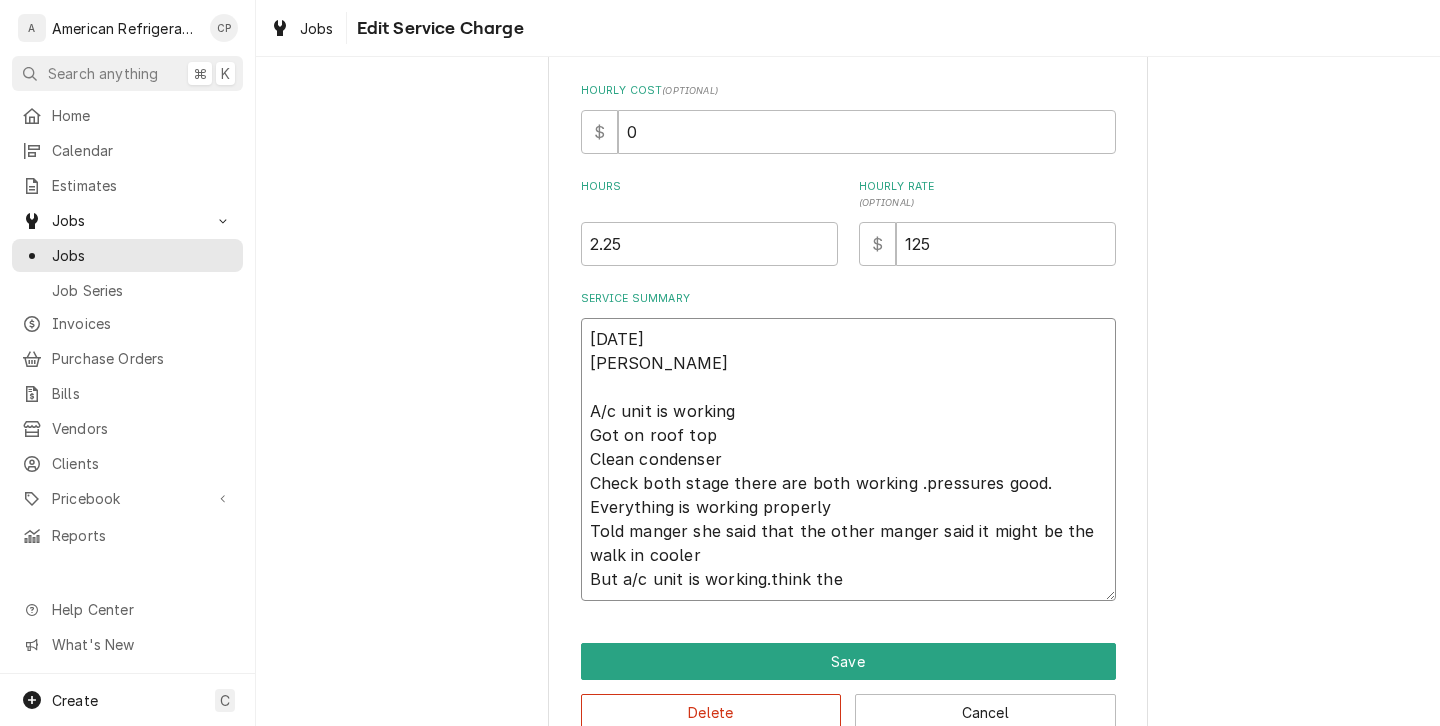 type on "x" 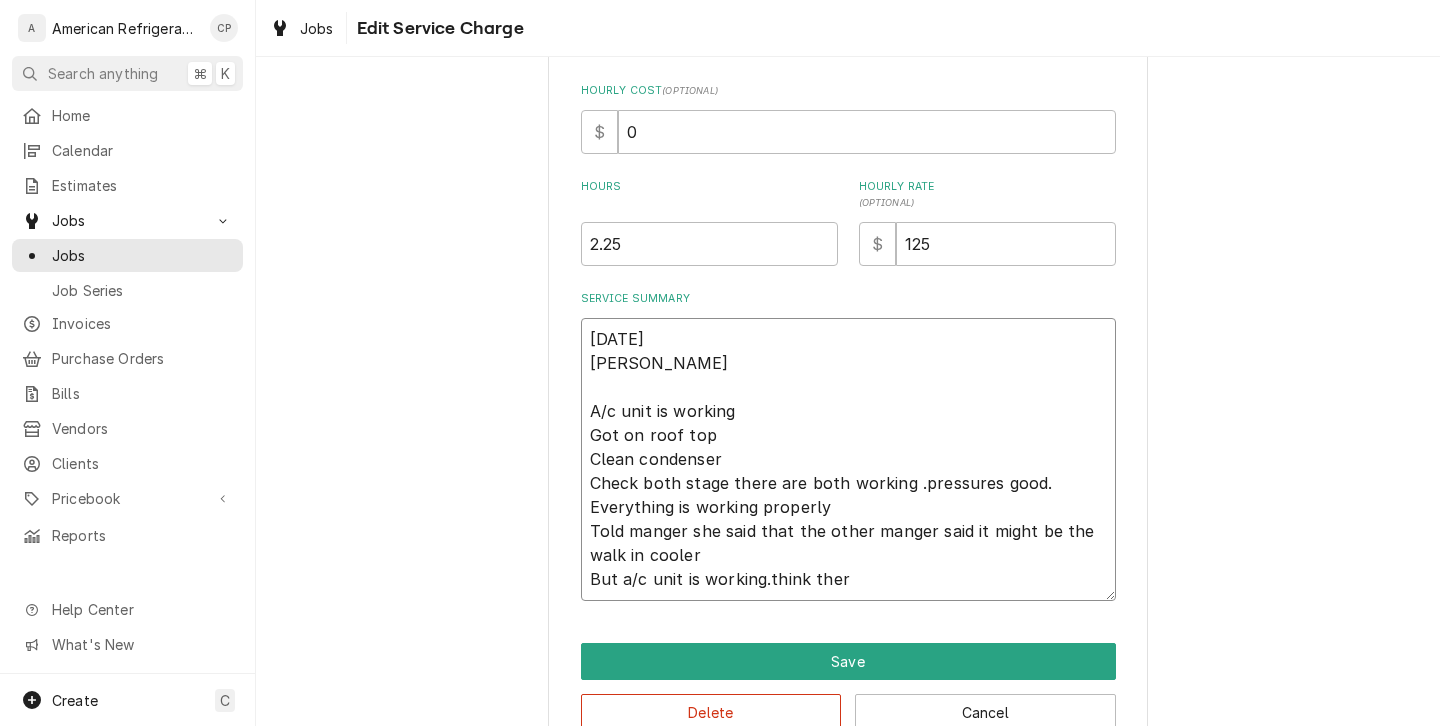 type on "x" 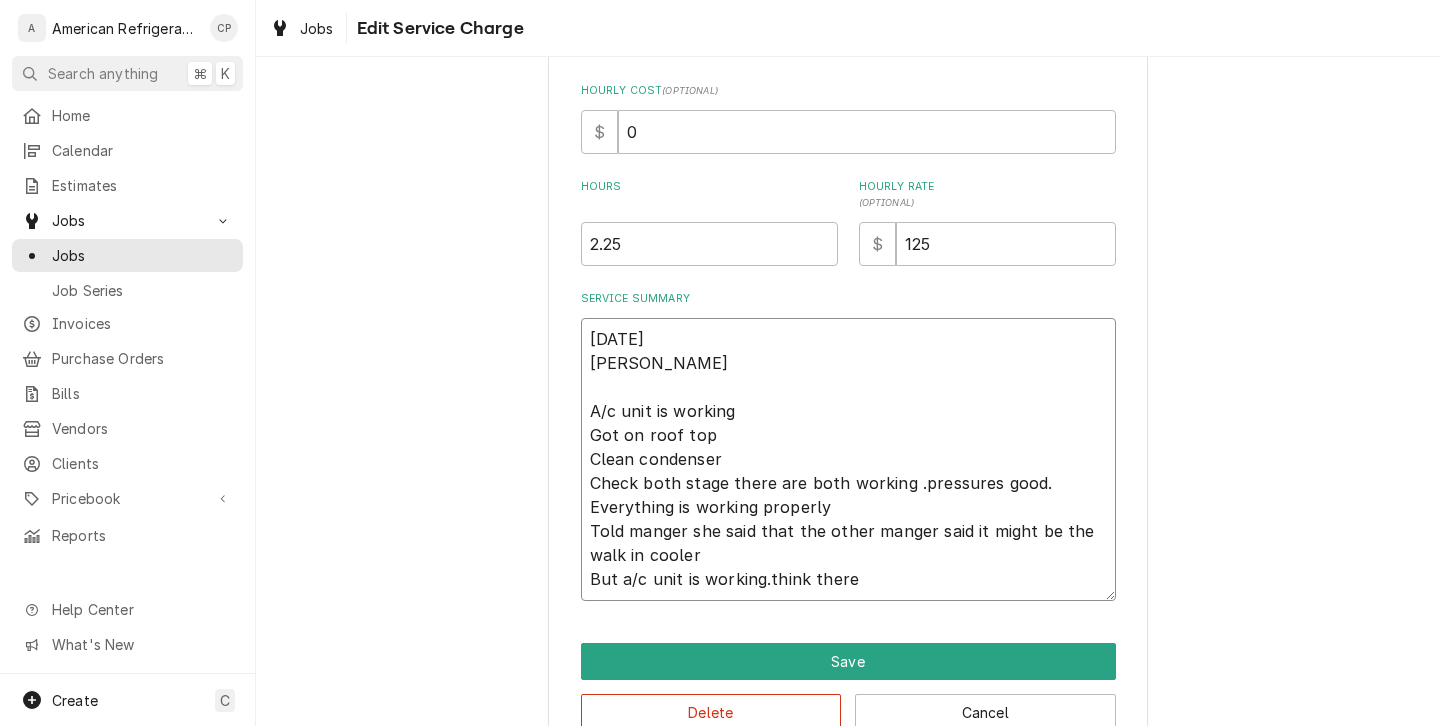 type on "x" 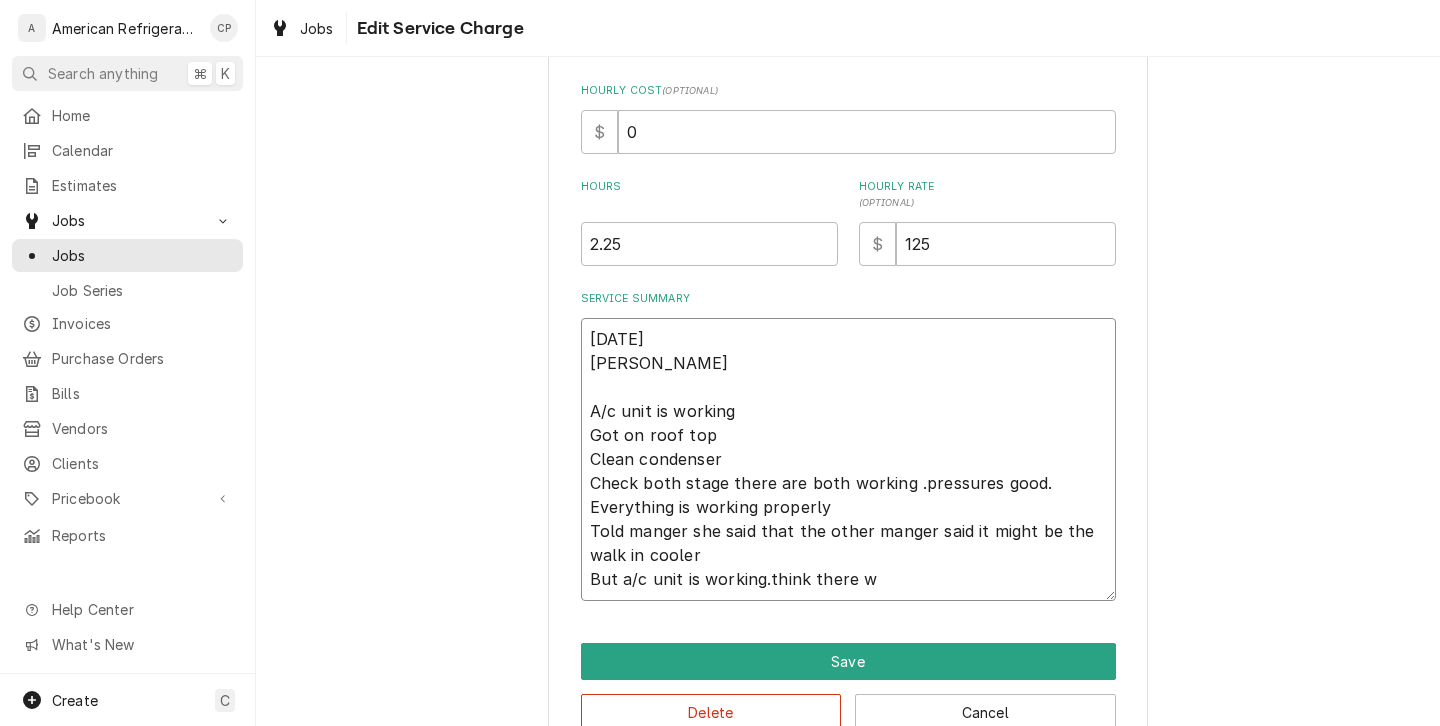 type on "x" 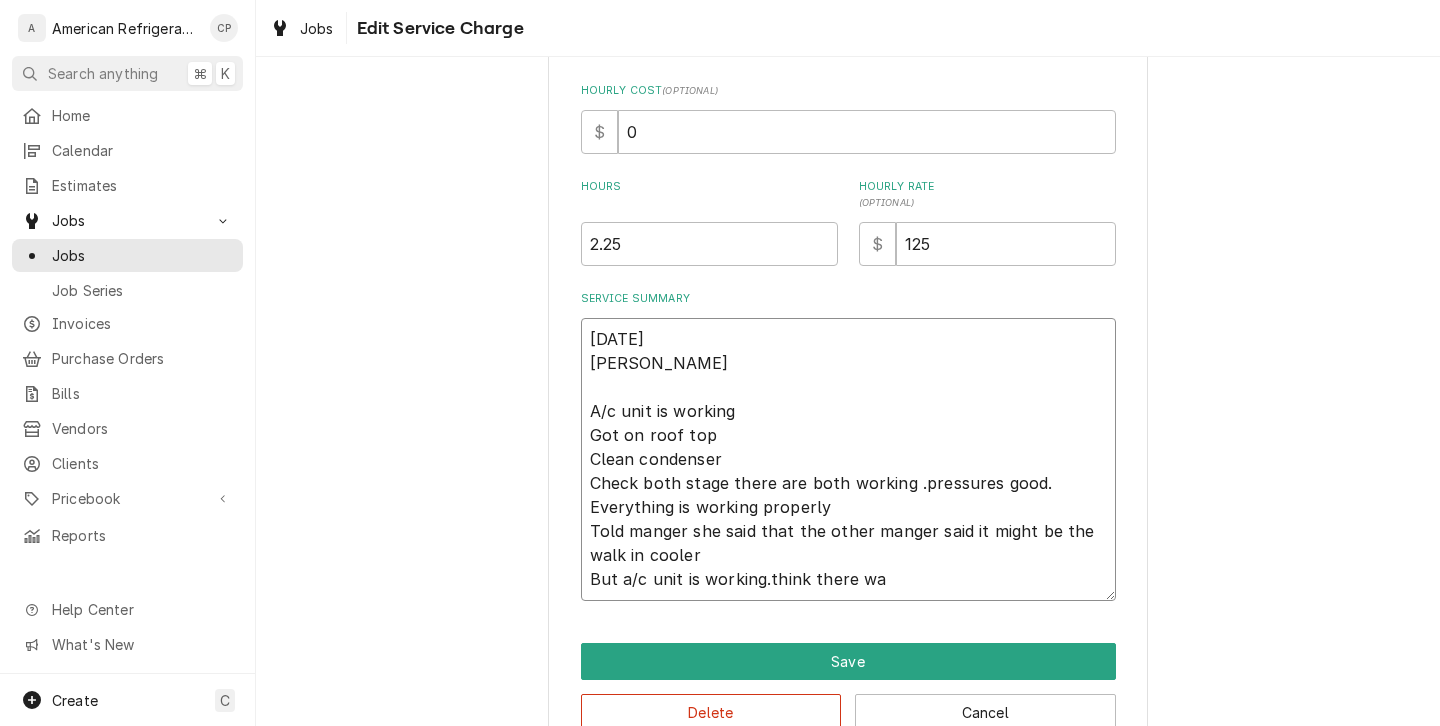 type on "x" 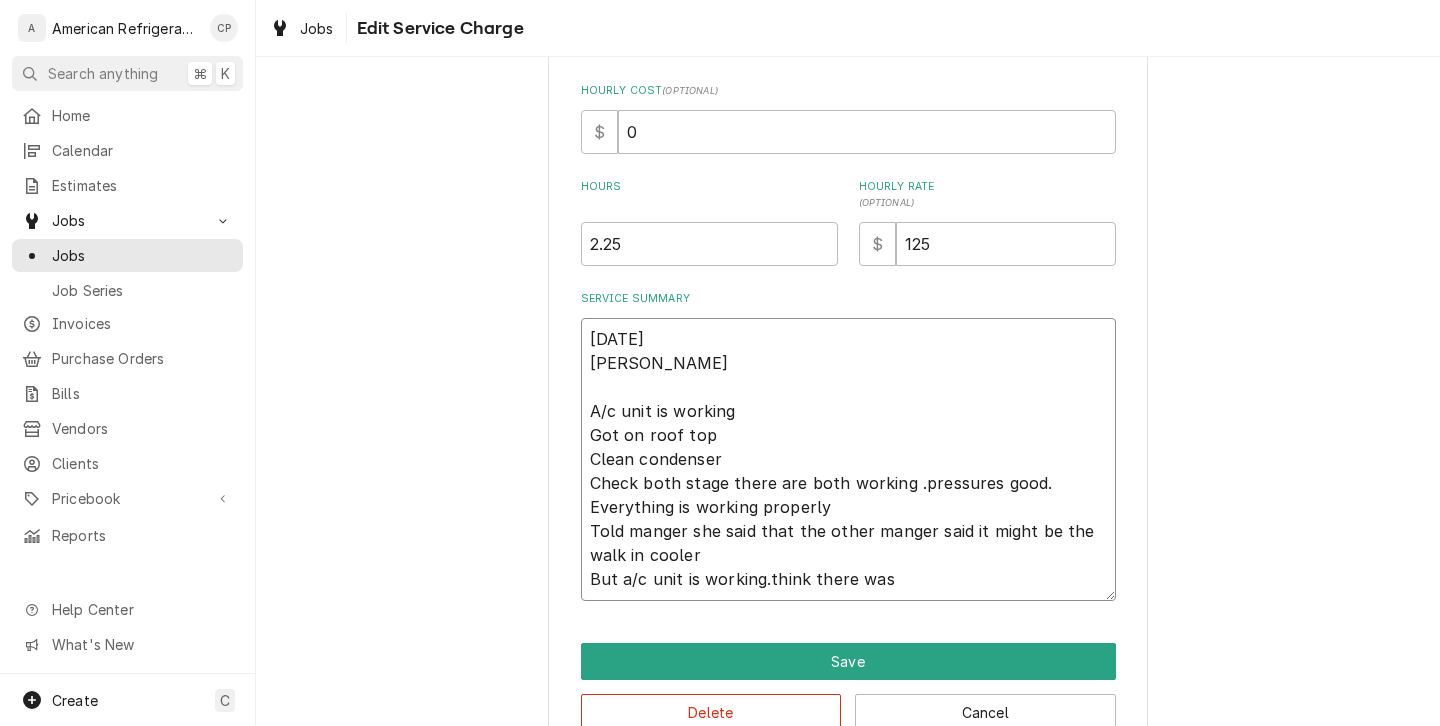 type on "x" 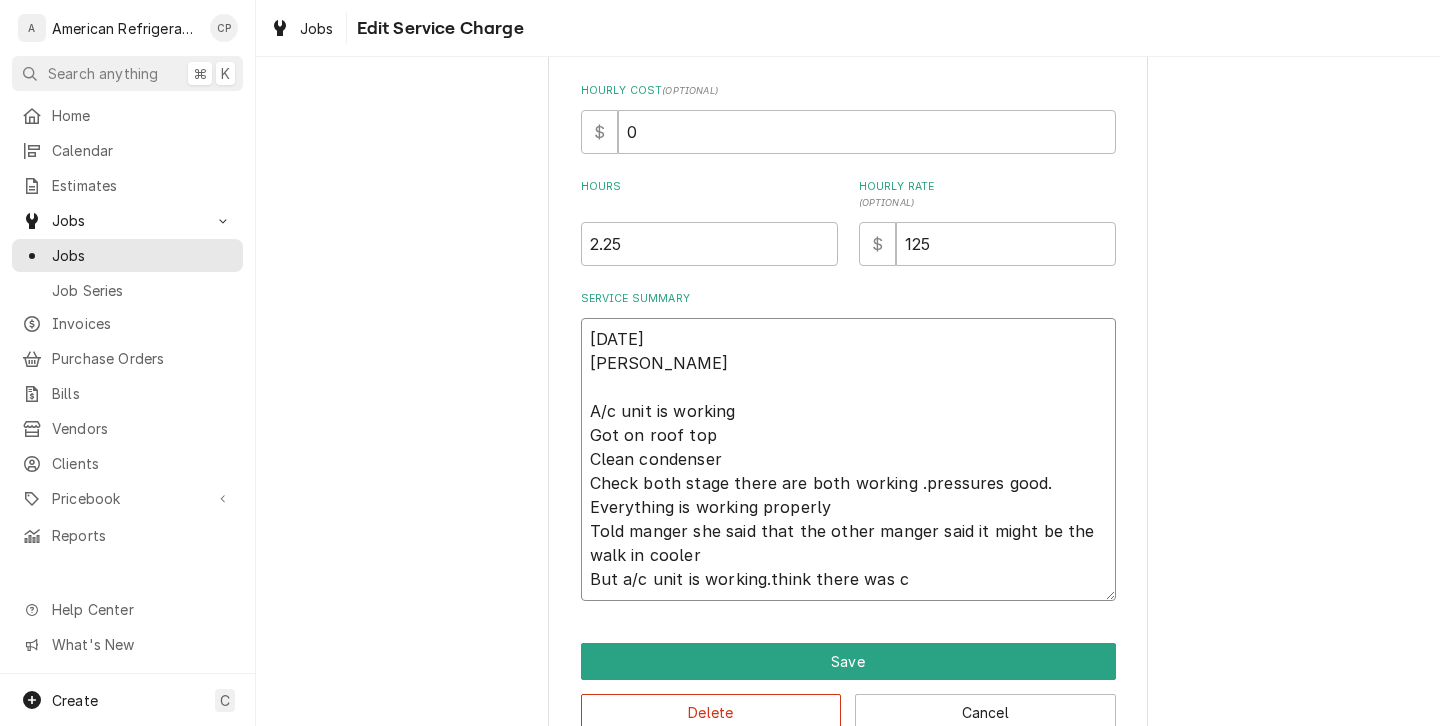 type on "x" 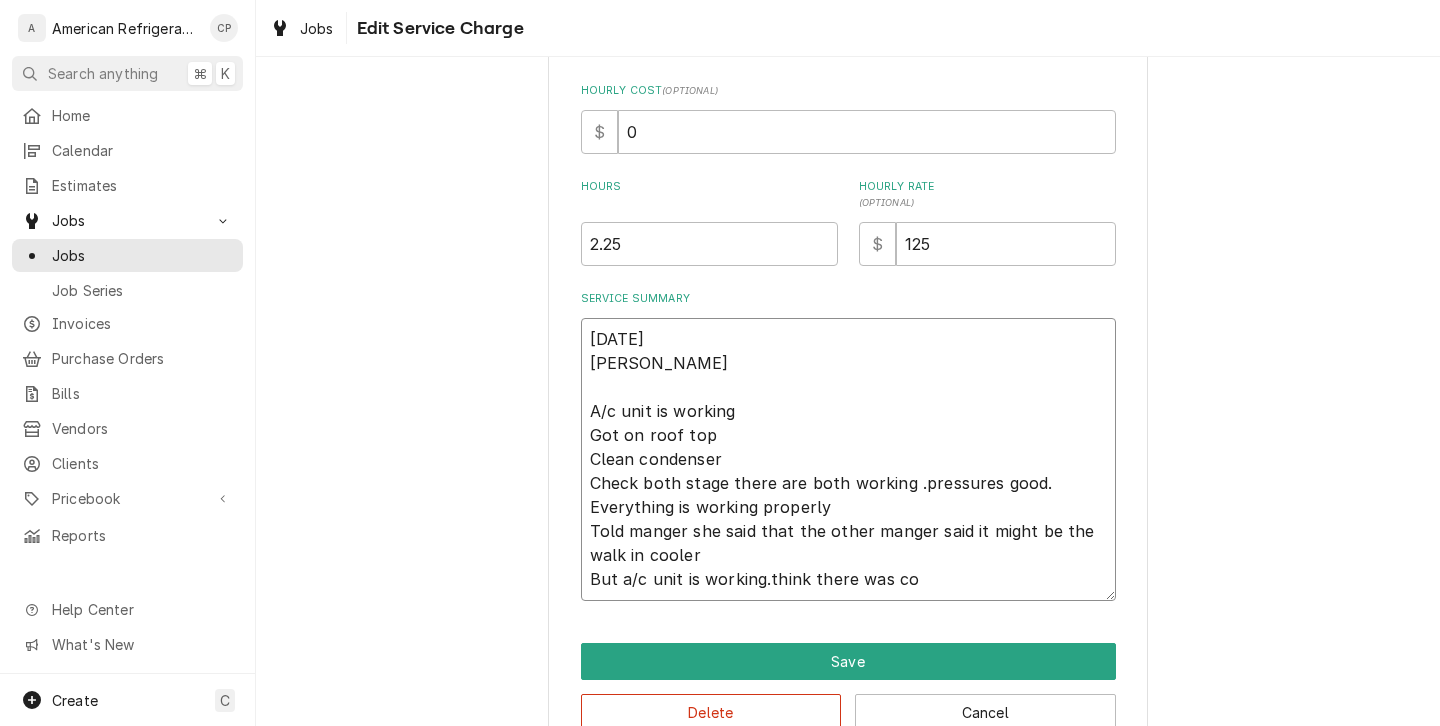 type on "x" 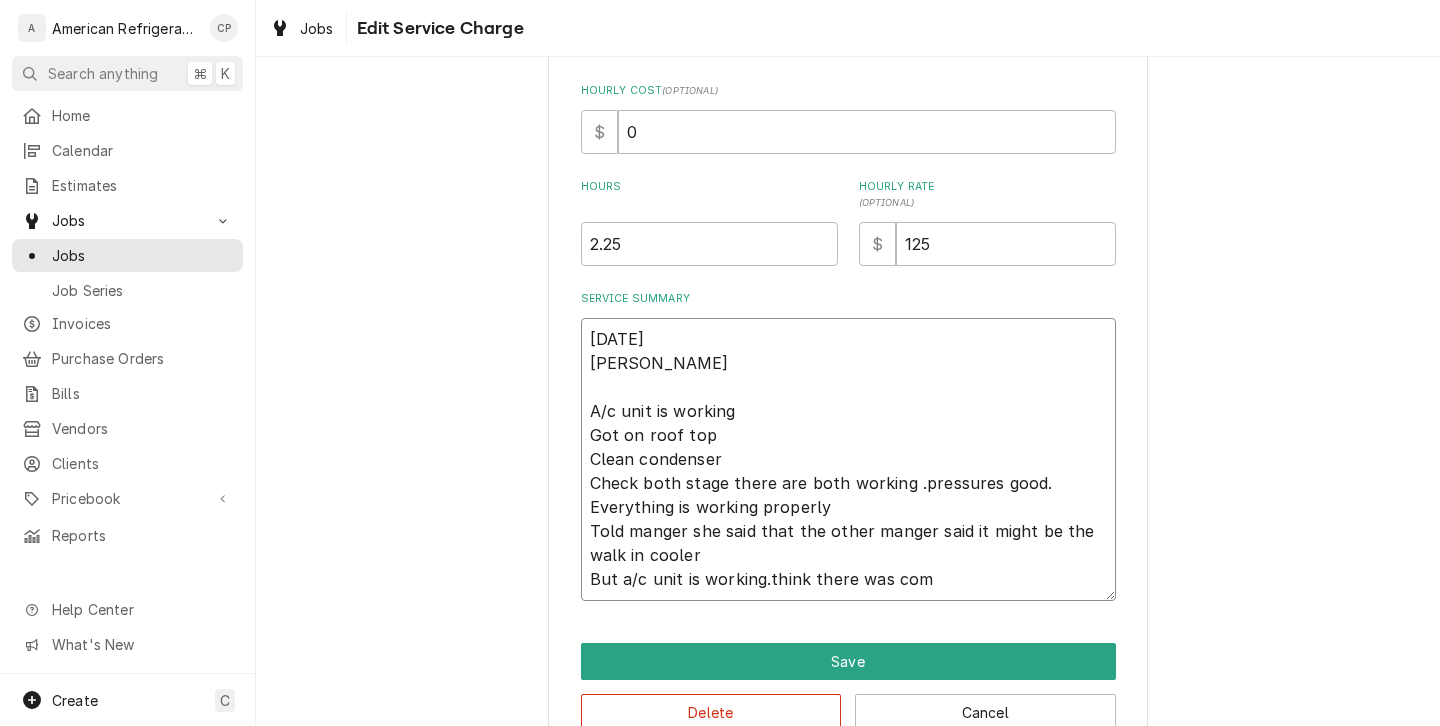 type on "x" 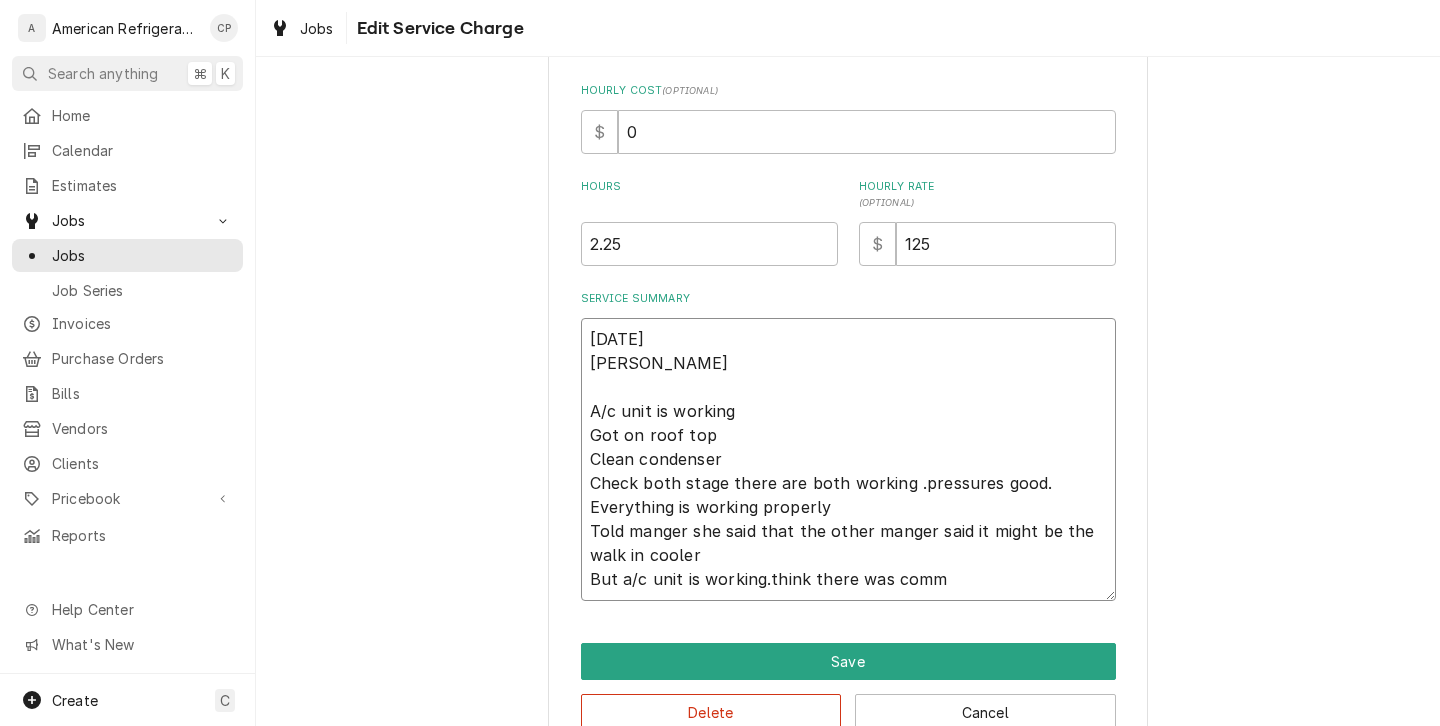 type on "x" 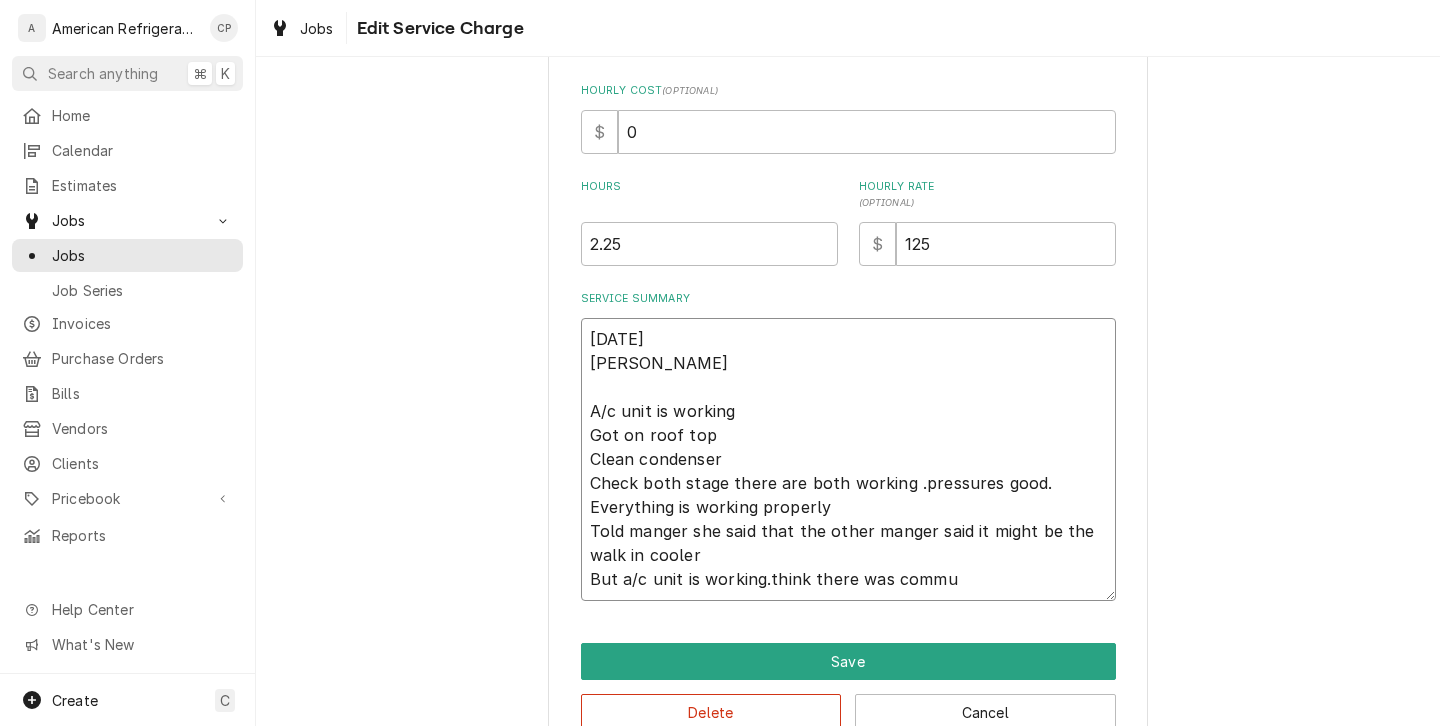 type on "x" 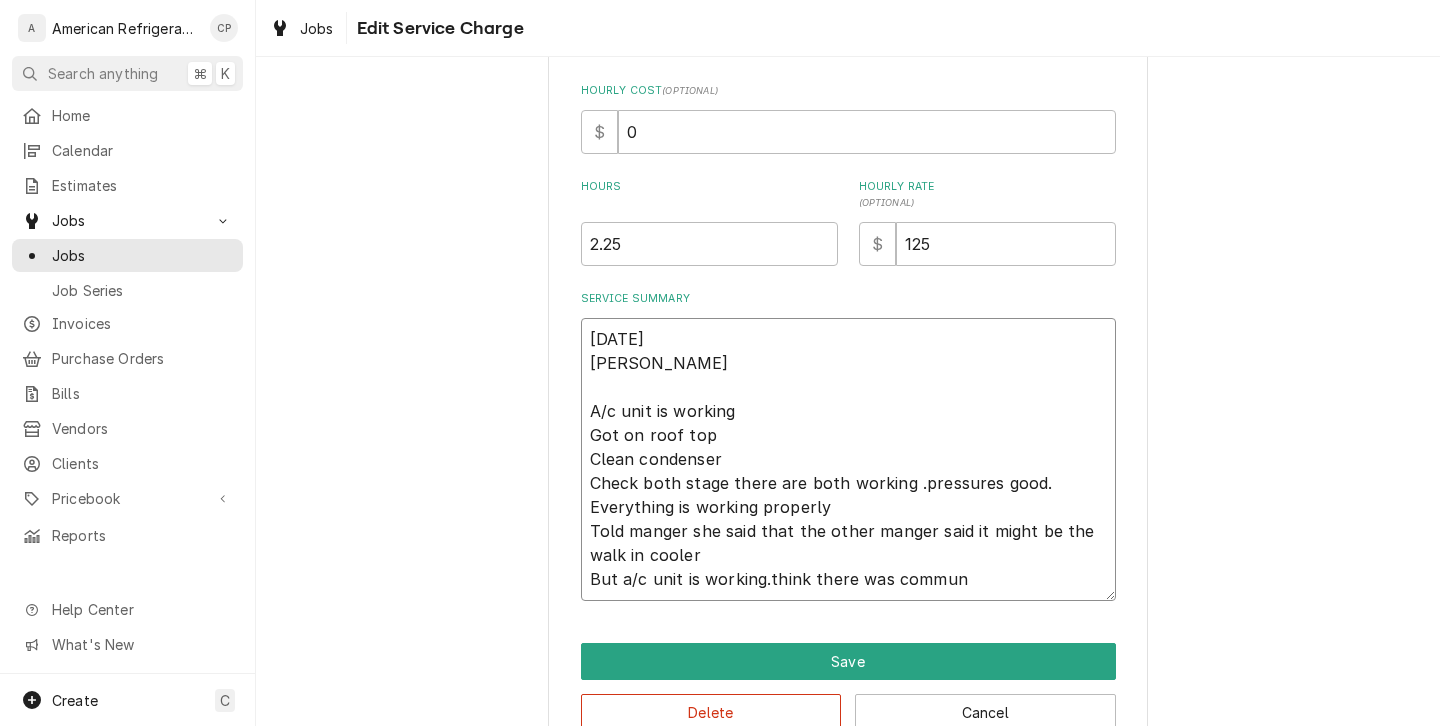 type on "x" 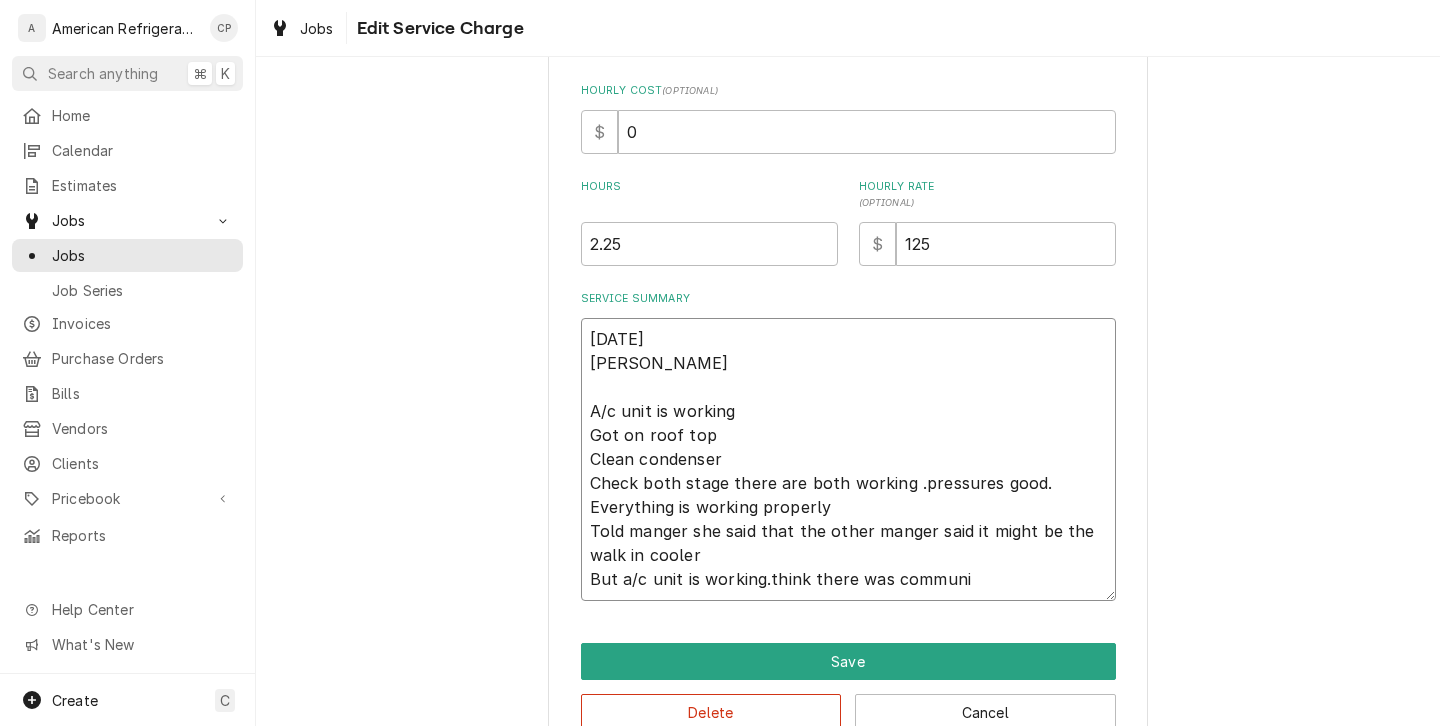 type on "x" 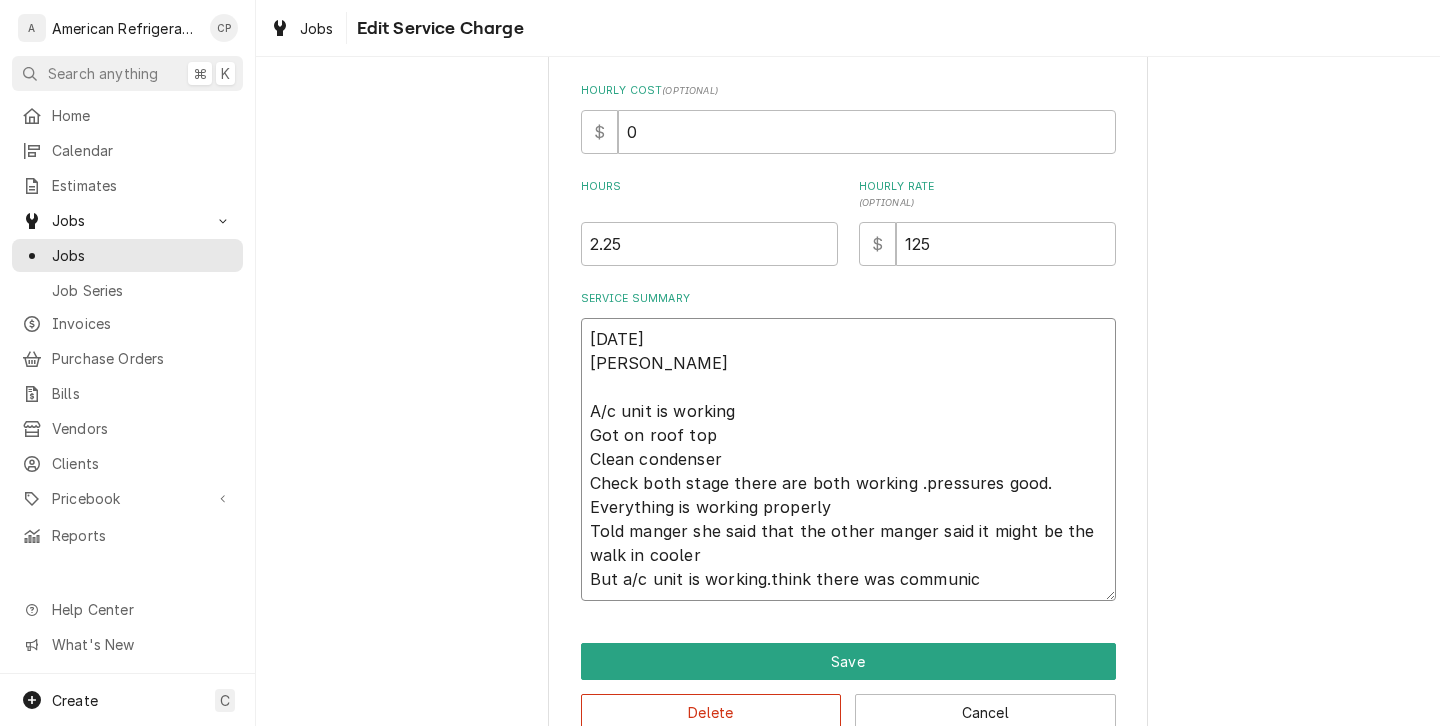 type on "x" 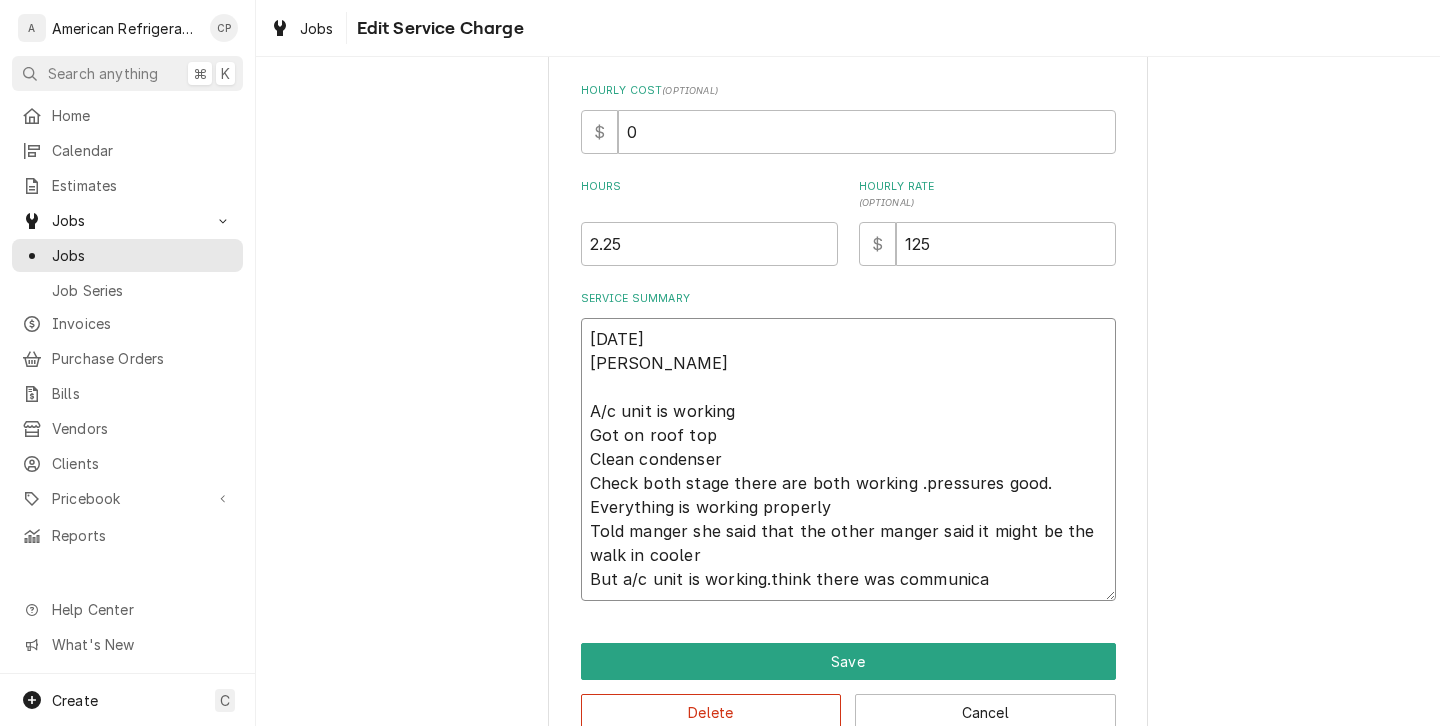 type on "x" 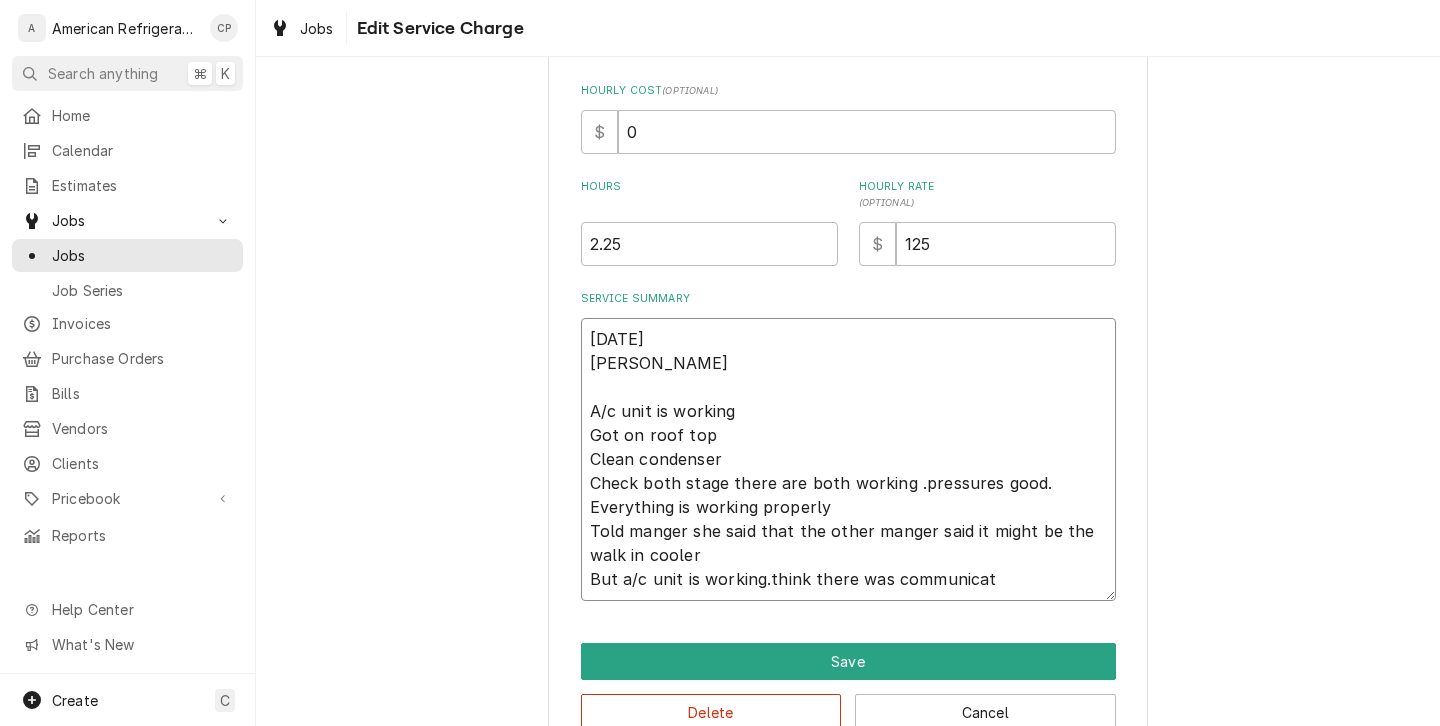 type on "x" 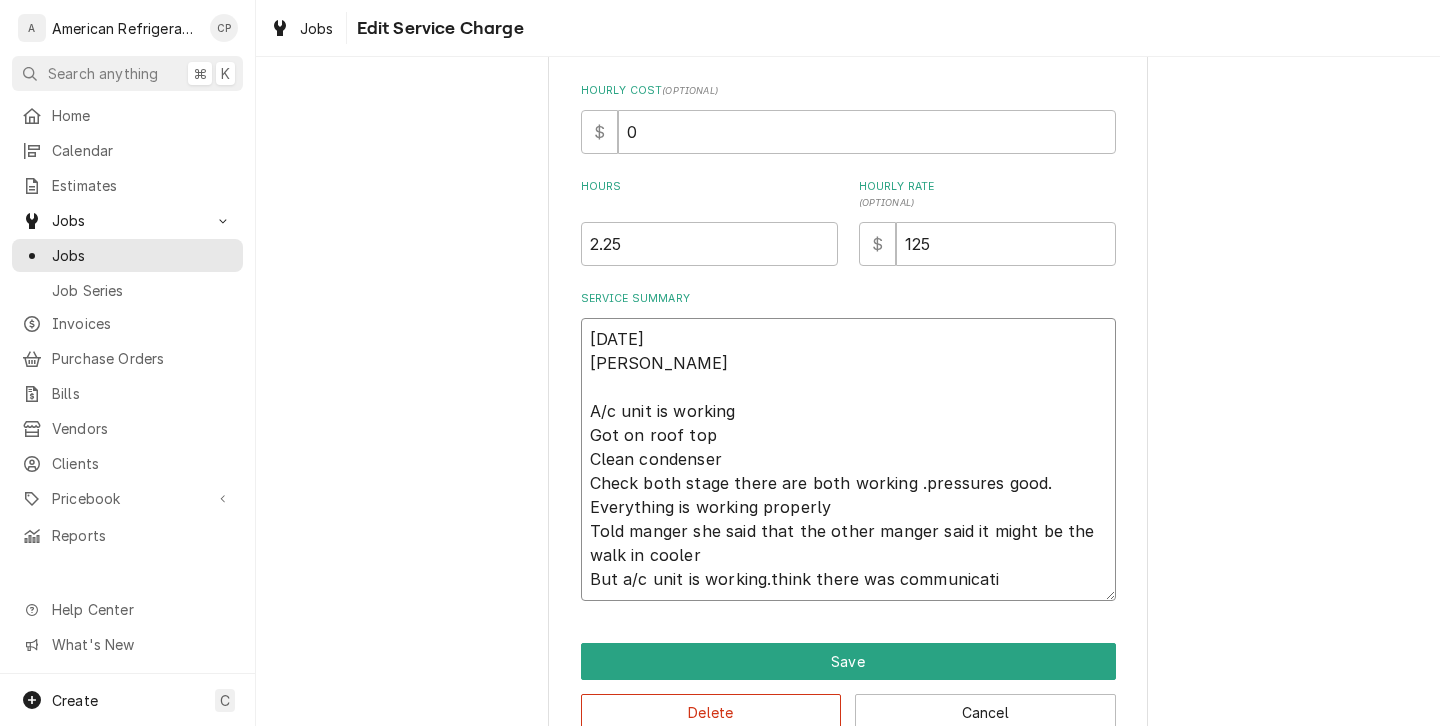 type on "x" 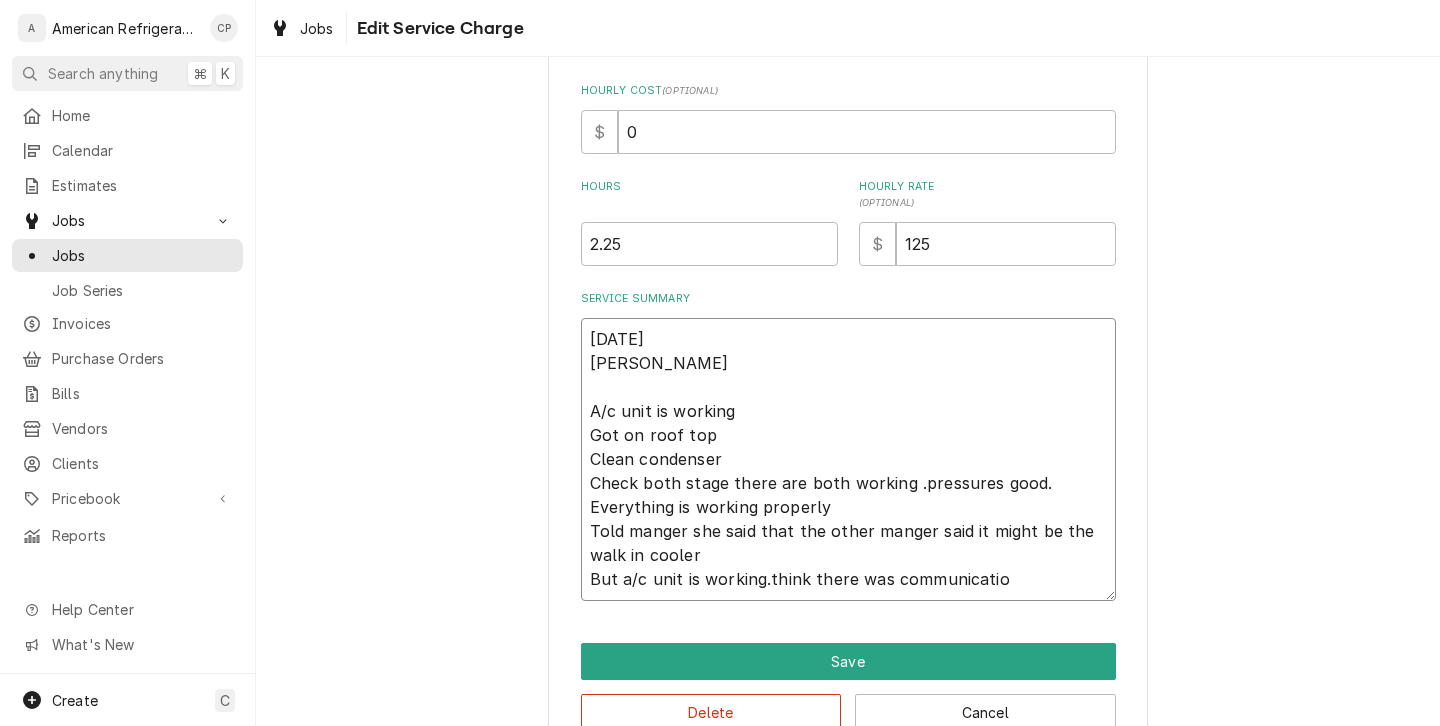 type on "x" 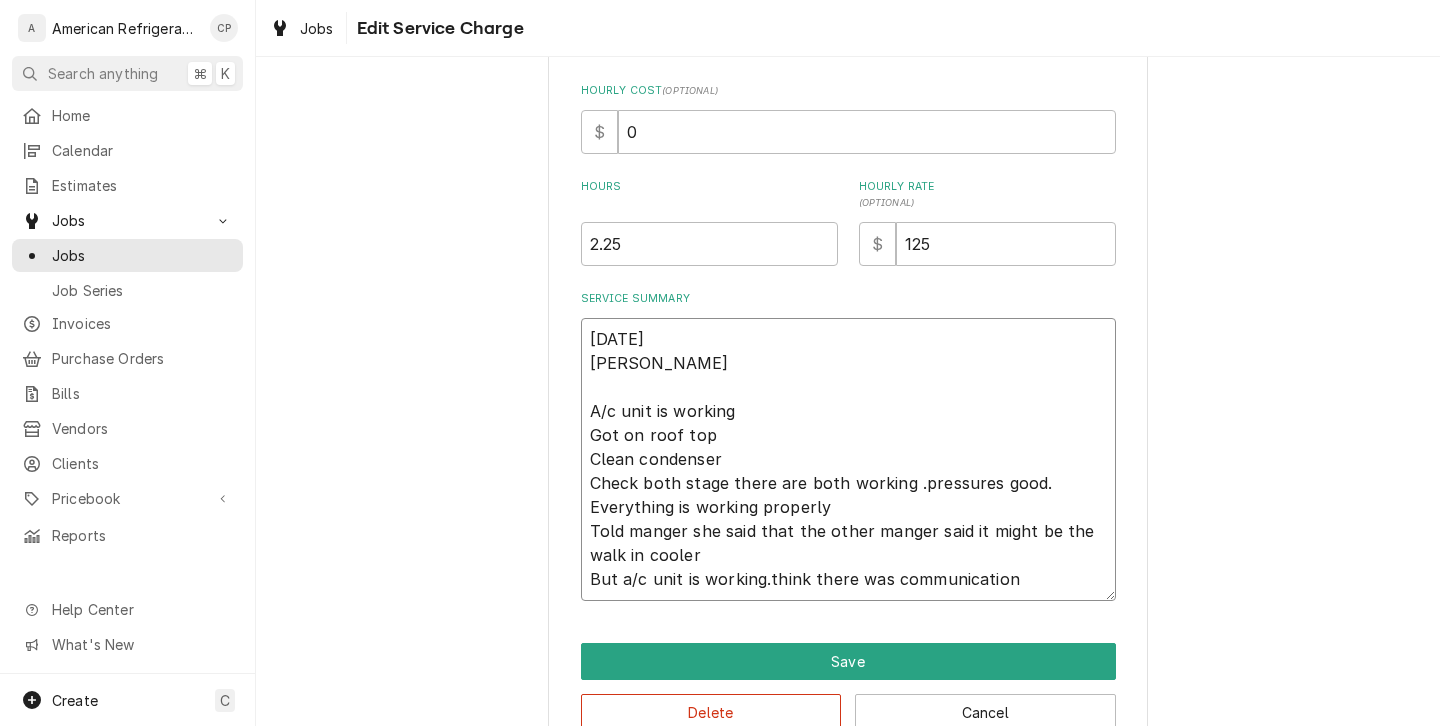 type on "x" 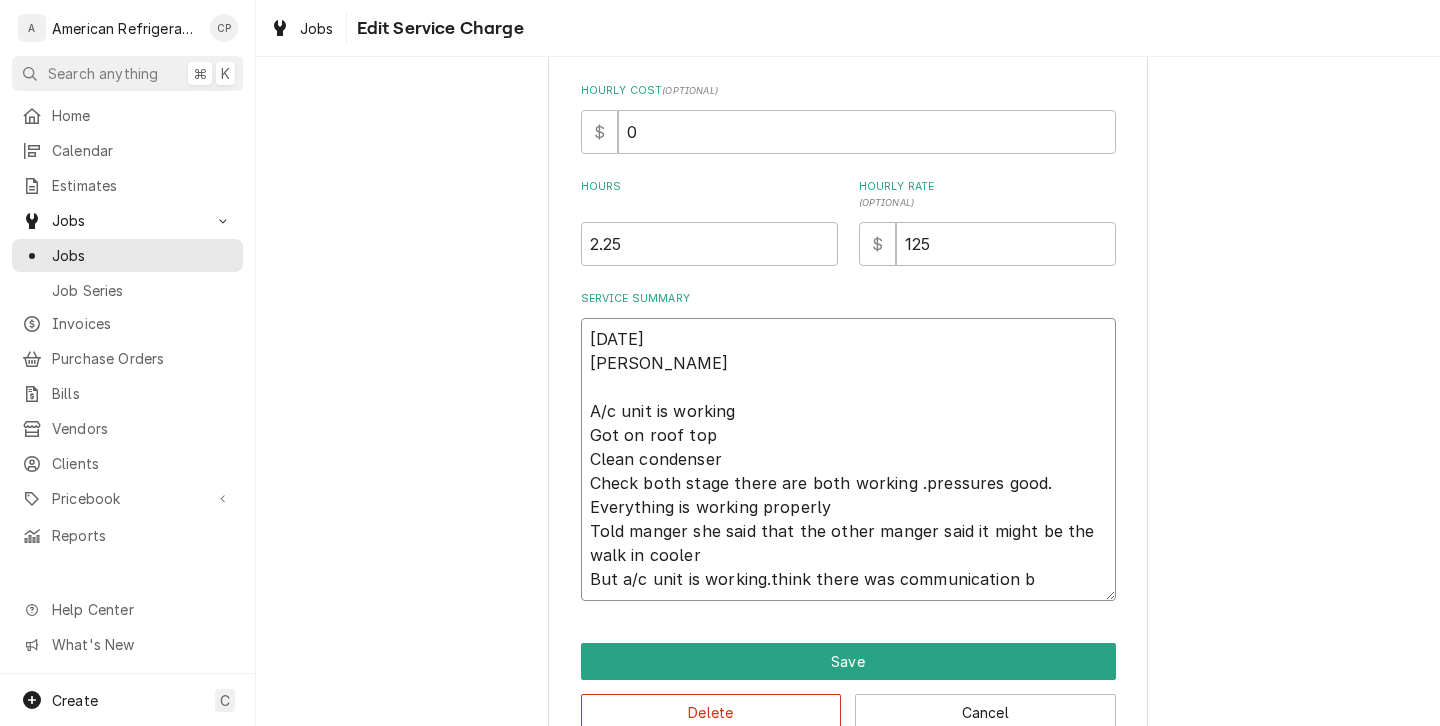 type on "x" 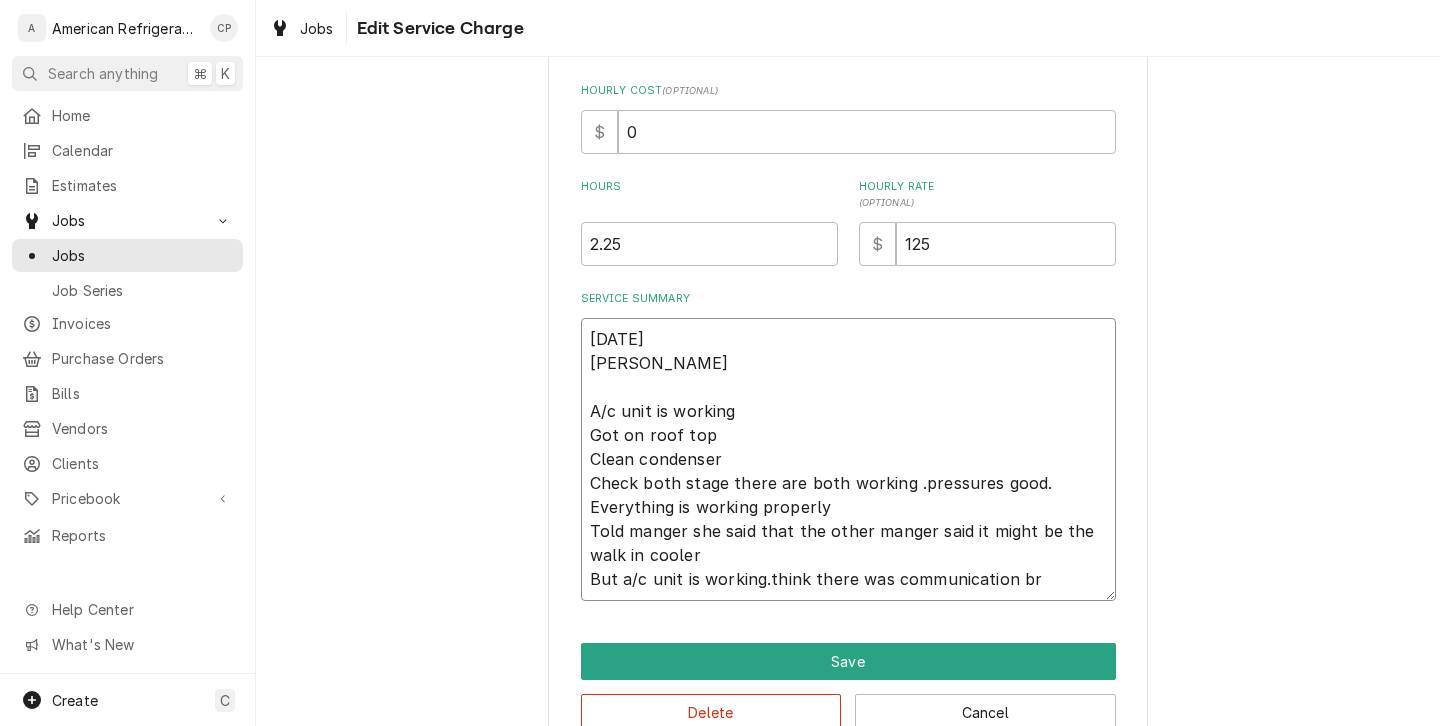type on "x" 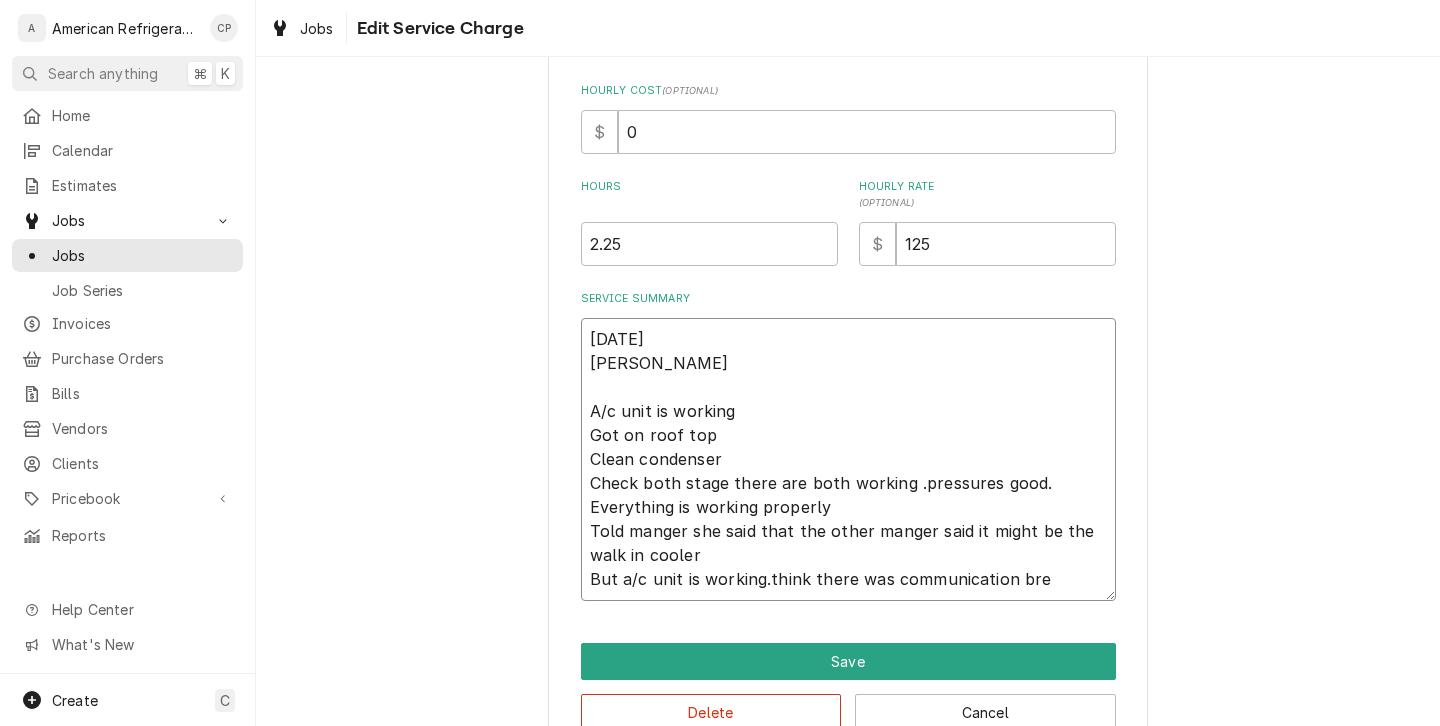 type on "x" 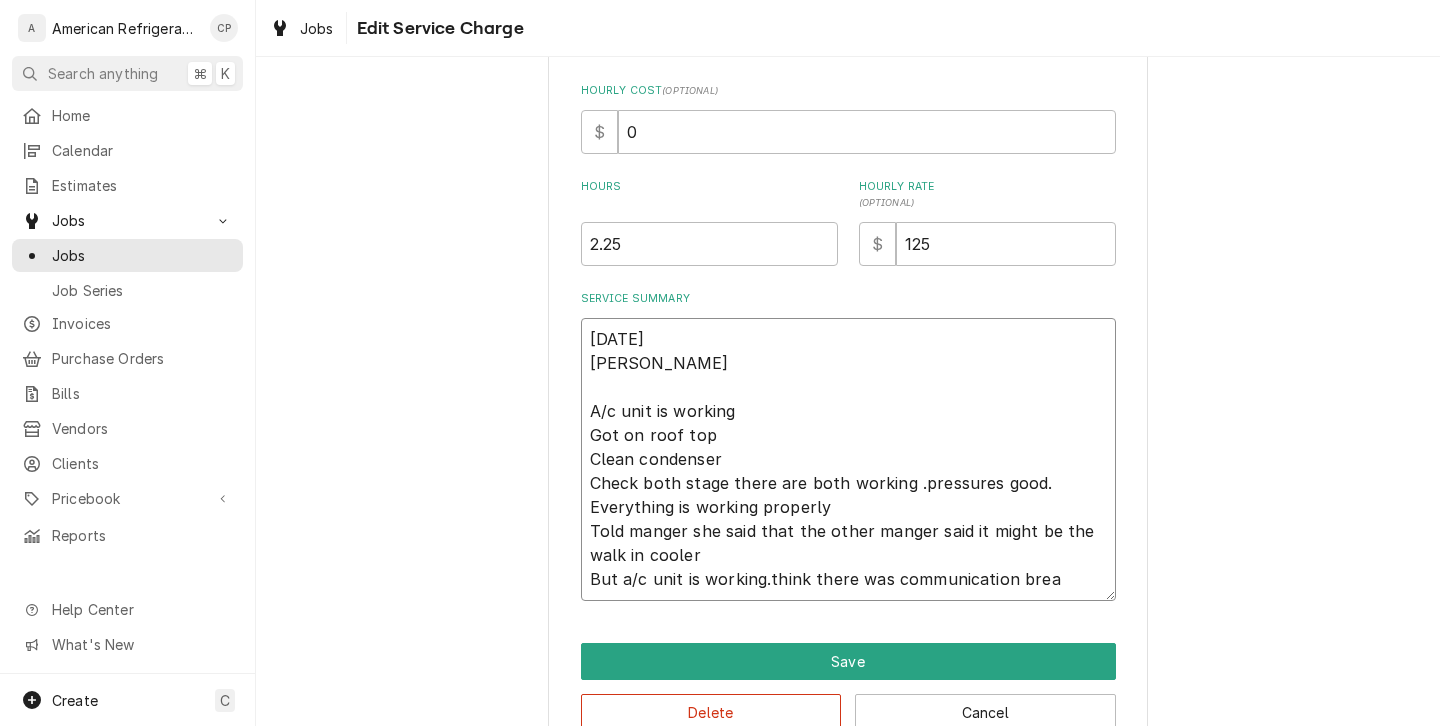 type on "x" 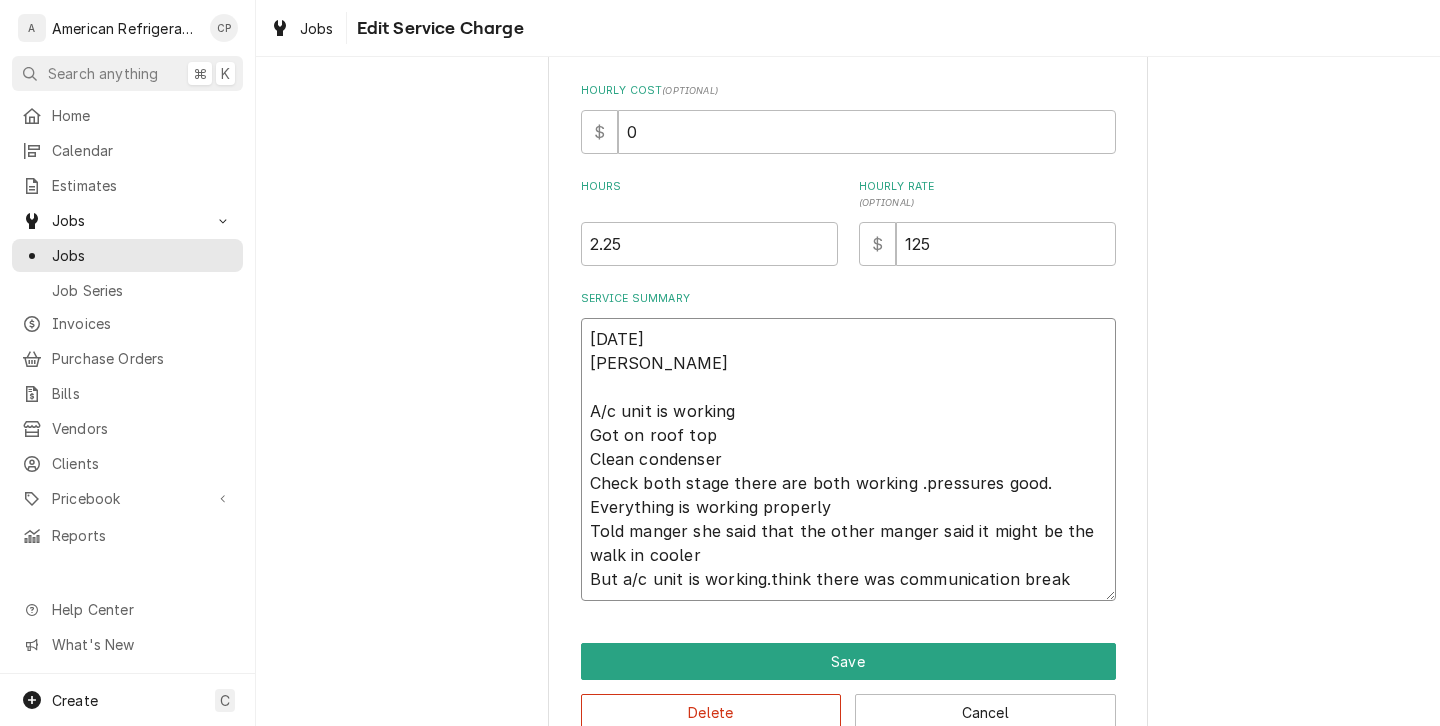 type on "x" 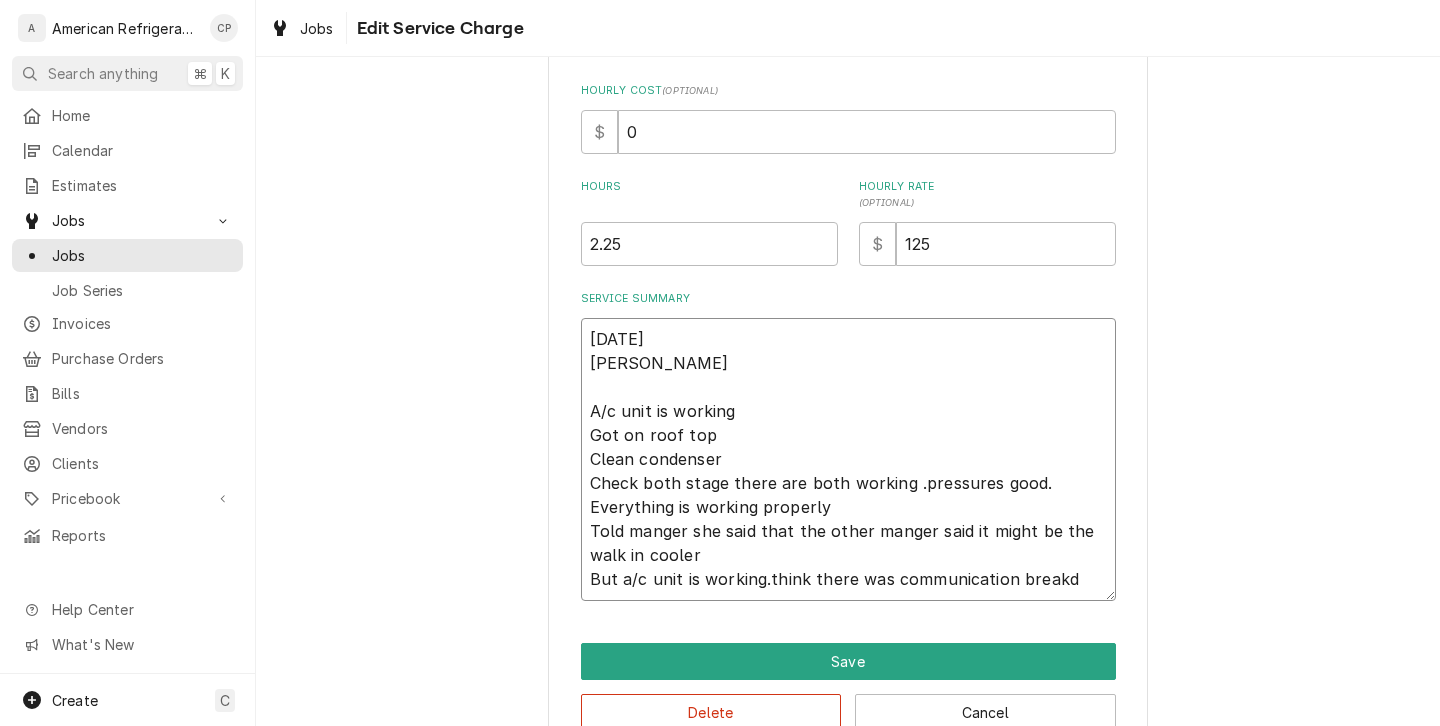 type on "x" 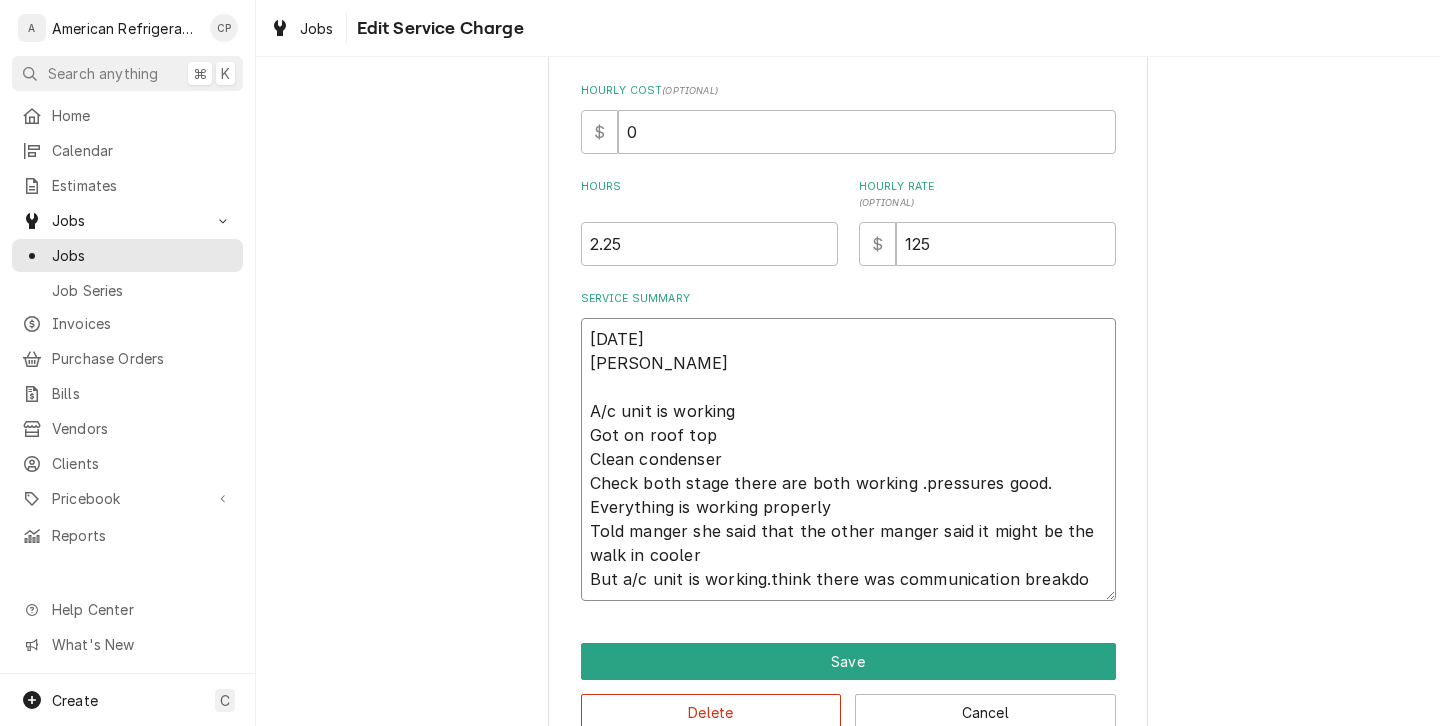 type on "x" 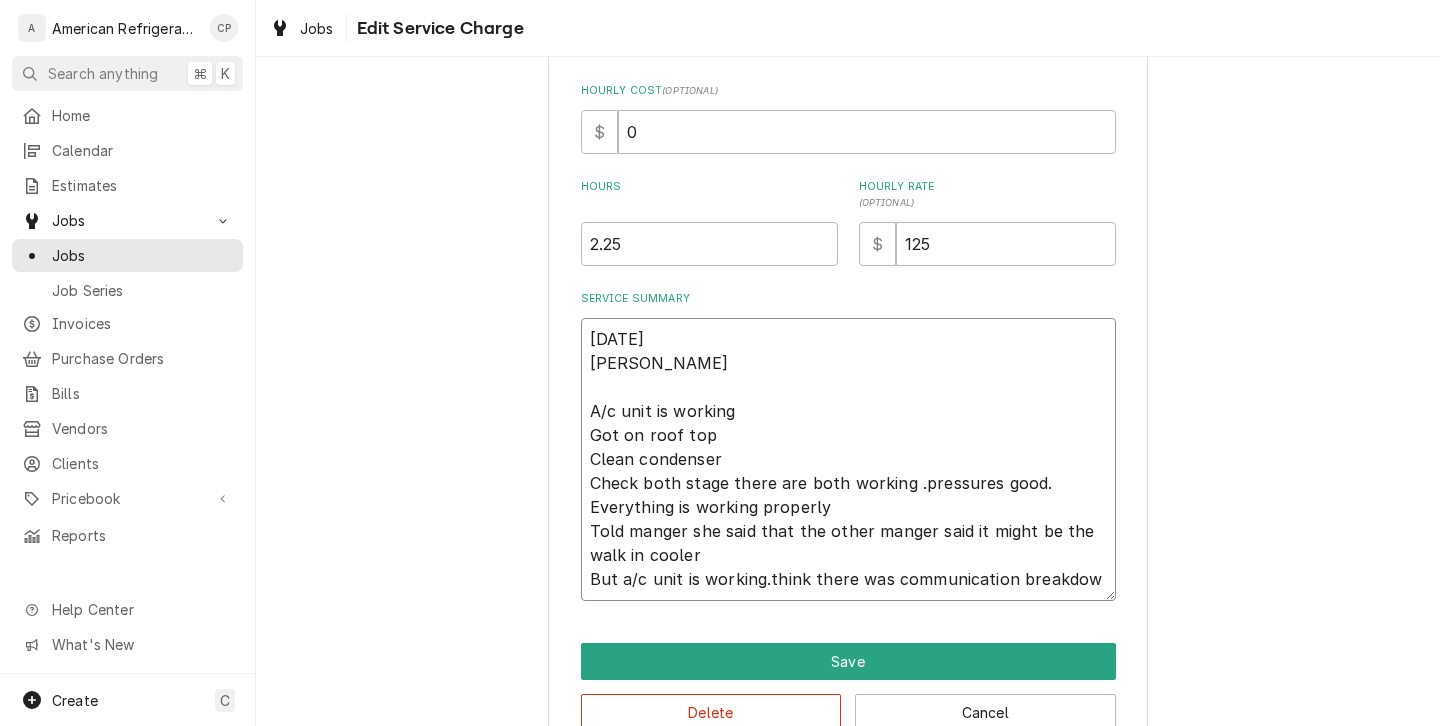 type on "x" 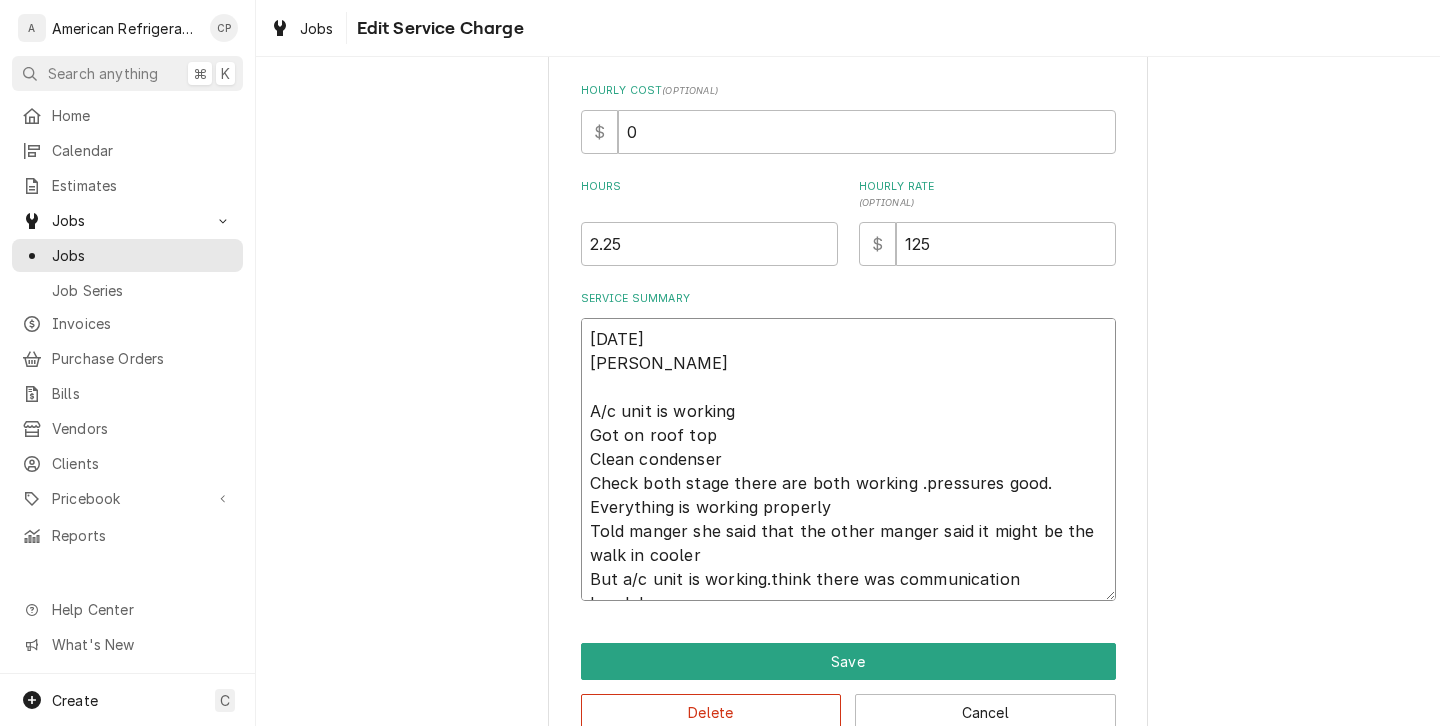 type on "x" 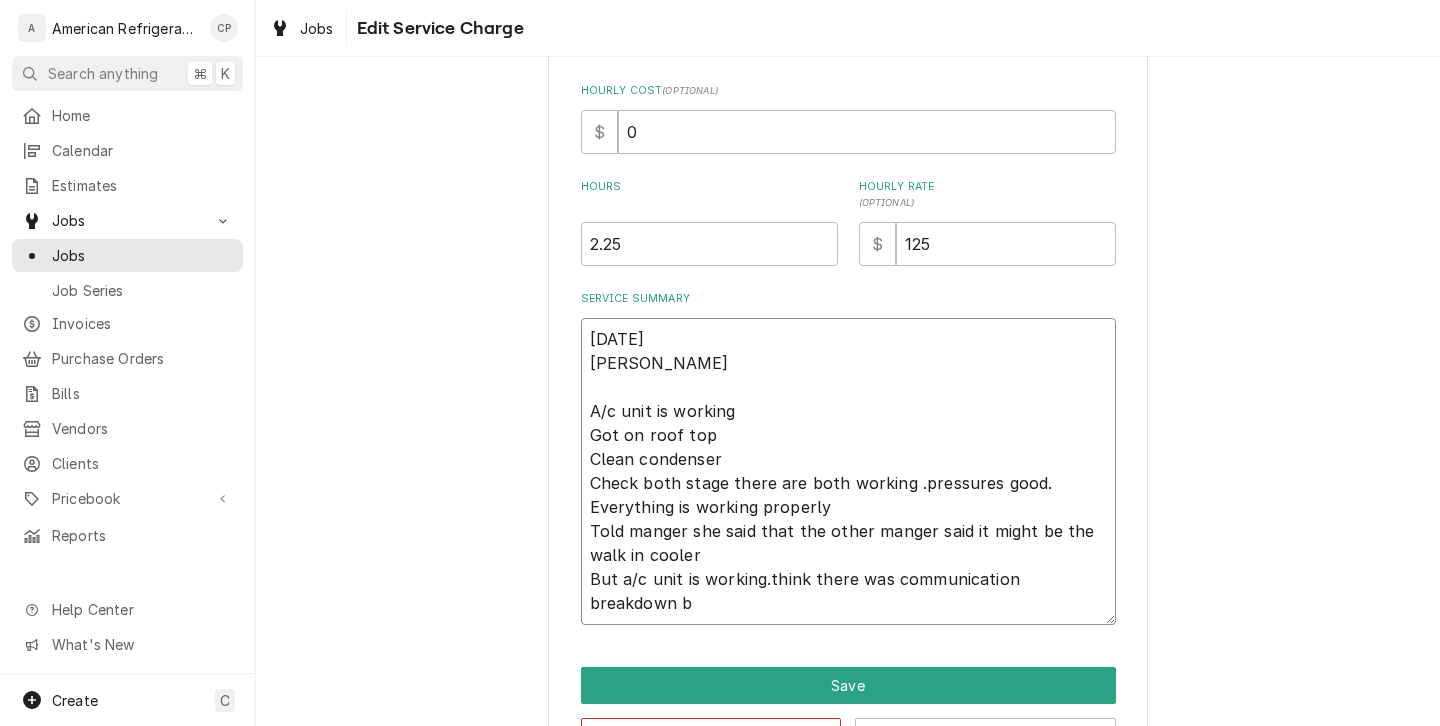 type on "x" 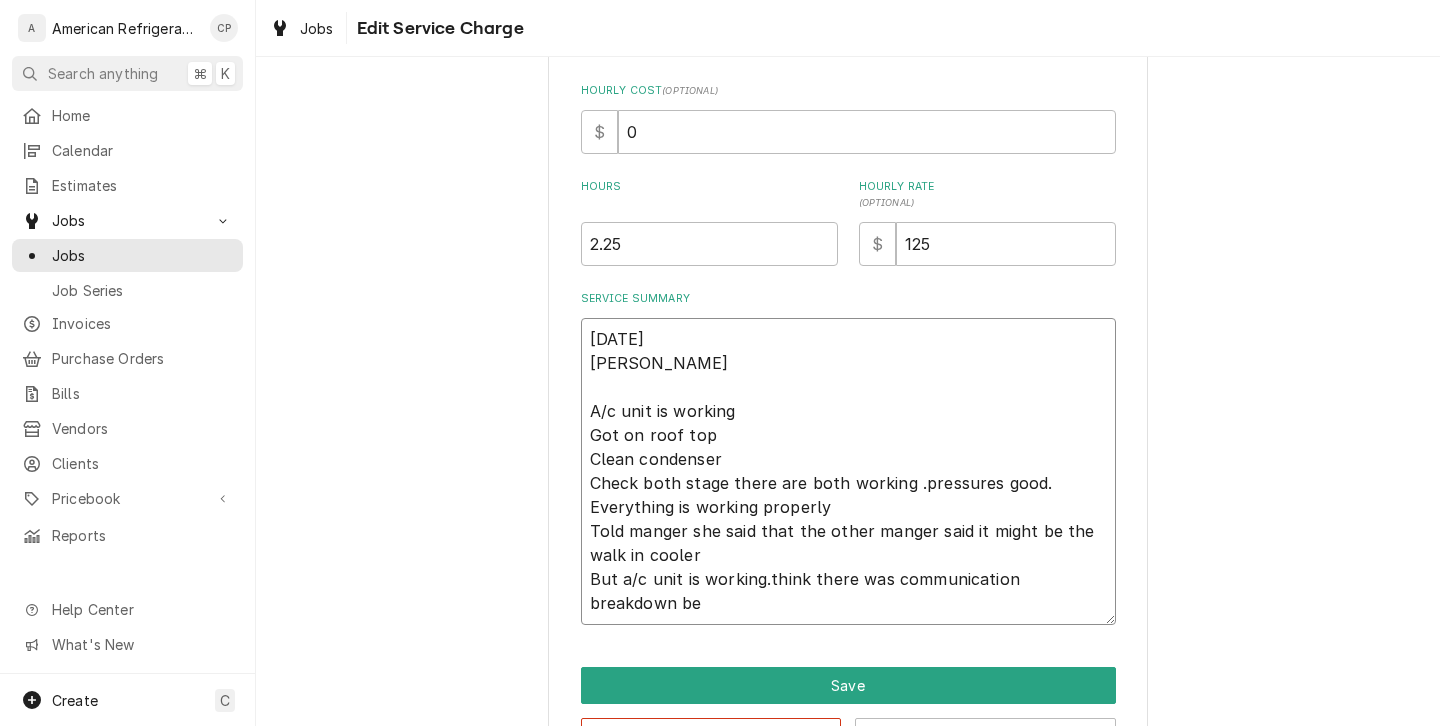 type on "x" 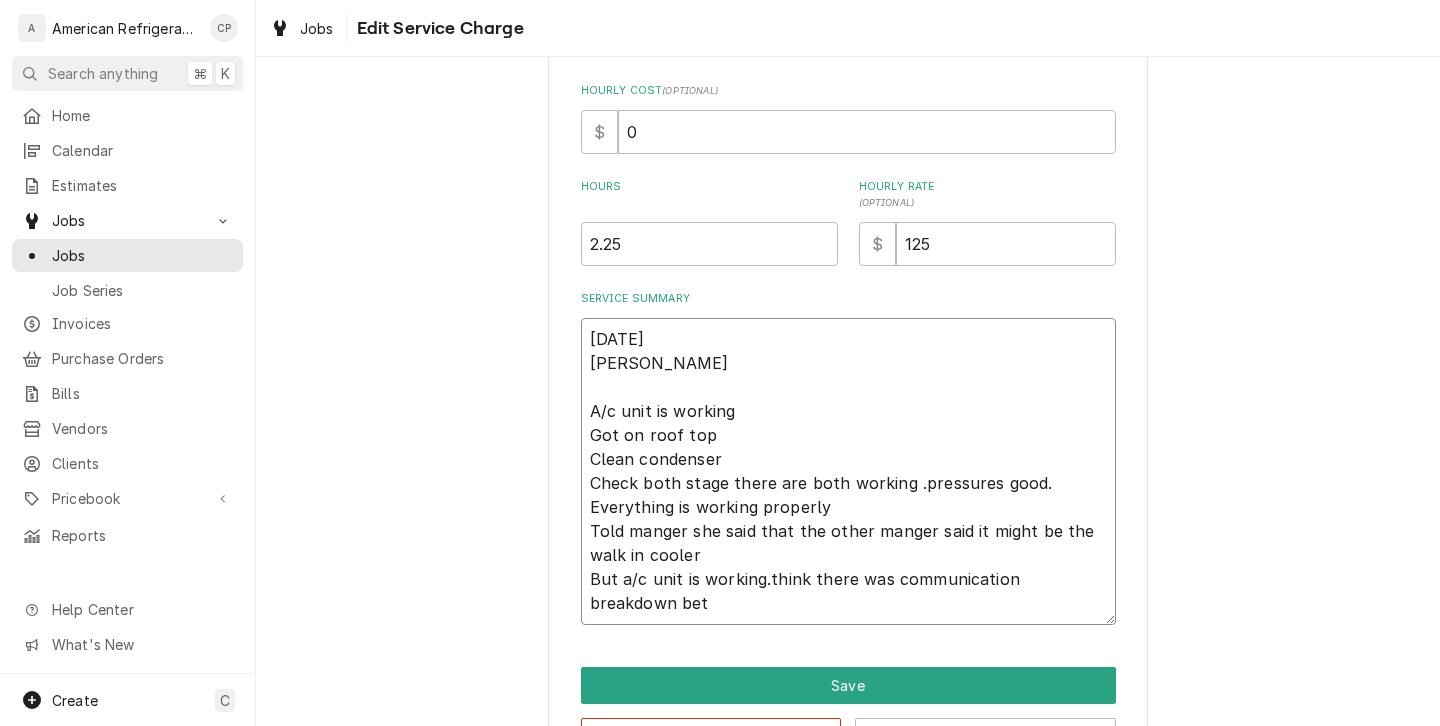 type on "x" 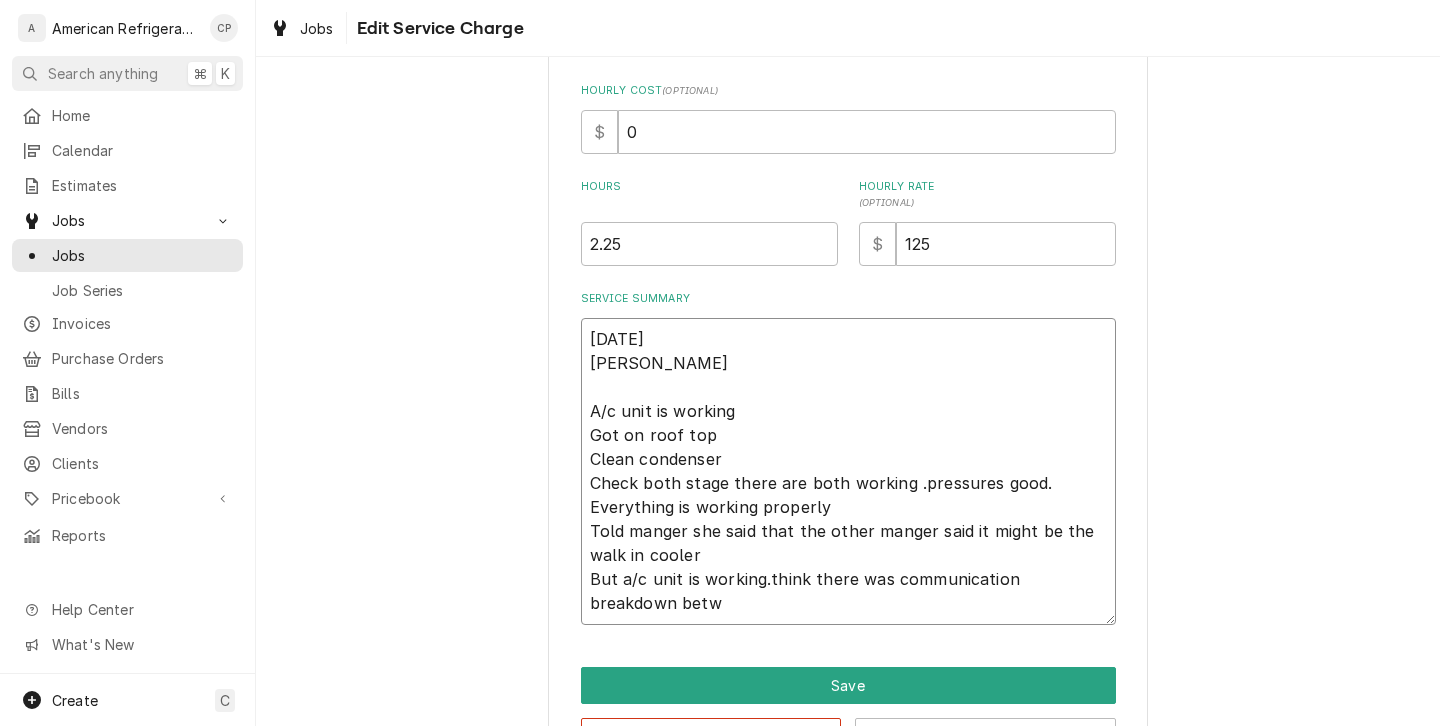 type on "x" 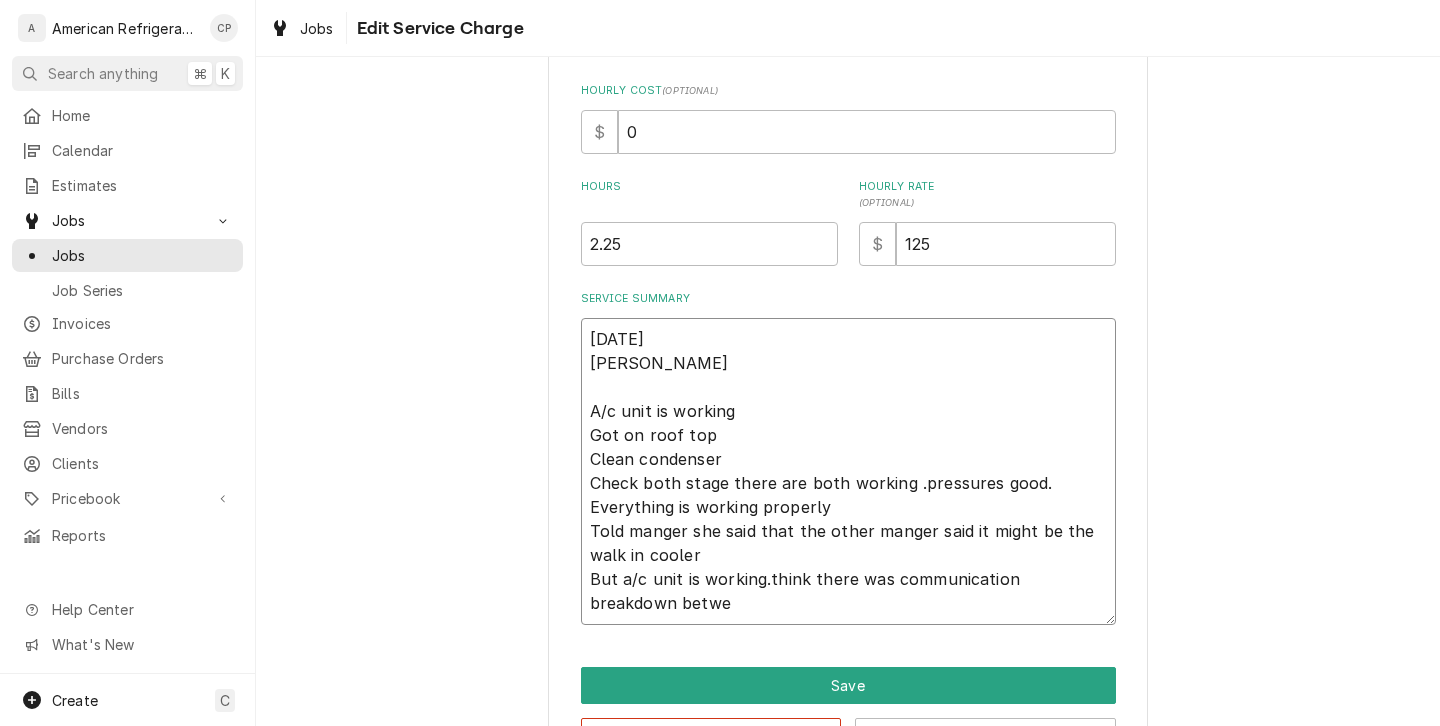 type on "x" 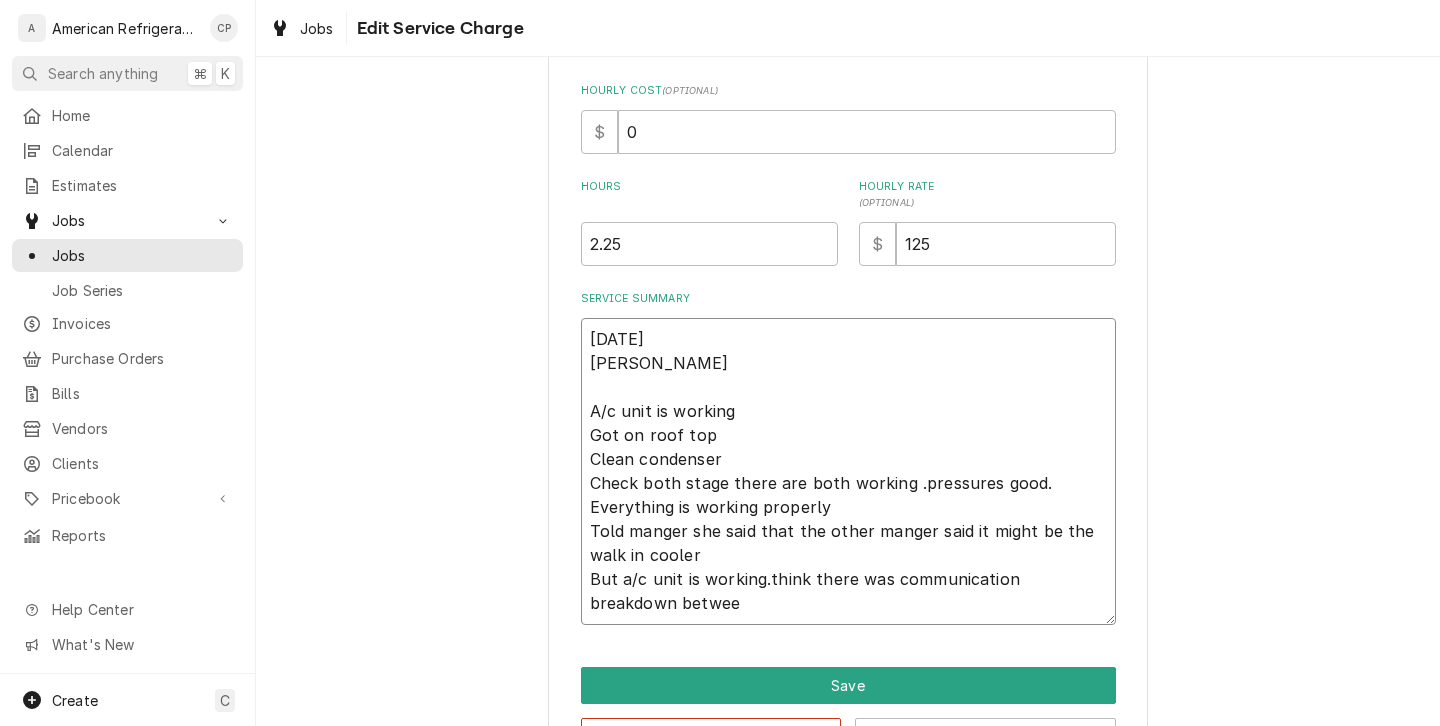 type on "x" 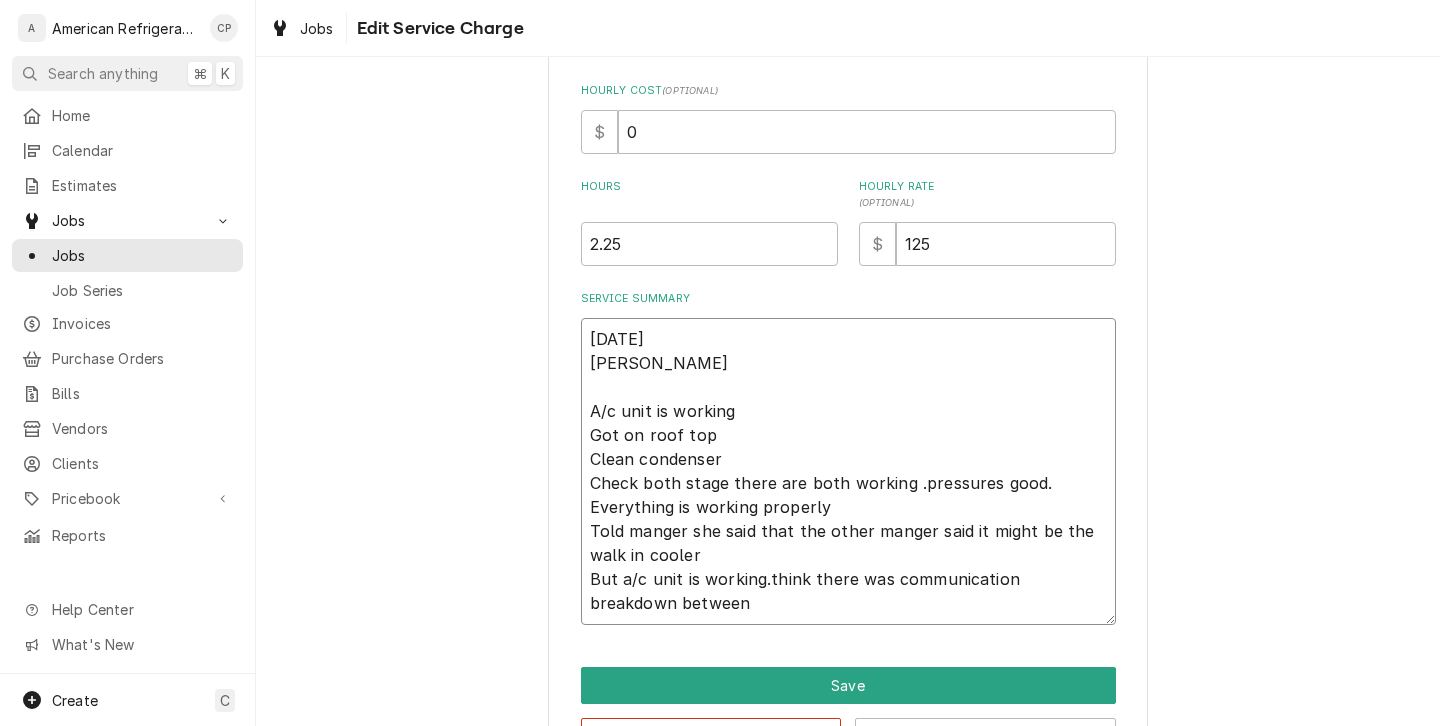type on "x" 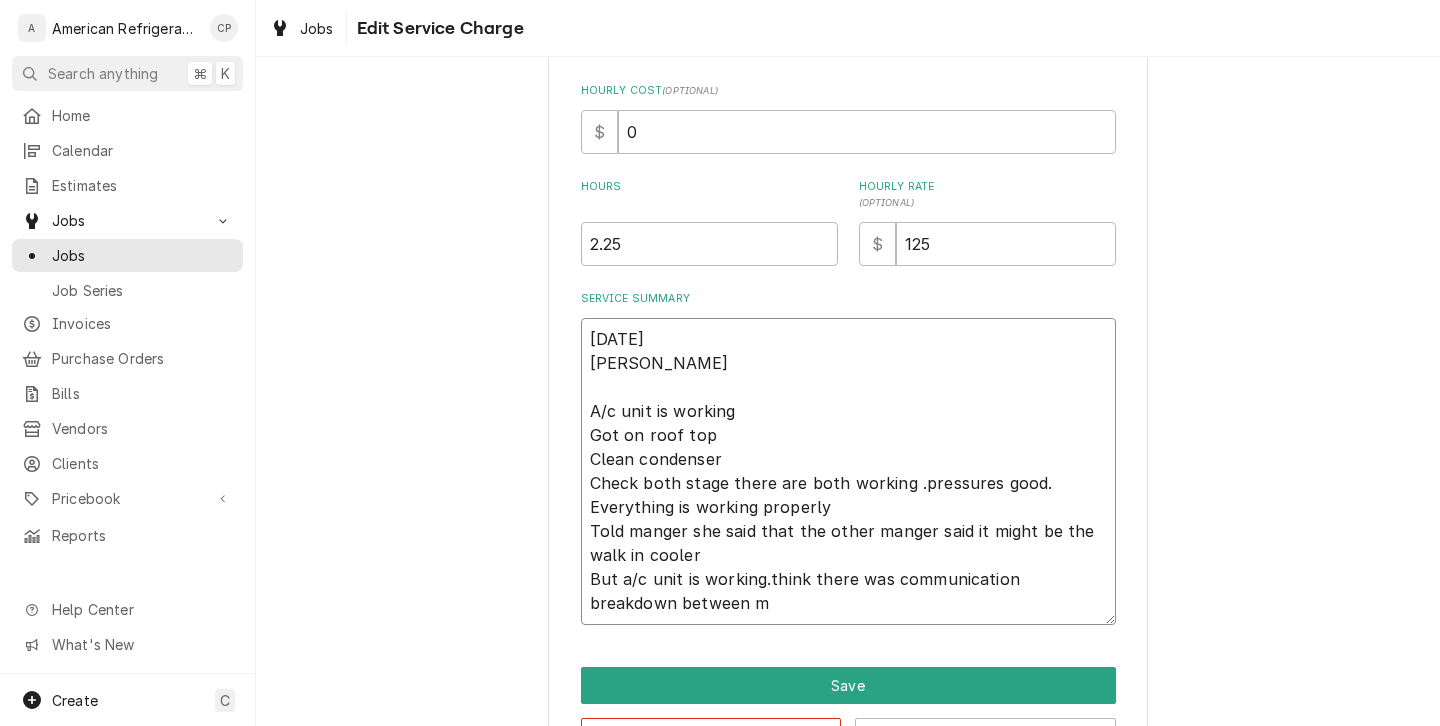 type on "x" 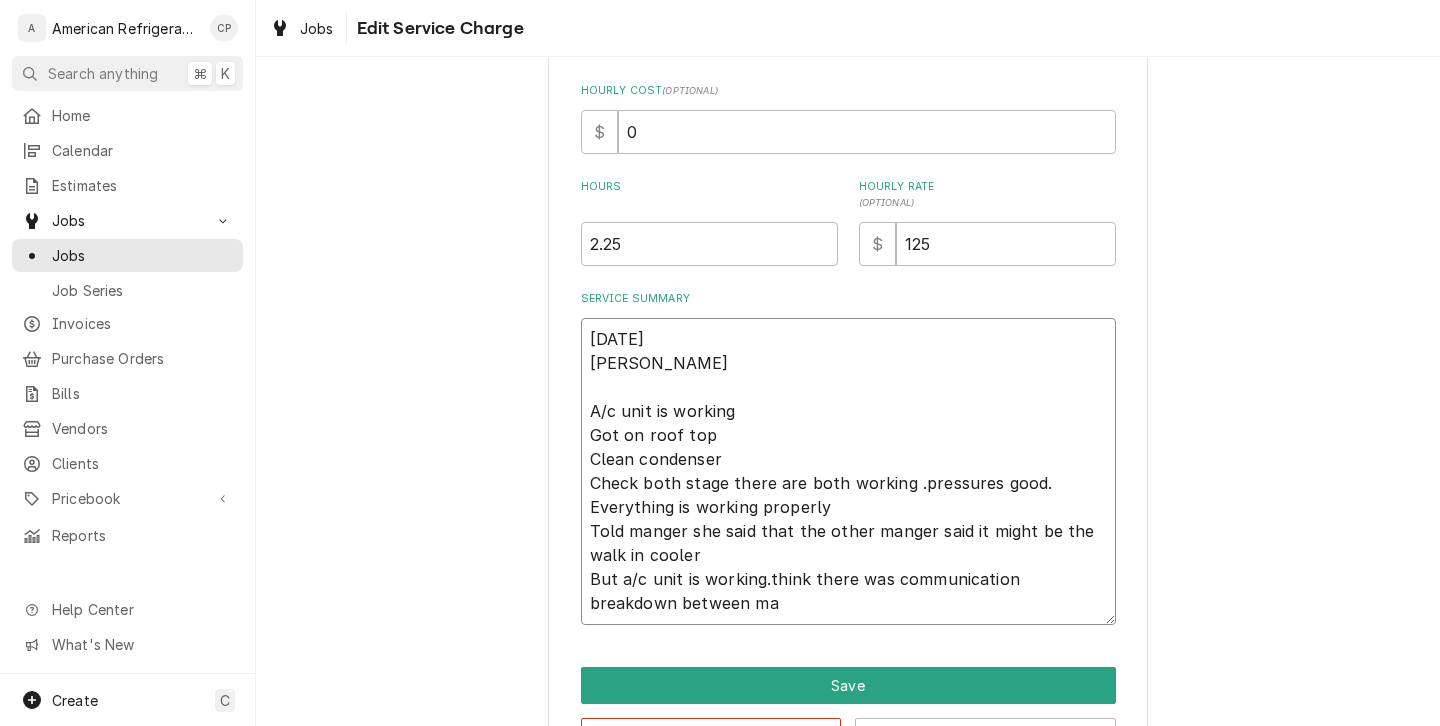 type on "x" 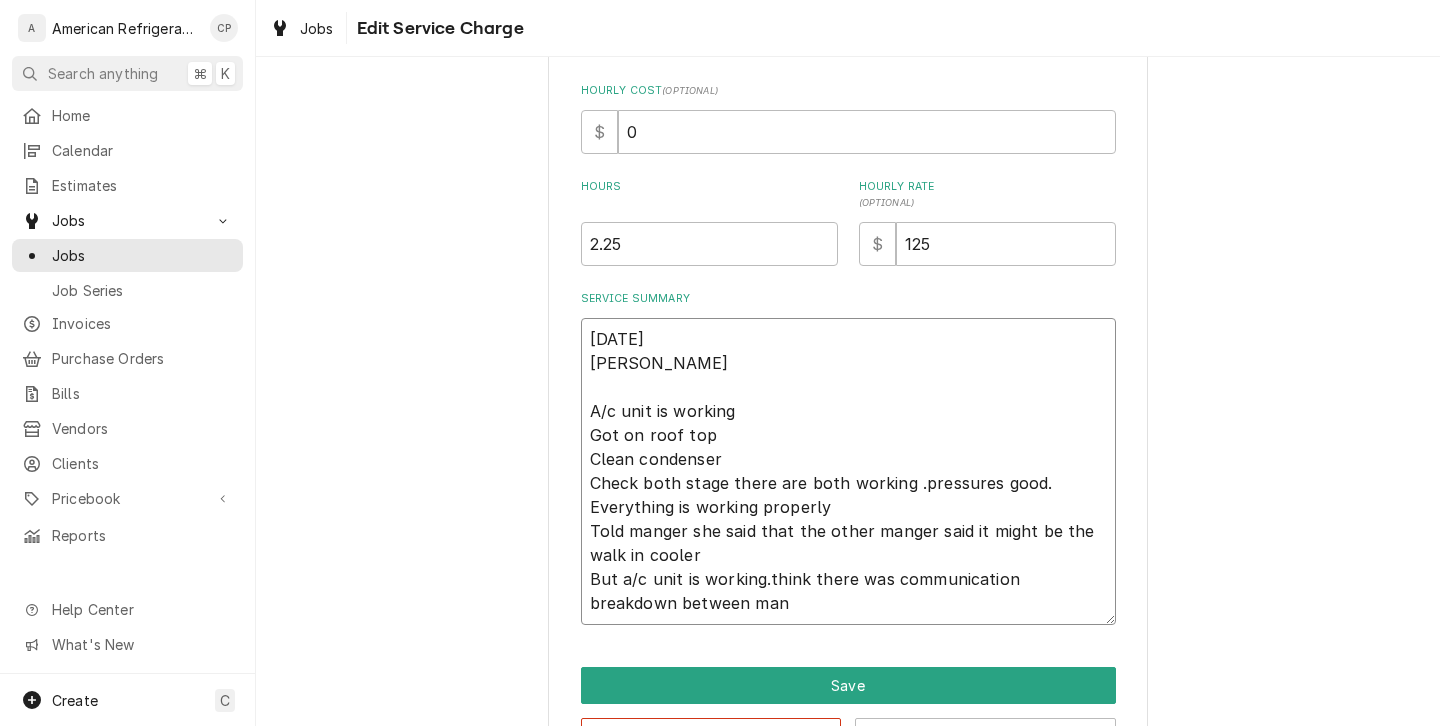 type on "x" 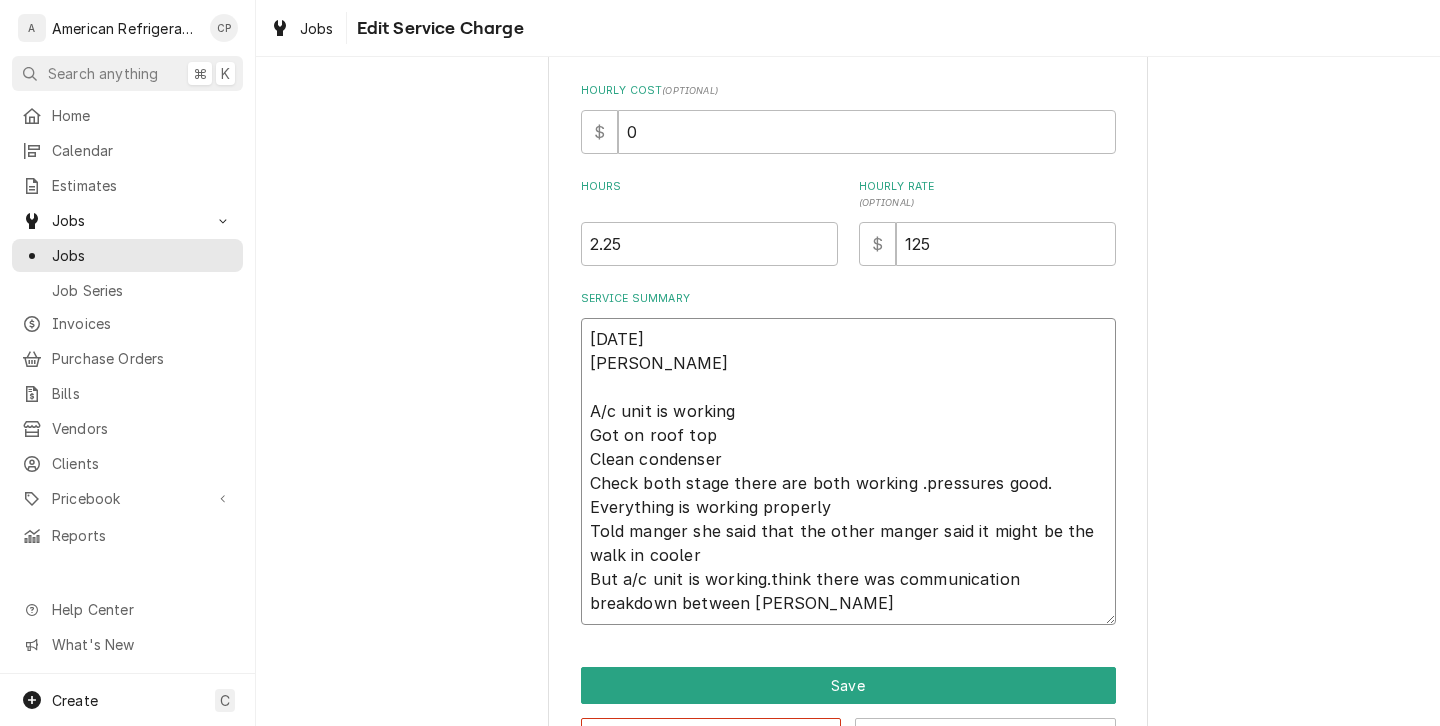 type on "x" 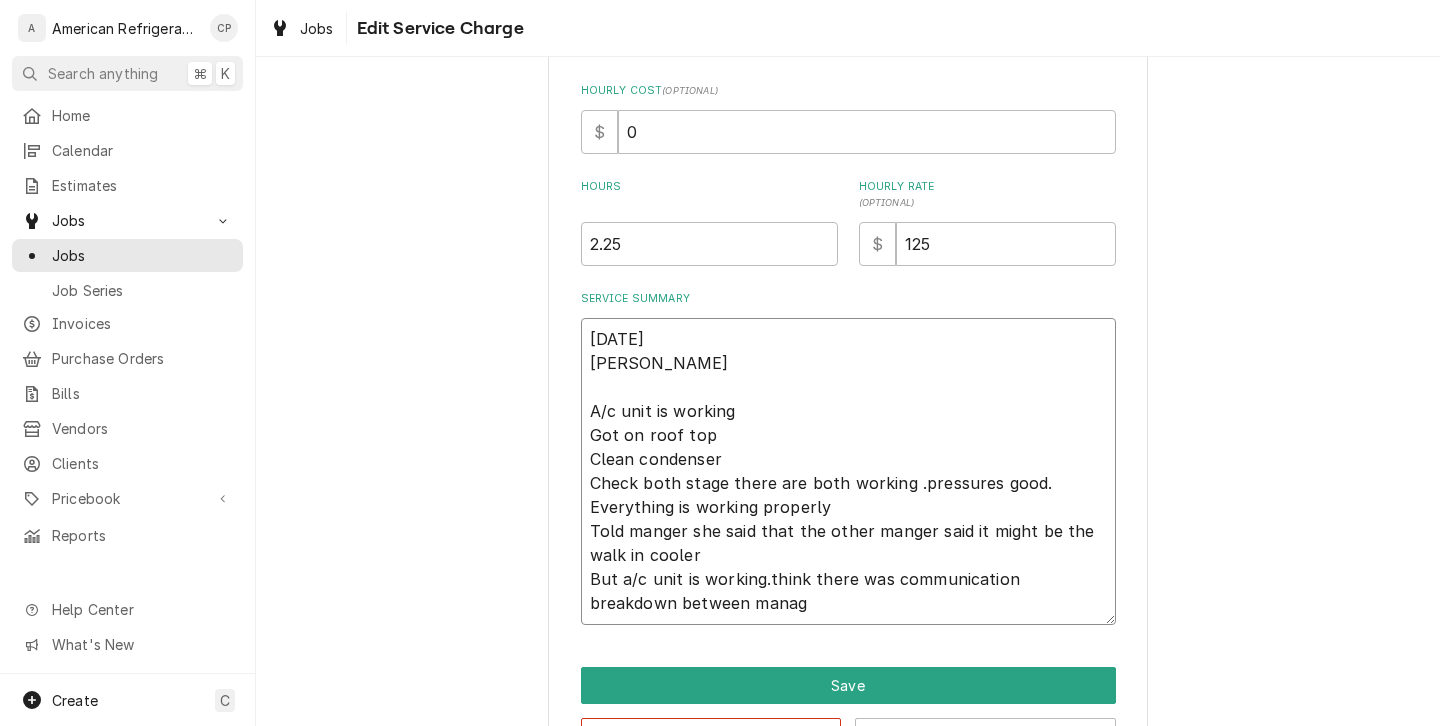 type on "x" 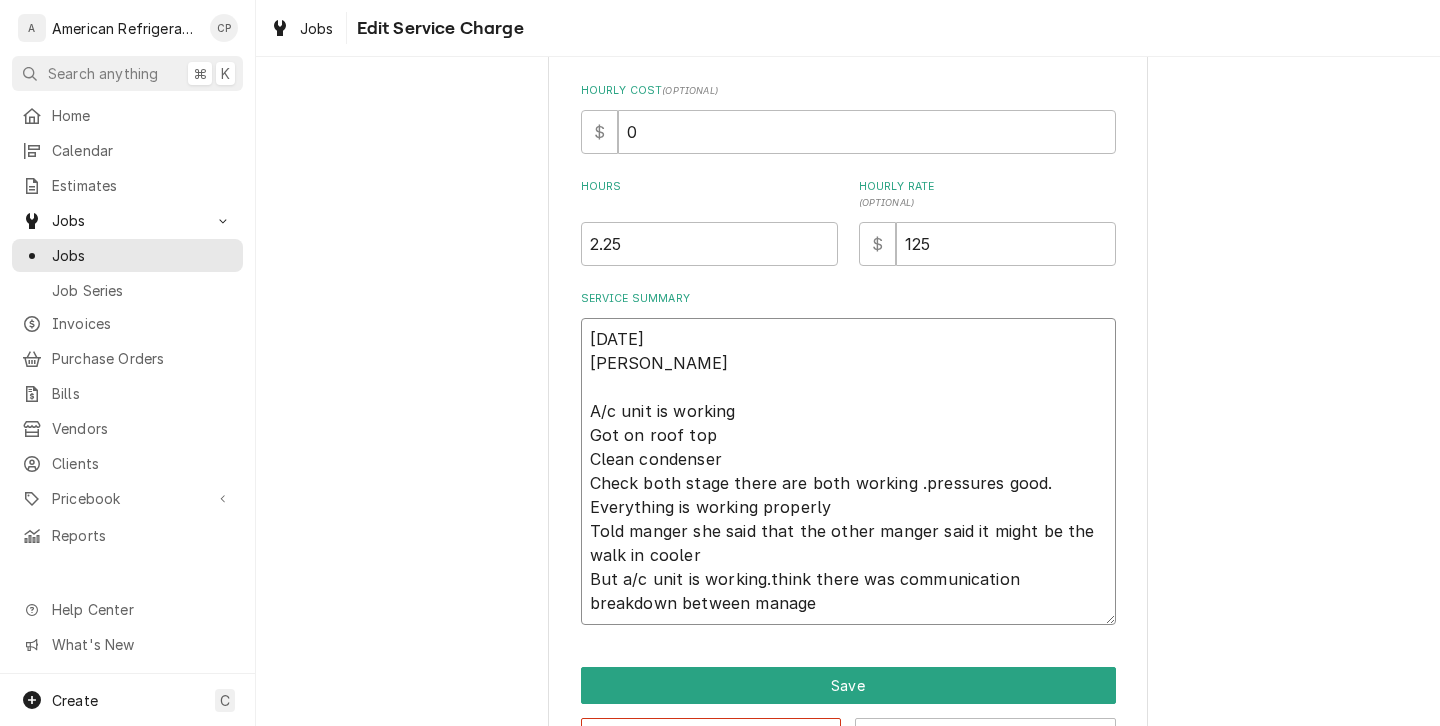 type on "x" 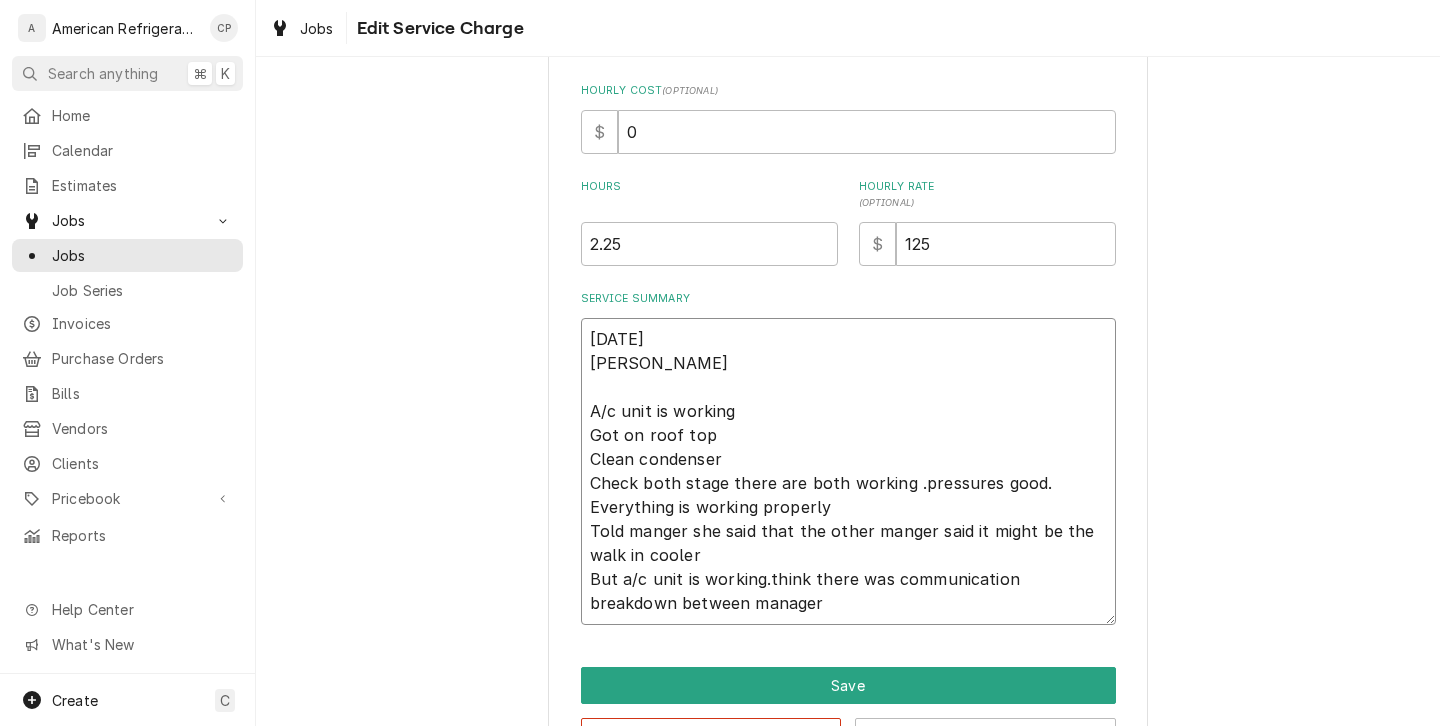 type on "x" 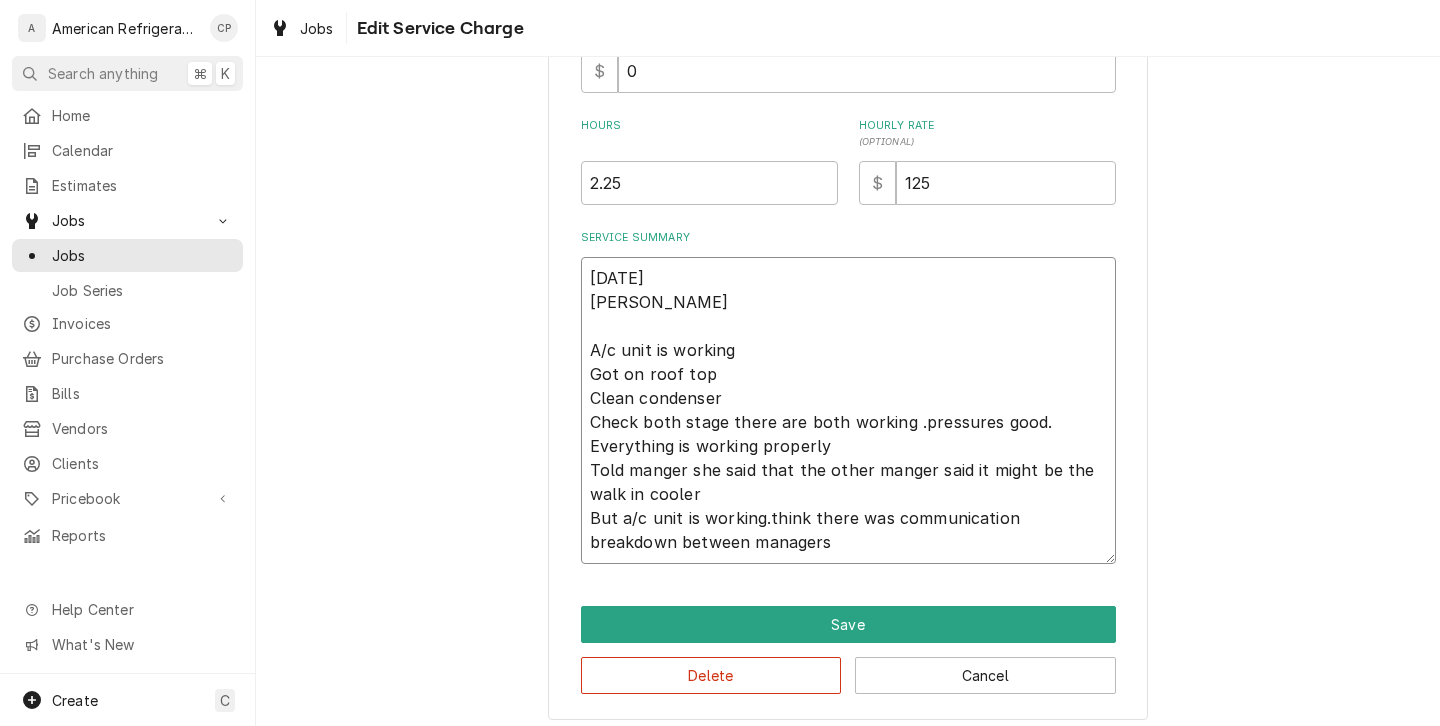 scroll, scrollTop: 545, scrollLeft: 0, axis: vertical 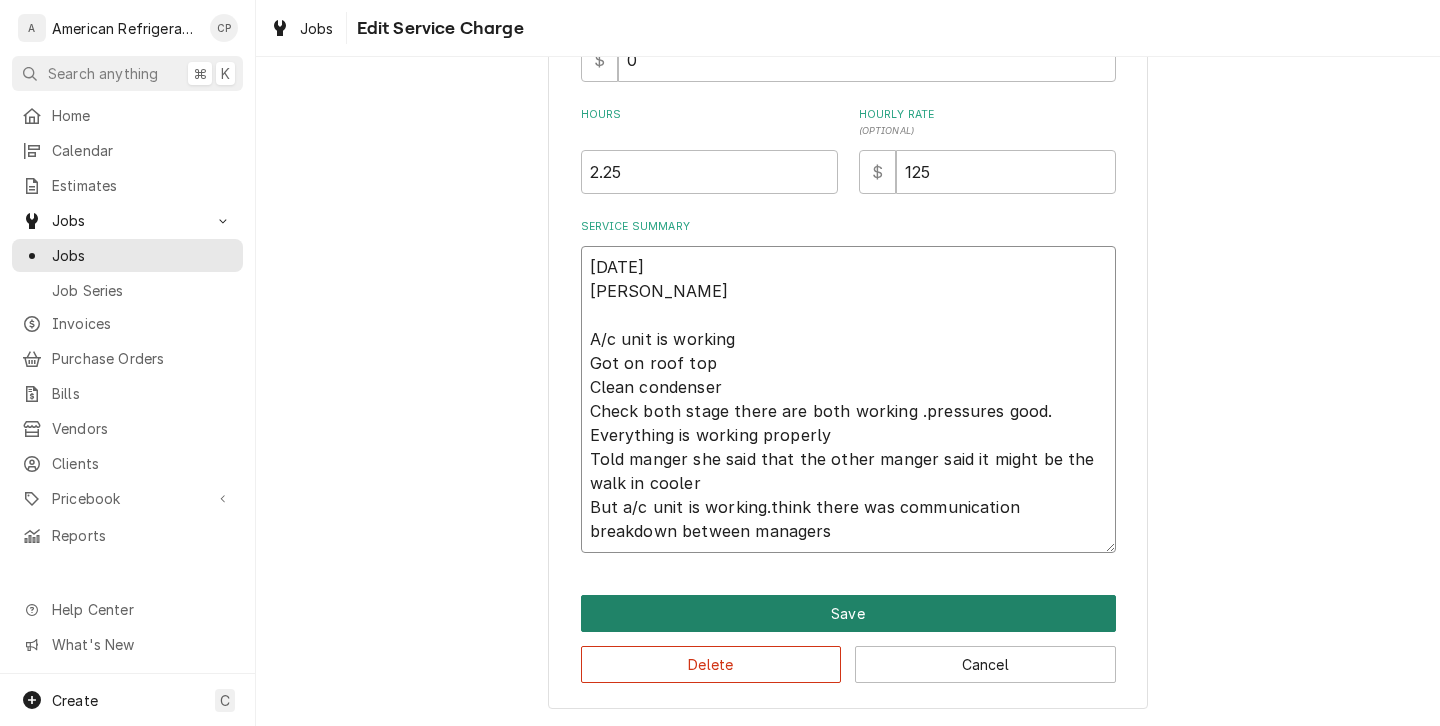 type on "7/9/25
Carlos
A/c unit is working
Got on roof top
Clean condenser
Check both stage there are both working .pressures good.
Everything is working properly
Told manger she said that the other manger said it might be the walk in cooler
But a/c unit is working.think there was communication breakdown between managers" 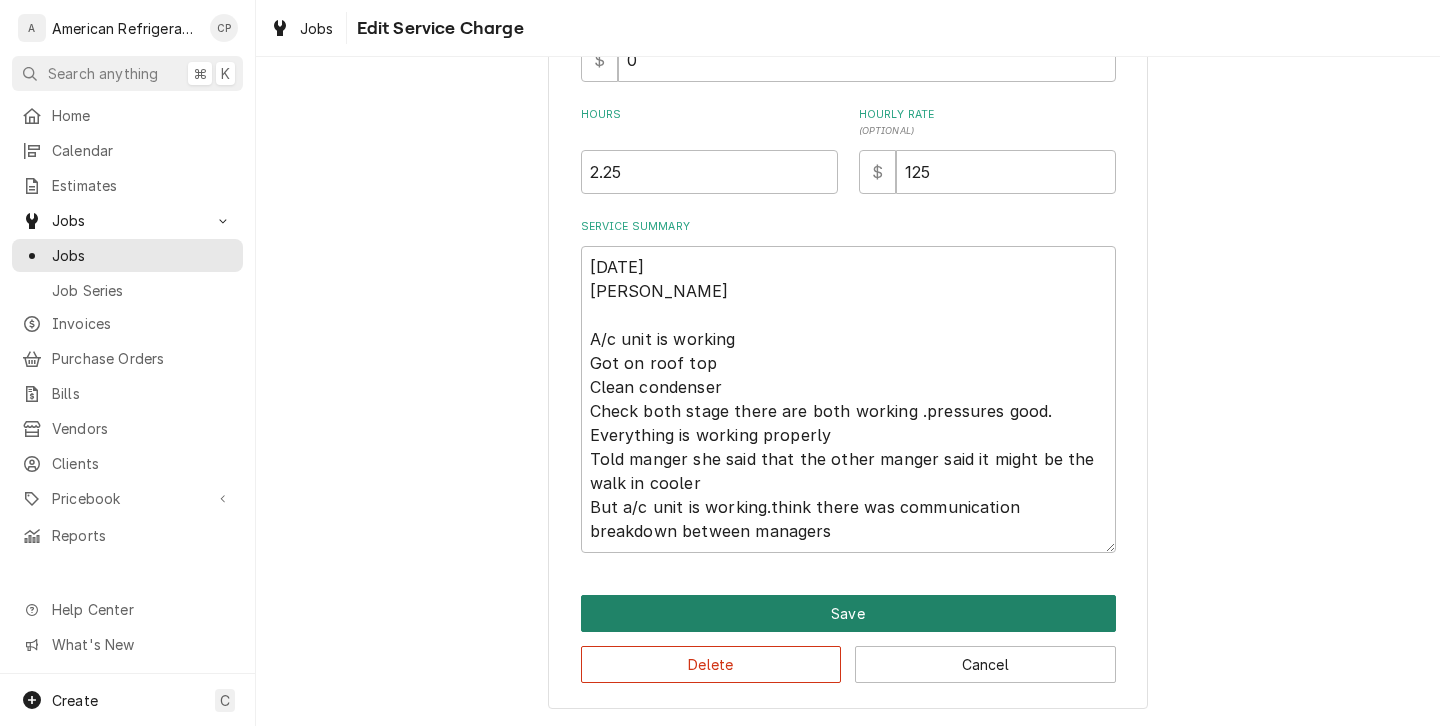 click on "Save" at bounding box center [848, 613] 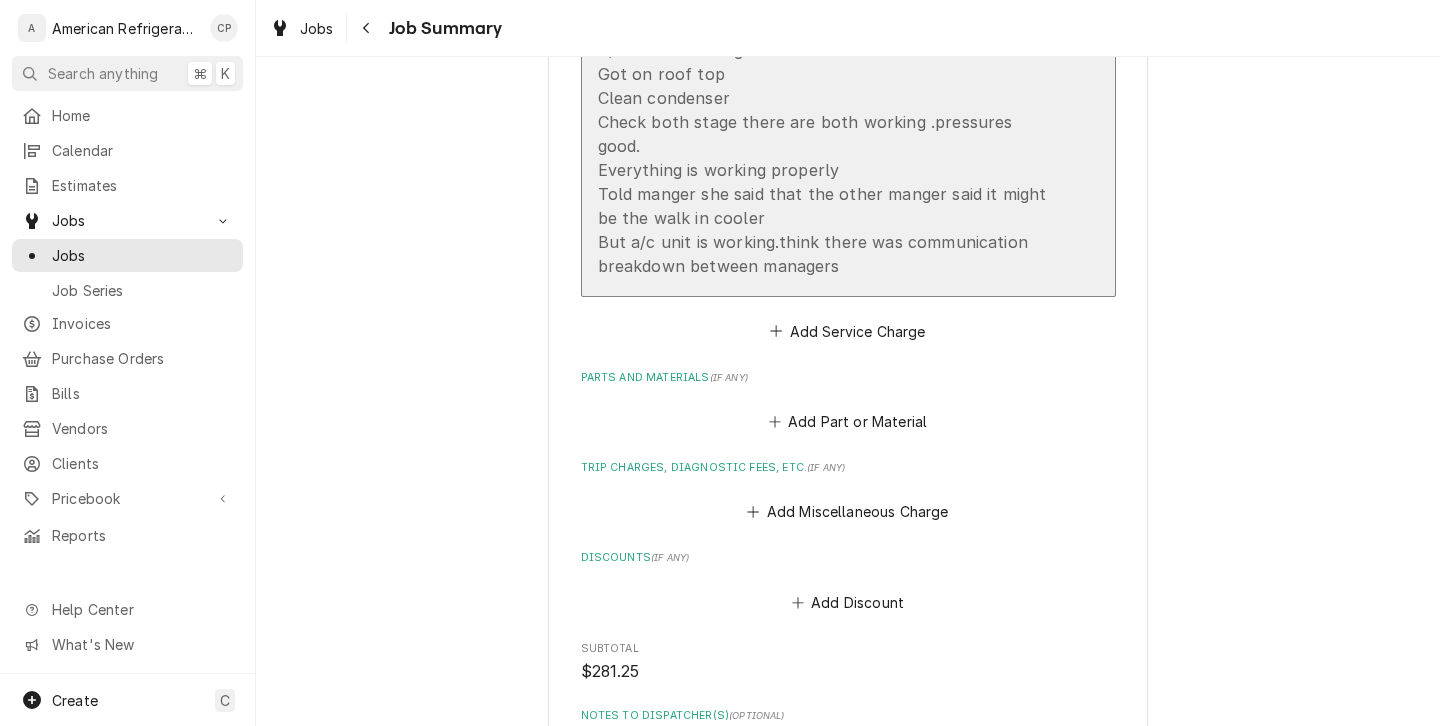scroll, scrollTop: 829, scrollLeft: 0, axis: vertical 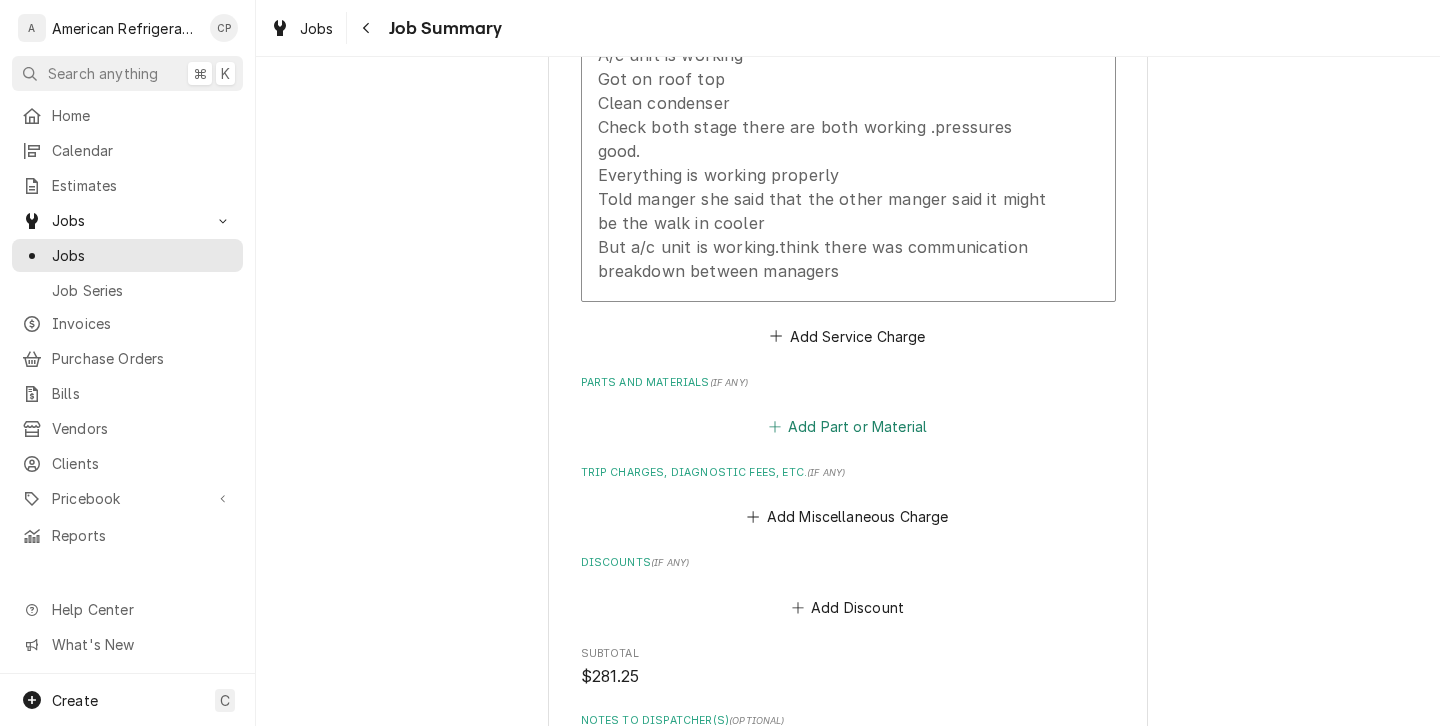 click on "Add Part or Material" at bounding box center (847, 427) 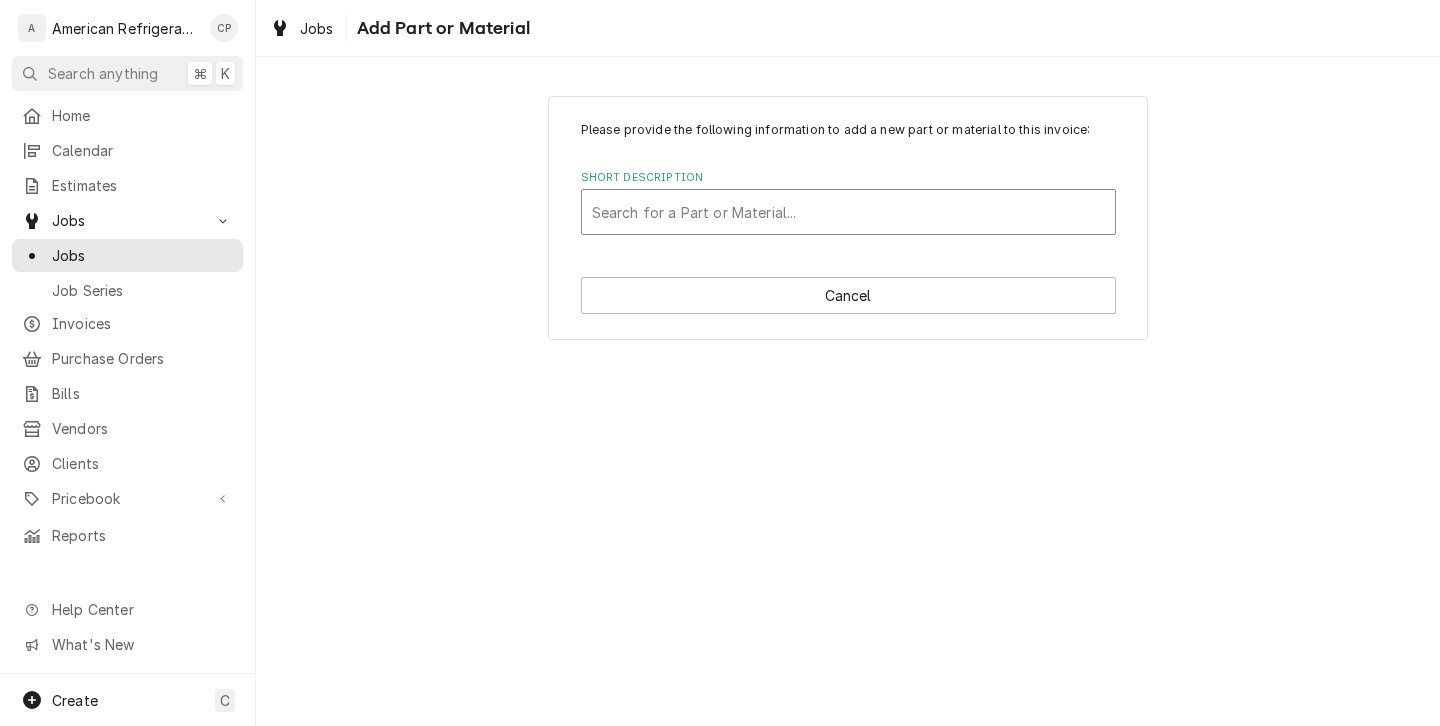 click at bounding box center (848, 212) 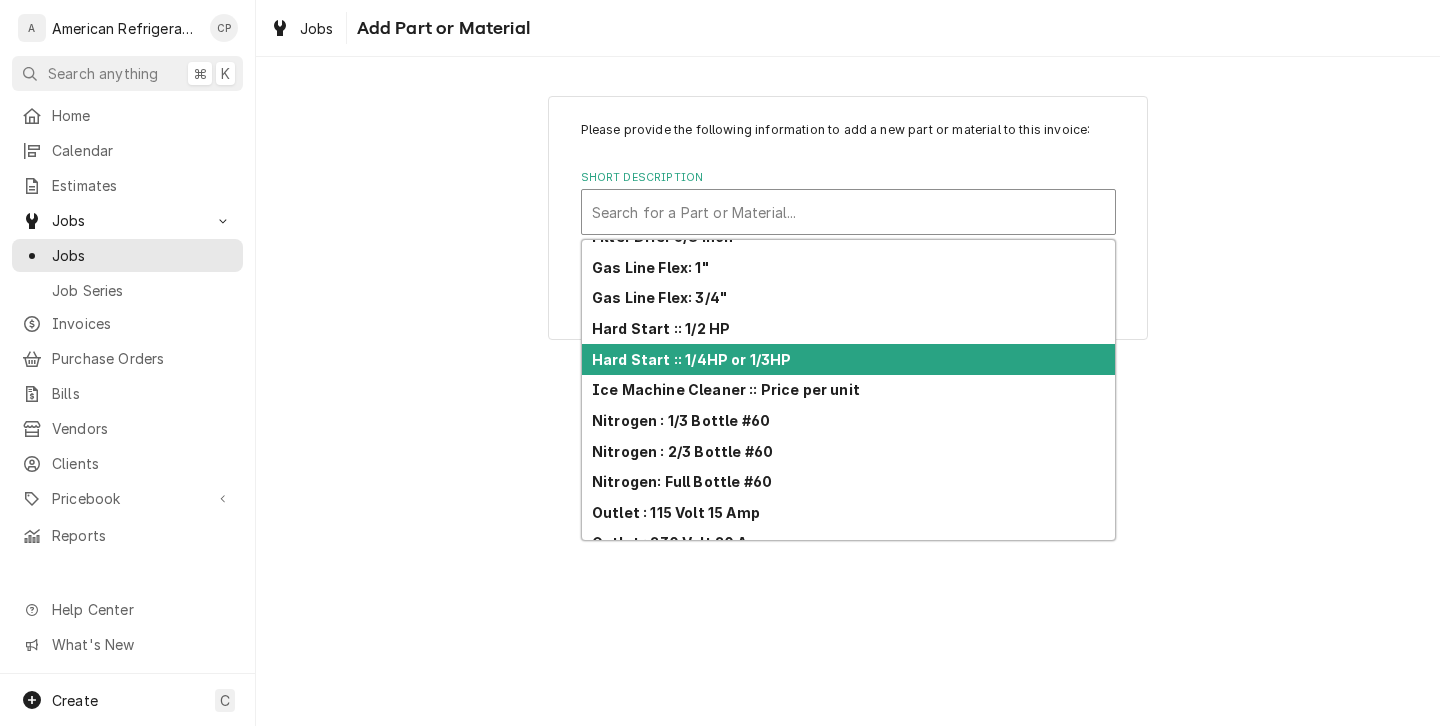 scroll, scrollTop: 1170, scrollLeft: 0, axis: vertical 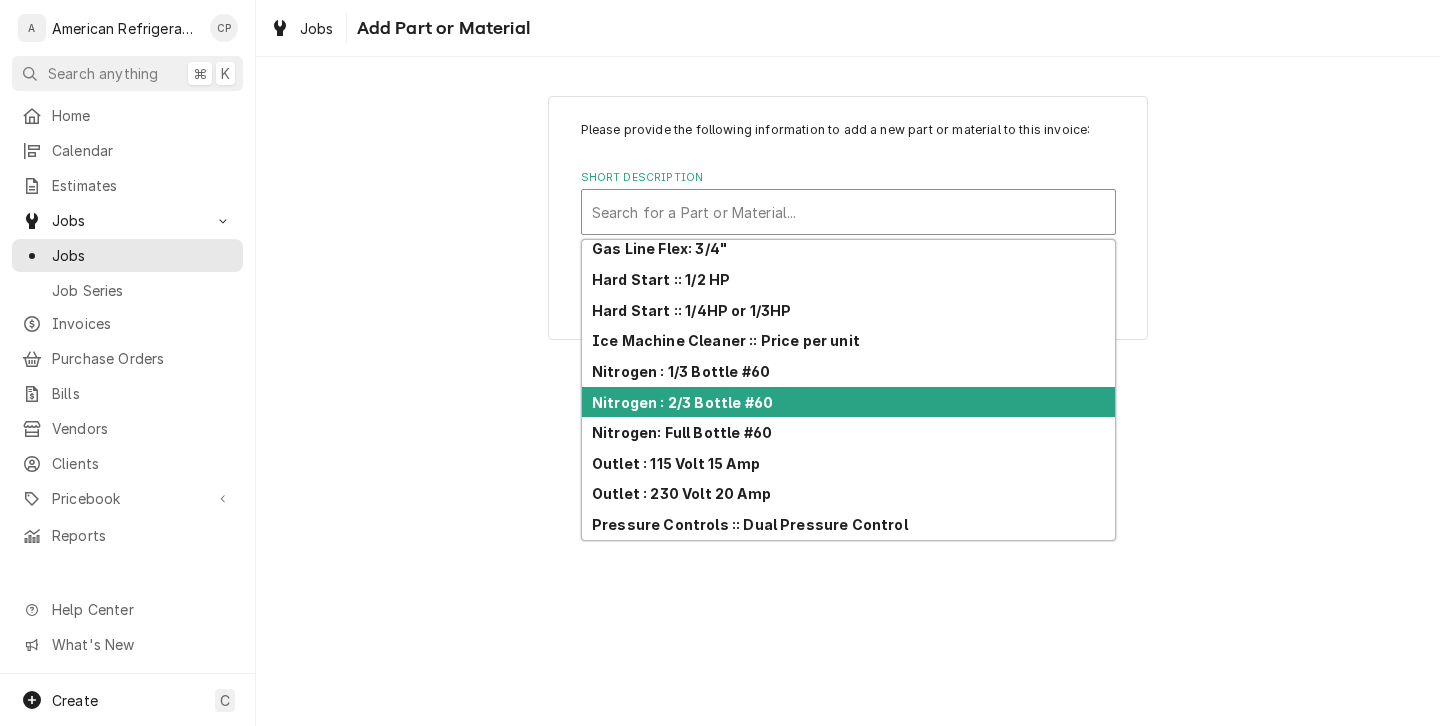 click on "Nitrogen : 2/3 Bottle #60" at bounding box center [682, 402] 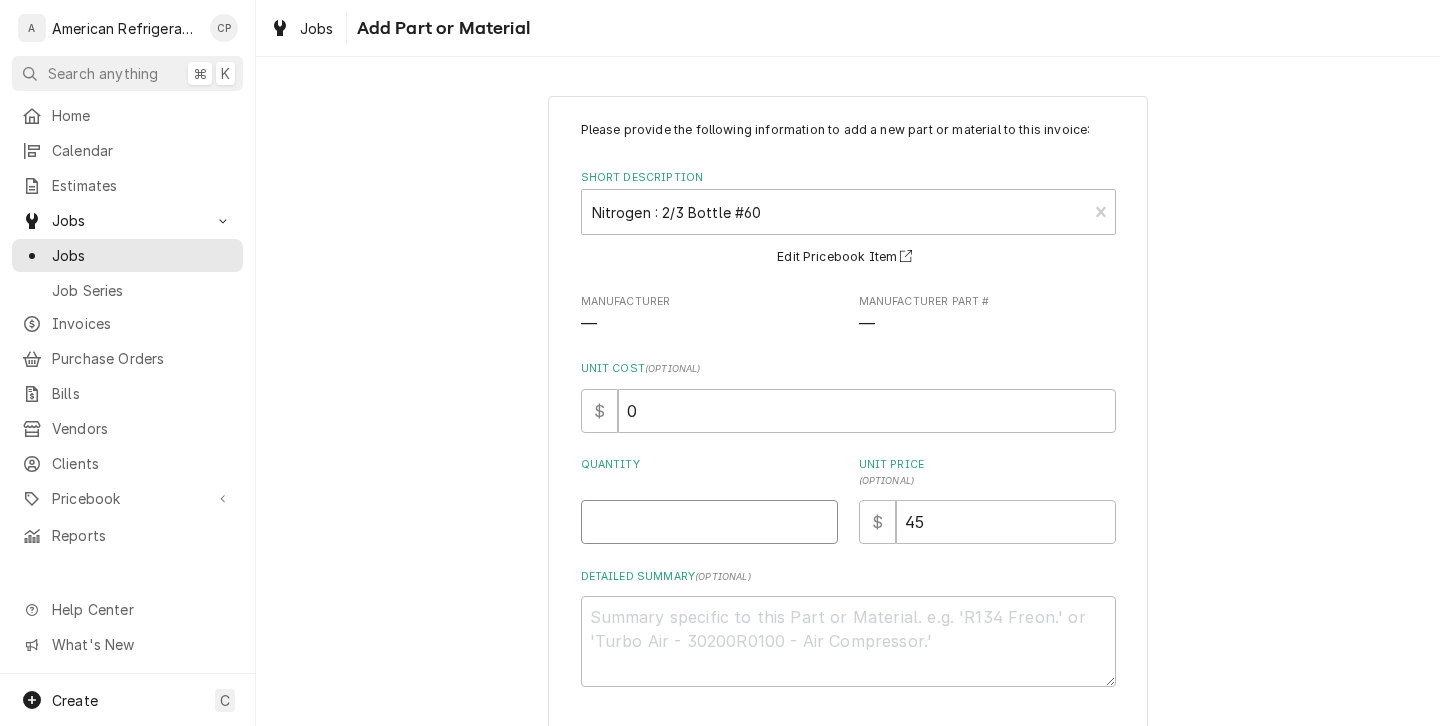 click on "Quantity" at bounding box center (709, 522) 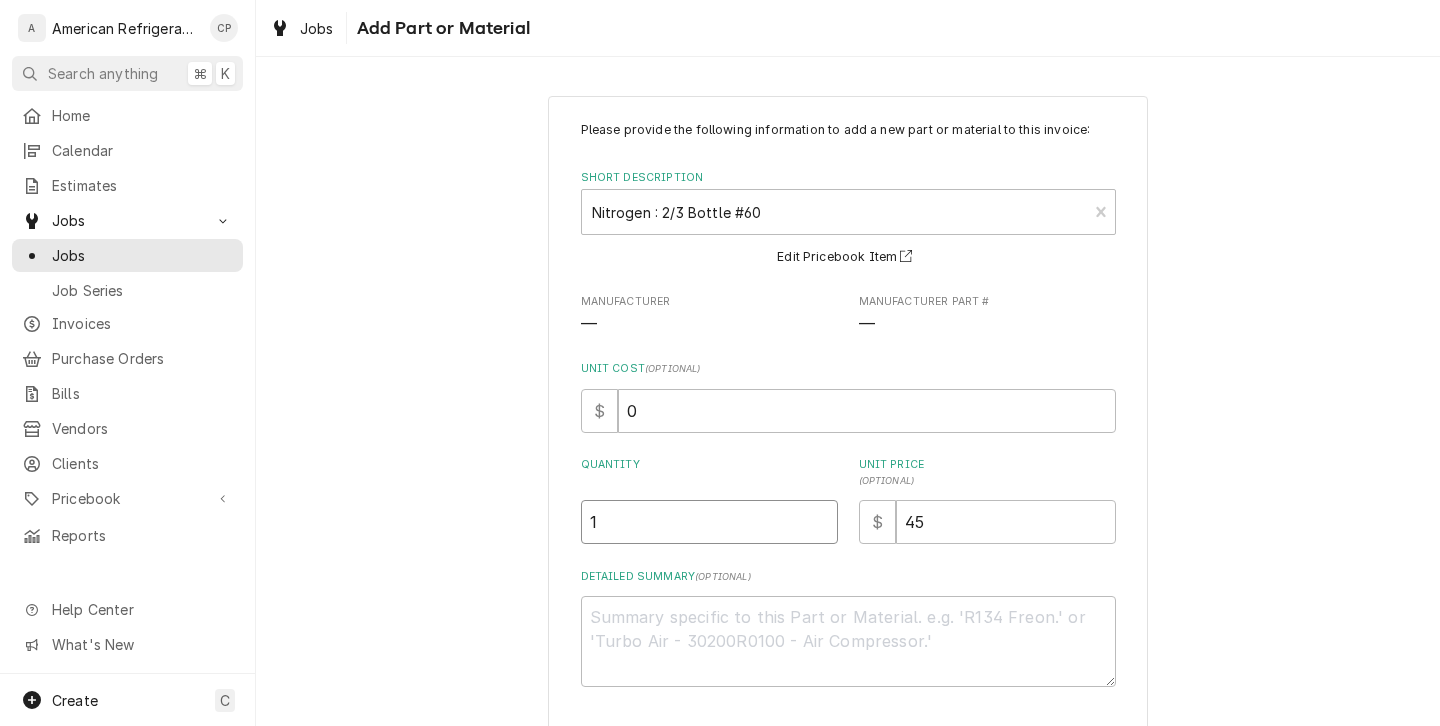type on "1" 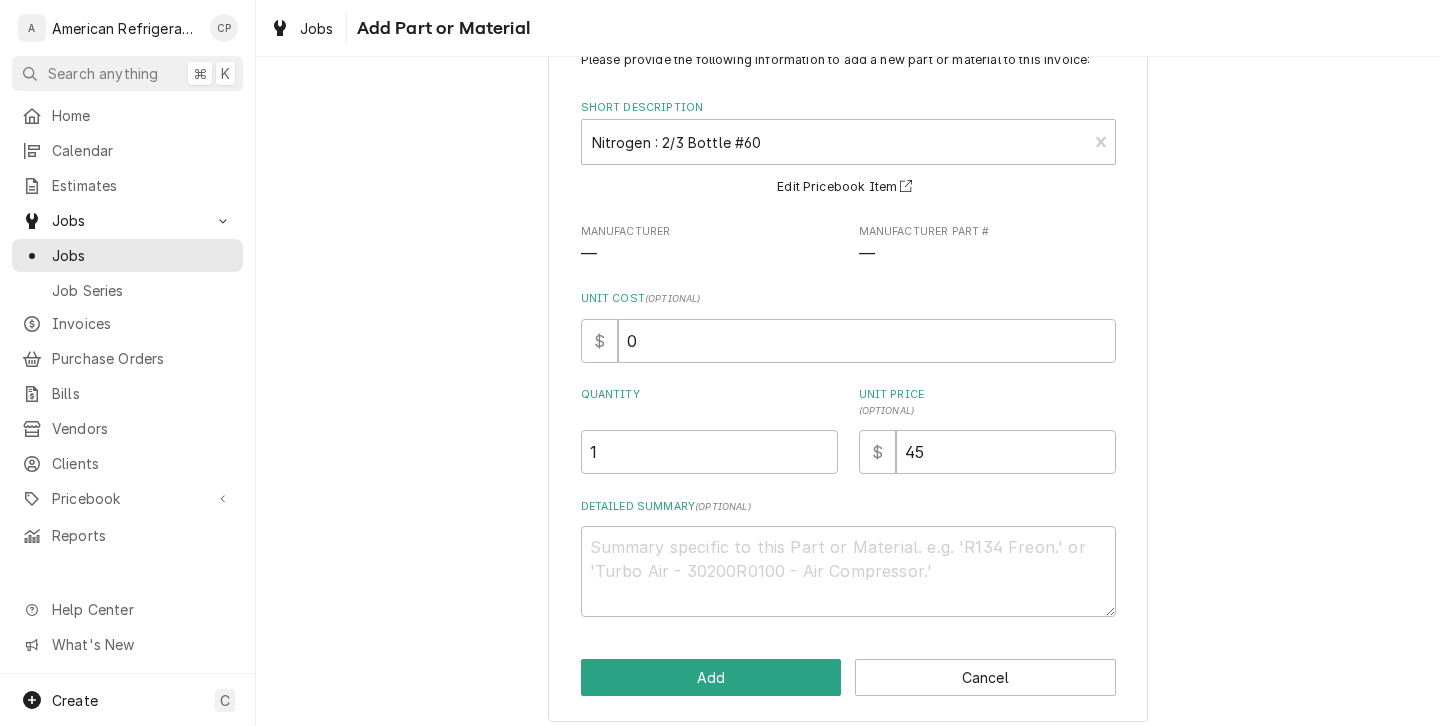 scroll, scrollTop: 85, scrollLeft: 0, axis: vertical 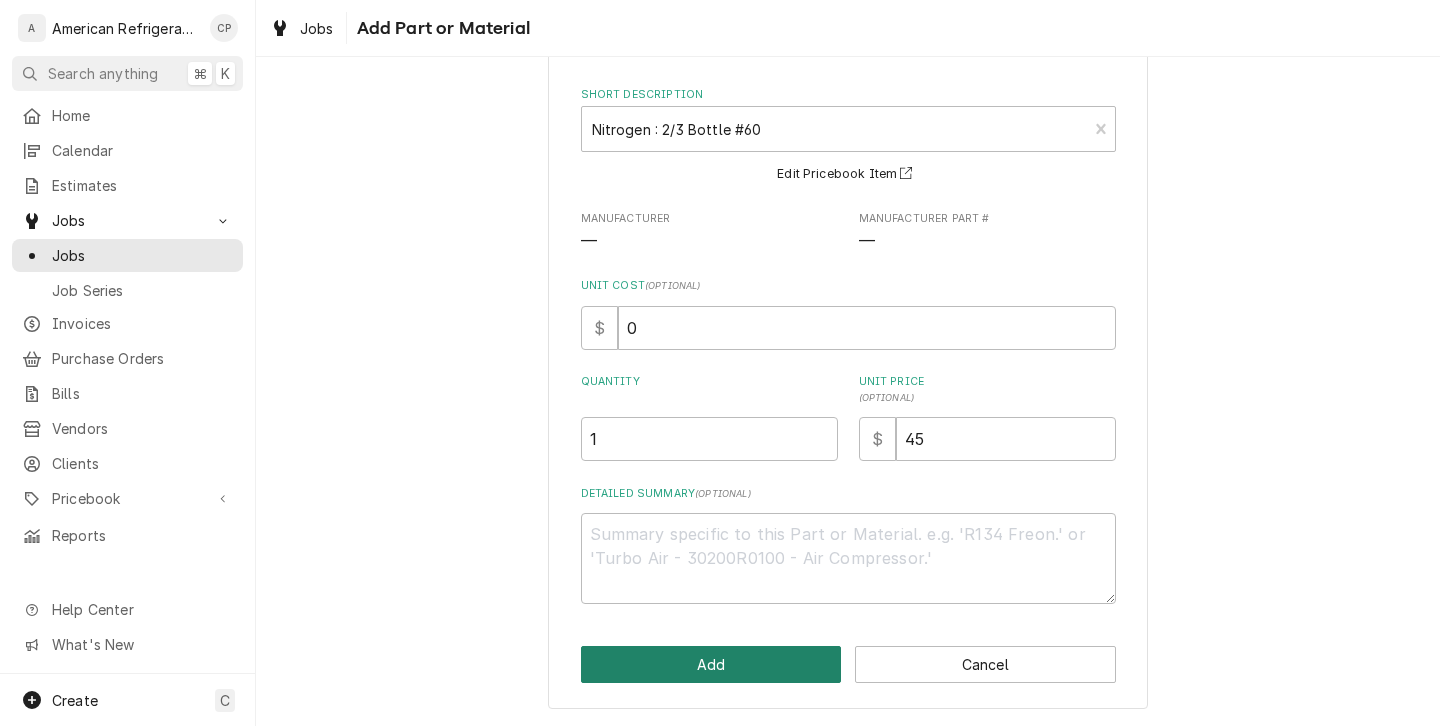 click on "Add" at bounding box center (711, 664) 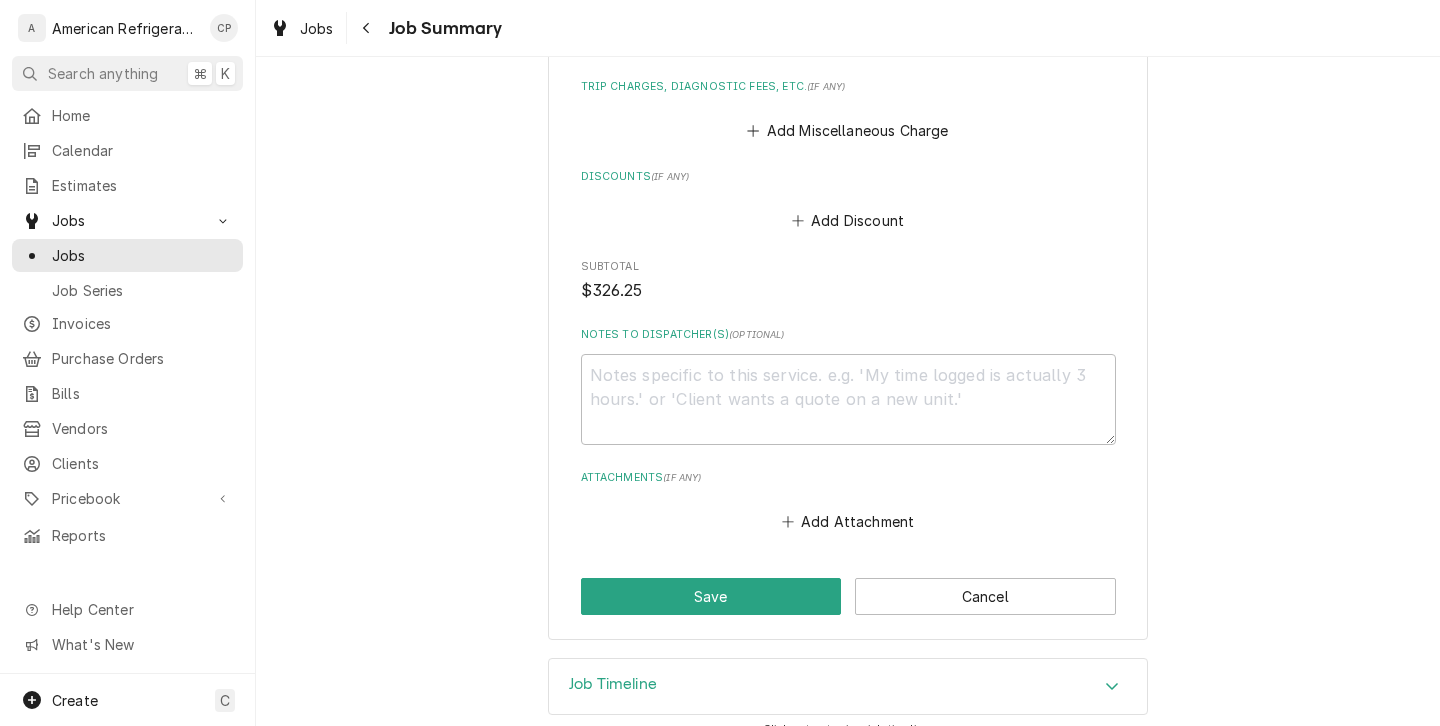 scroll, scrollTop: 1437, scrollLeft: 0, axis: vertical 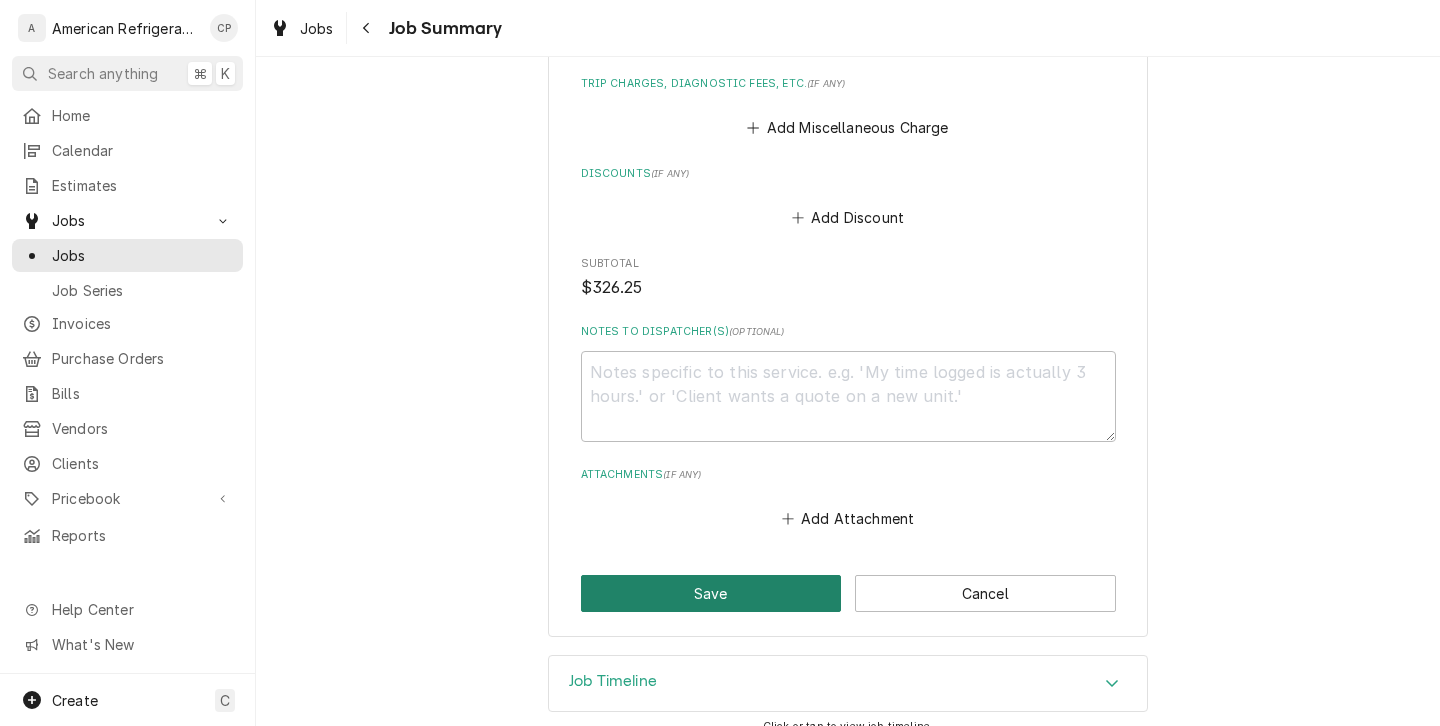 click on "Save" at bounding box center (711, 593) 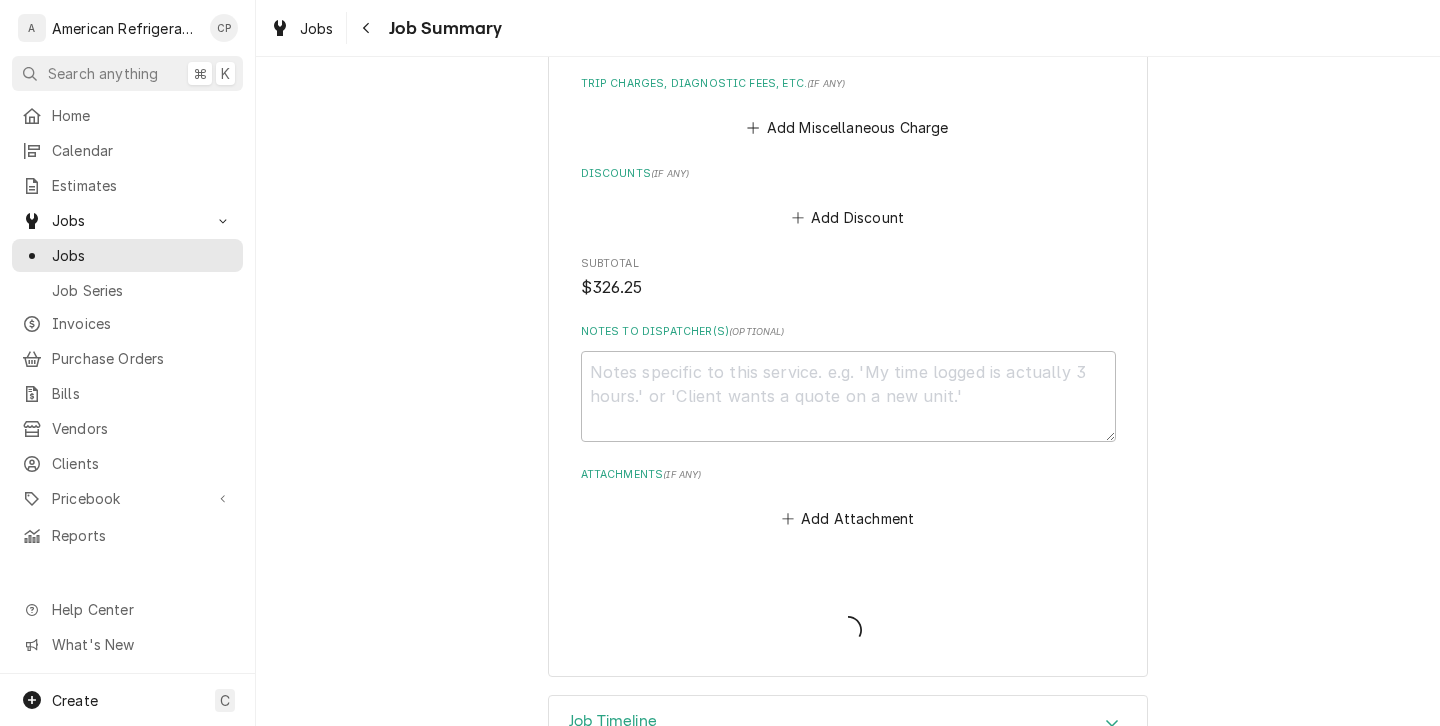 type on "x" 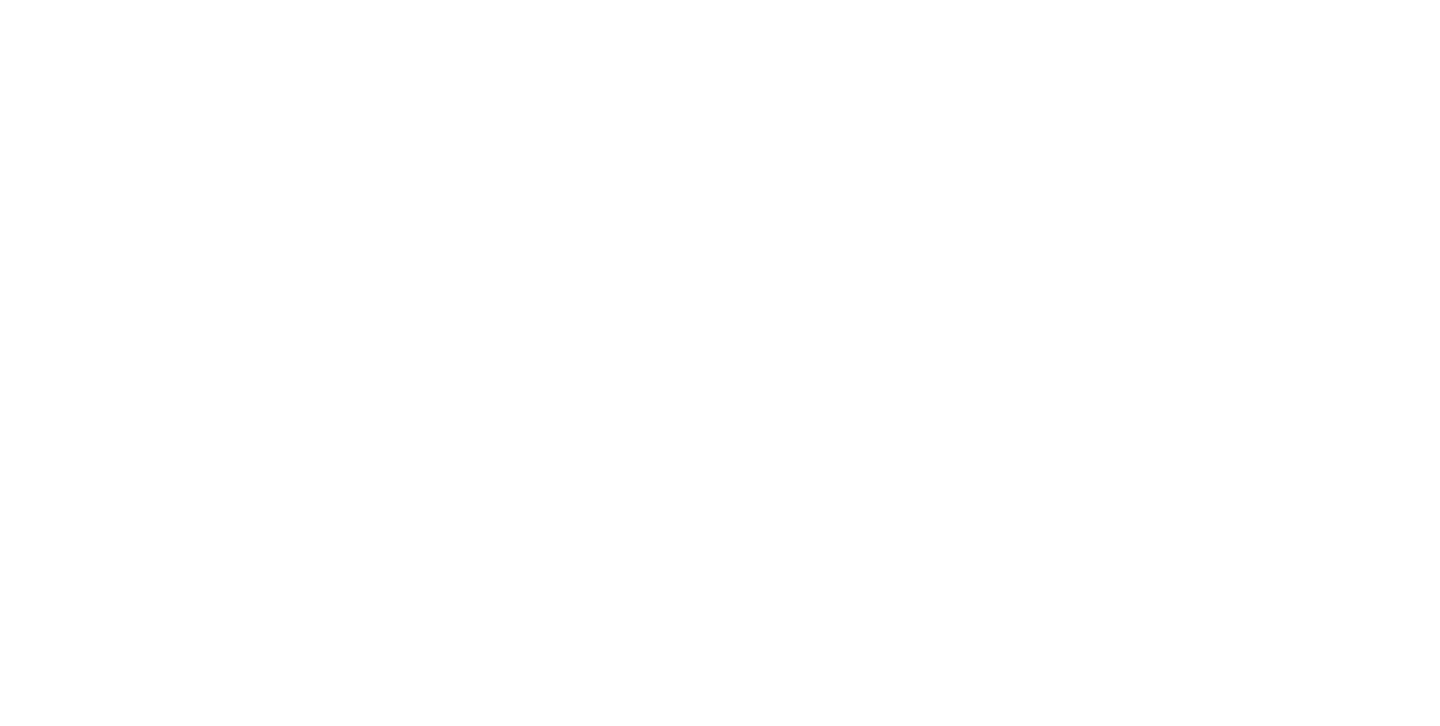 scroll, scrollTop: 0, scrollLeft: 0, axis: both 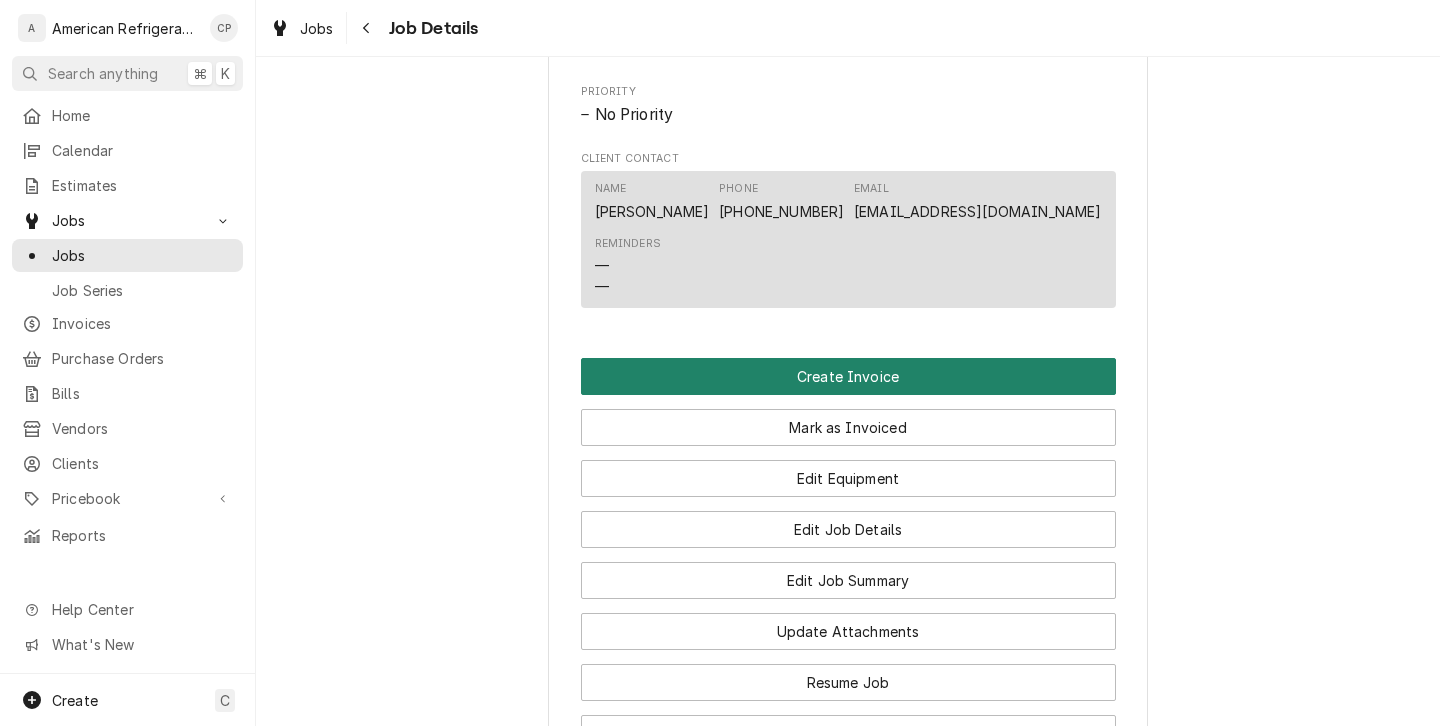 click on "Create Invoice" at bounding box center (848, 376) 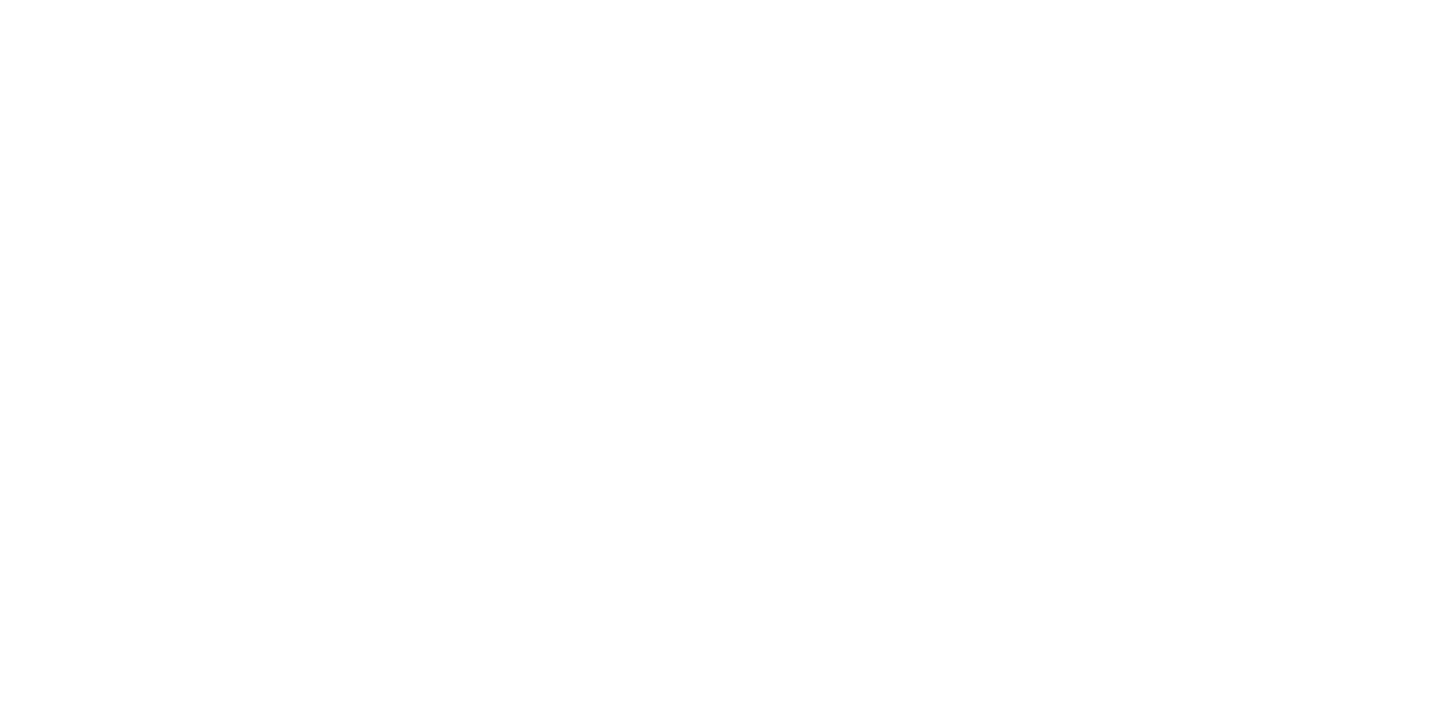 scroll, scrollTop: 0, scrollLeft: 0, axis: both 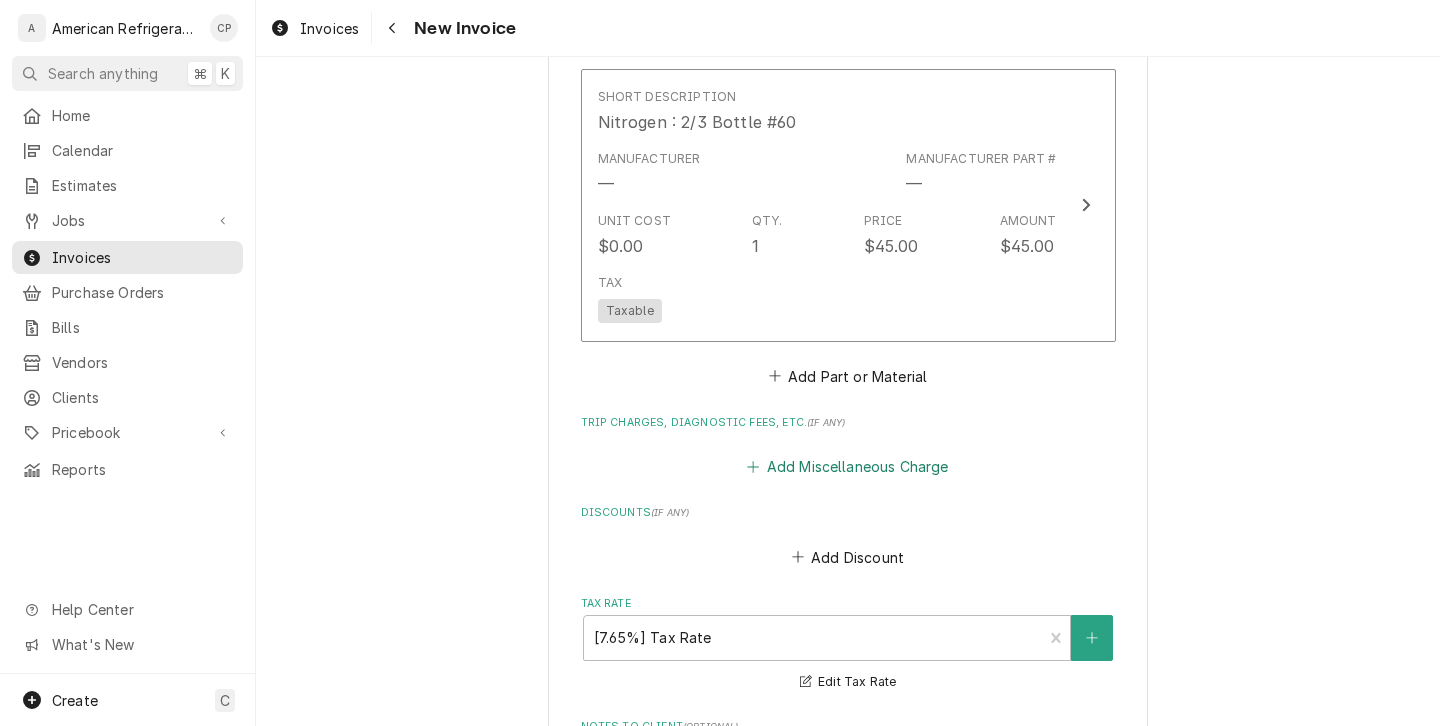 click on "Add Miscellaneous Charge" at bounding box center (848, 467) 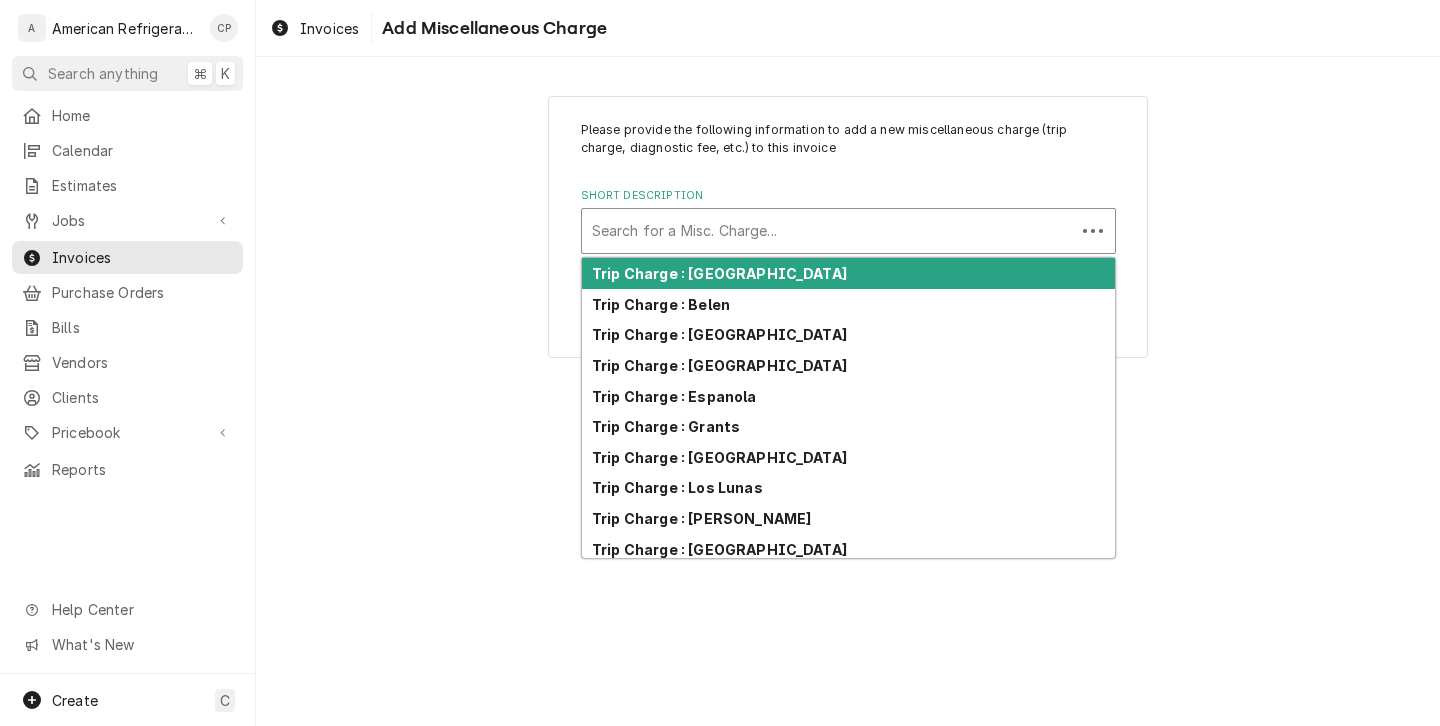 click at bounding box center (828, 231) 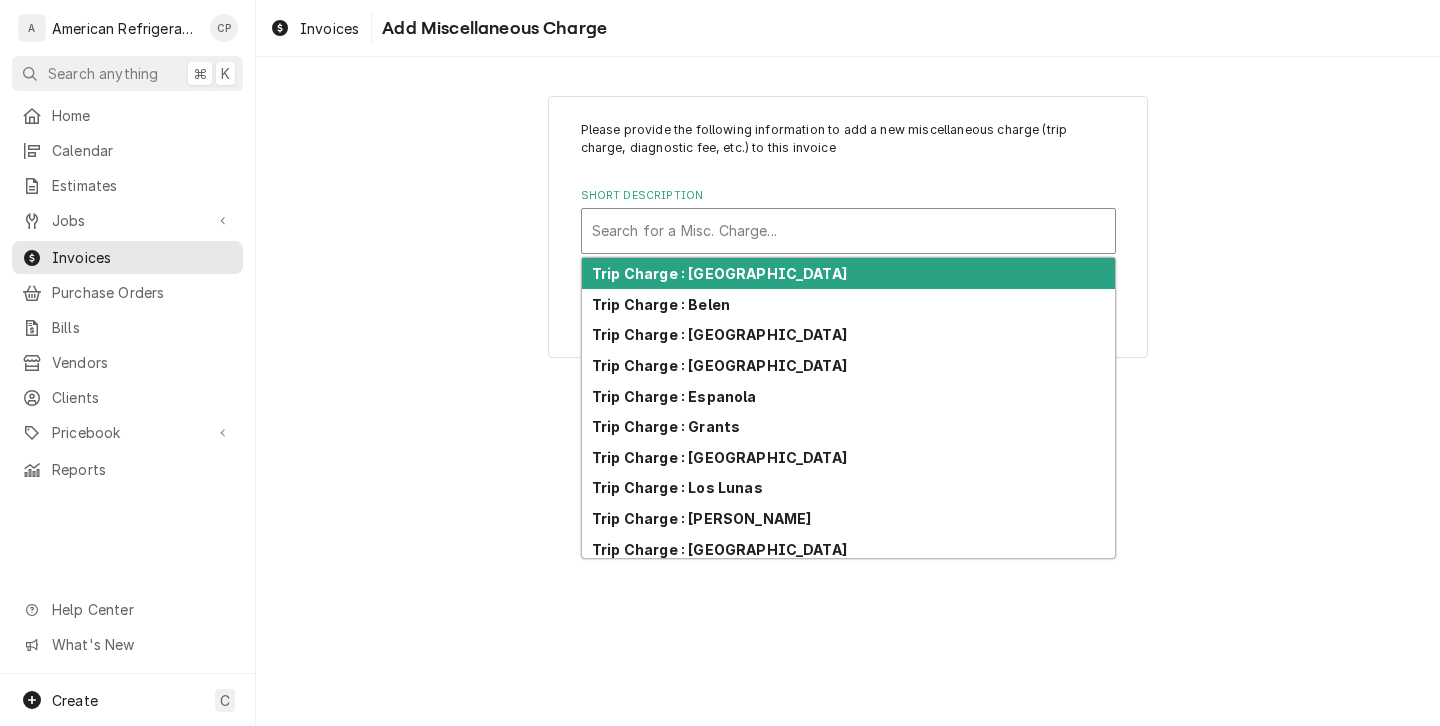 click on "Trip Charge : [GEOGRAPHIC_DATA]" at bounding box center (719, 273) 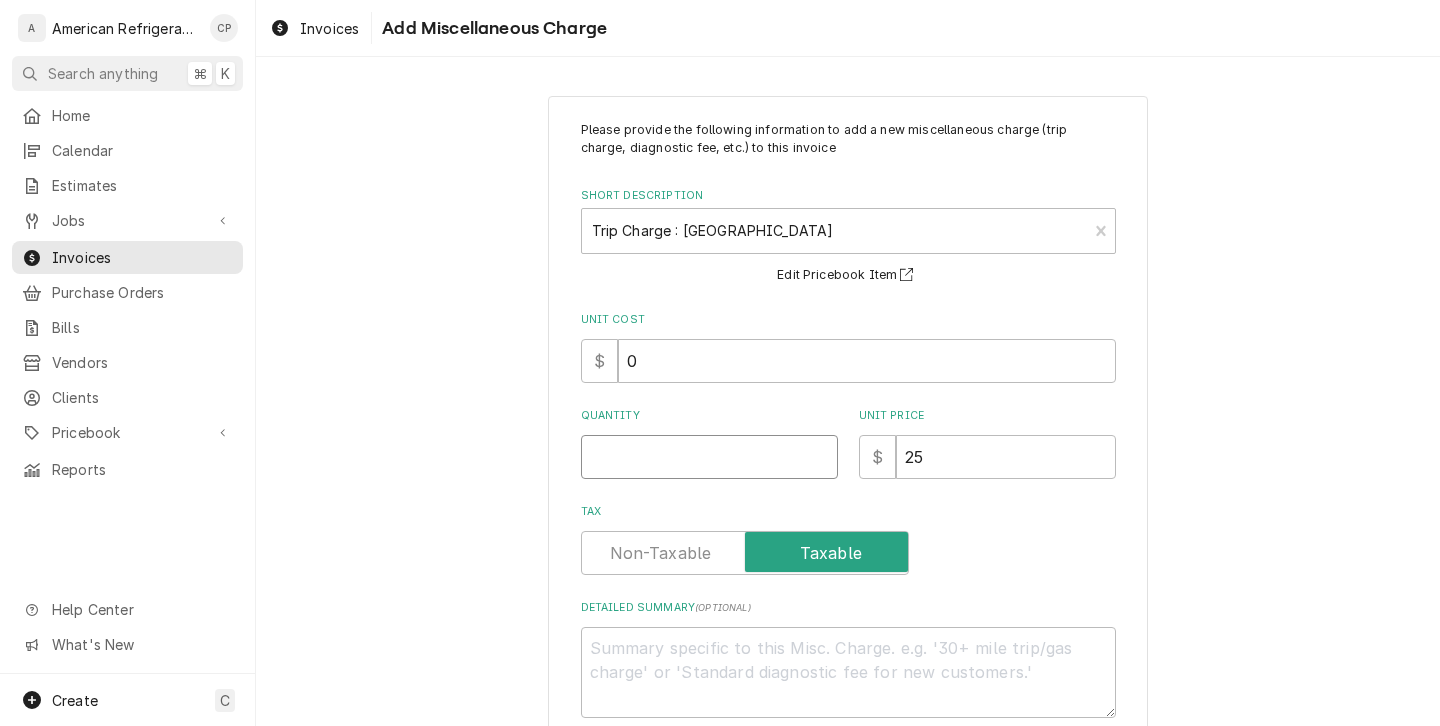 click on "Quantity" at bounding box center [709, 457] 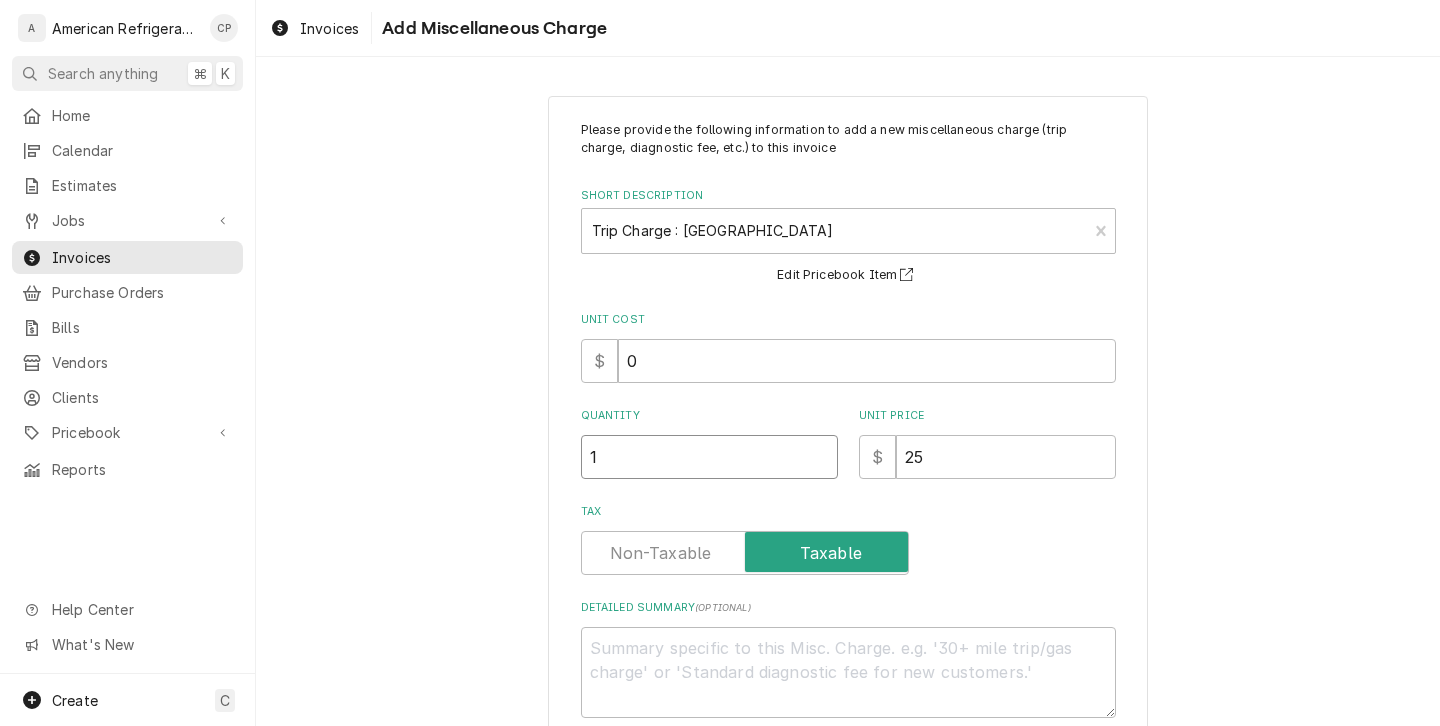 type on "1" 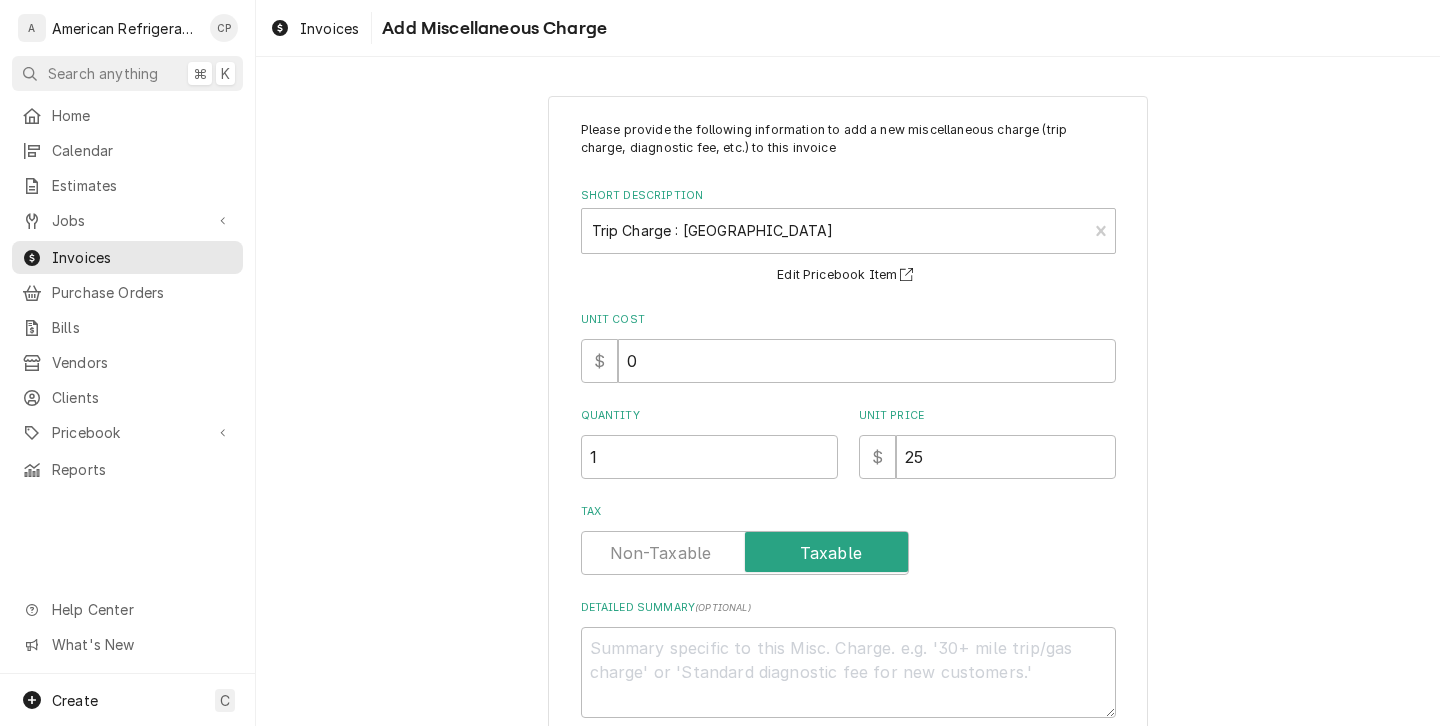 scroll, scrollTop: 116, scrollLeft: 0, axis: vertical 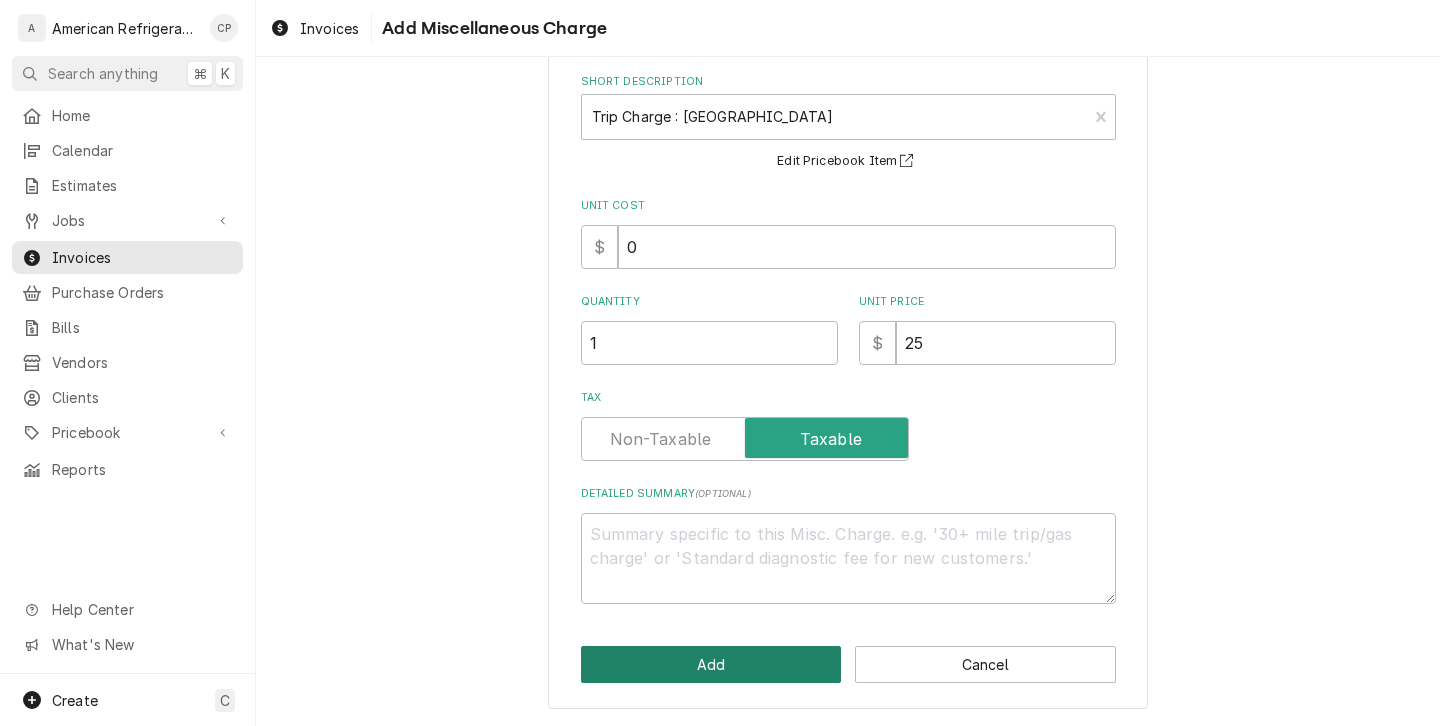 click on "Add" at bounding box center [711, 664] 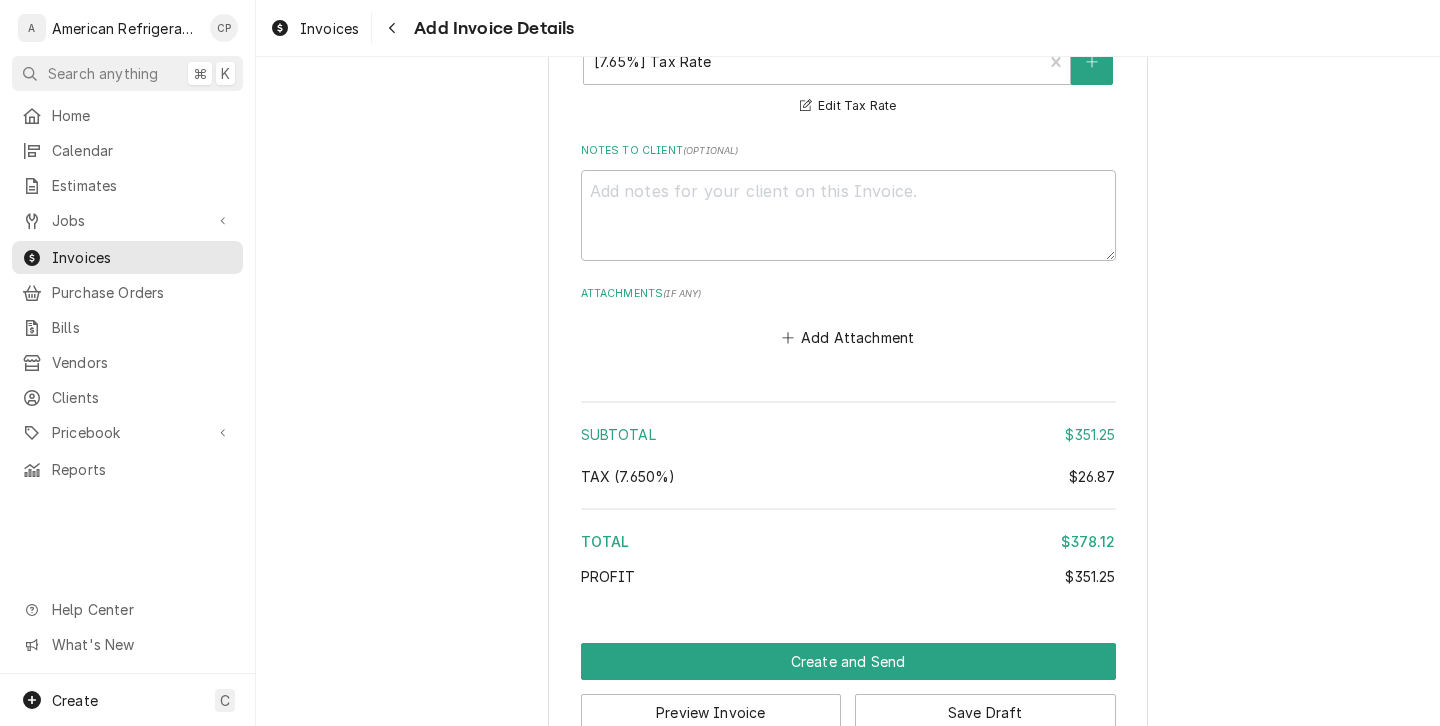 scroll, scrollTop: 2656, scrollLeft: 0, axis: vertical 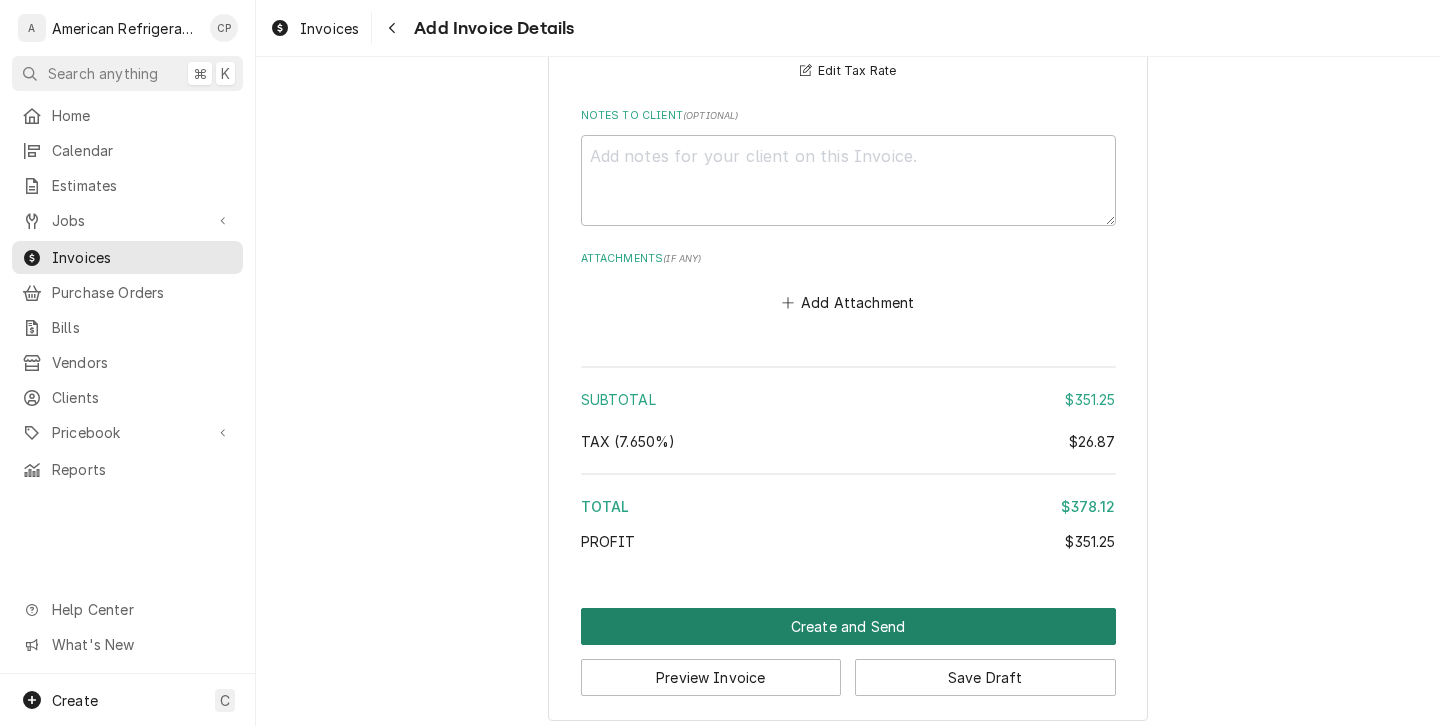click on "Create and Send" at bounding box center (848, 626) 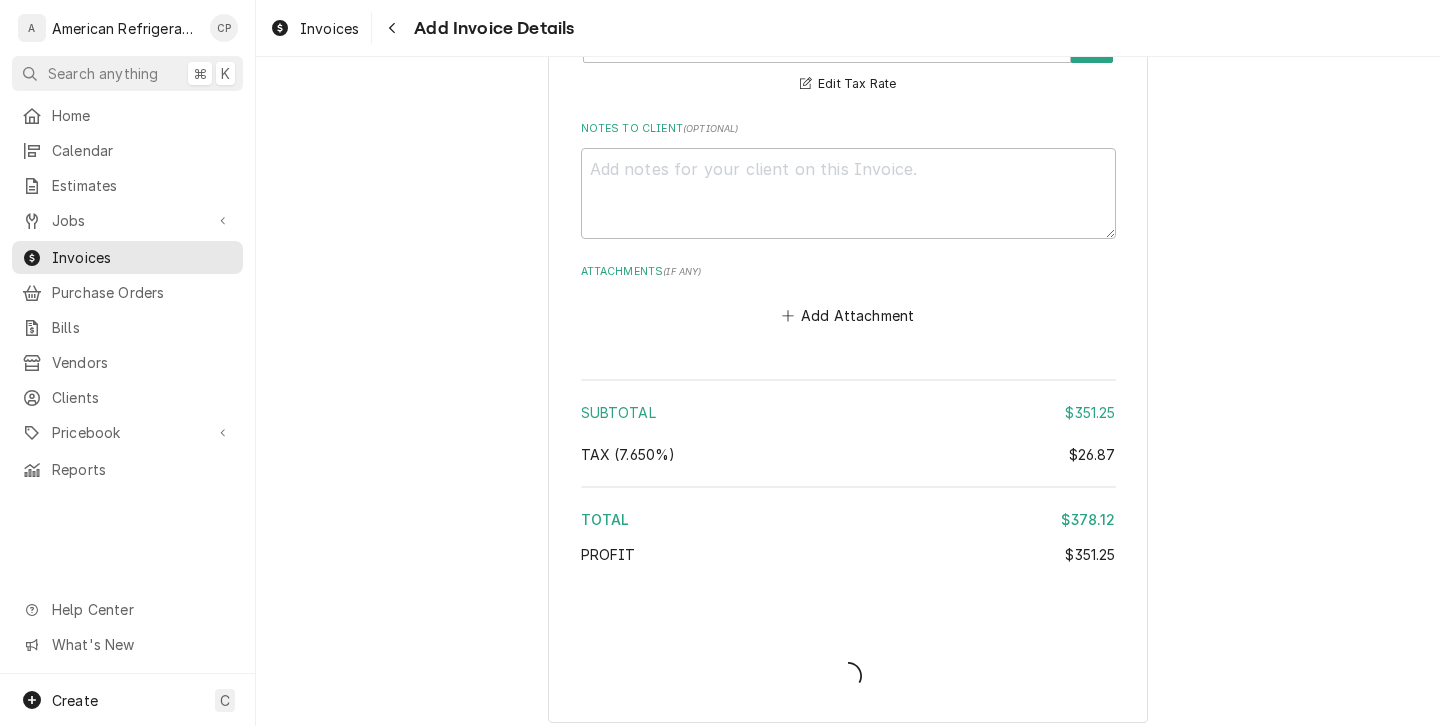type on "x" 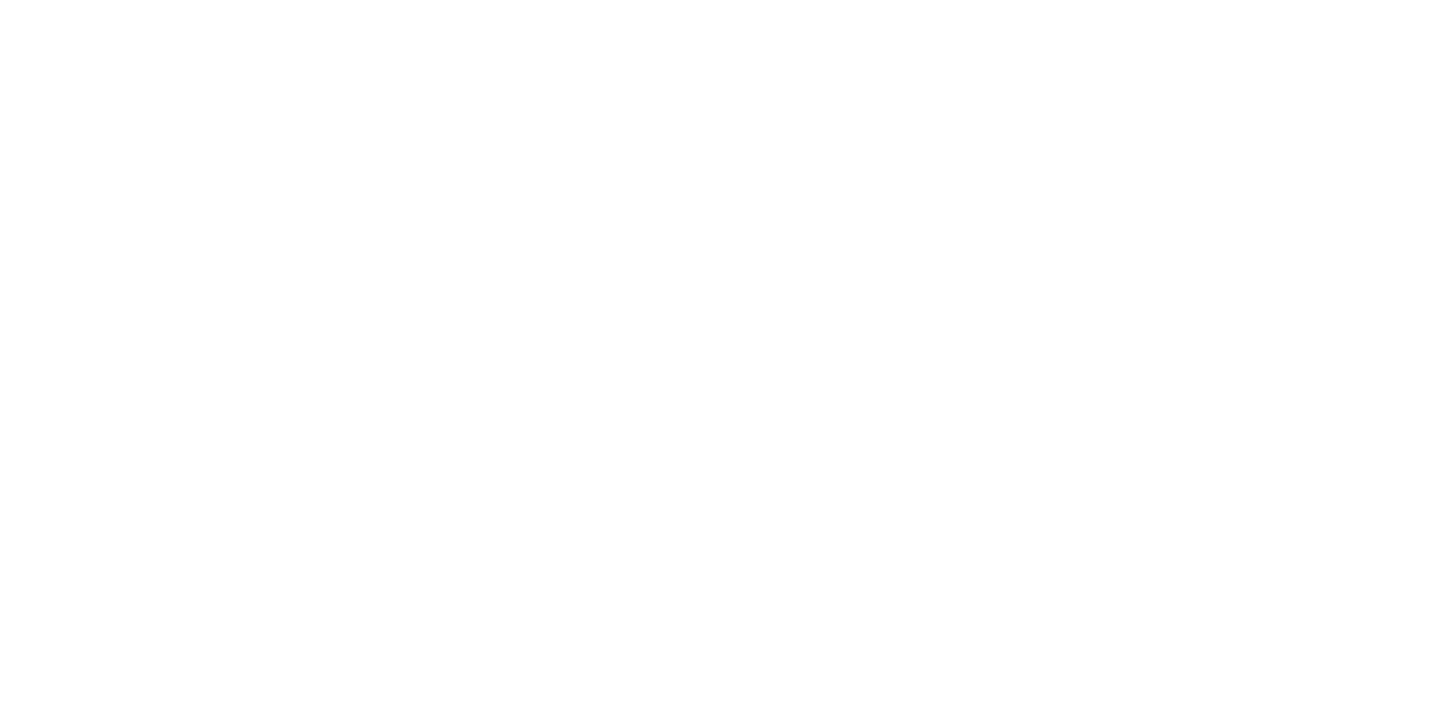 scroll, scrollTop: 0, scrollLeft: 0, axis: both 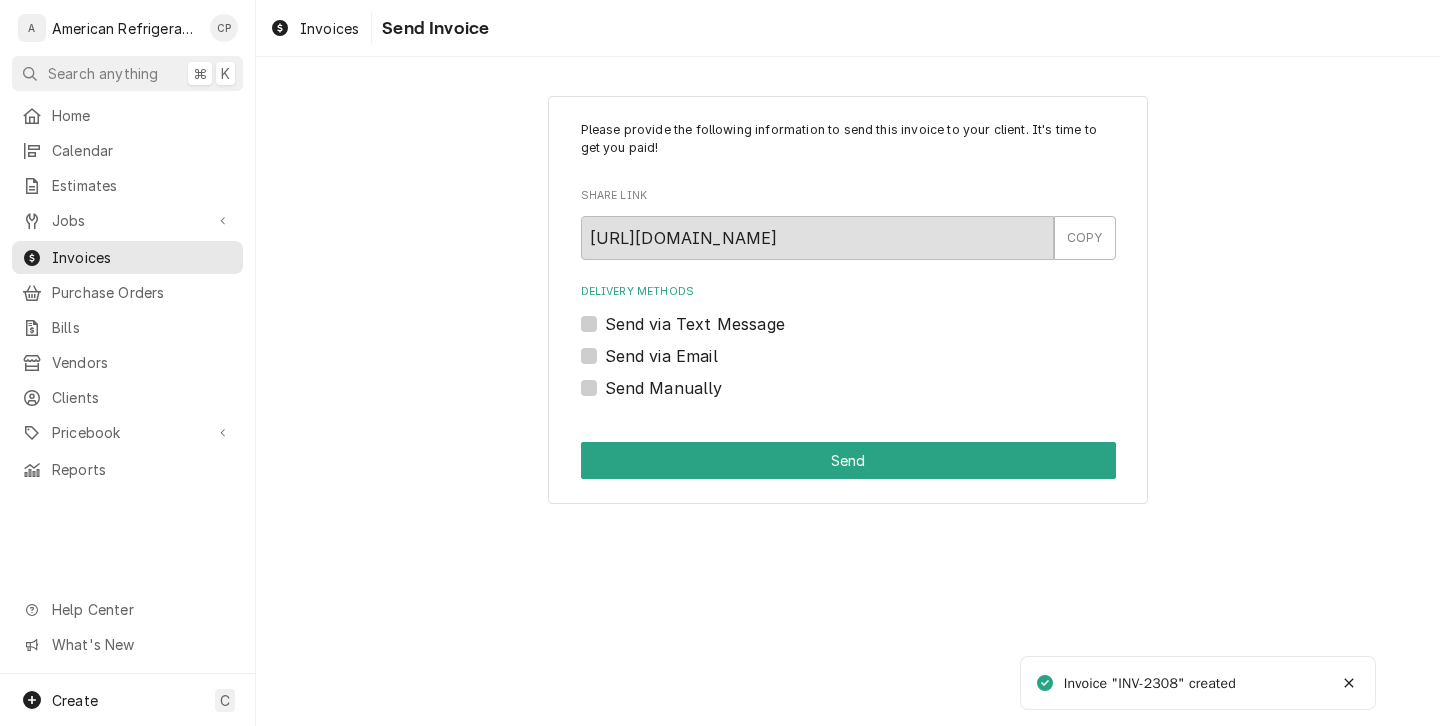 click on "Send via Email" at bounding box center [661, 356] 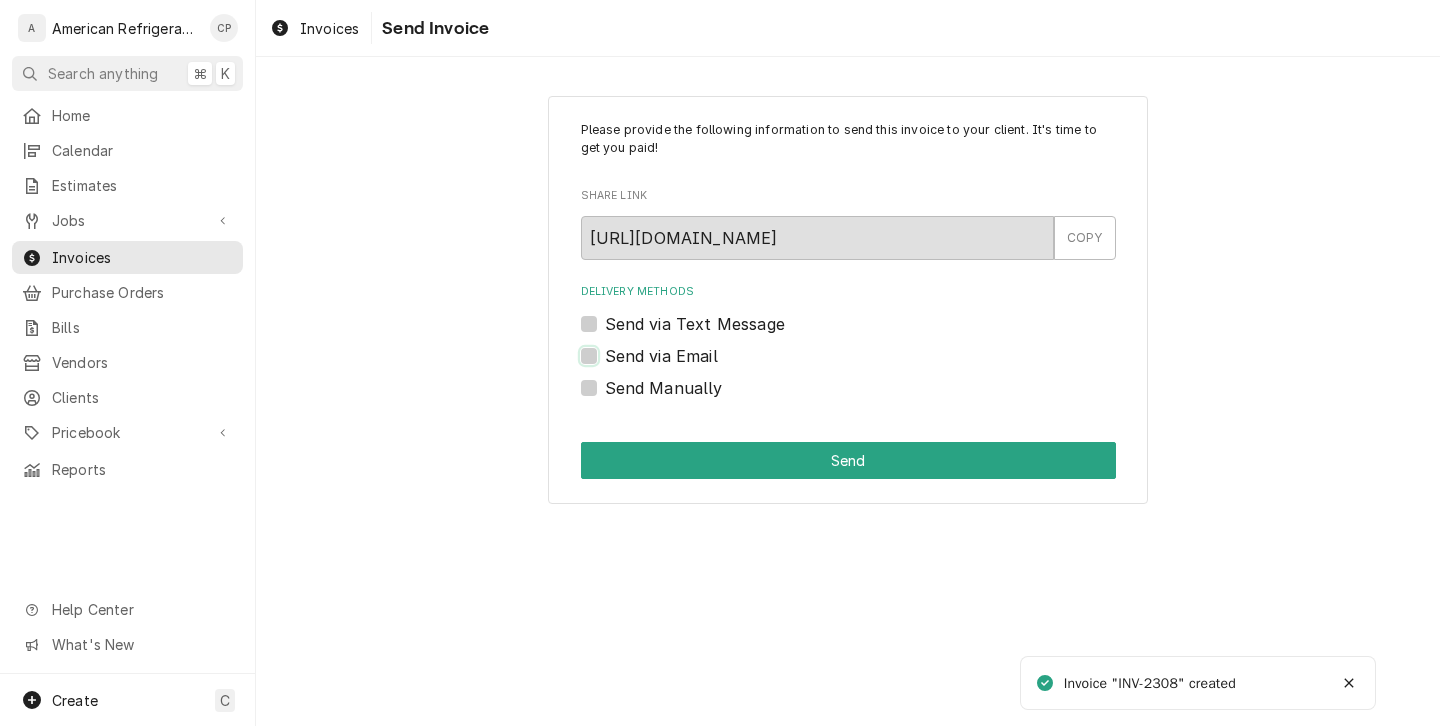 click on "Send via Email" at bounding box center (872, 366) 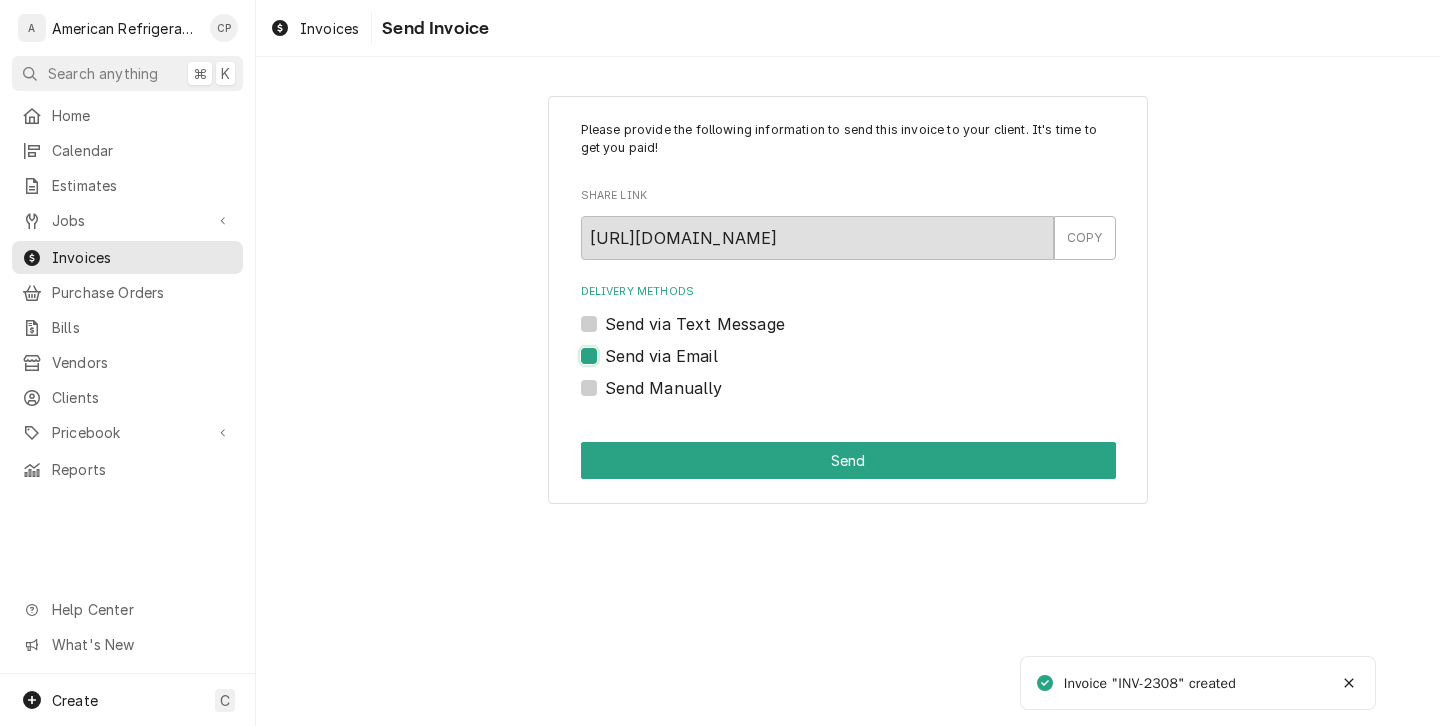 checkbox on "true" 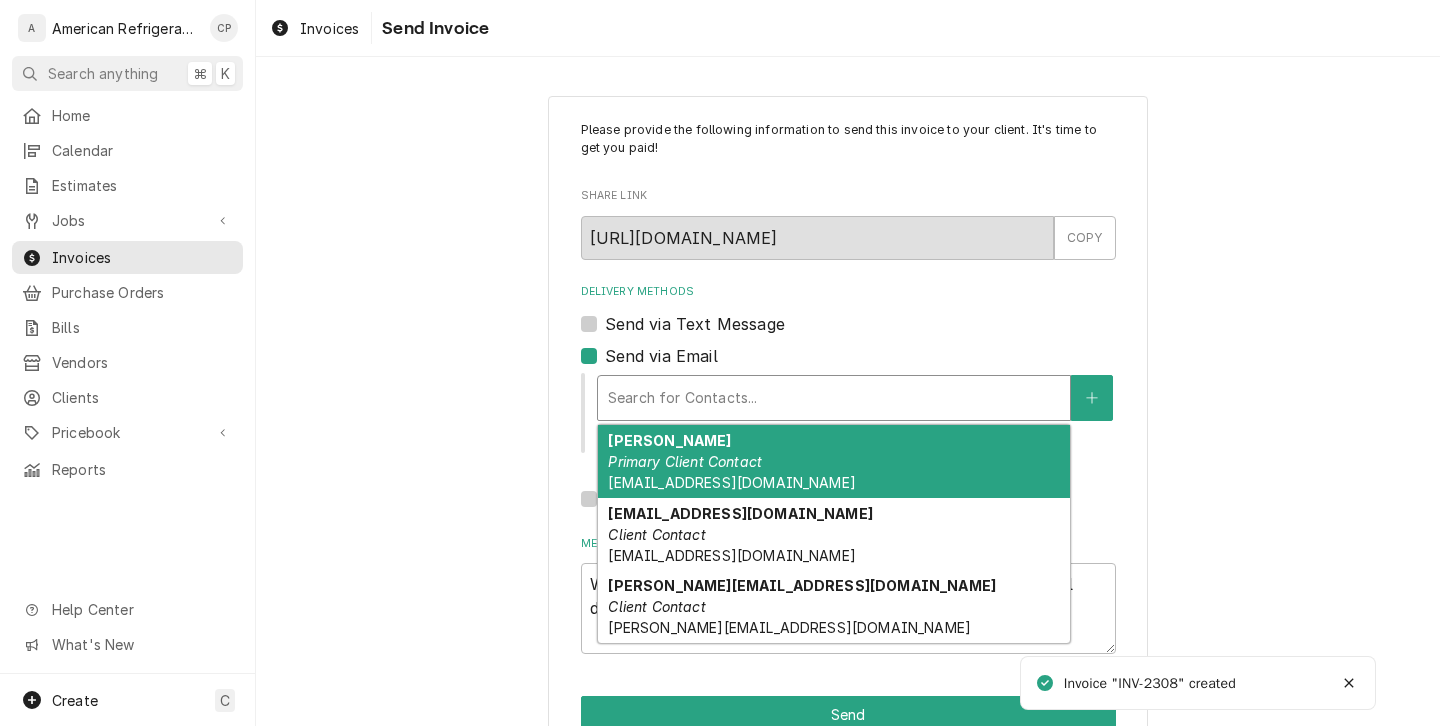 click at bounding box center [834, 398] 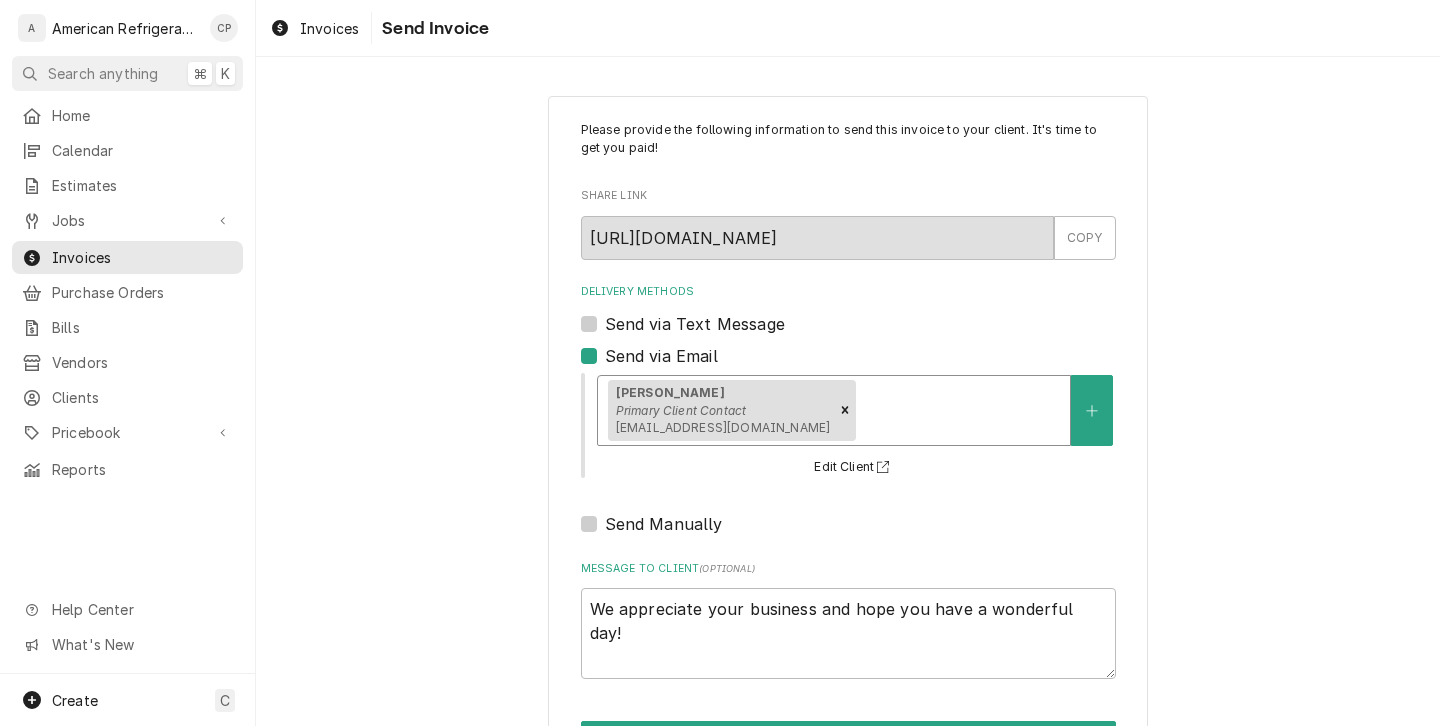 click at bounding box center (960, 410) 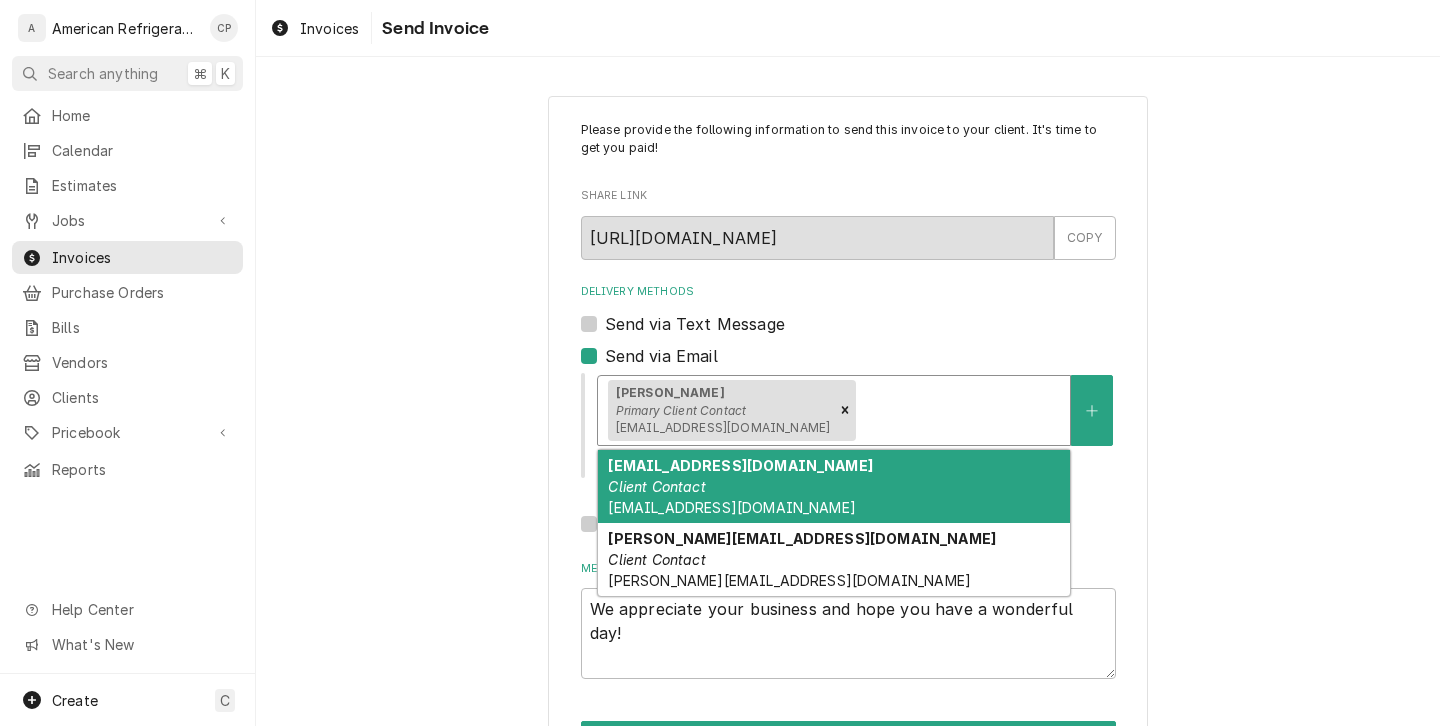 click on "rashelles@kcbell.com" at bounding box center (731, 507) 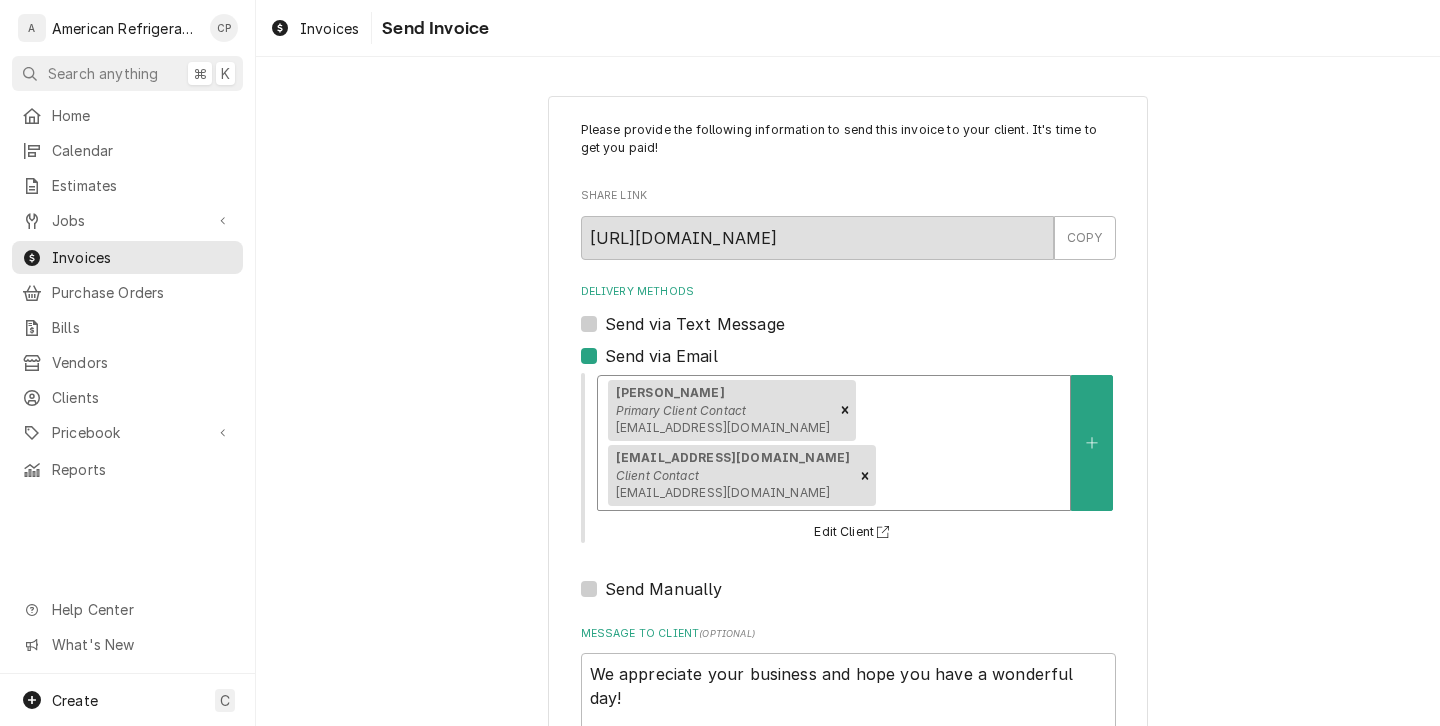 click at bounding box center [970, 476] 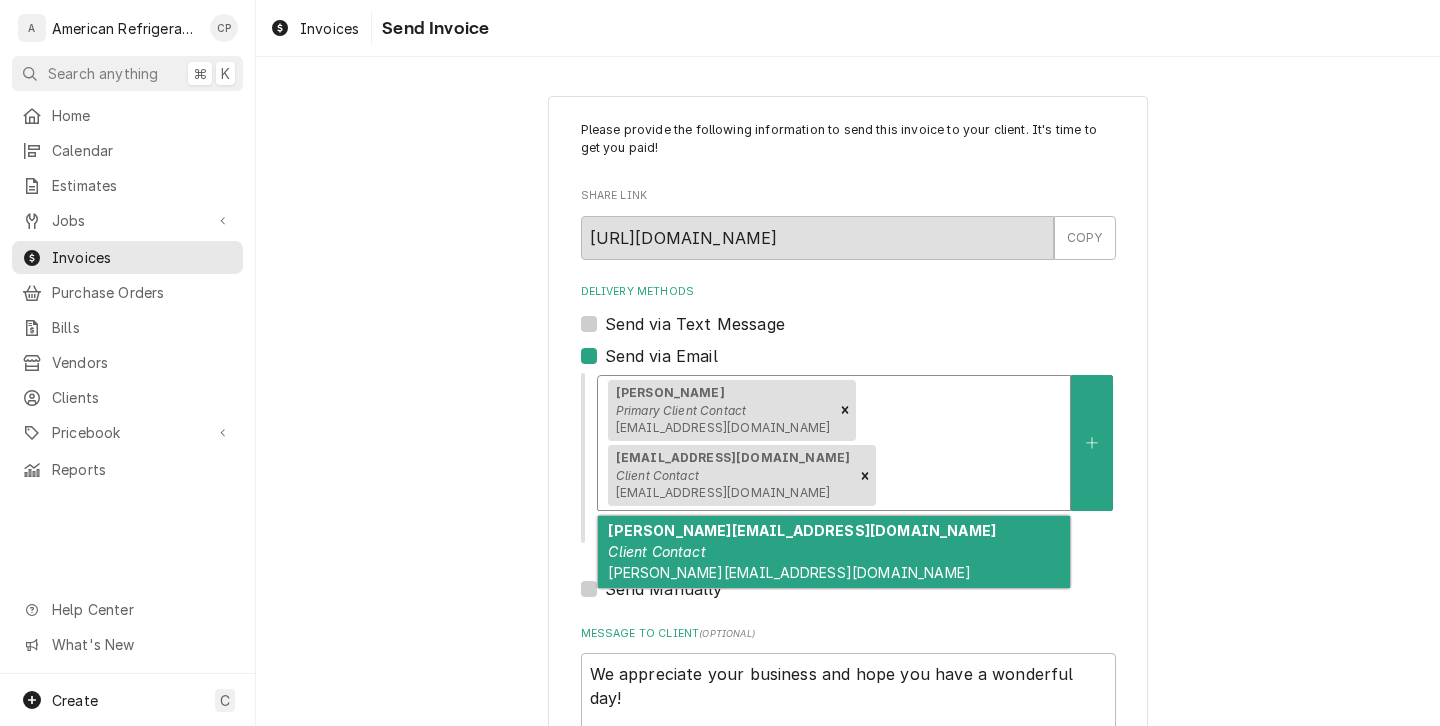 click on "sallyk@kcbell.com Client Contact sallyk@kcbell.com" at bounding box center (834, 552) 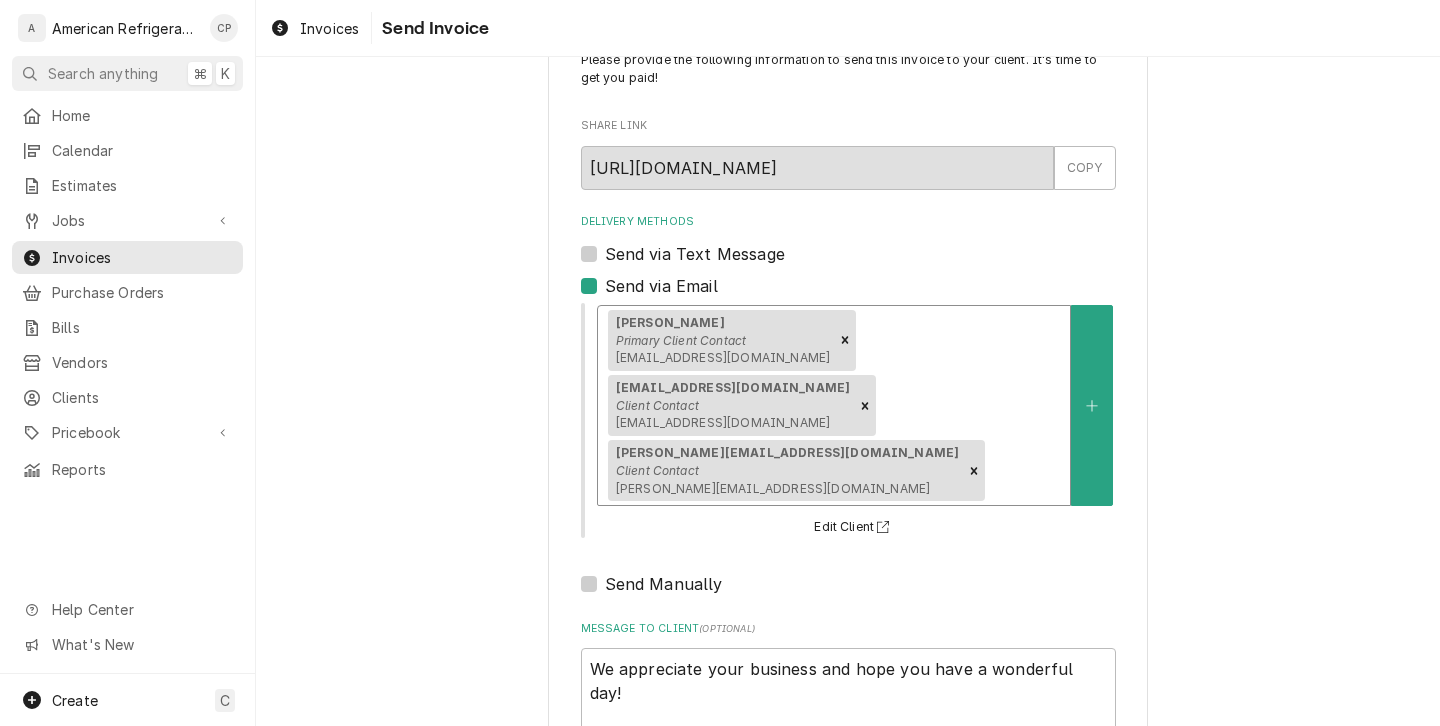 scroll, scrollTop: 142, scrollLeft: 0, axis: vertical 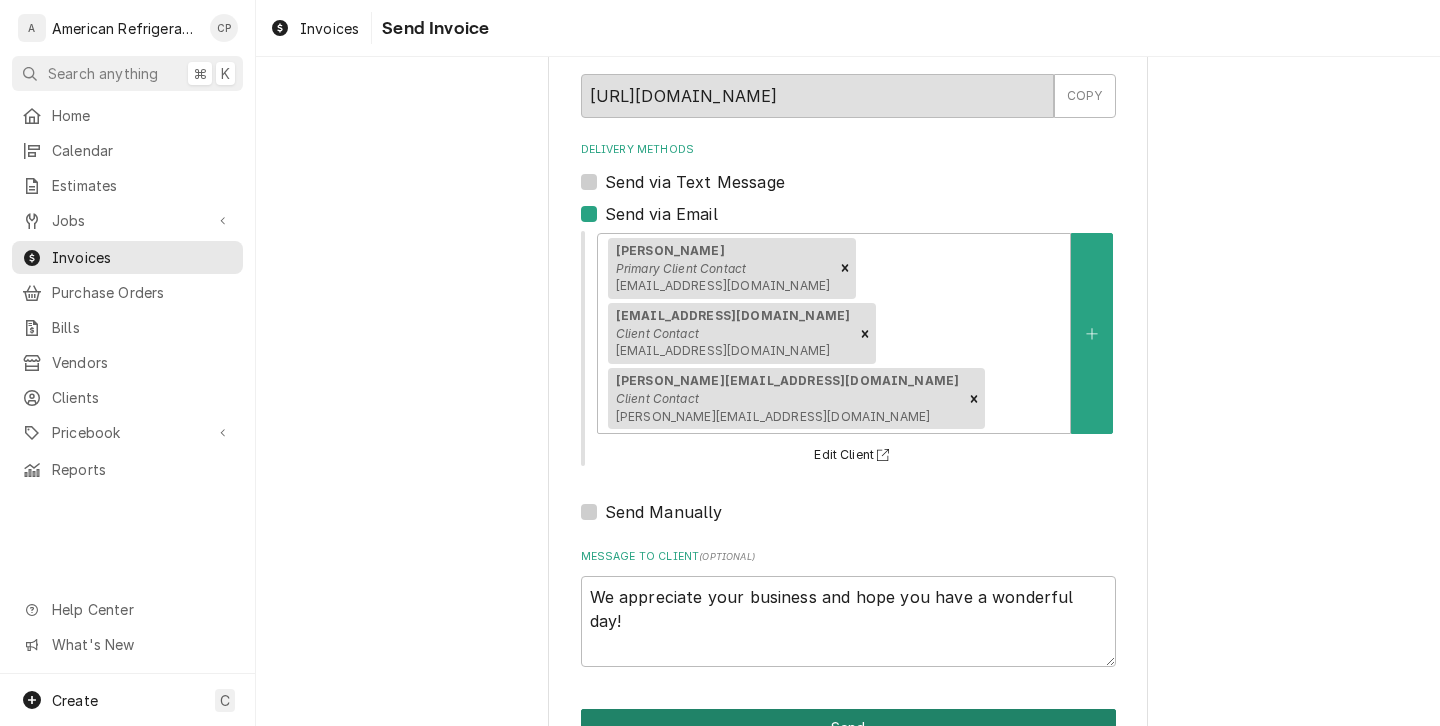 click on "Send" at bounding box center [848, 727] 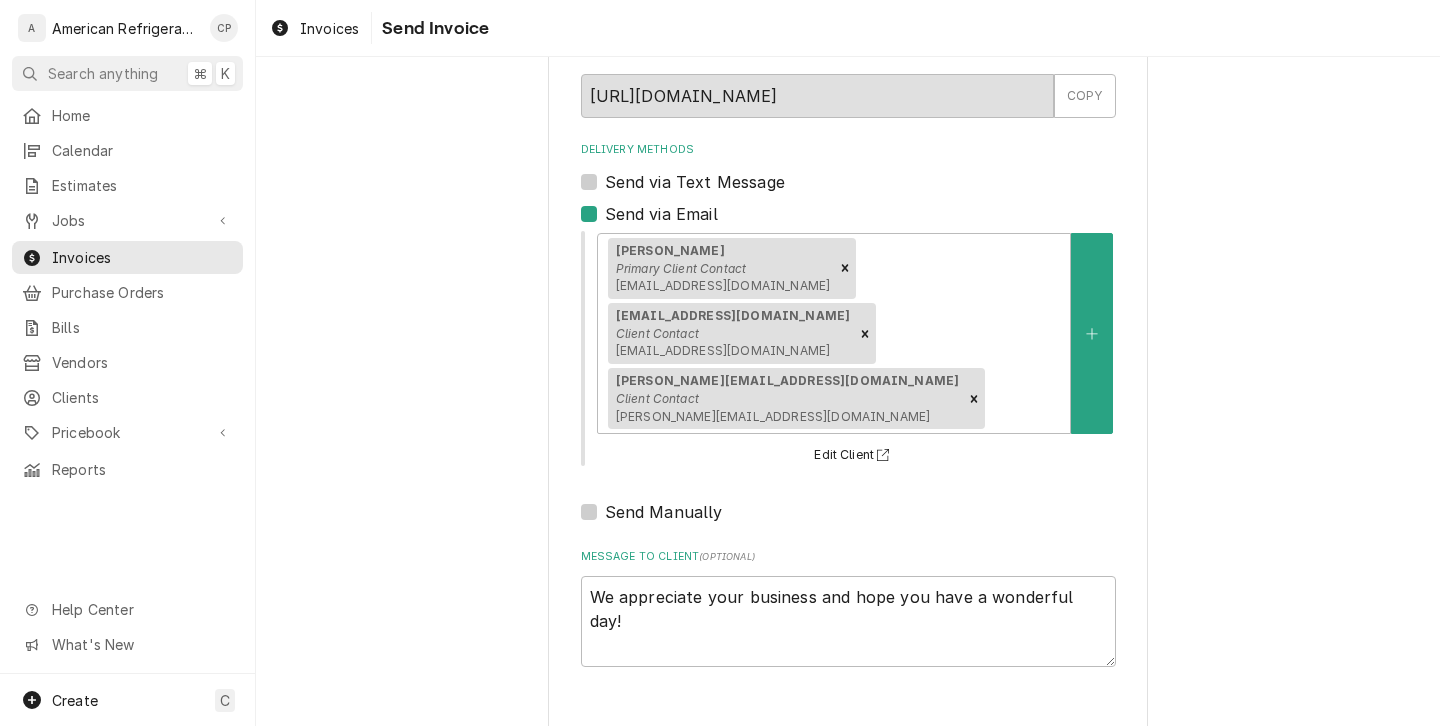 type on "x" 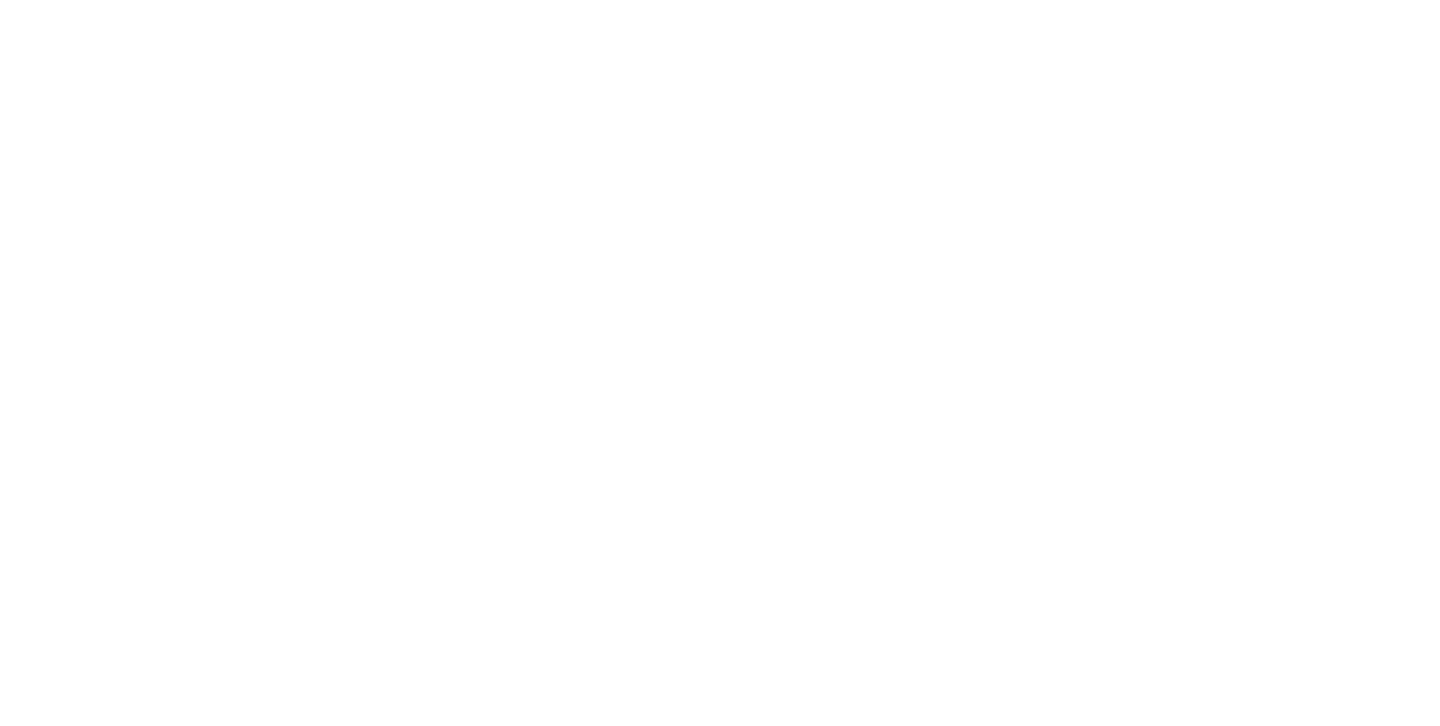 scroll, scrollTop: 0, scrollLeft: 0, axis: both 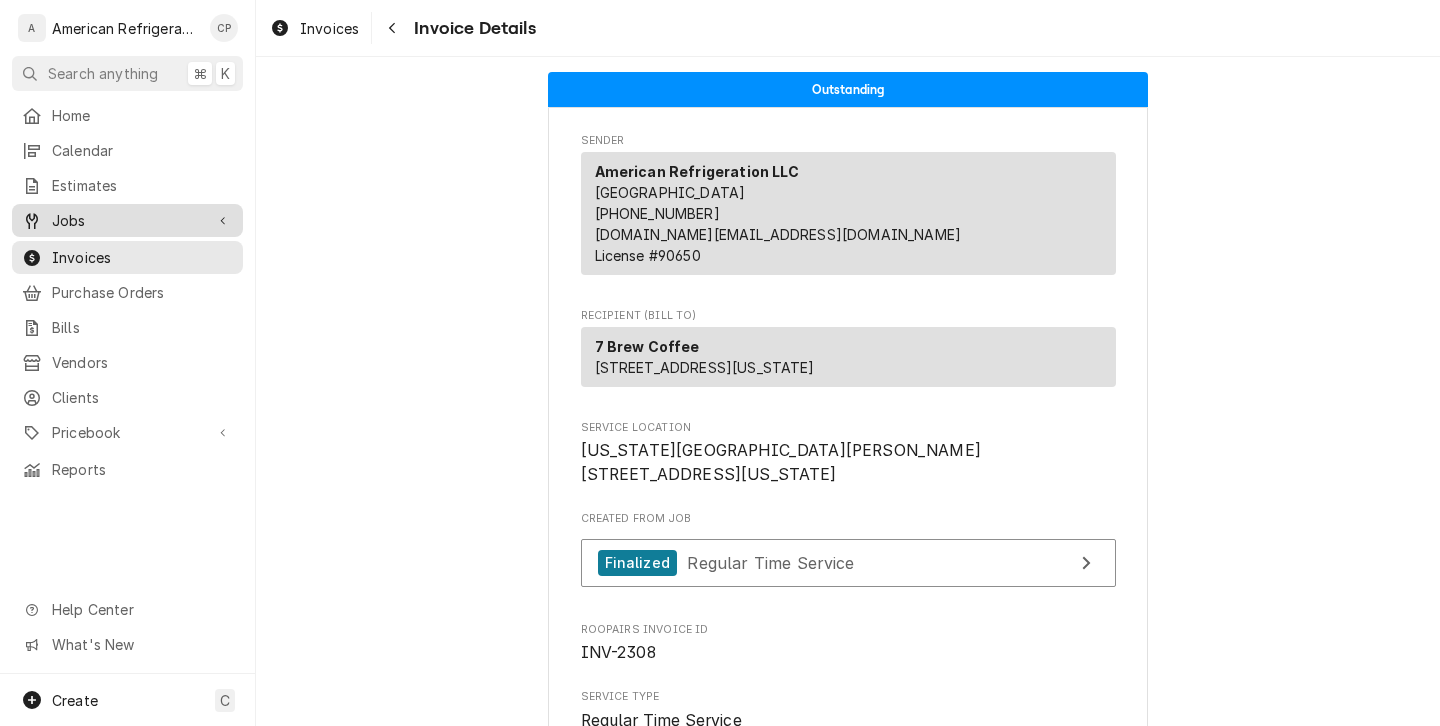 click on "Jobs" at bounding box center (127, 220) 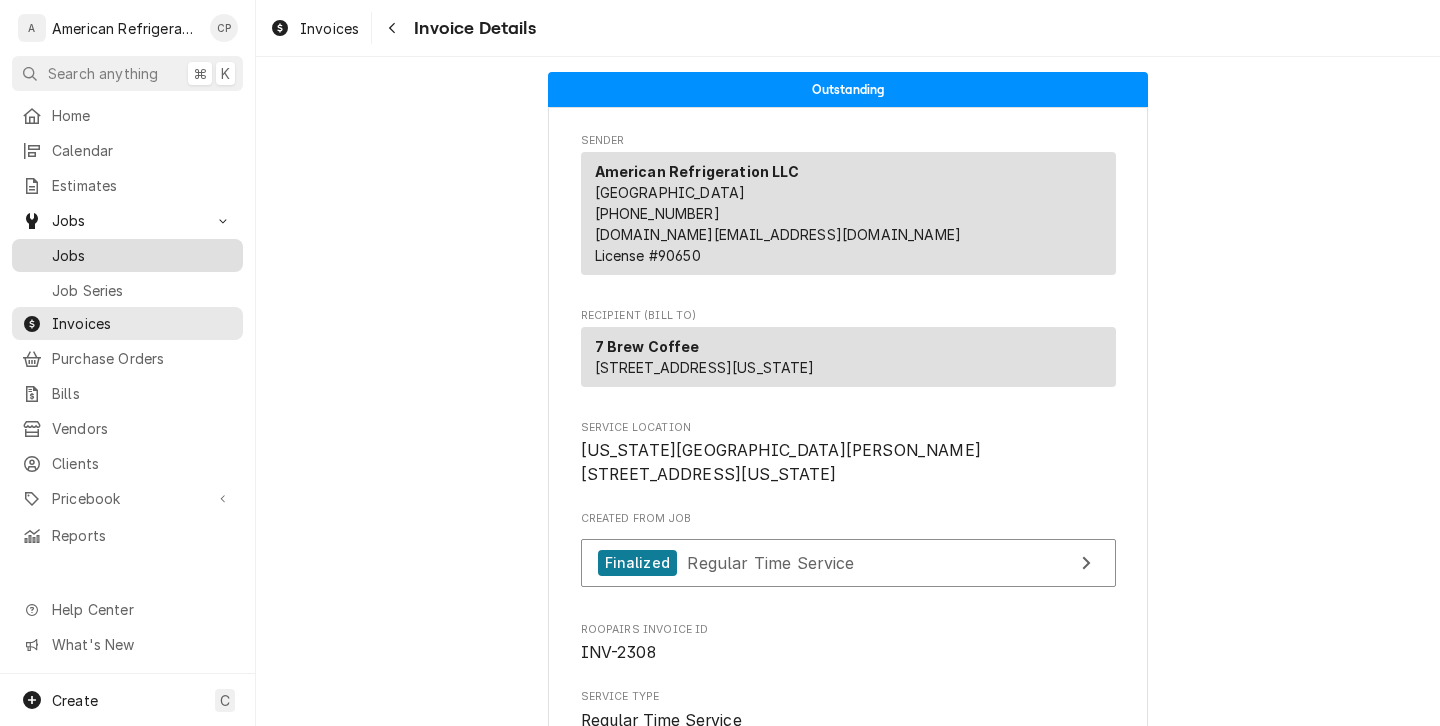 click on "Jobs" at bounding box center (142, 255) 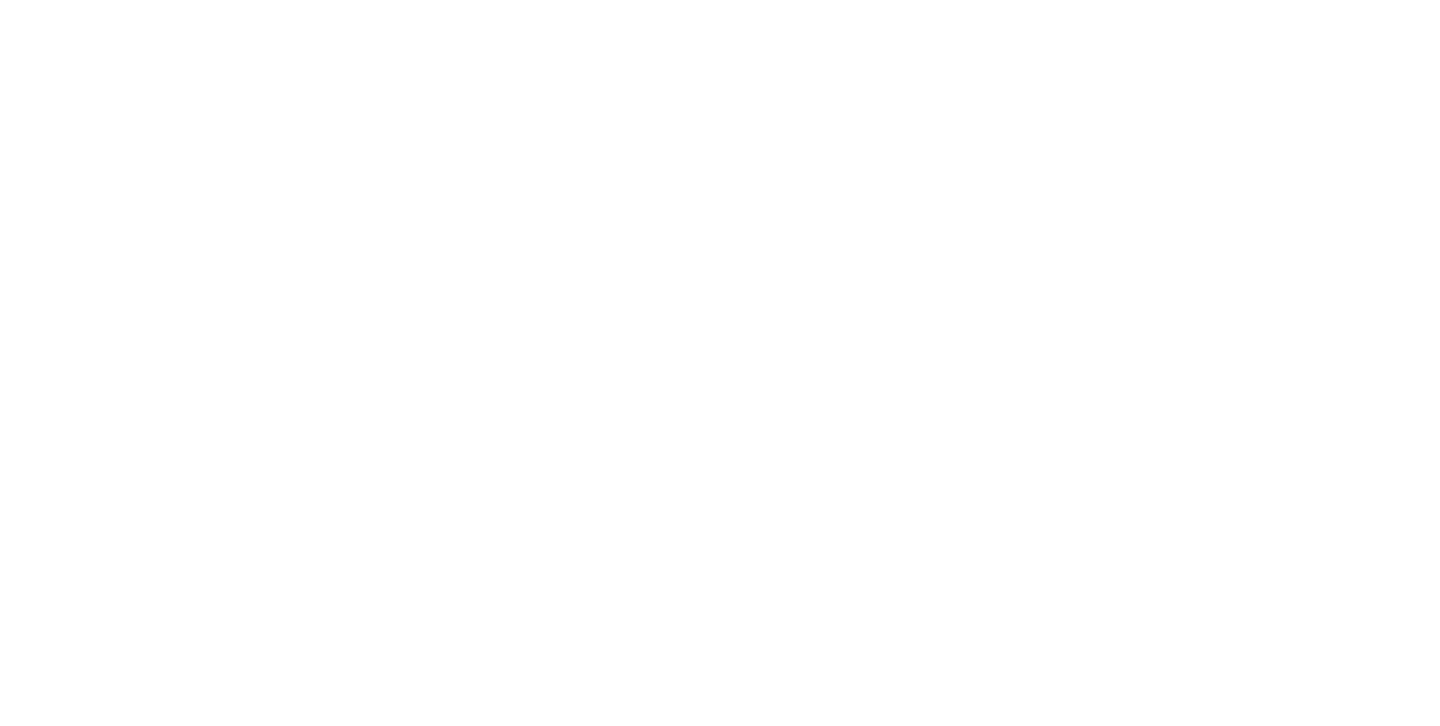 scroll, scrollTop: 0, scrollLeft: 0, axis: both 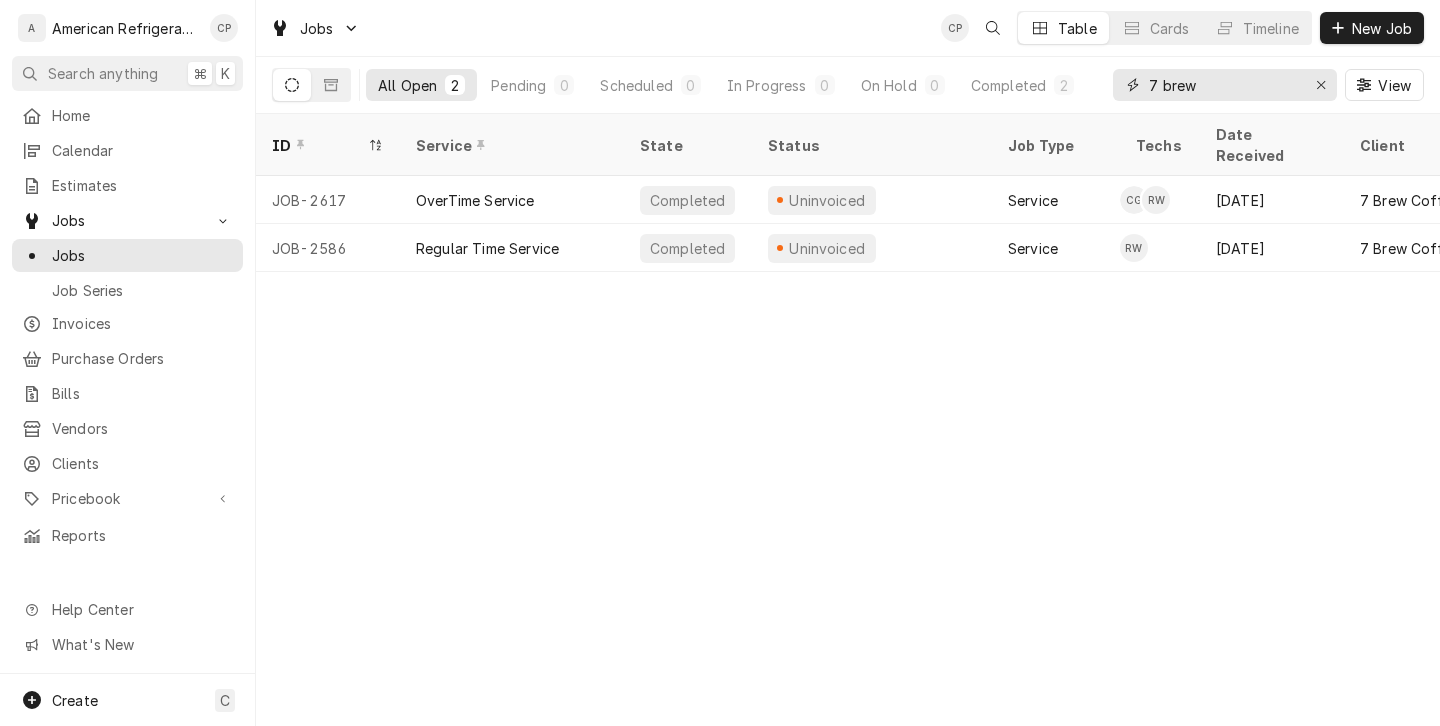 click on "7 brew" at bounding box center [1224, 85] 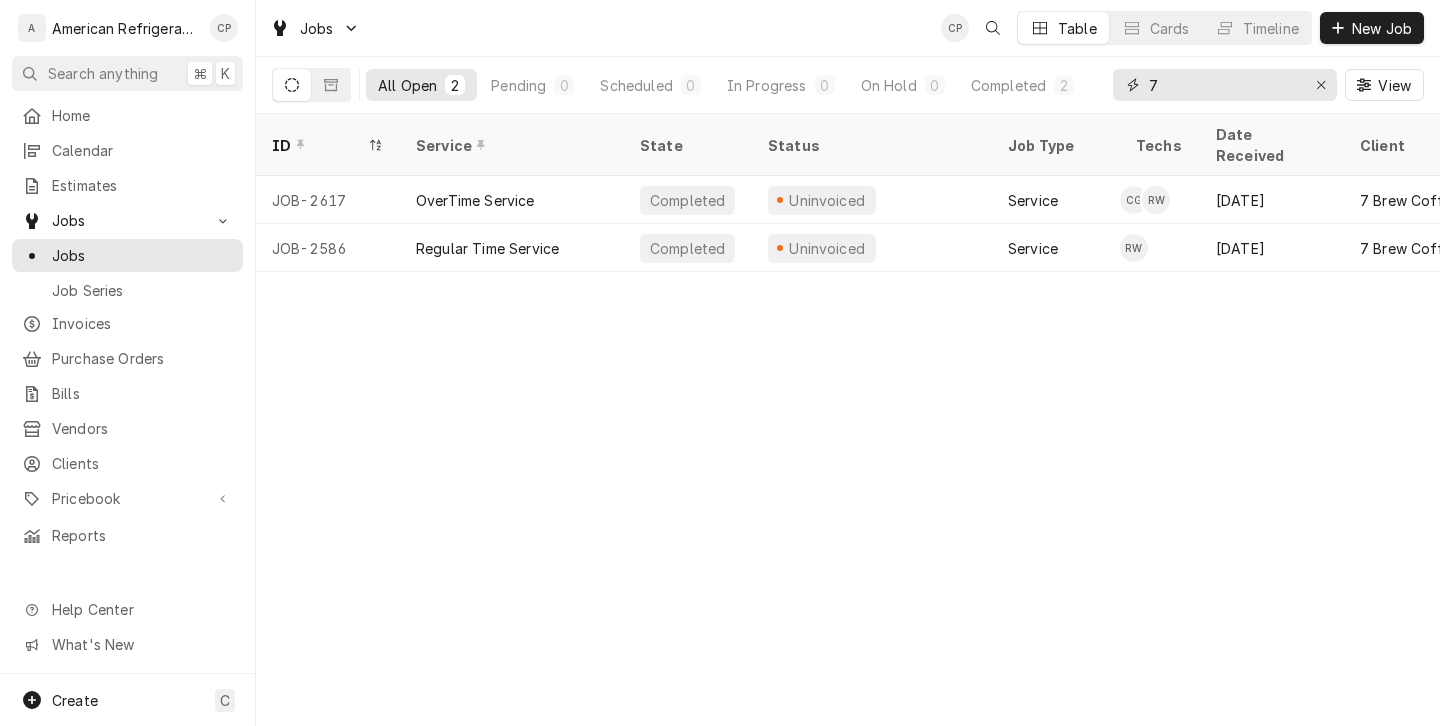 type on "7" 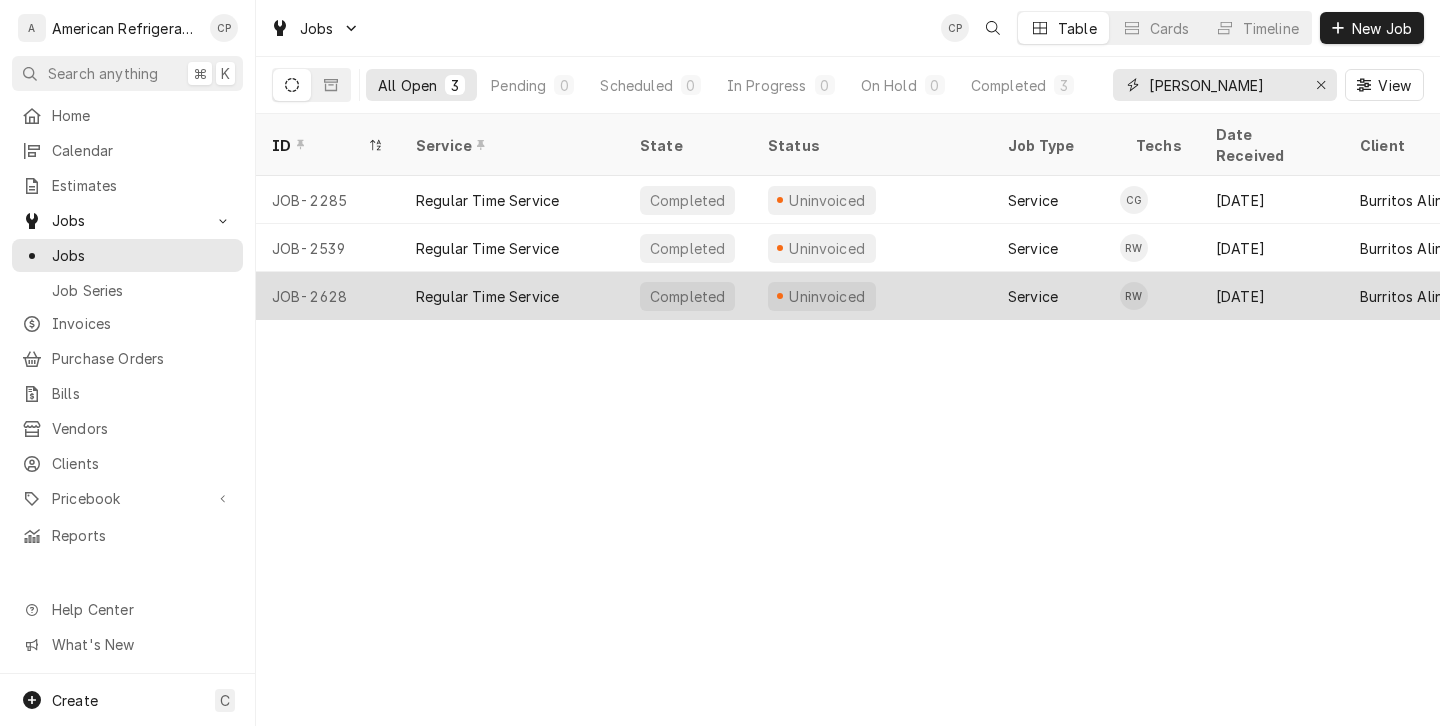 type on "[PERSON_NAME]" 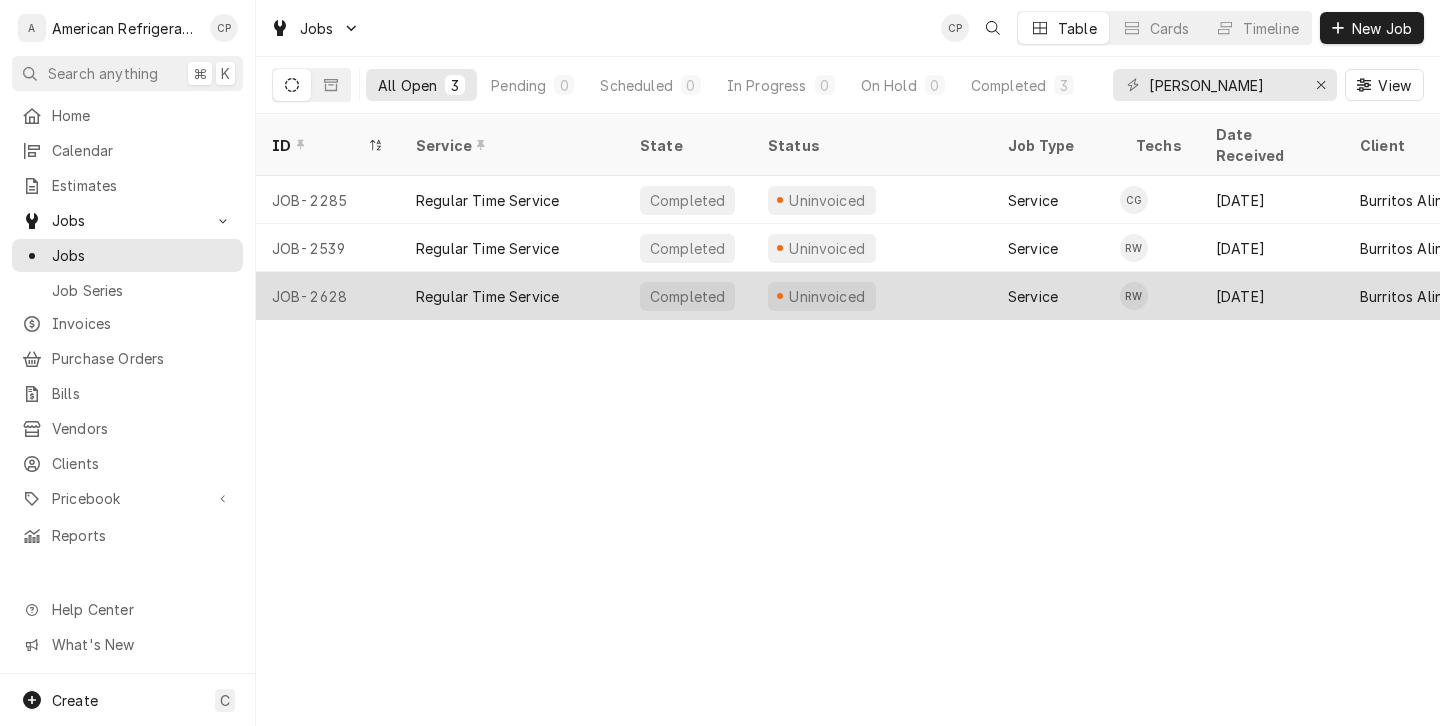 click on "Uninvoiced" at bounding box center (872, 296) 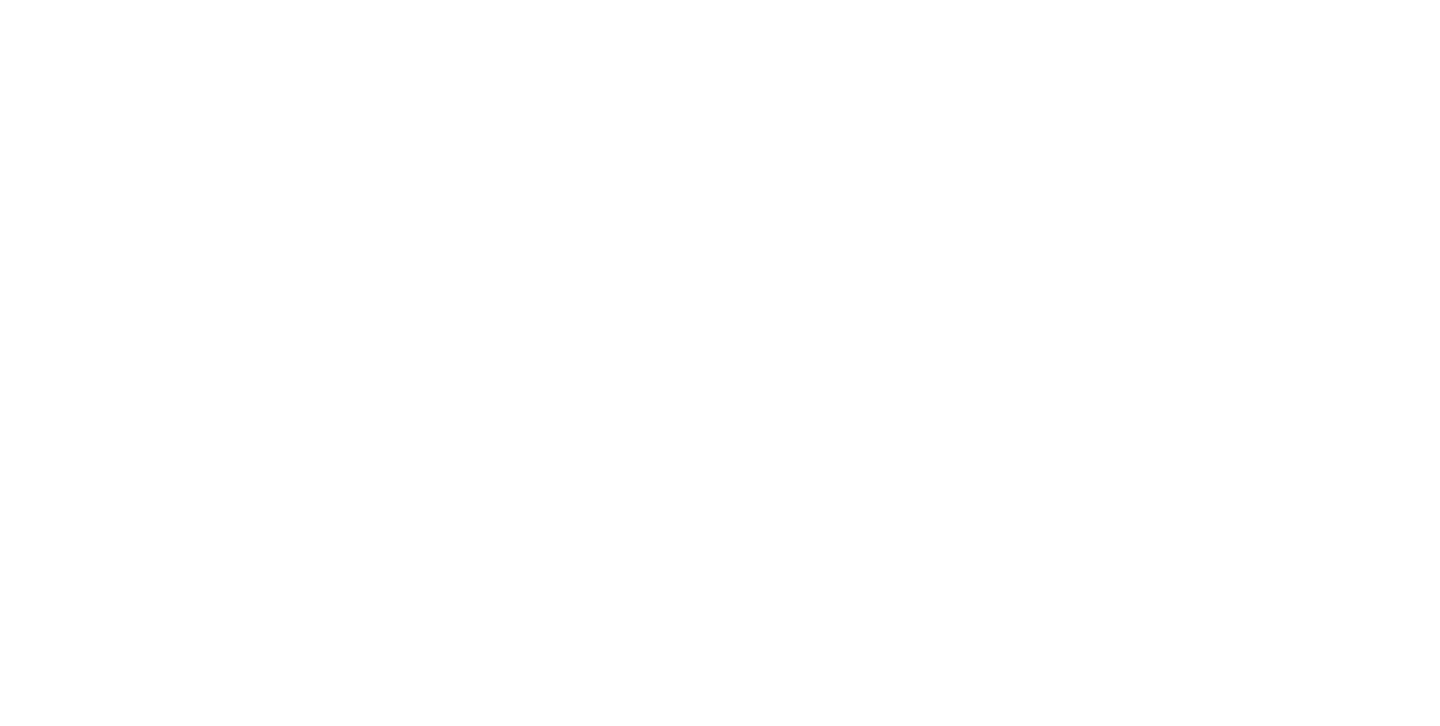 scroll, scrollTop: 0, scrollLeft: 0, axis: both 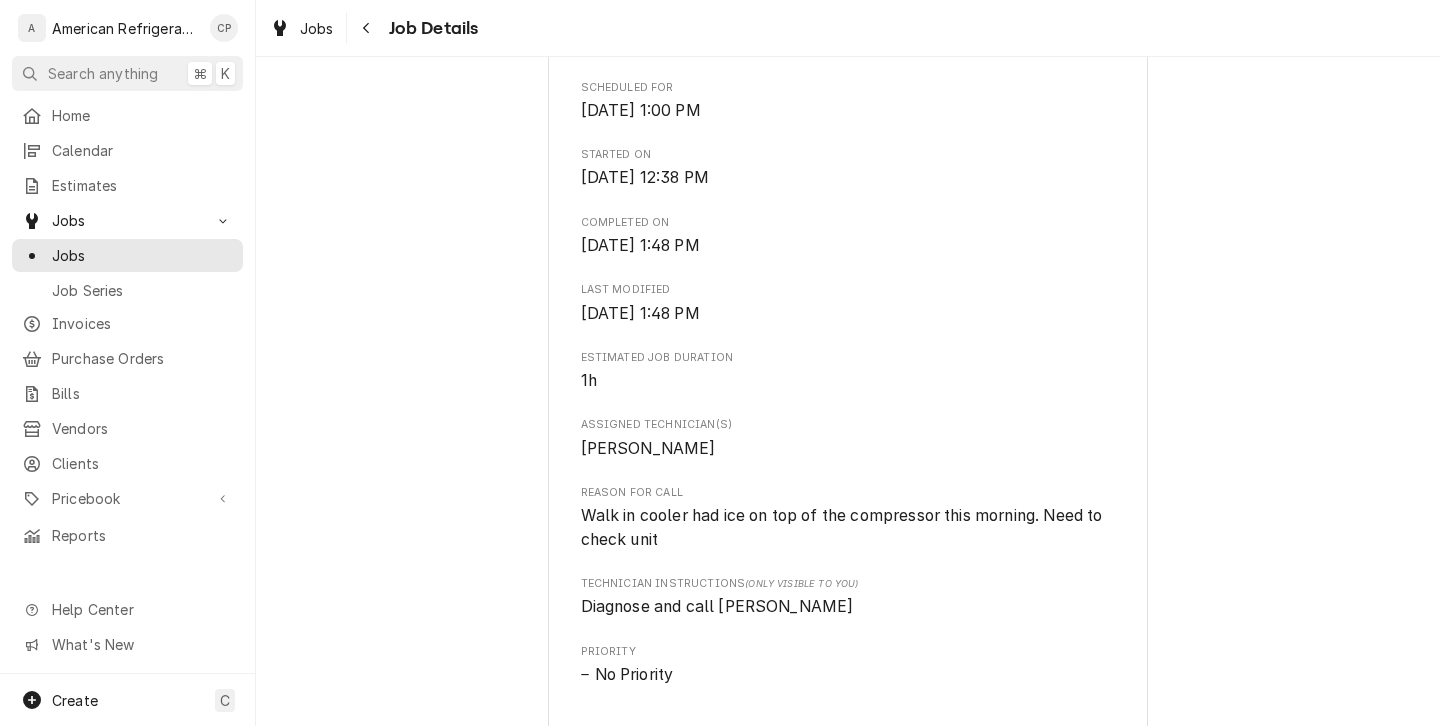 click on "Completed and Uninvoiced Burritos Alinstante Main St. Los Lunas / 1140 Main St NE, Los Lunas, NM 87031 Open in Maps Roopairs Job ID JOB-2628 Date Received Jul 14, 2025 Service Type Regular Time Service Job Type Service Service Location Main St. Los Lunas
1140 Main St NE
Los Lunas, NM 87031 Scheduled For Mon, Jul 14th, 2025 - 1:00 PM Started On Mon, Jul 14th, 2025 - 12:38 PM Completed On Mon, Jul 14th, 2025 - 1:48 PM Last Modified Mon, Jul 14th, 2025 - 1:48 PM Estimated Job Duration 1h Assigned Technician(s) Richard Wirick Reason For Call Walk in cooler had ice on top of the compressor this morning. Need to check unit Technician Instructions  (Only Visible to You) Diagnose and call Glenn Priority No Priority Create Invoice Mark as Invoiced Edit Equipment Edit Job Details Edit Job Summary Update Attachments Resume Job Download PDF" at bounding box center (848, 346) 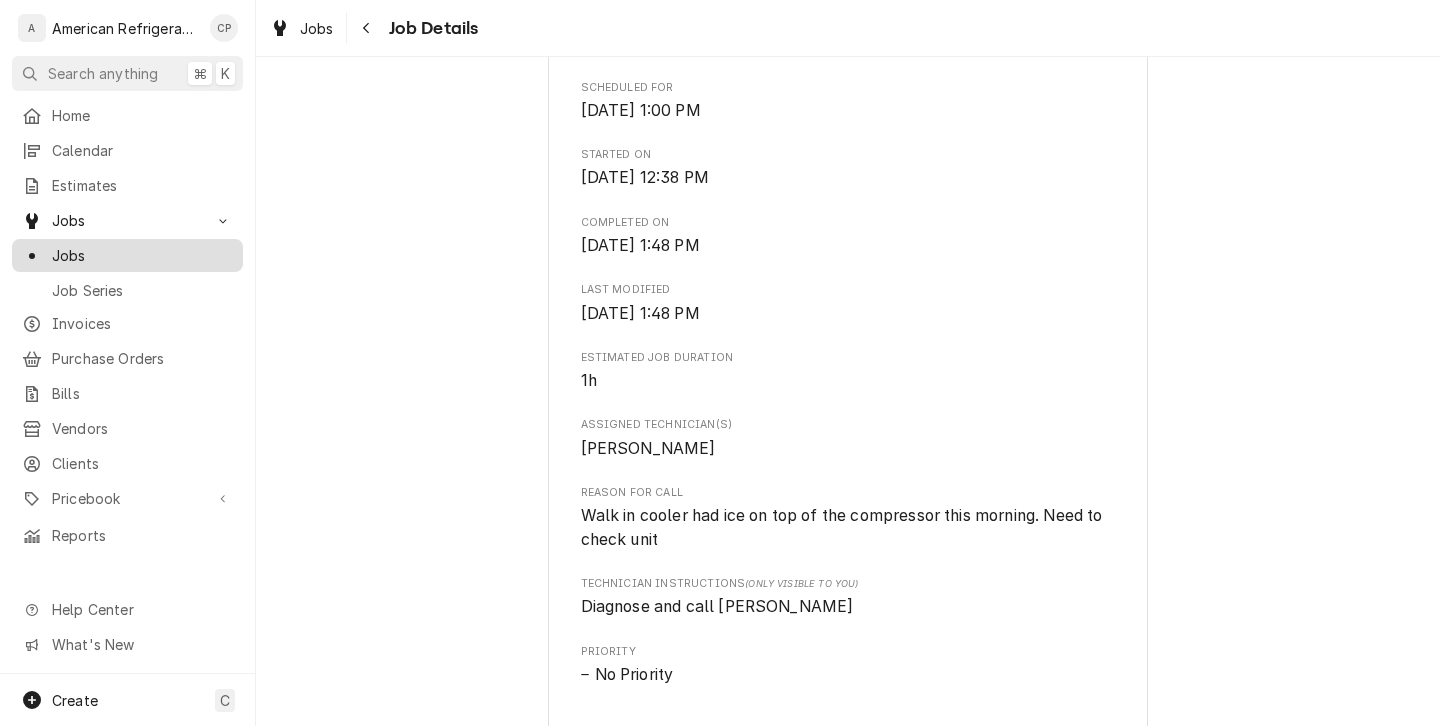click on "Jobs" at bounding box center (142, 255) 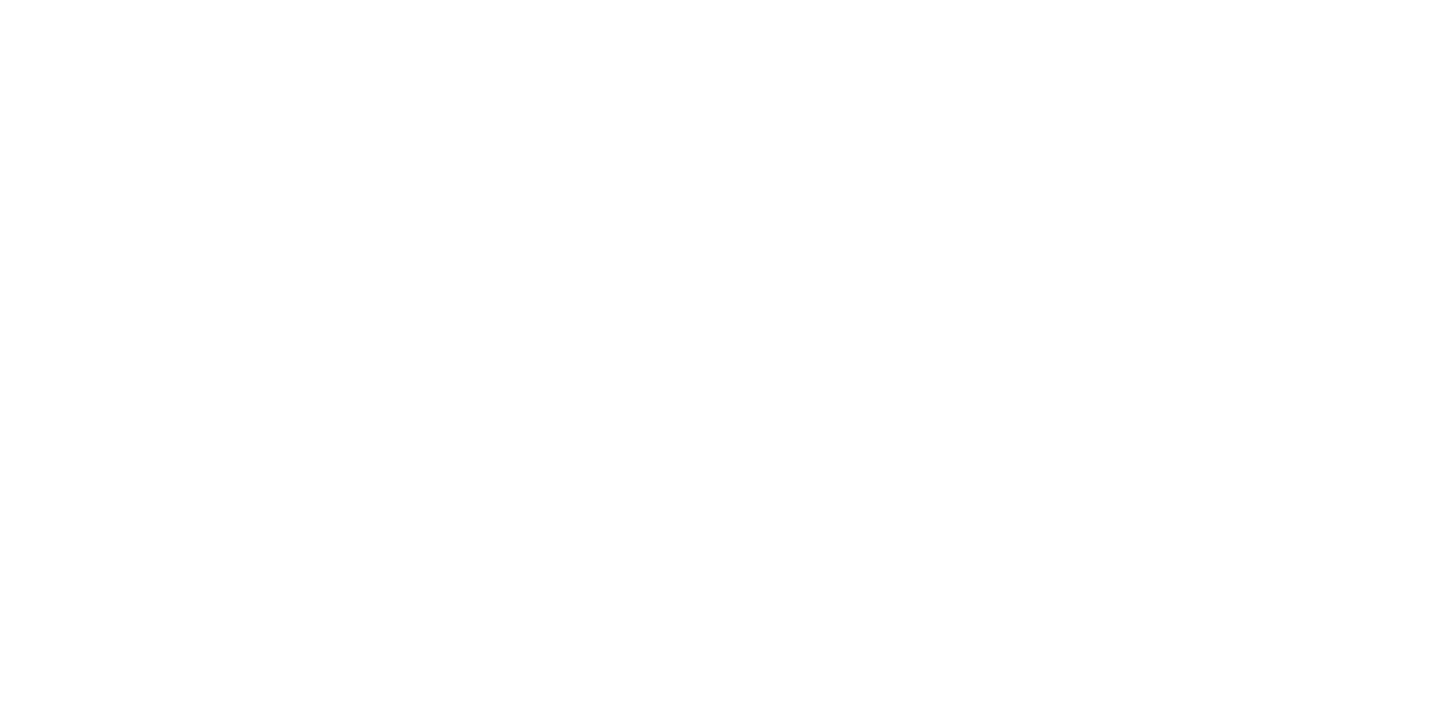 scroll, scrollTop: 0, scrollLeft: 0, axis: both 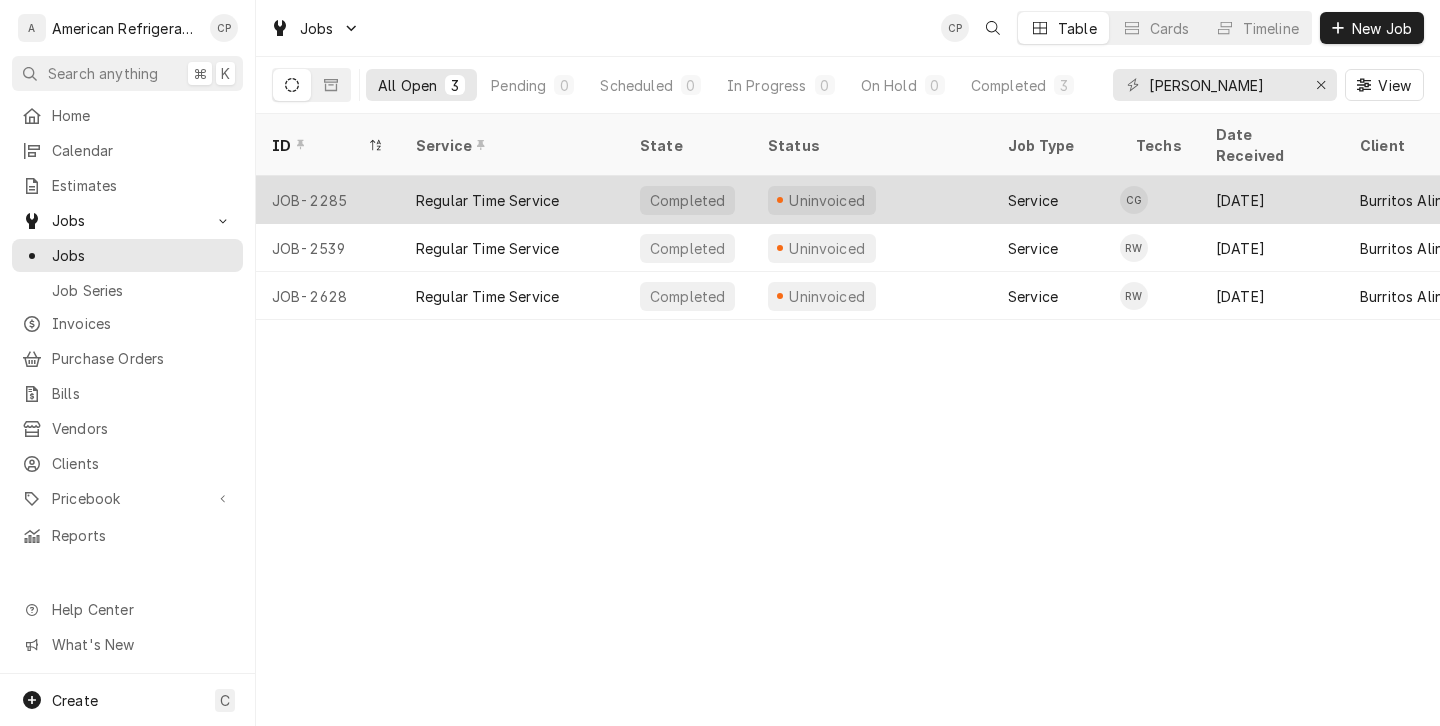 click on "Service" at bounding box center [1056, 200] 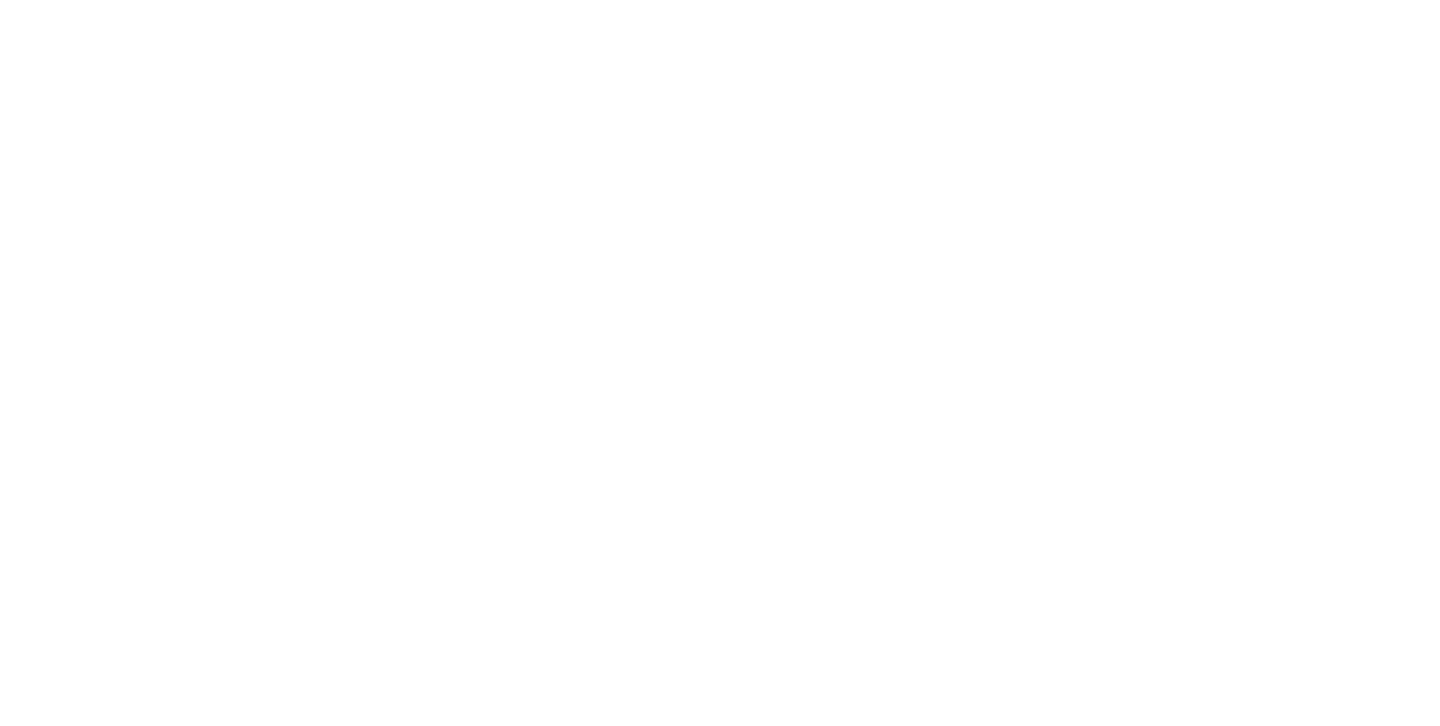 scroll, scrollTop: 0, scrollLeft: 0, axis: both 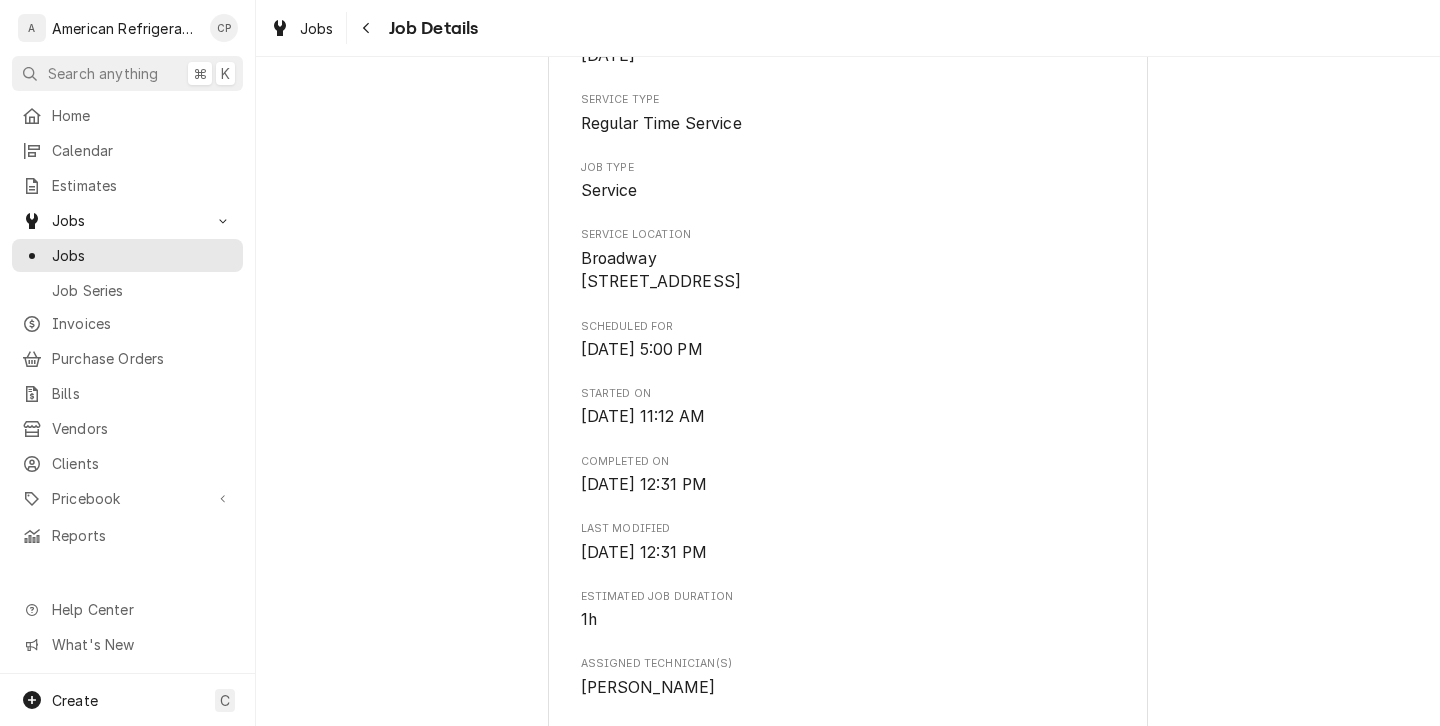 click on "Completed and Uninvoiced Burritos Alinstante Broadway / [STREET_ADDRESS] Open in Maps Roopairs Job ID JOB-2285 Date Received [DATE] Service Type Regular Time Service Job Type Service Service Location [GEOGRAPHIC_DATA]
[STREET_ADDRESS] Scheduled For [DATE] 5:00 PM Started [DATE][DATE] 11:12 AM Completed [DATE][DATE] 12:31 PM Last Modified [DATE] 12:31 PM Estimated Job Duration 1h Assigned Technician(s) [PERSON_NAME] Reason For Call Toaster oven down Priority No Priority Create Invoice Mark as Invoiced Edit Equipment Edit Job Details Edit Job Summary Update Attachments Resume Job Download PDF" at bounding box center [848, 539] 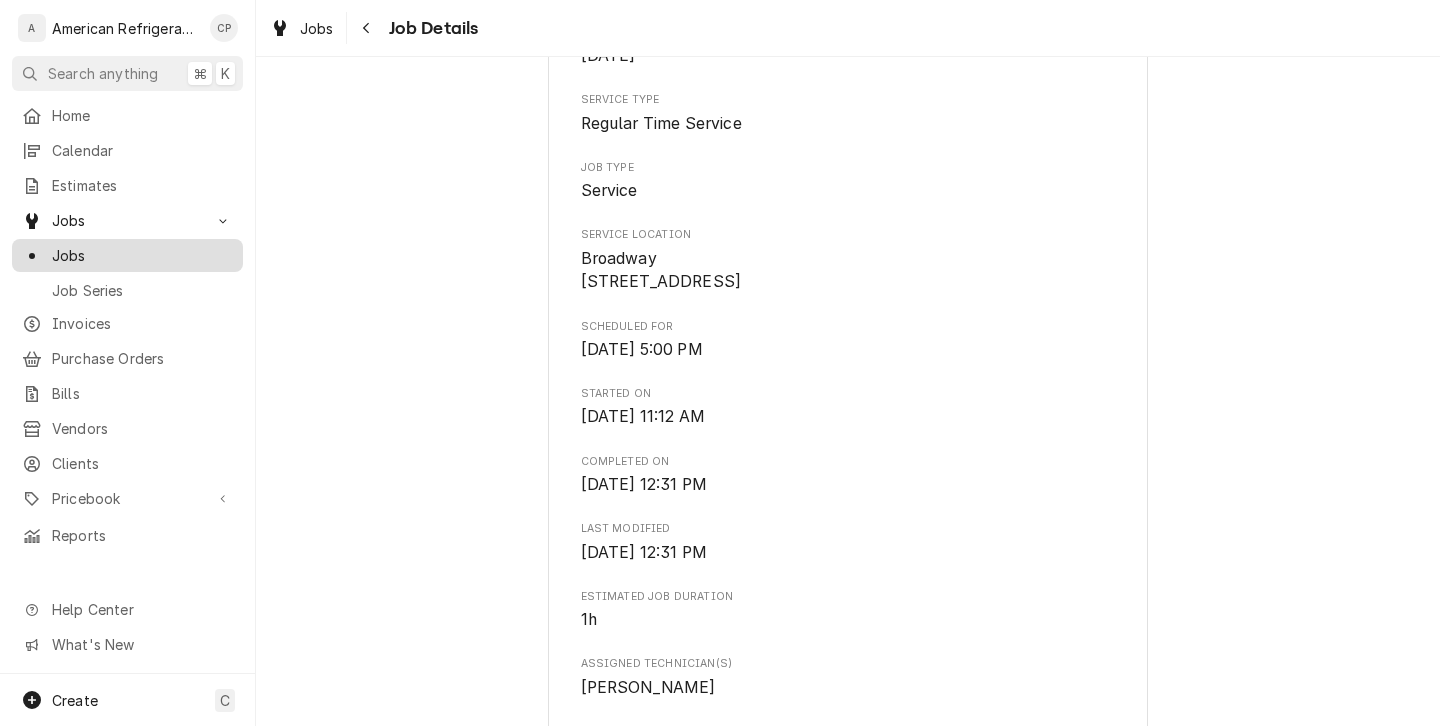 click on "Jobs" at bounding box center (142, 255) 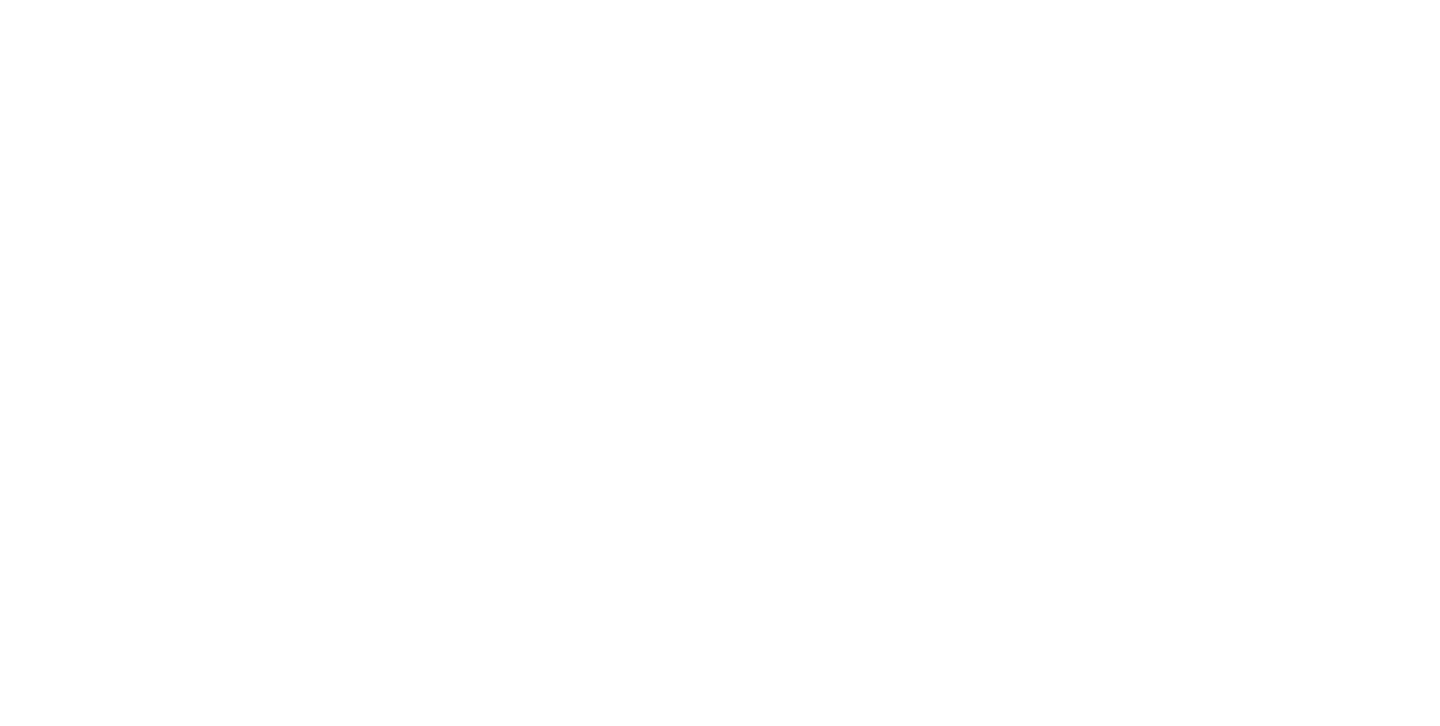 scroll, scrollTop: 0, scrollLeft: 0, axis: both 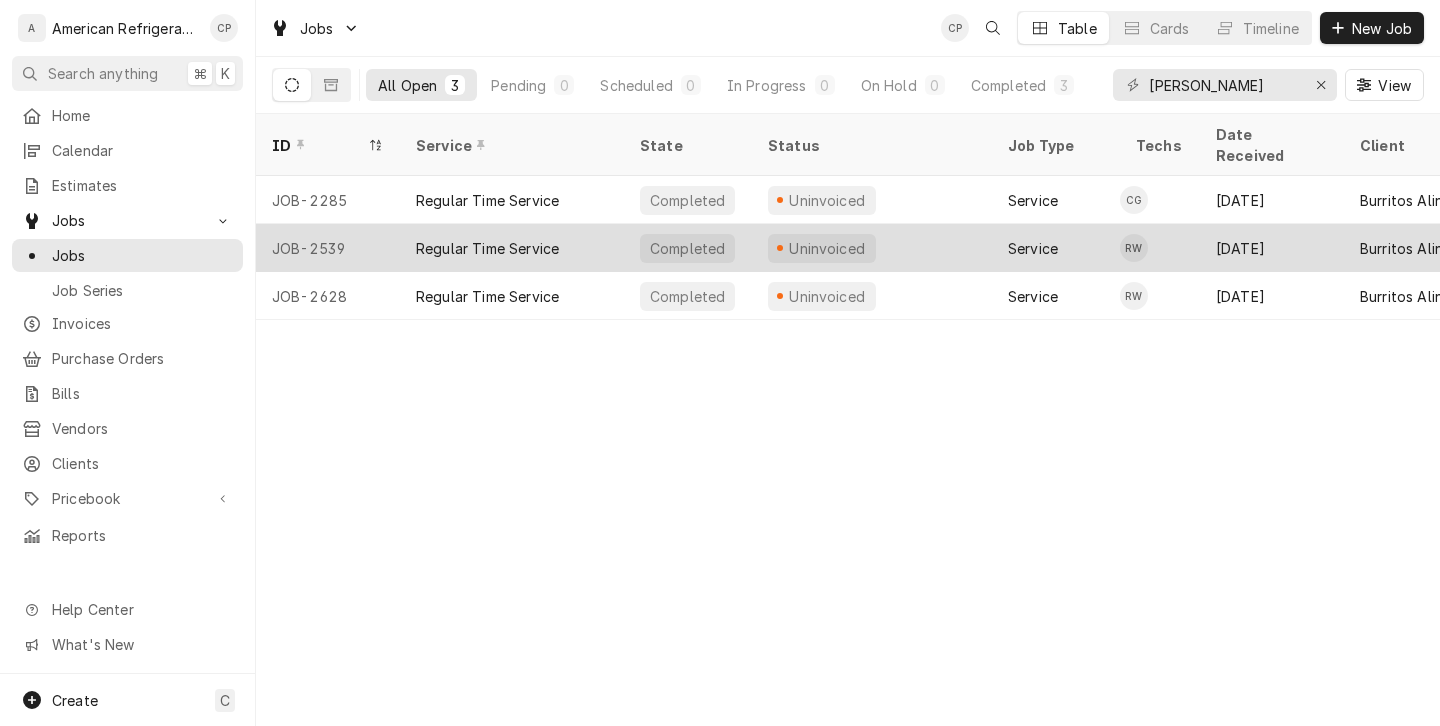 click on "Uninvoiced" at bounding box center [872, 248] 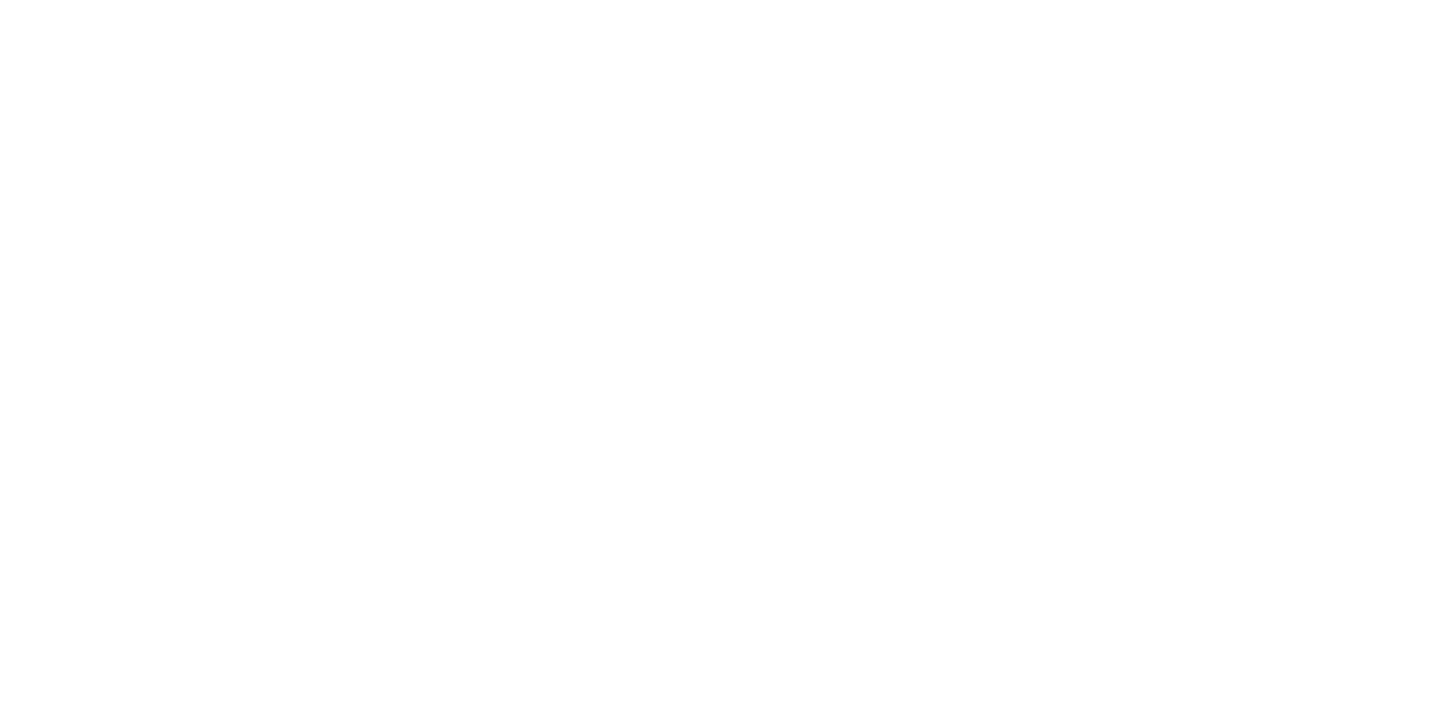 scroll, scrollTop: 0, scrollLeft: 0, axis: both 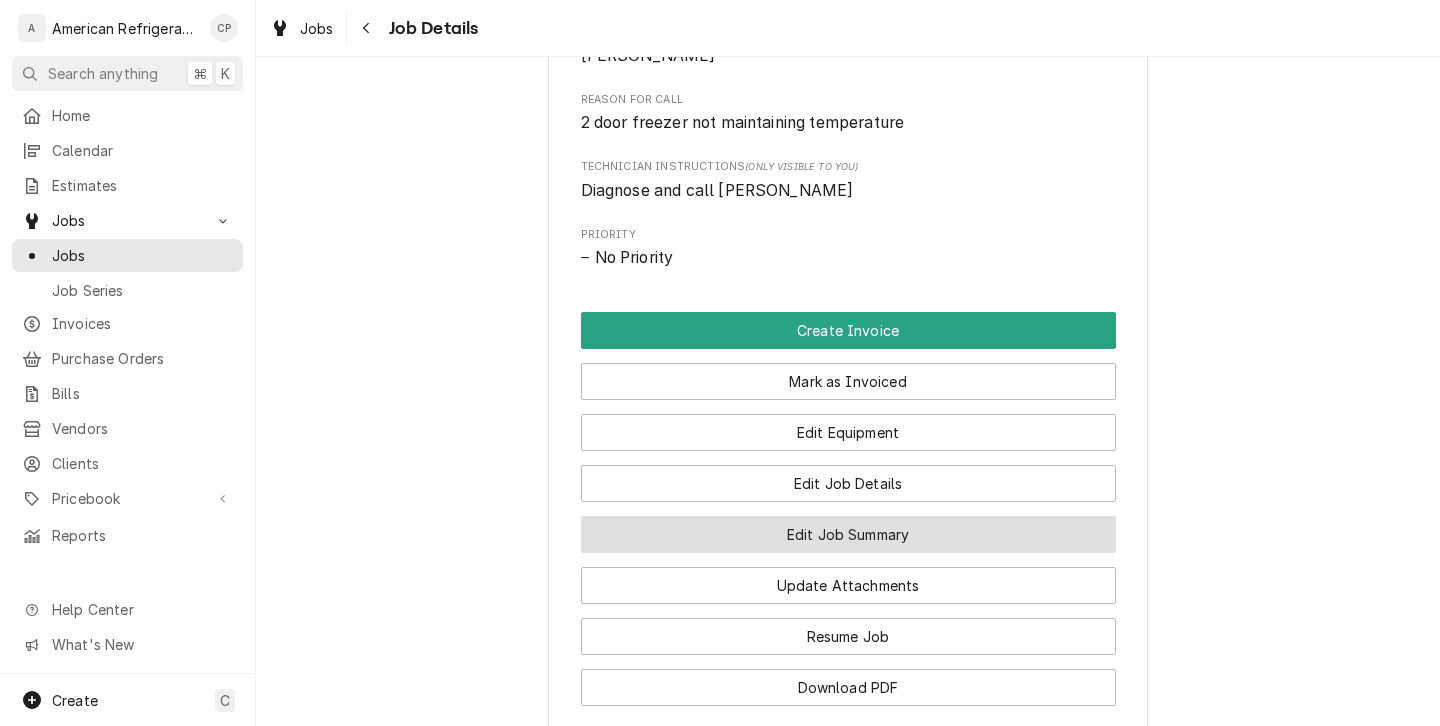 click on "Edit Job Summary" at bounding box center (848, 534) 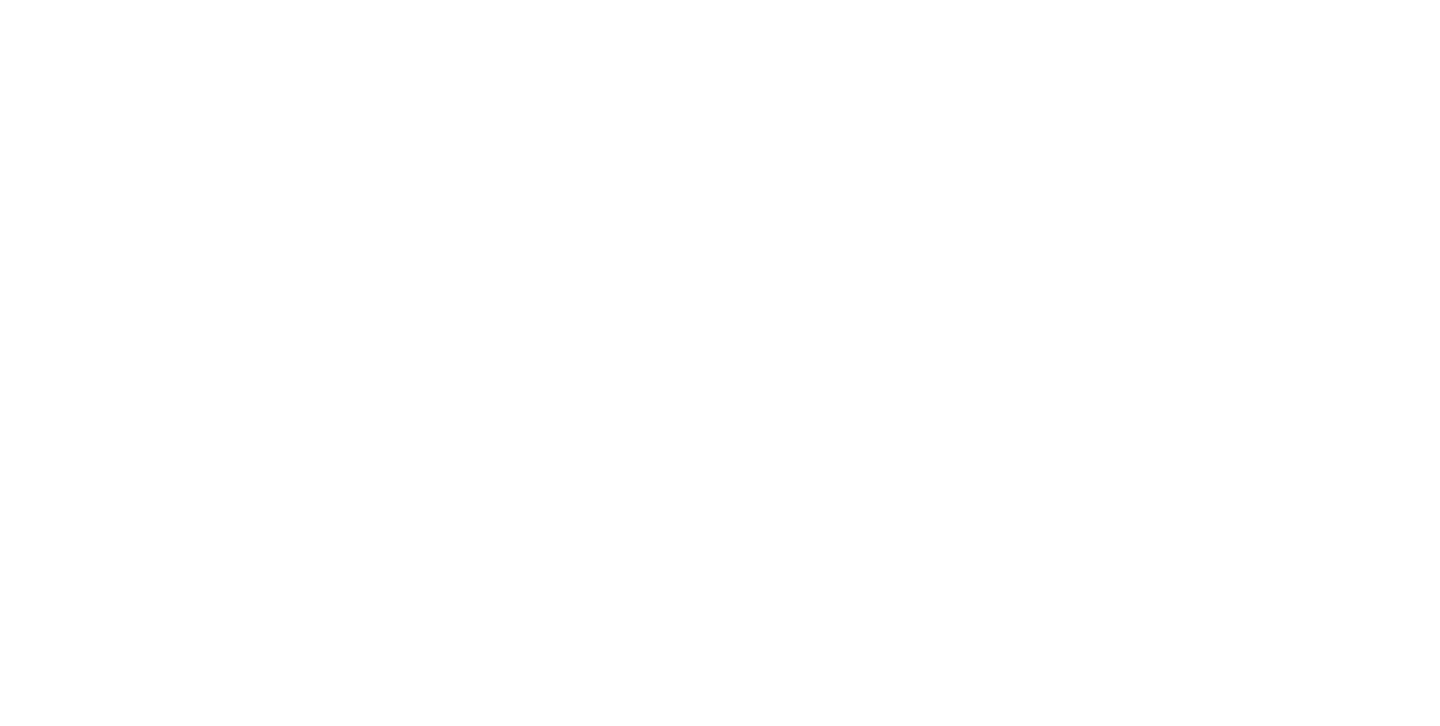 scroll, scrollTop: 0, scrollLeft: 0, axis: both 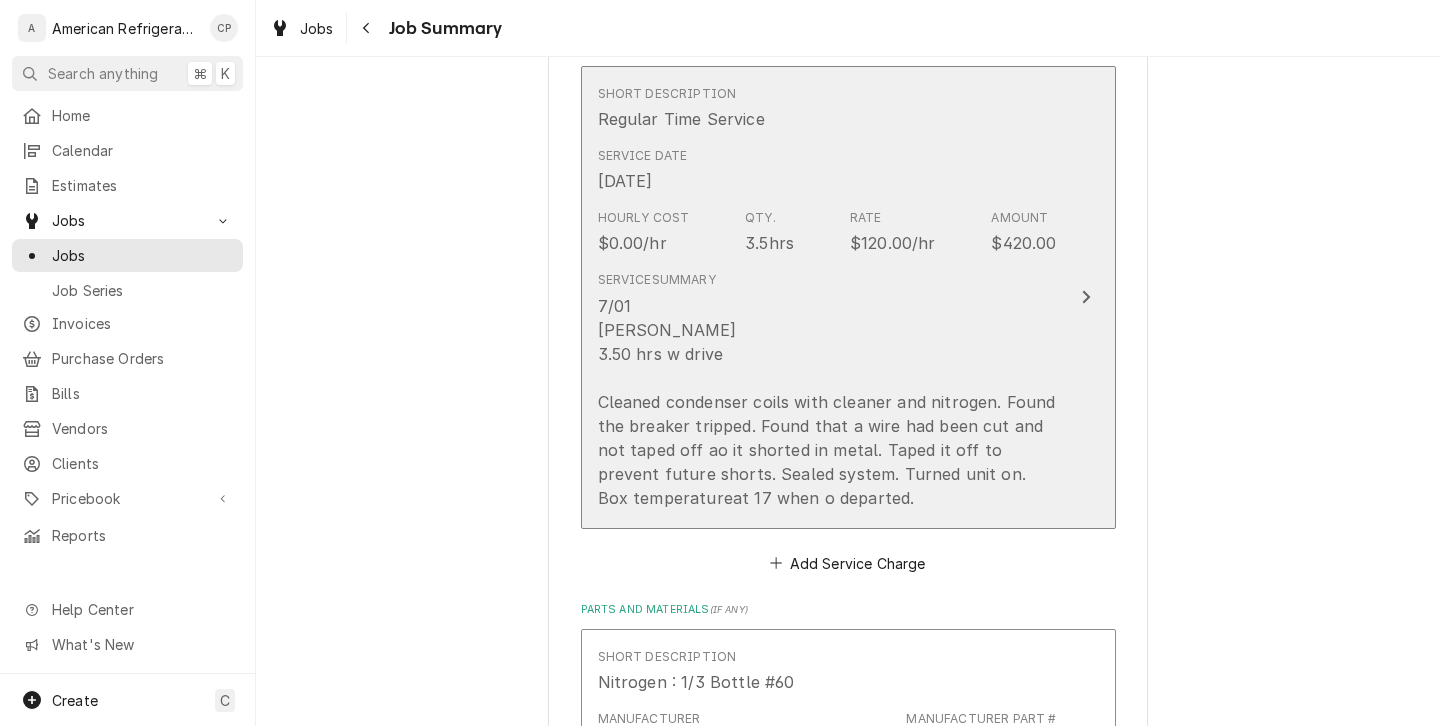 click on "7/01
Richard
3.50 hrs w drive
Cleaned condenser coils with cleaner and nitrogen. Found the breaker tripped. Found that a wire had been cut and not taped off ao it shorted in metal. Taped it off to prevent future shorts. Sealed system. Turned unit on. Box temperatureat 17 when o departed." at bounding box center [827, 402] 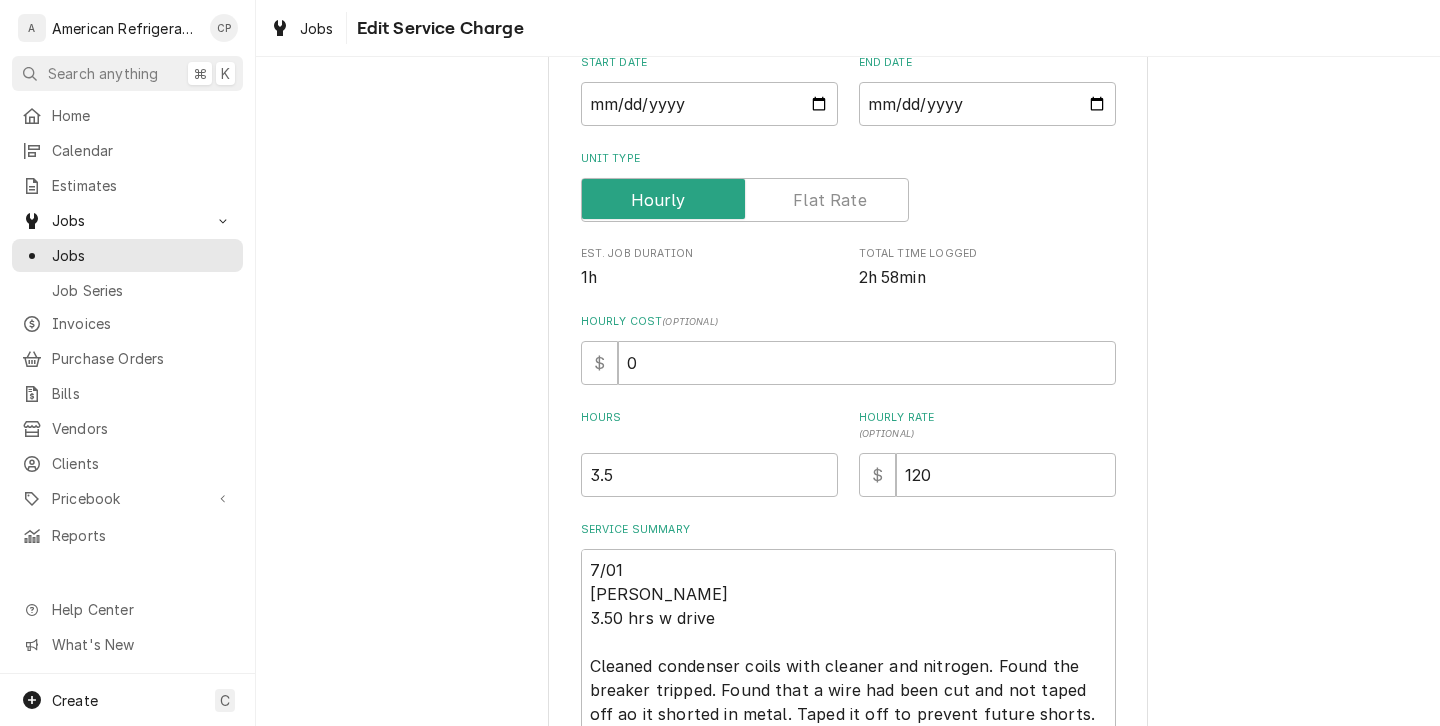 scroll, scrollTop: 245, scrollLeft: 0, axis: vertical 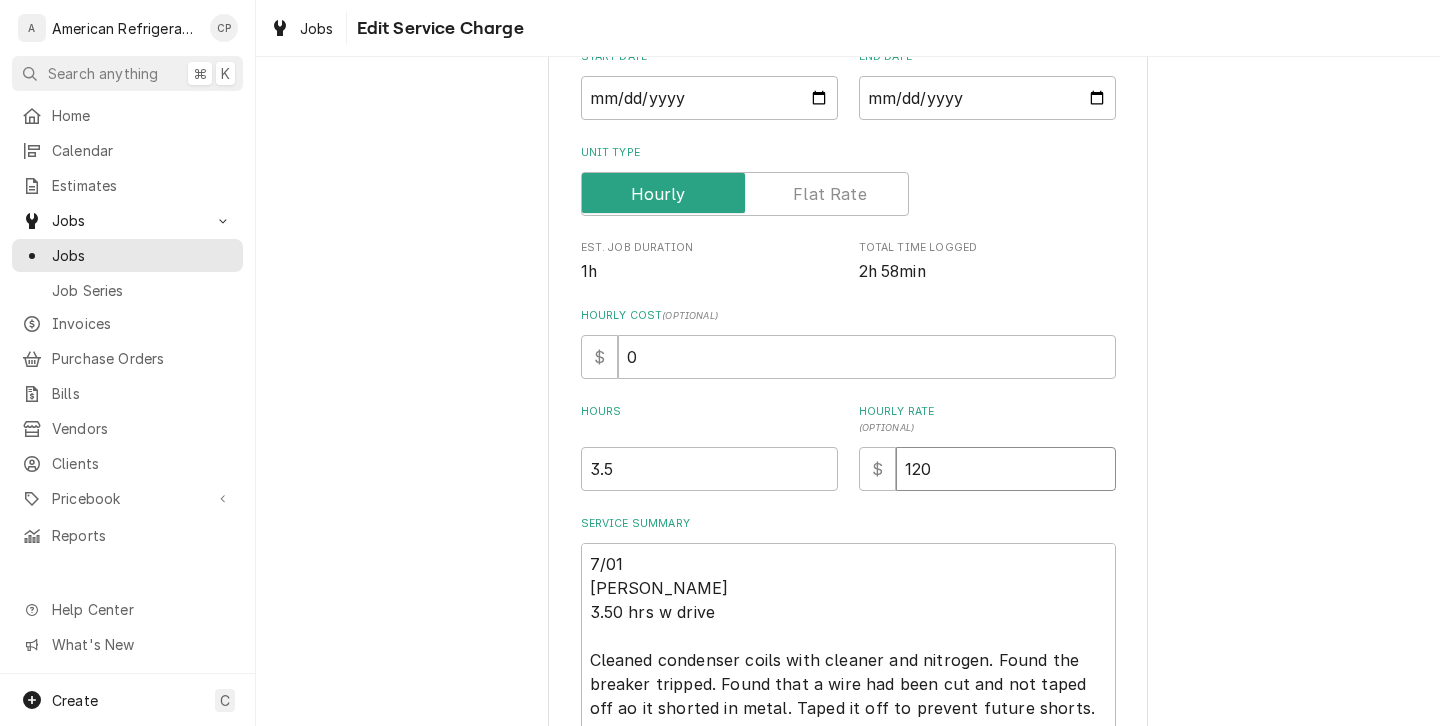 click on "120" at bounding box center [1006, 469] 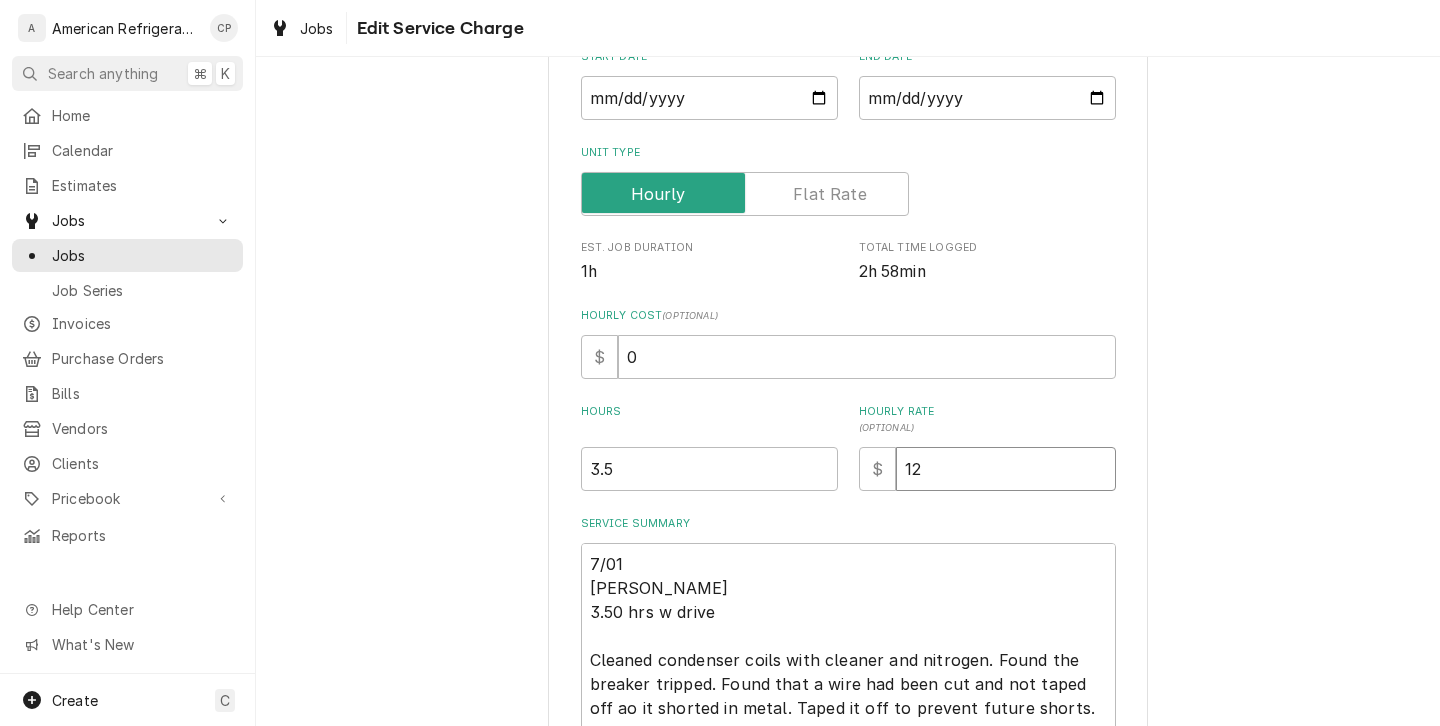 type on "x" 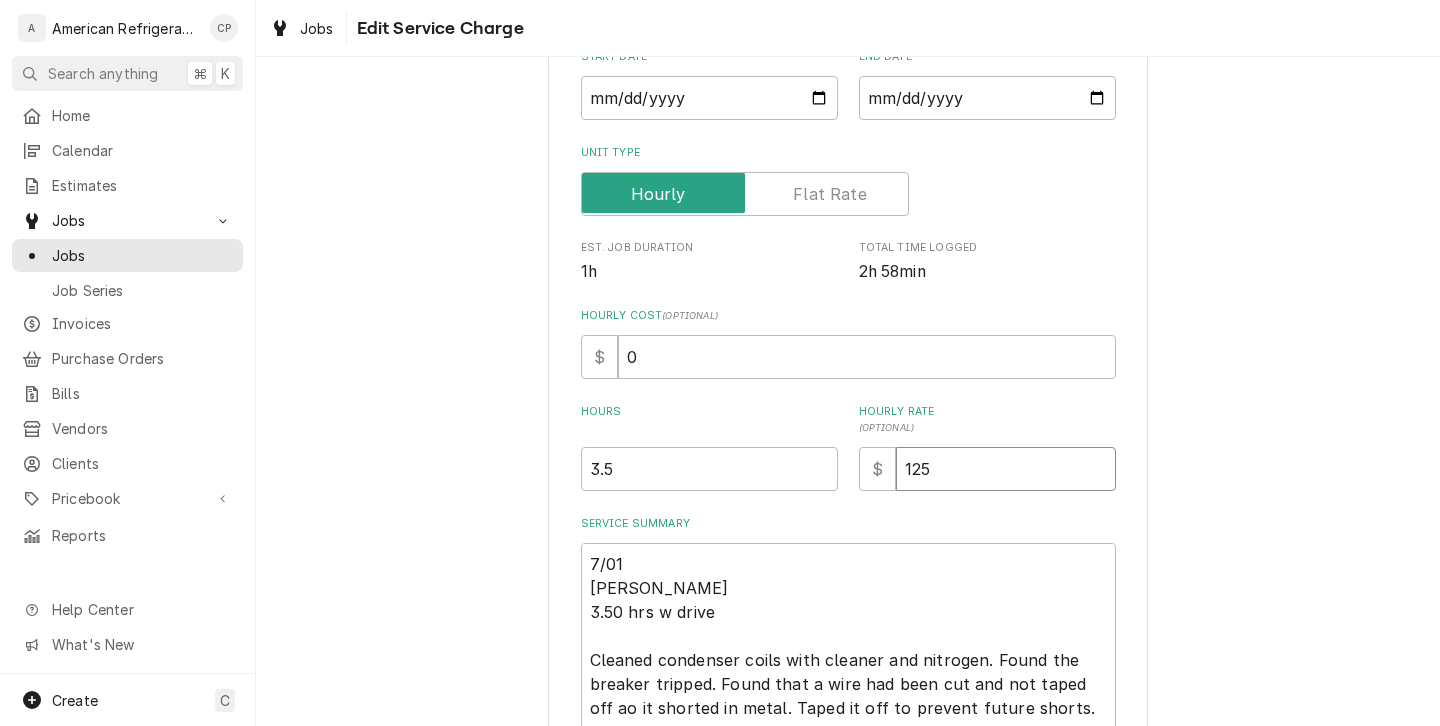 type on "125" 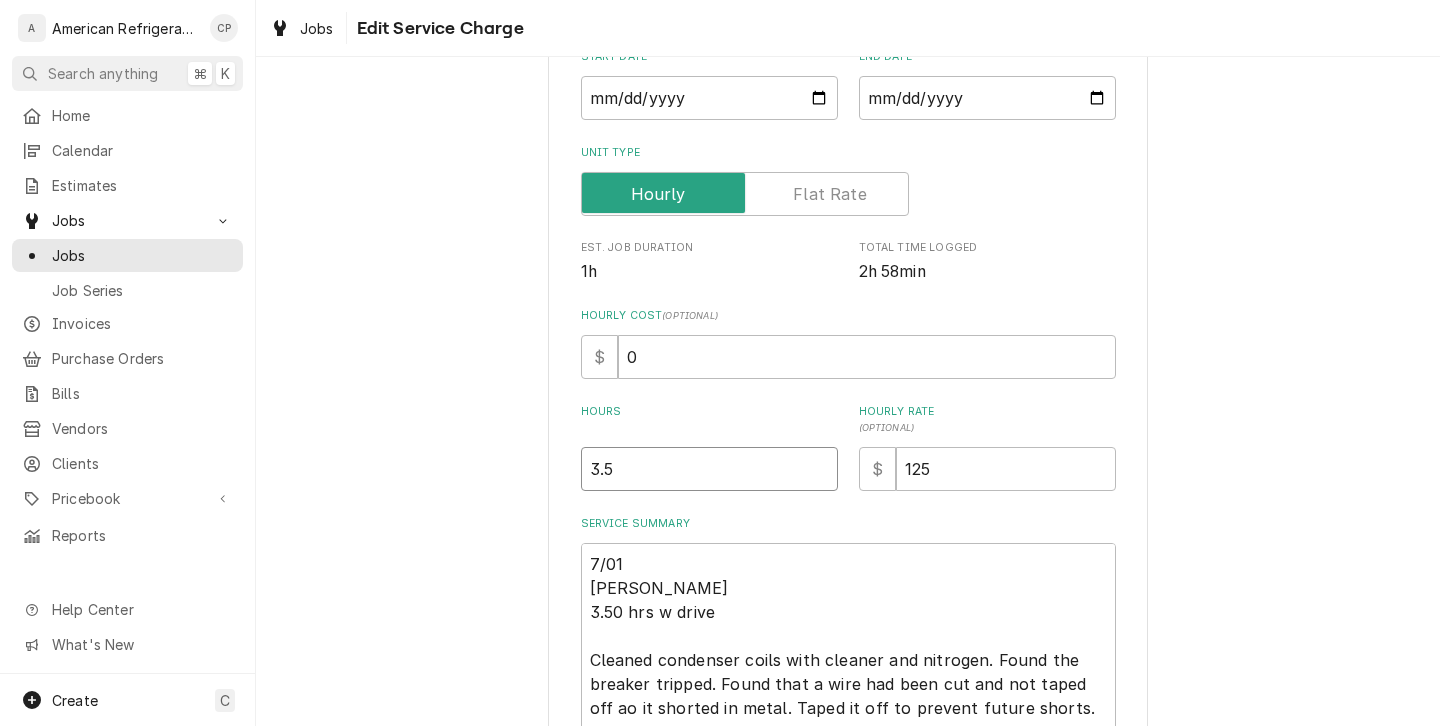 click on "3.5" at bounding box center [709, 469] 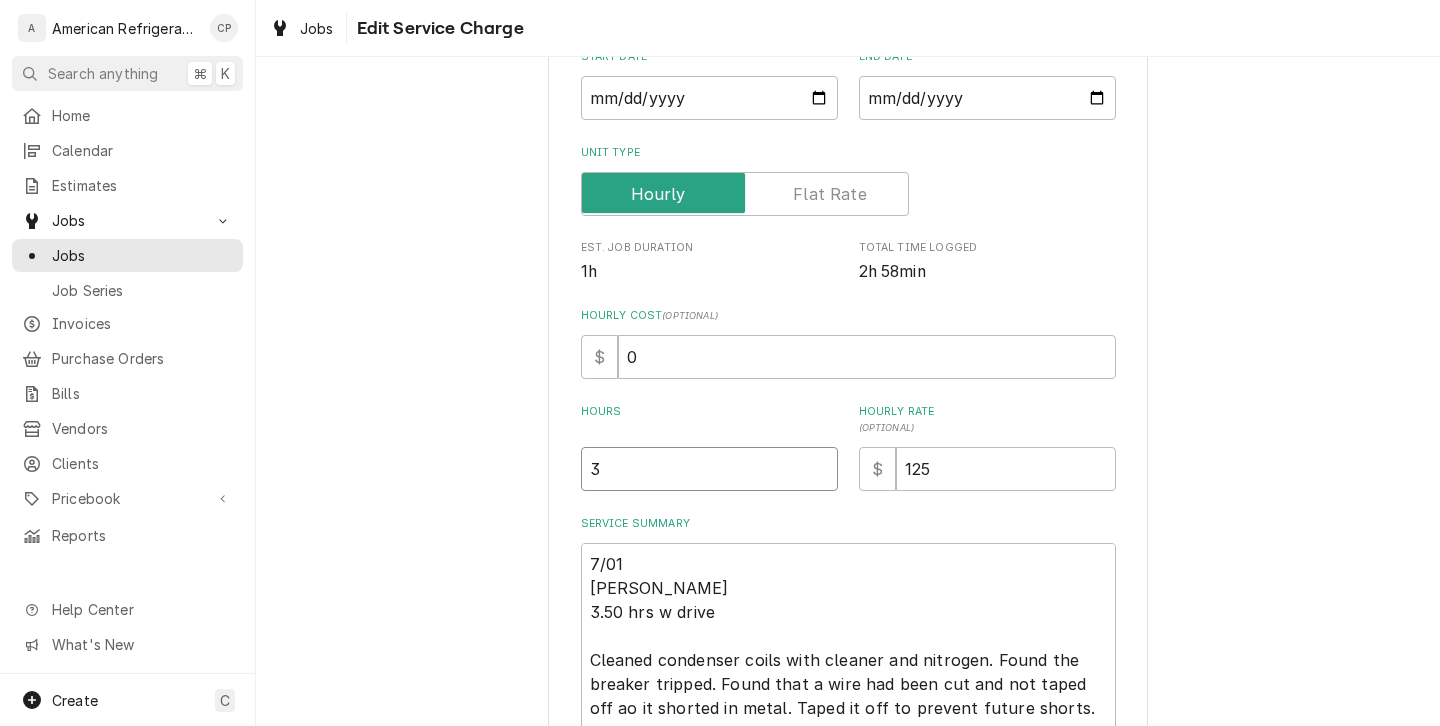 type on "x" 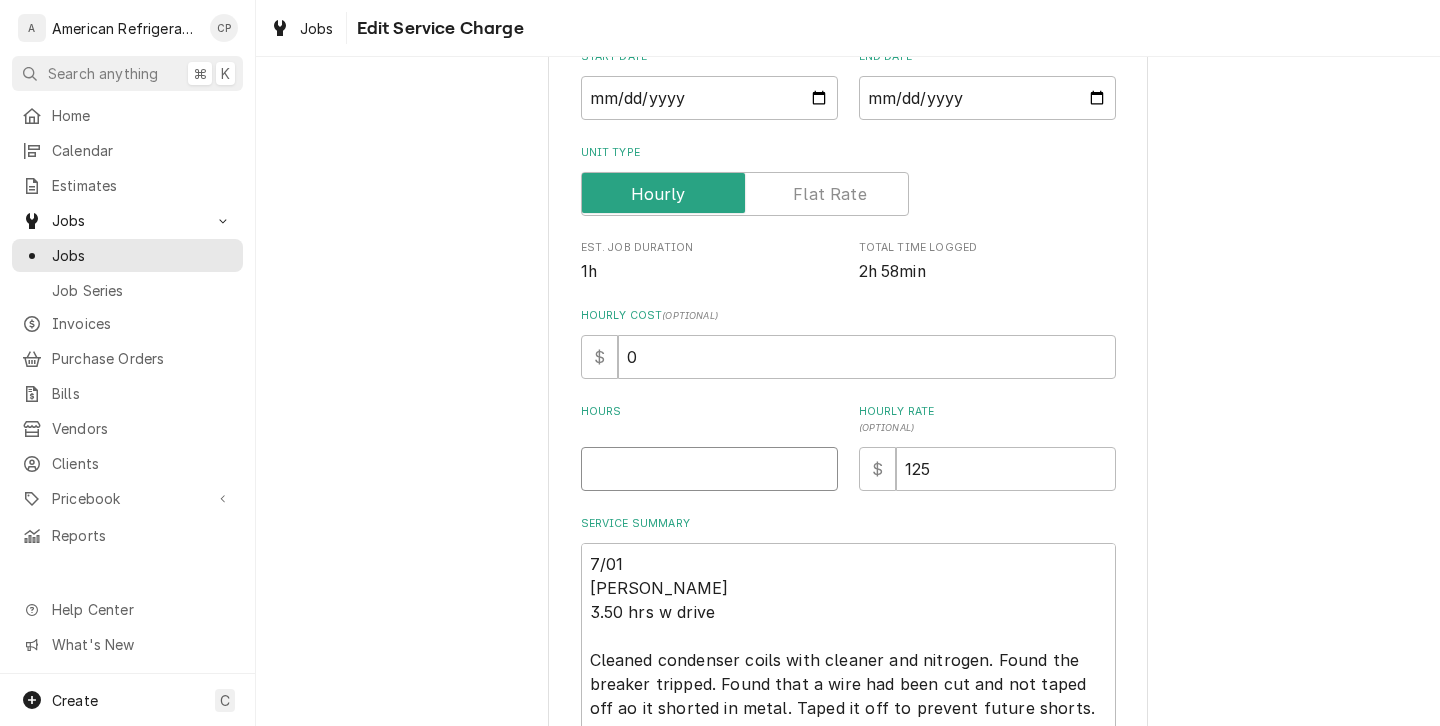 type on "x" 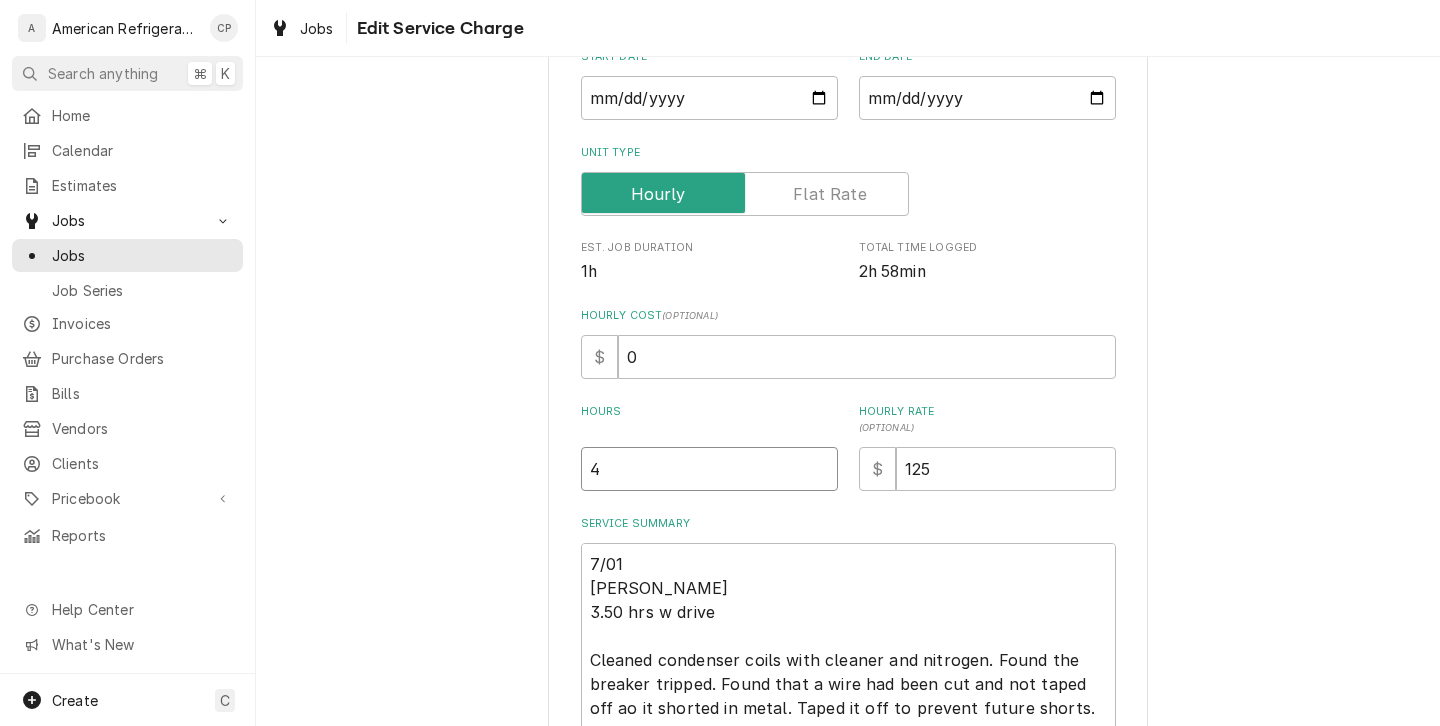 type on "x" 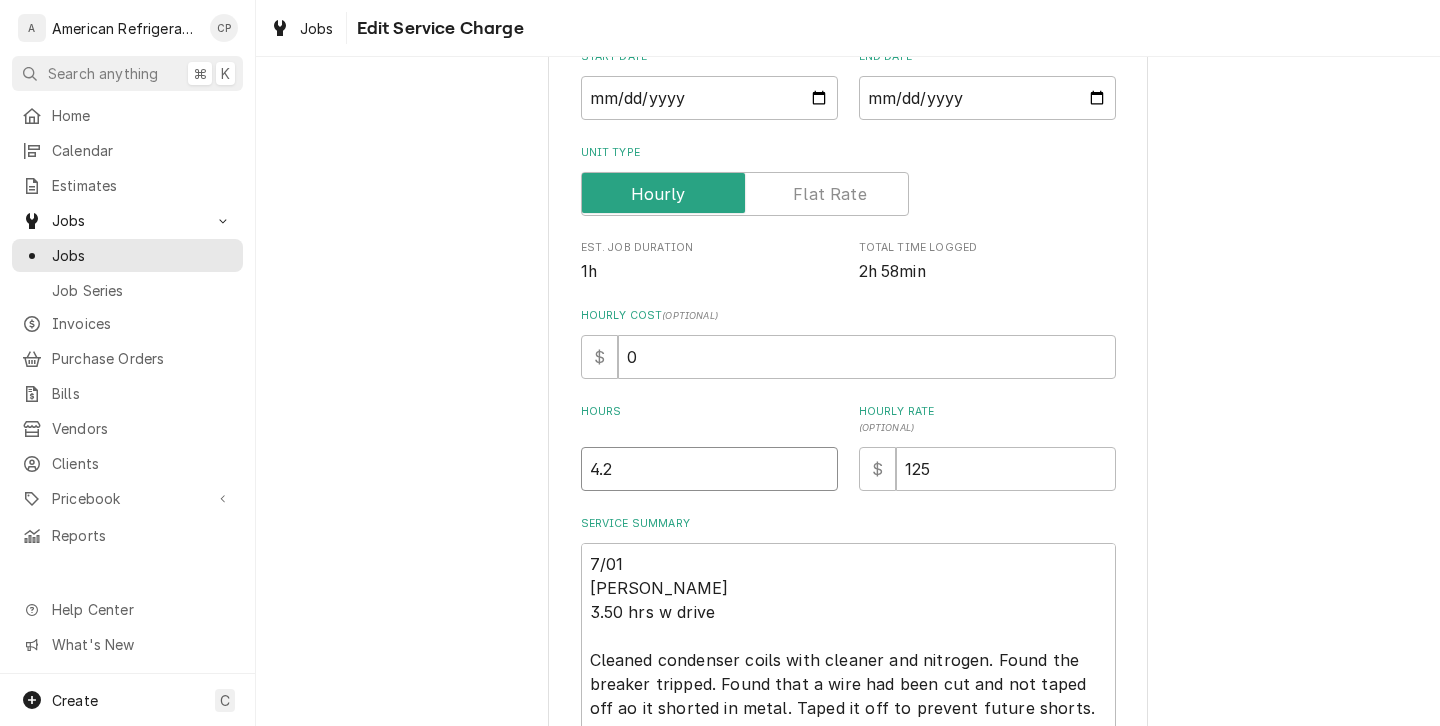 type on "x" 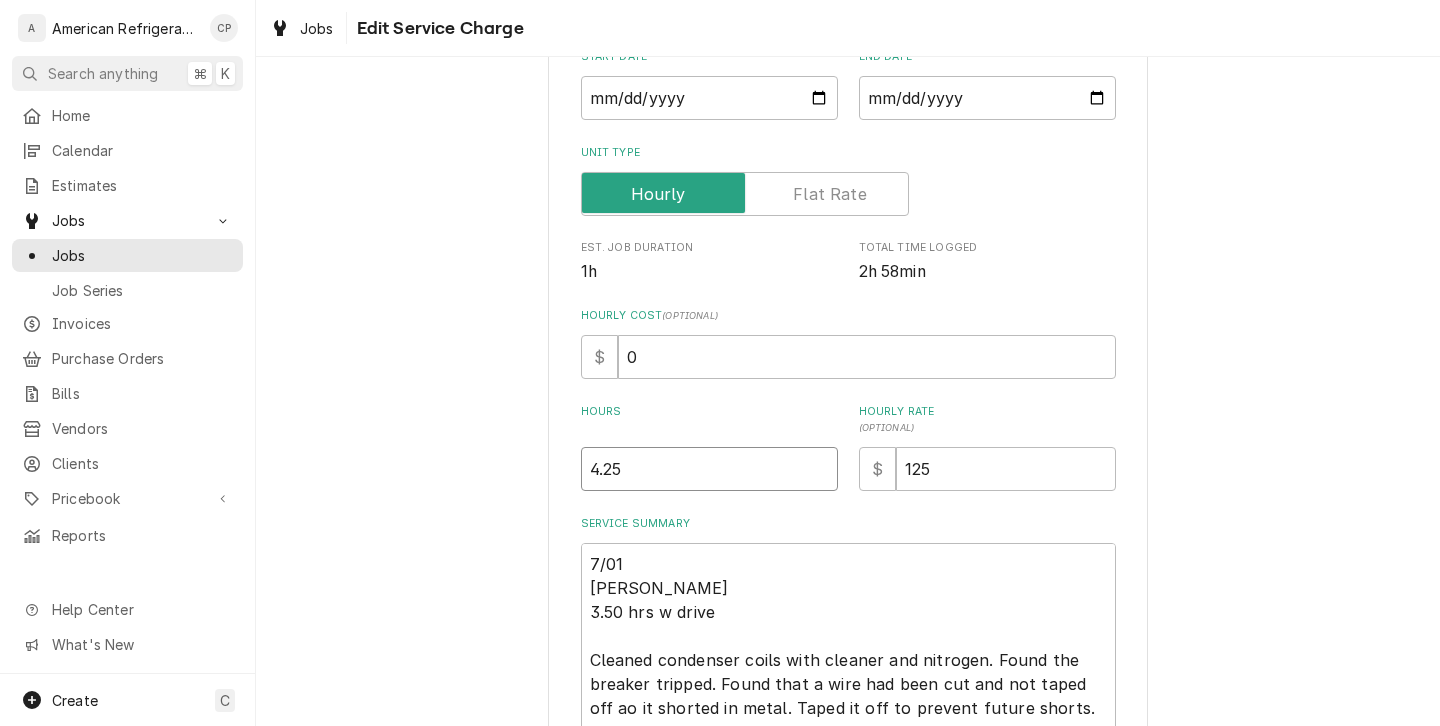 type on "4.25" 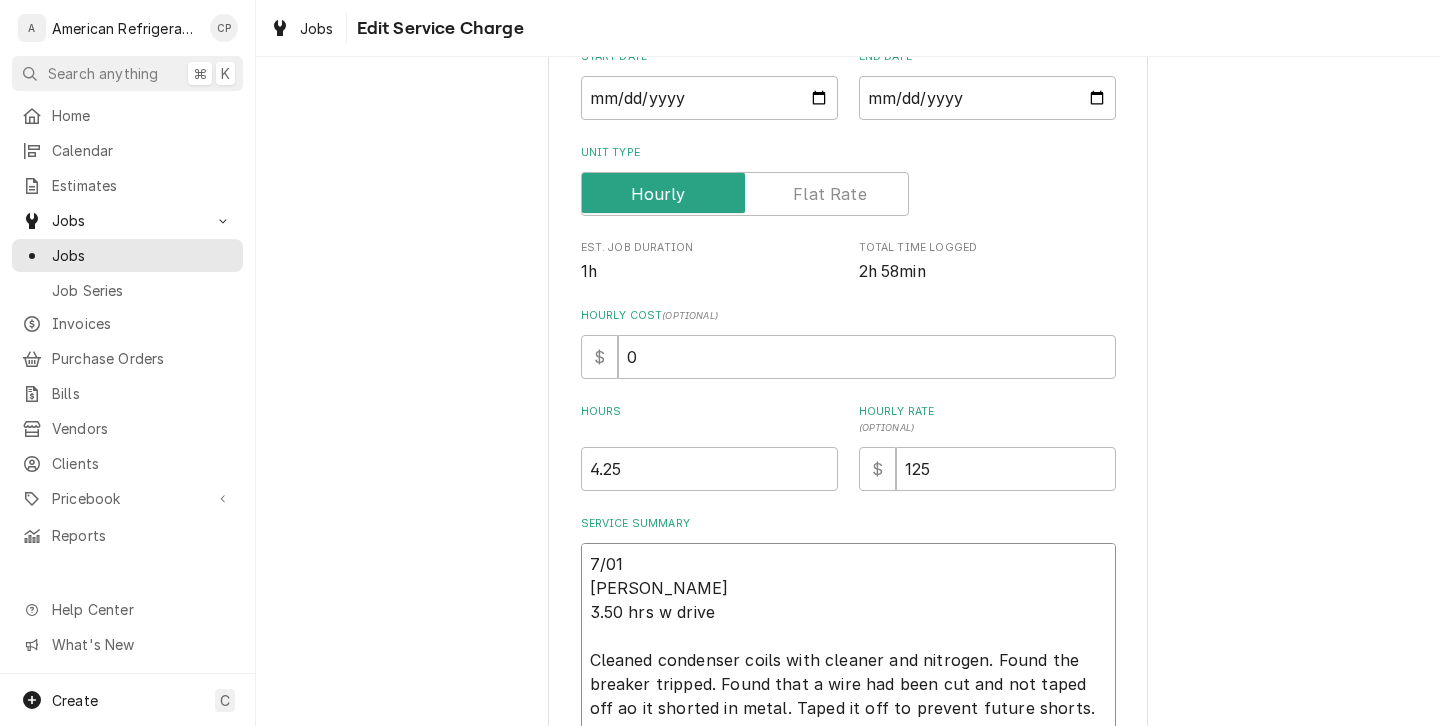 click on "7/01
Richard
3.50 hrs w drive
Cleaned condenser coils with cleaner and nitrogen. Found the breaker tripped. Found that a wire had been cut and not taped off ao it shorted in metal. Taped it off to prevent future shorts. Sealed system. Turned unit on. Box temperatureat 17 when o departed." at bounding box center (848, 648) 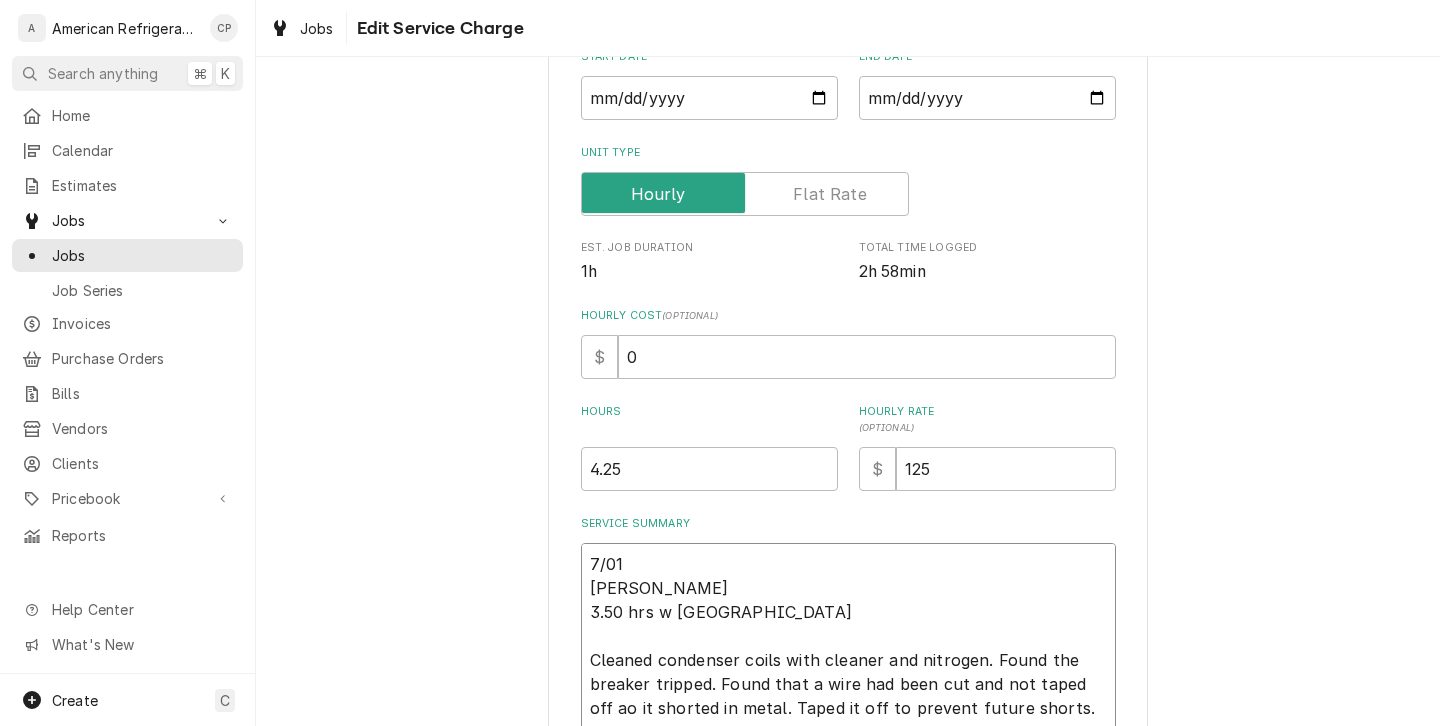 type on "x" 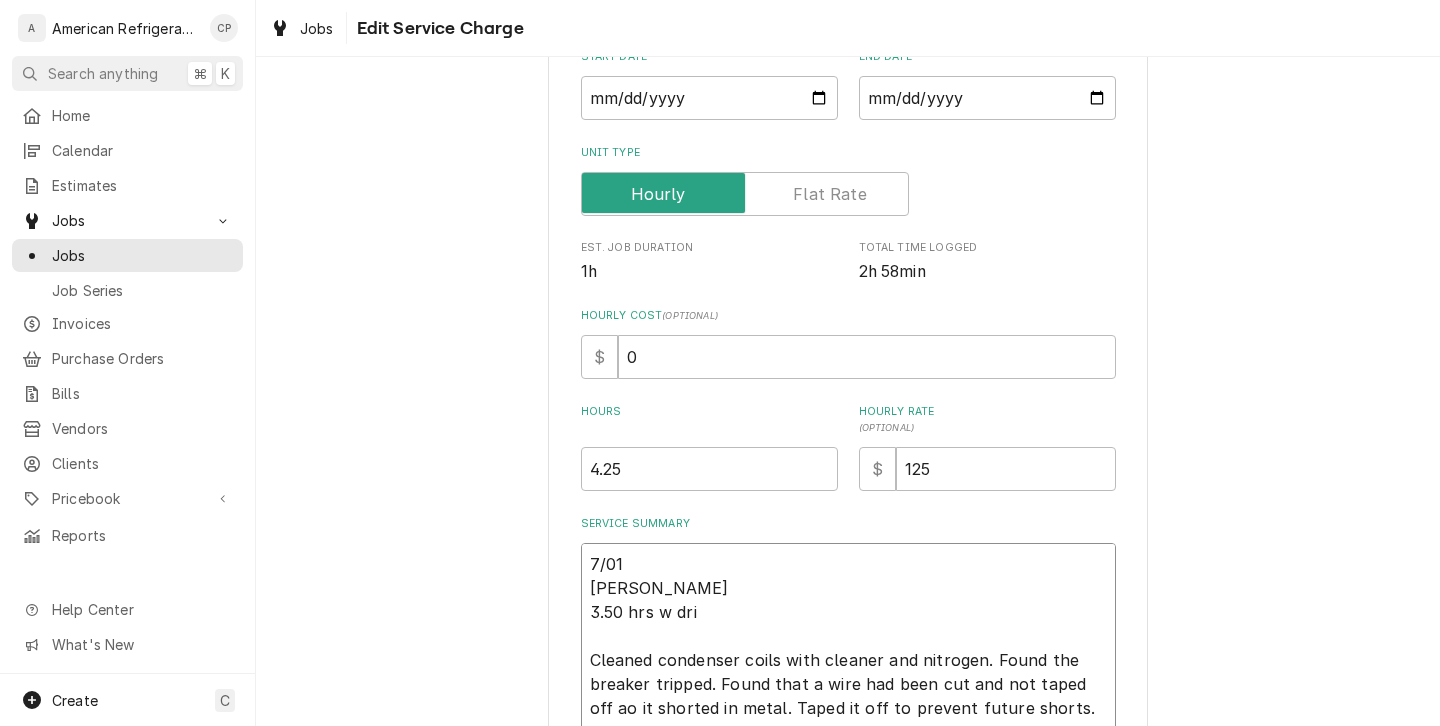 type on "x" 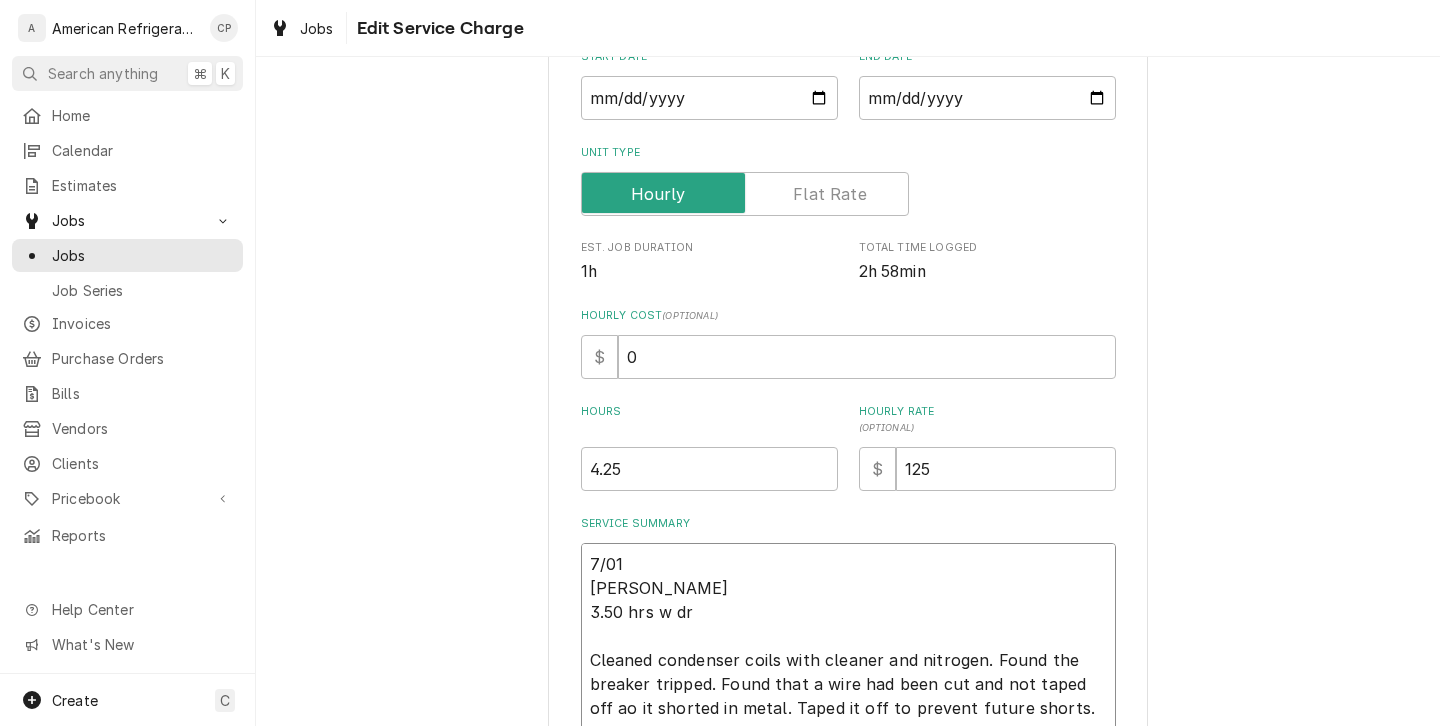 type on "x" 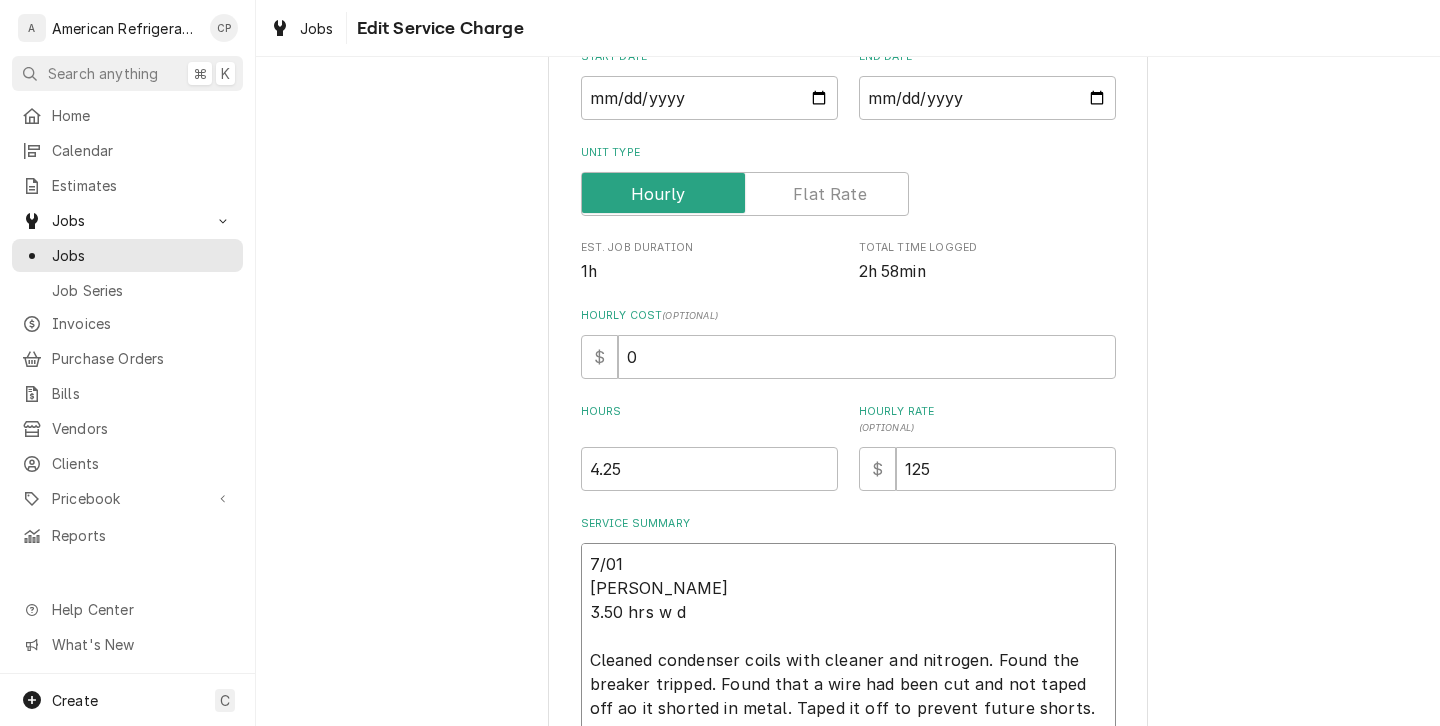 type on "x" 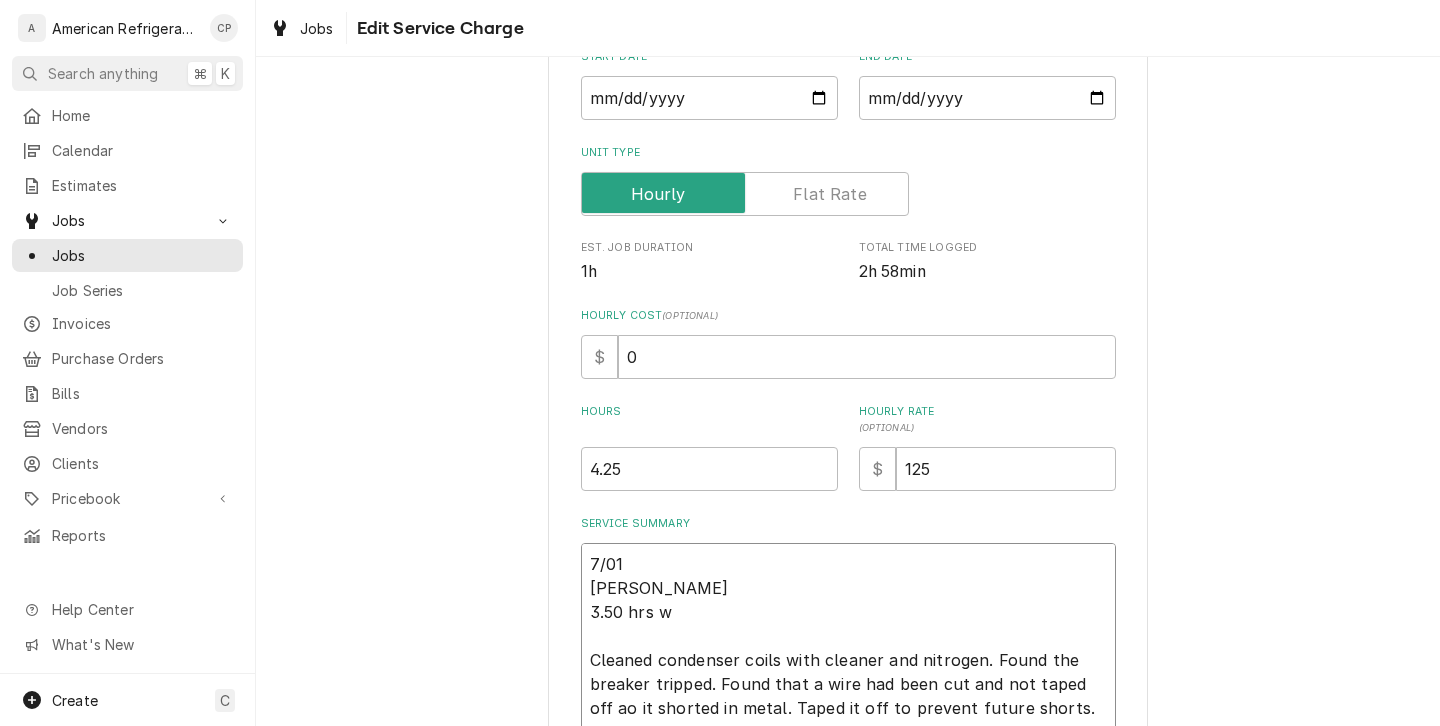 type on "x" 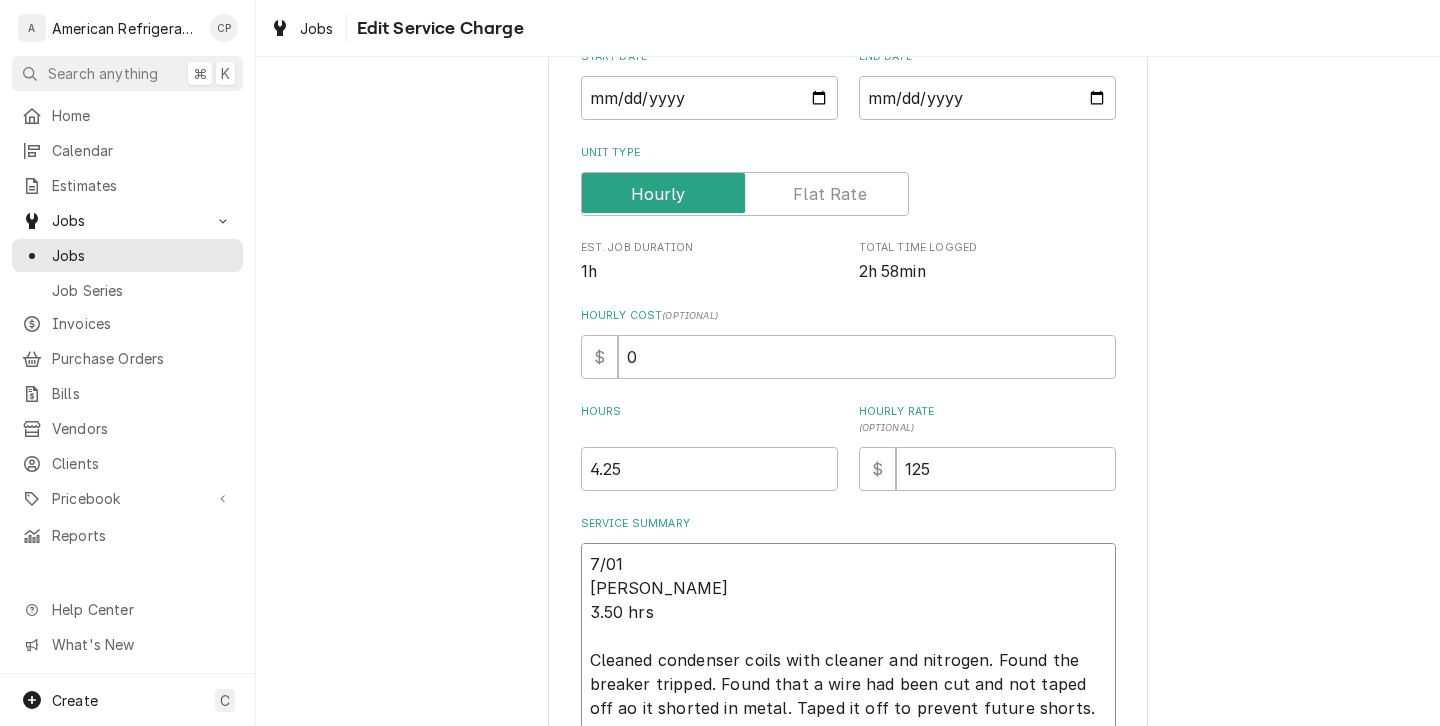 type on "x" 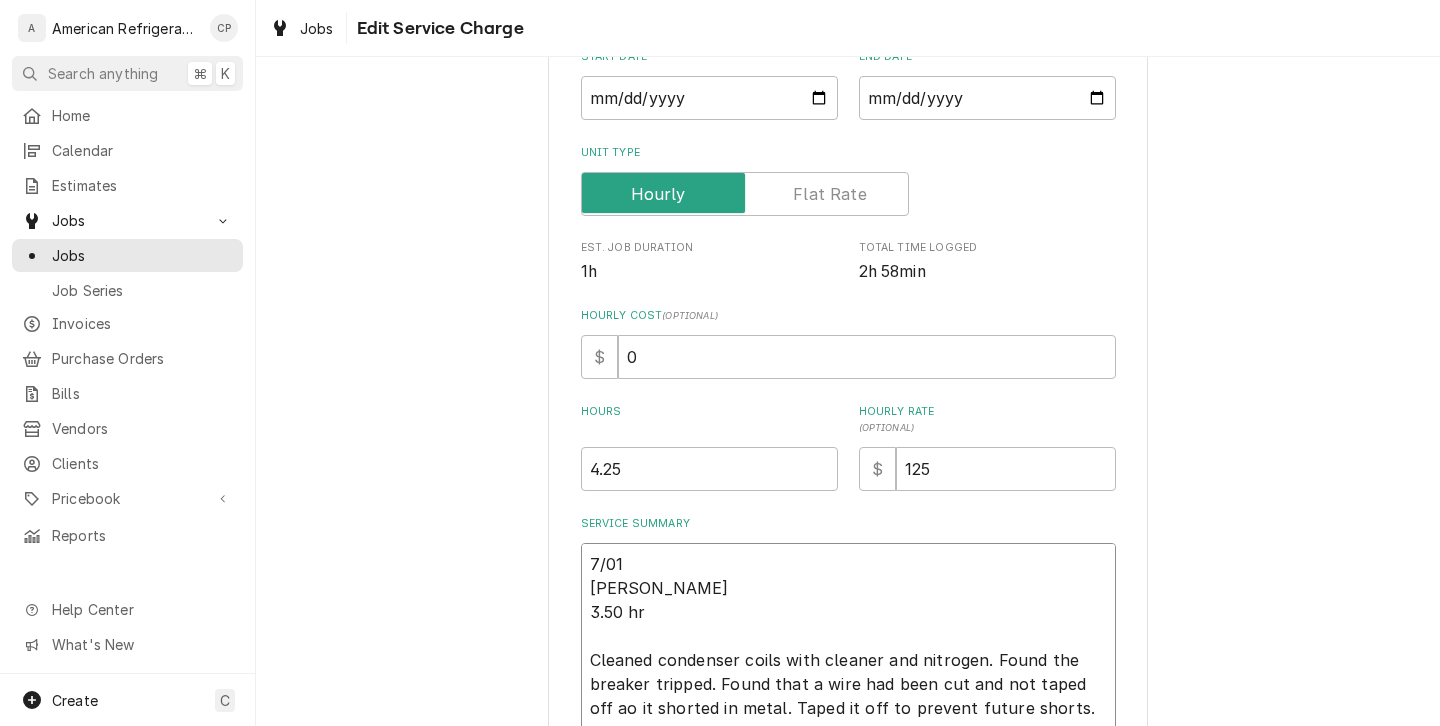 type on "x" 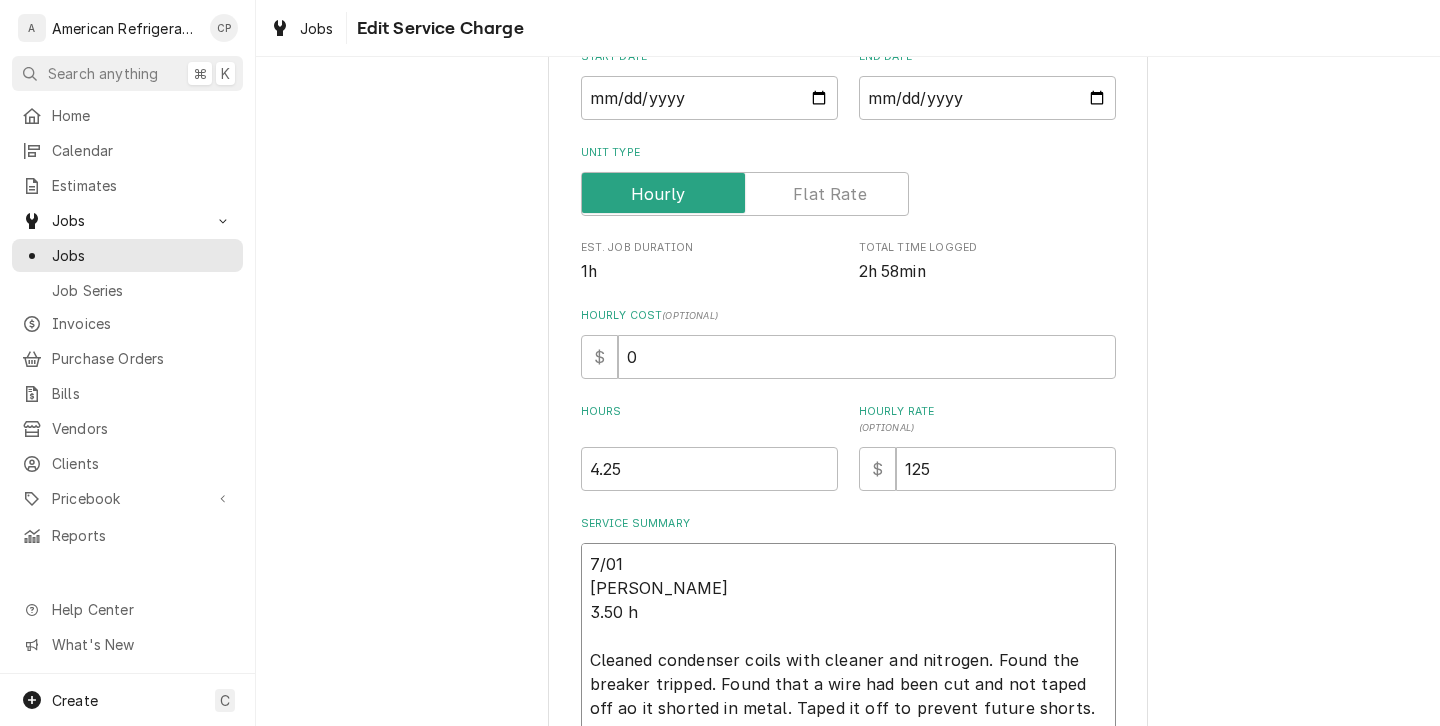type on "x" 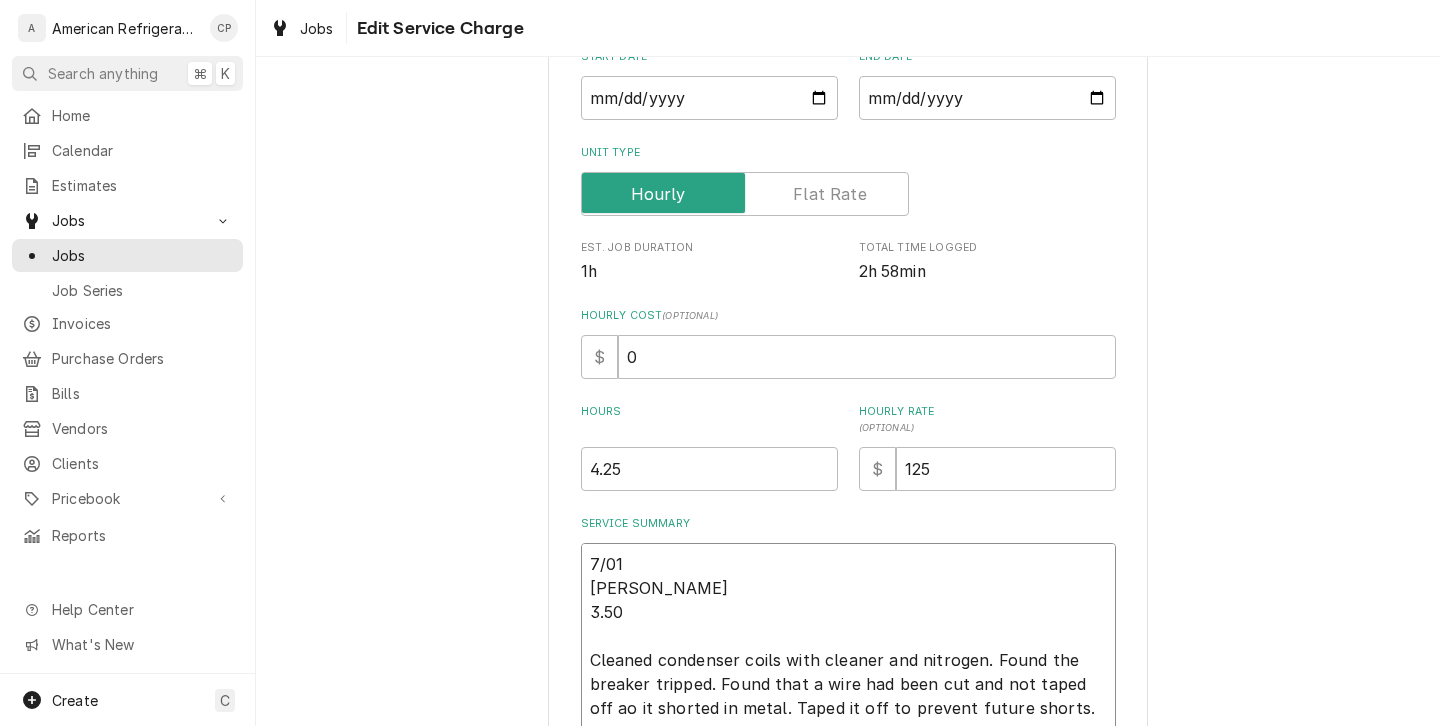 type on "x" 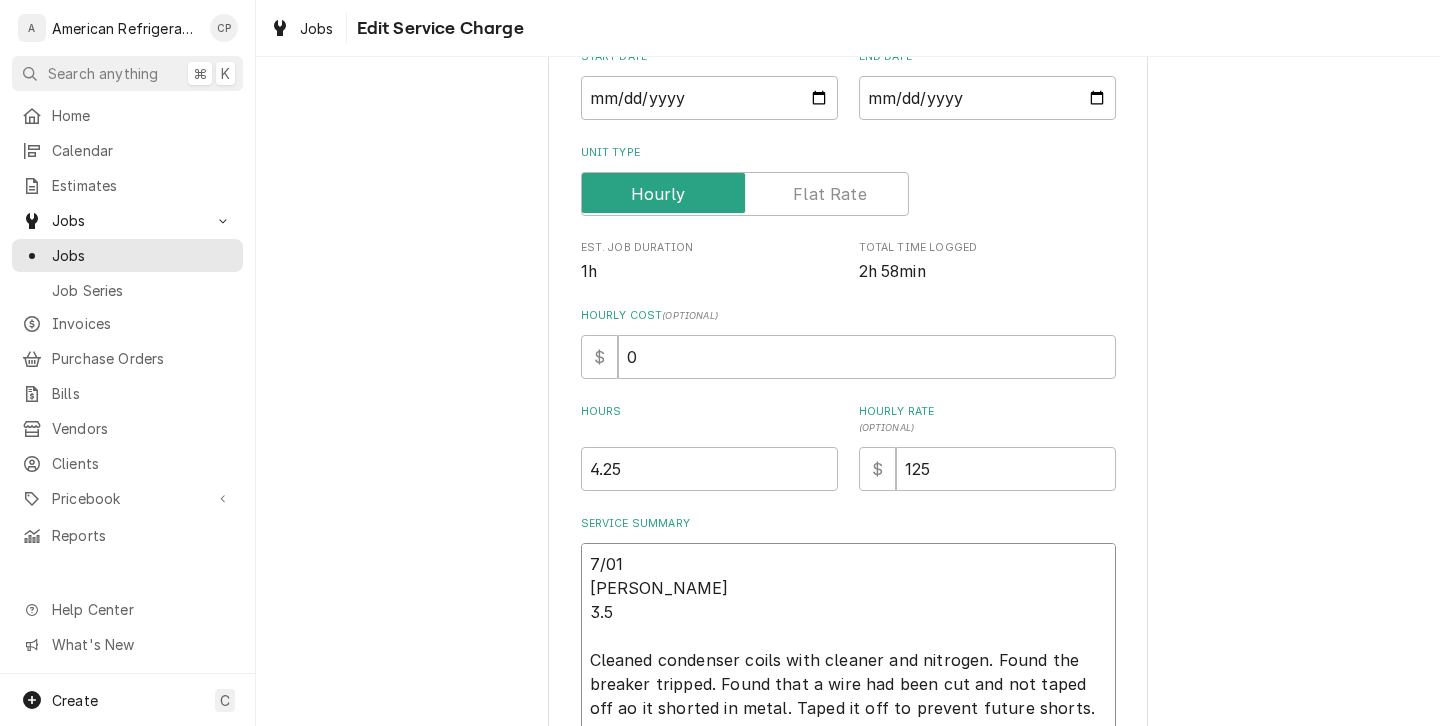 type on "x" 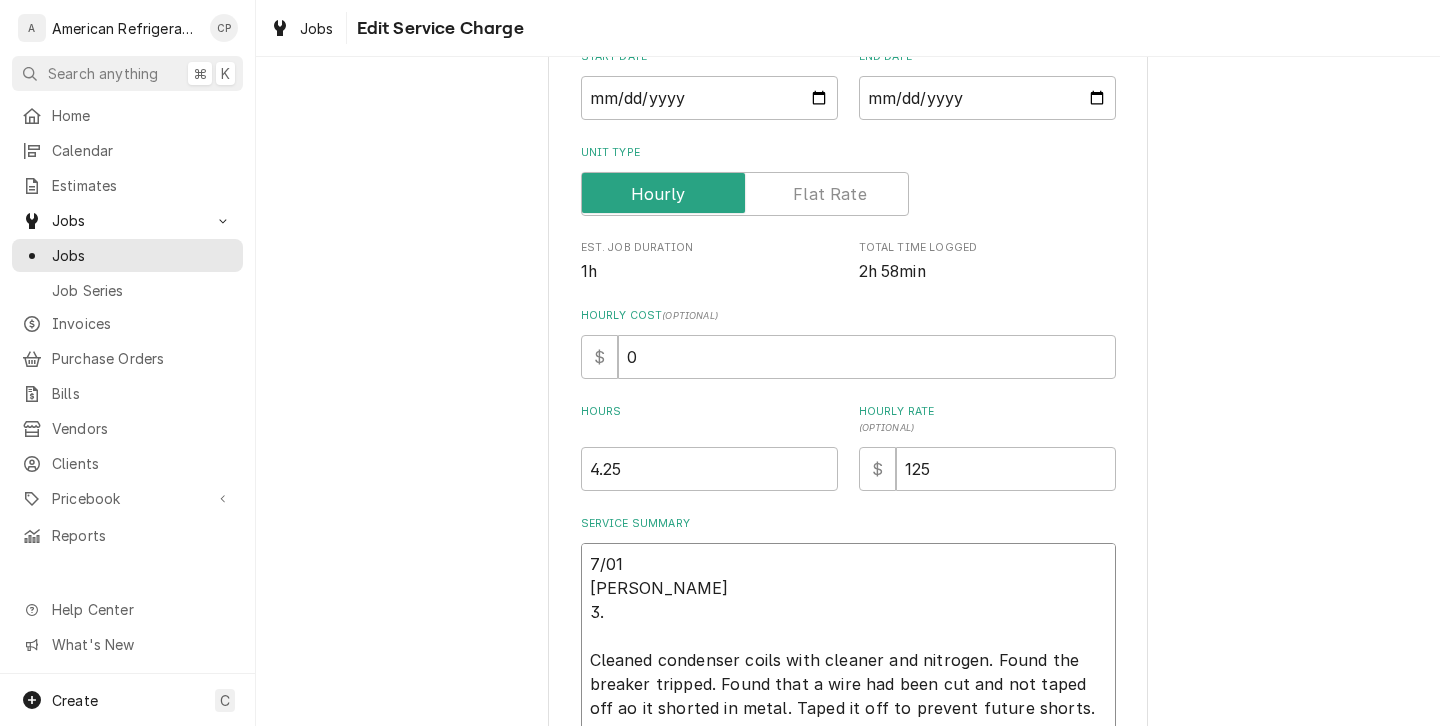 type on "x" 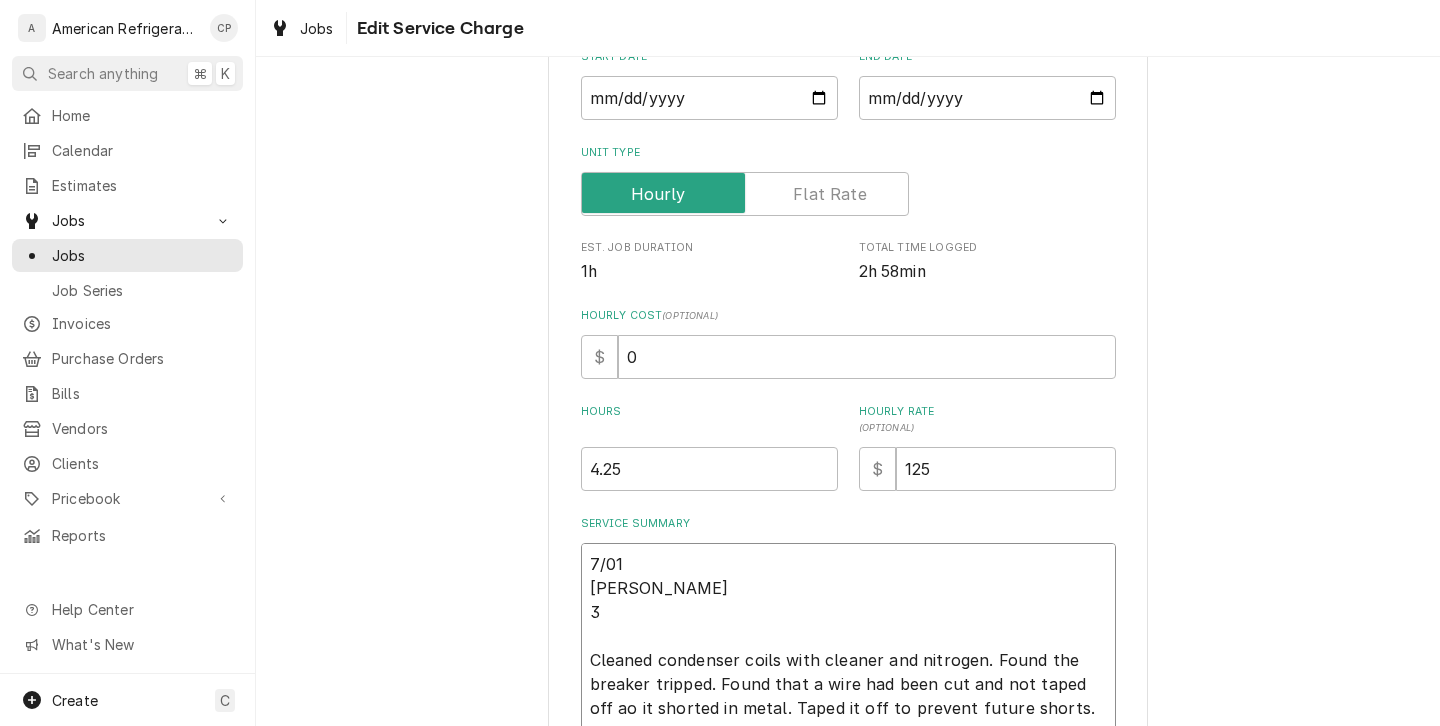 type on "x" 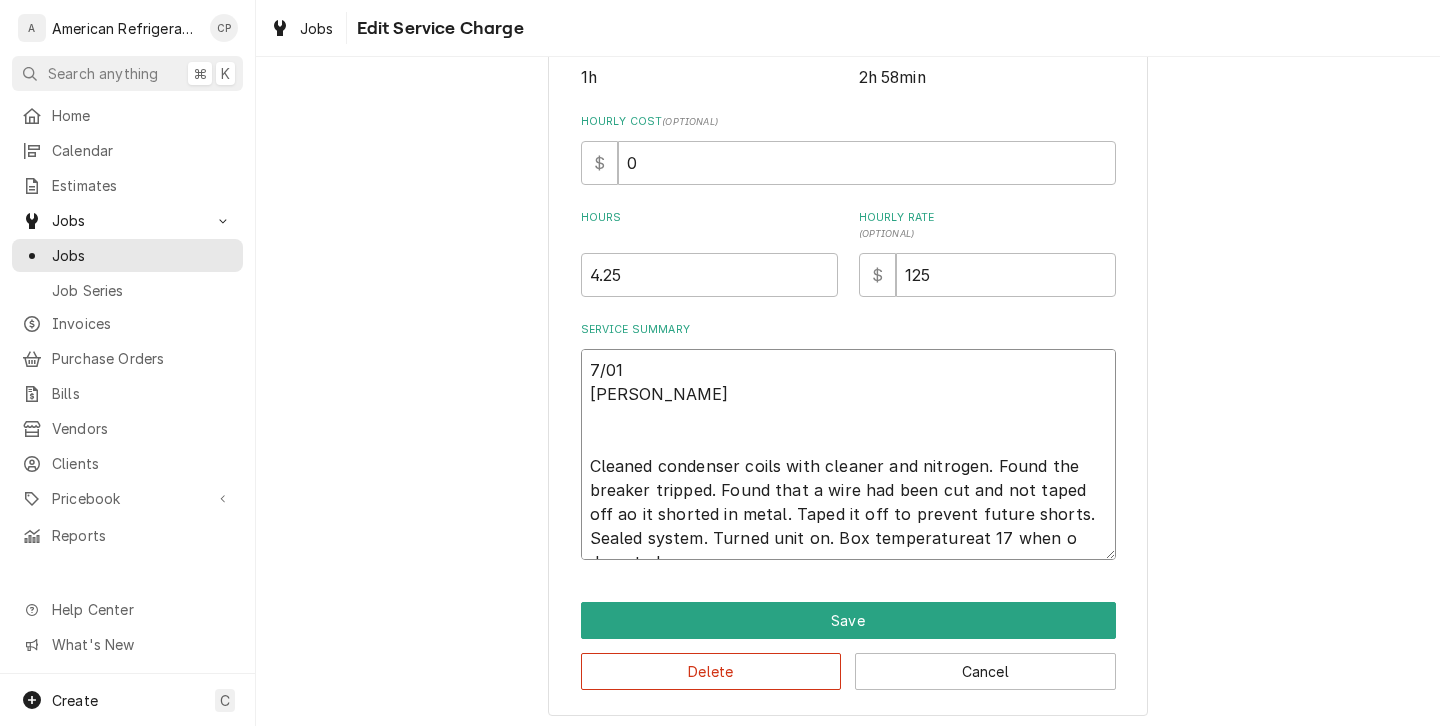 scroll, scrollTop: 443, scrollLeft: 0, axis: vertical 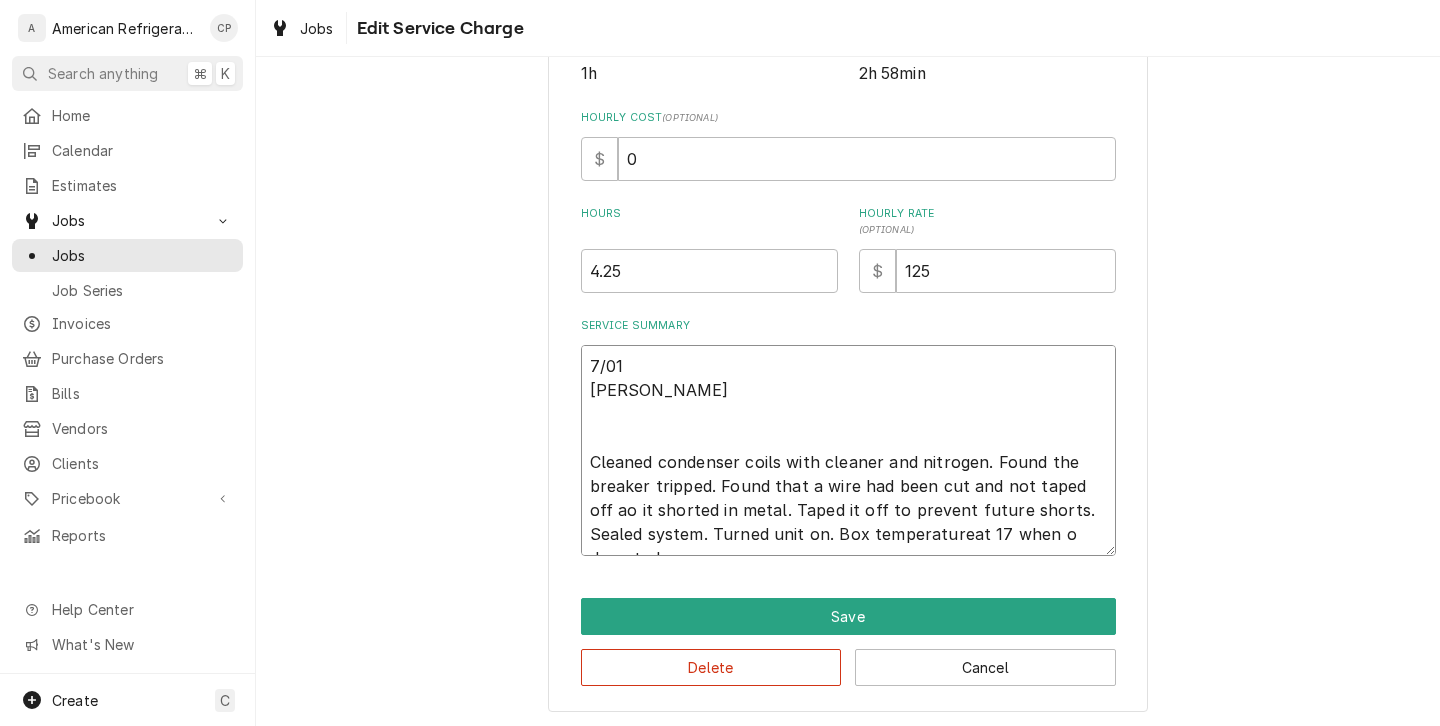click on "7/01
Richard
Cleaned condenser coils with cleaner and nitrogen. Found the breaker tripped. Found that a wire had been cut and not taped off ao it shorted in metal. Taped it off to prevent future shorts. Sealed system. Turned unit on. Box temperatureat 17 when o departed." at bounding box center (848, 450) 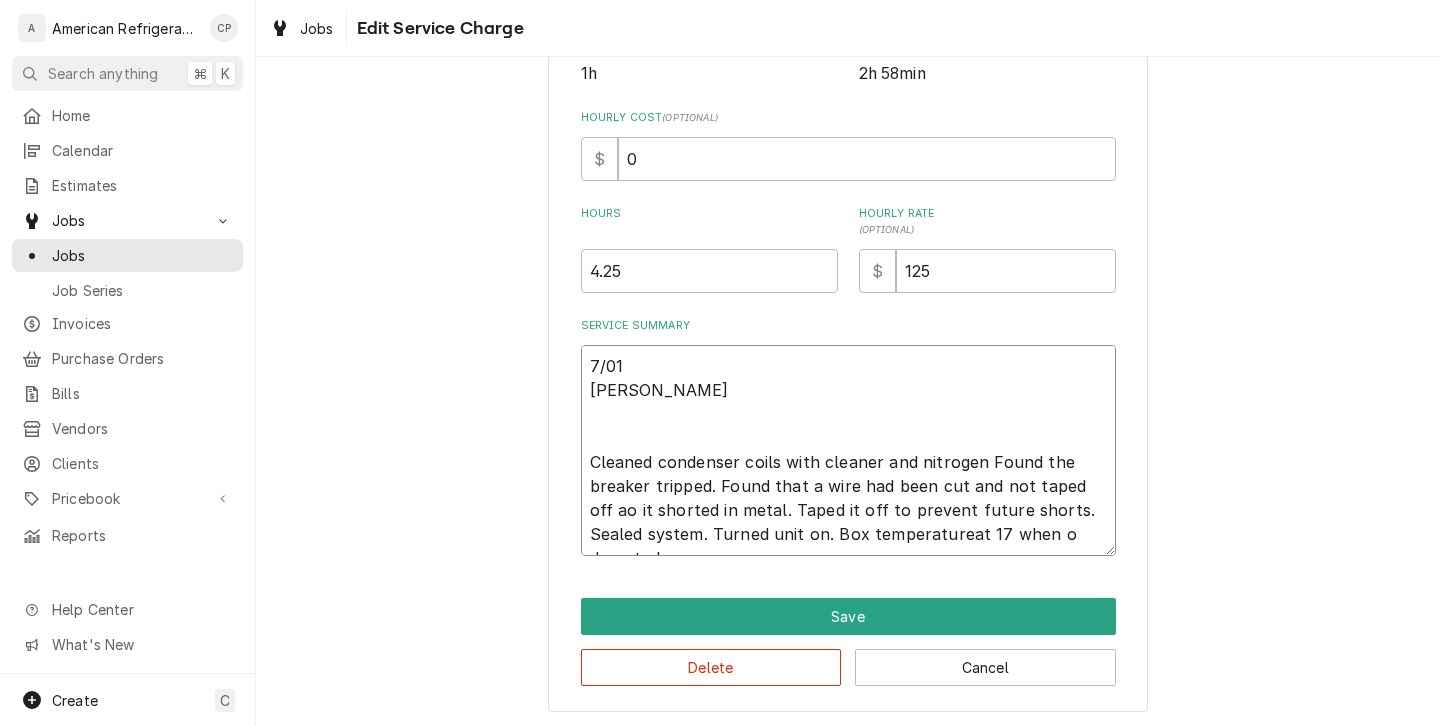 type on "x" 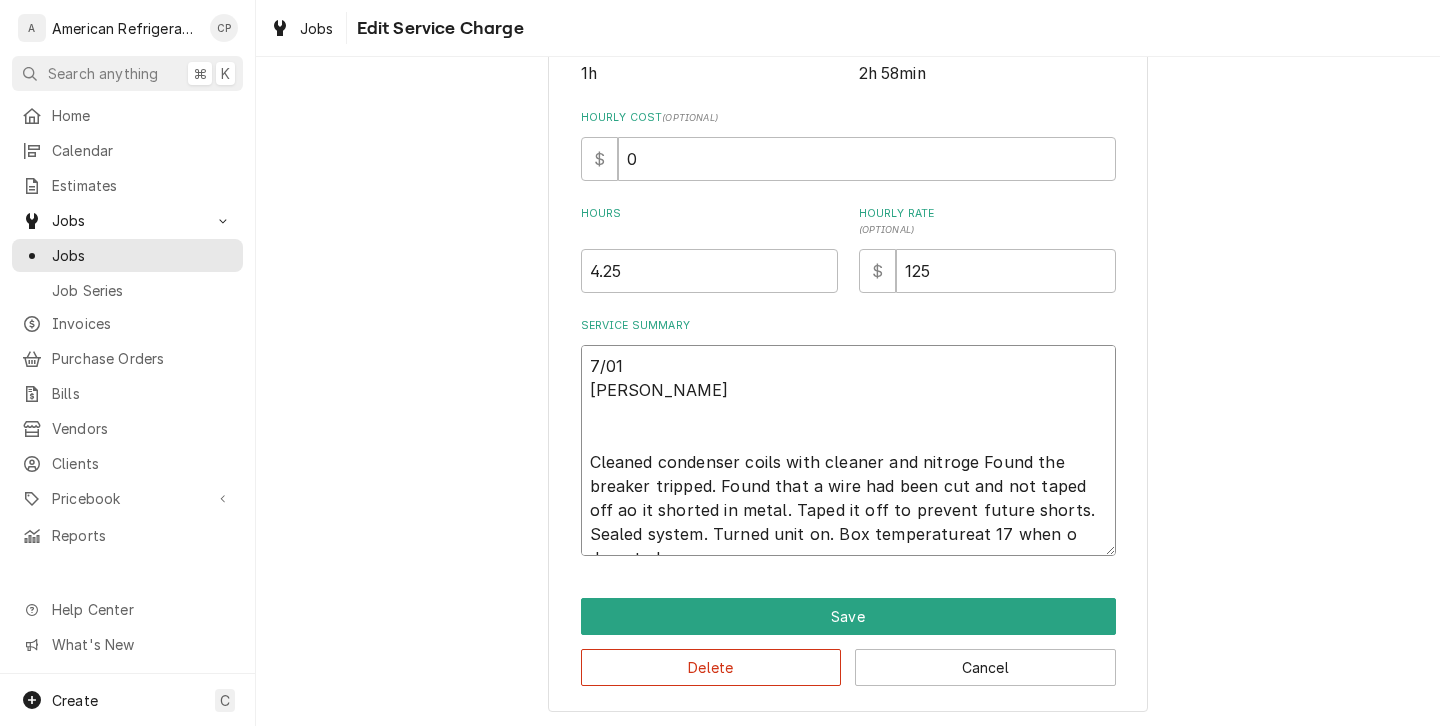 type on "x" 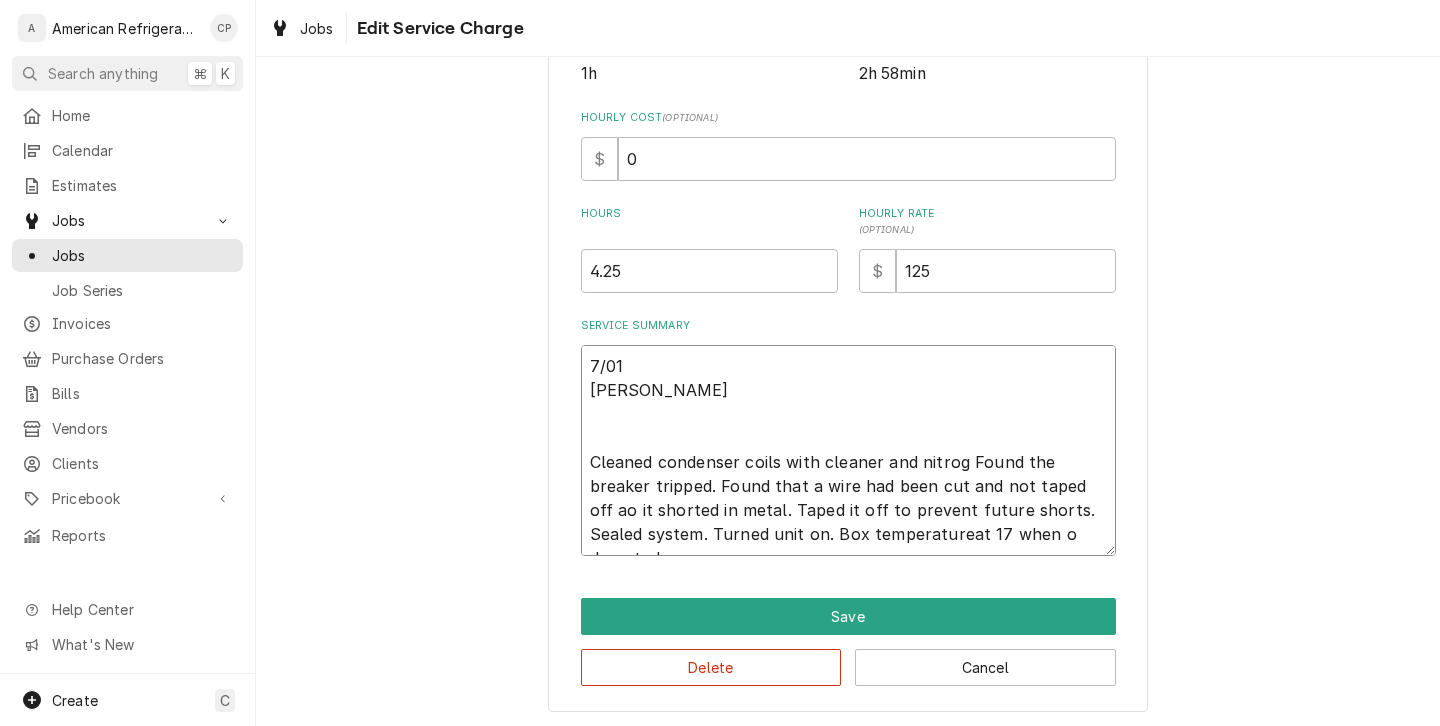 type on "x" 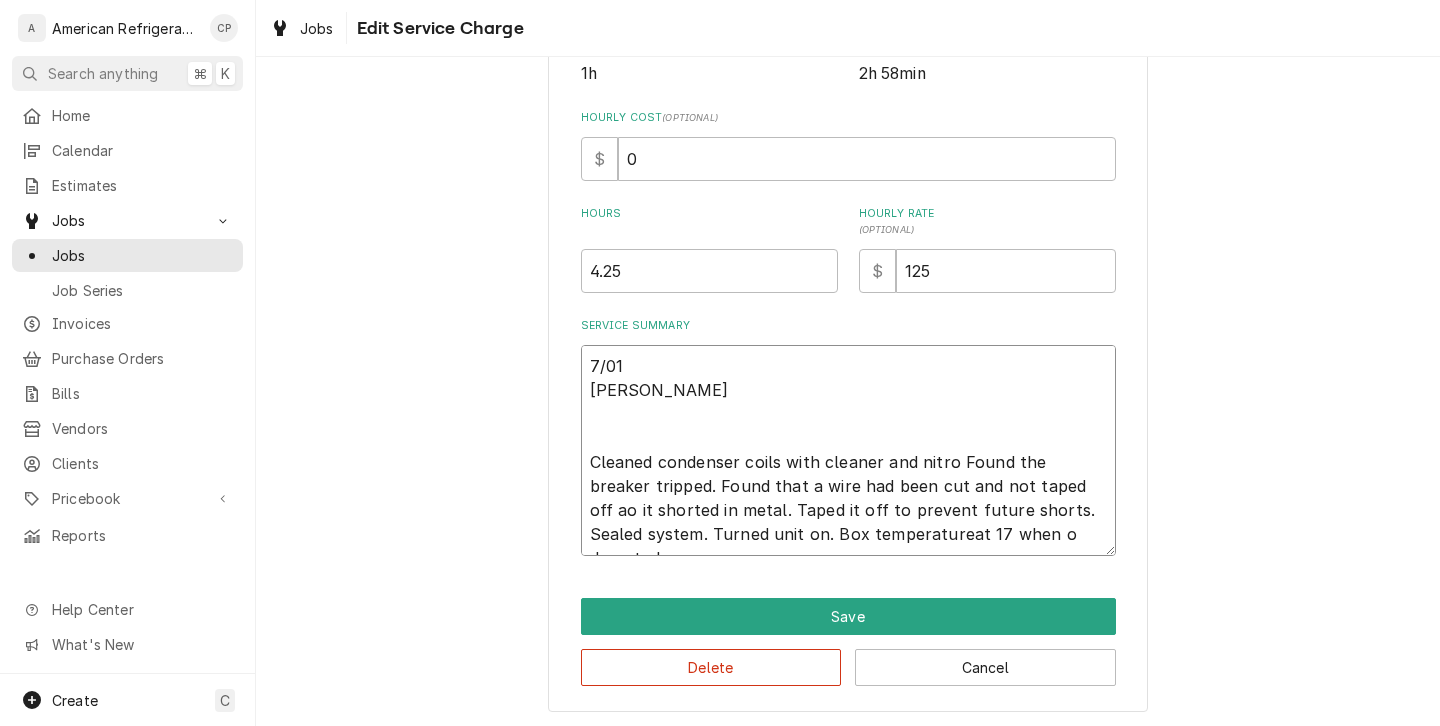 type on "x" 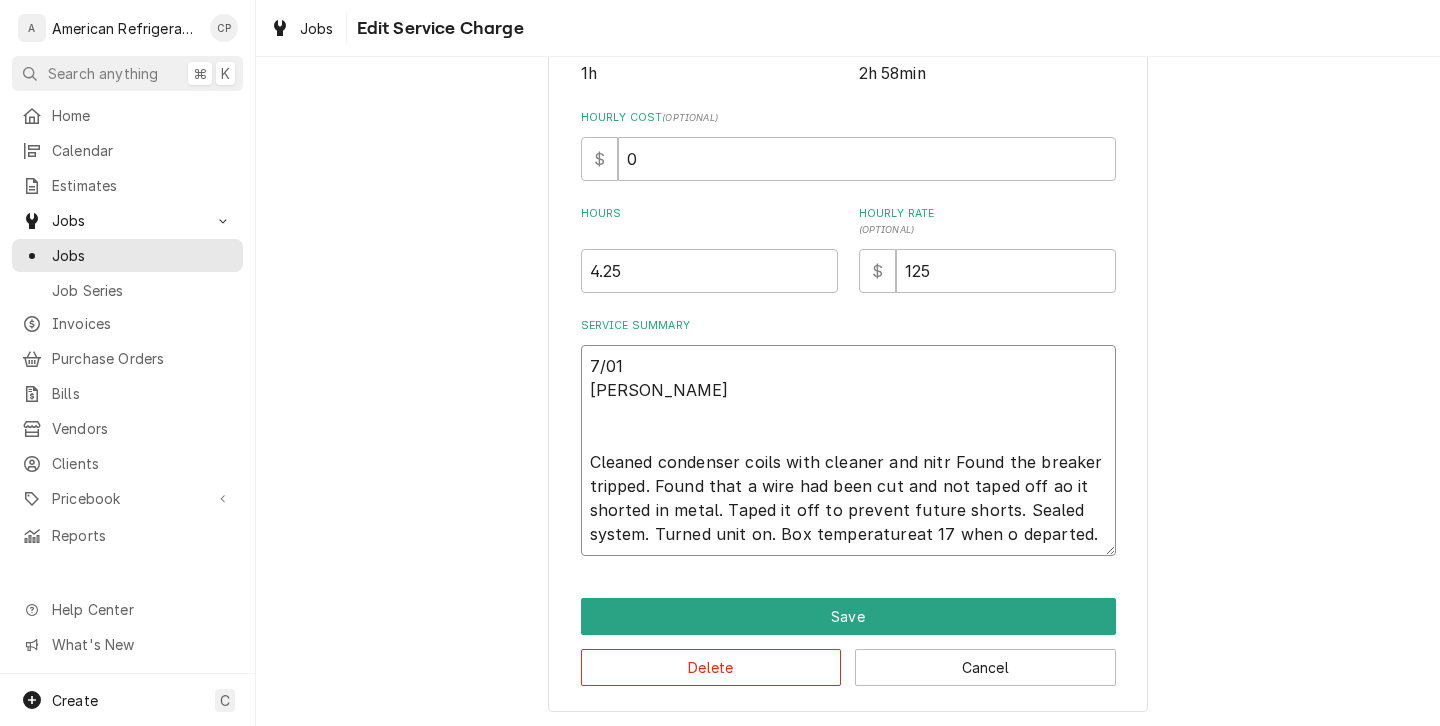 type on "x" 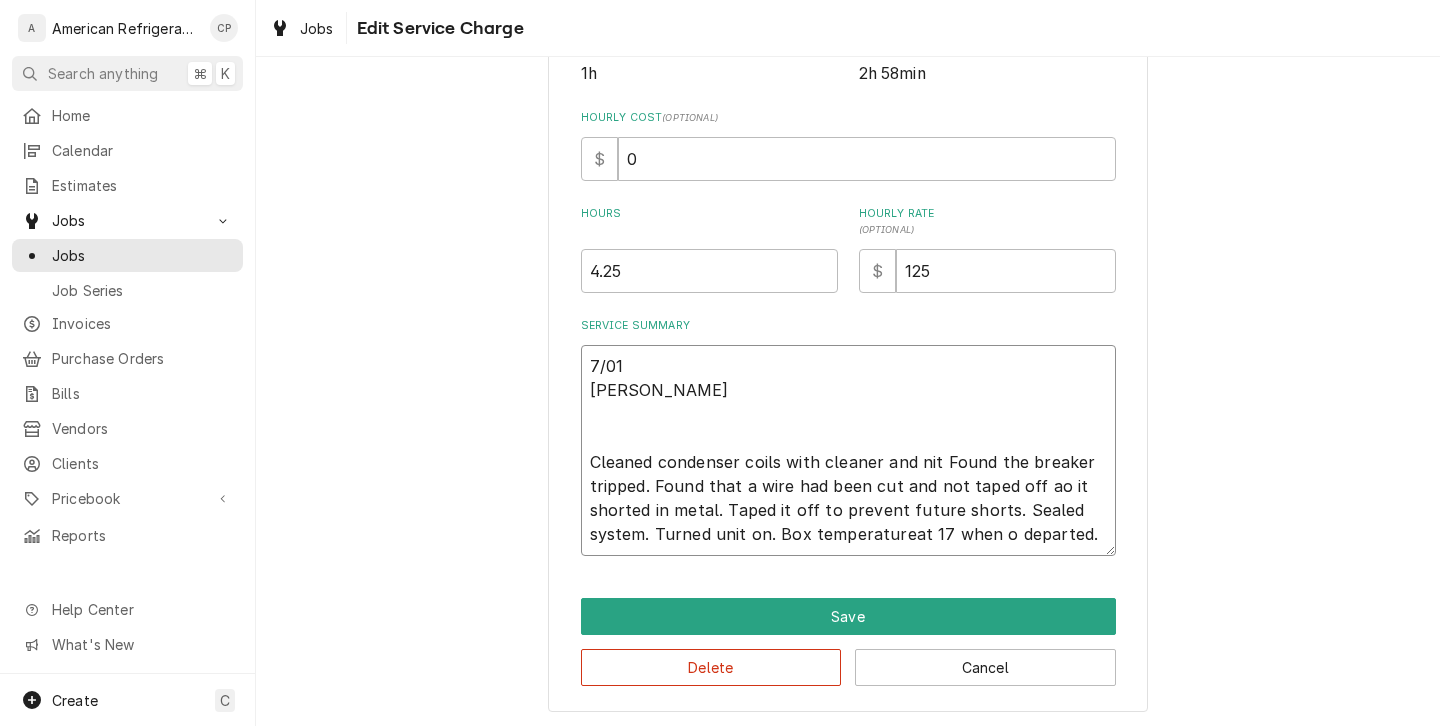 type on "x" 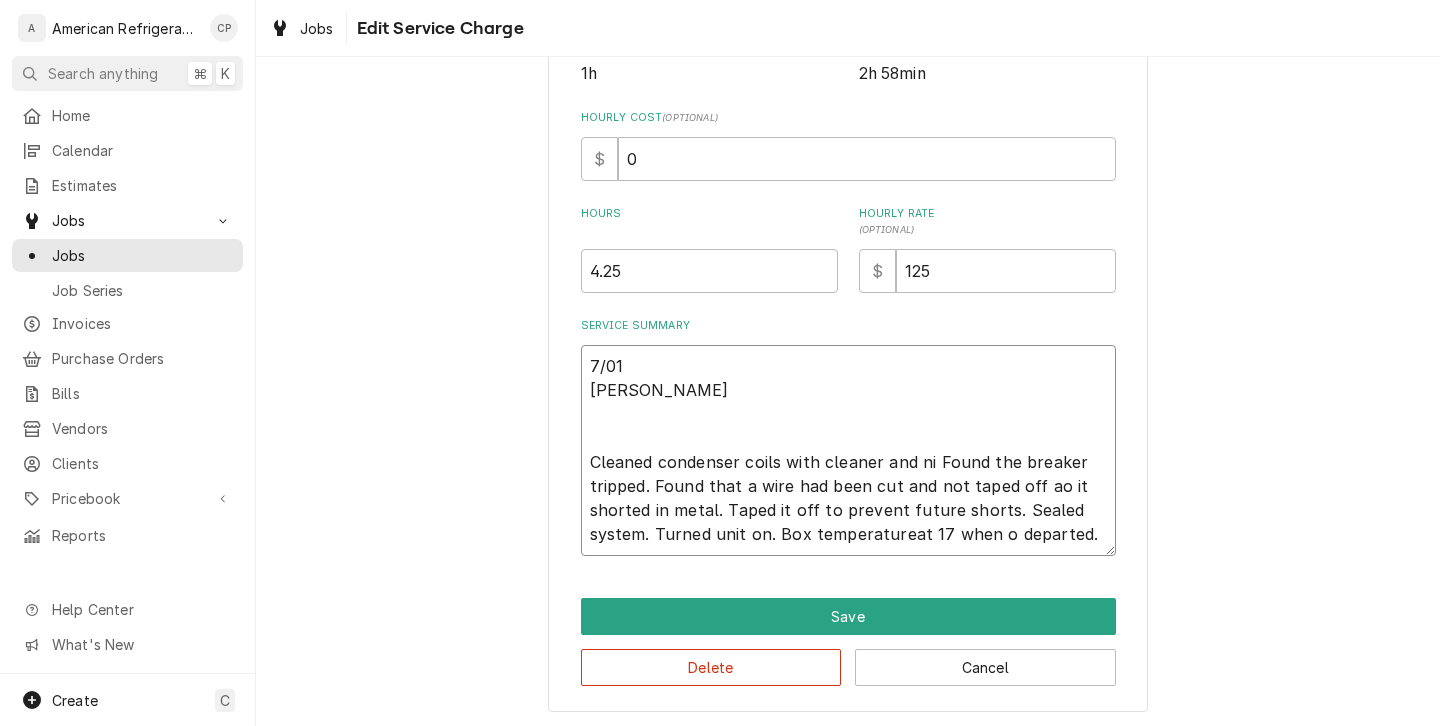 type on "x" 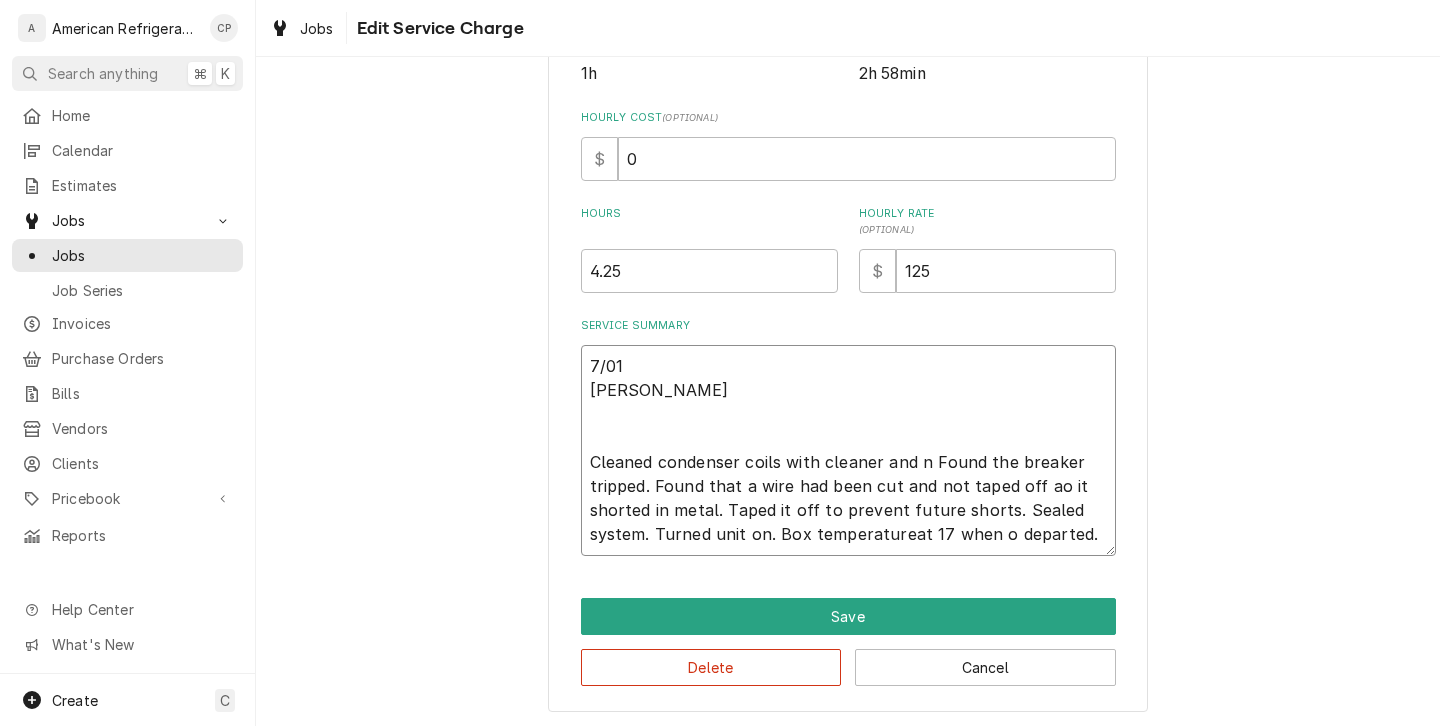 type on "x" 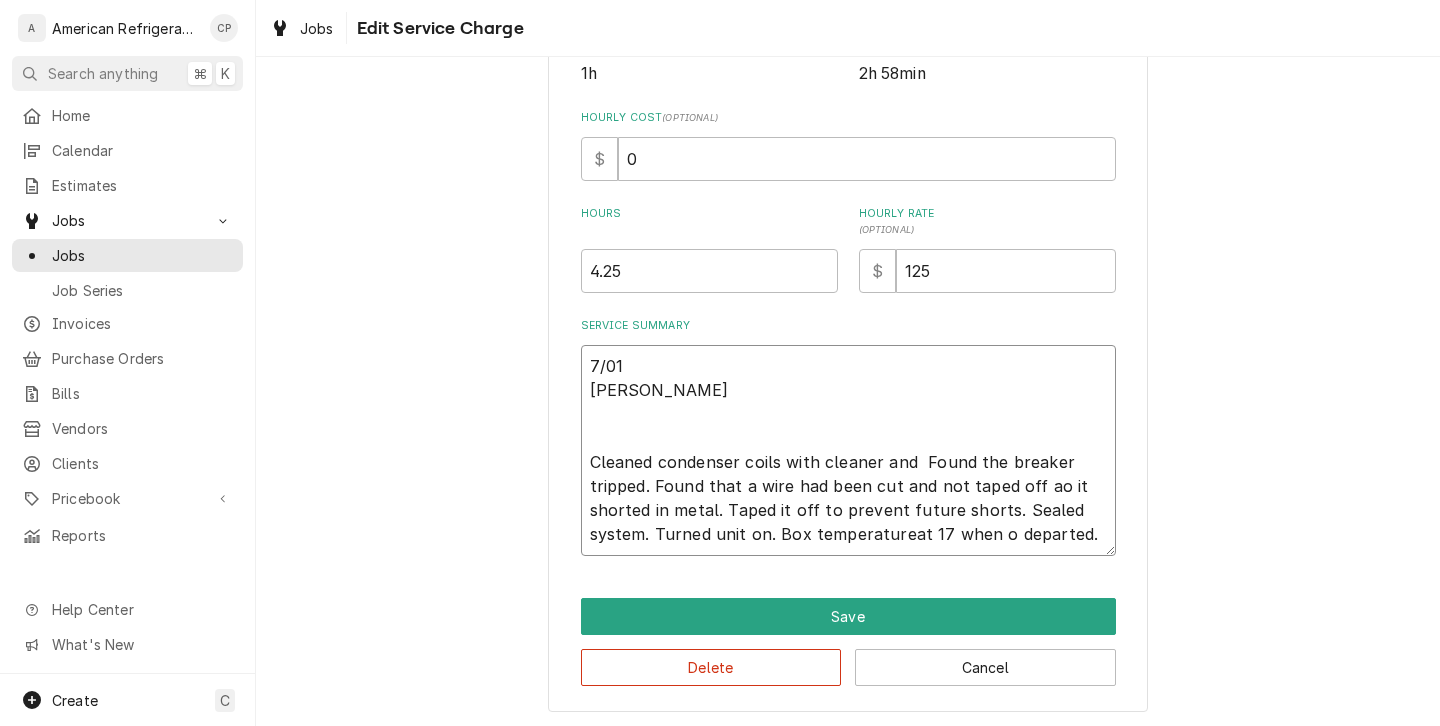 type on "x" 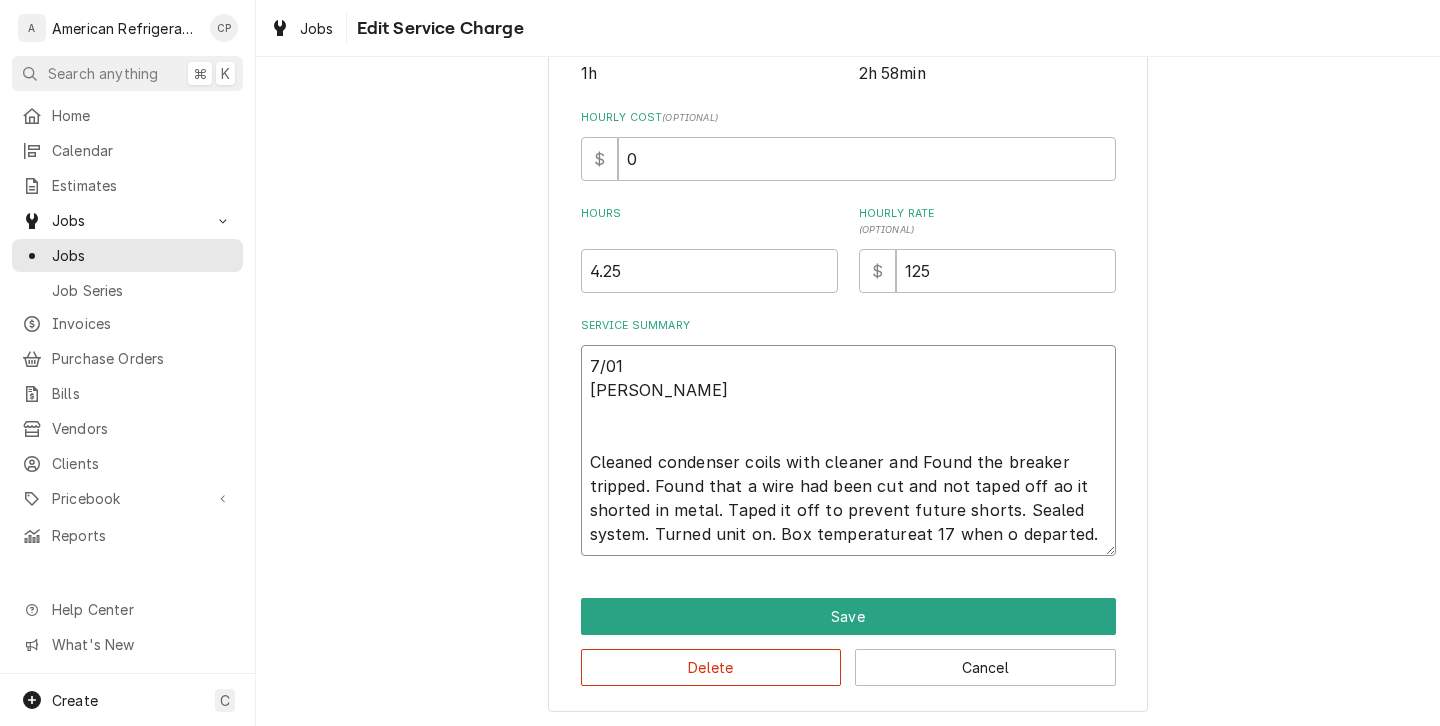 type on "x" 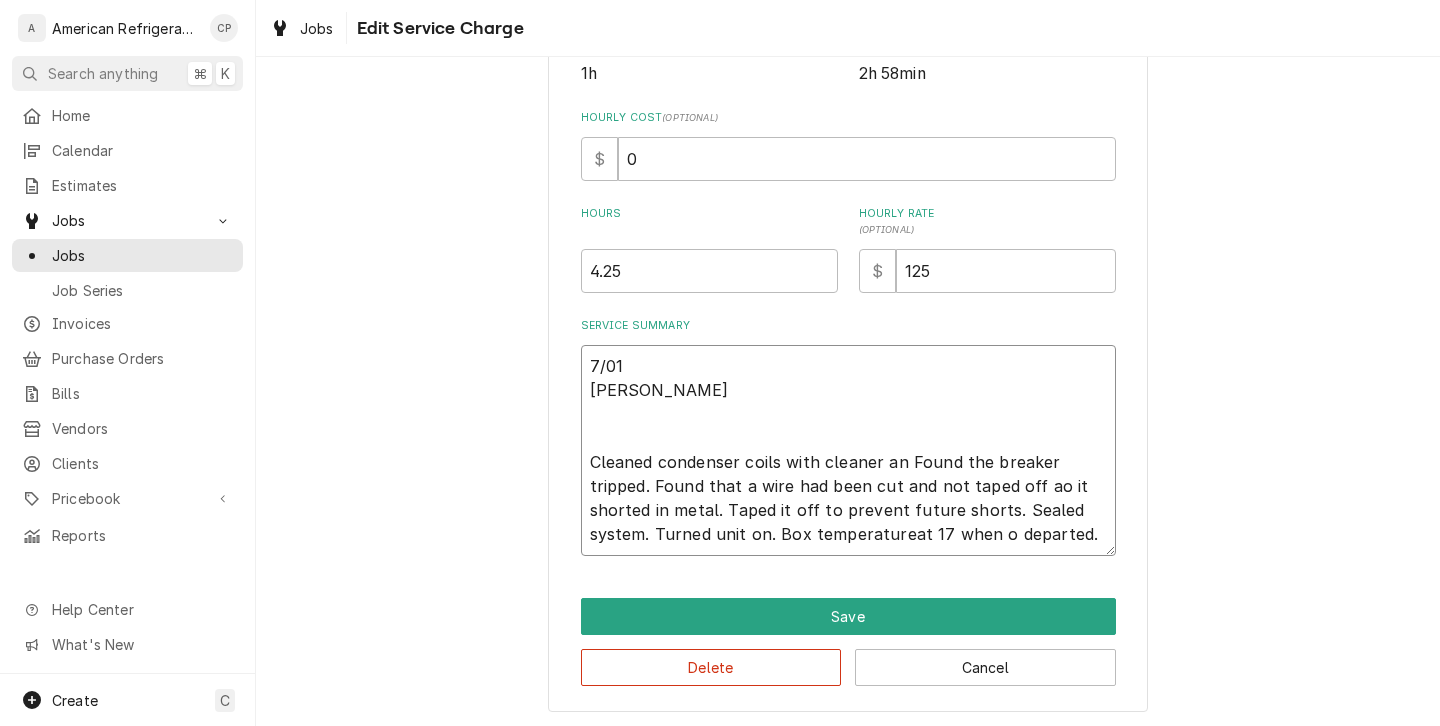 type on "x" 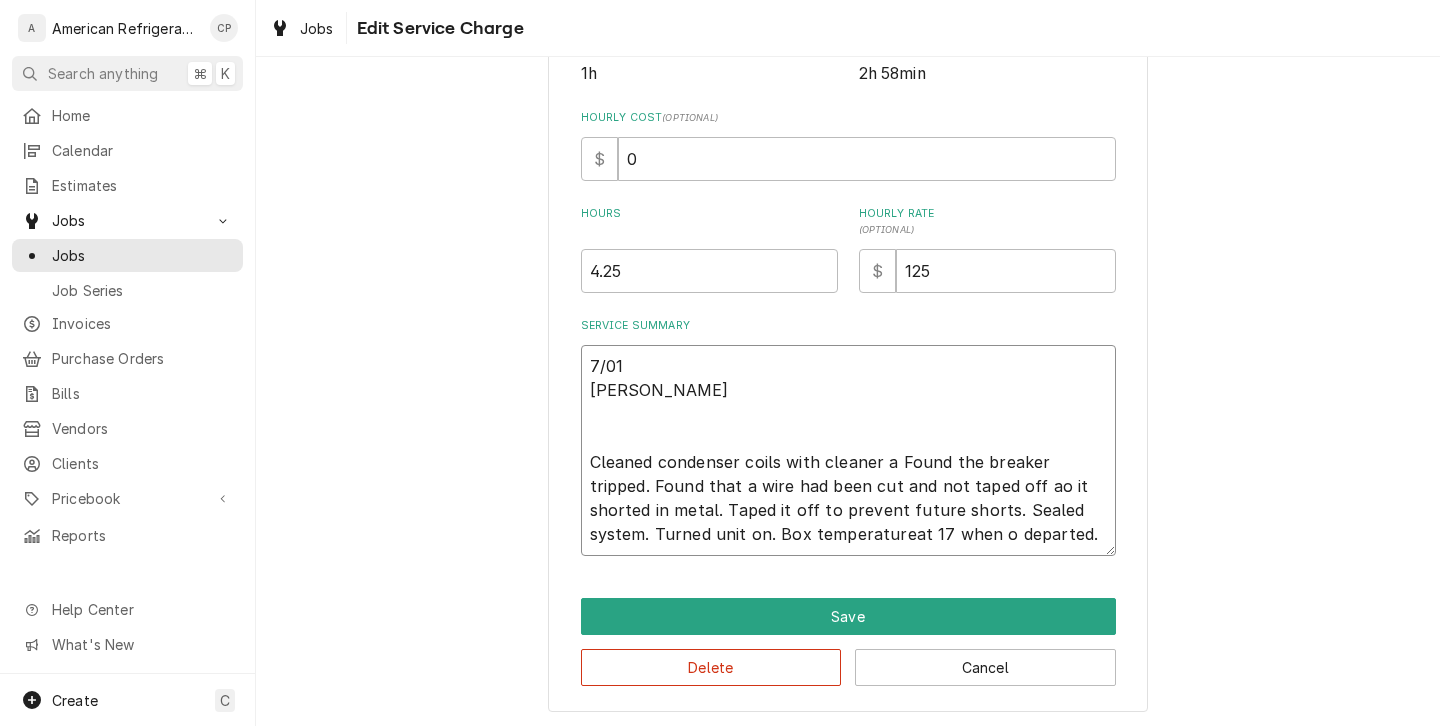 type on "x" 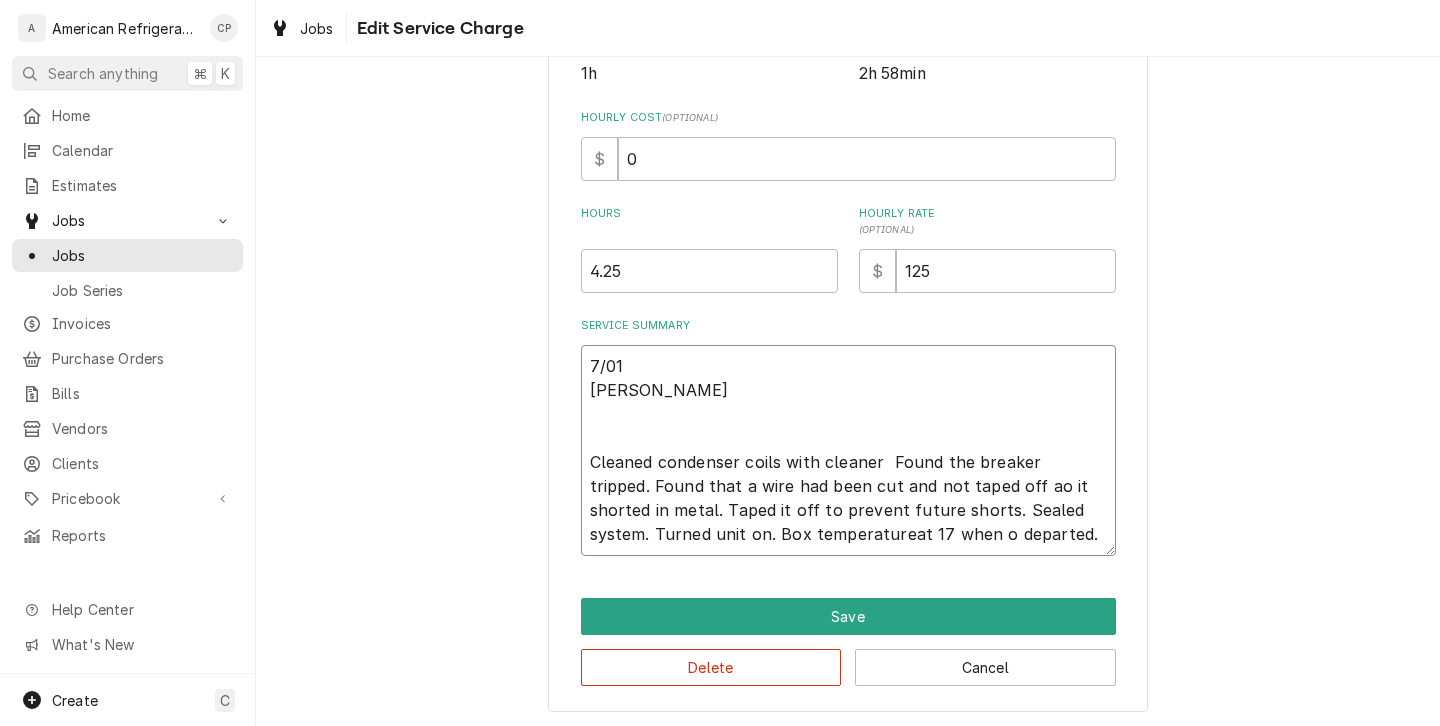 type on "x" 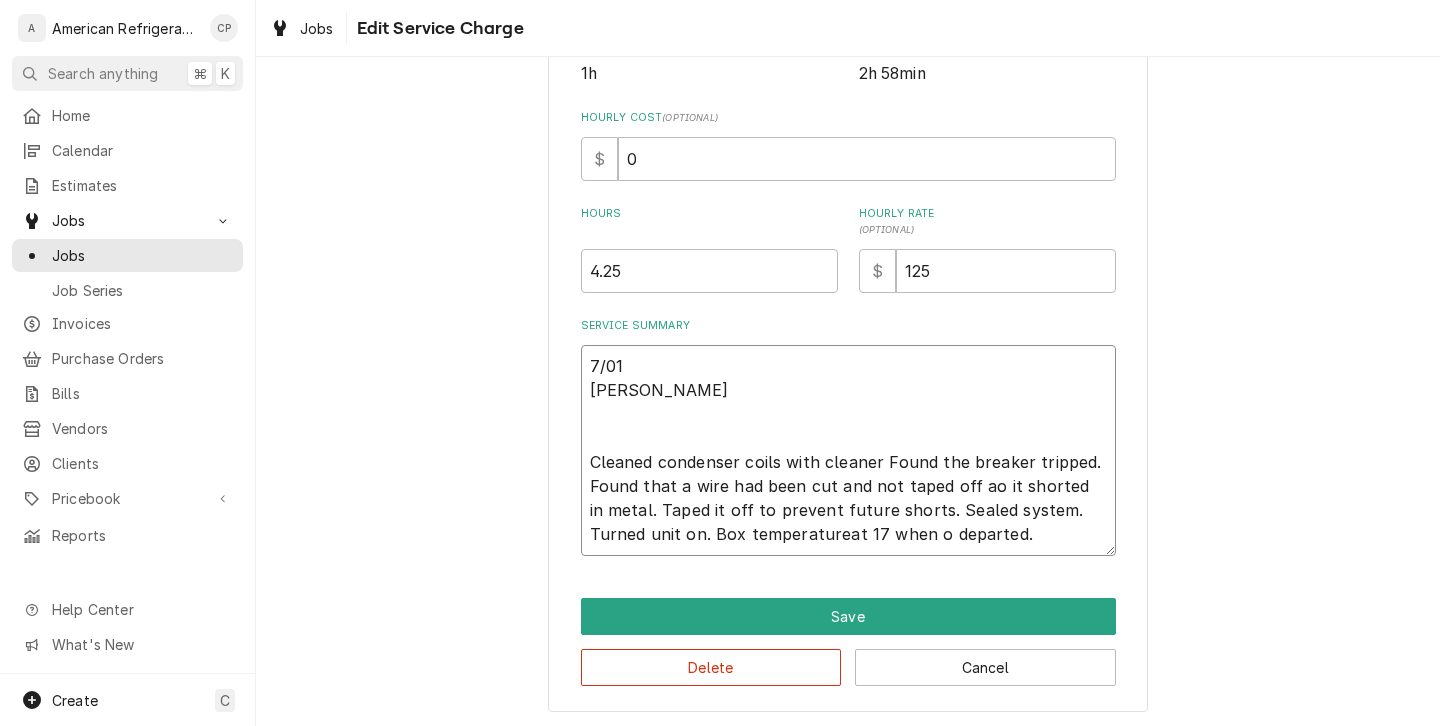 type on "x" 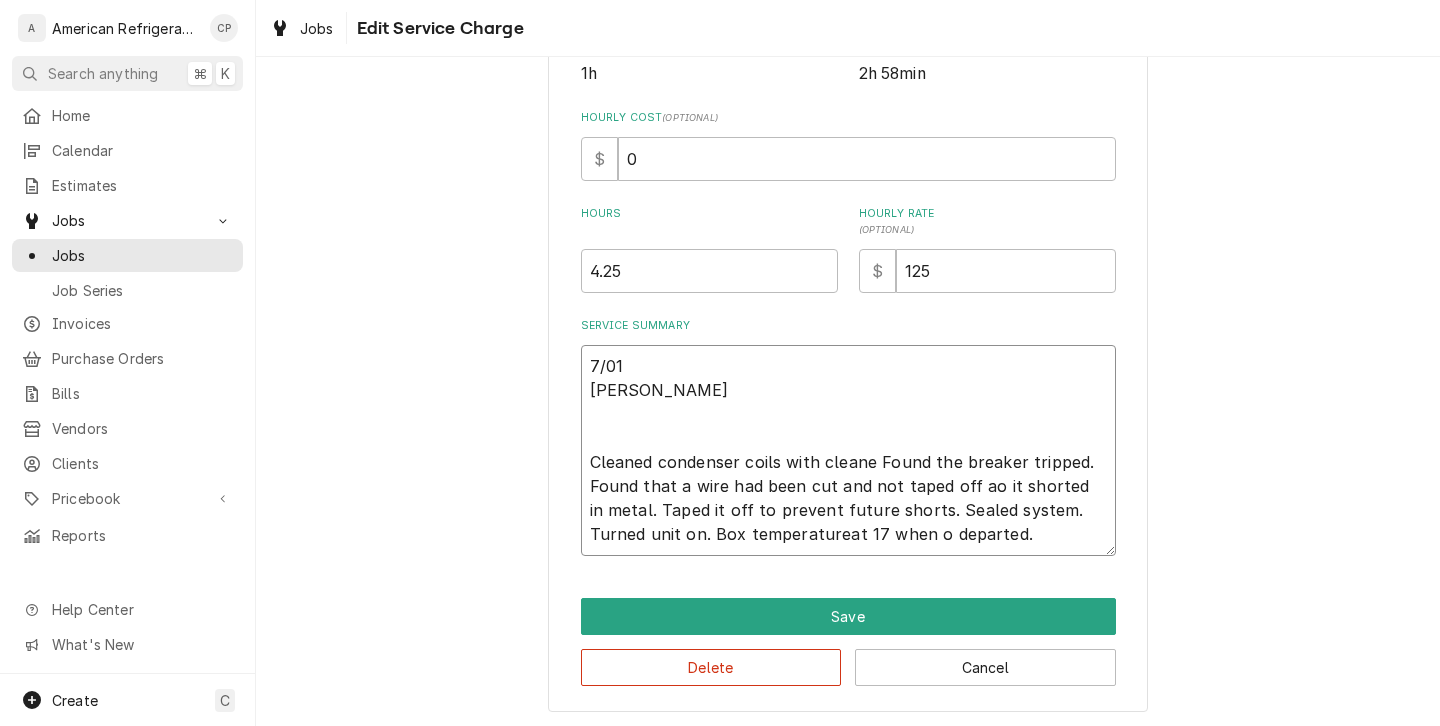 type on "x" 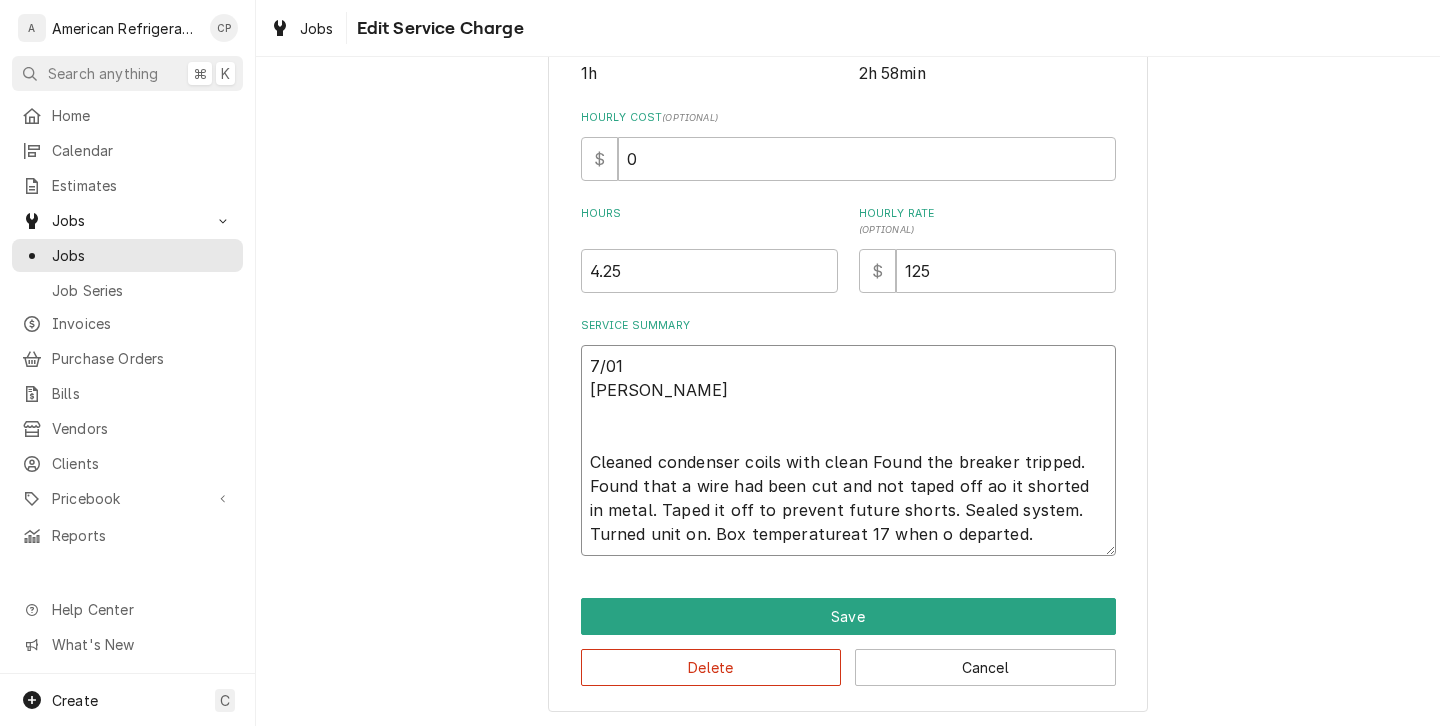 type on "x" 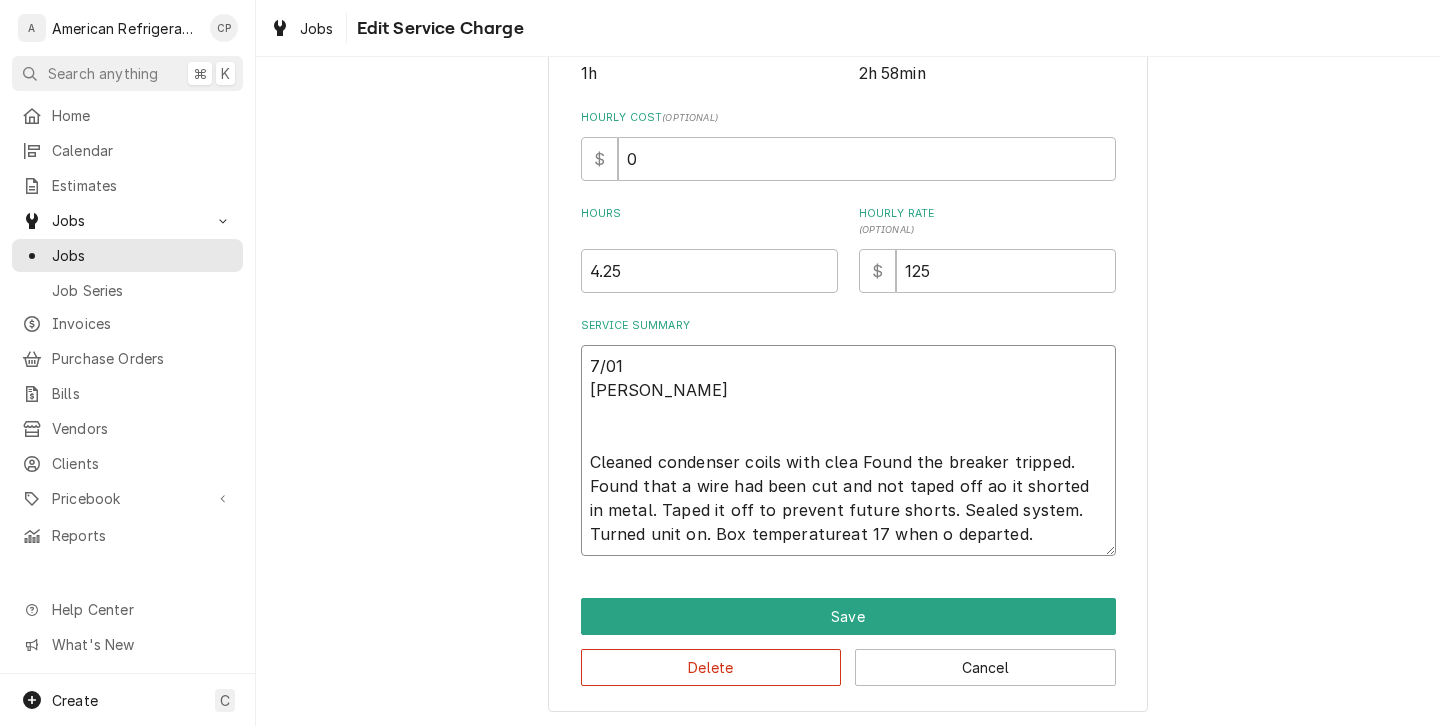 type on "x" 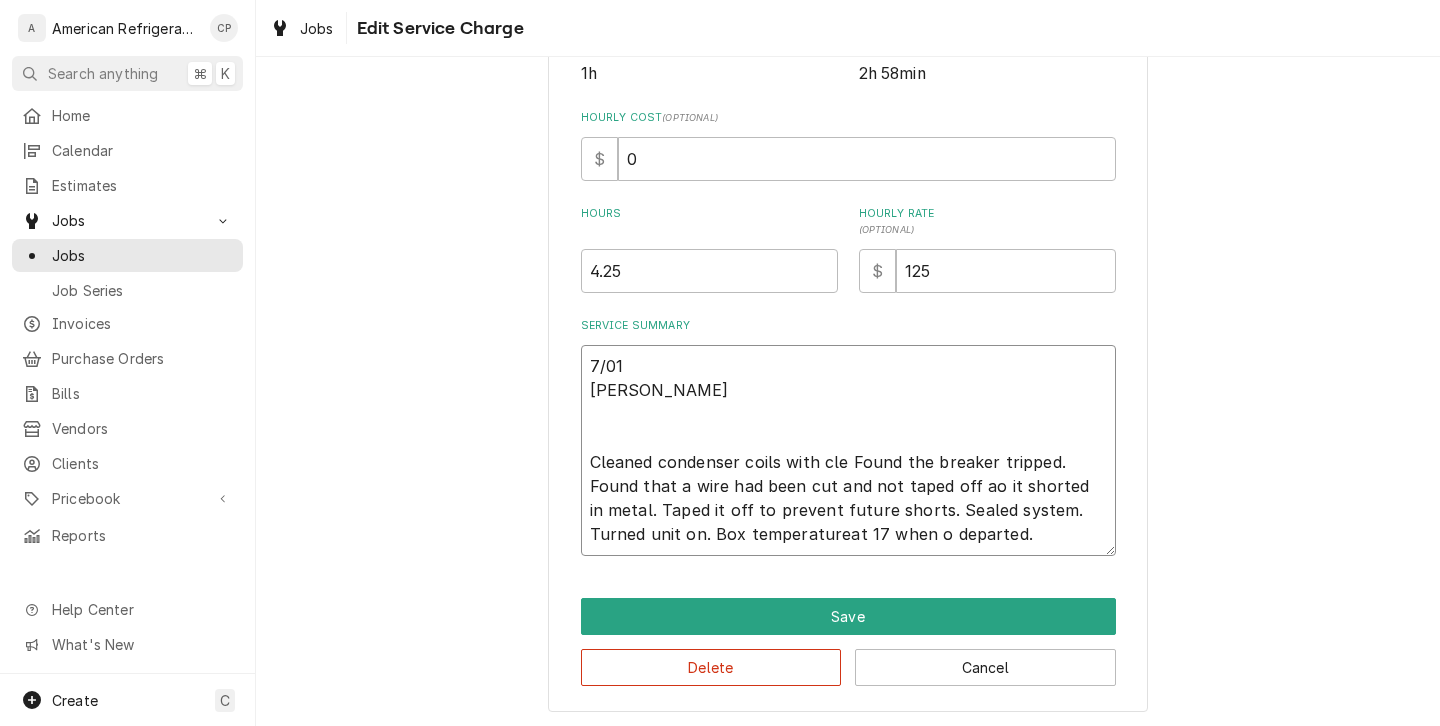 type on "x" 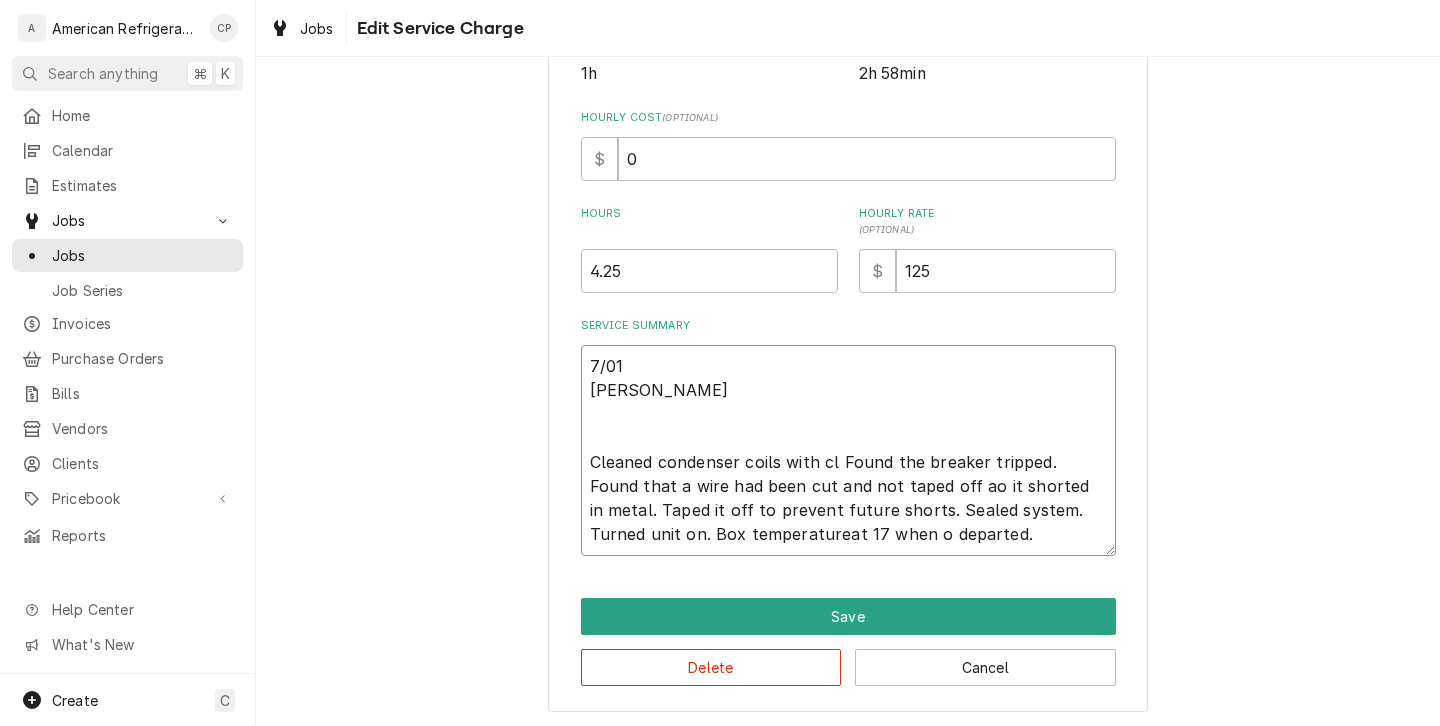 type on "x" 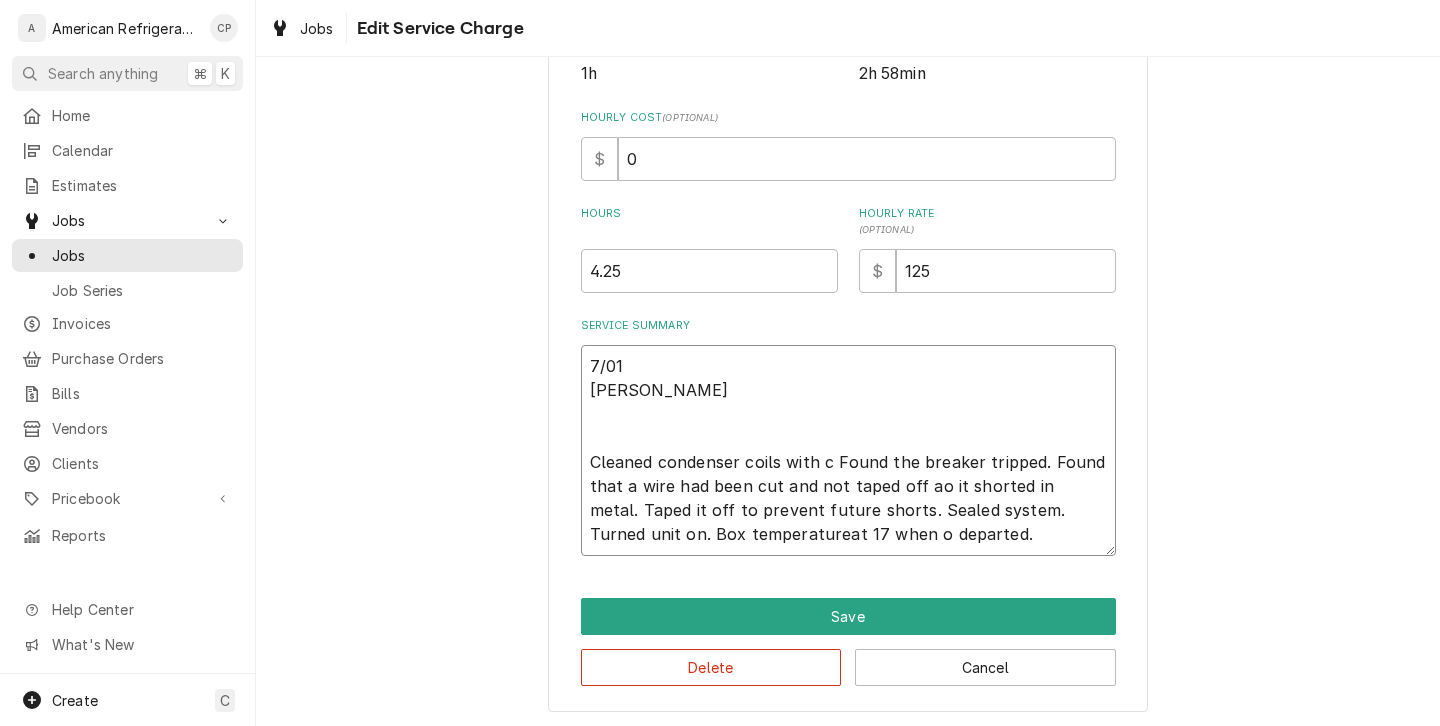 type on "x" 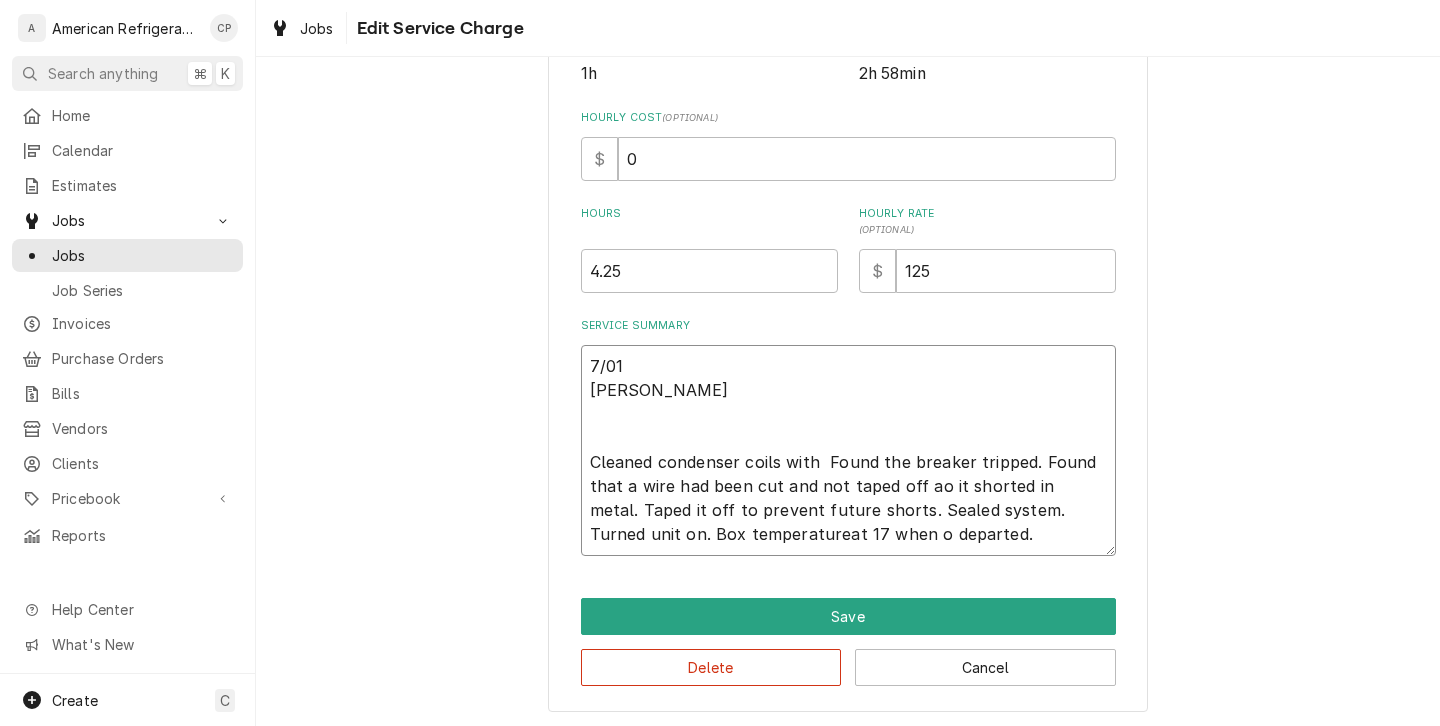 type on "x" 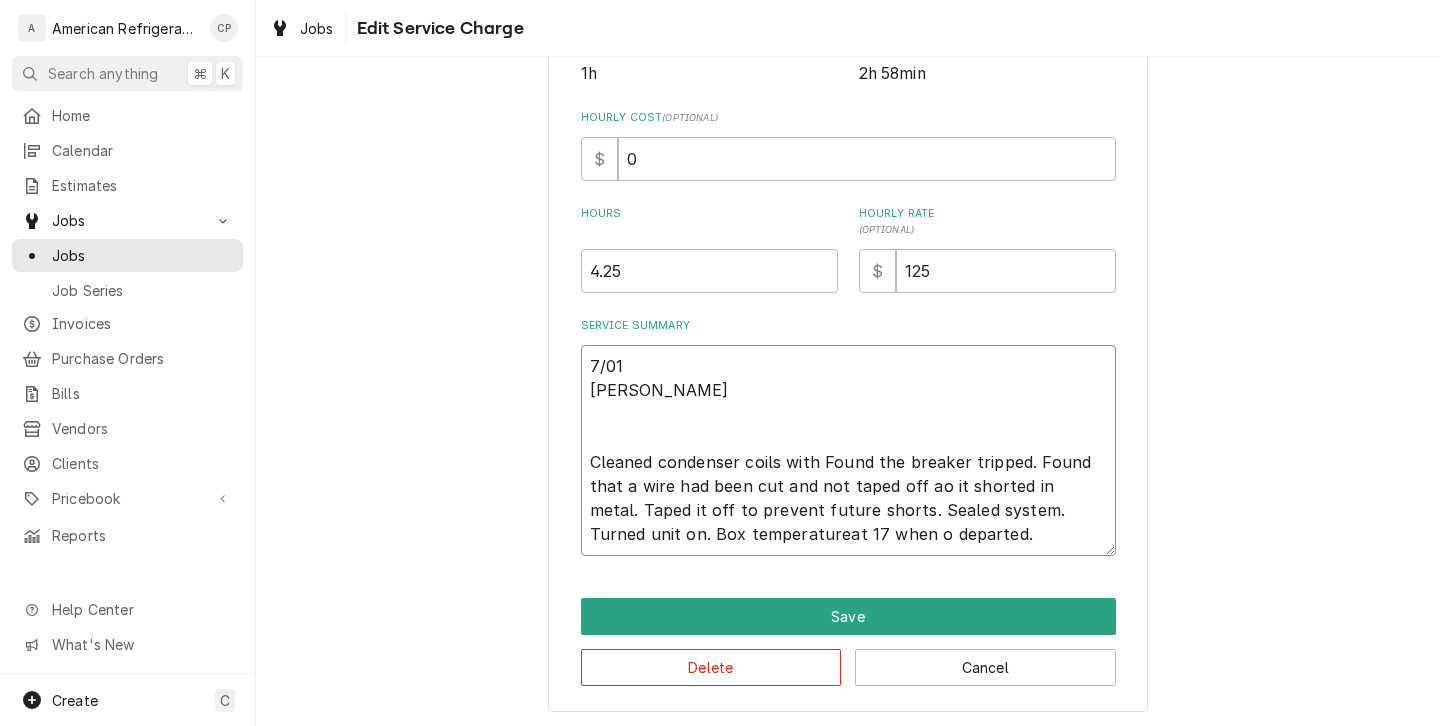 type on "x" 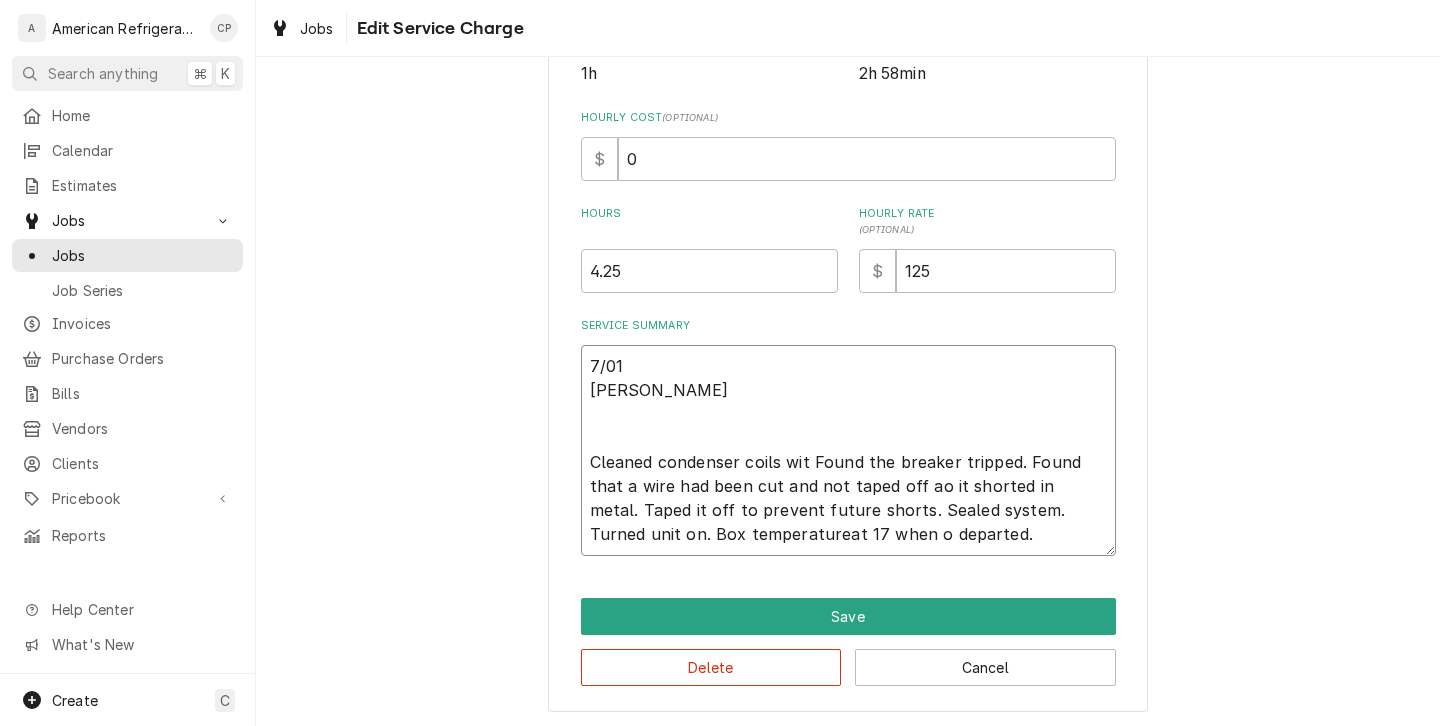 type on "x" 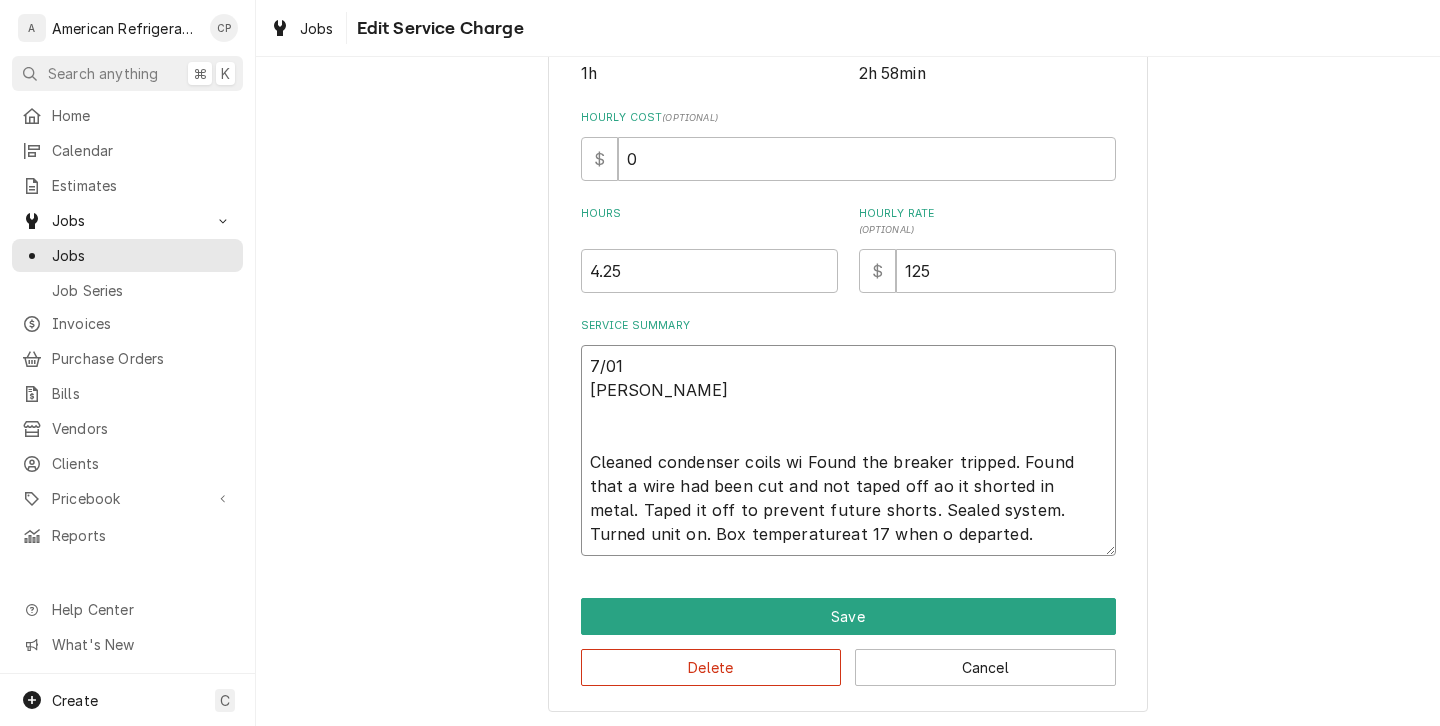 type on "x" 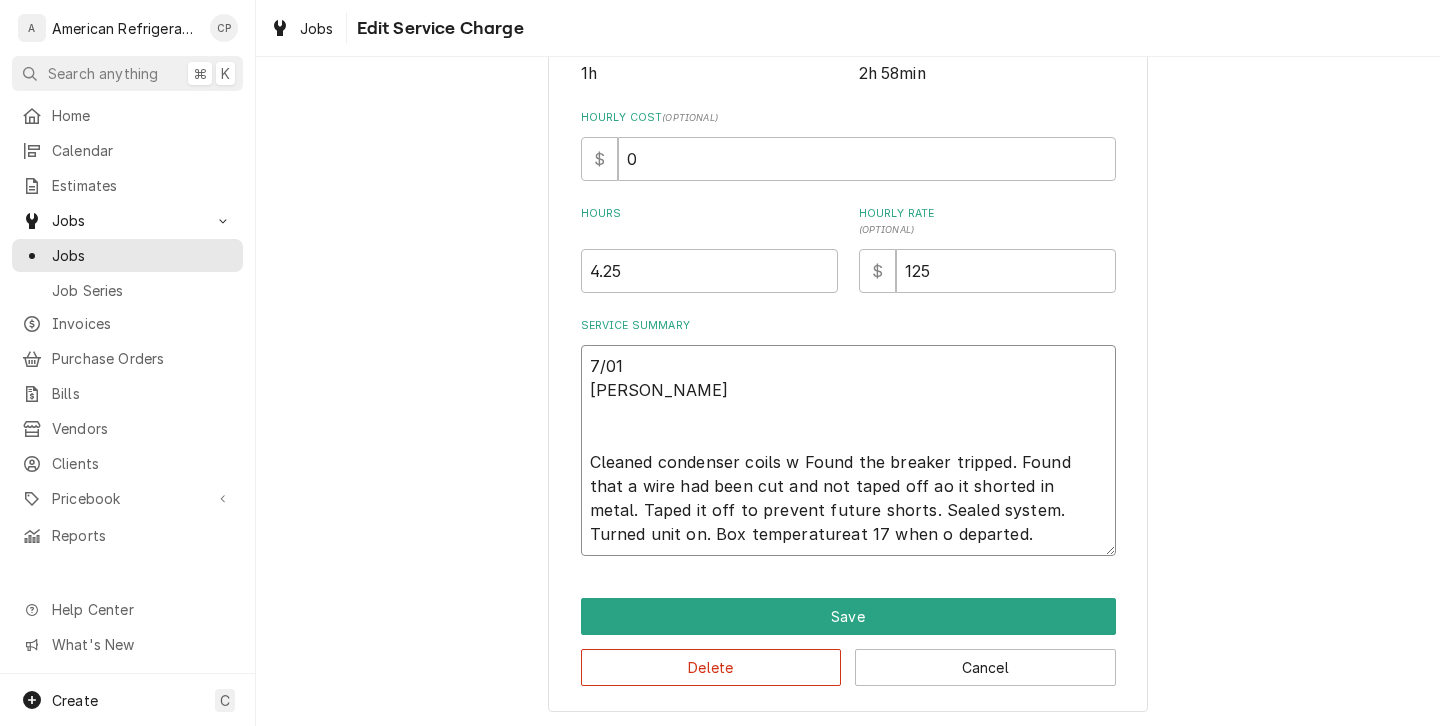 type on "x" 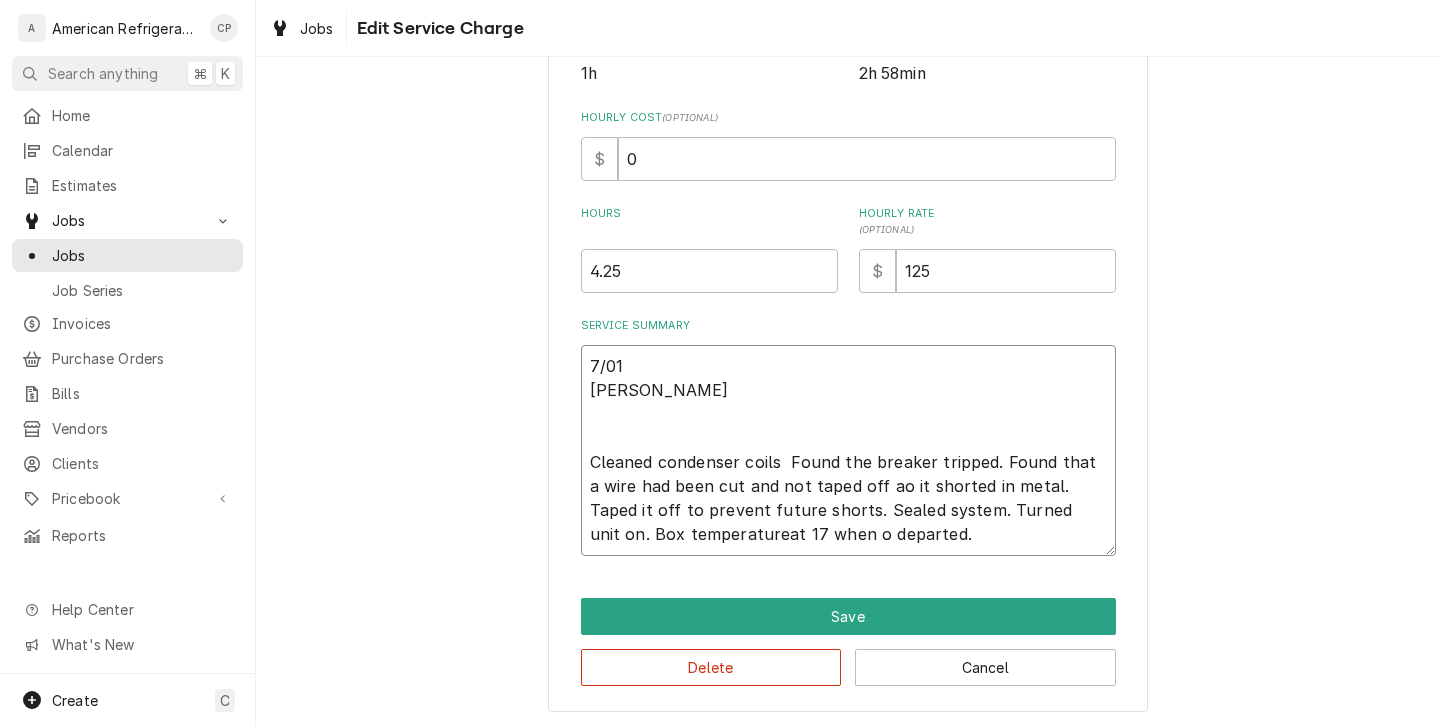 type on "x" 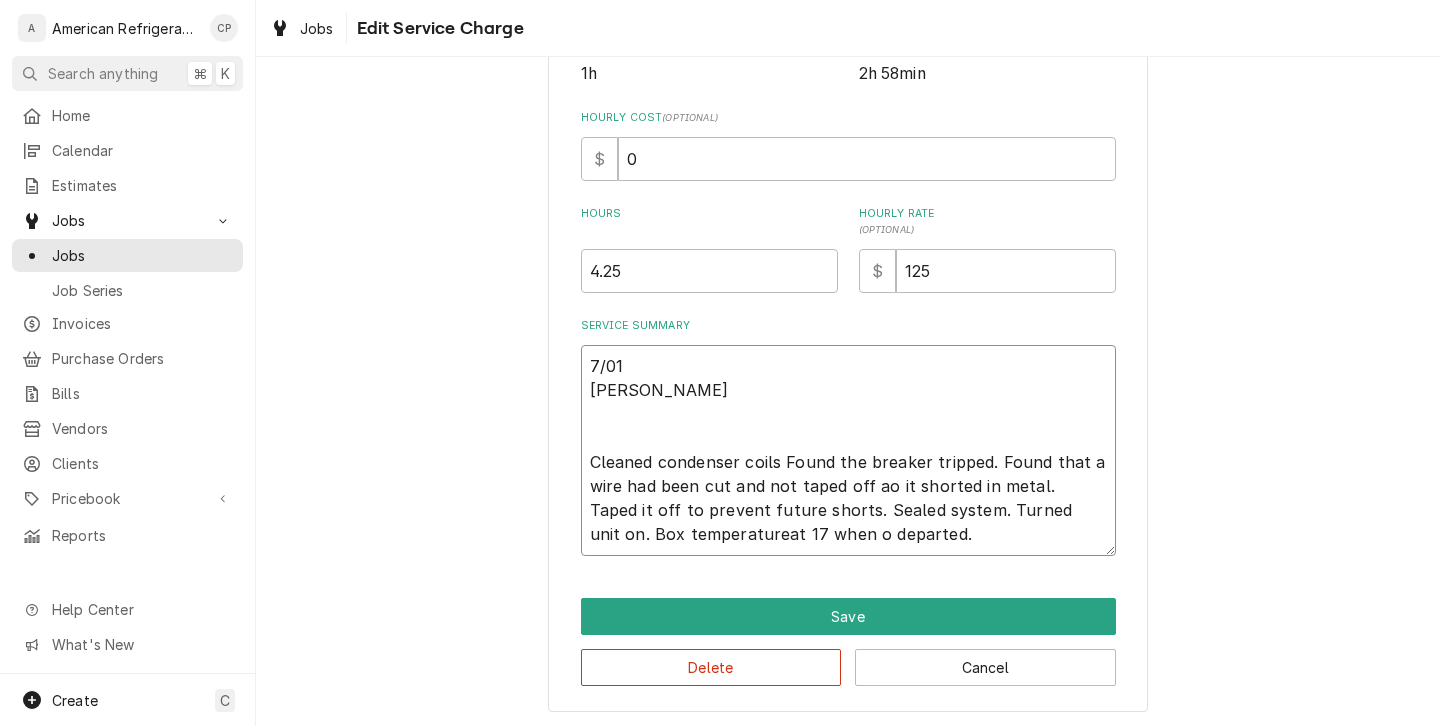 type on "x" 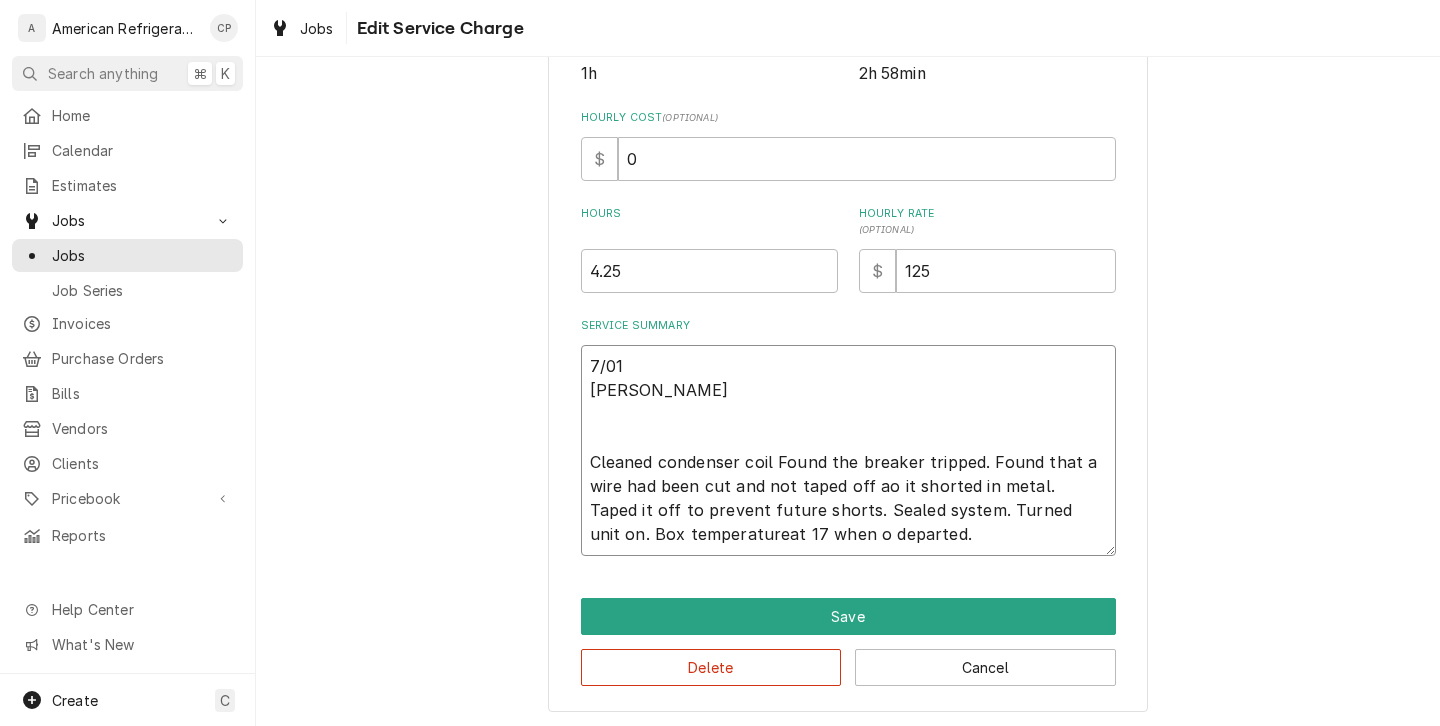 type on "x" 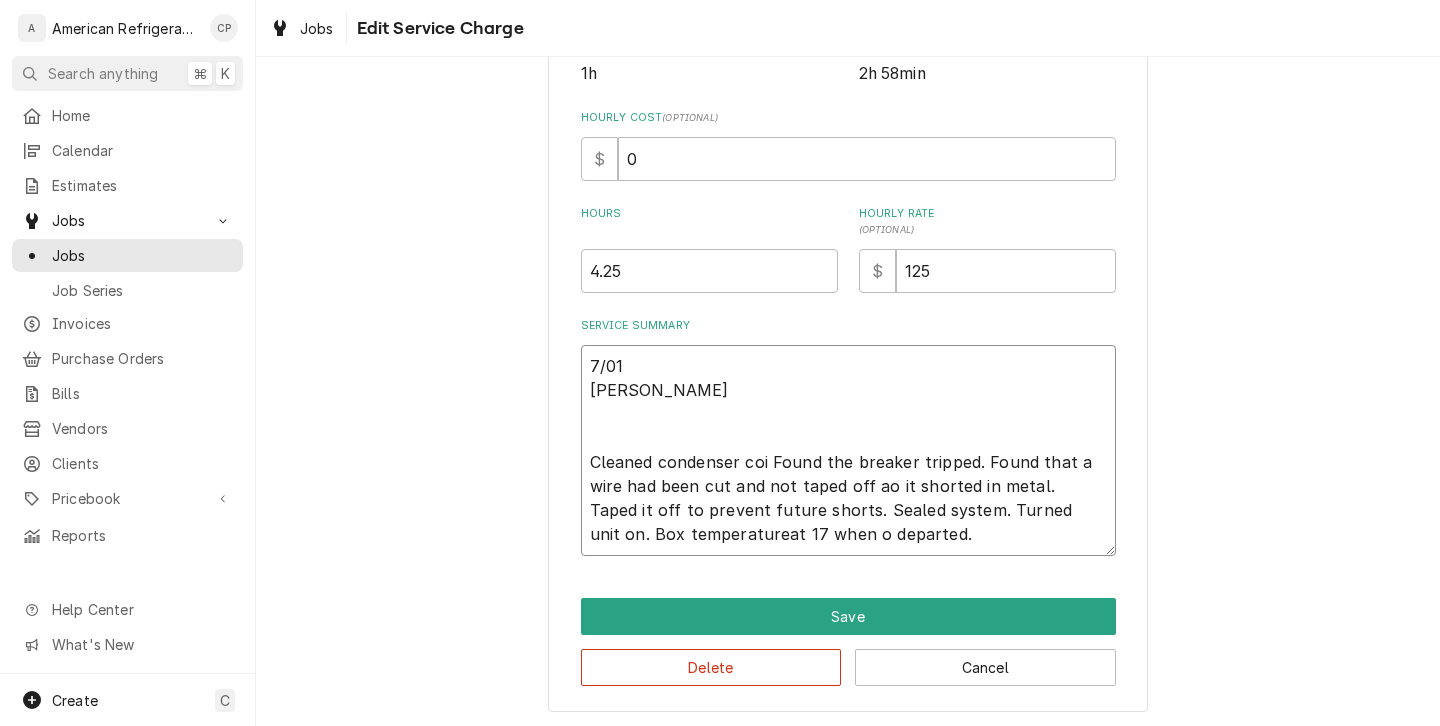 type on "x" 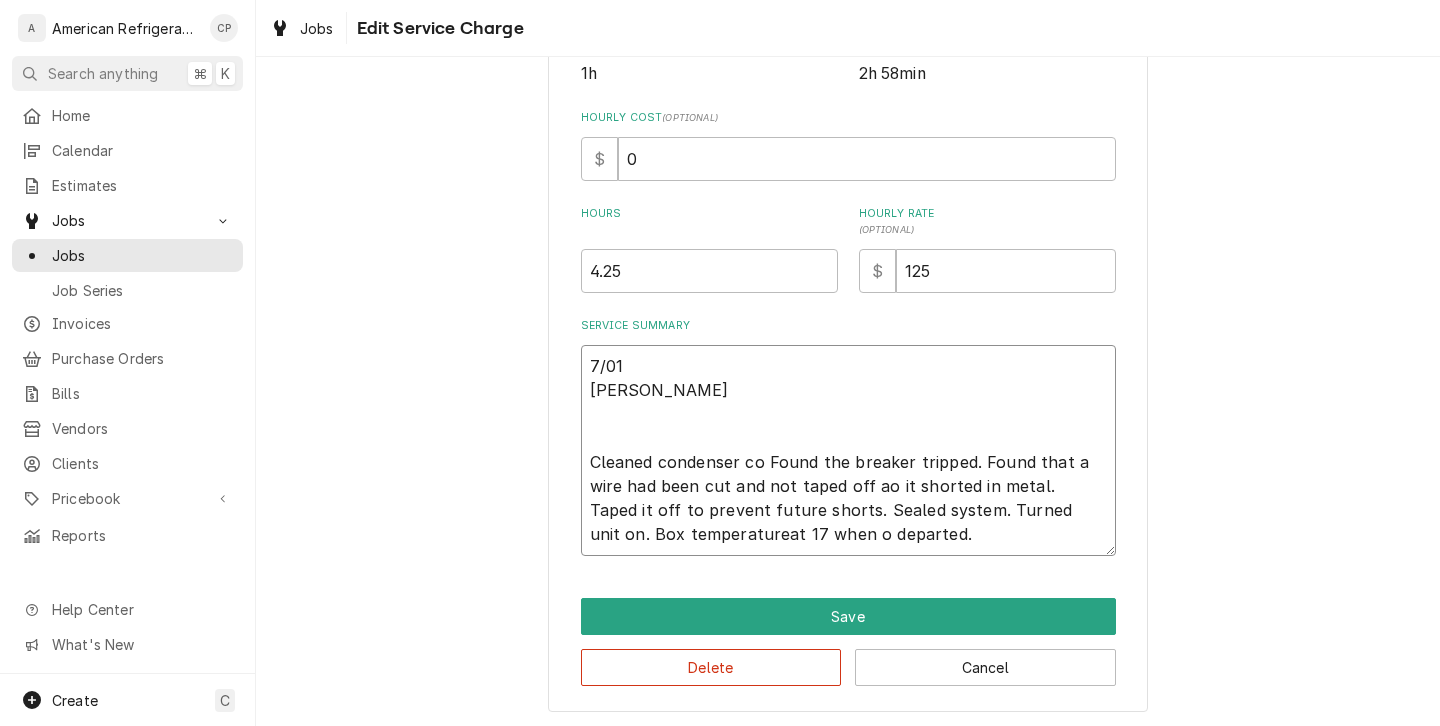 type on "x" 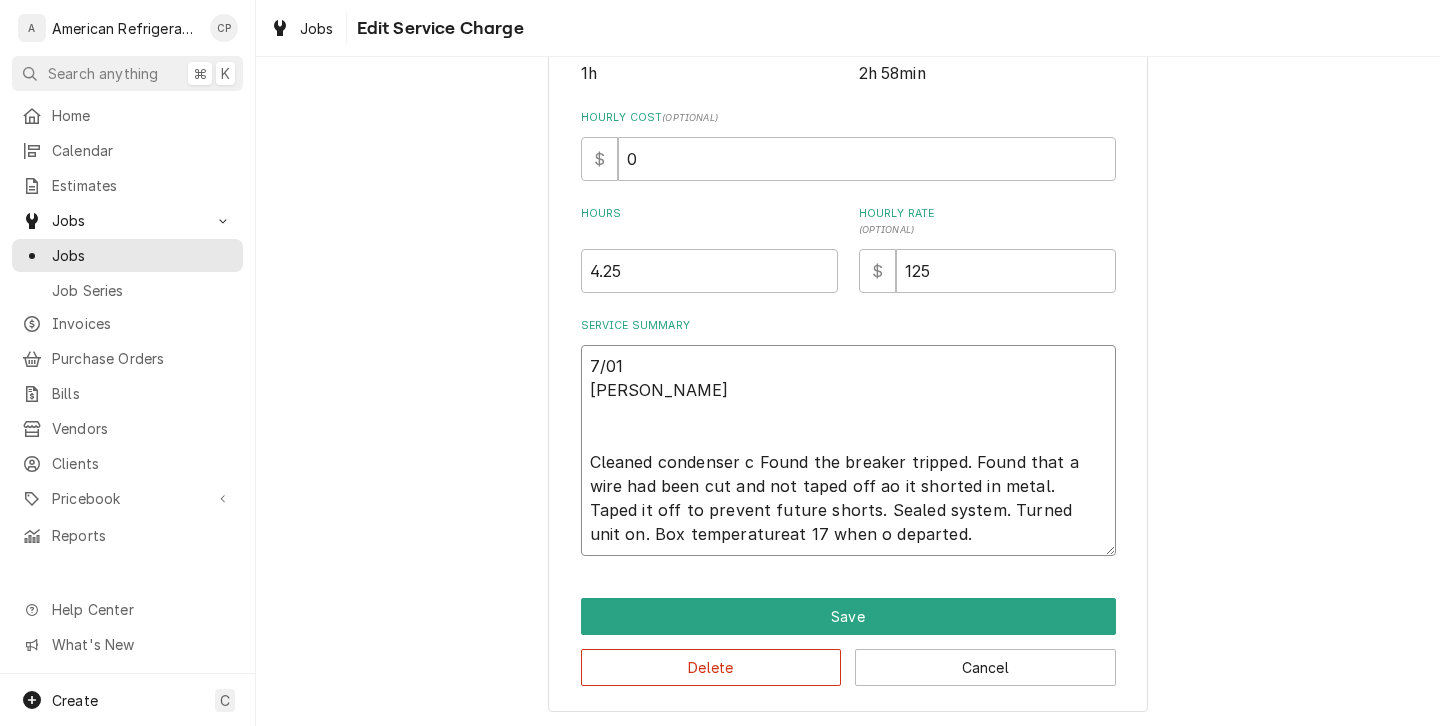 type on "x" 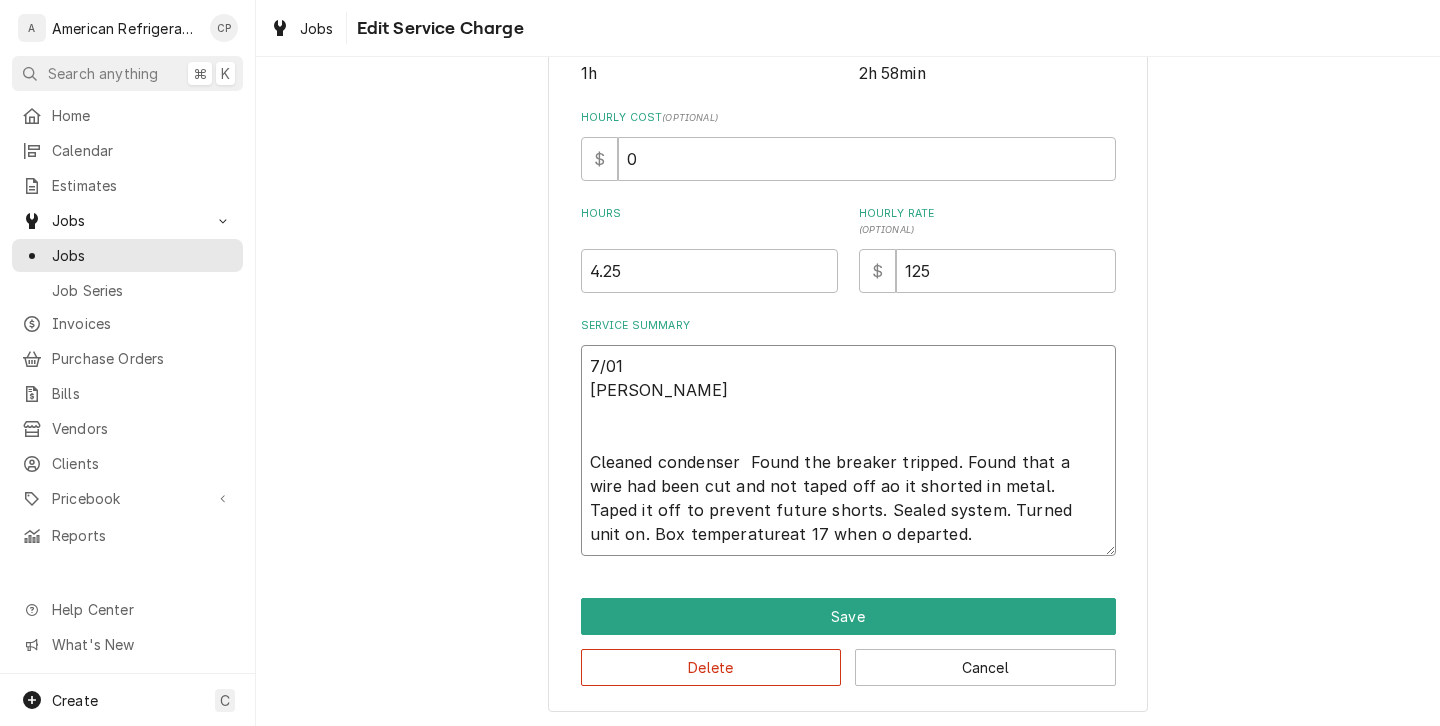type on "x" 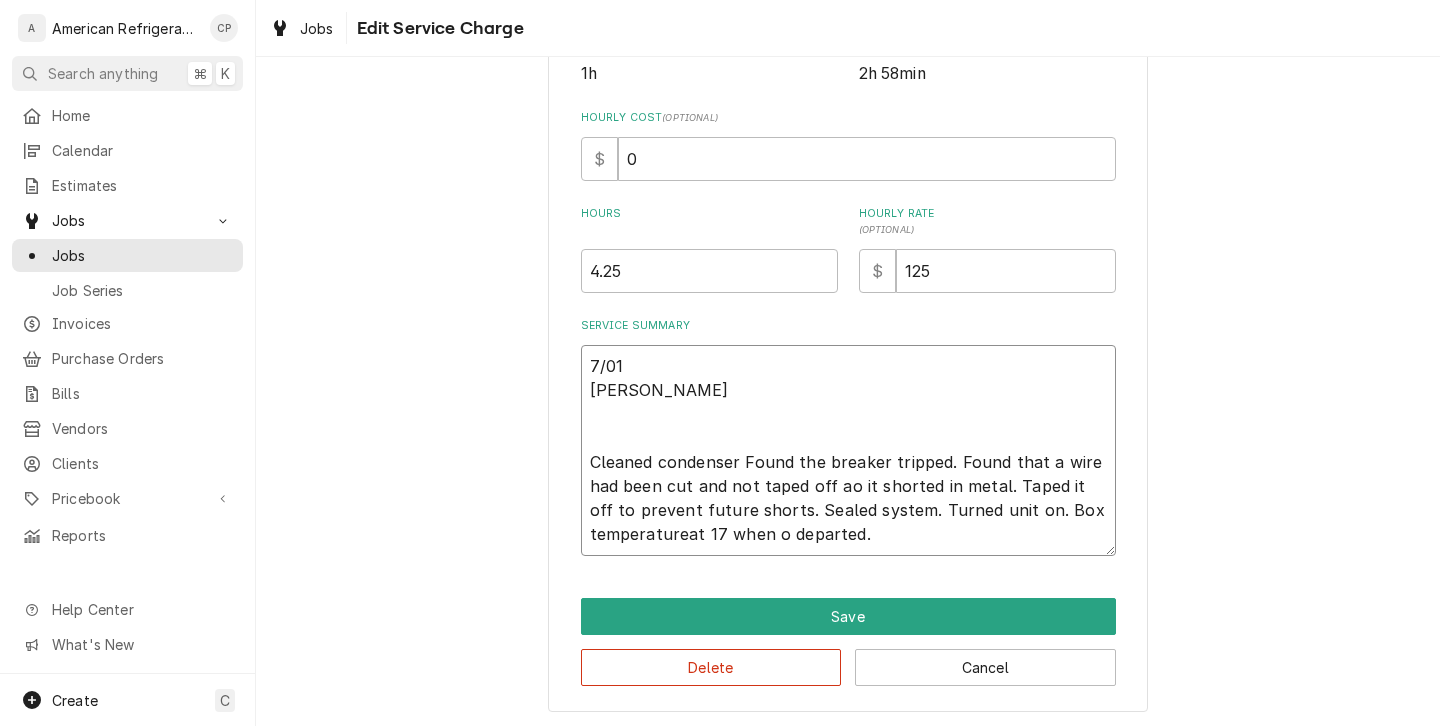 type on "x" 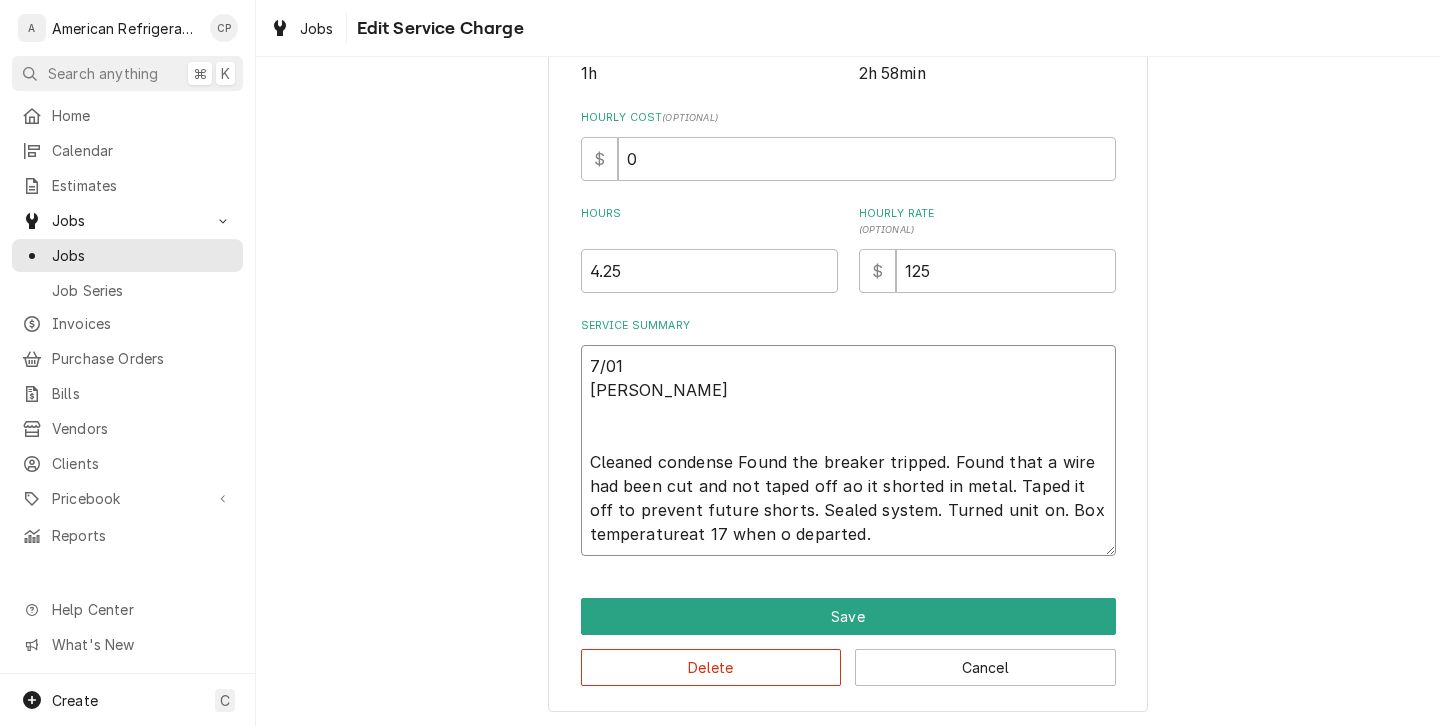 type on "x" 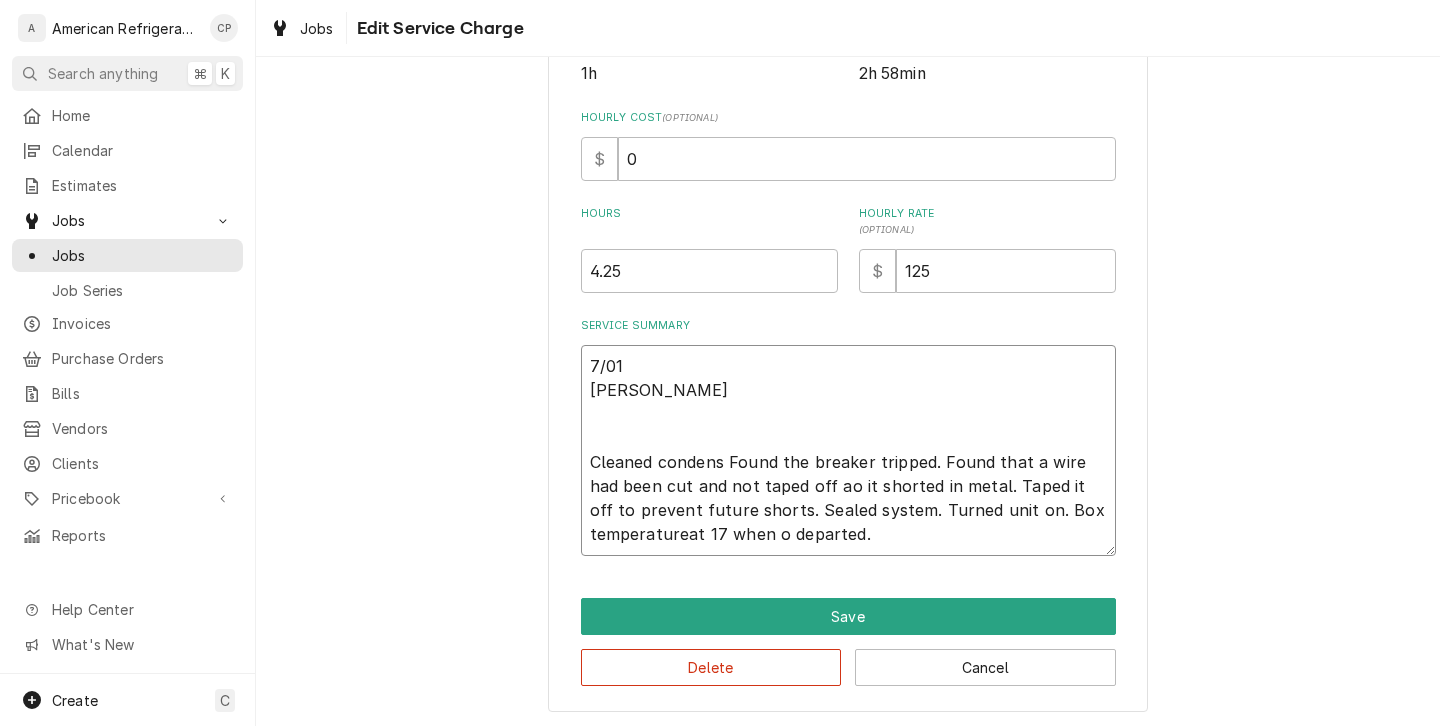 type on "x" 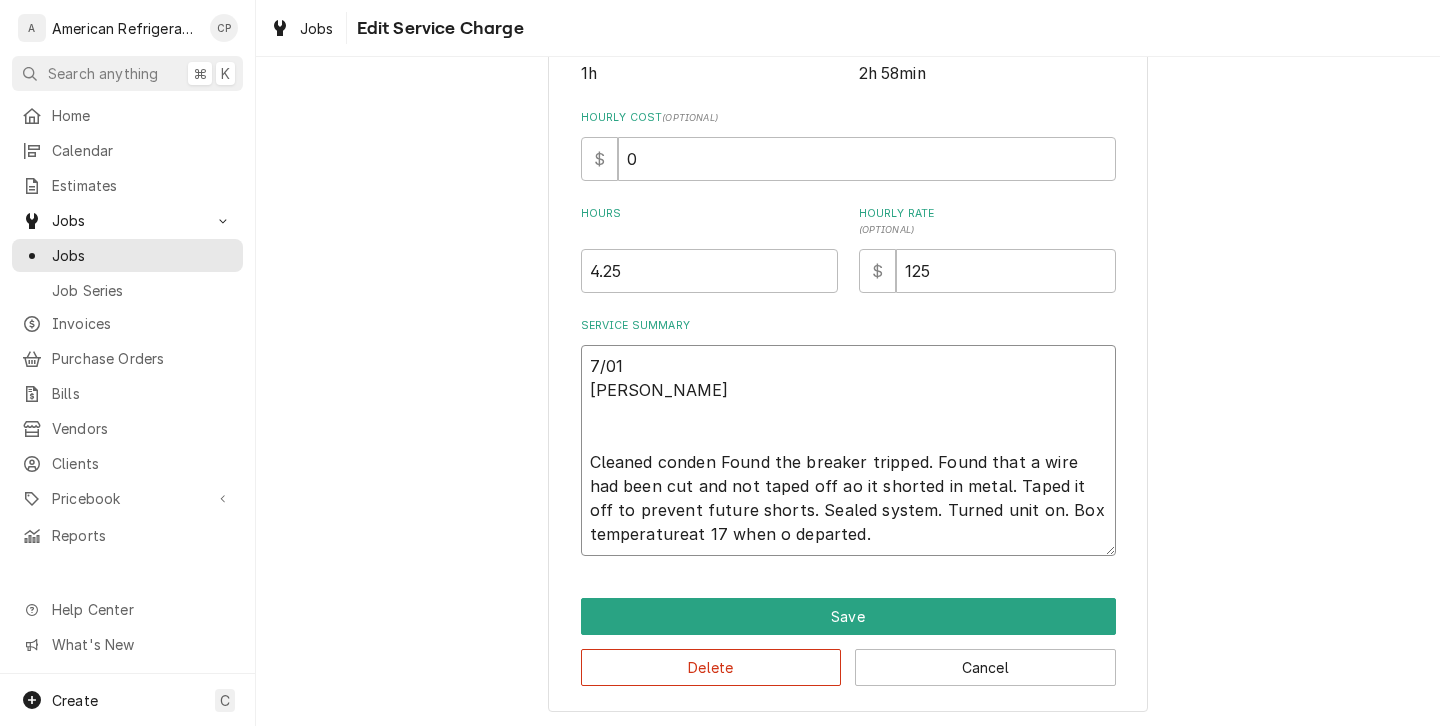 type on "x" 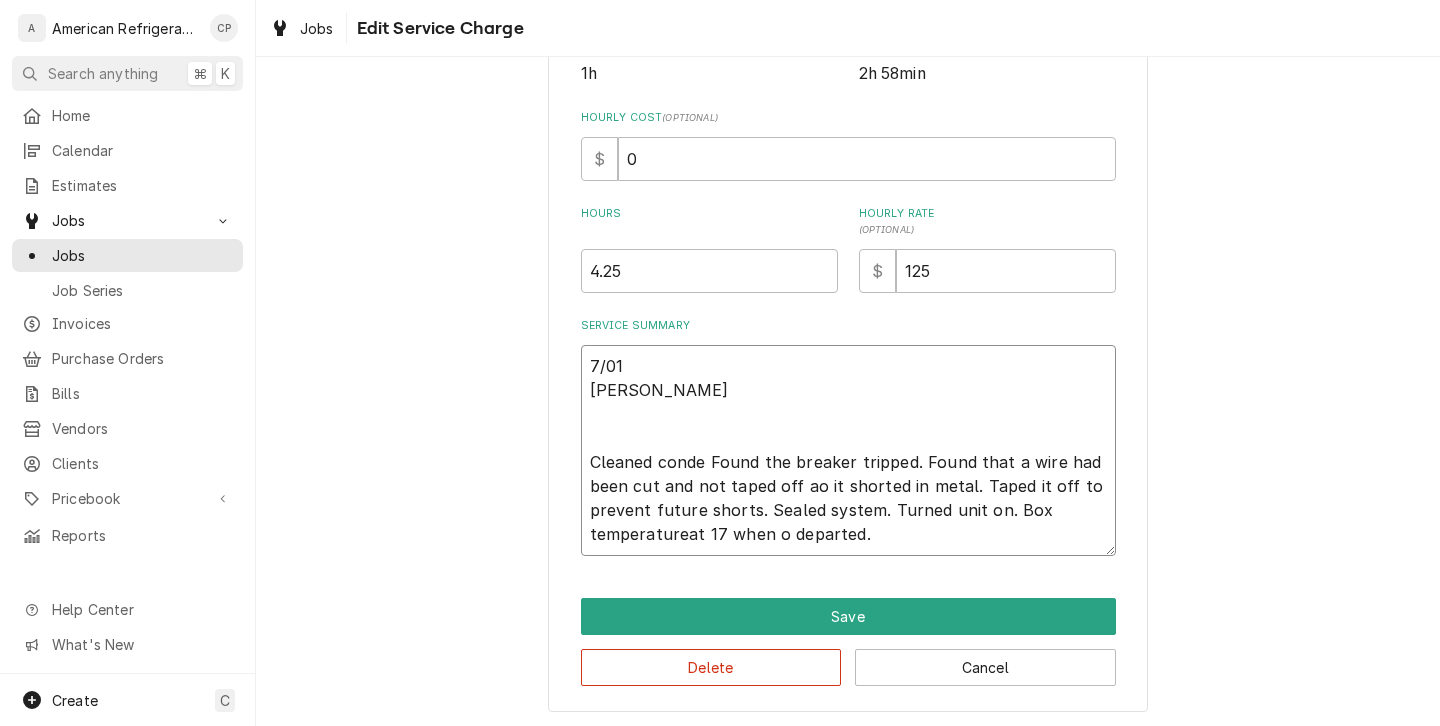 type on "x" 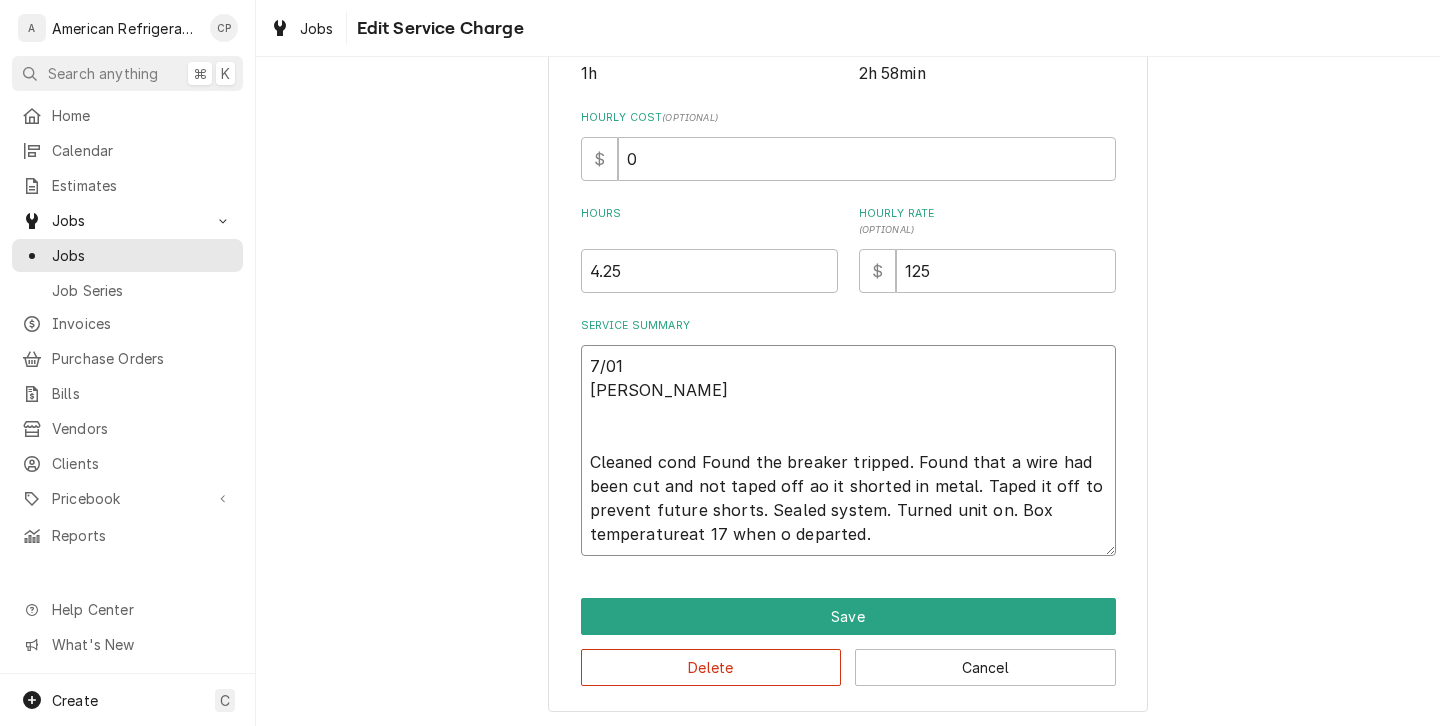 type on "x" 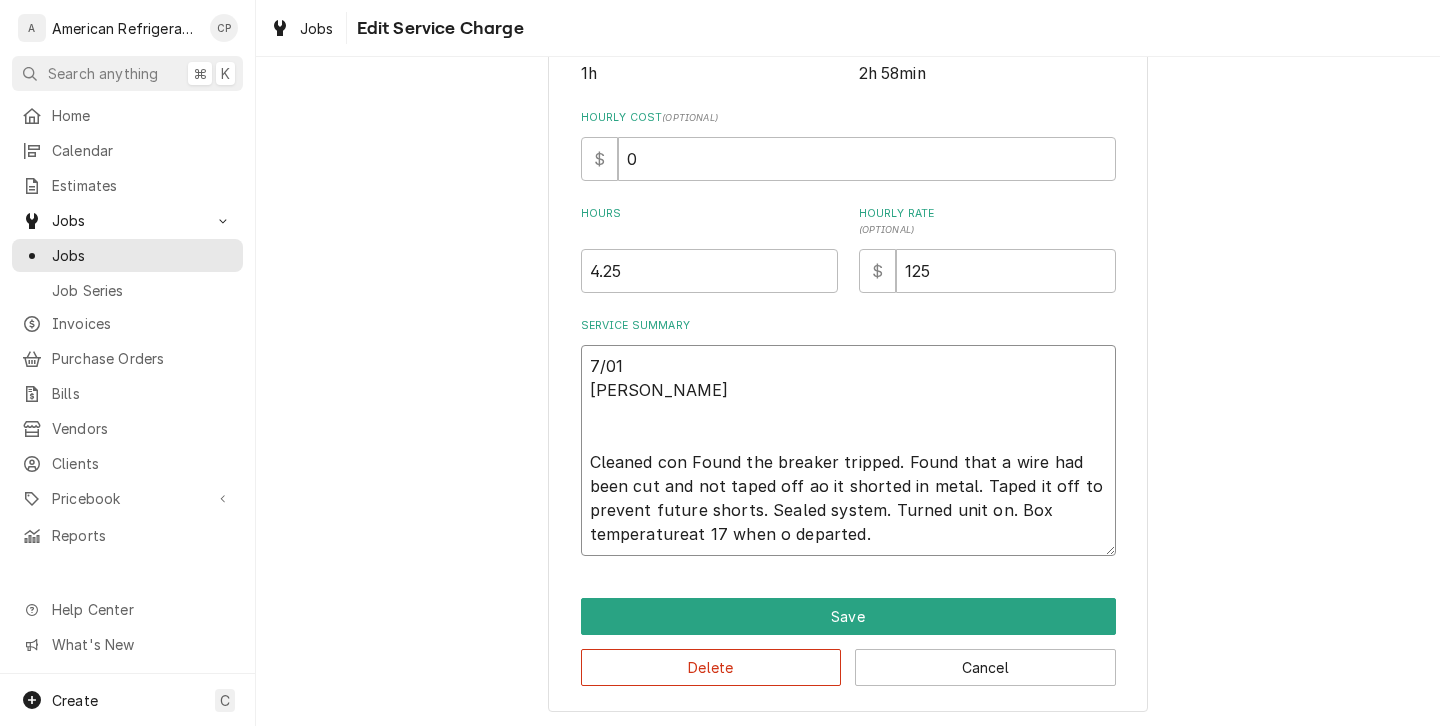 type on "x" 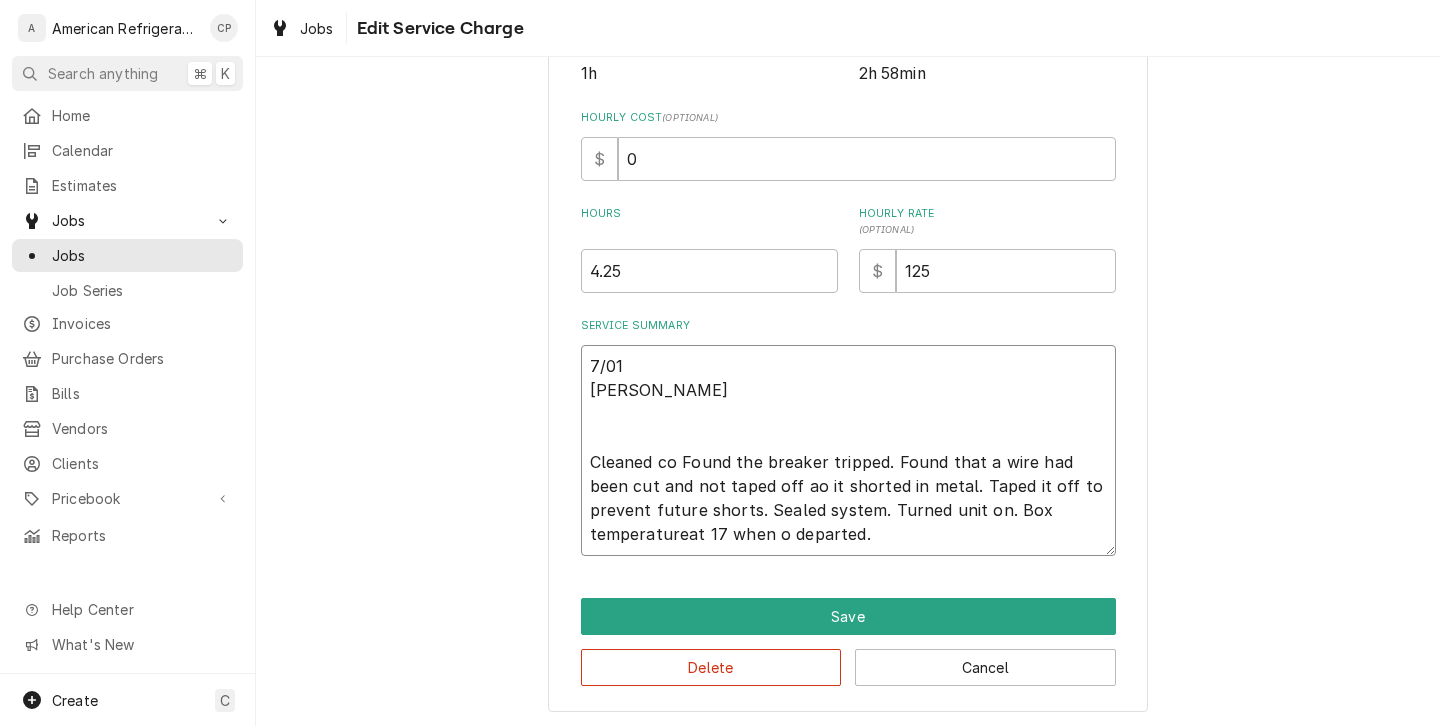 type on "x" 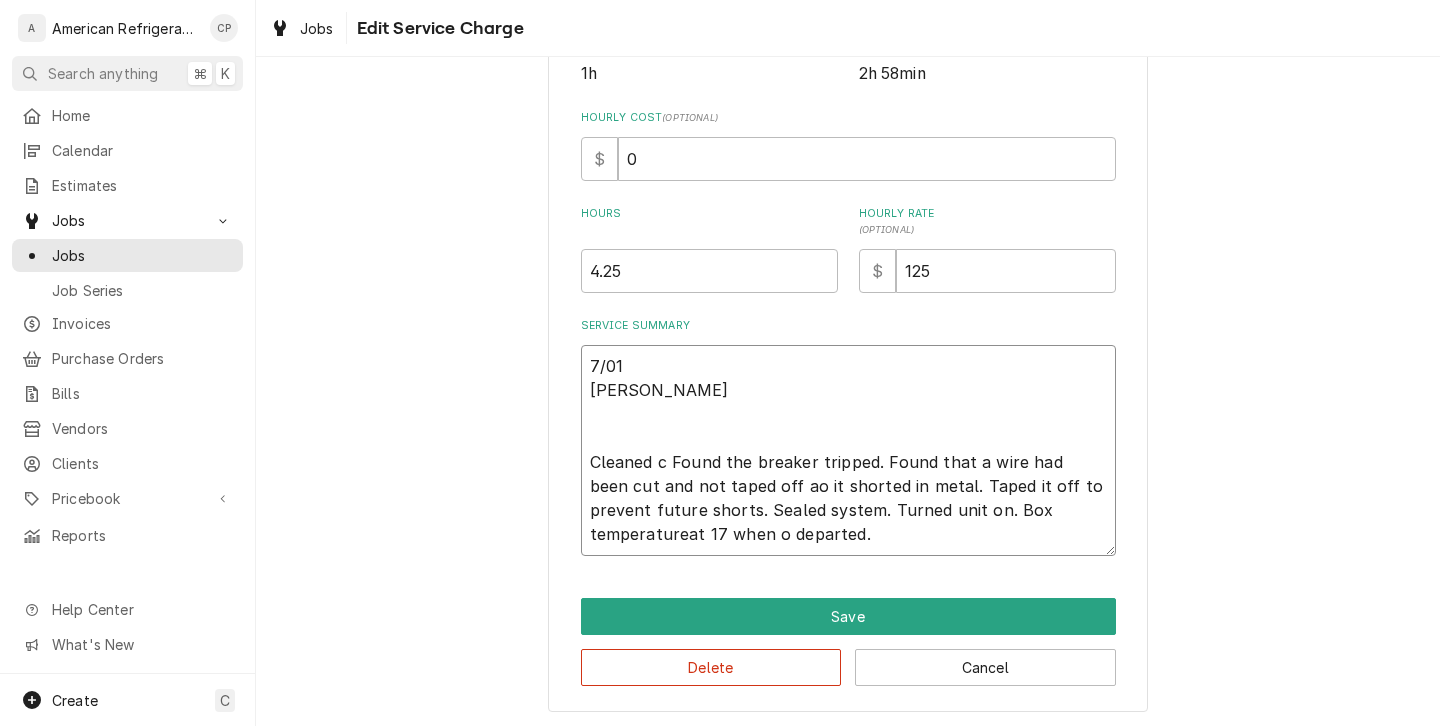 type on "x" 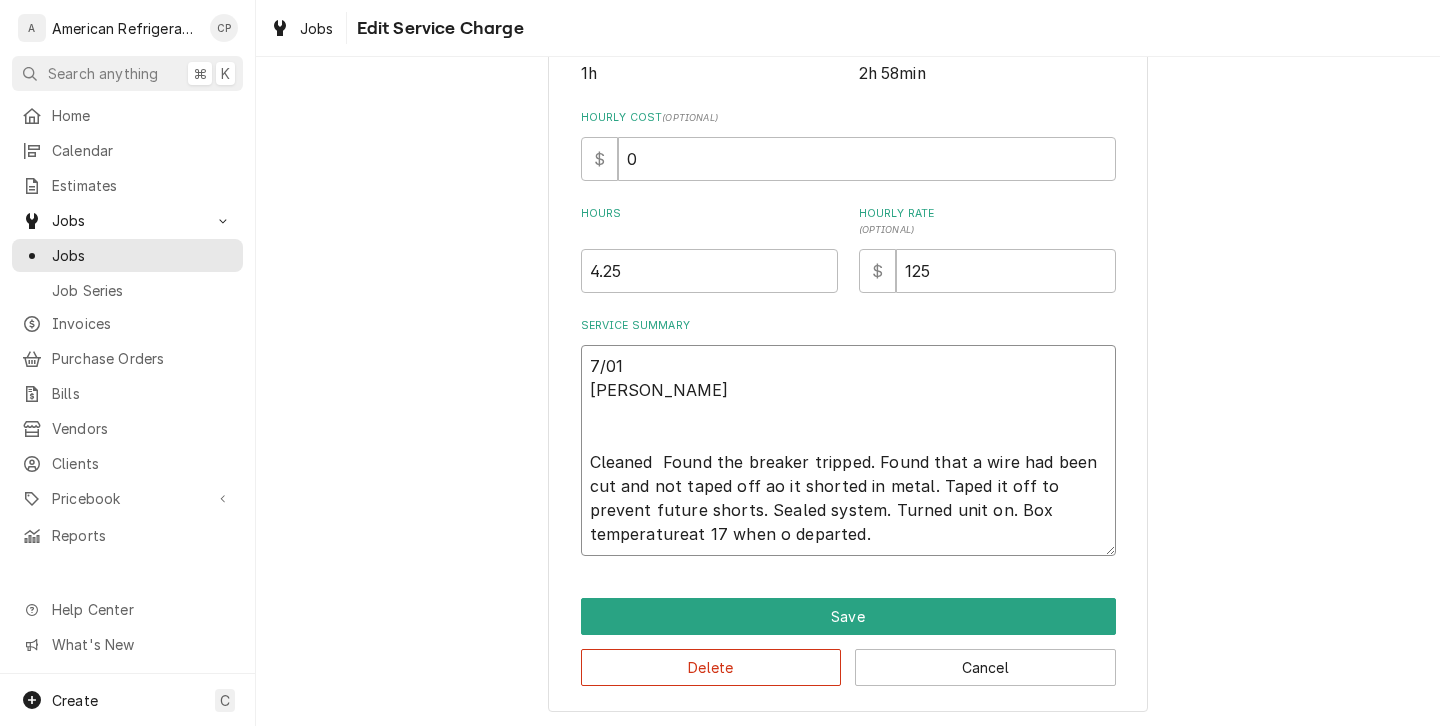 type on "x" 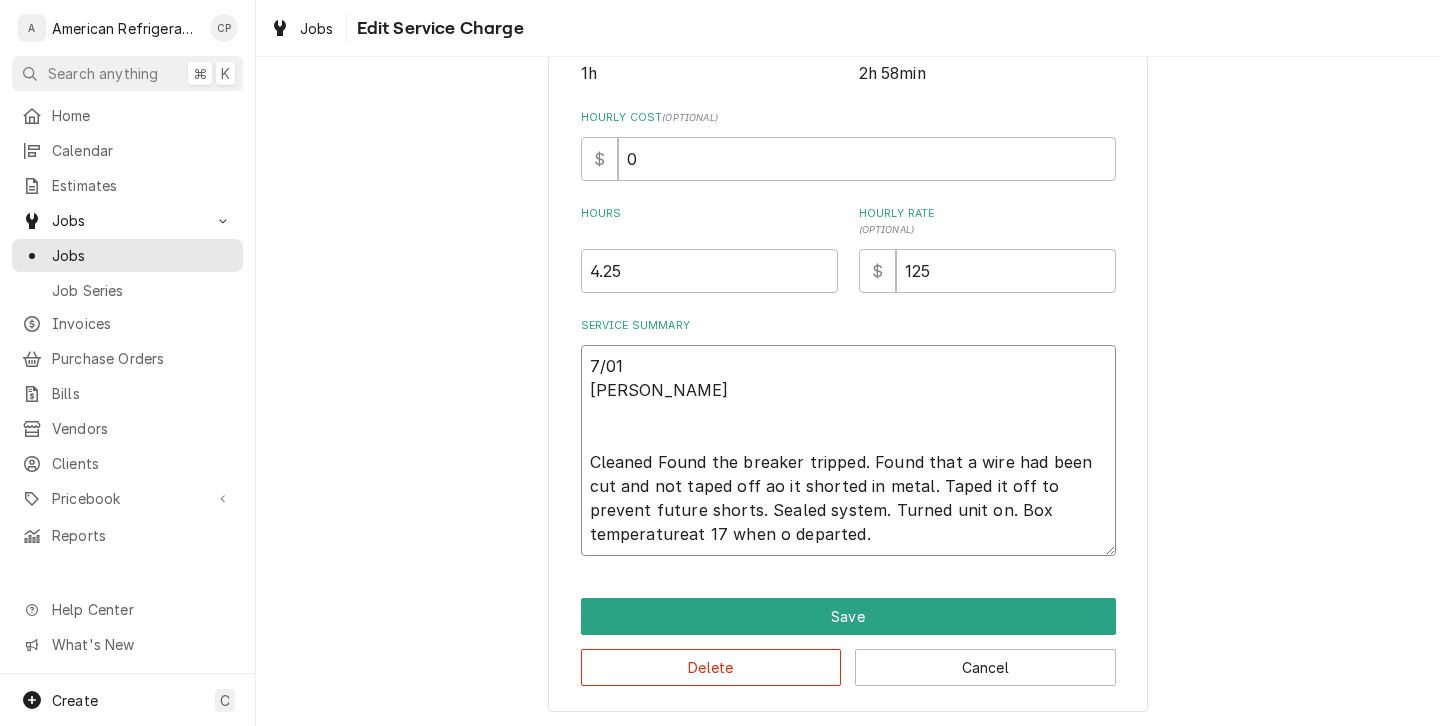 type on "x" 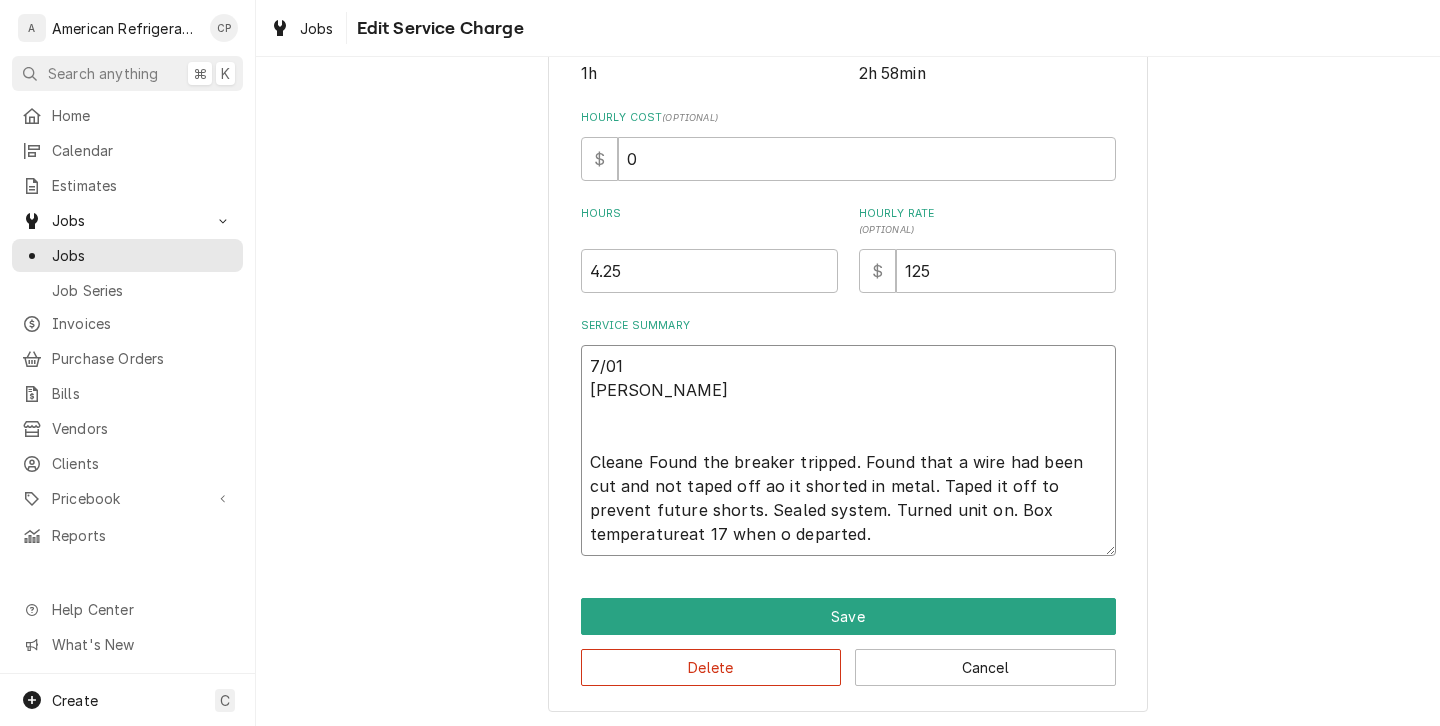 type on "x" 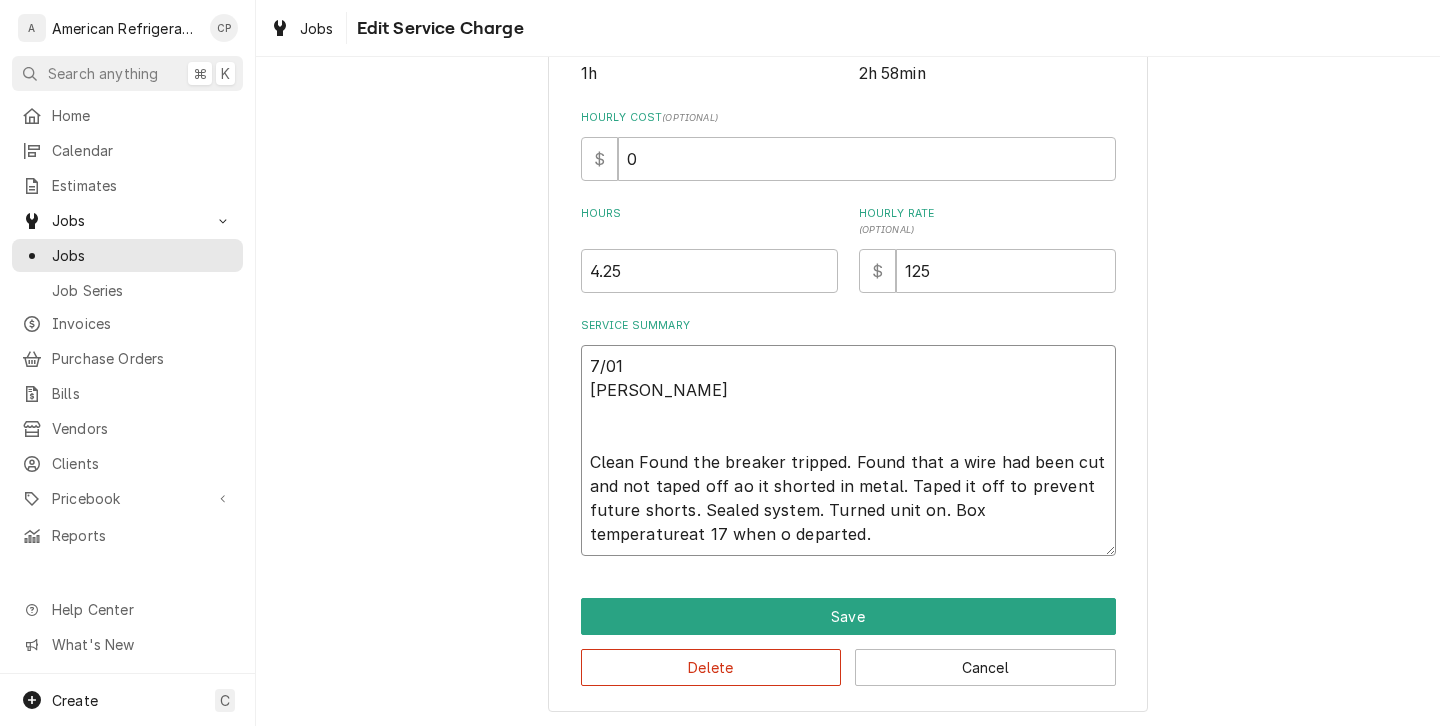 type on "x" 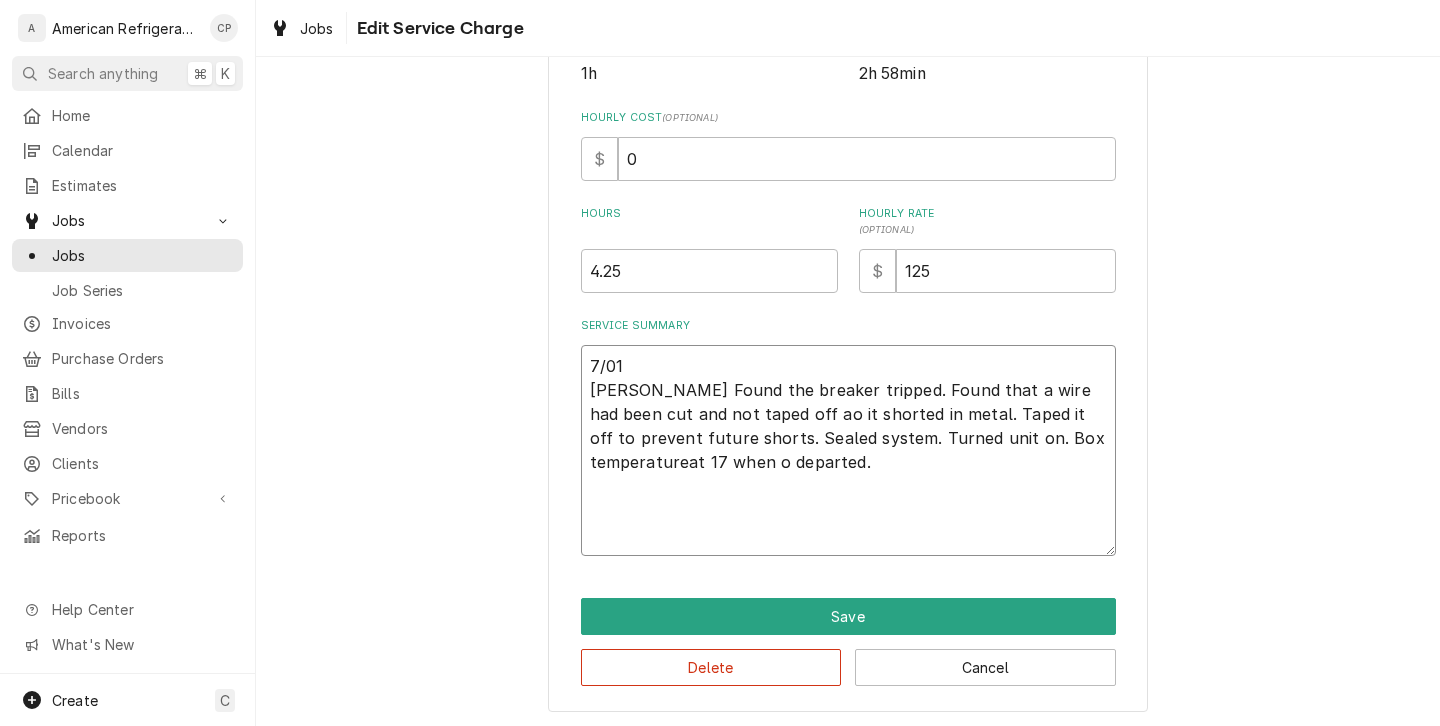type on "x" 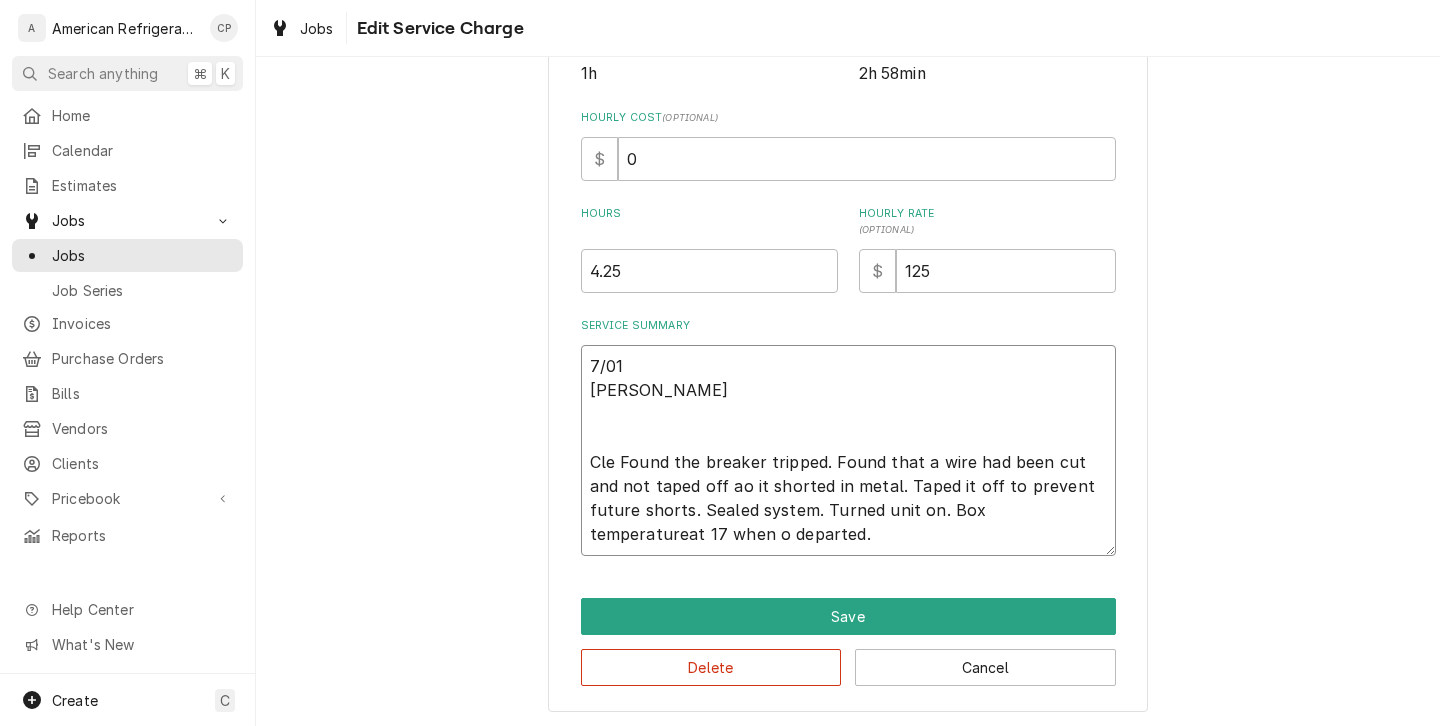 type on "x" 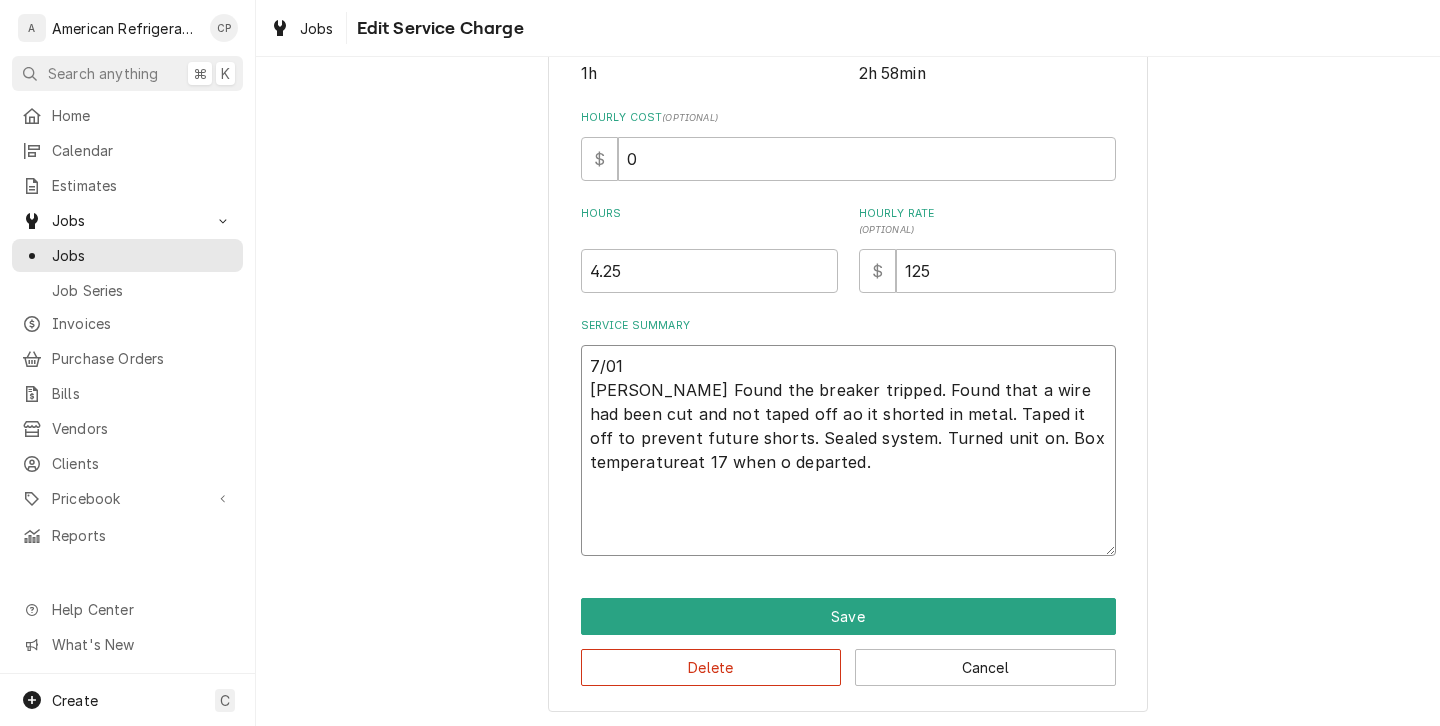type on "x" 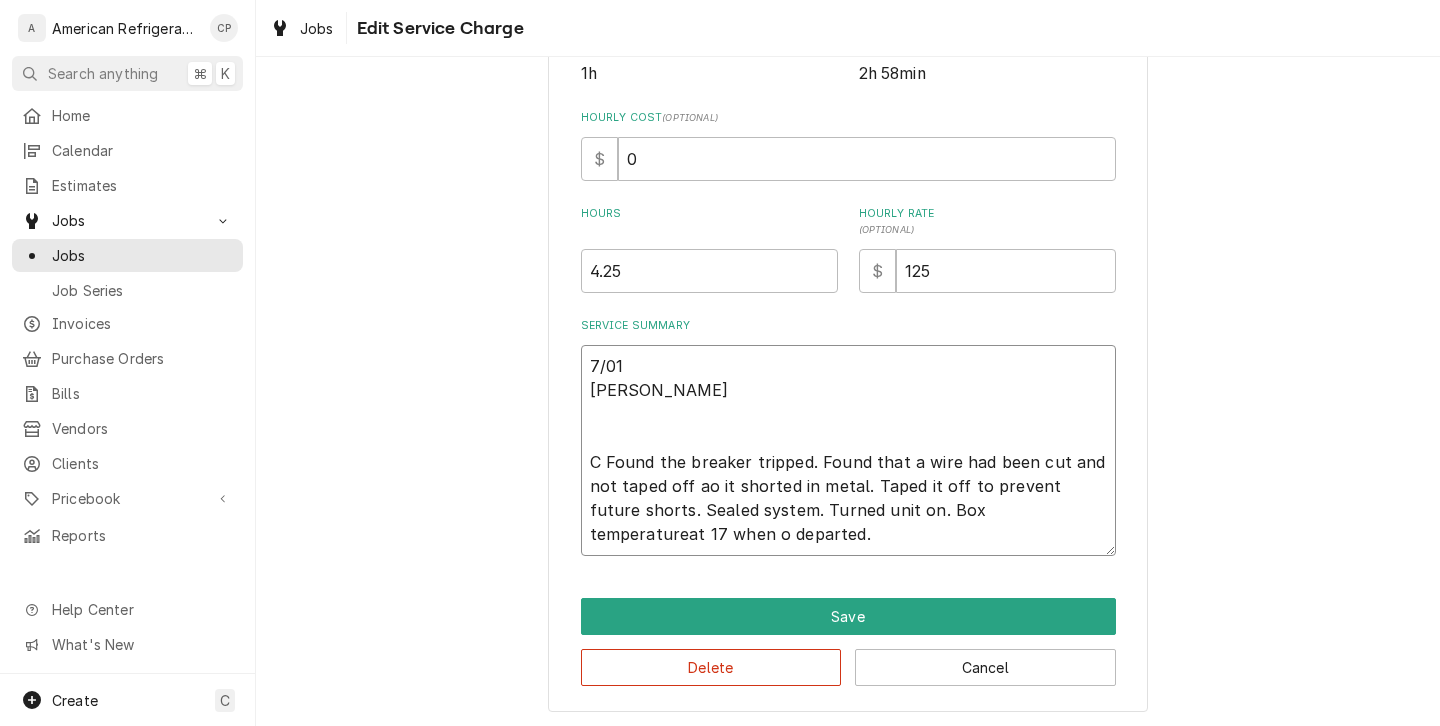 type on "x" 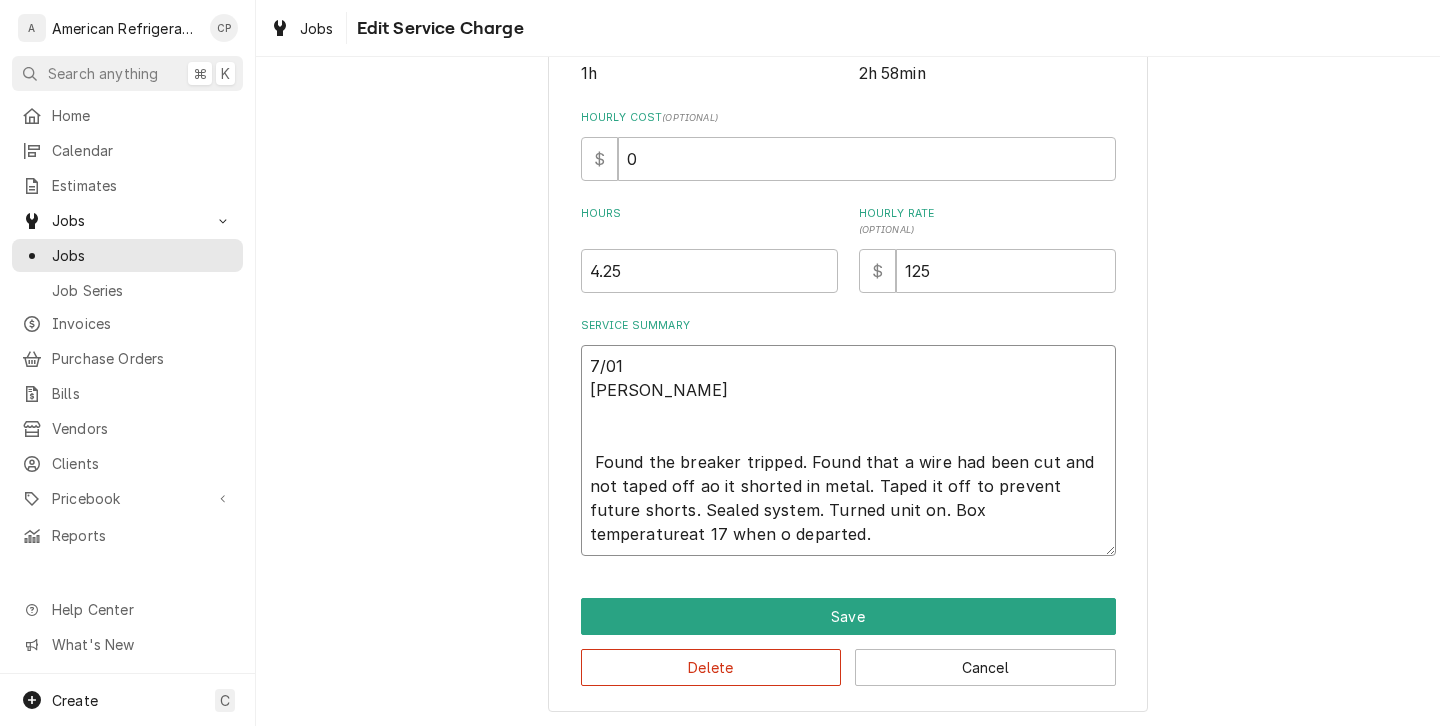 scroll, scrollTop: 442, scrollLeft: 0, axis: vertical 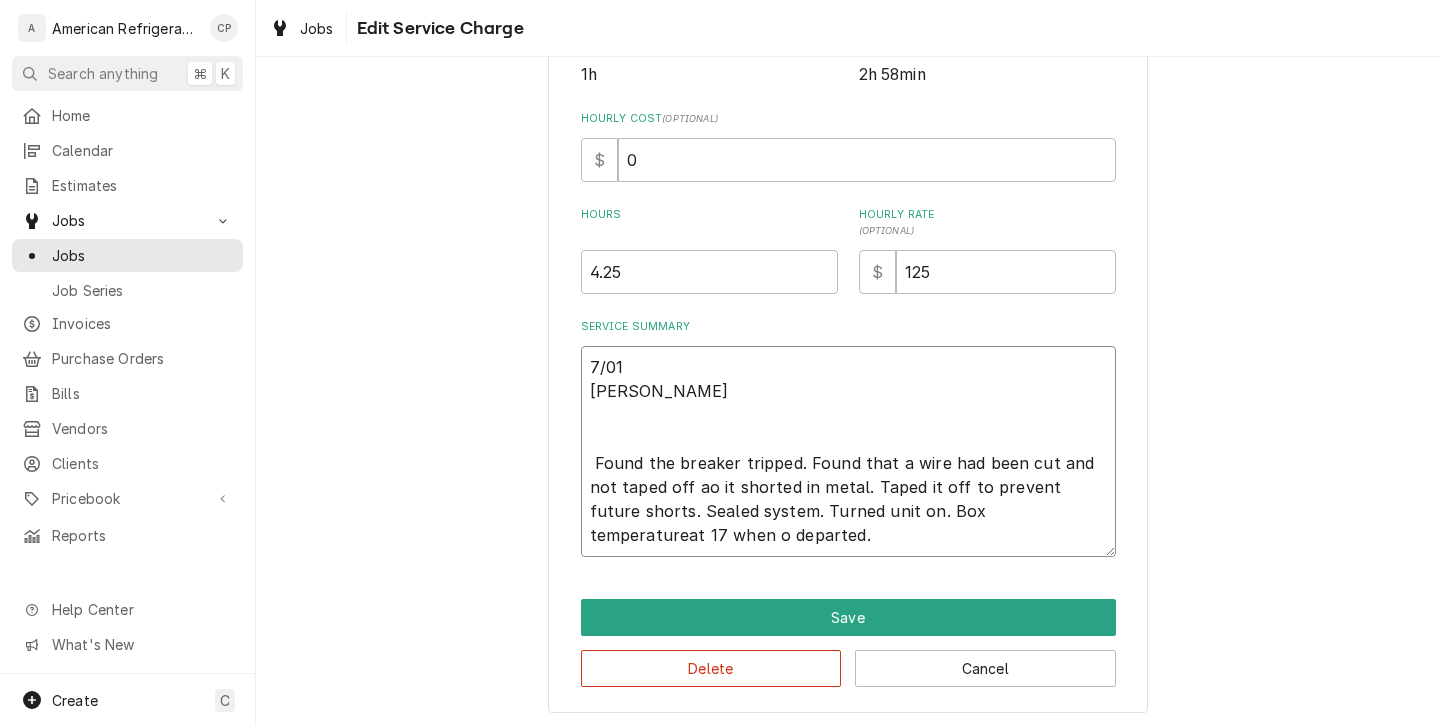 click on "7/01
Richard
Found the breaker tripped. Found that a wire had been cut and not taped off ao it shorted in metal. Taped it off to prevent future shorts. Sealed system. Turned unit on. Box temperatureat 17 when o departed." at bounding box center [848, 451] 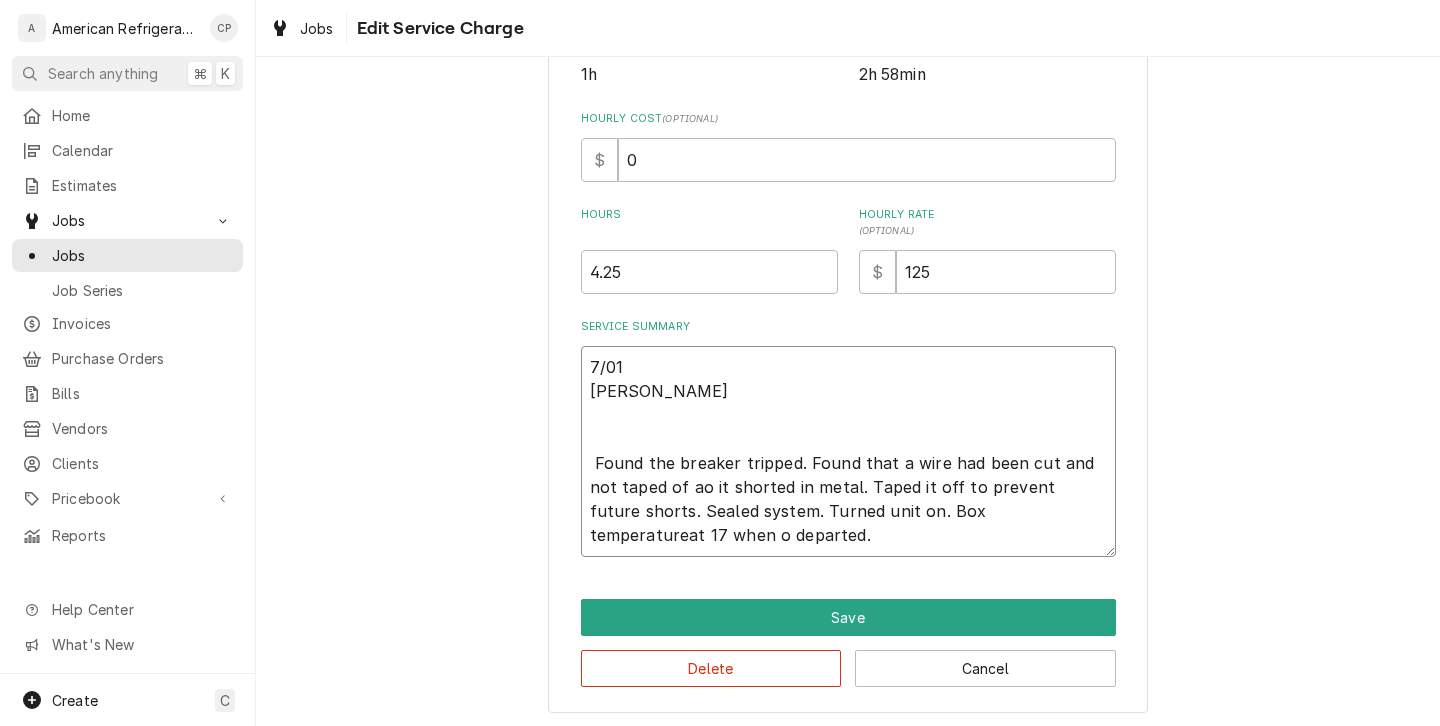 type on "x" 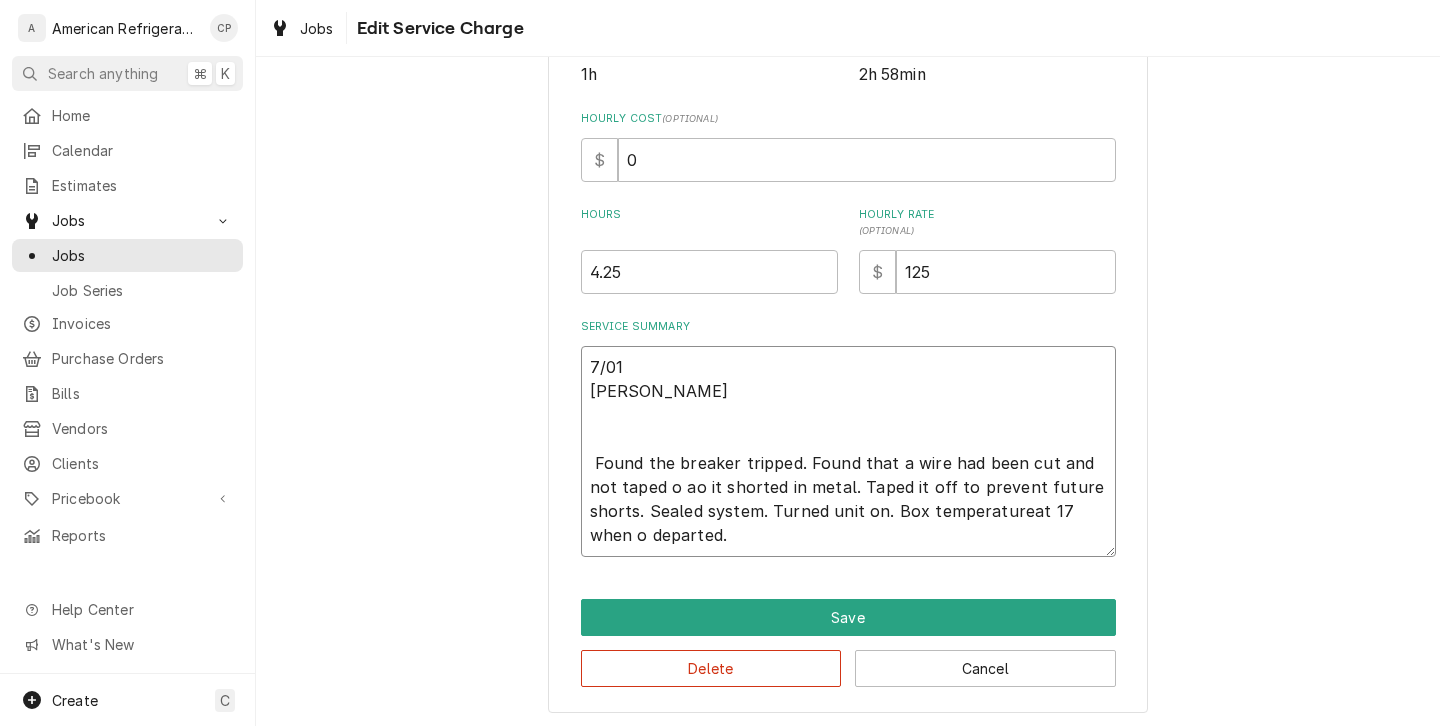 type on "x" 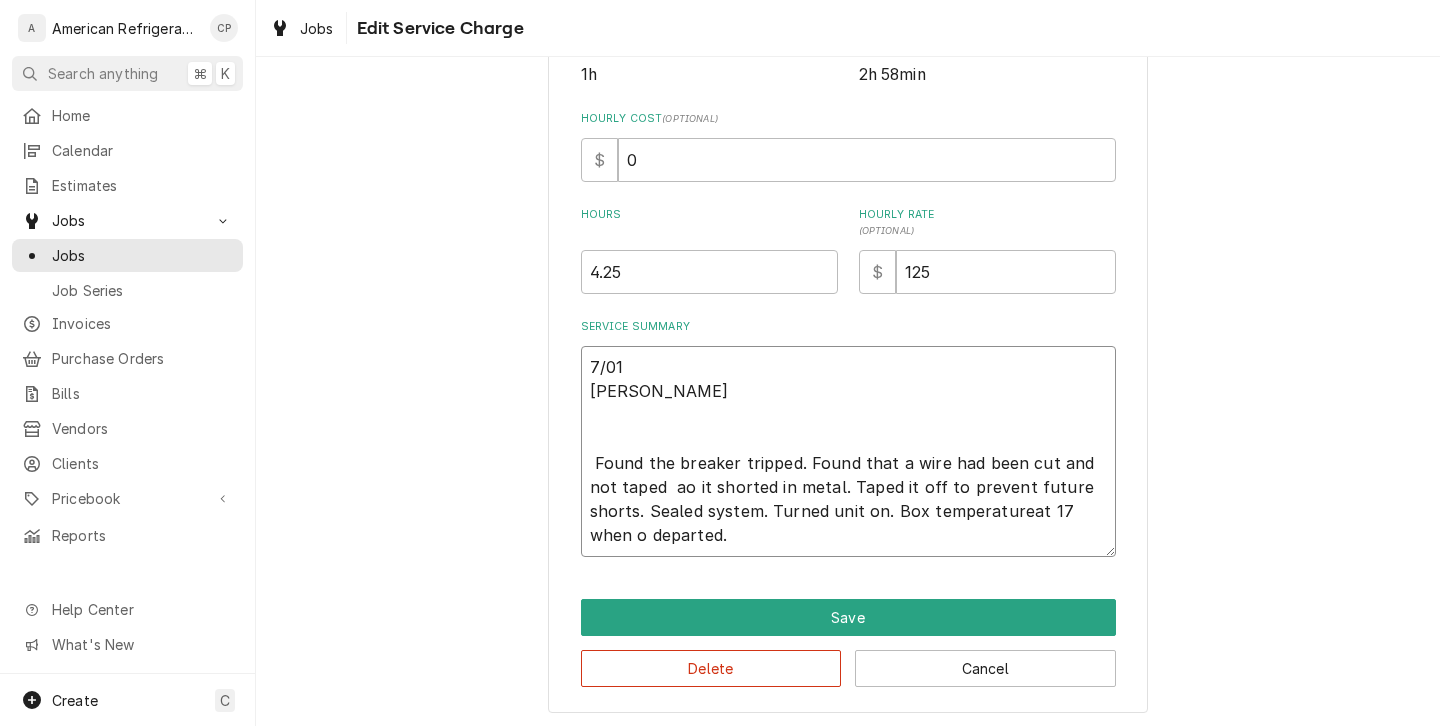 type on "x" 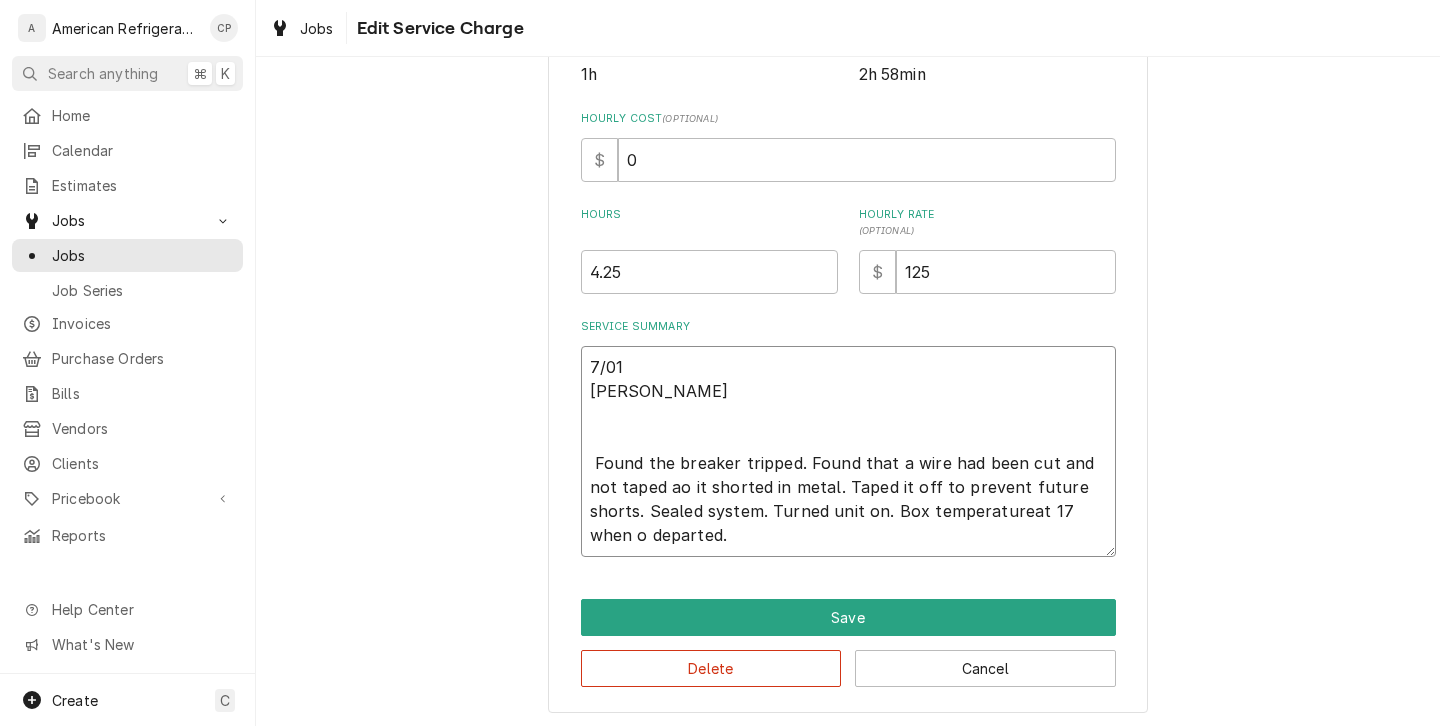 type on "x" 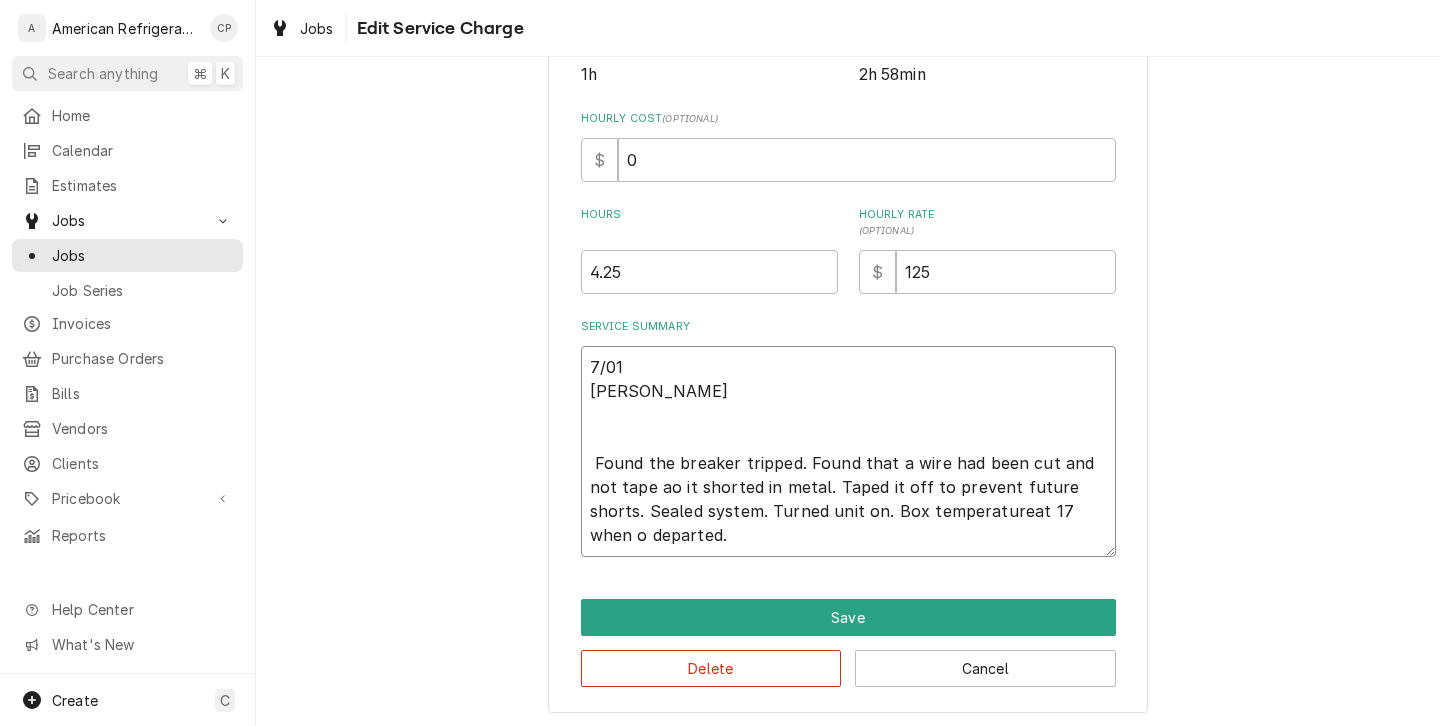 type on "x" 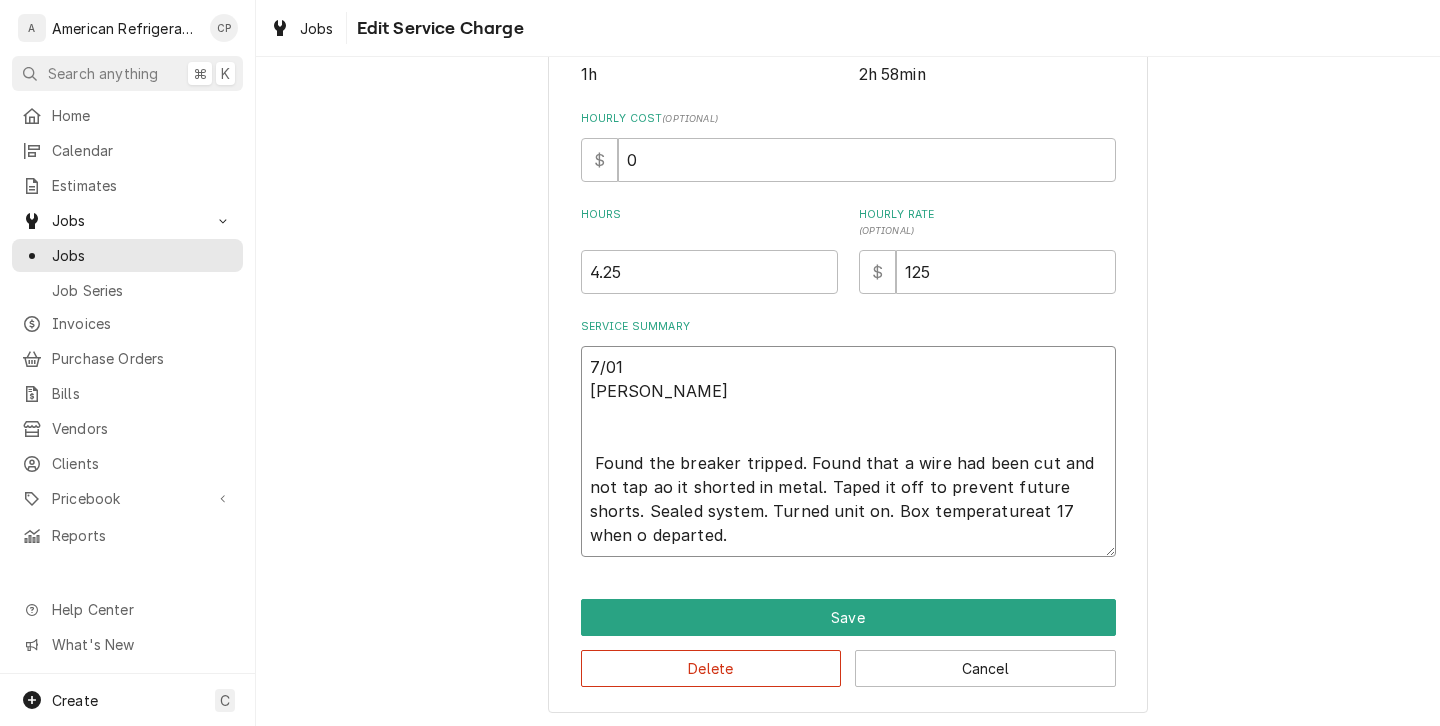 type on "x" 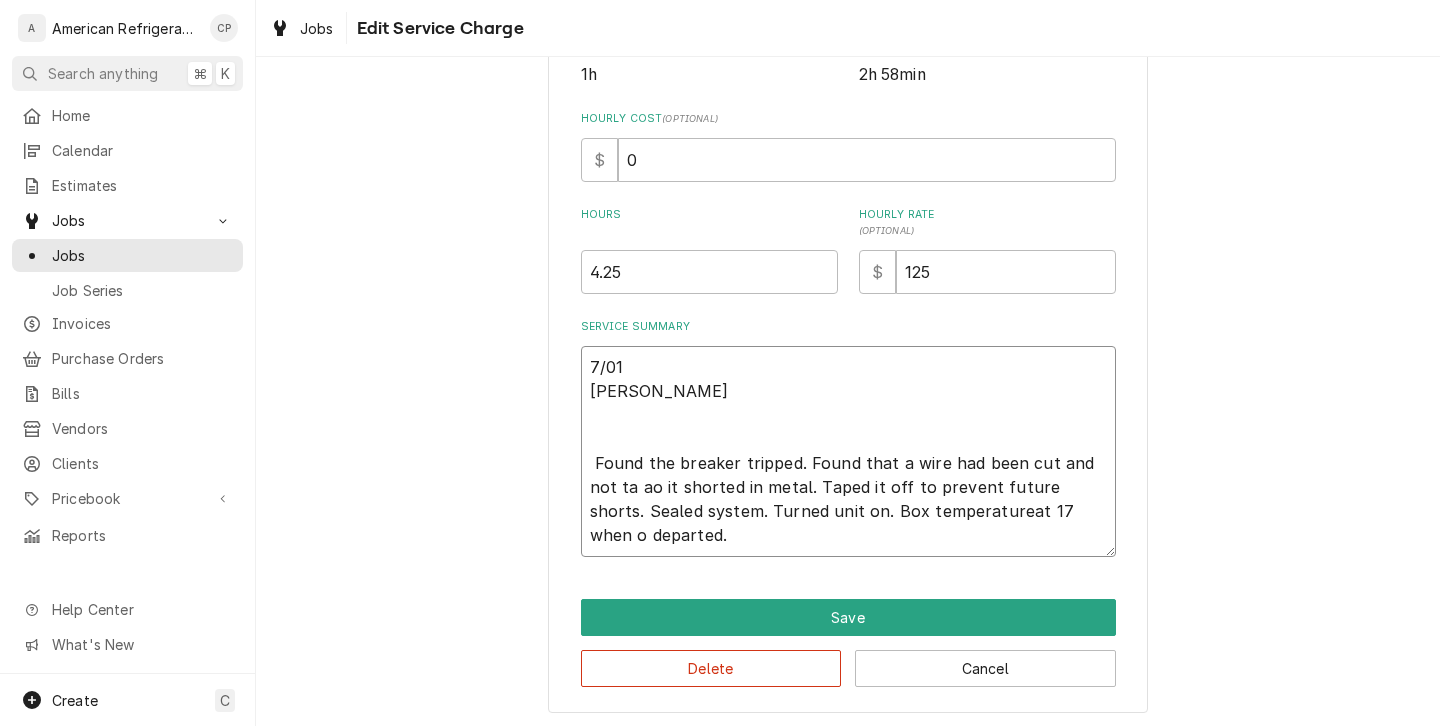 type on "x" 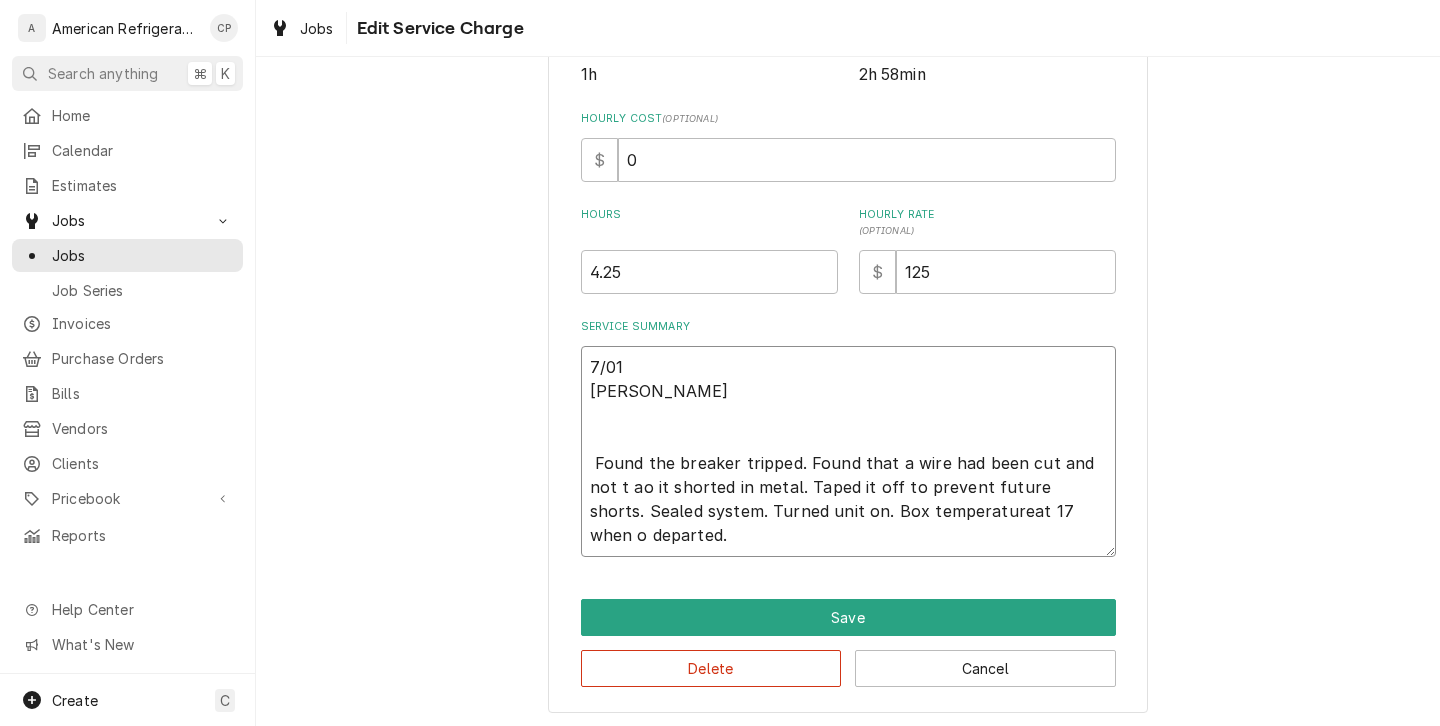 type on "x" 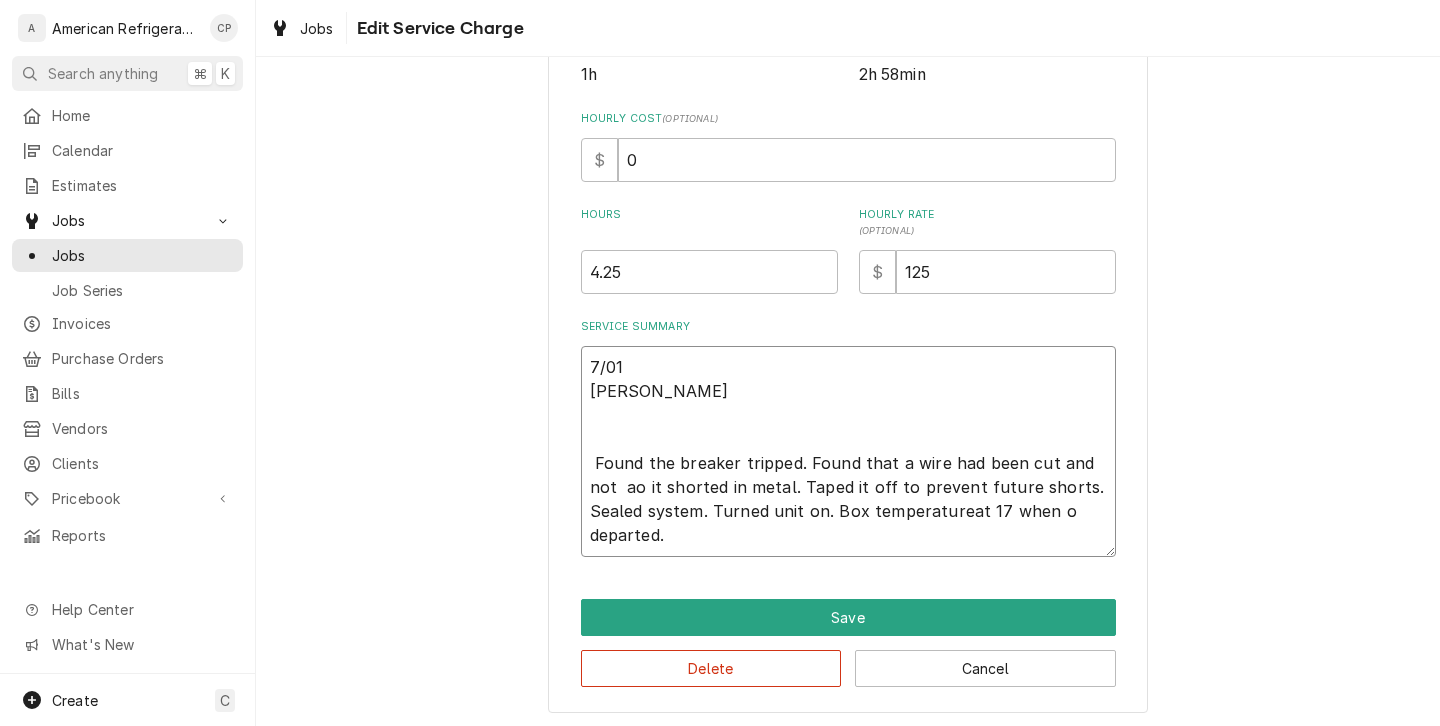 type on "x" 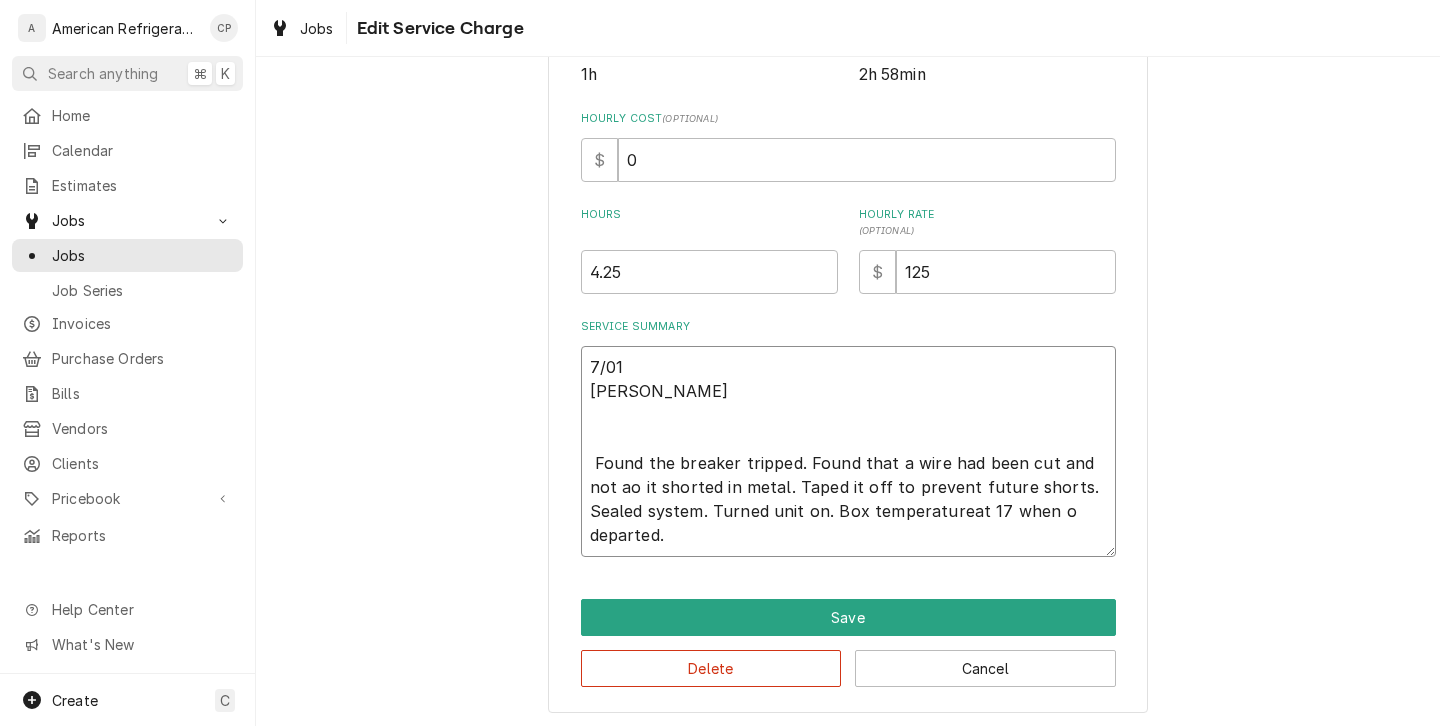 type on "x" 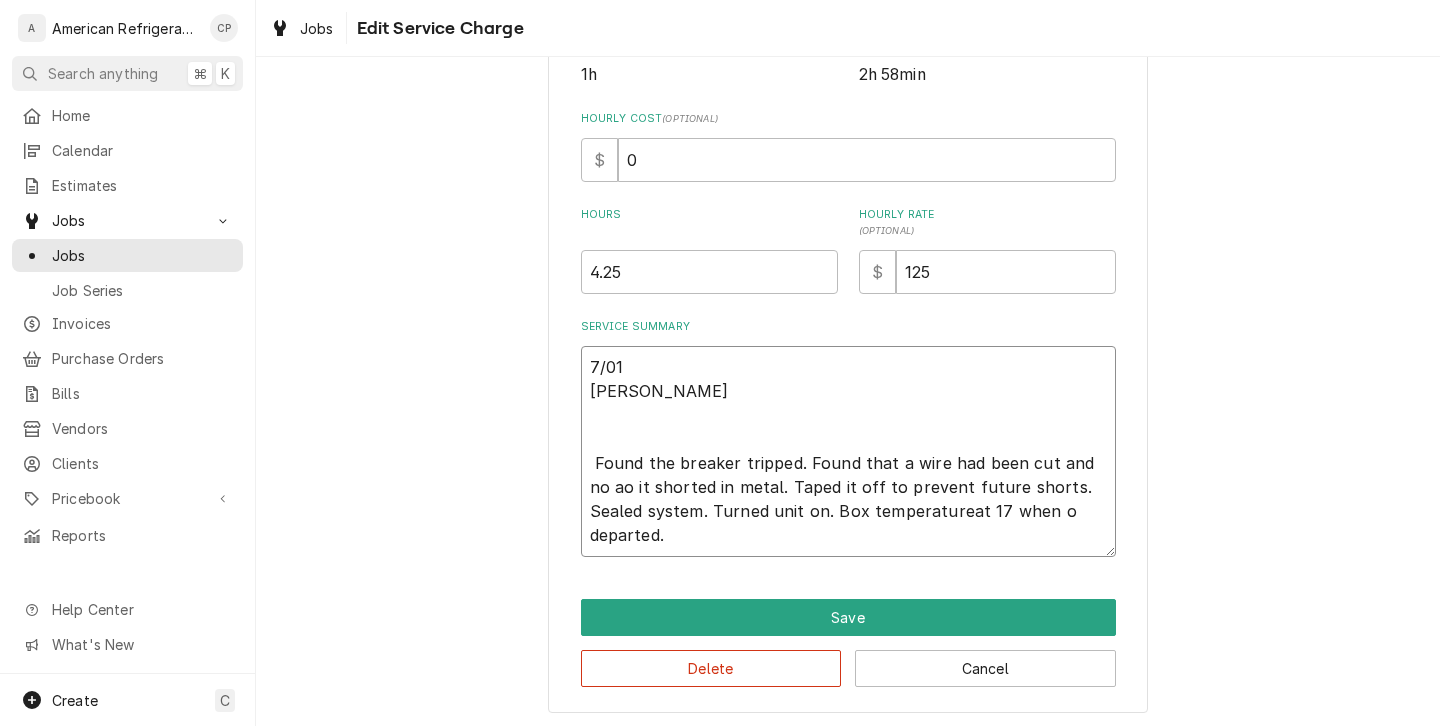 scroll, scrollTop: 425, scrollLeft: 0, axis: vertical 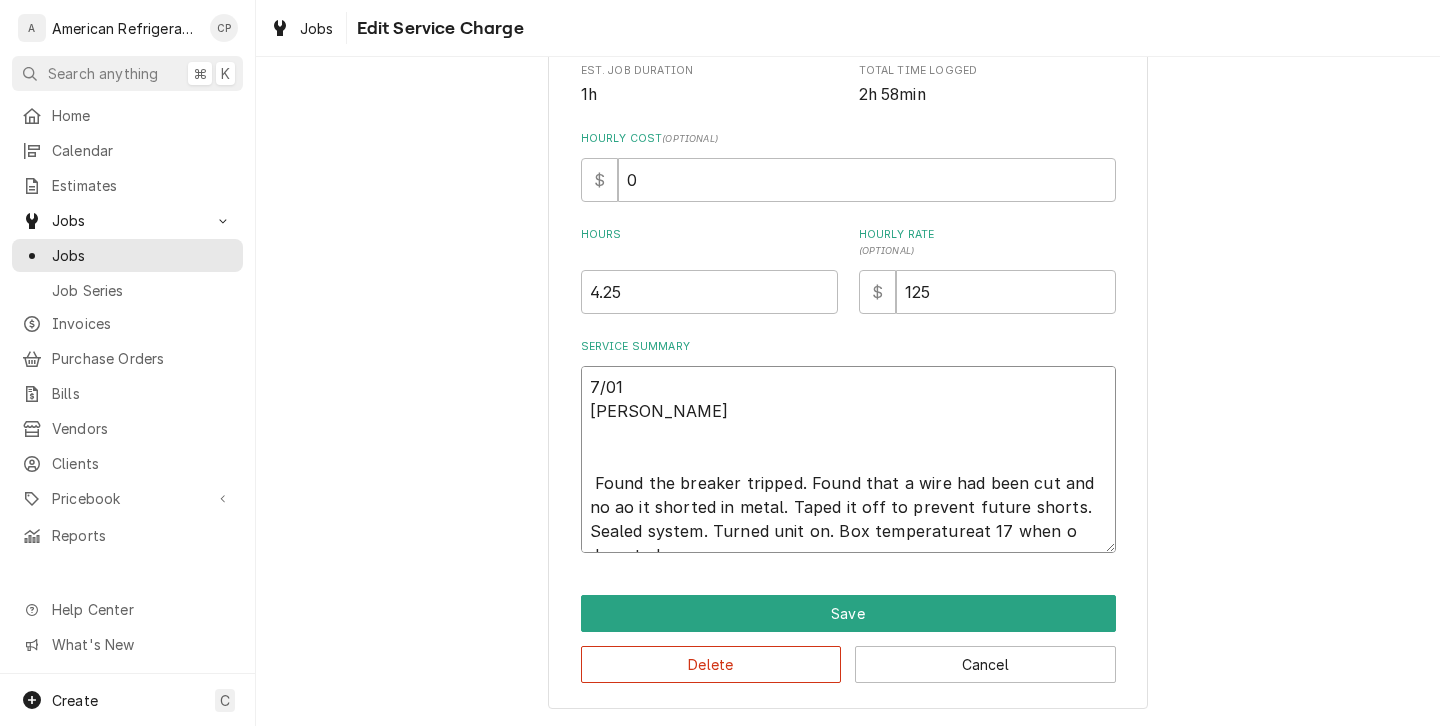 type on "x" 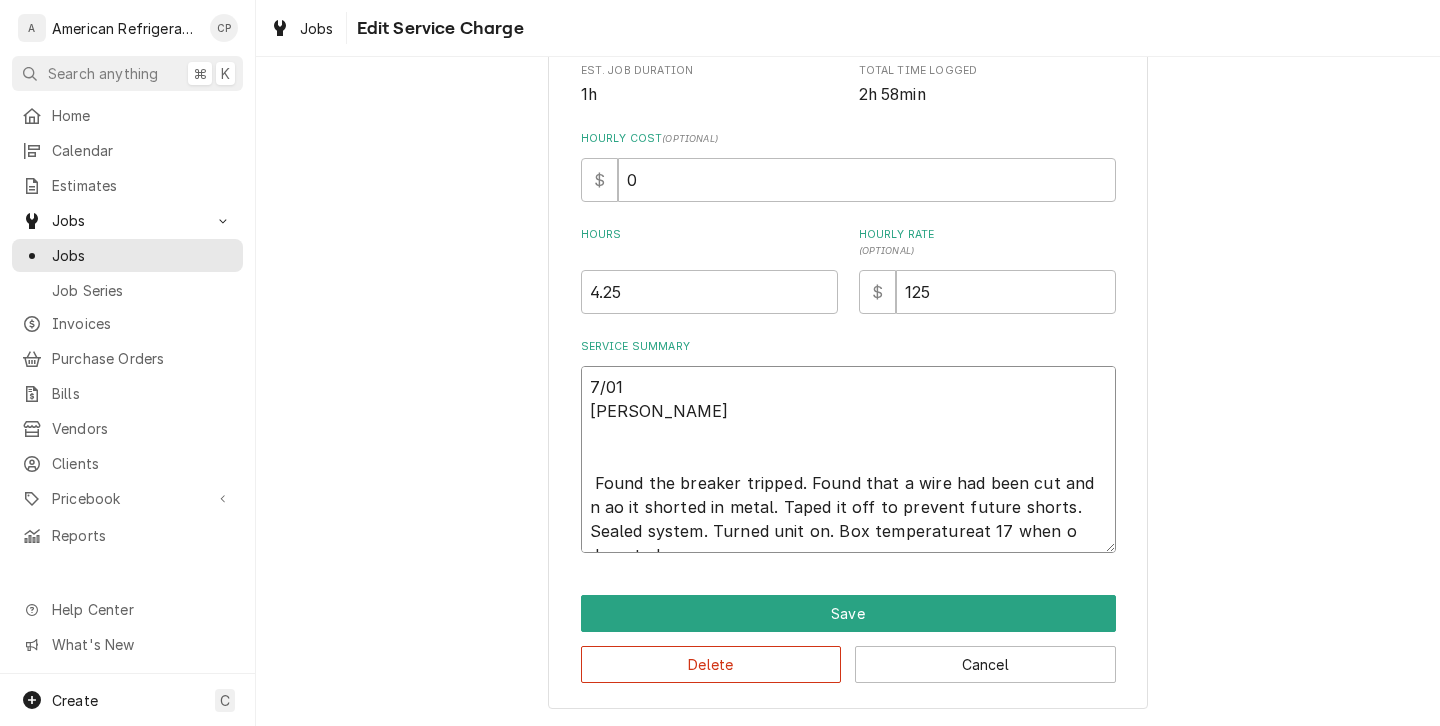 type on "x" 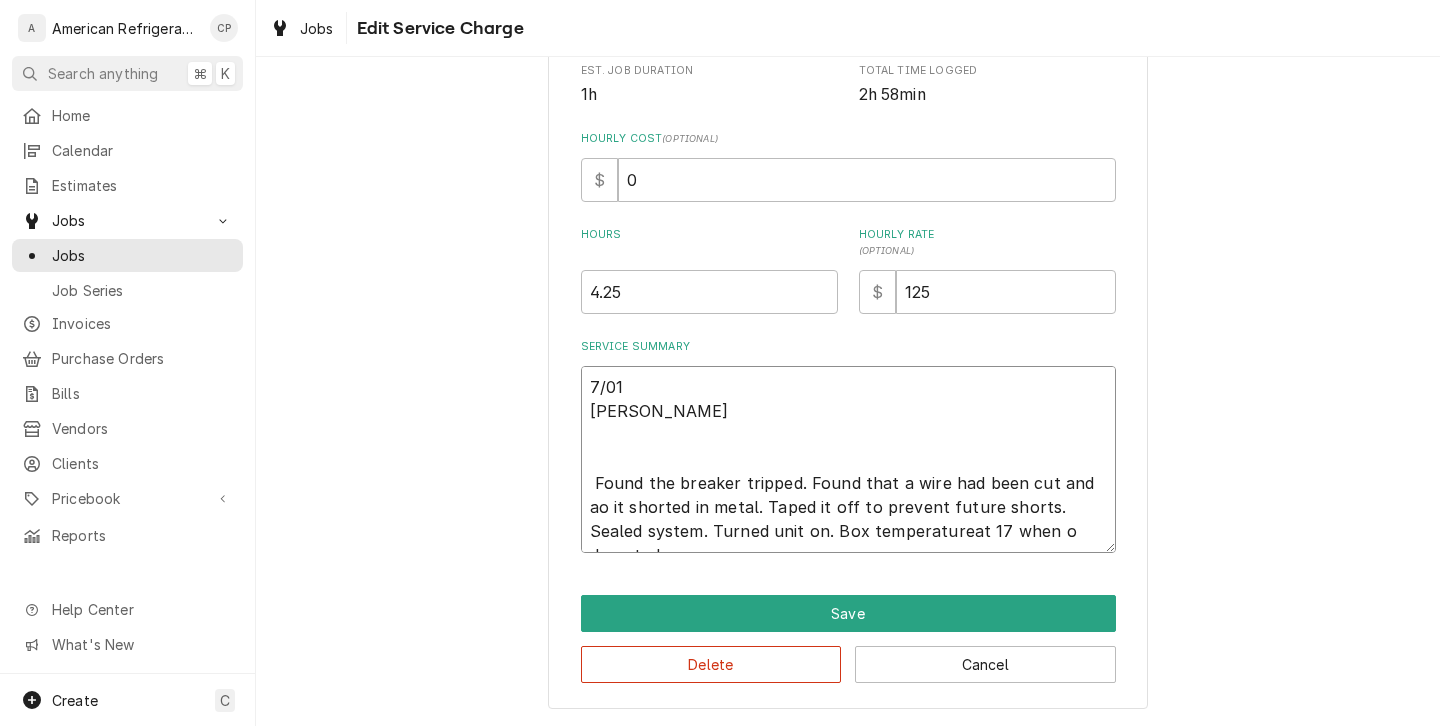 click on "7/01
Richard
Found the breaker tripped. Found that a wire had been cut and  ao it shorted in metal. Taped it off to prevent future shorts. Sealed system. Turned unit on. Box temperatureat 17 when o departed." at bounding box center [848, 459] 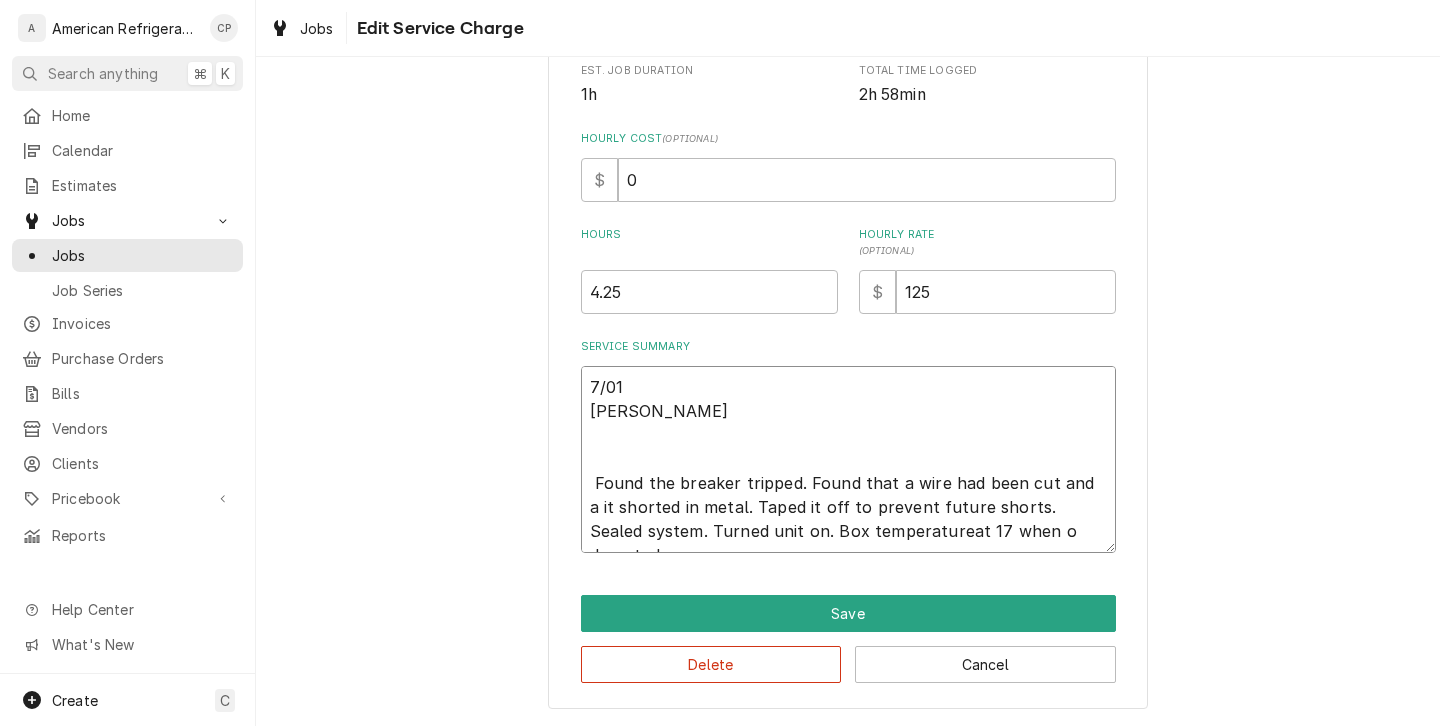 type on "x" 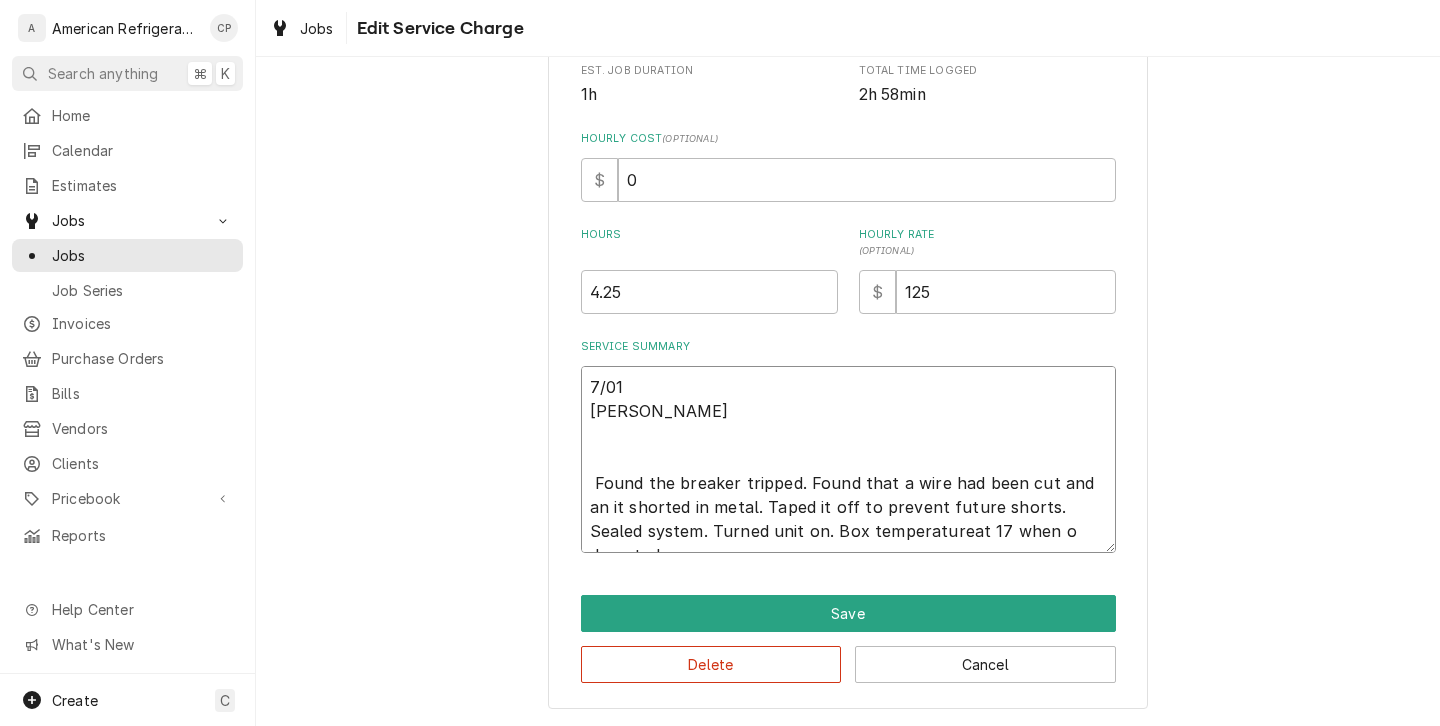 type on "x" 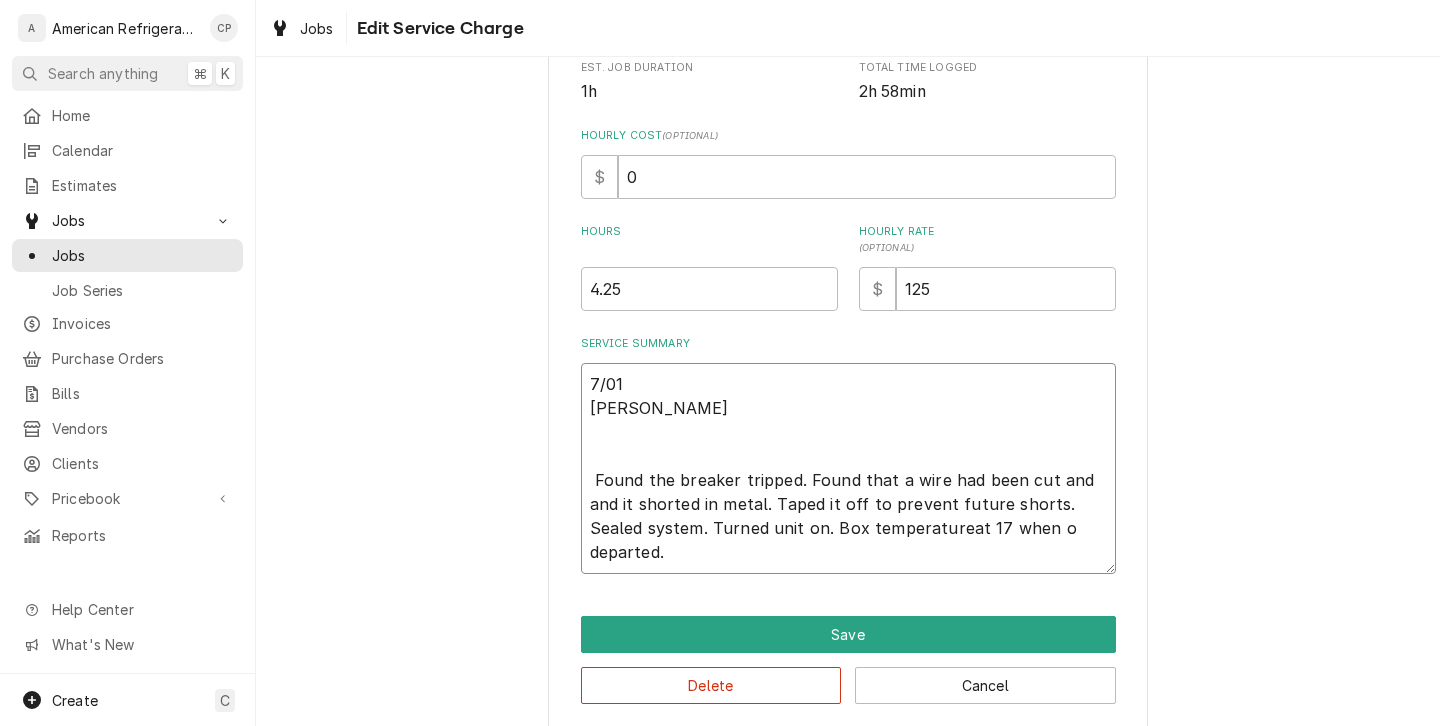 scroll, scrollTop: 442, scrollLeft: 0, axis: vertical 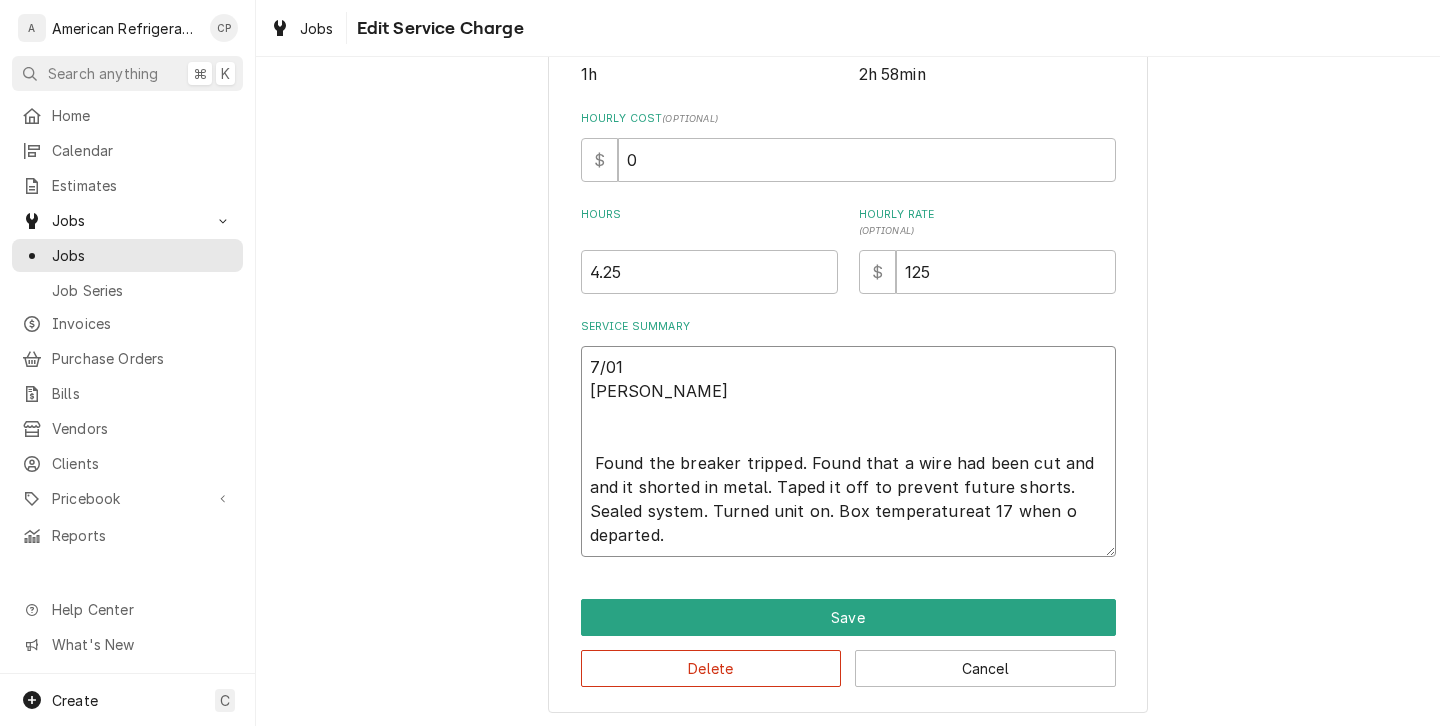 click on "7/01
Richard
Found the breaker tripped. Found that a wire had been cut and  and it shorted in metal. Taped it off to prevent future shorts. Sealed system. Turned unit on. Box temperatureat 17 when o departed." at bounding box center (848, 451) 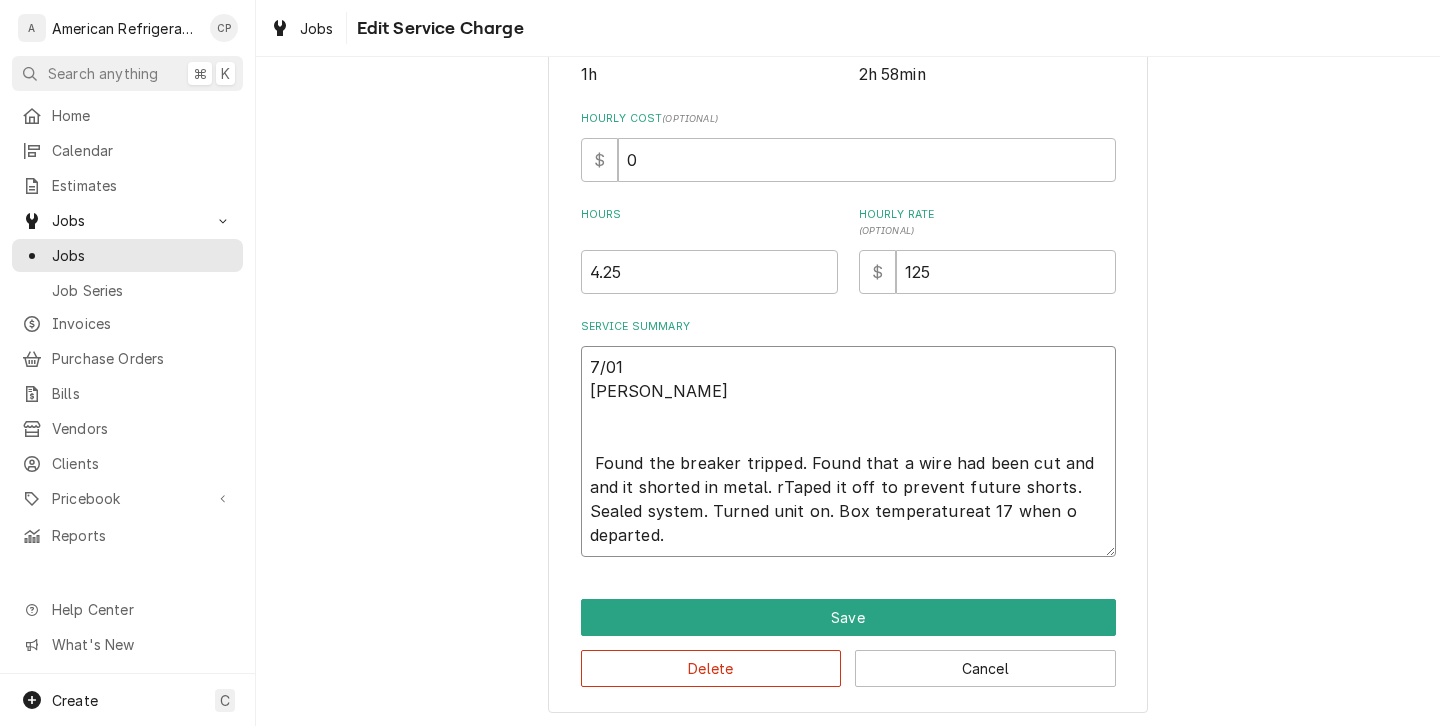 type on "x" 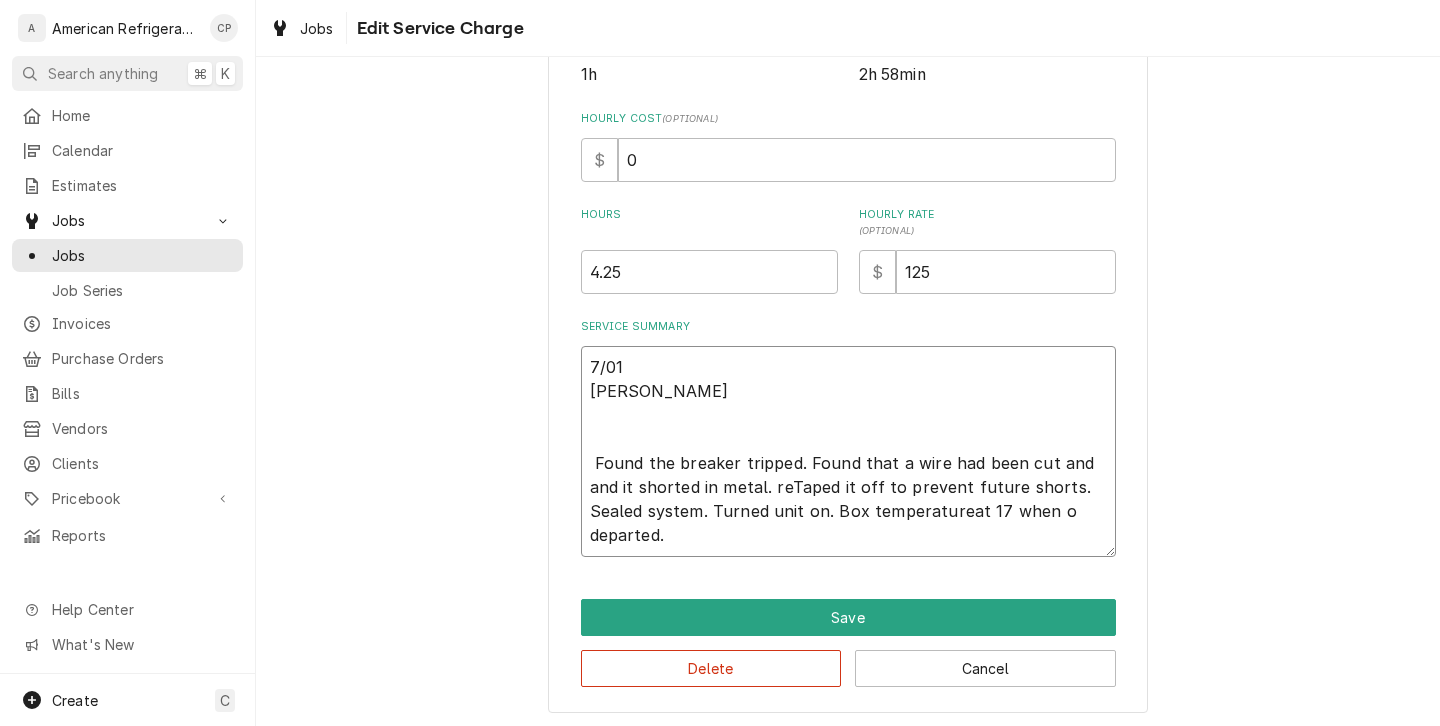 type on "x" 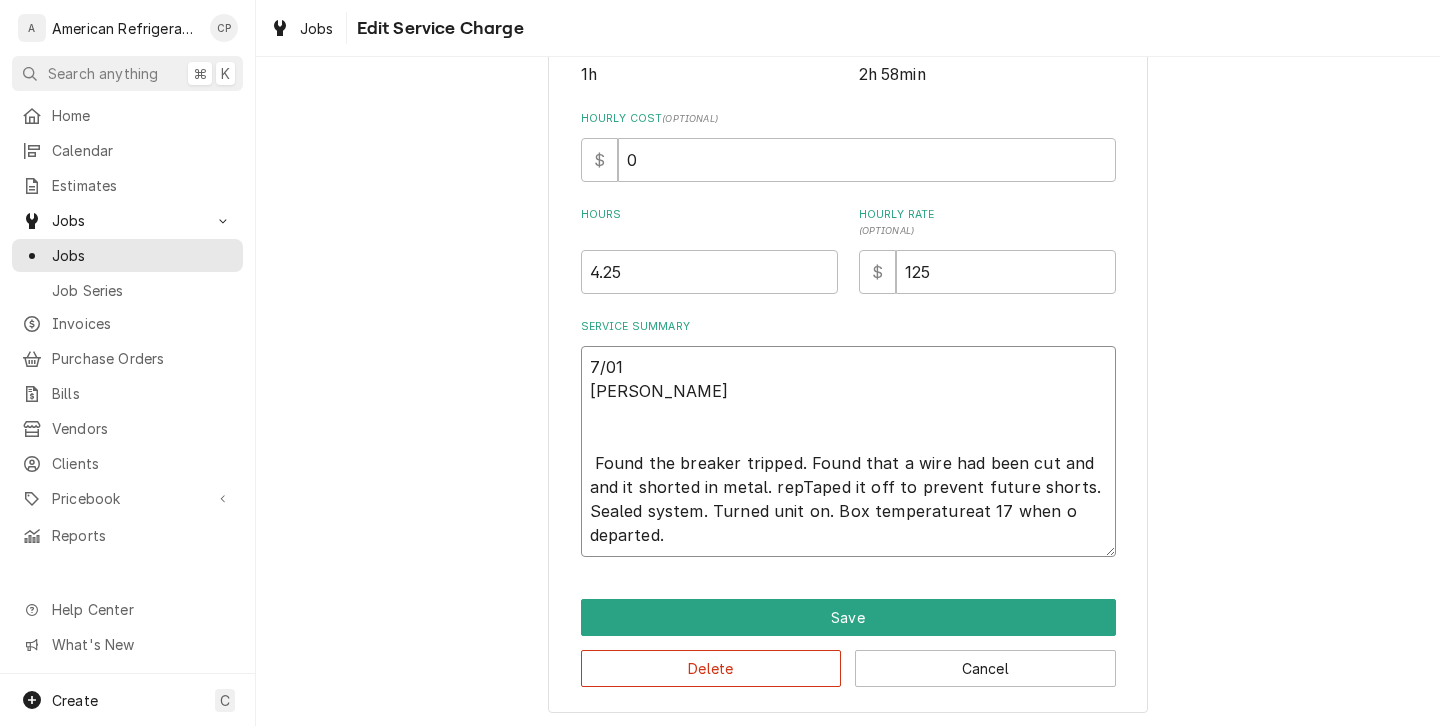 type on "x" 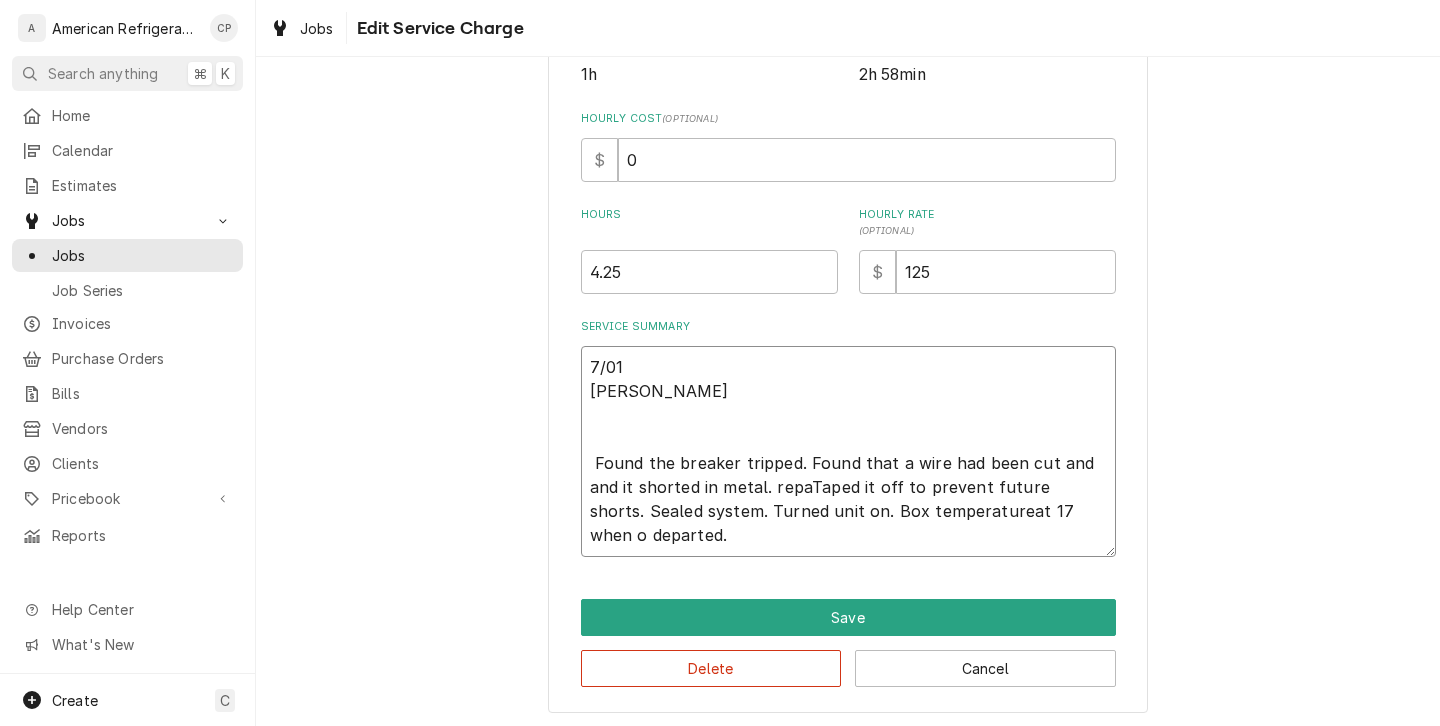 type on "x" 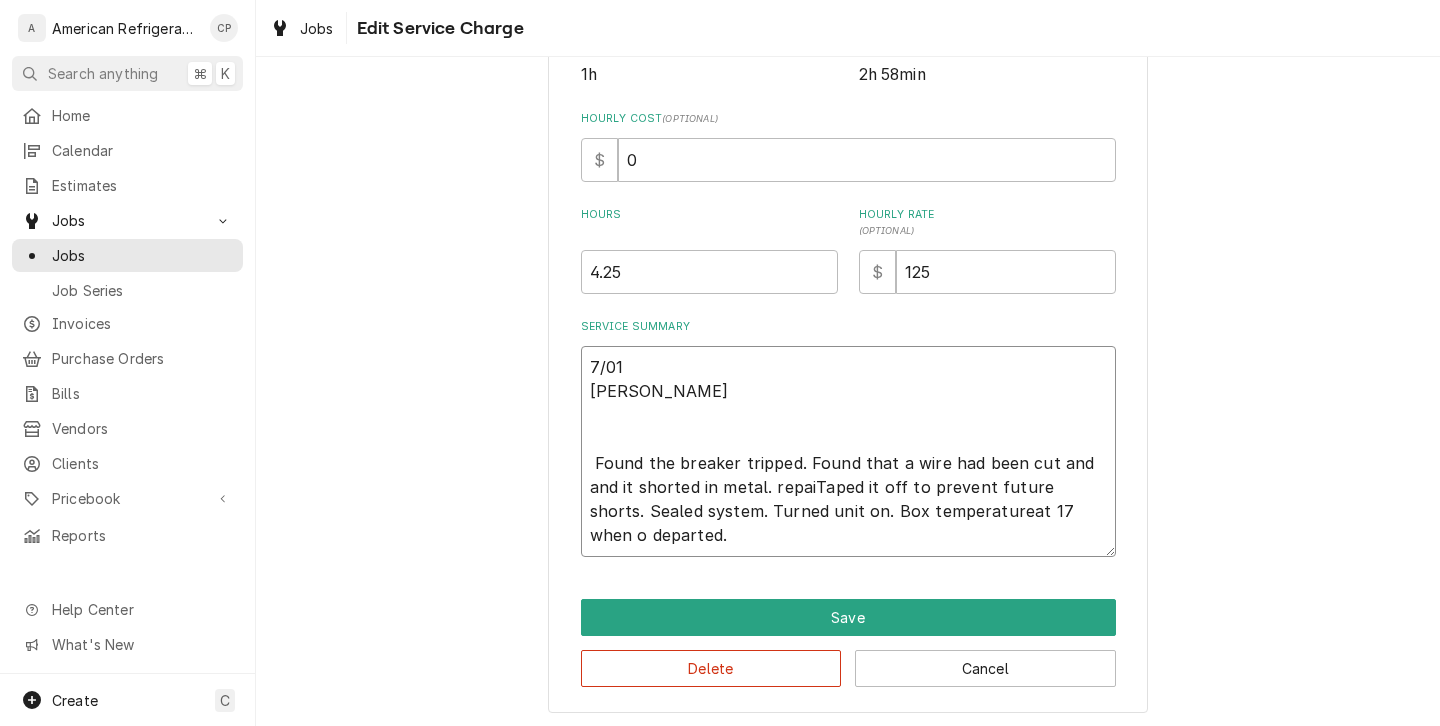 type on "x" 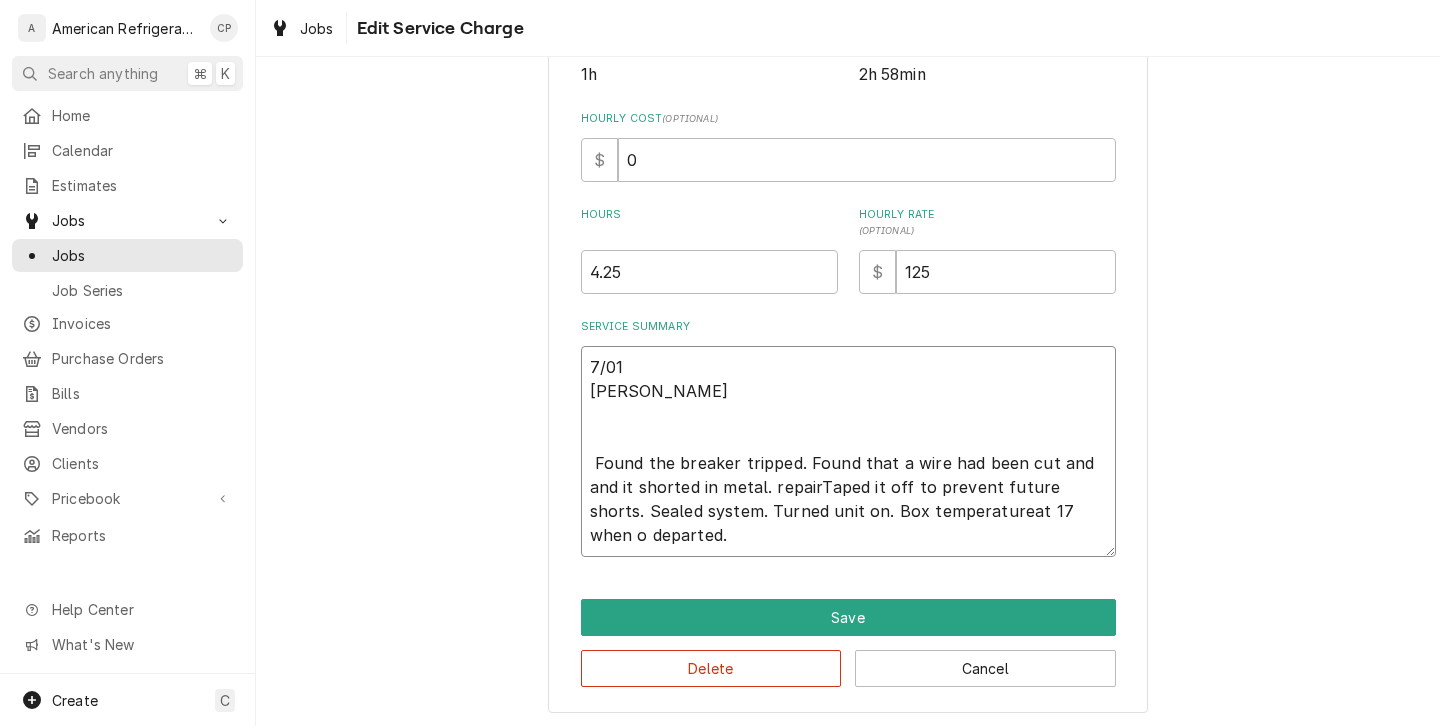 type on "x" 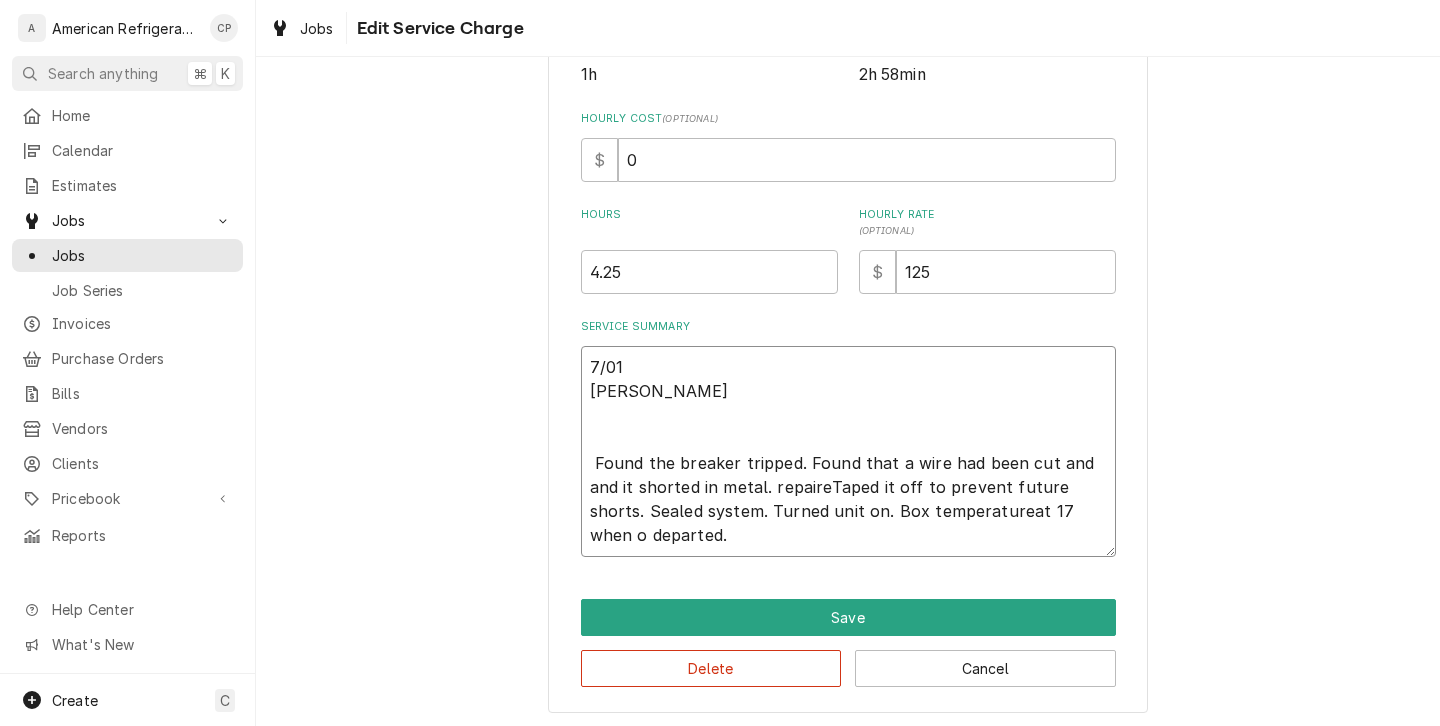 type on "x" 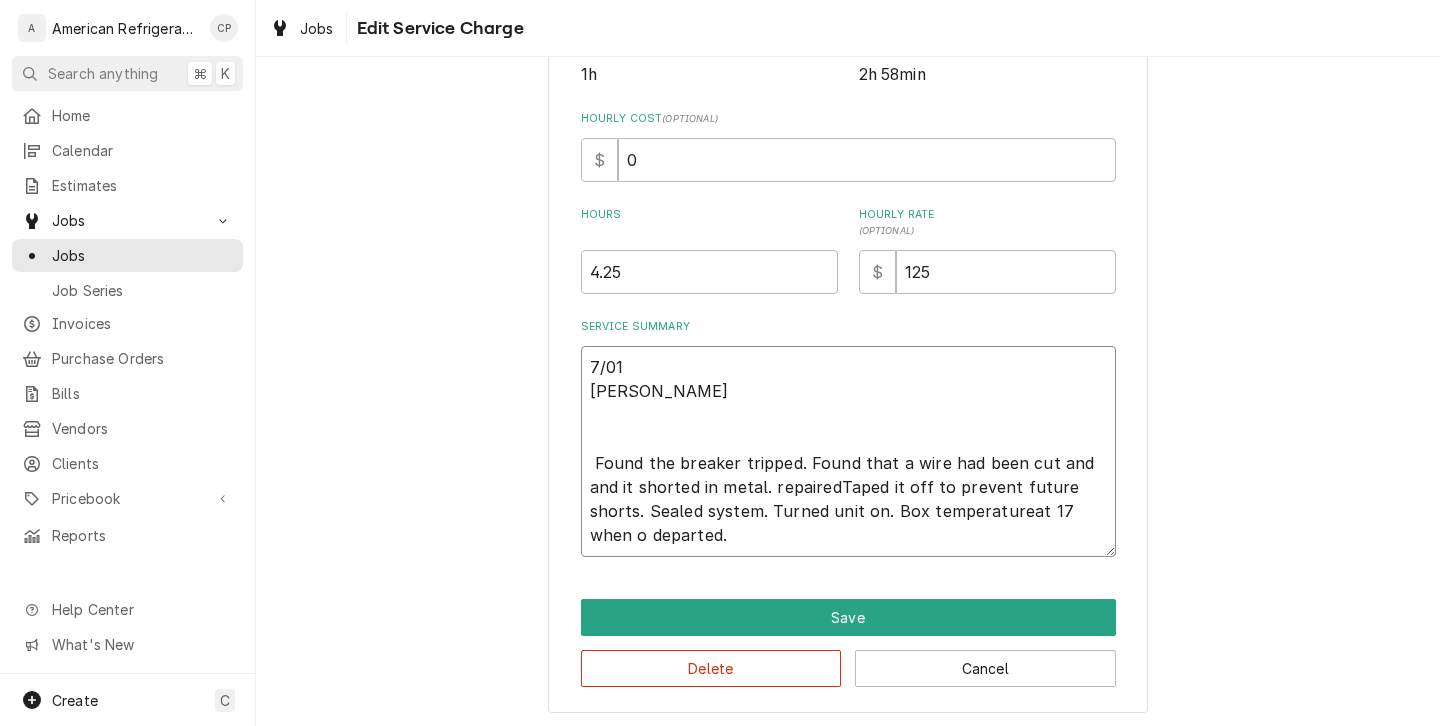 type on "x" 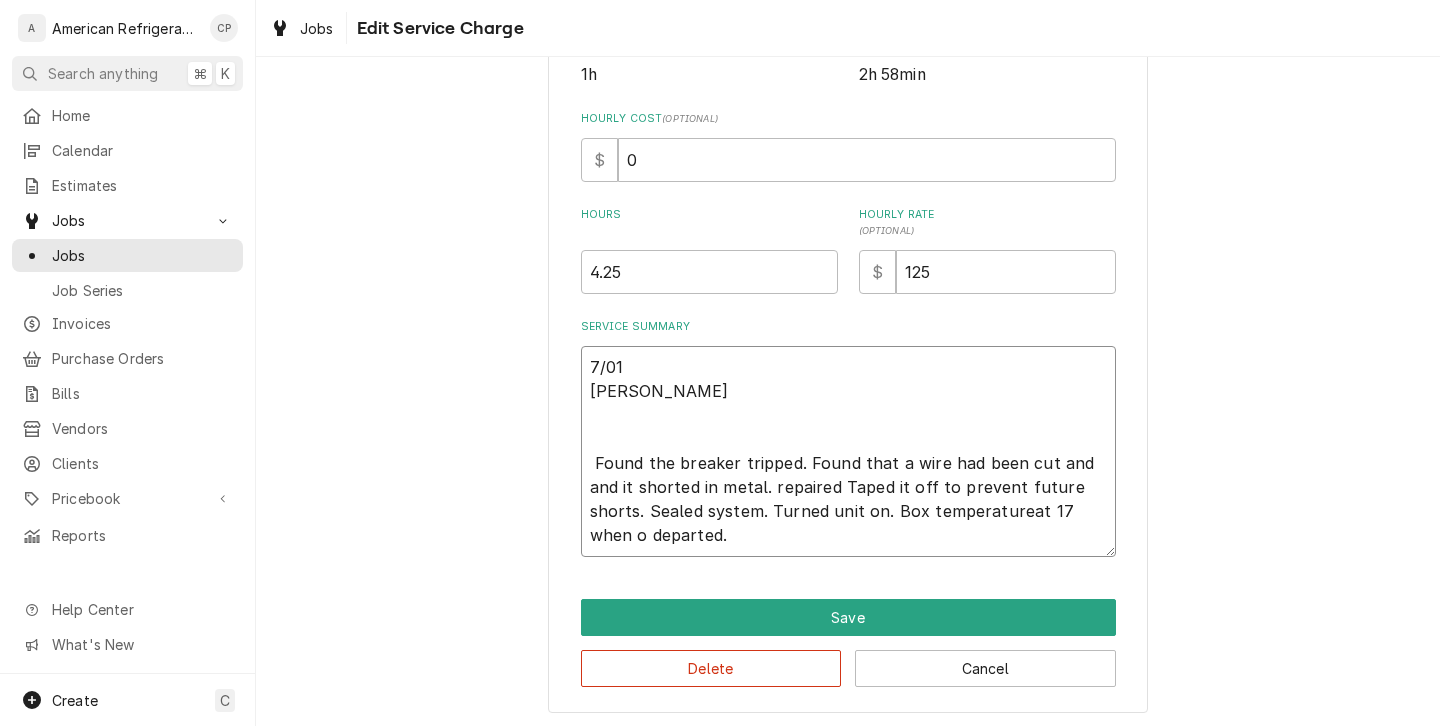 type on "x" 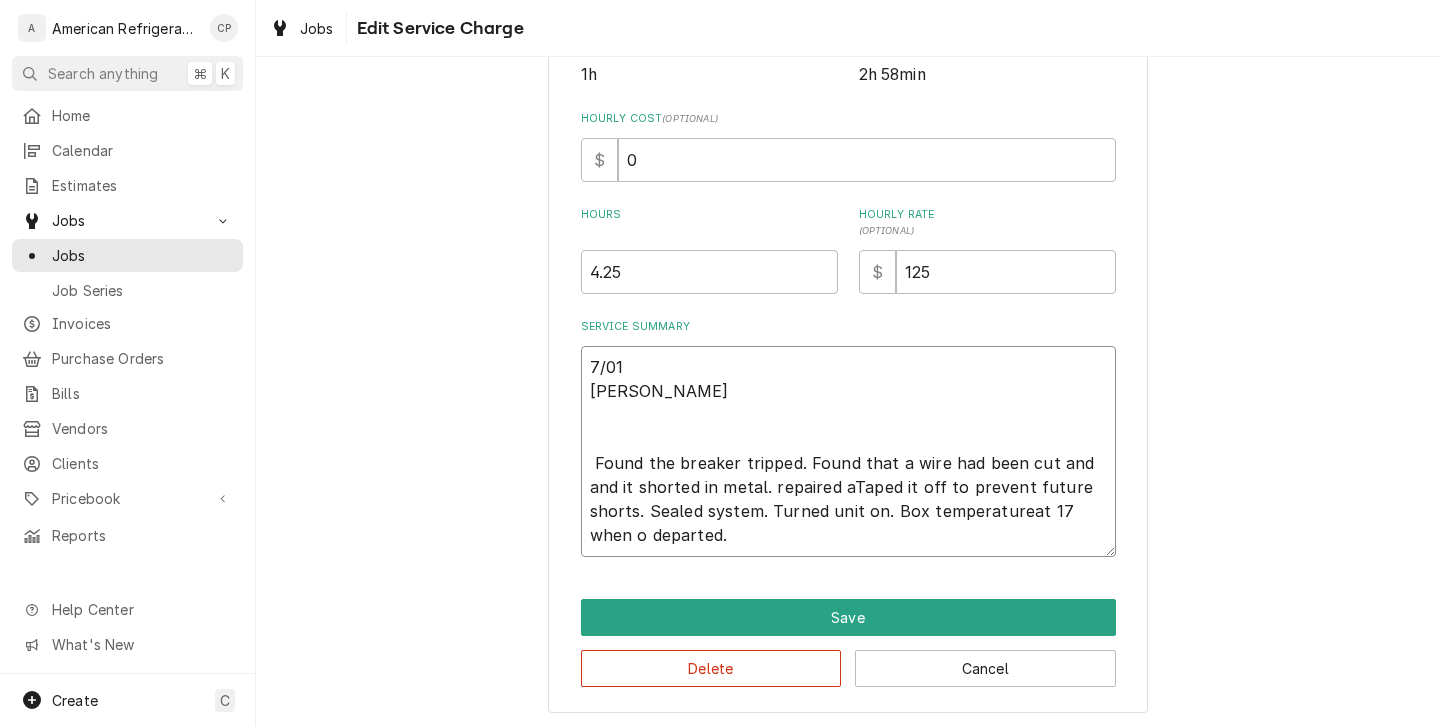 type on "x" 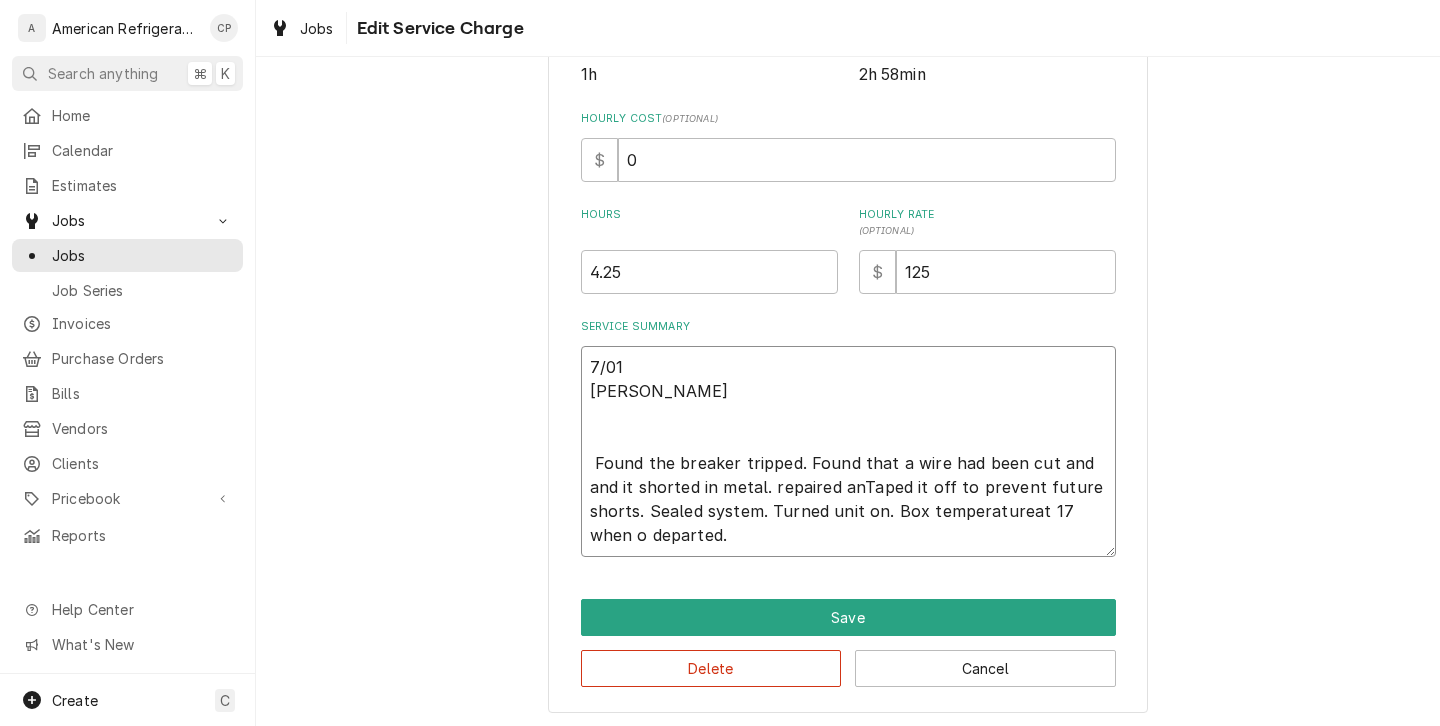 type 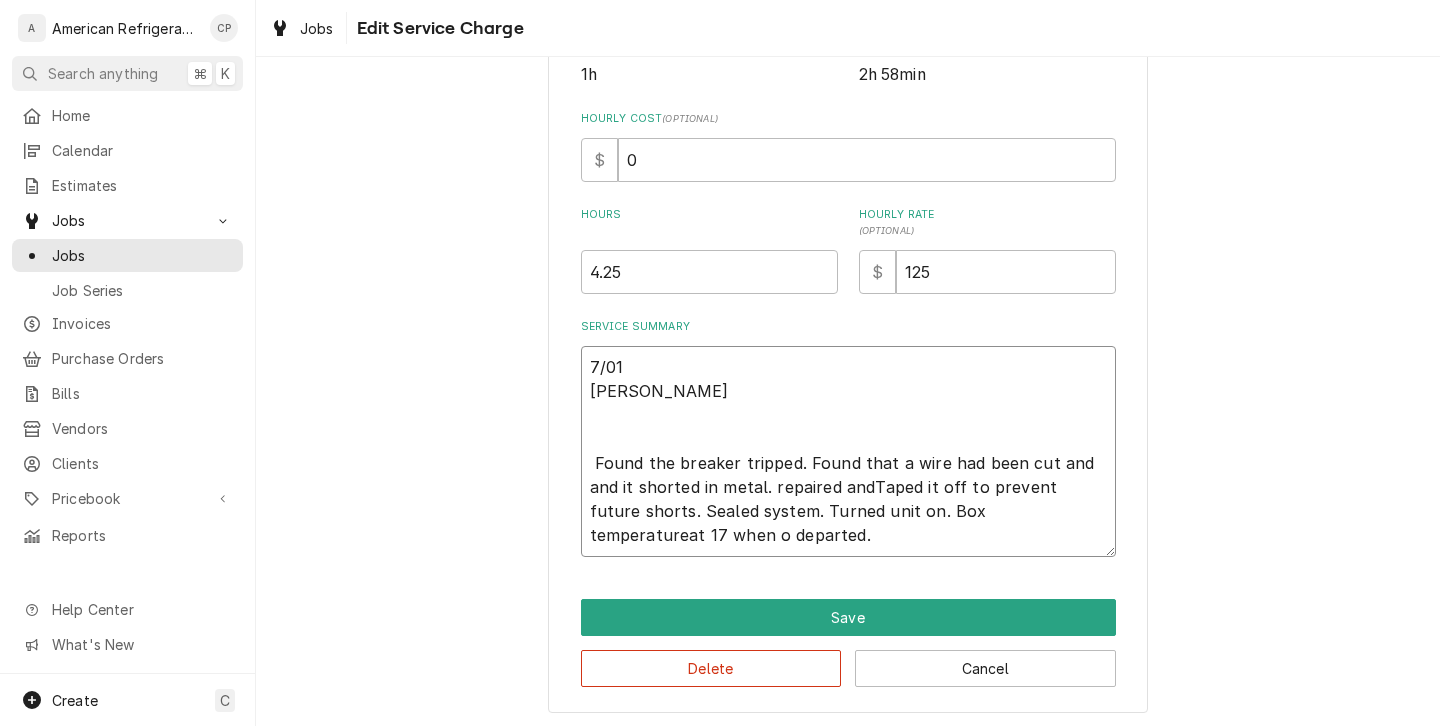 scroll, scrollTop: 441, scrollLeft: 0, axis: vertical 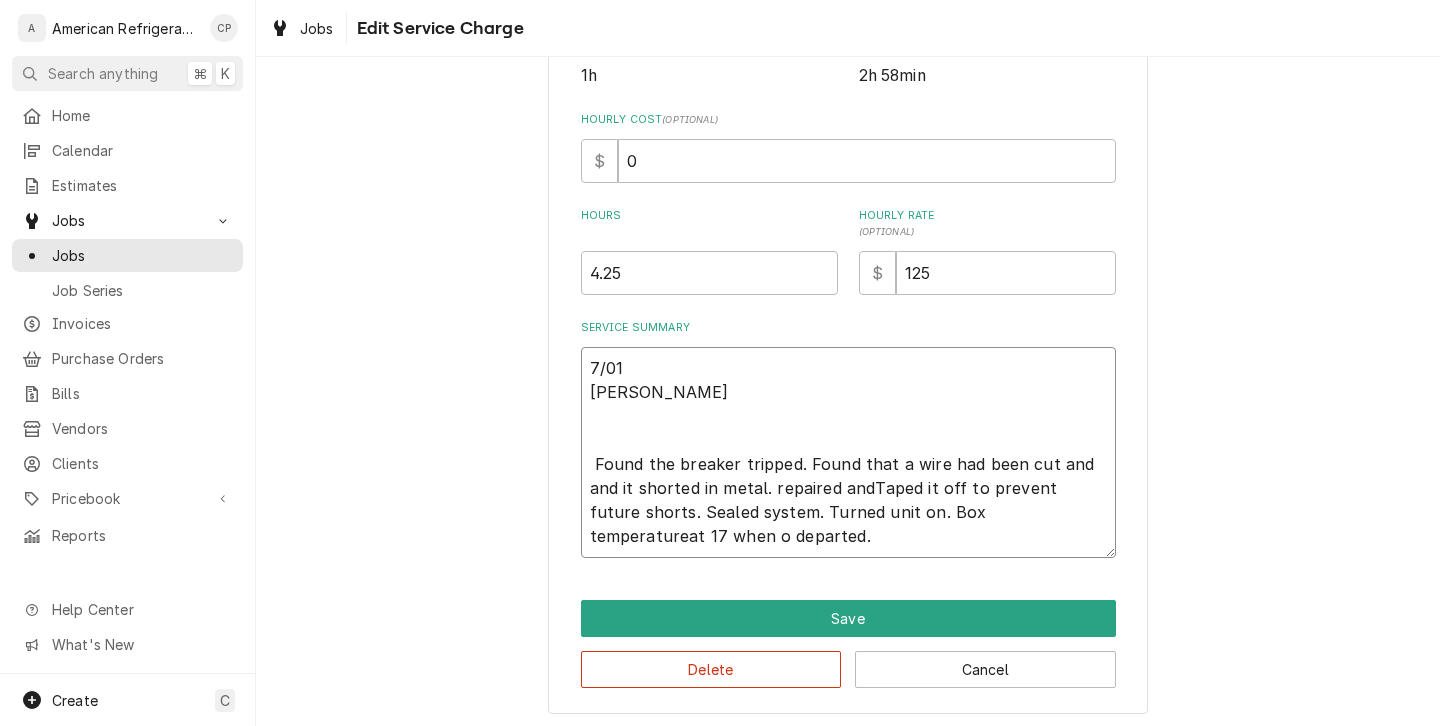 click on "7/01
Richard
Found the breaker tripped. Found that a wire had been cut and  and it shorted in metal. repaired andTaped it off to prevent future shorts. Sealed system. Turned unit on. Box temperatureat 17 when o departed." at bounding box center (848, 452) 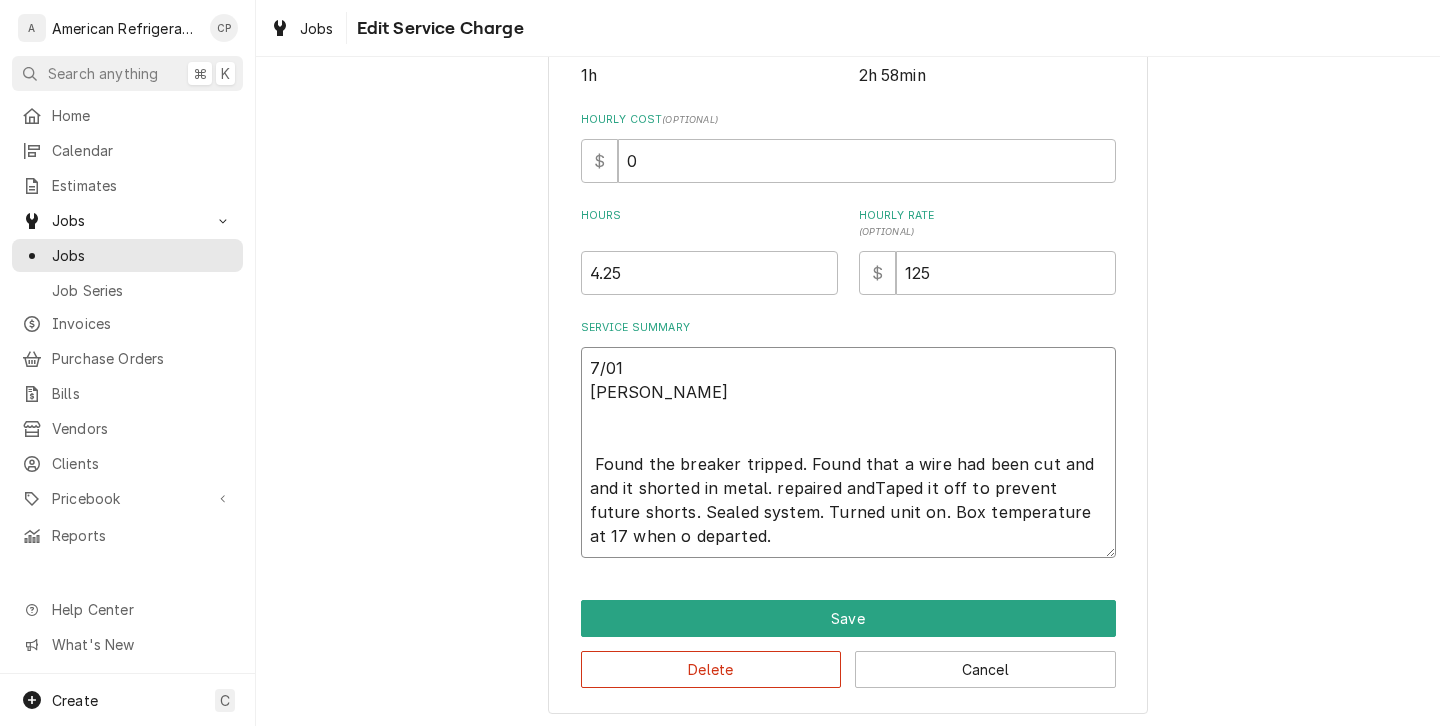 click on "7/01
Richard
Found the breaker tripped. Found that a wire had been cut and  and it shorted in metal. repaired andTaped it off to prevent future shorts. Sealed system. Turned unit on. Box temperature at 17 when o departed." at bounding box center (848, 452) 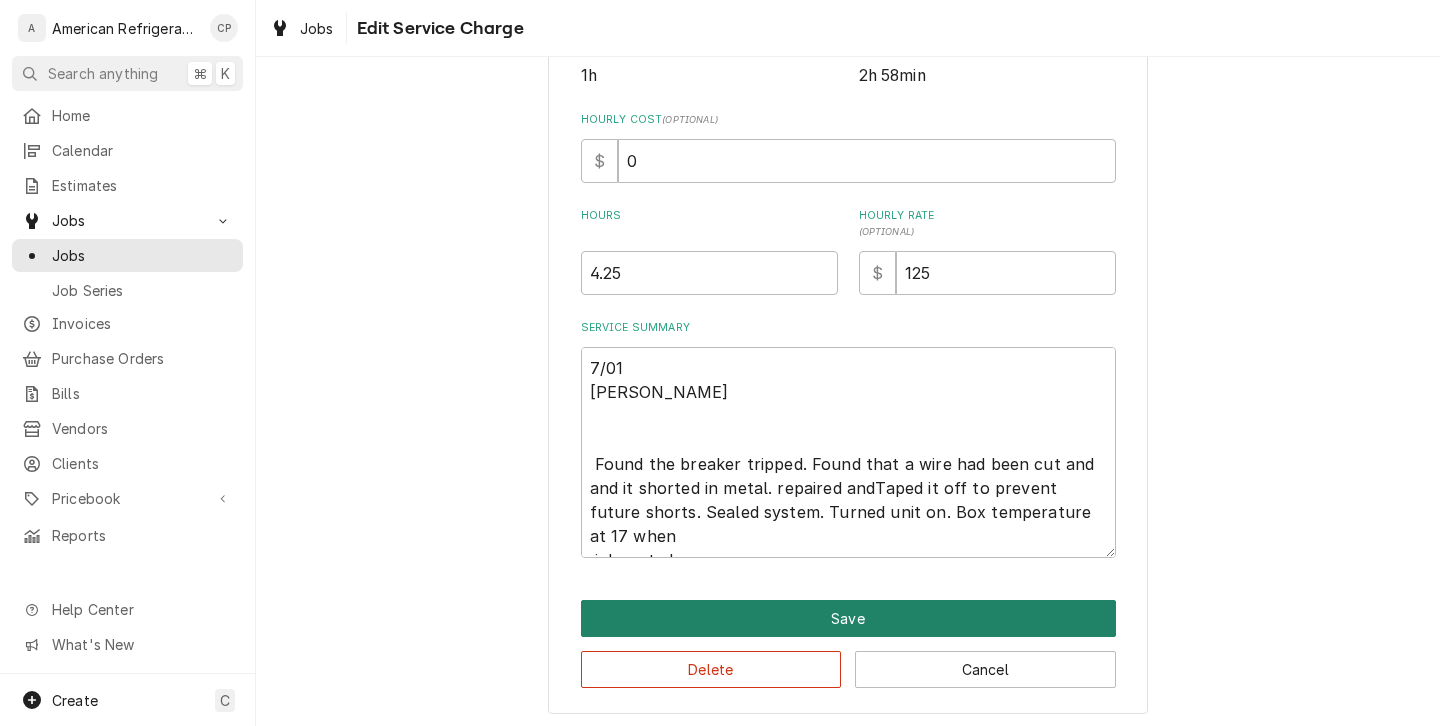 click on "Save" at bounding box center (848, 618) 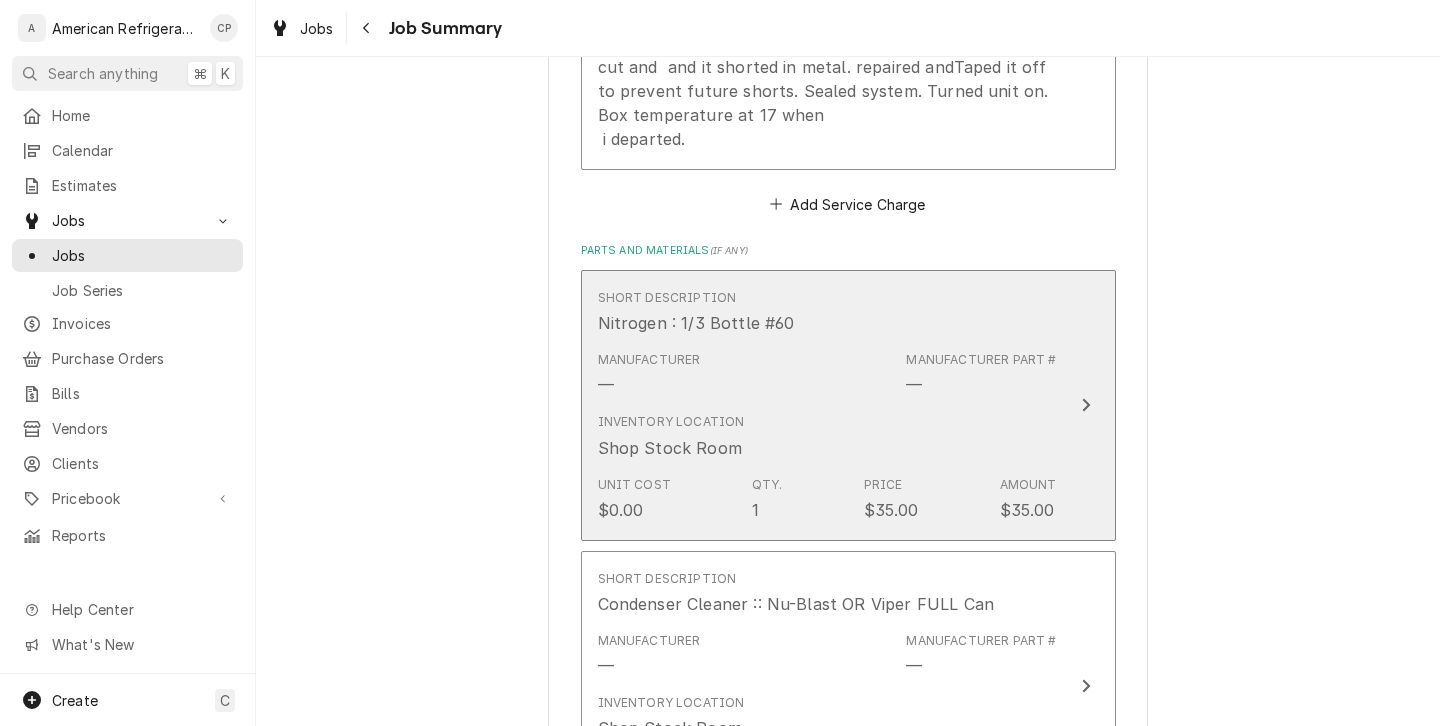 scroll, scrollTop: 872, scrollLeft: 0, axis: vertical 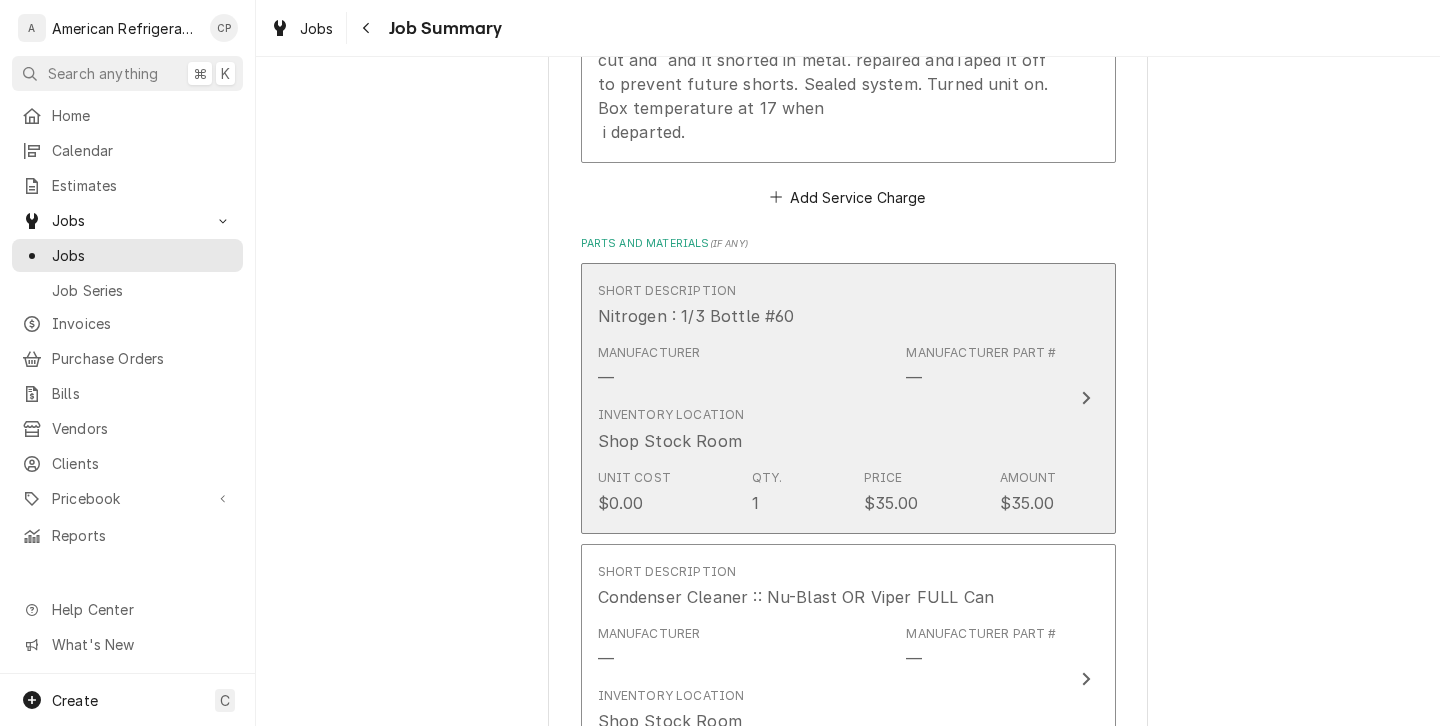 click on "Inventory Location Shop Stock Room" at bounding box center (827, 429) 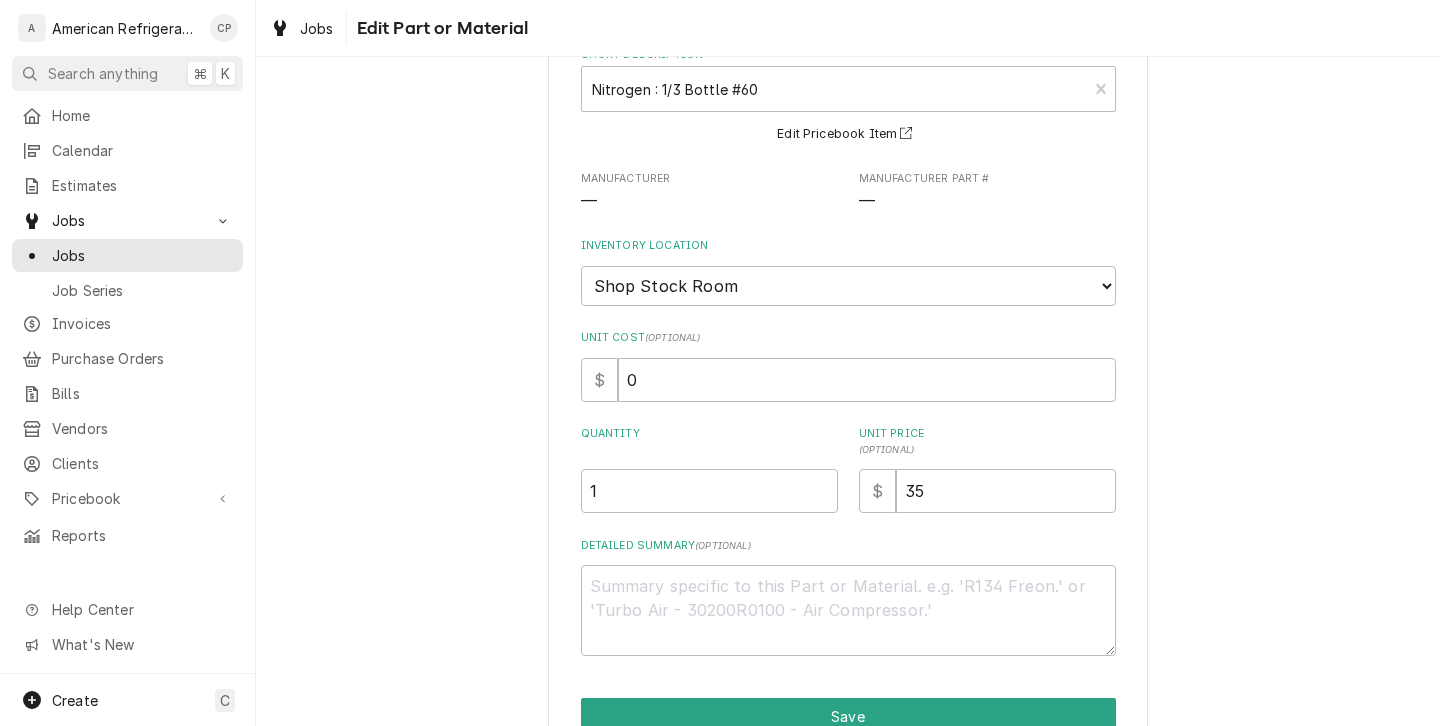scroll, scrollTop: 229, scrollLeft: 0, axis: vertical 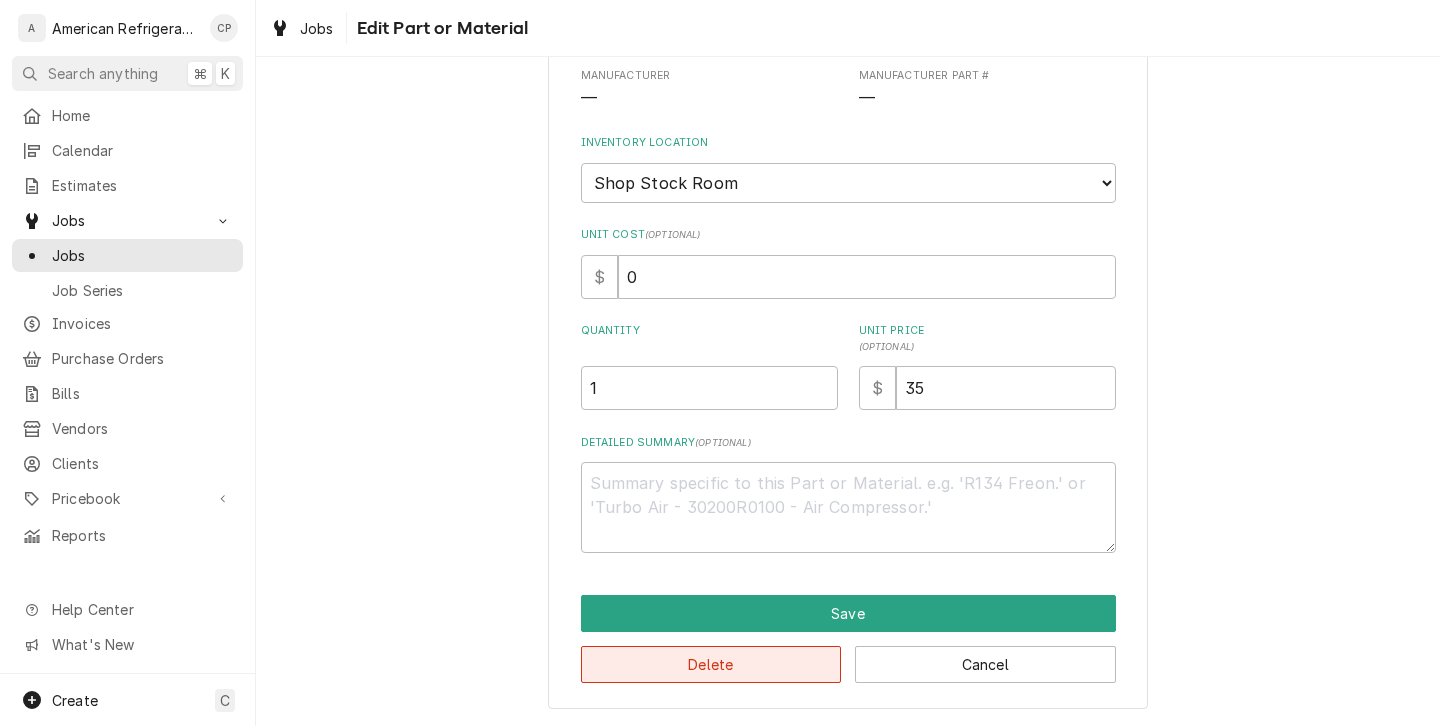 click on "Delete" at bounding box center (711, 664) 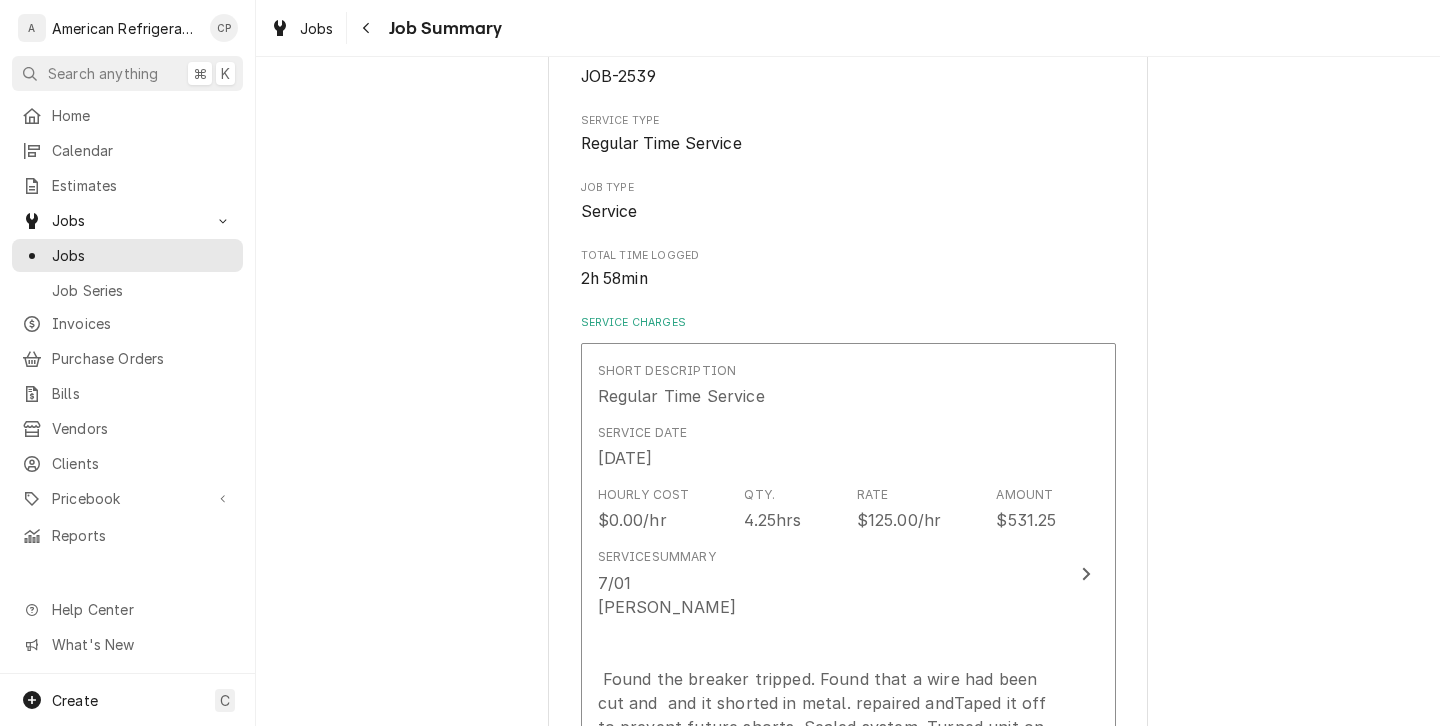 scroll, scrollTop: 872, scrollLeft: 0, axis: vertical 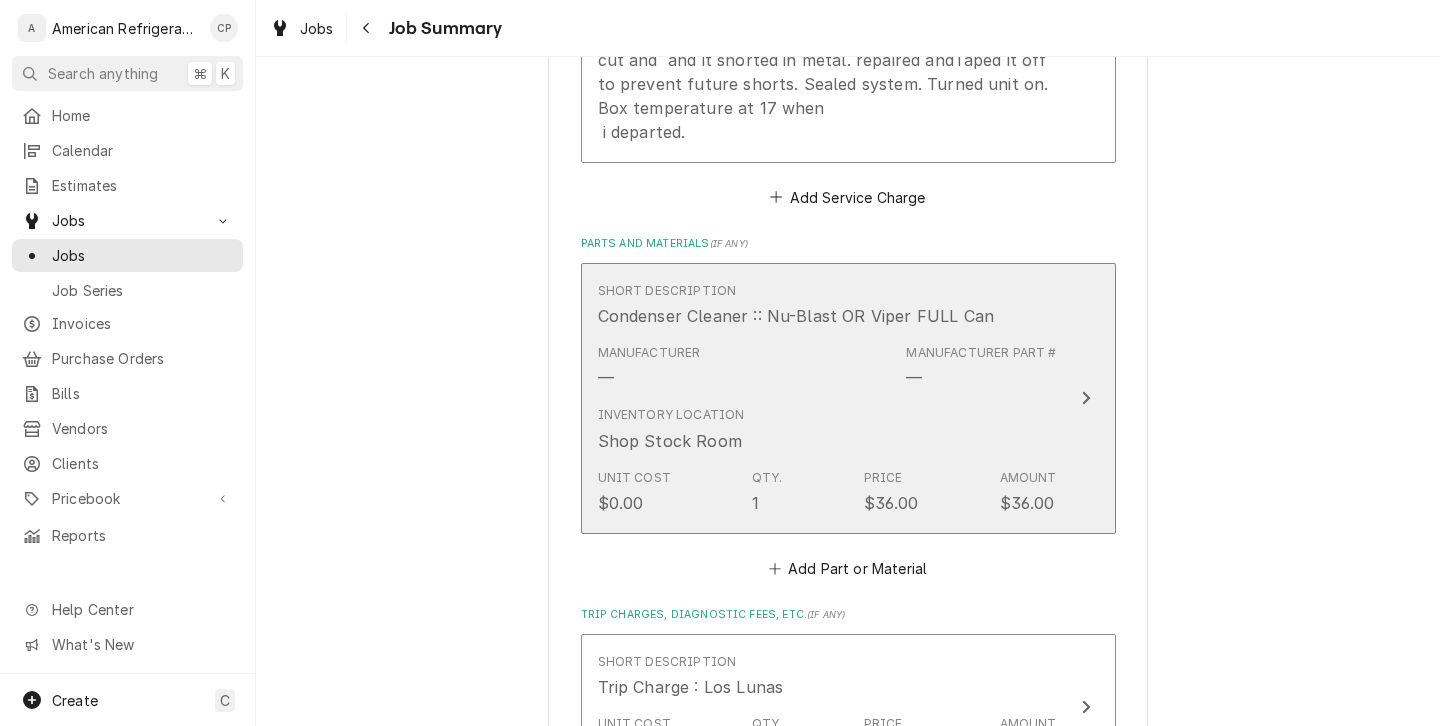 click on "Inventory Location Shop Stock Room" at bounding box center (827, 429) 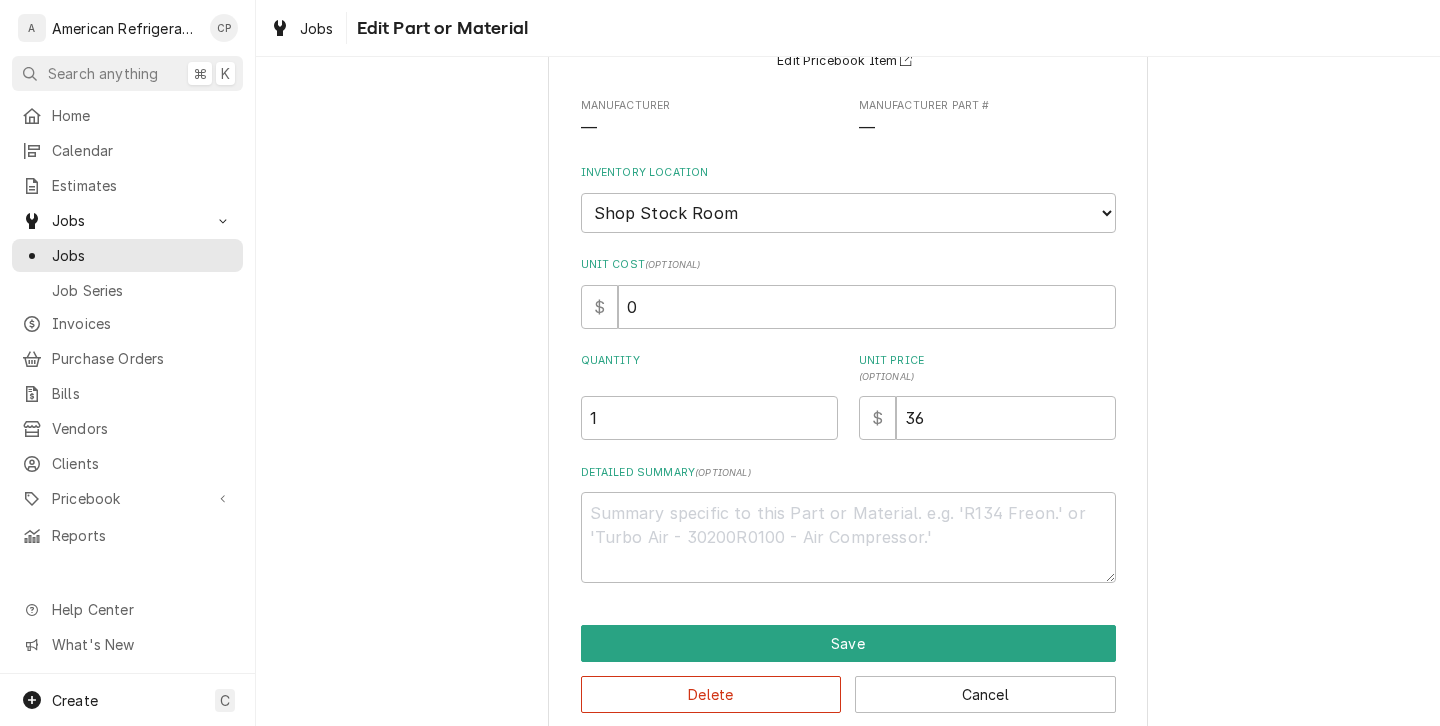 scroll, scrollTop: 229, scrollLeft: 0, axis: vertical 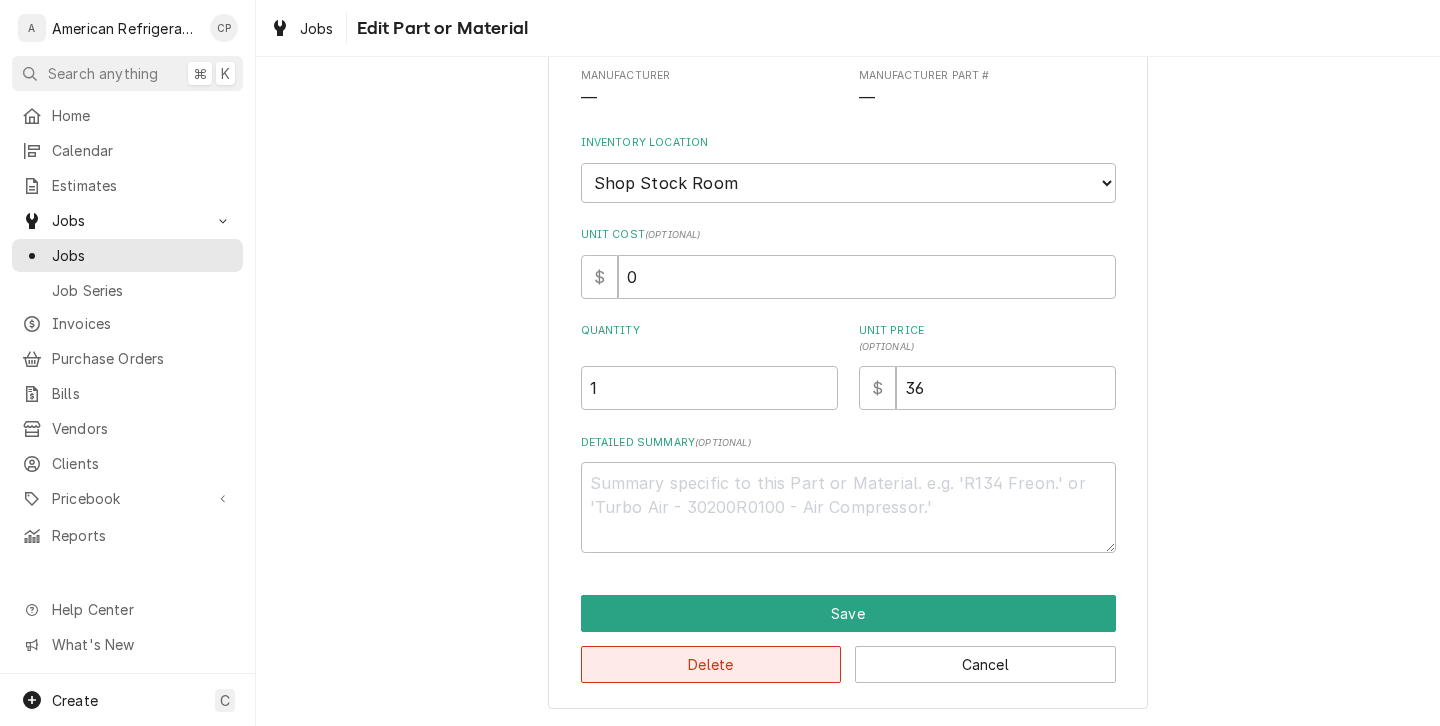 click on "Delete" at bounding box center (711, 664) 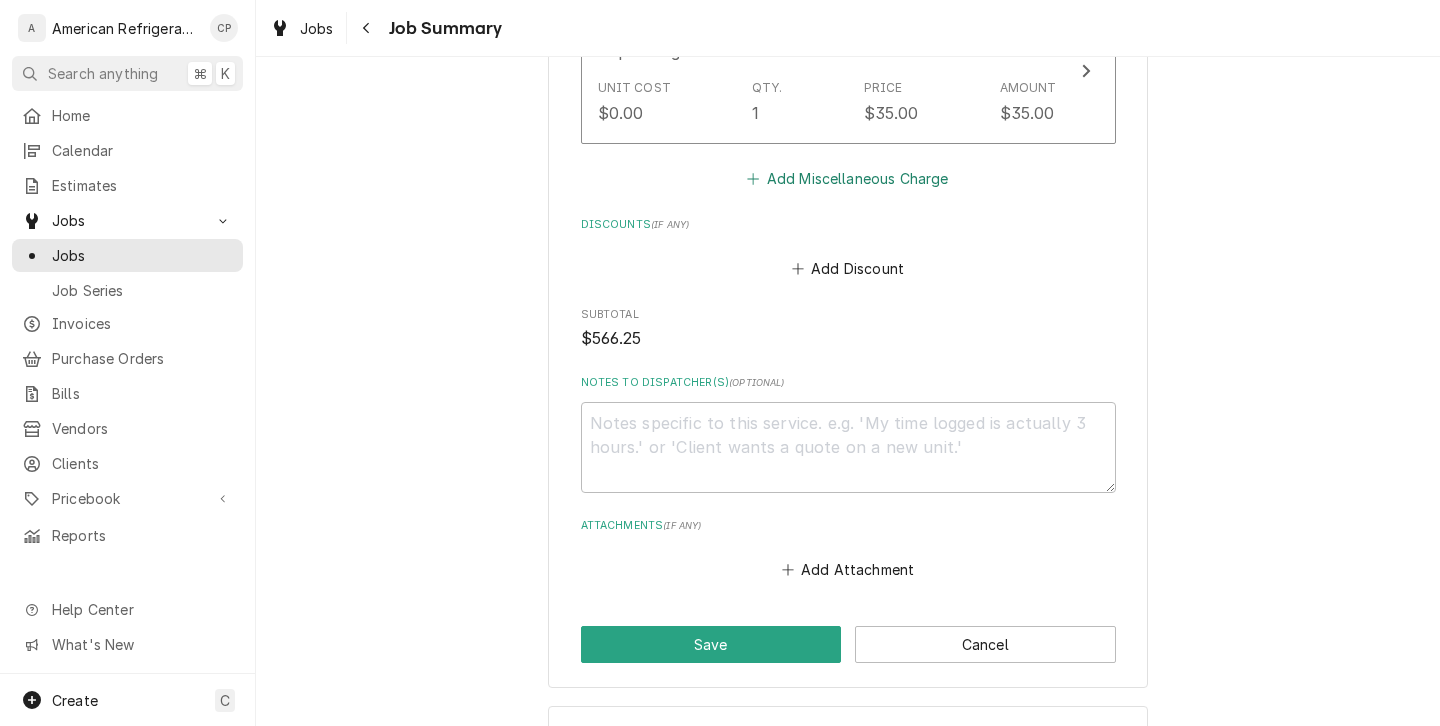 scroll, scrollTop: 1305, scrollLeft: 0, axis: vertical 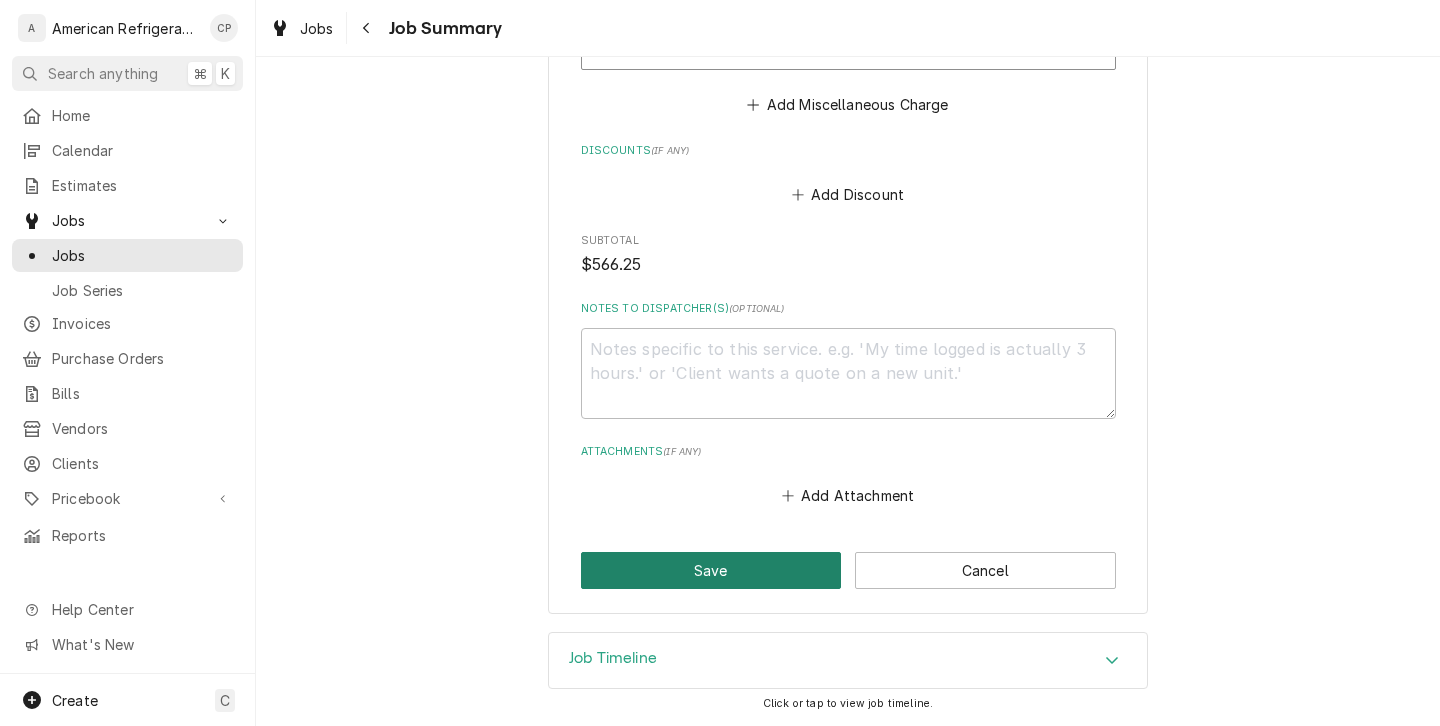 click on "Save" at bounding box center [711, 570] 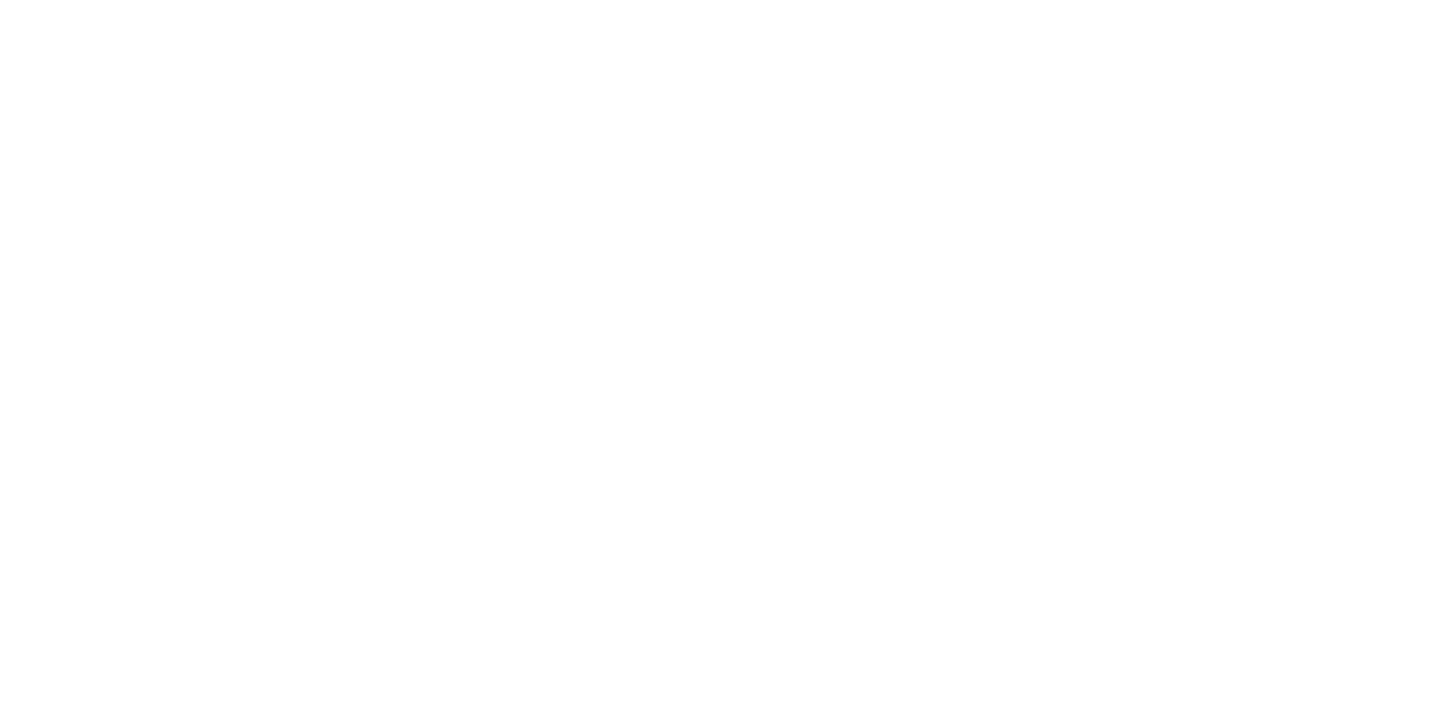 scroll, scrollTop: 0, scrollLeft: 0, axis: both 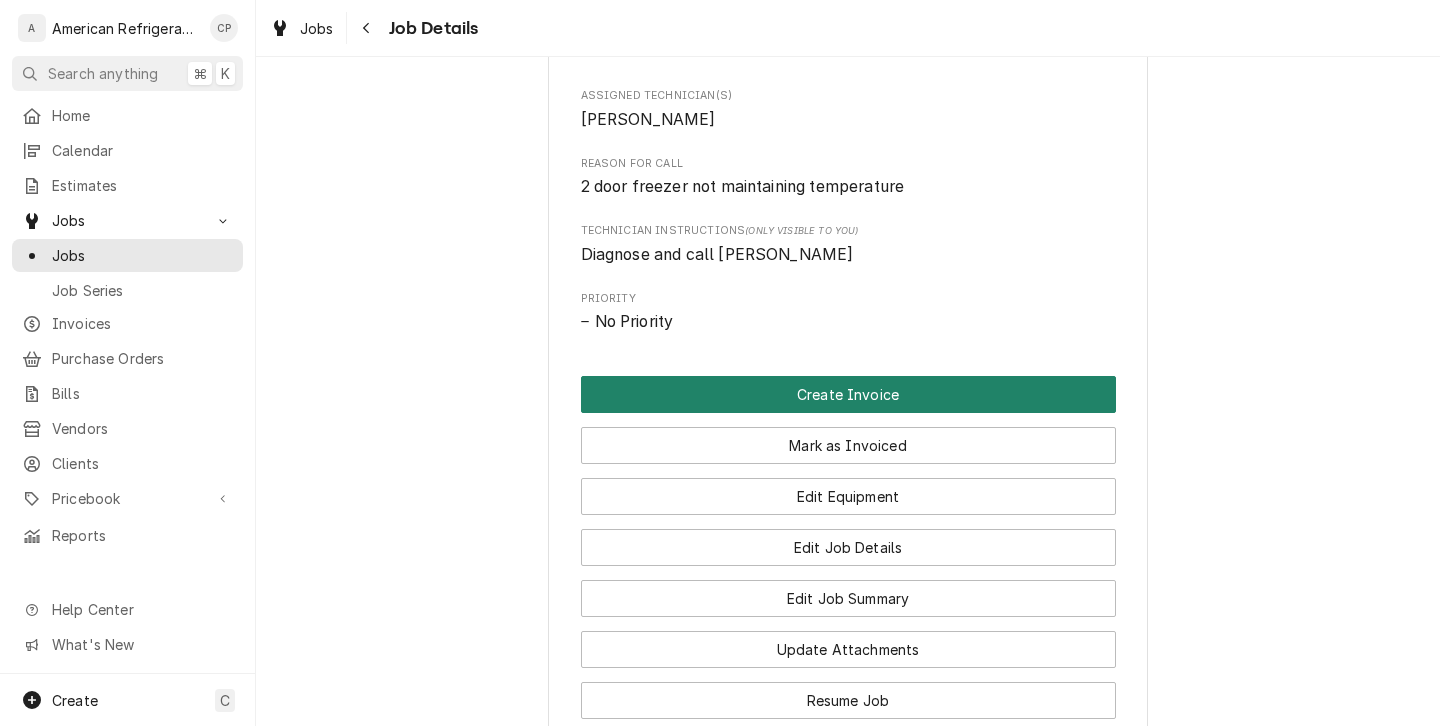 click on "Create Invoice" at bounding box center [848, 394] 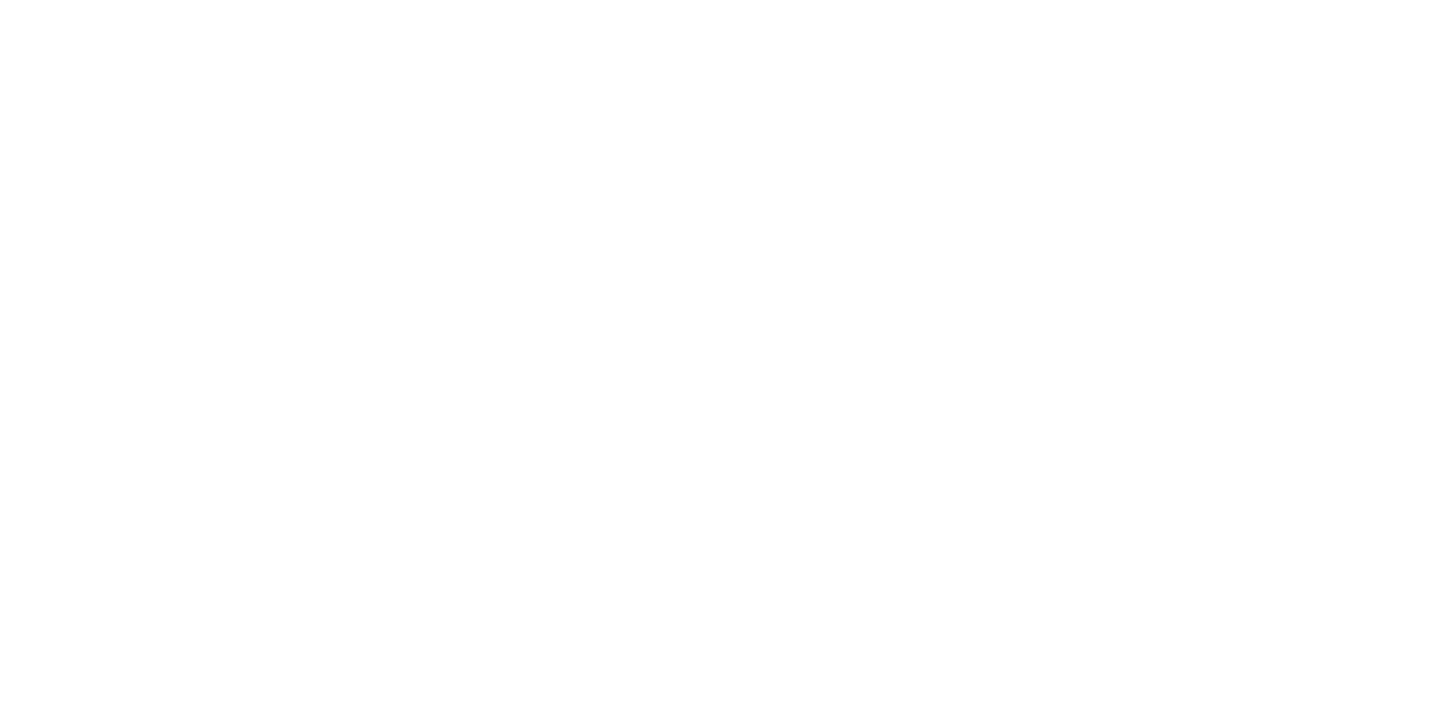 scroll, scrollTop: 0, scrollLeft: 0, axis: both 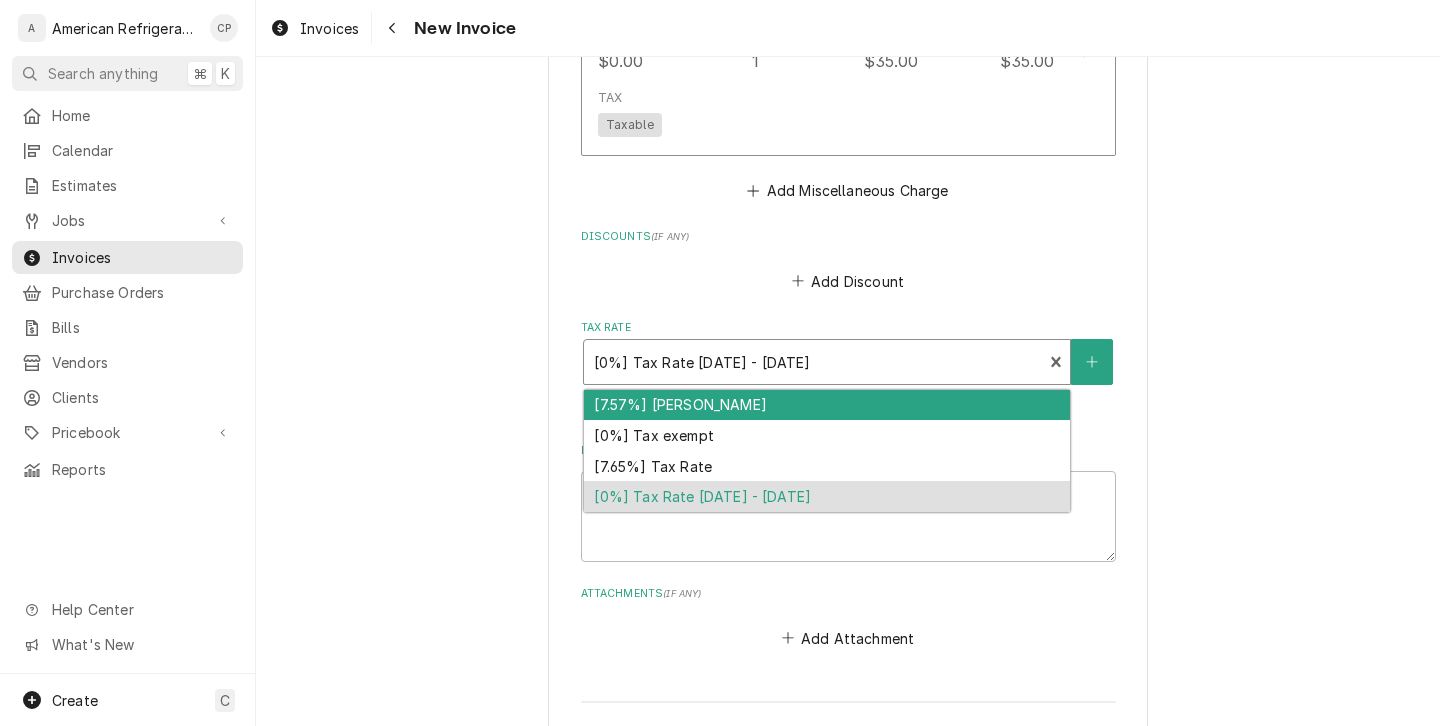click at bounding box center (813, 362) 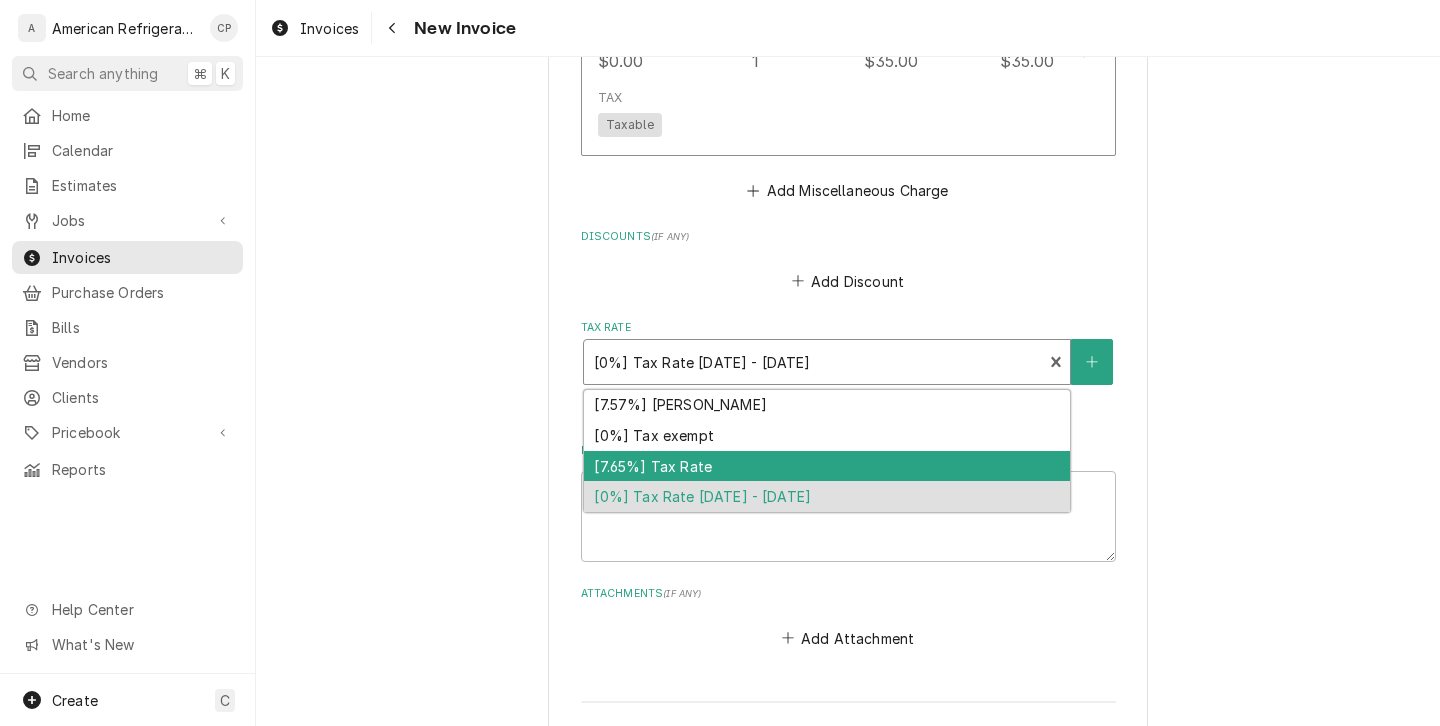 click on "[7.65%] Tax Rate" at bounding box center [827, 466] 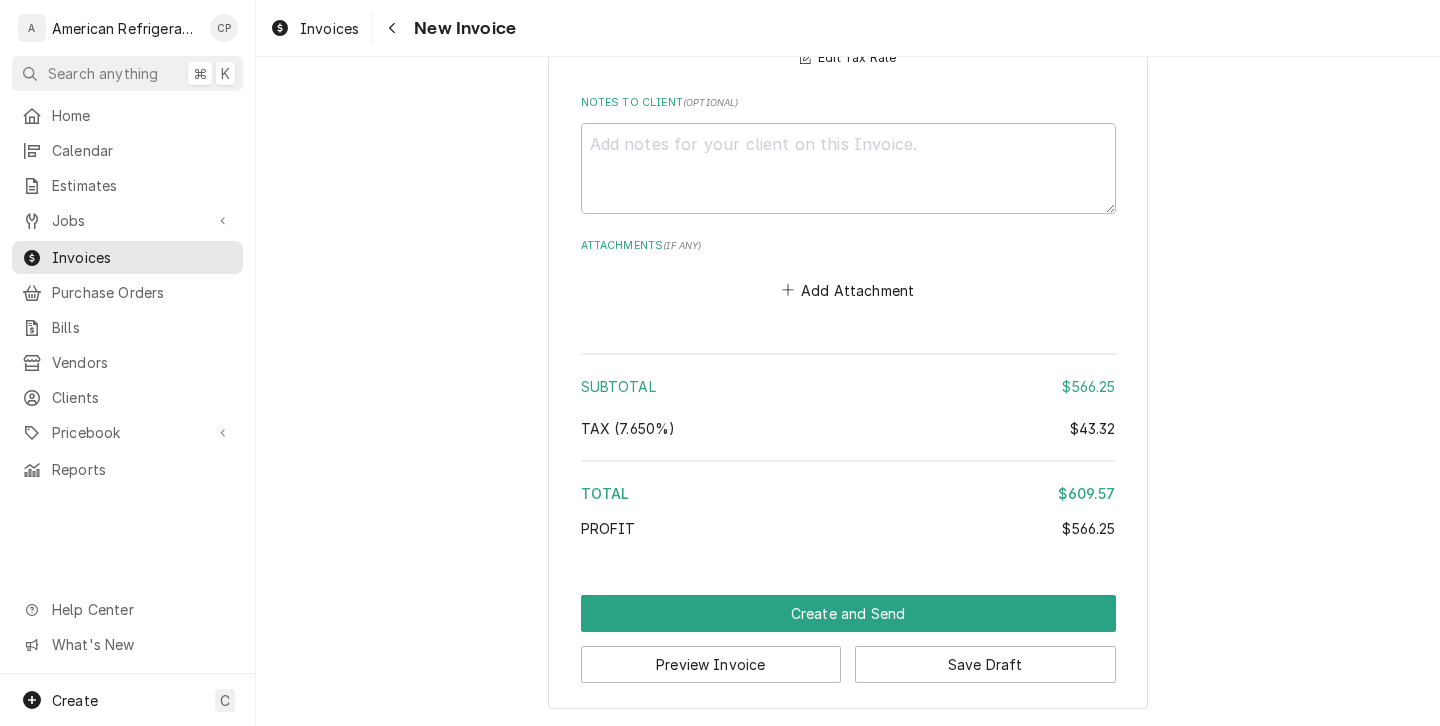 scroll, scrollTop: 2763, scrollLeft: 0, axis: vertical 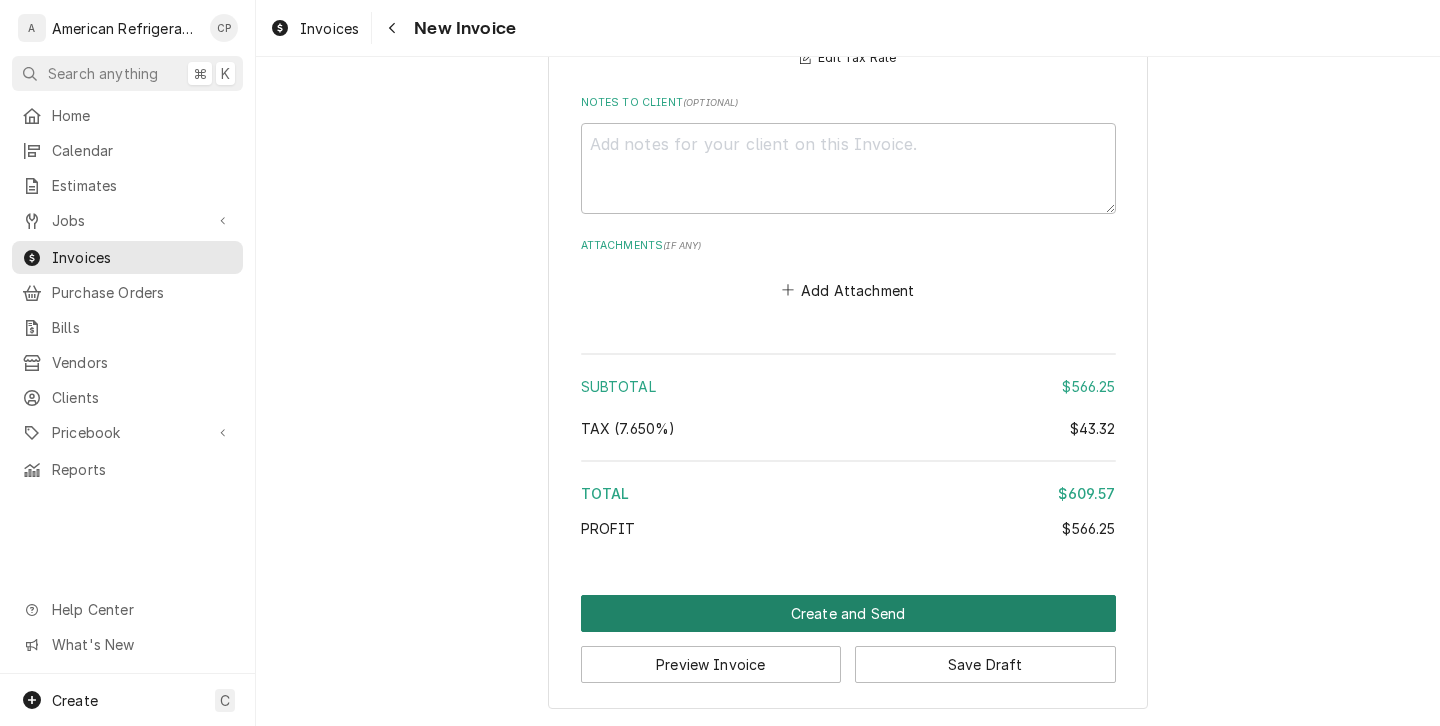 click on "Create and Send" at bounding box center (848, 613) 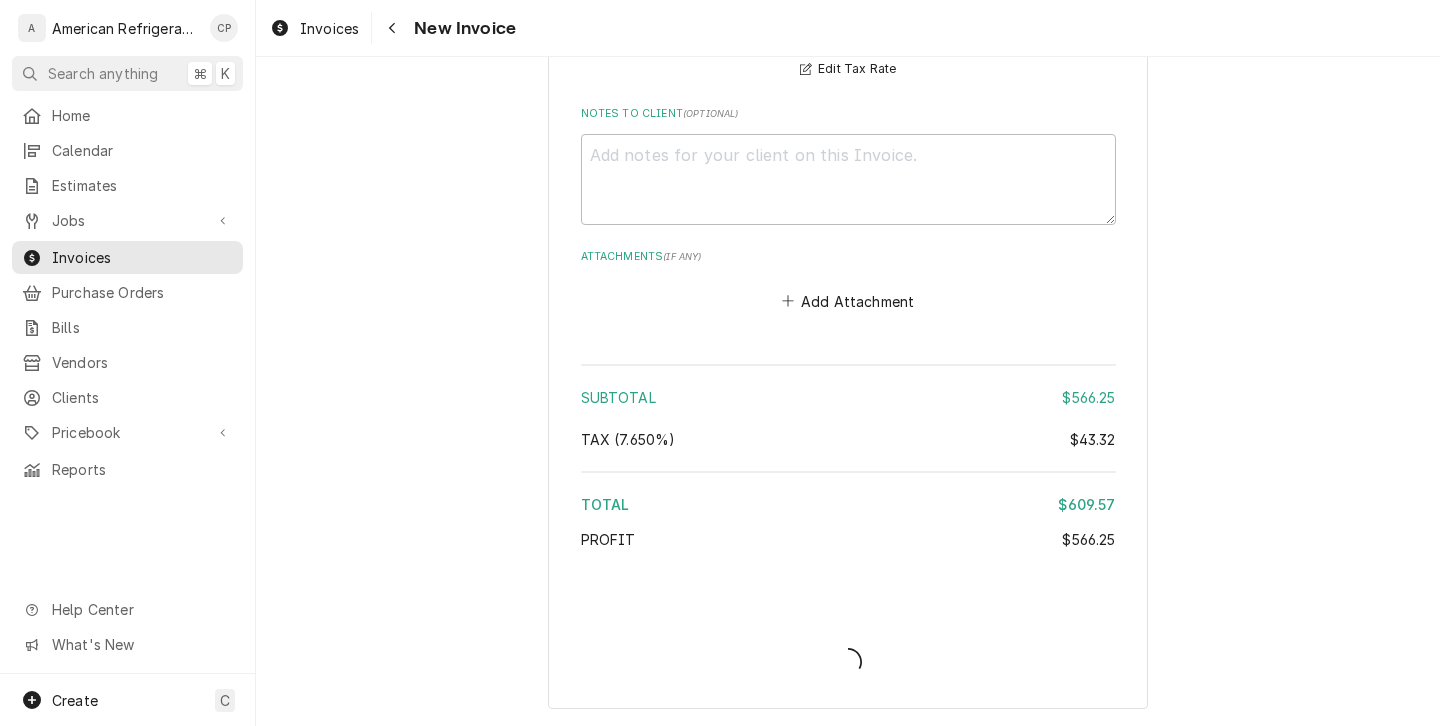 scroll, scrollTop: 2750, scrollLeft: 0, axis: vertical 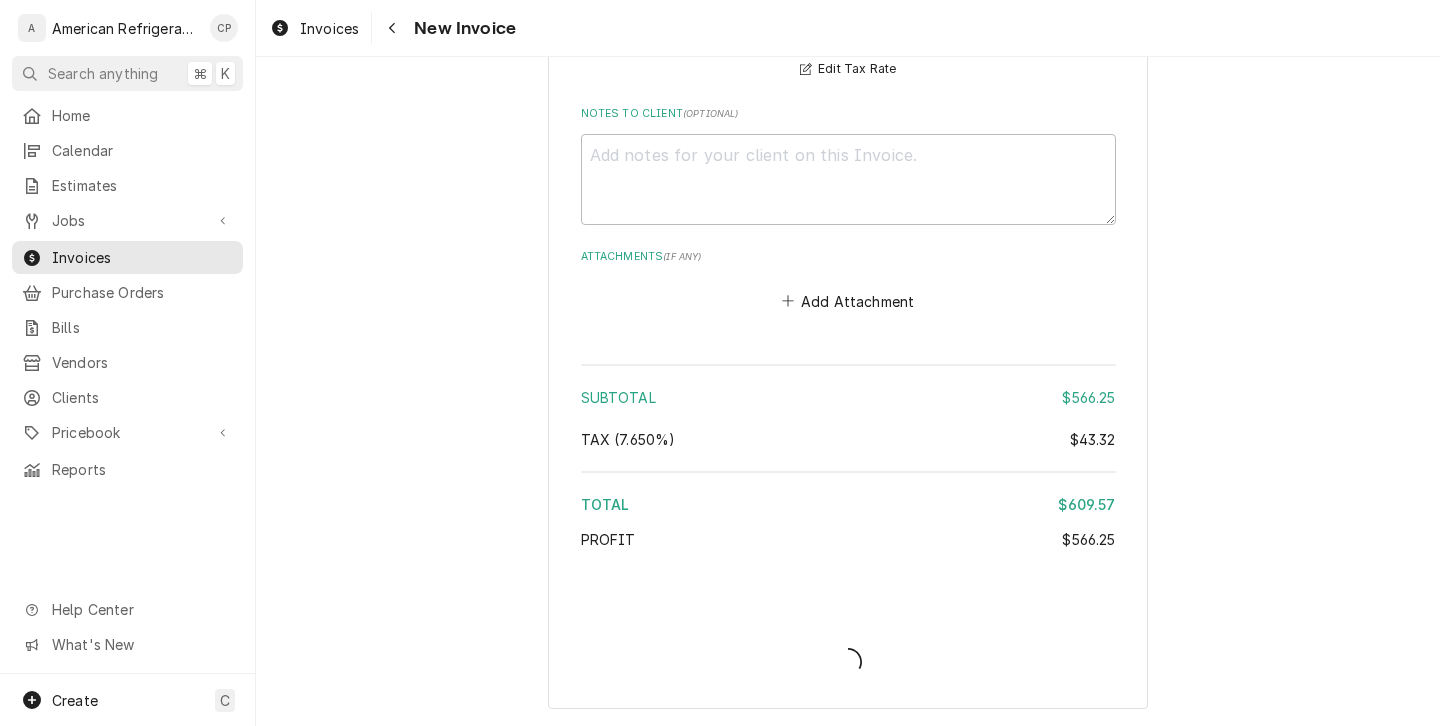 type on "x" 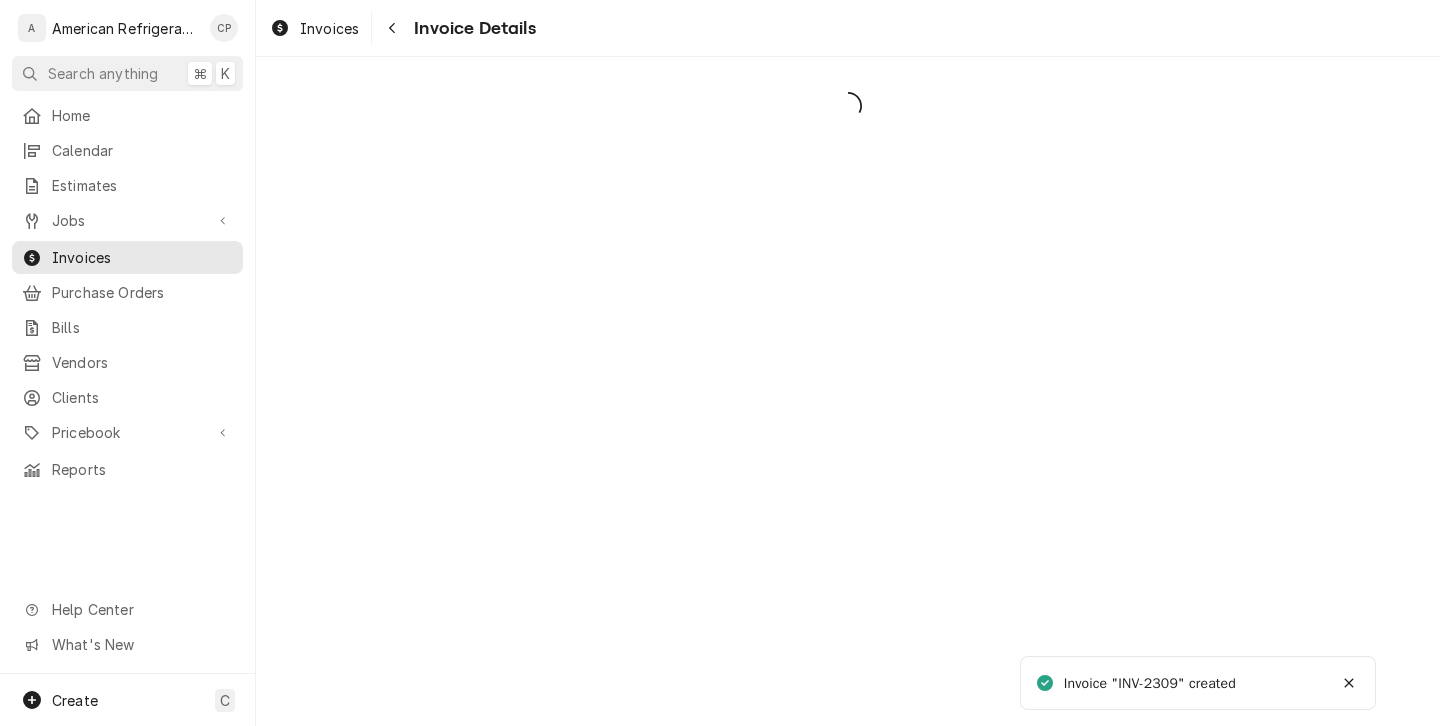 scroll, scrollTop: 0, scrollLeft: 0, axis: both 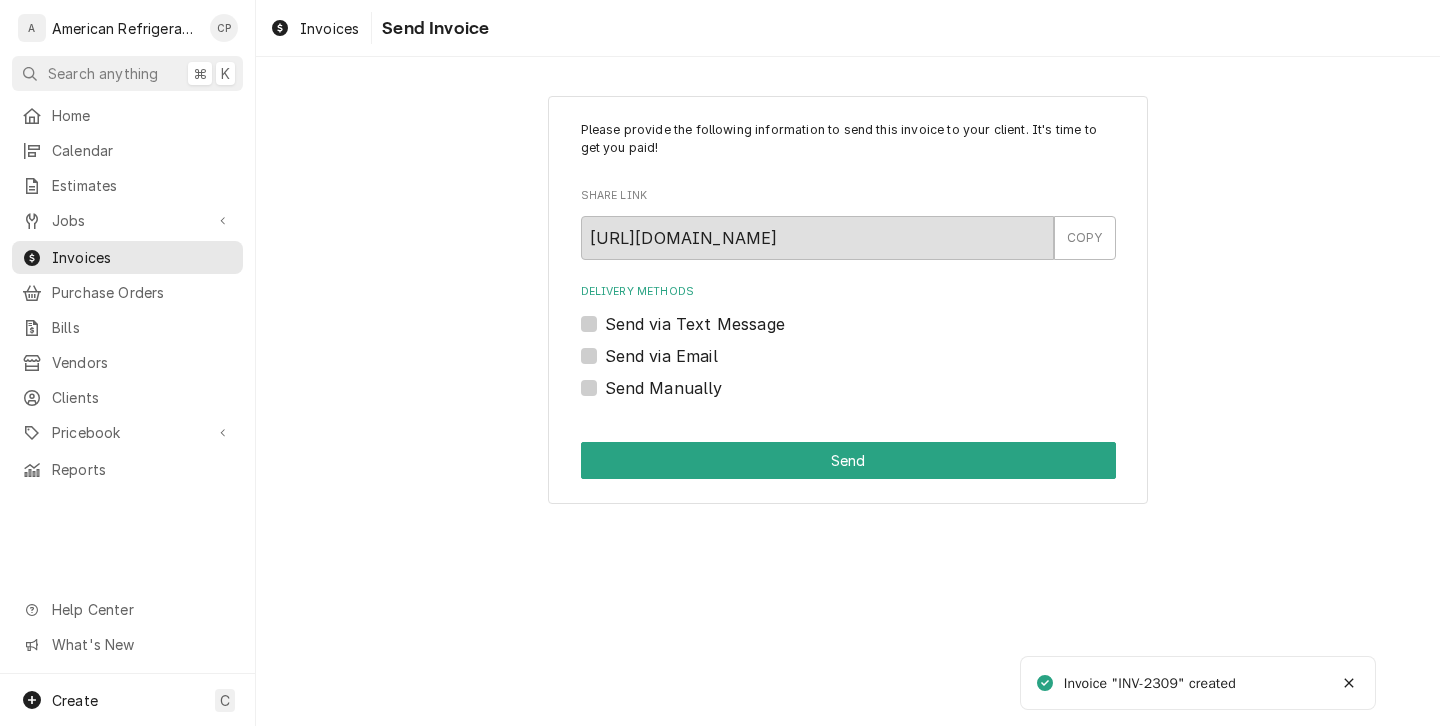 click on "Send via Email" at bounding box center (661, 356) 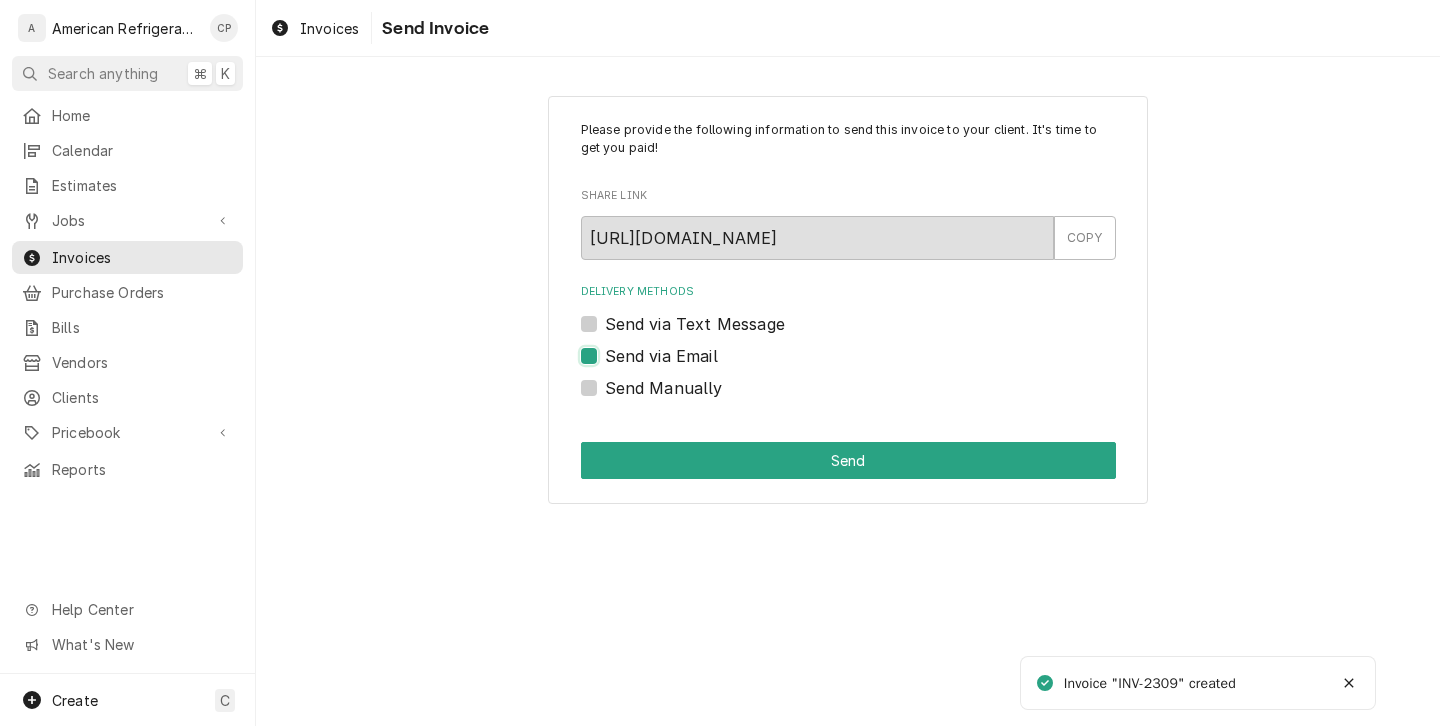 checkbox on "true" 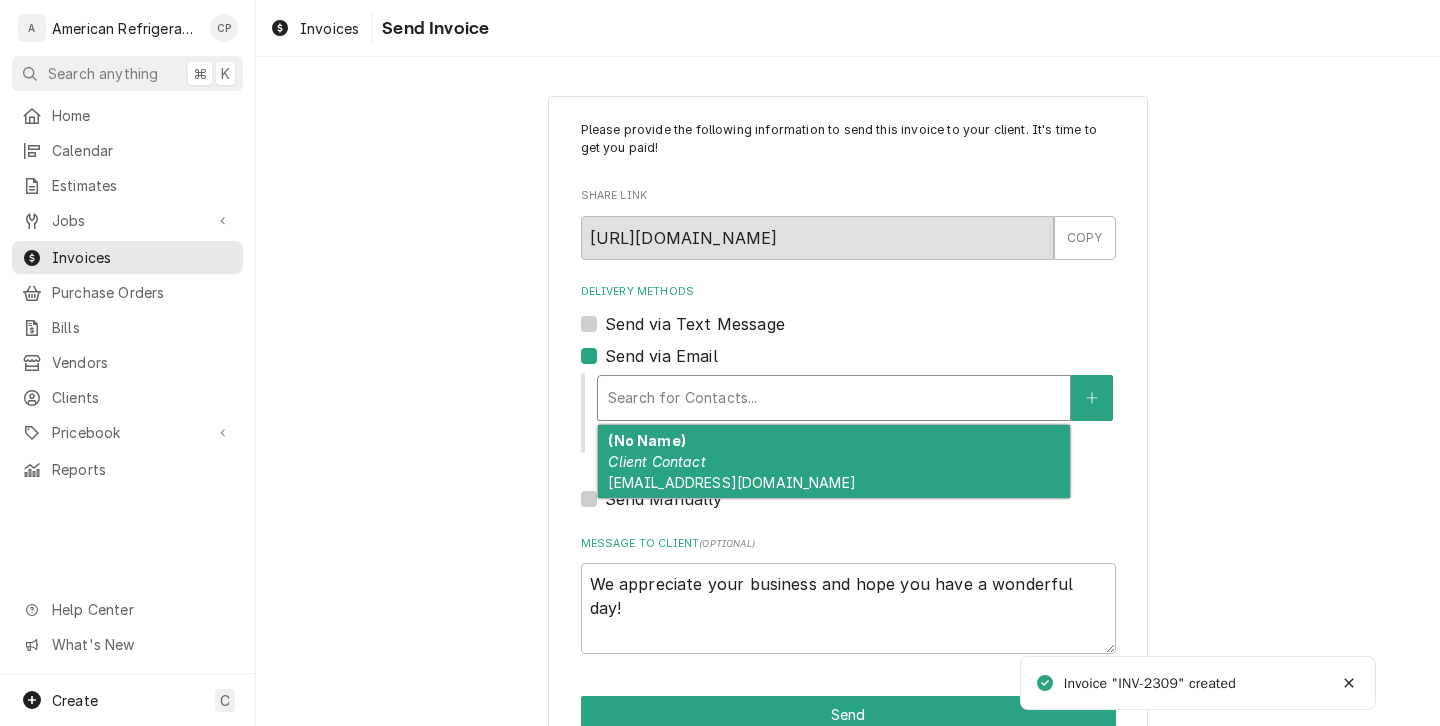 click at bounding box center [834, 398] 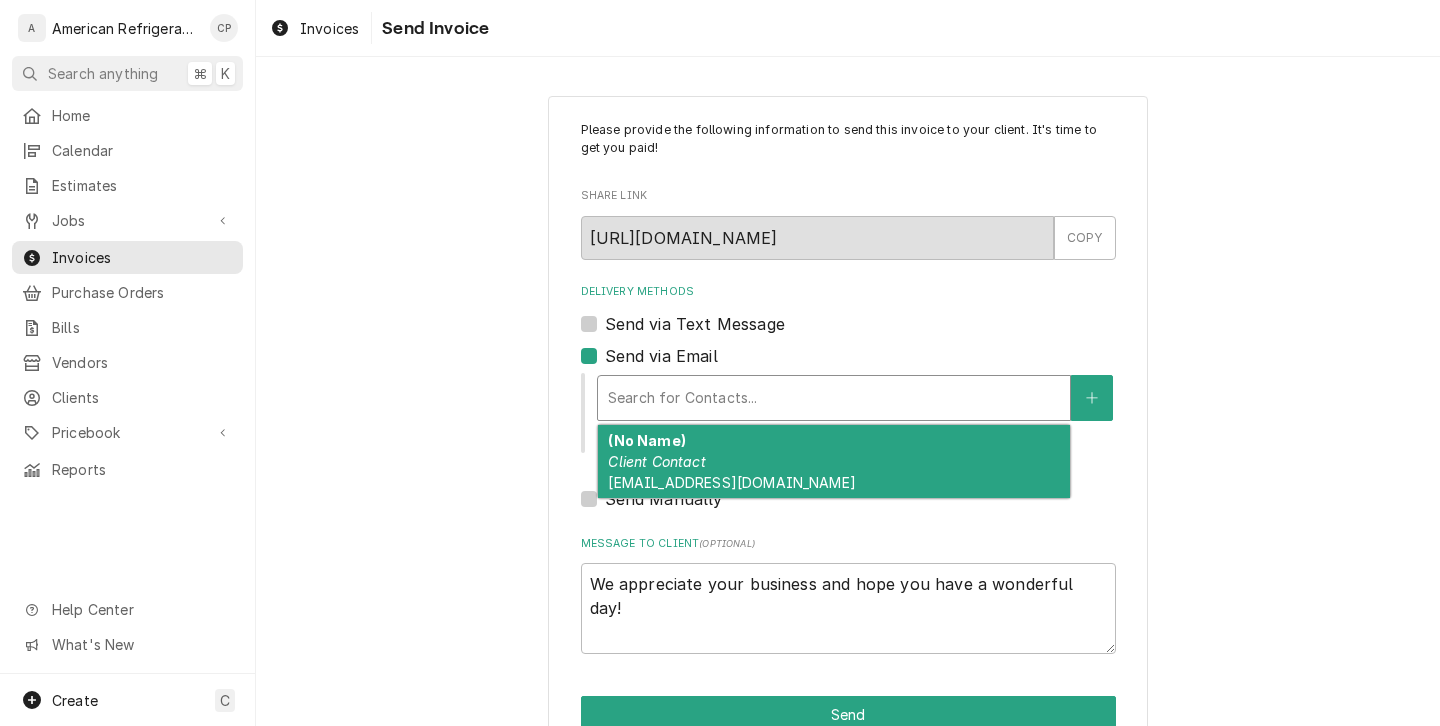 click on "Client Contact" at bounding box center (656, 461) 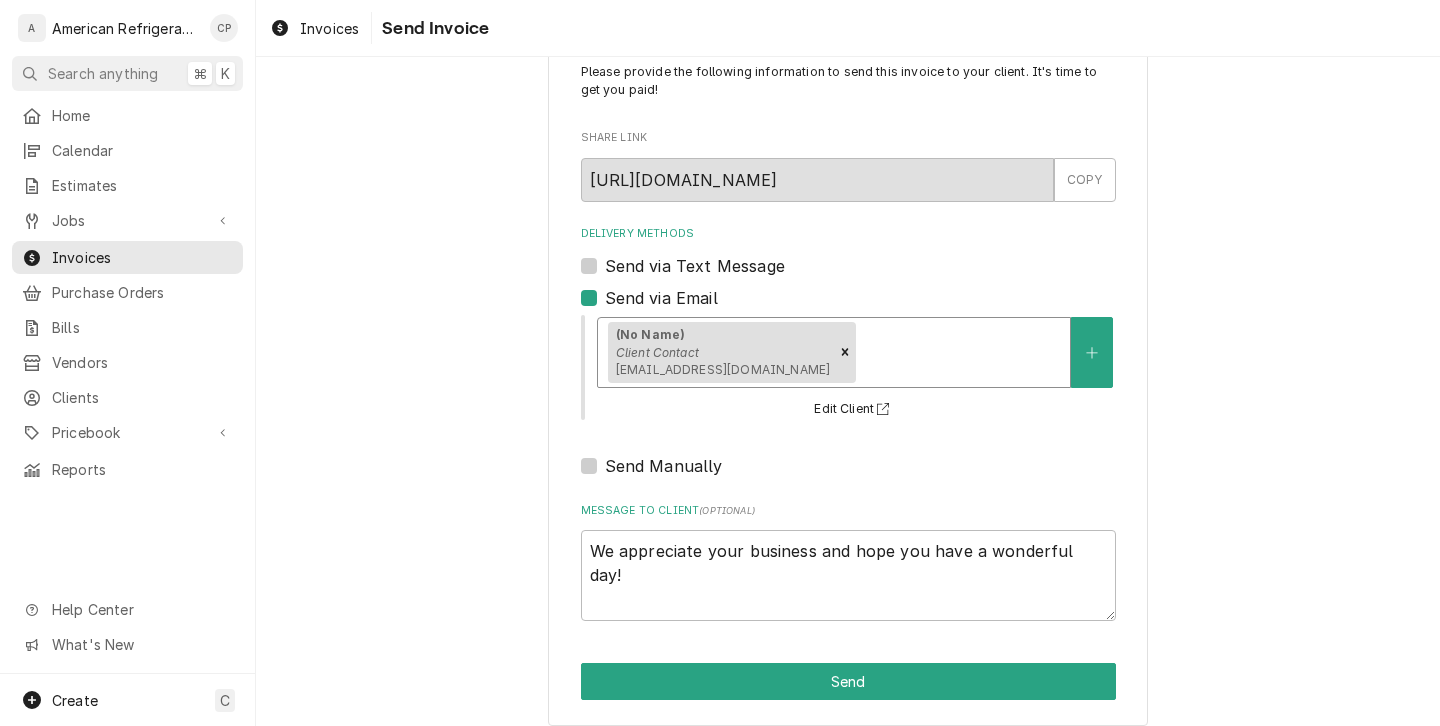 scroll, scrollTop: 77, scrollLeft: 0, axis: vertical 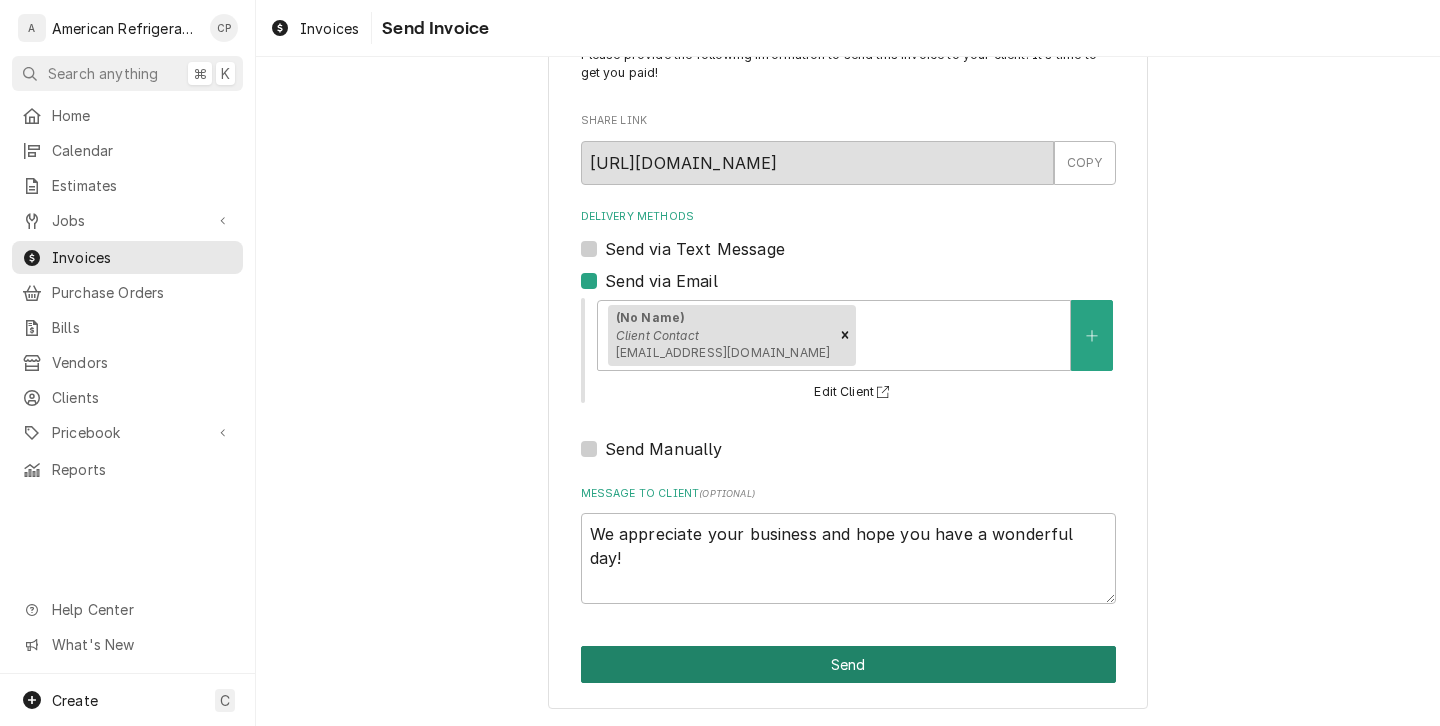 click on "Send" at bounding box center (848, 664) 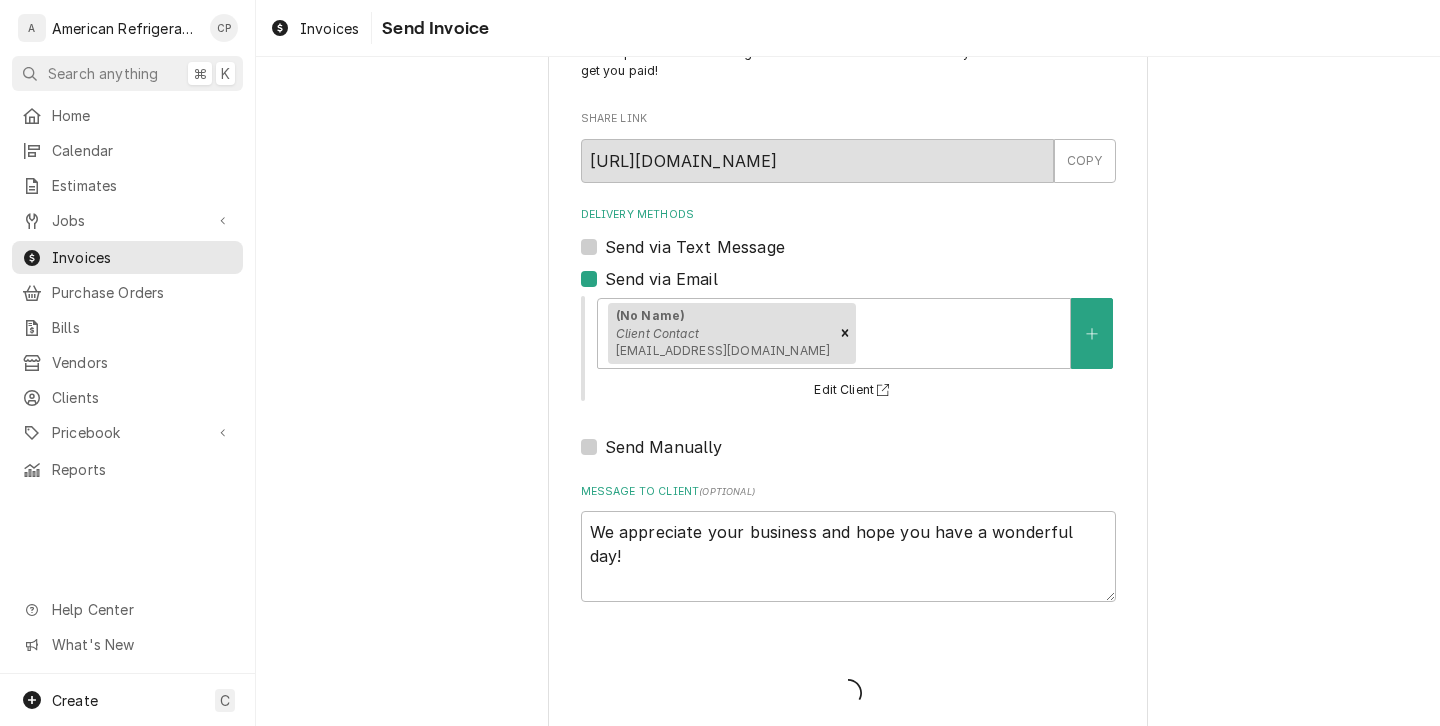 type on "x" 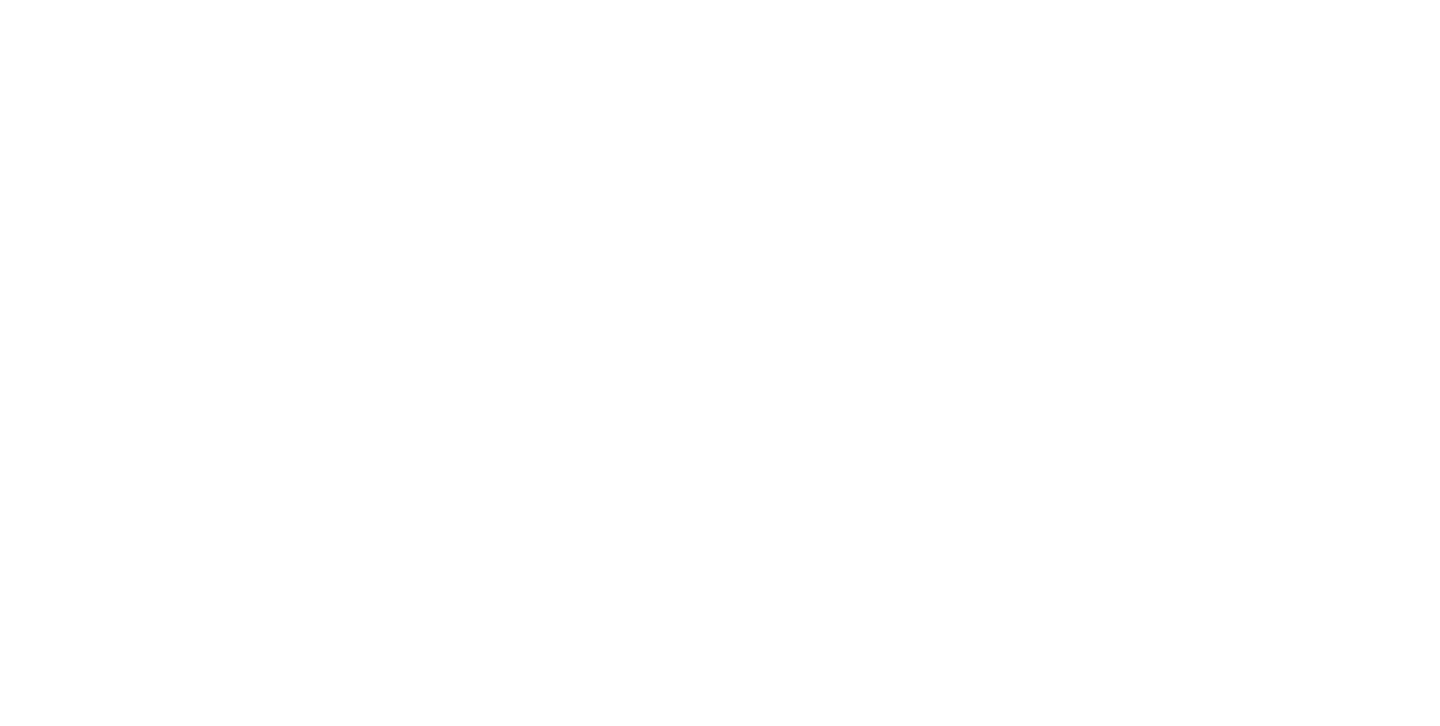 scroll, scrollTop: 0, scrollLeft: 0, axis: both 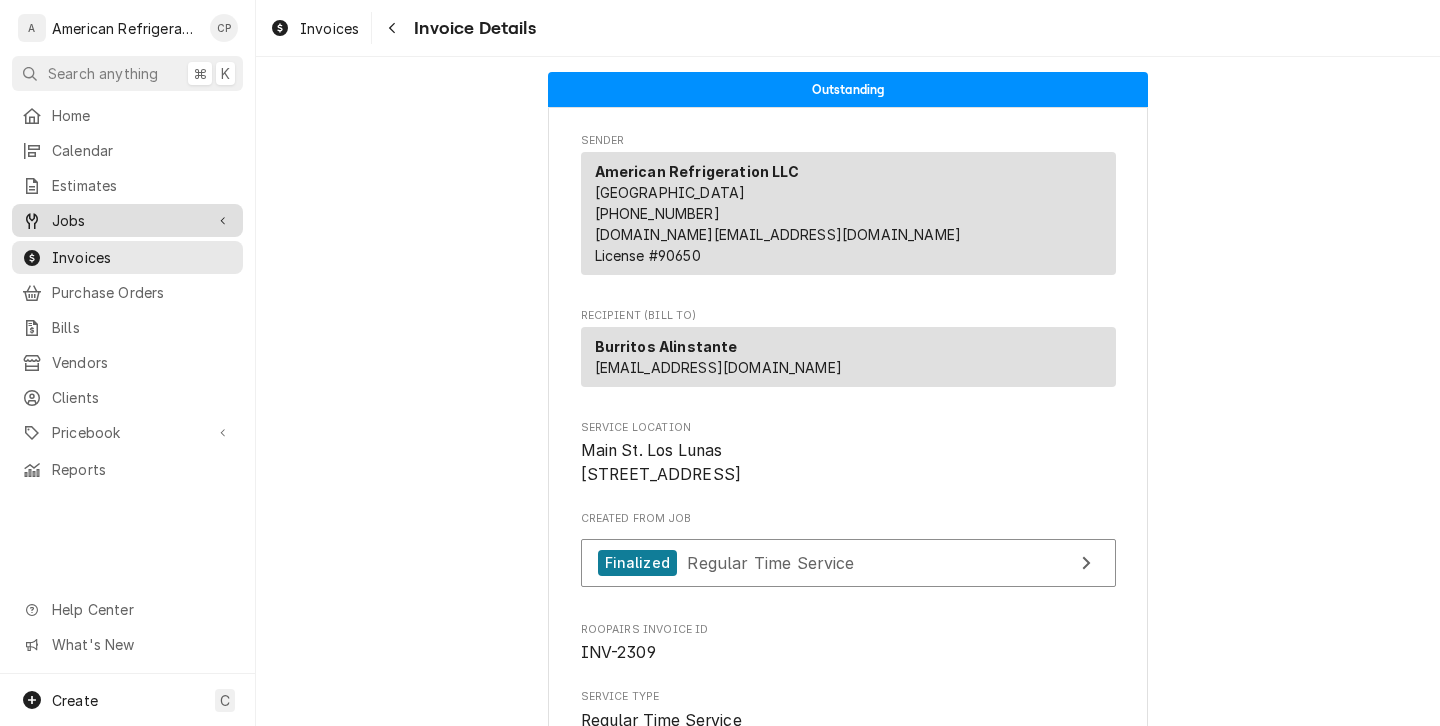 click on "Jobs" at bounding box center [127, 220] 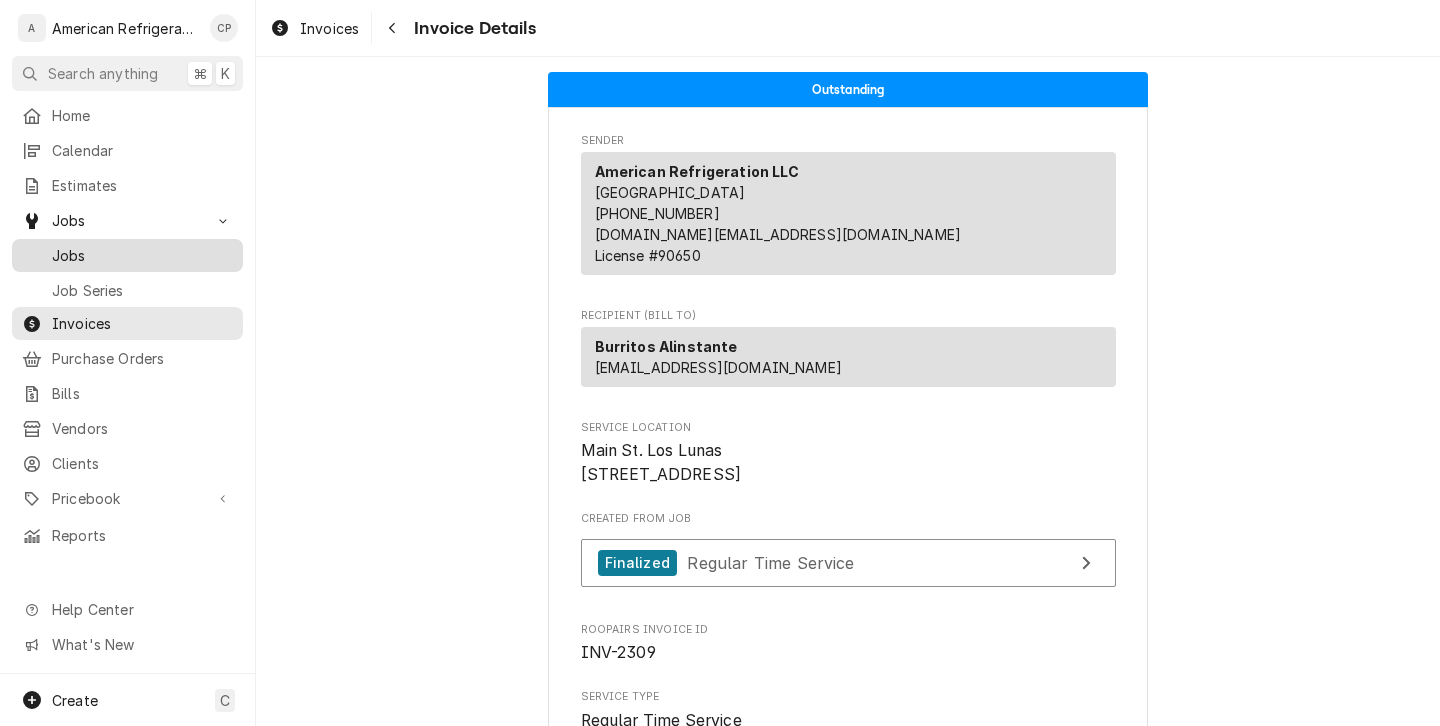 click on "Jobs" at bounding box center [142, 255] 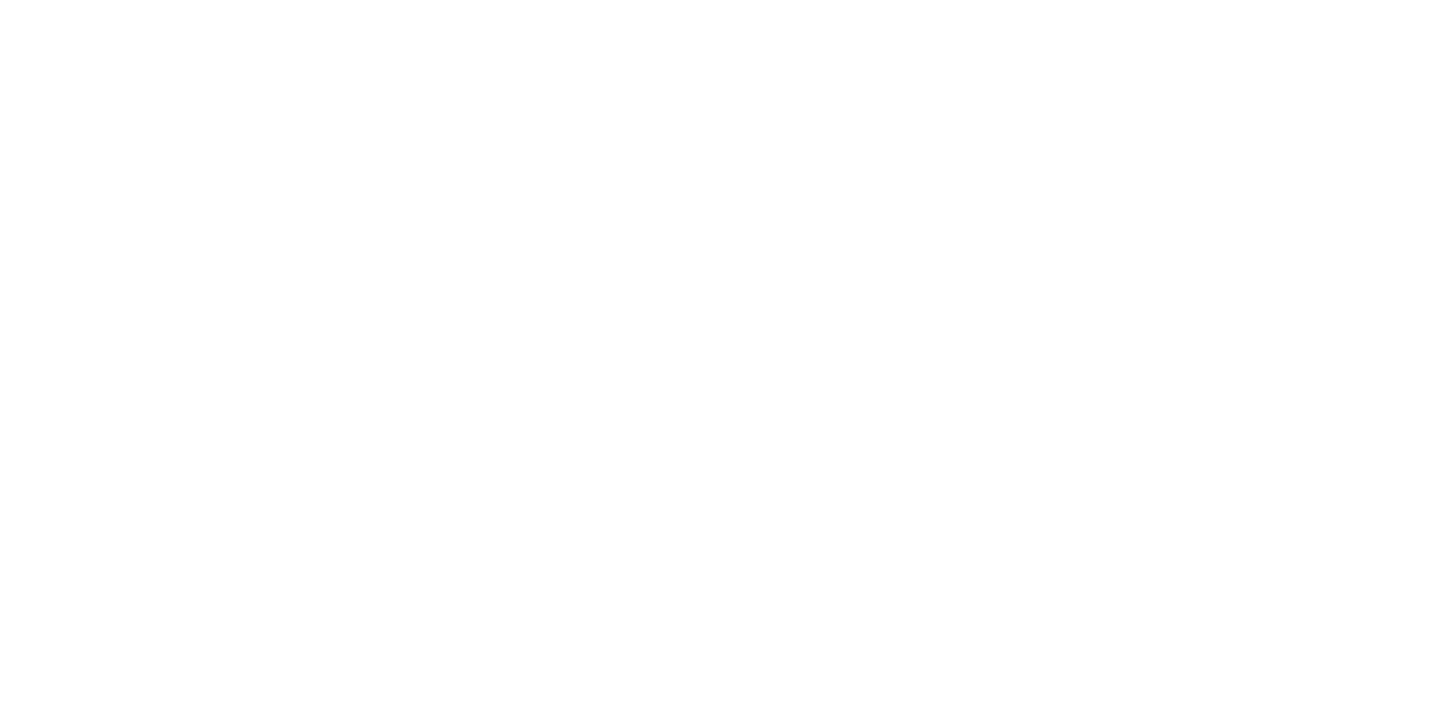 scroll, scrollTop: 0, scrollLeft: 0, axis: both 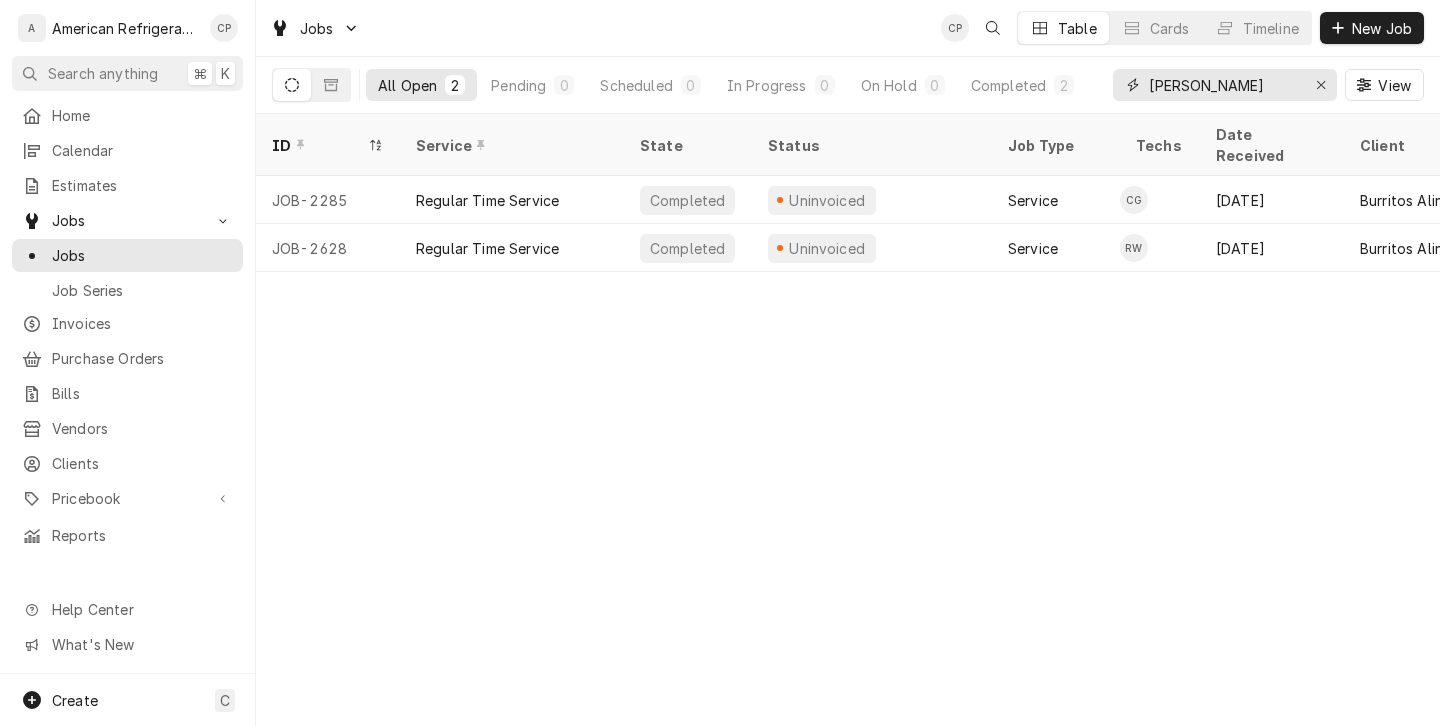 click on "[PERSON_NAME]" at bounding box center [1224, 85] 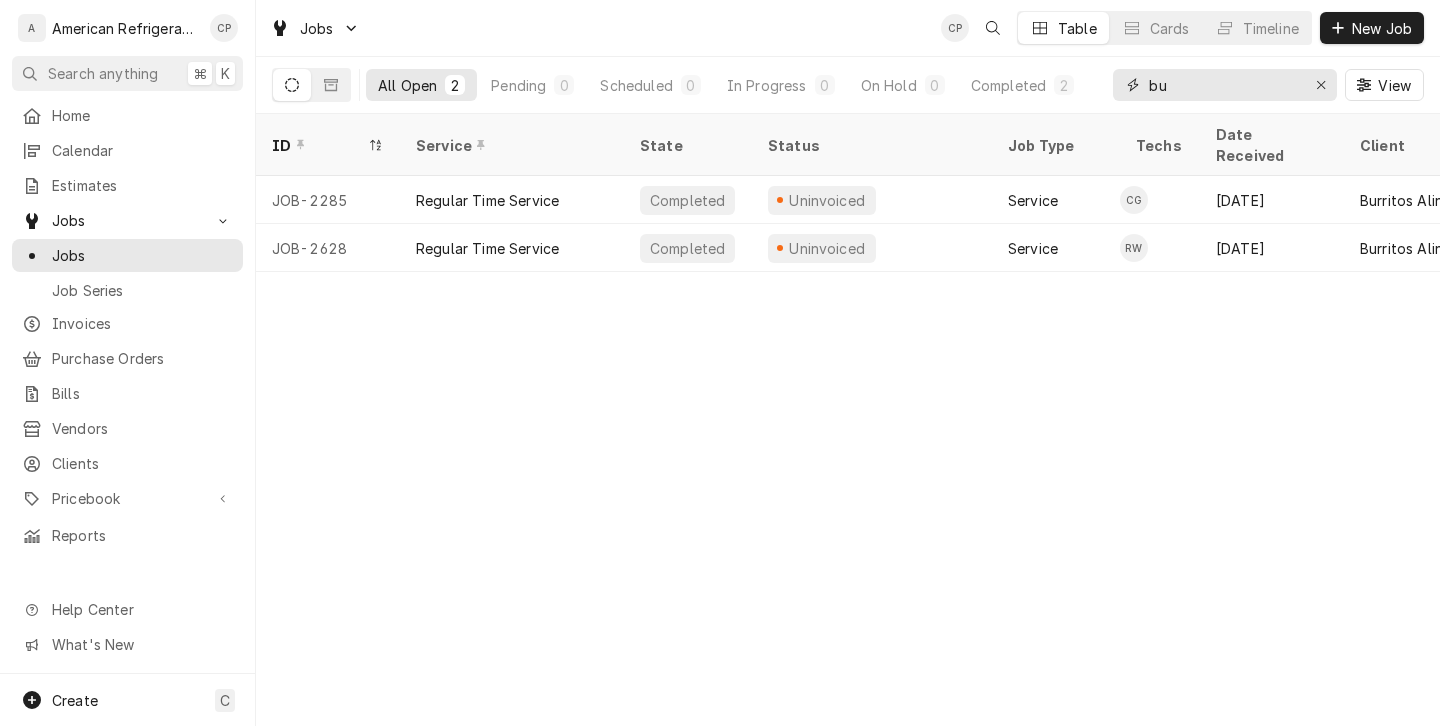 type on "b" 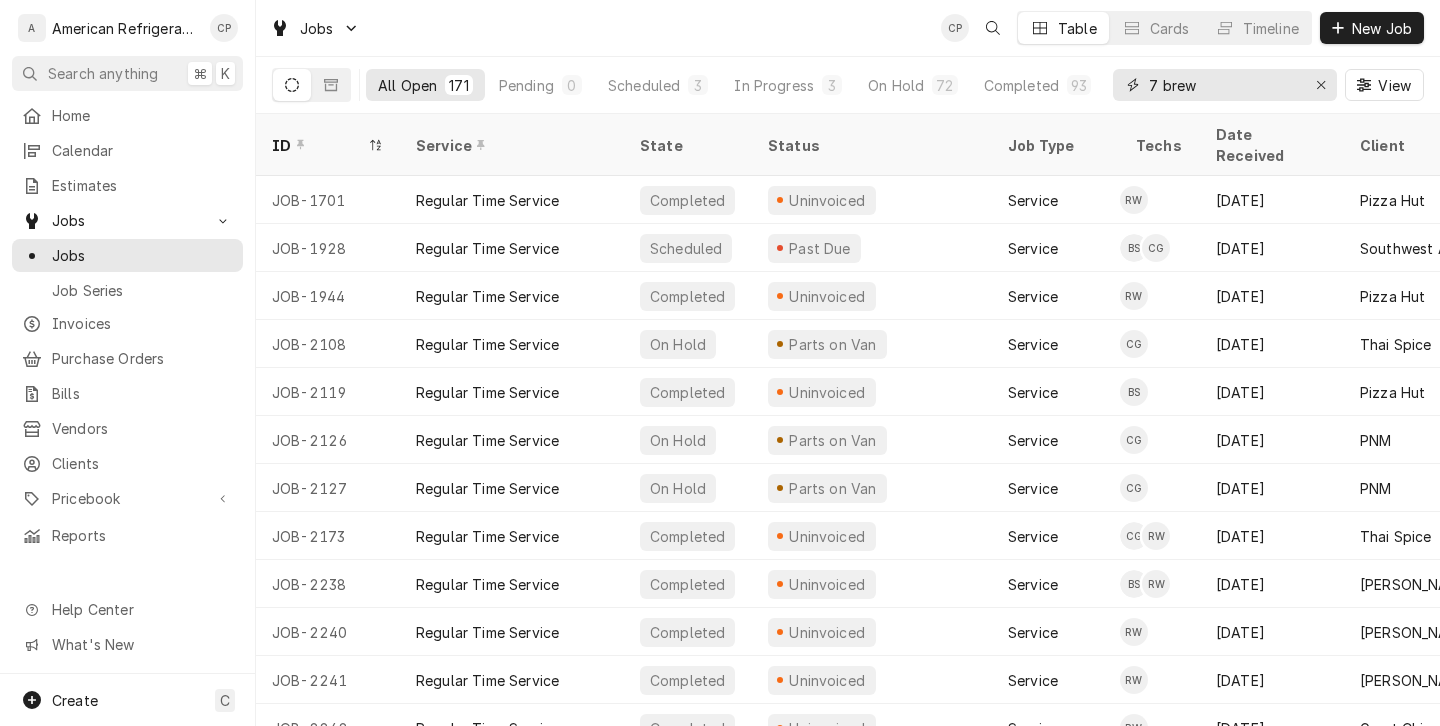 type on "7 brew" 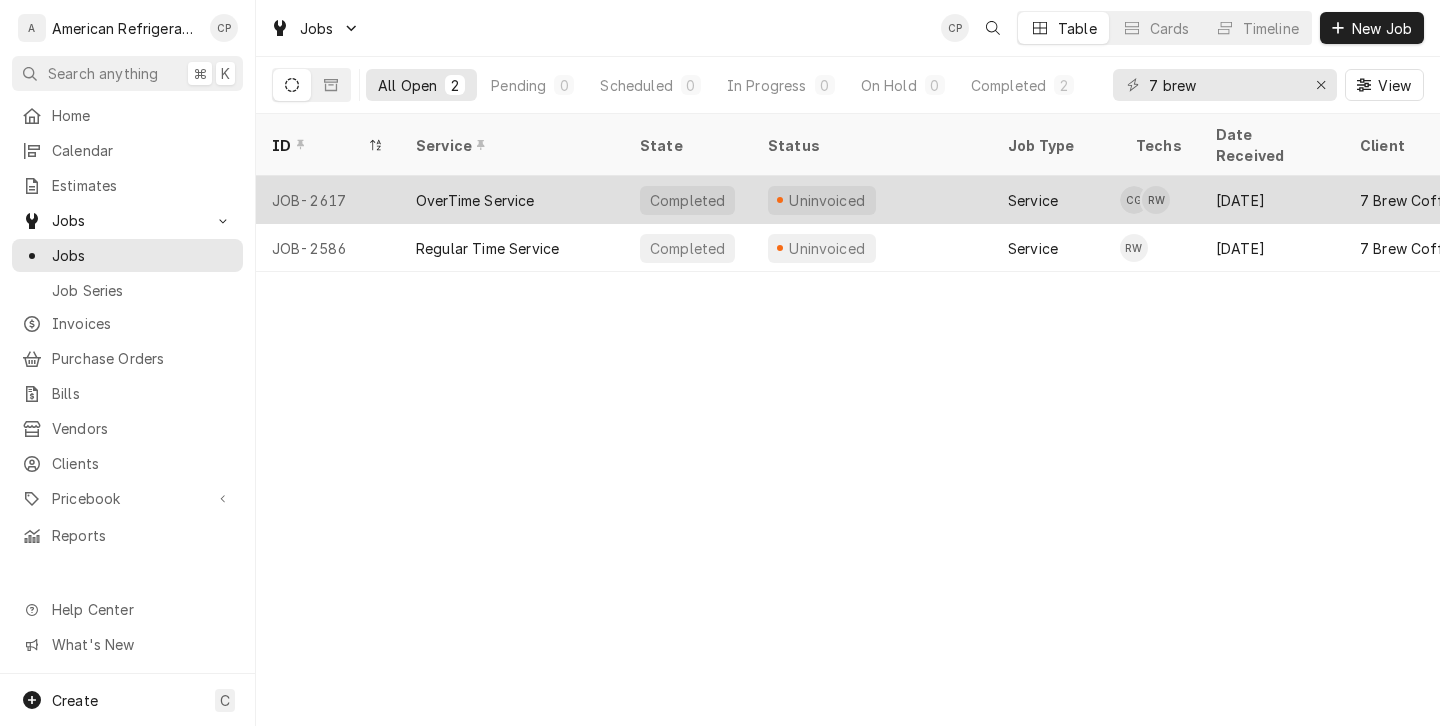 click on "Uninvoiced" at bounding box center [872, 200] 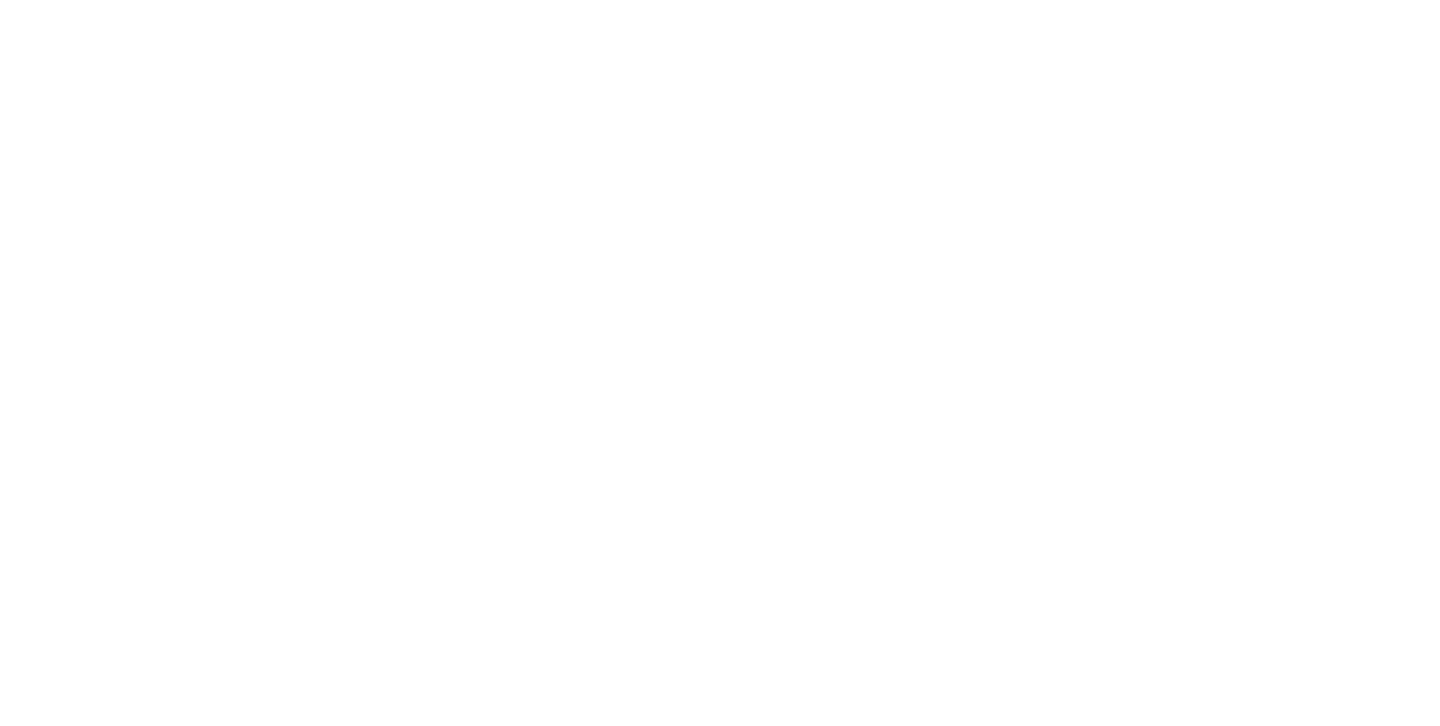 scroll, scrollTop: 0, scrollLeft: 0, axis: both 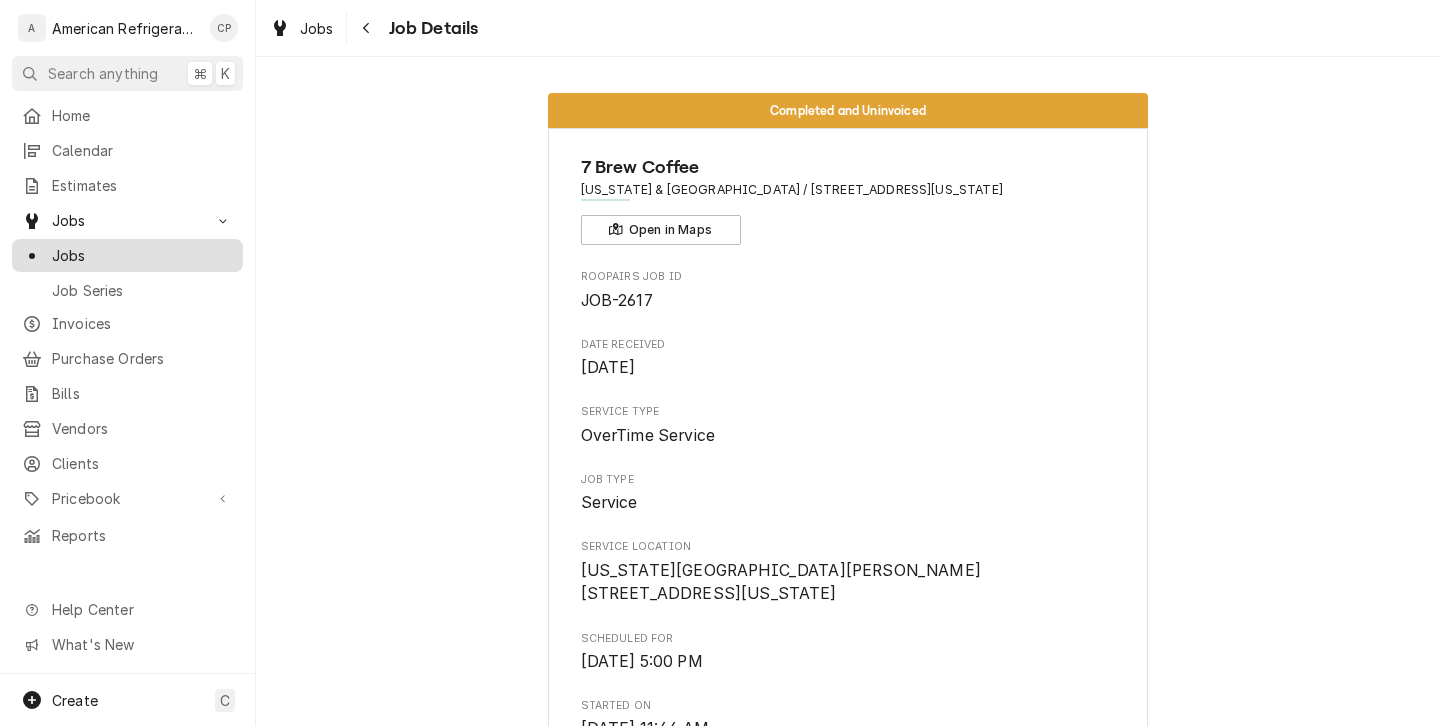 click on "Jobs" at bounding box center [142, 255] 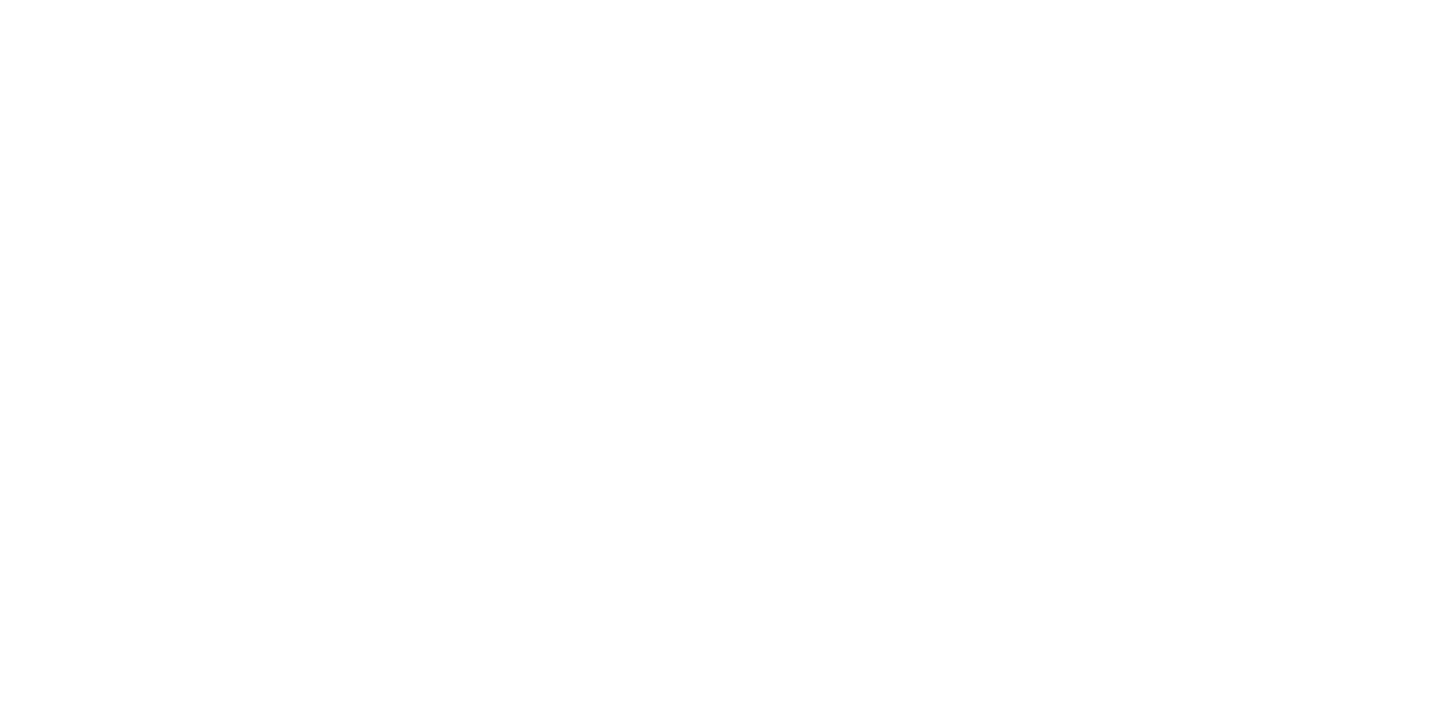 scroll, scrollTop: 0, scrollLeft: 0, axis: both 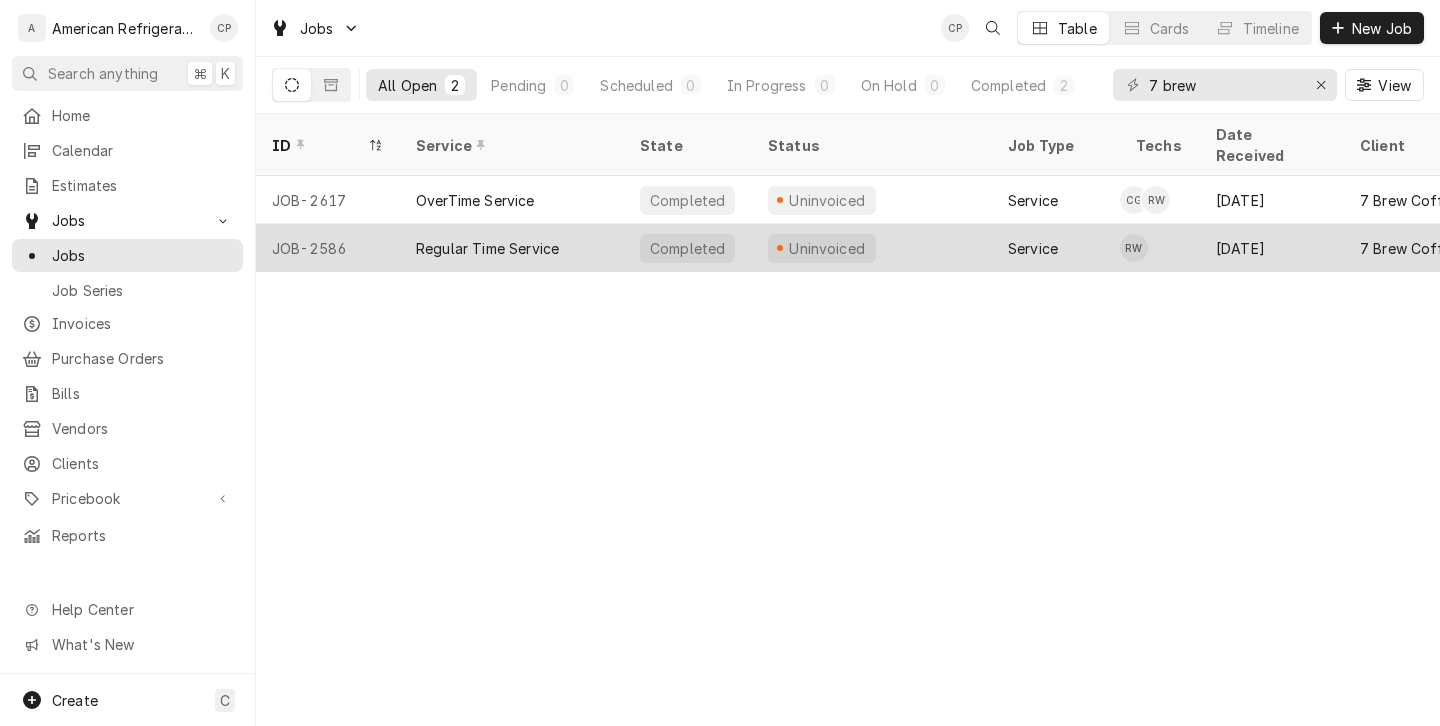 click on "RW" at bounding box center (1160, 248) 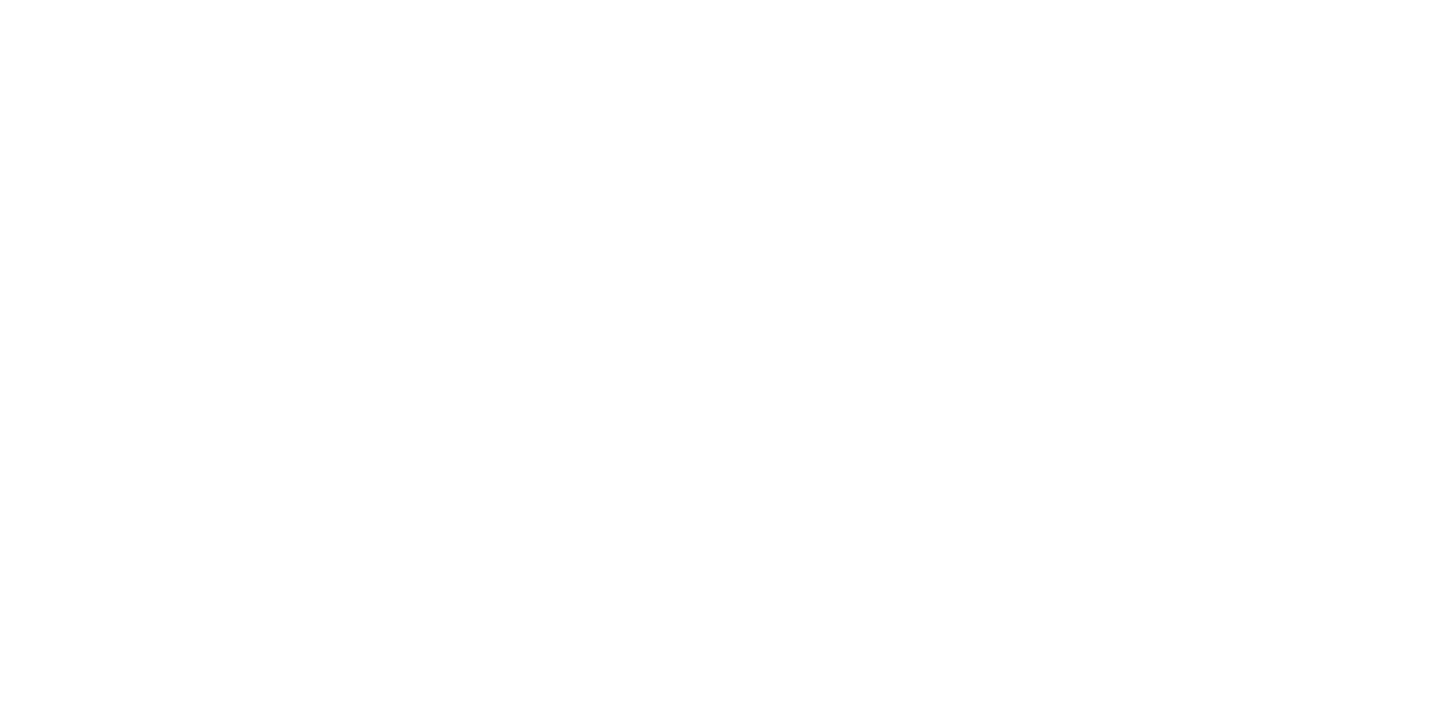 scroll, scrollTop: 0, scrollLeft: 0, axis: both 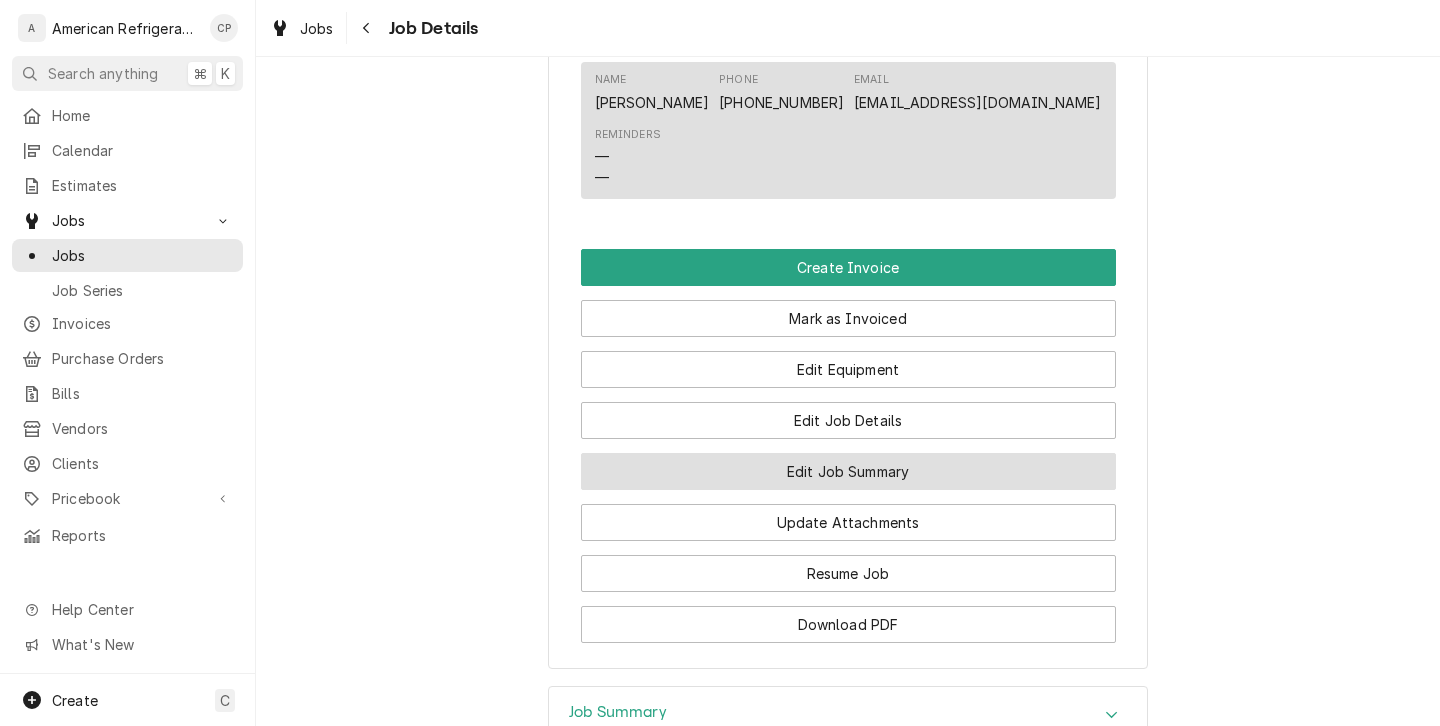 click on "Edit Job Summary" at bounding box center [848, 471] 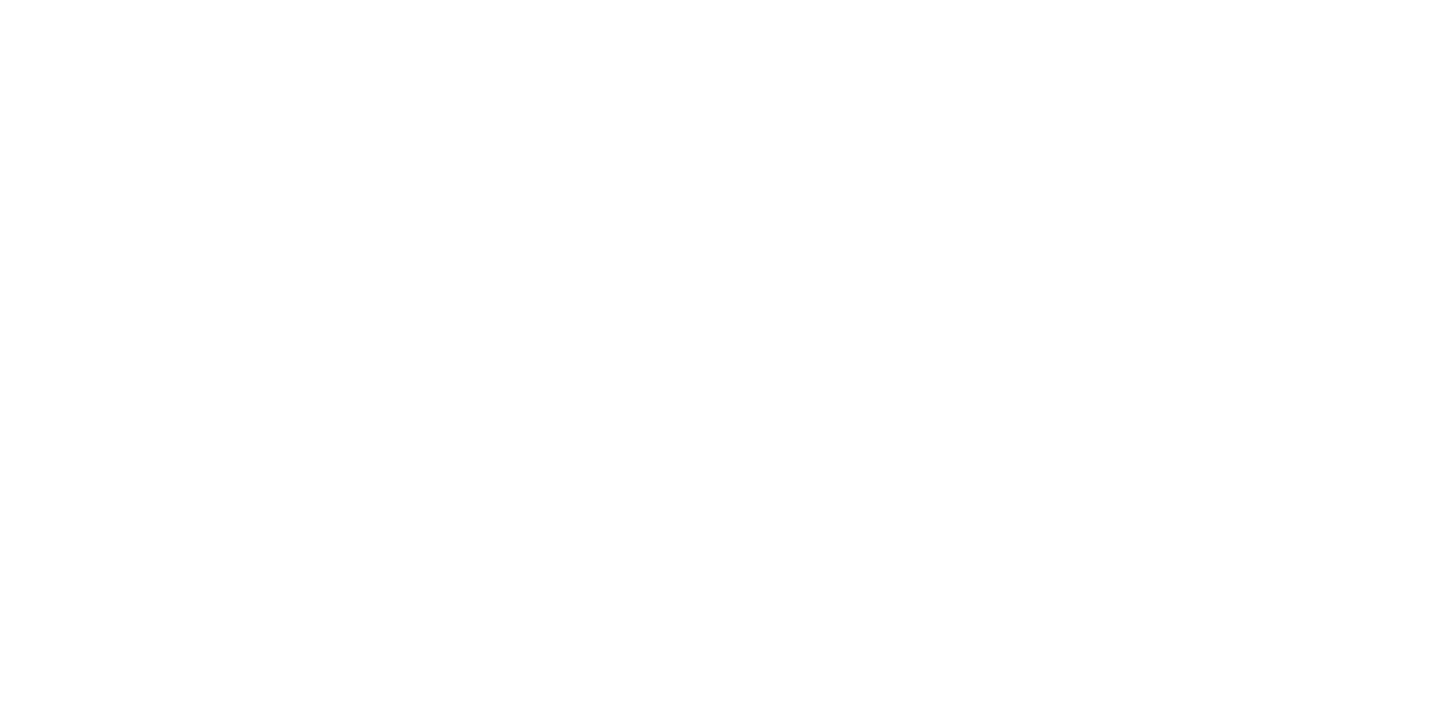 scroll, scrollTop: 0, scrollLeft: 0, axis: both 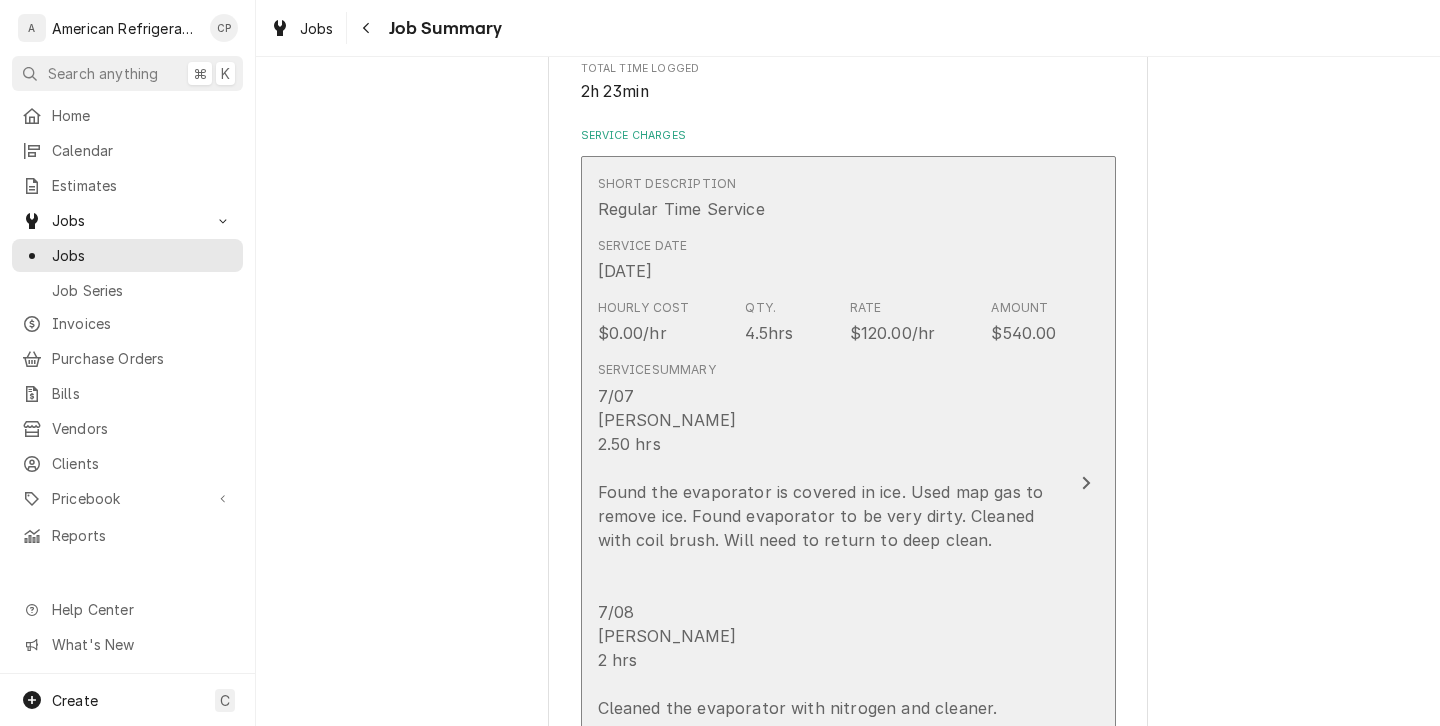 click on "7/07
[PERSON_NAME]
2.50 hrs
Found the evaporator is covered in ice. Used map gas to remove ice. Found evaporator to be very dirty. Cleaned with coil brush. Will need to return to deep clean.
7/08
[PERSON_NAME]
2 hrs
Cleaned the evaporator with nitrogen and cleaner. Cleaned out the condenser coils with nitrogen. Adjusted the tstat for deck to shut off at 36. Lowest i saw is 38 due to traffic in and out of the box." at bounding box center (827, 588) 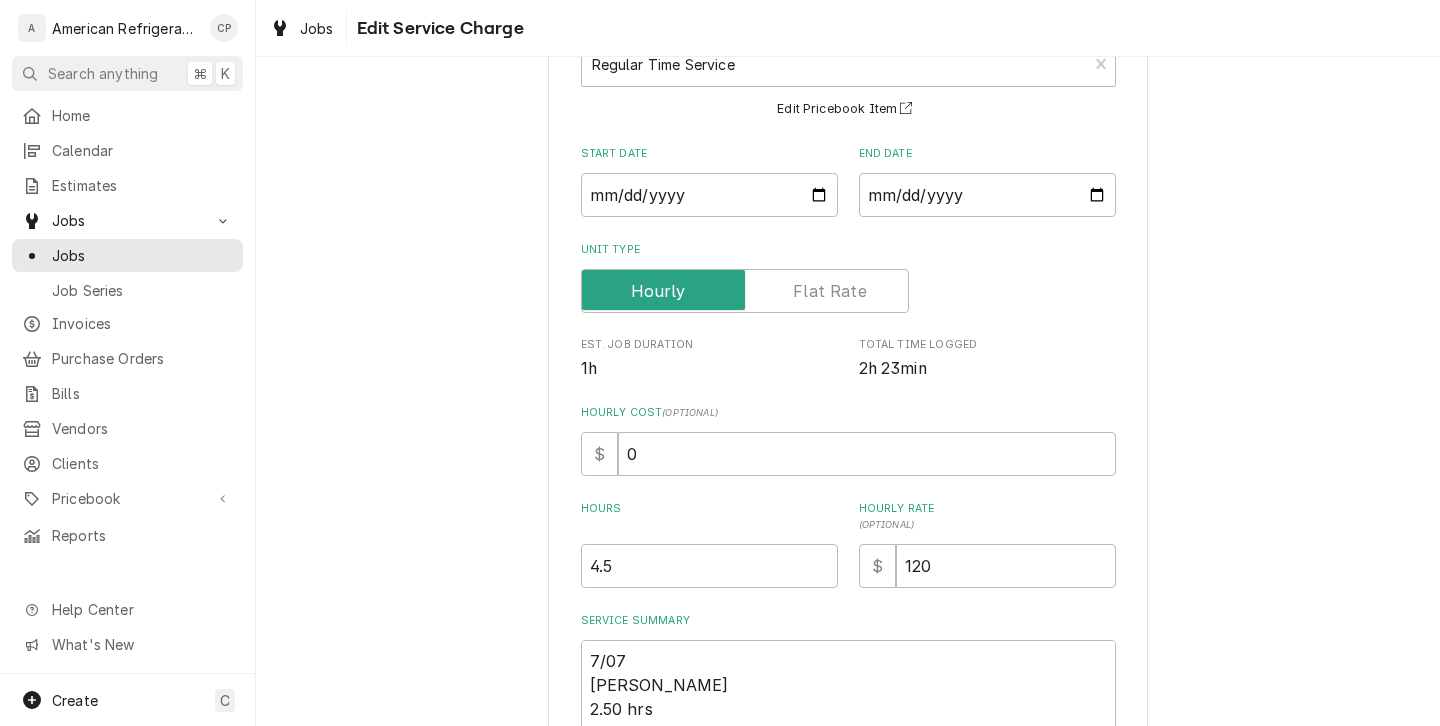 scroll, scrollTop: 160, scrollLeft: 0, axis: vertical 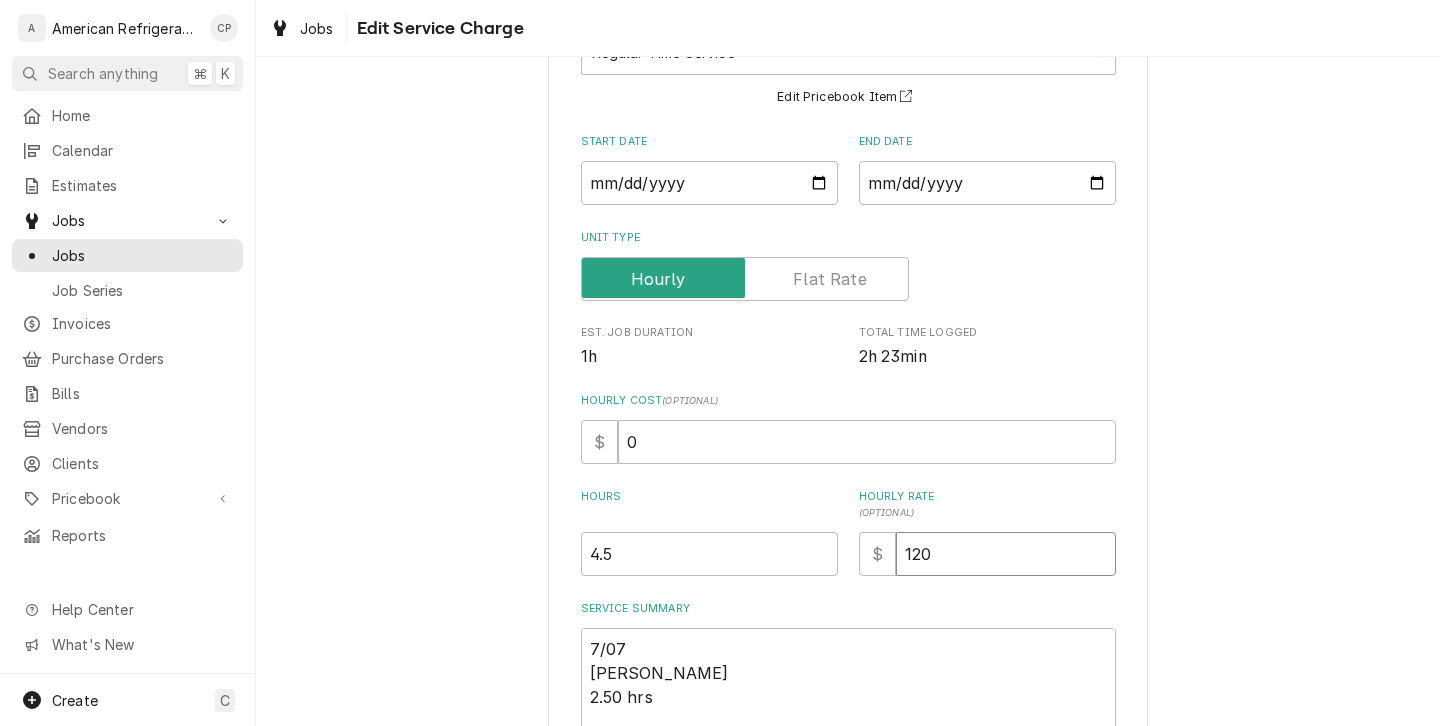click on "120" at bounding box center [1006, 554] 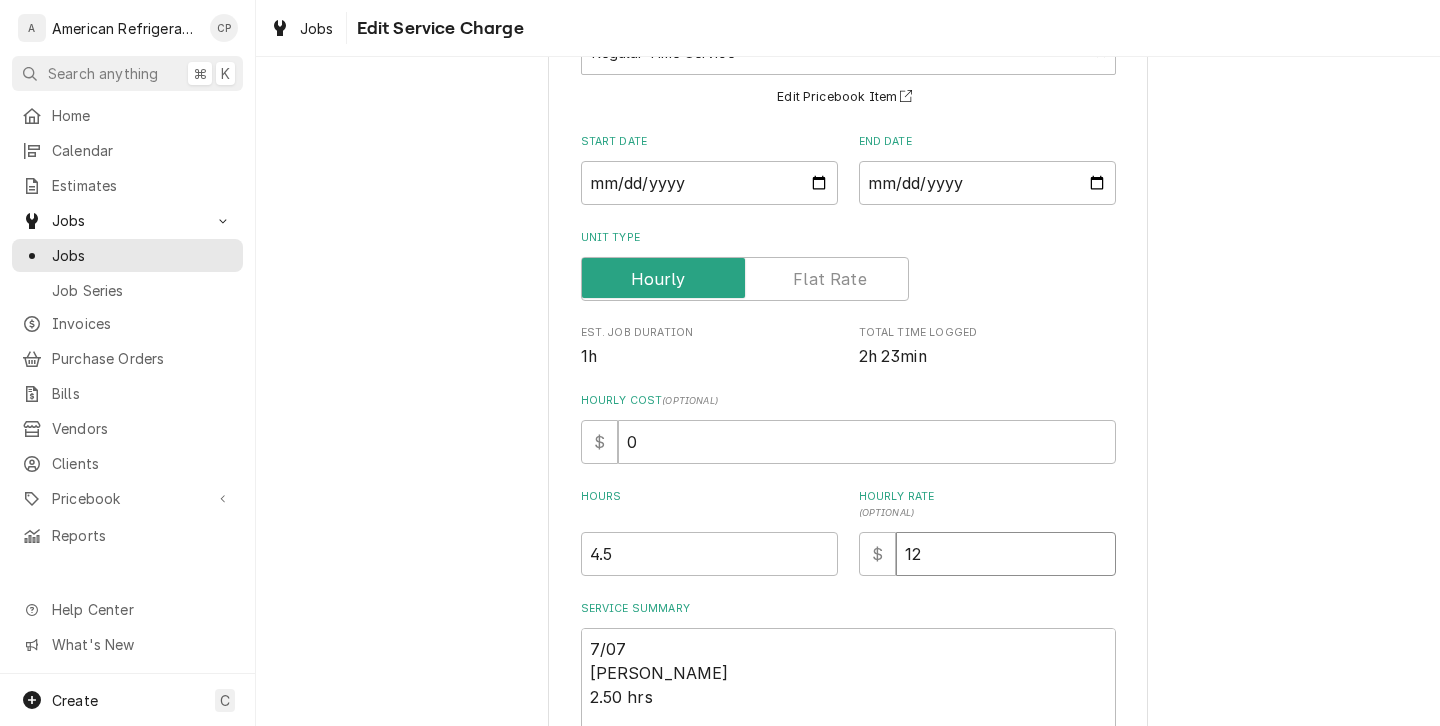 type on "x" 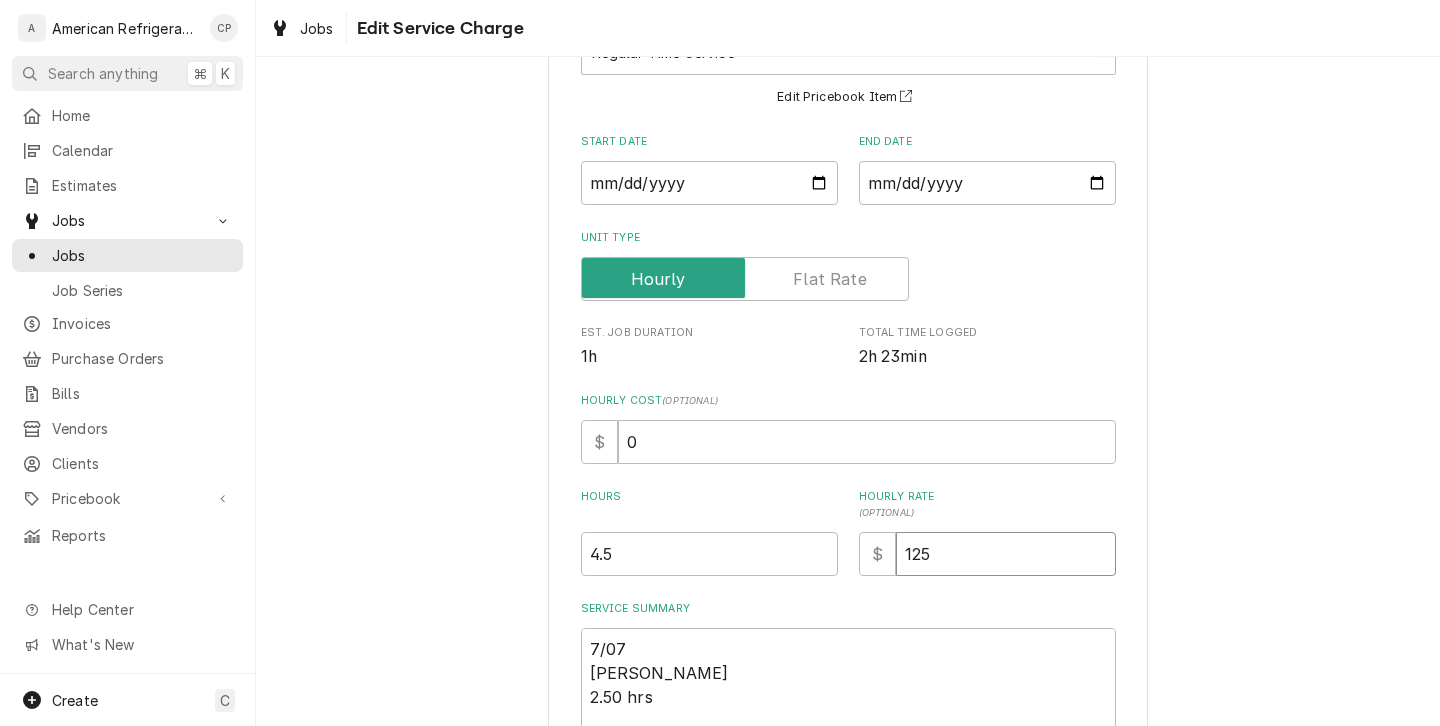 type on "125" 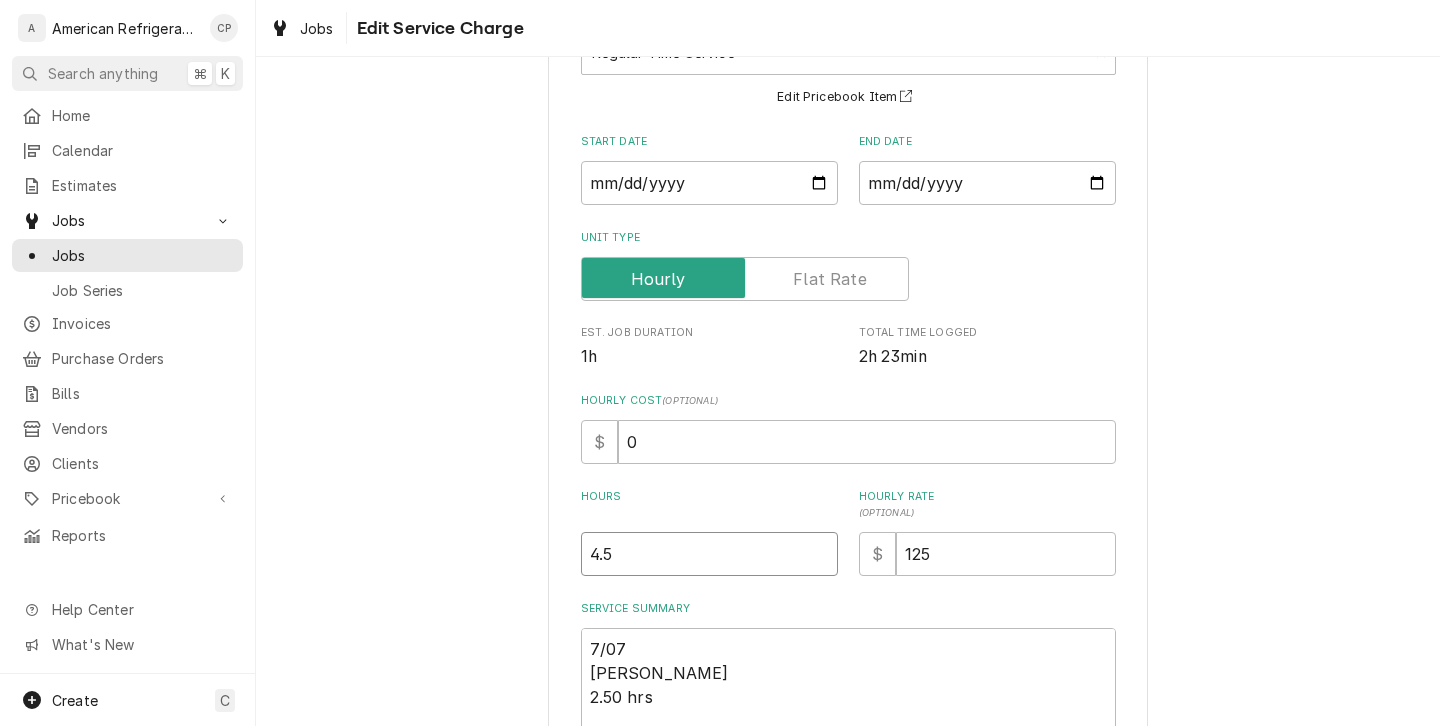 click on "4.5" at bounding box center [709, 554] 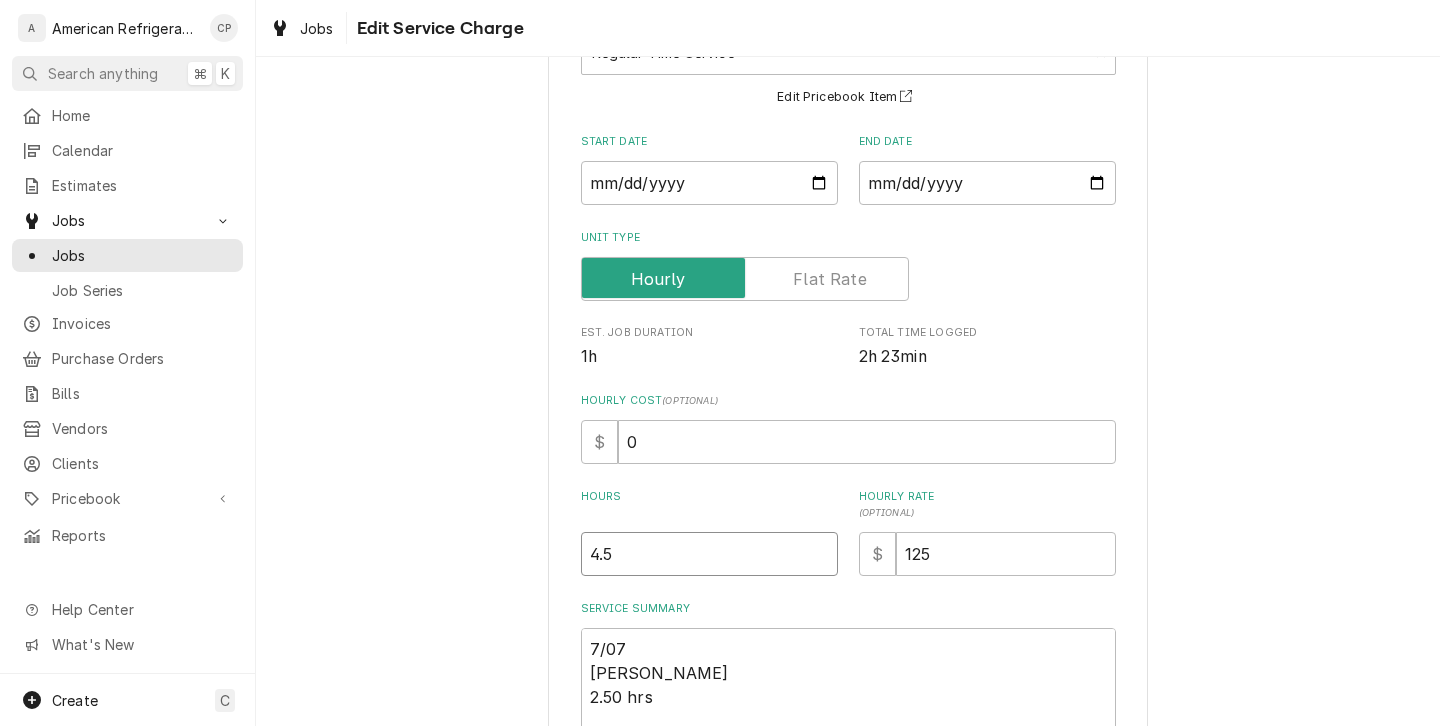 type on "x" 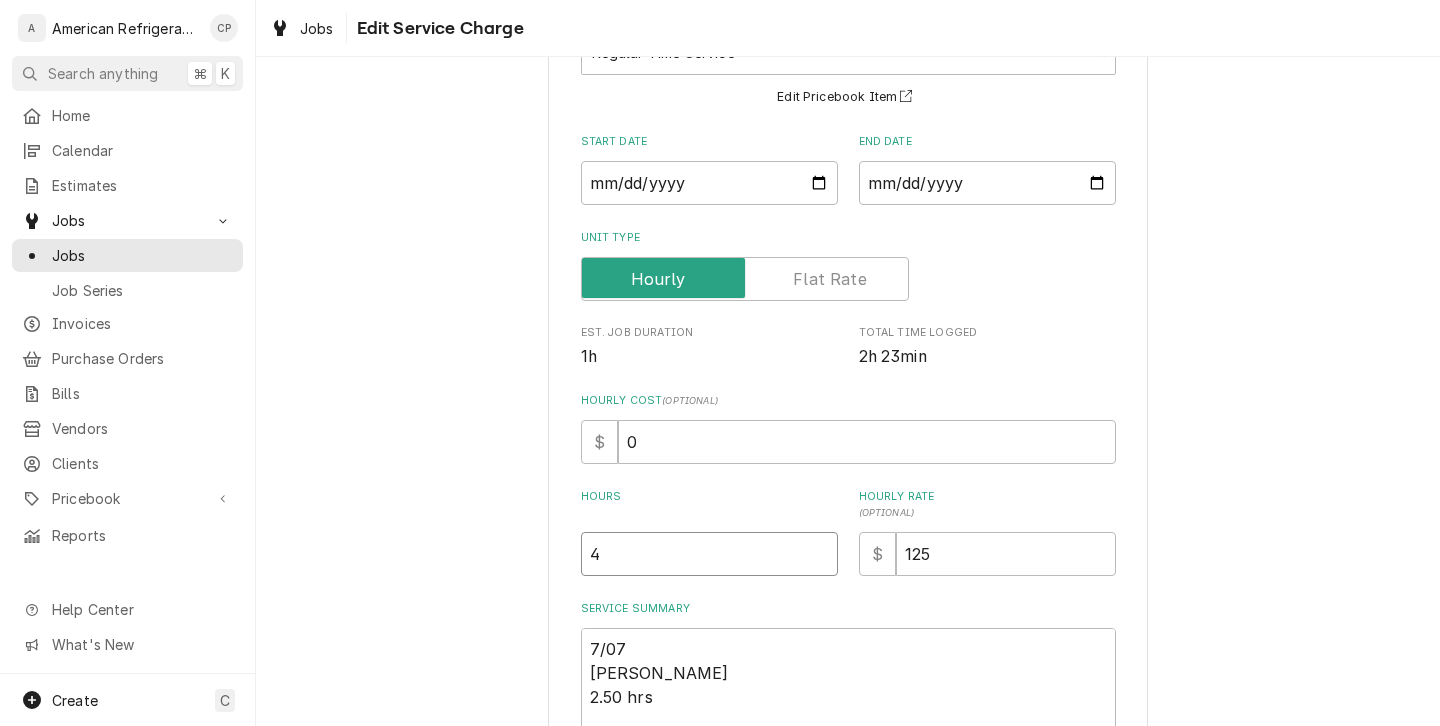 type on "x" 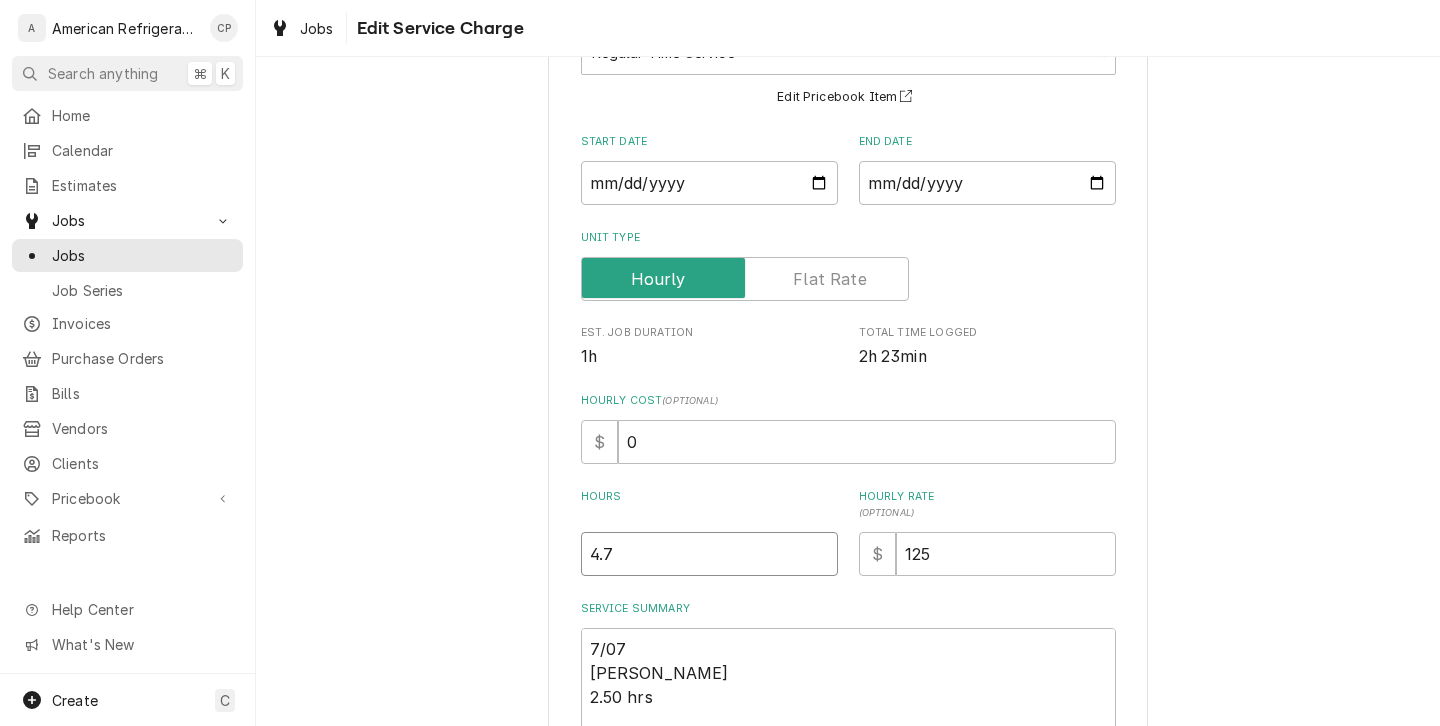 type on "x" 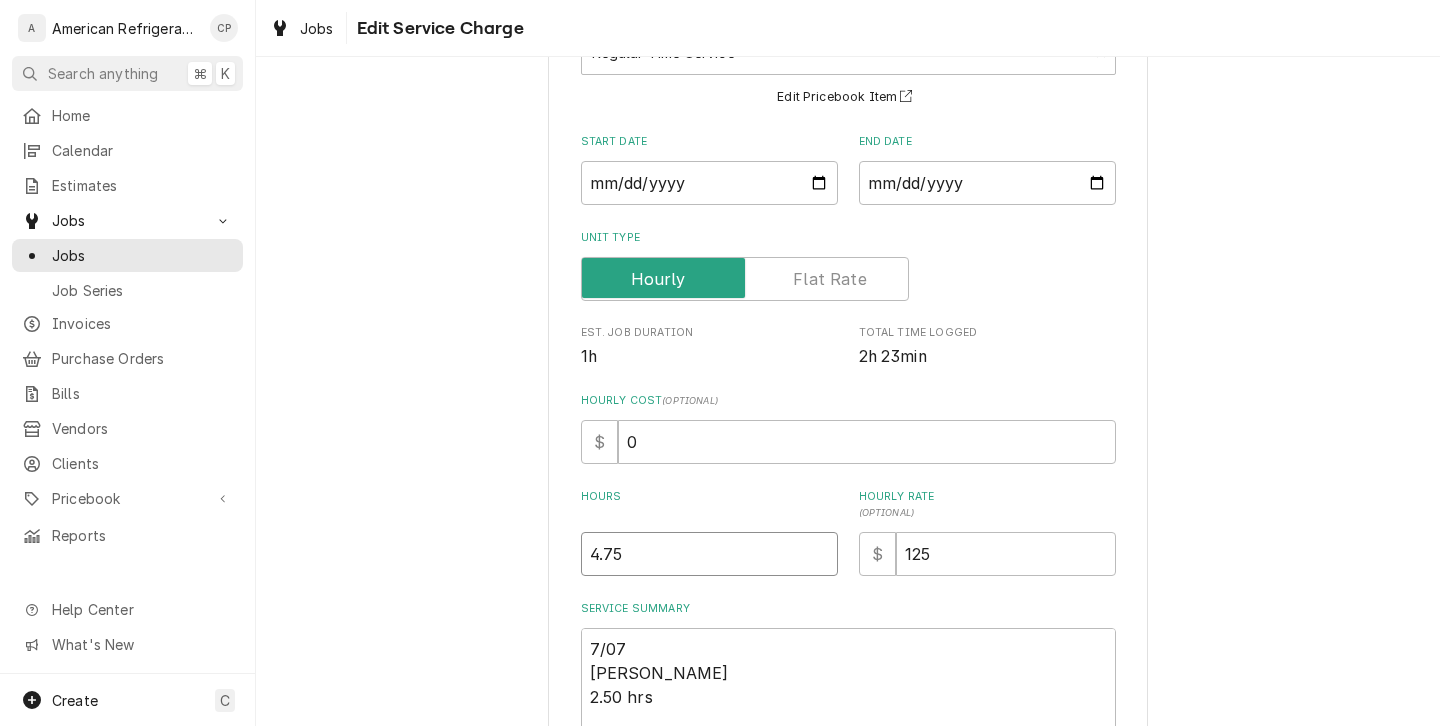 type on "4.75" 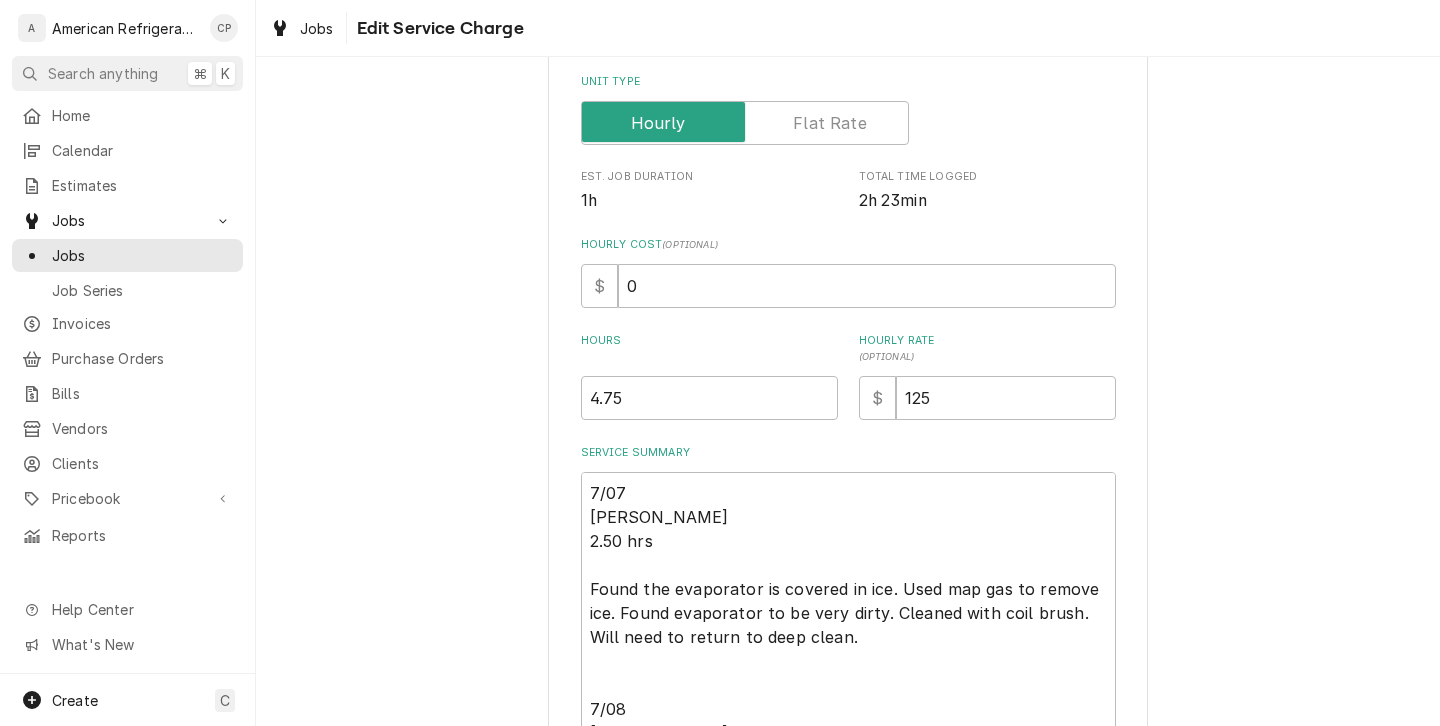 scroll, scrollTop: 350, scrollLeft: 0, axis: vertical 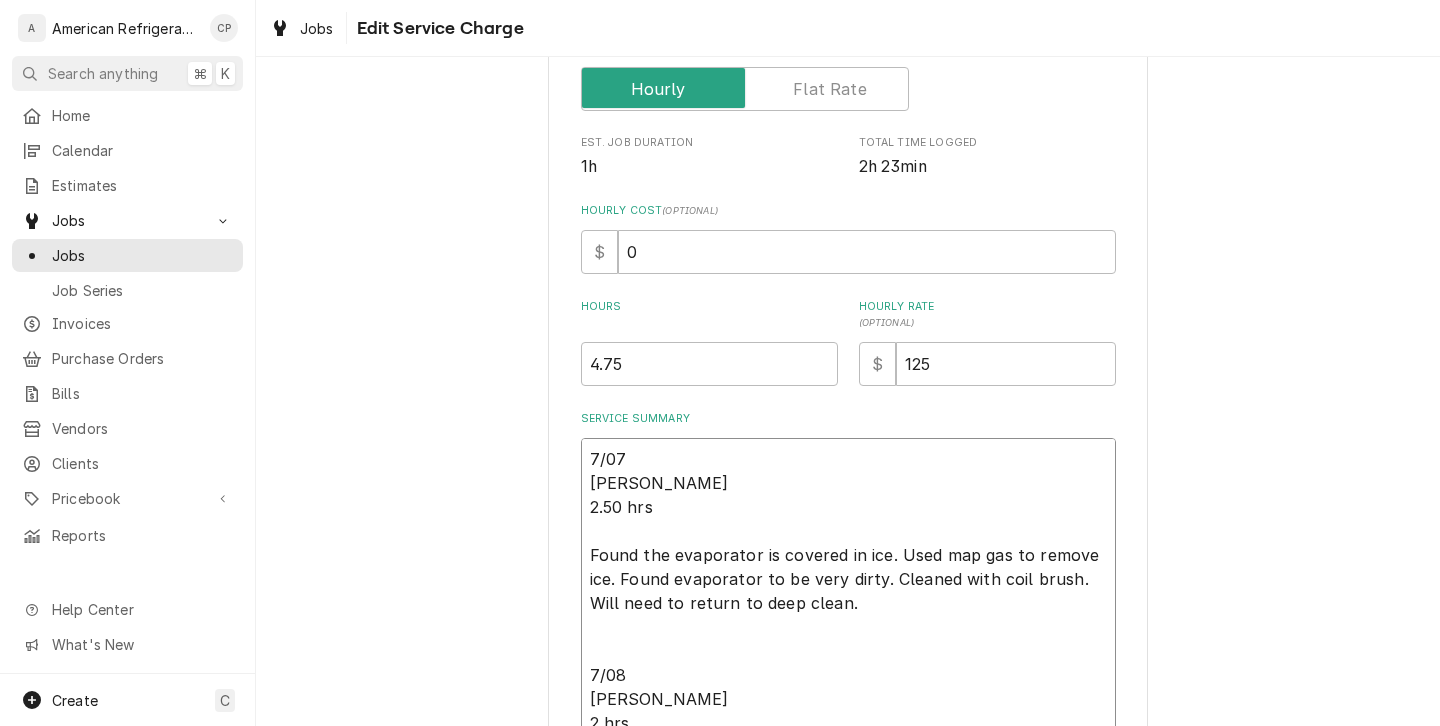click on "7/07
Richard
2.50 hrs
Found the evaporator is covered in ice. Used map gas to remove ice. Found evaporator to be very dirty. Cleaned with coil brush. Will need to return to deep clean.
7/08
Richard
2 hrs
Cleaned the evaporator with nitrogen and cleaner. Cleaned out the condenser coils with nitrogen. Adjusted the tstat for deck to shut off at 36. Lowest i saw is 38 due to traffic in and out of the box." at bounding box center (848, 639) 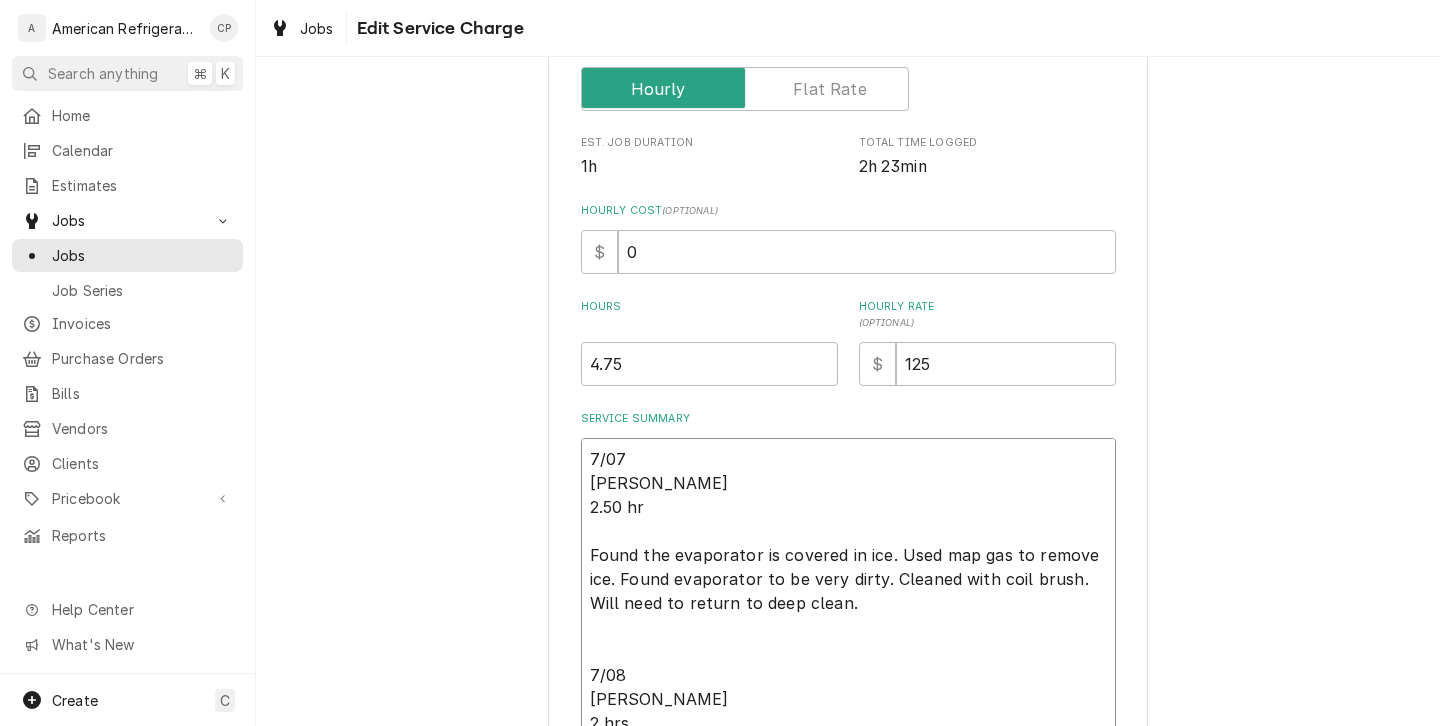 type on "x" 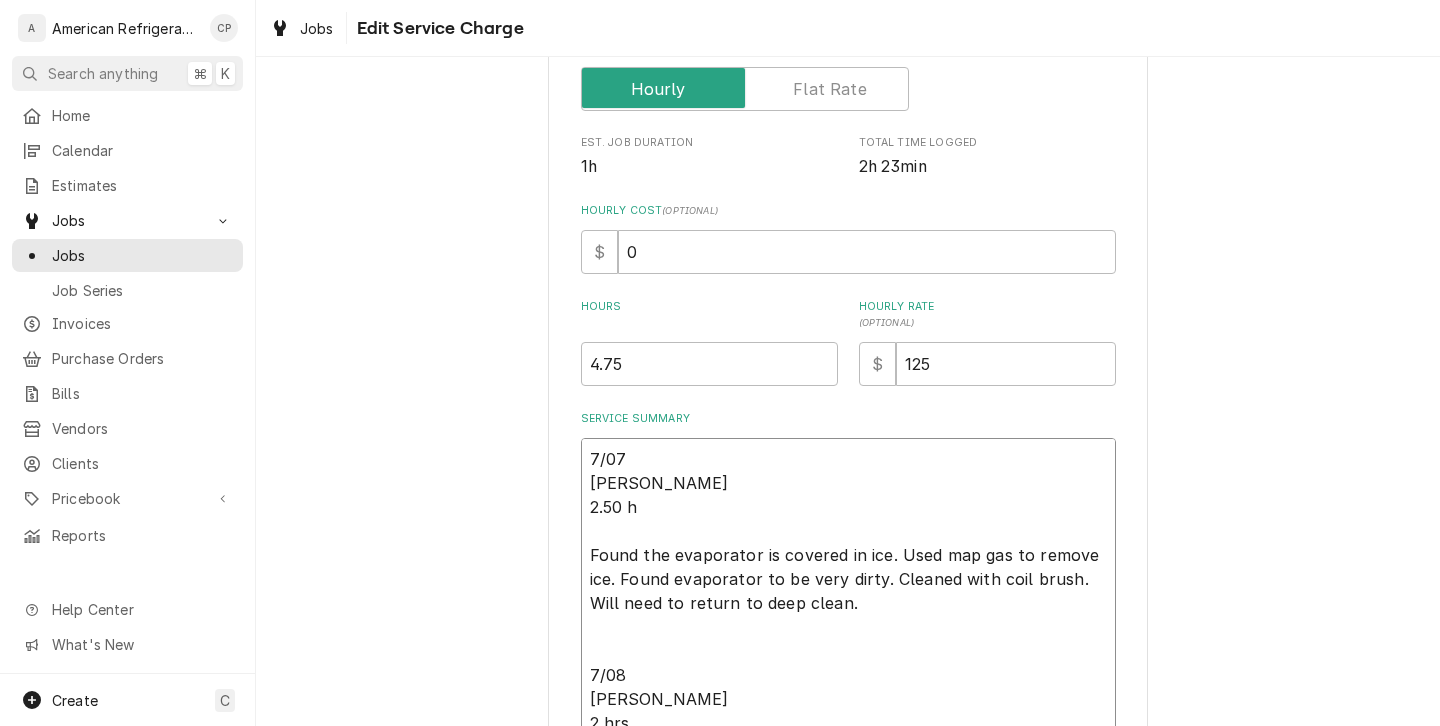 type on "x" 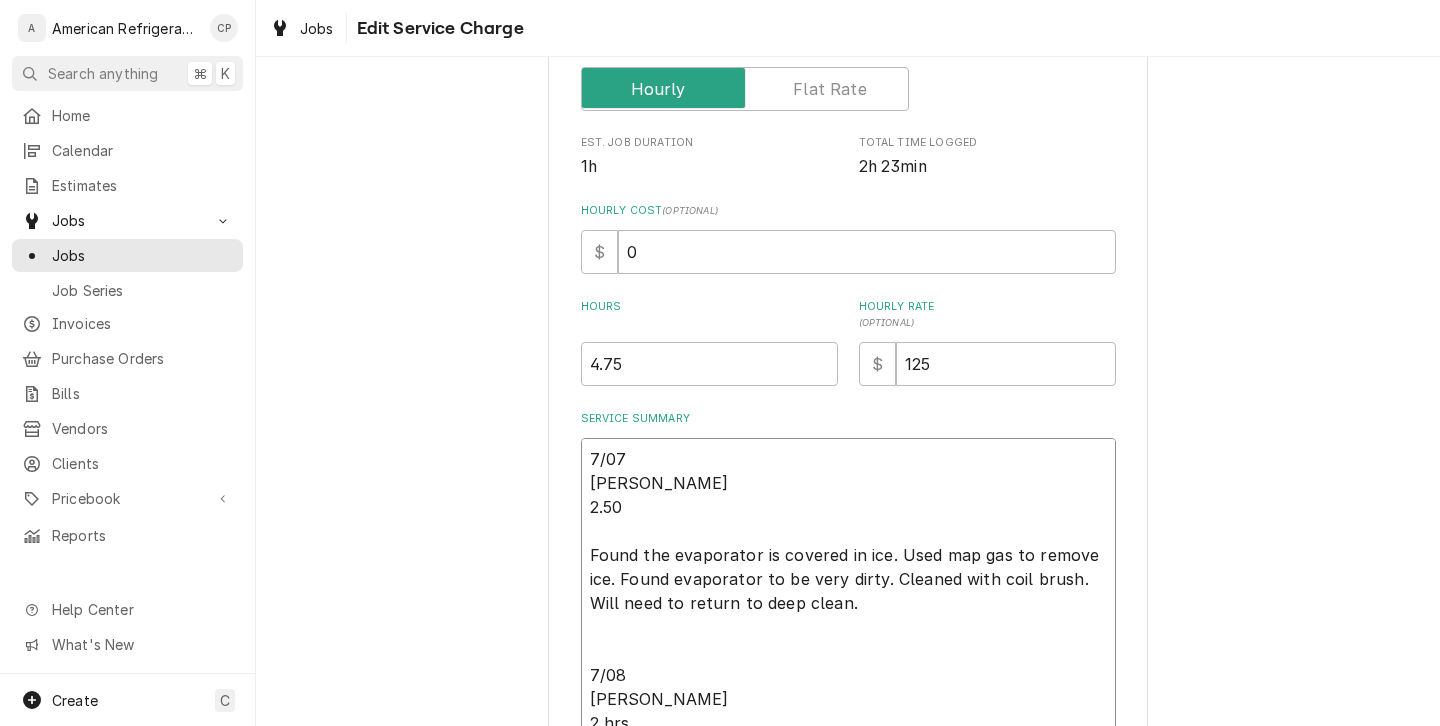 type on "x" 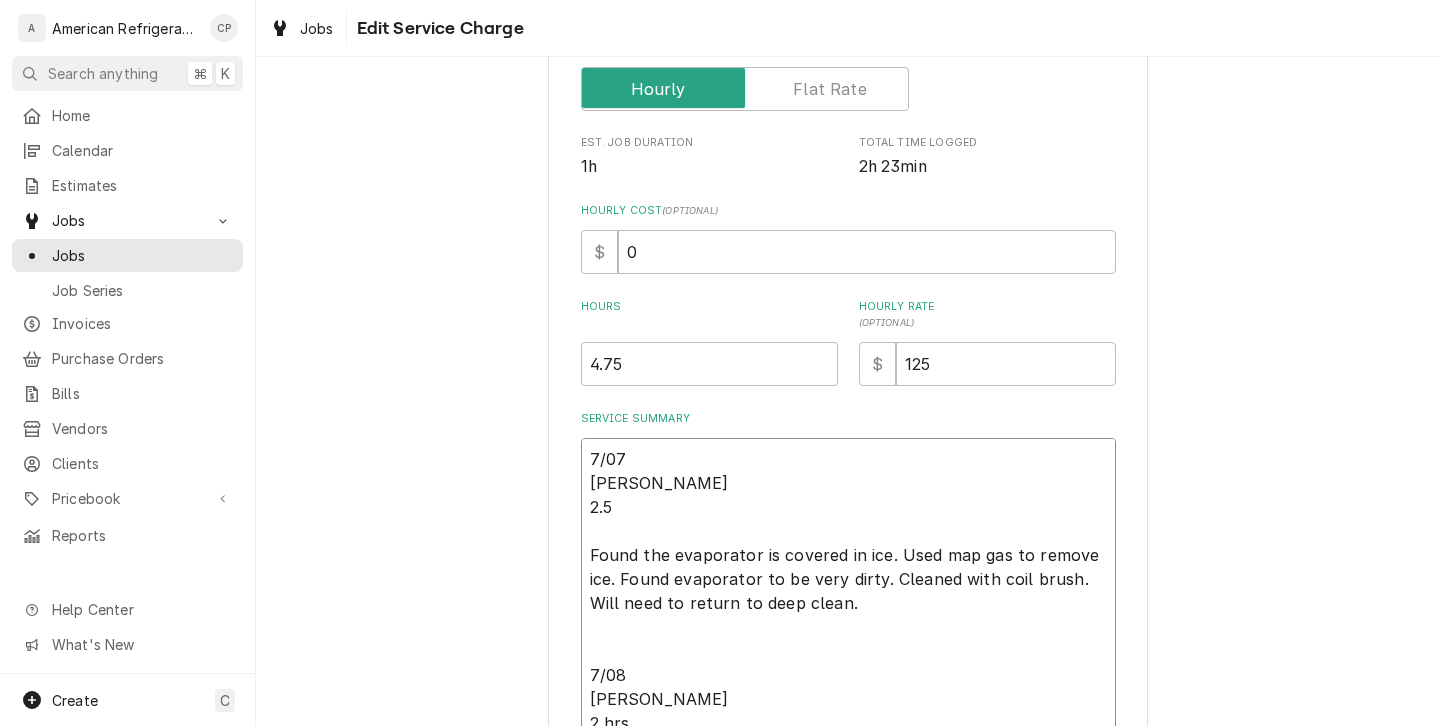 type on "x" 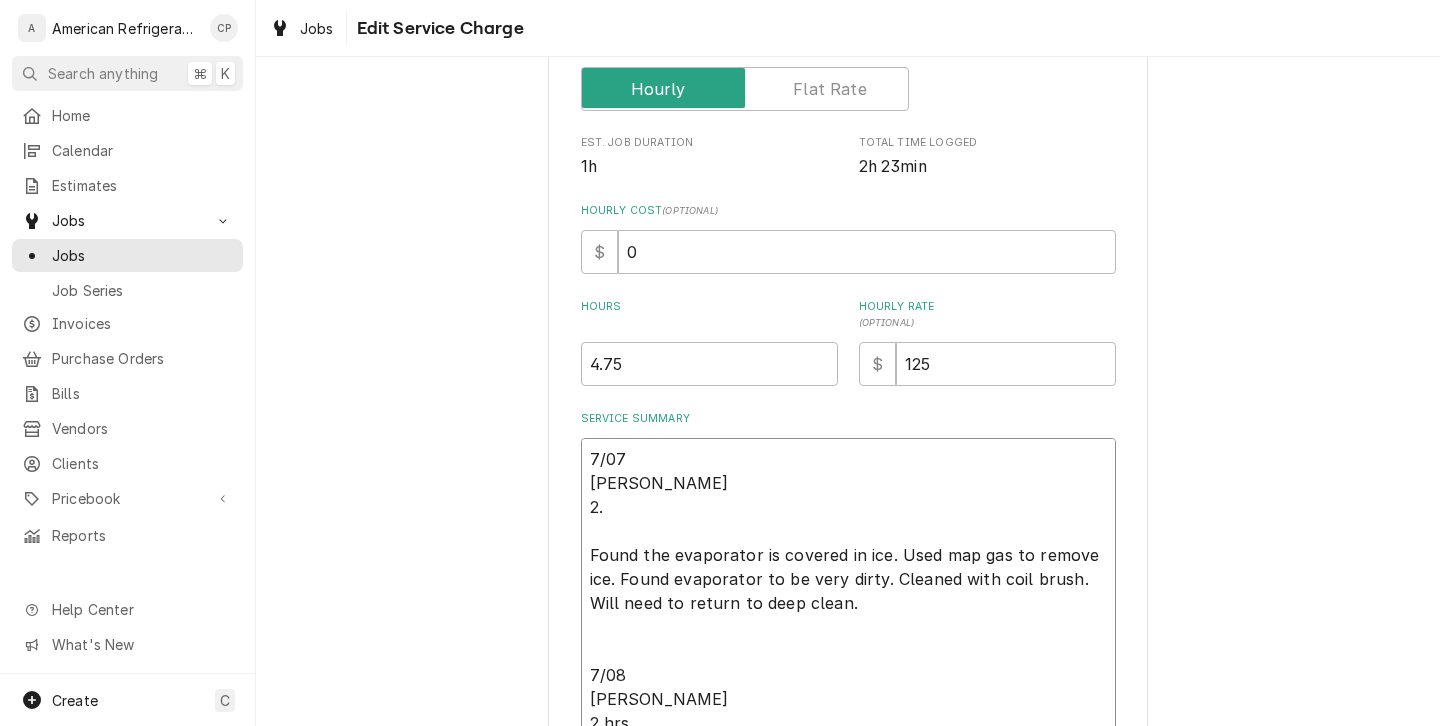 type on "x" 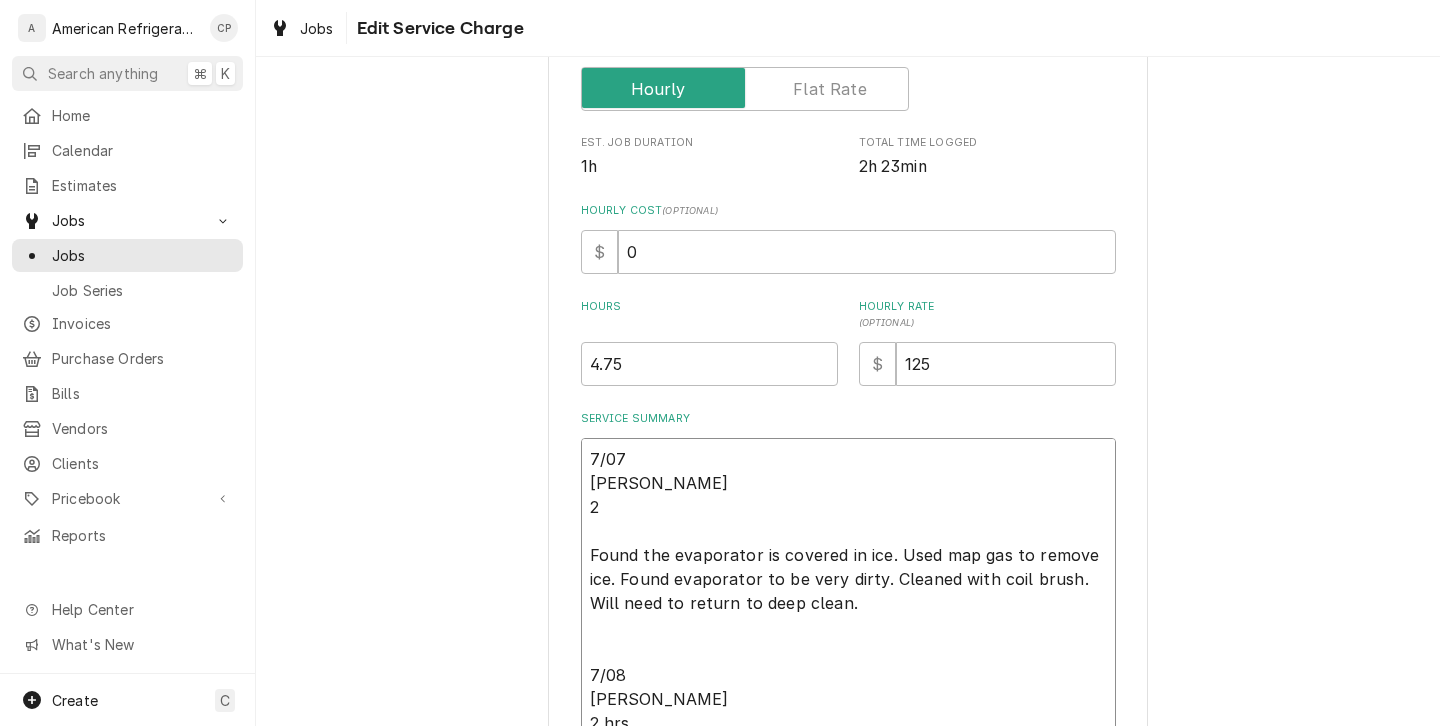 type on "x" 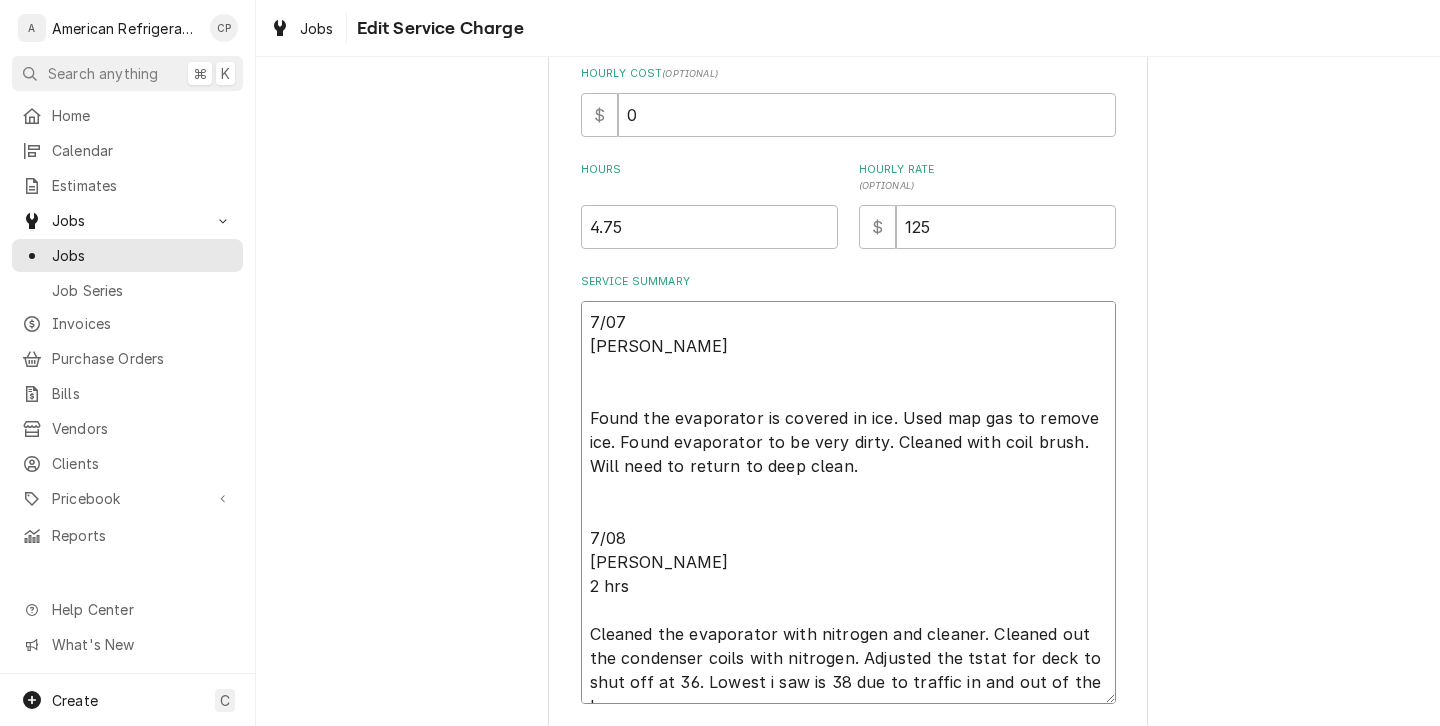 scroll, scrollTop: 501, scrollLeft: 0, axis: vertical 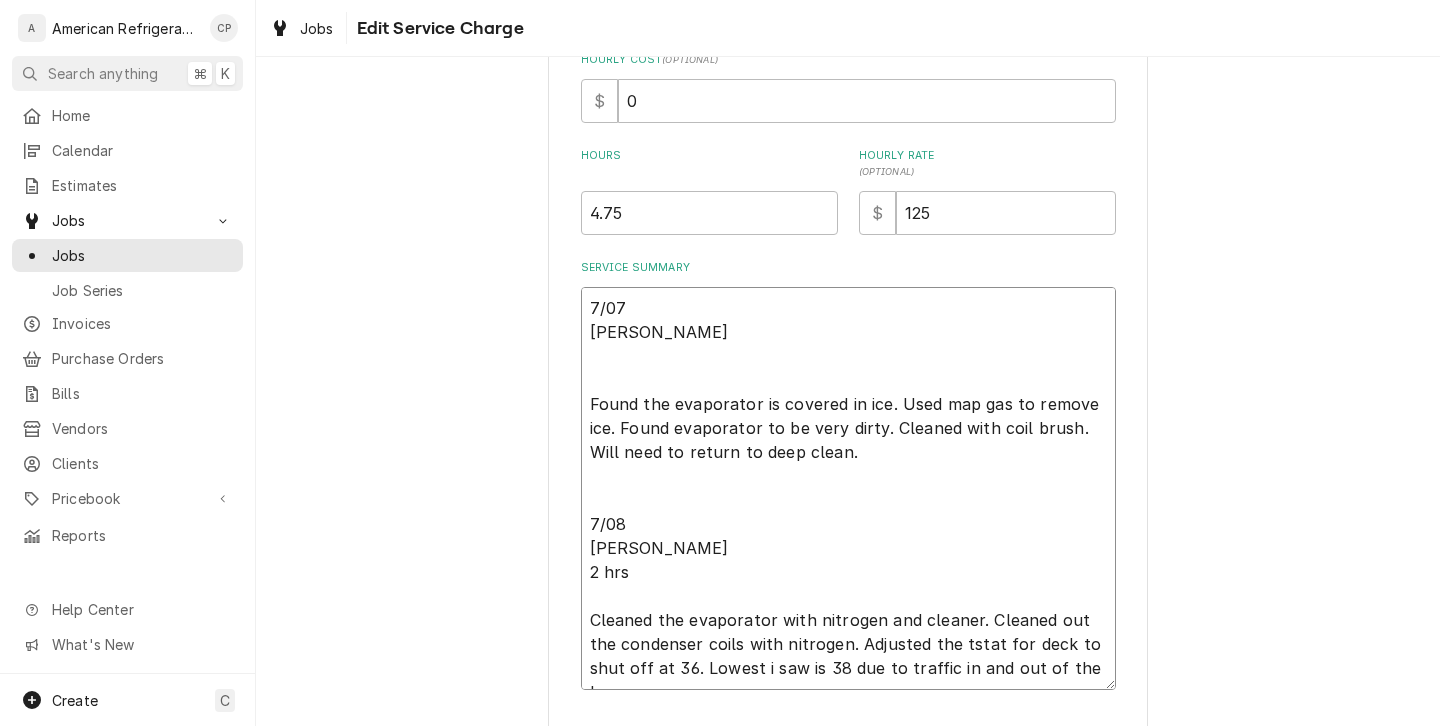 click on "7/07
Richard
Found the evaporator is covered in ice. Used map gas to remove ice. Found evaporator to be very dirty. Cleaned with coil brush. Will need to return to deep clean.
7/08
Richard
2 hrs
Cleaned the evaporator with nitrogen and cleaner. Cleaned out the condenser coils with nitrogen. Adjusted the tstat for deck to shut off at 36. Lowest i saw is 38 due to traffic in and out of the box." at bounding box center [848, 488] 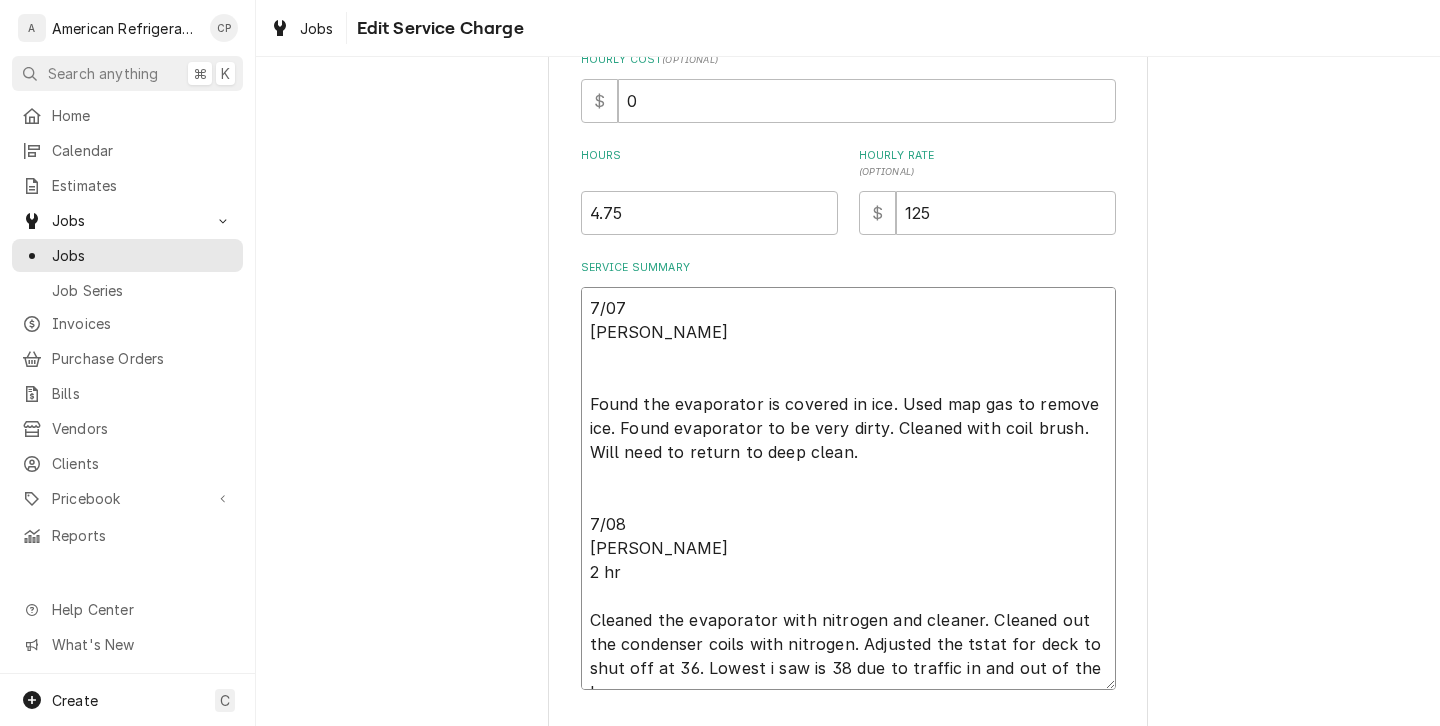 type on "x" 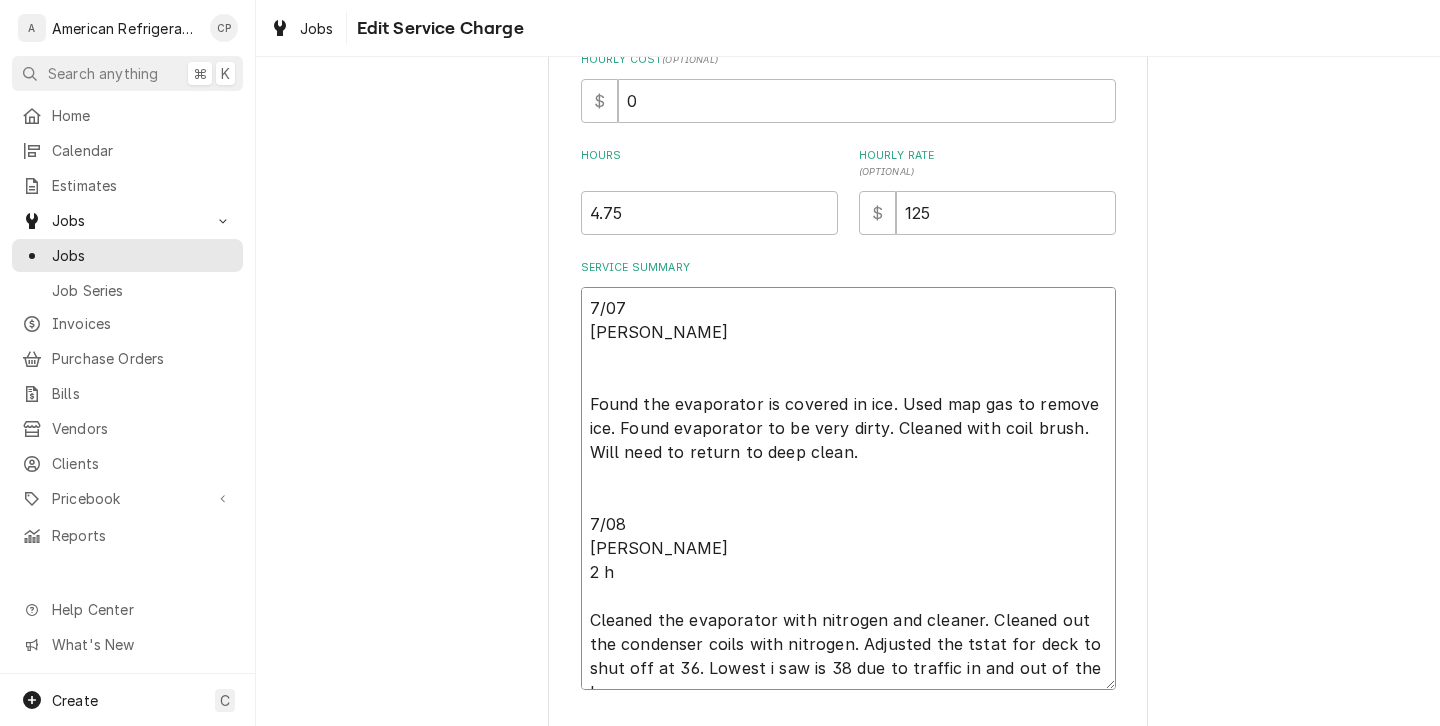type on "x" 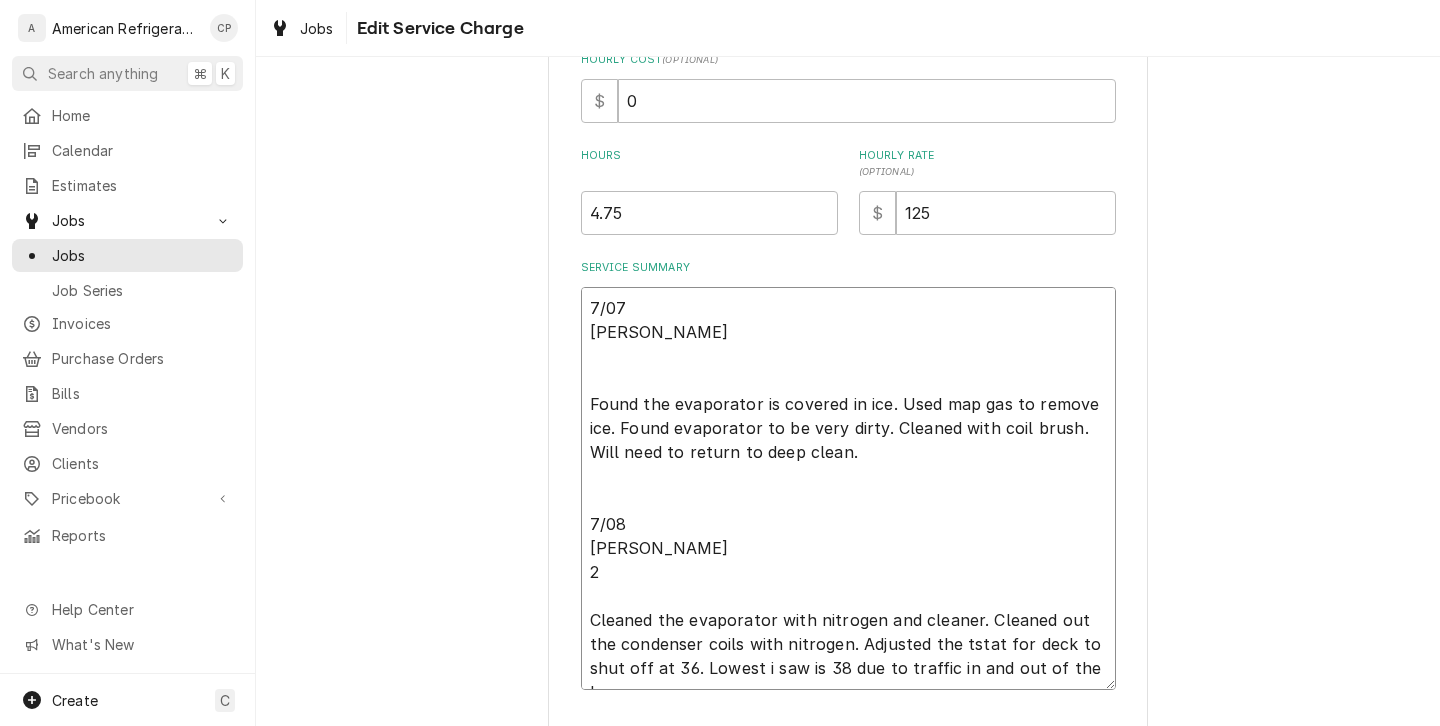 type on "x" 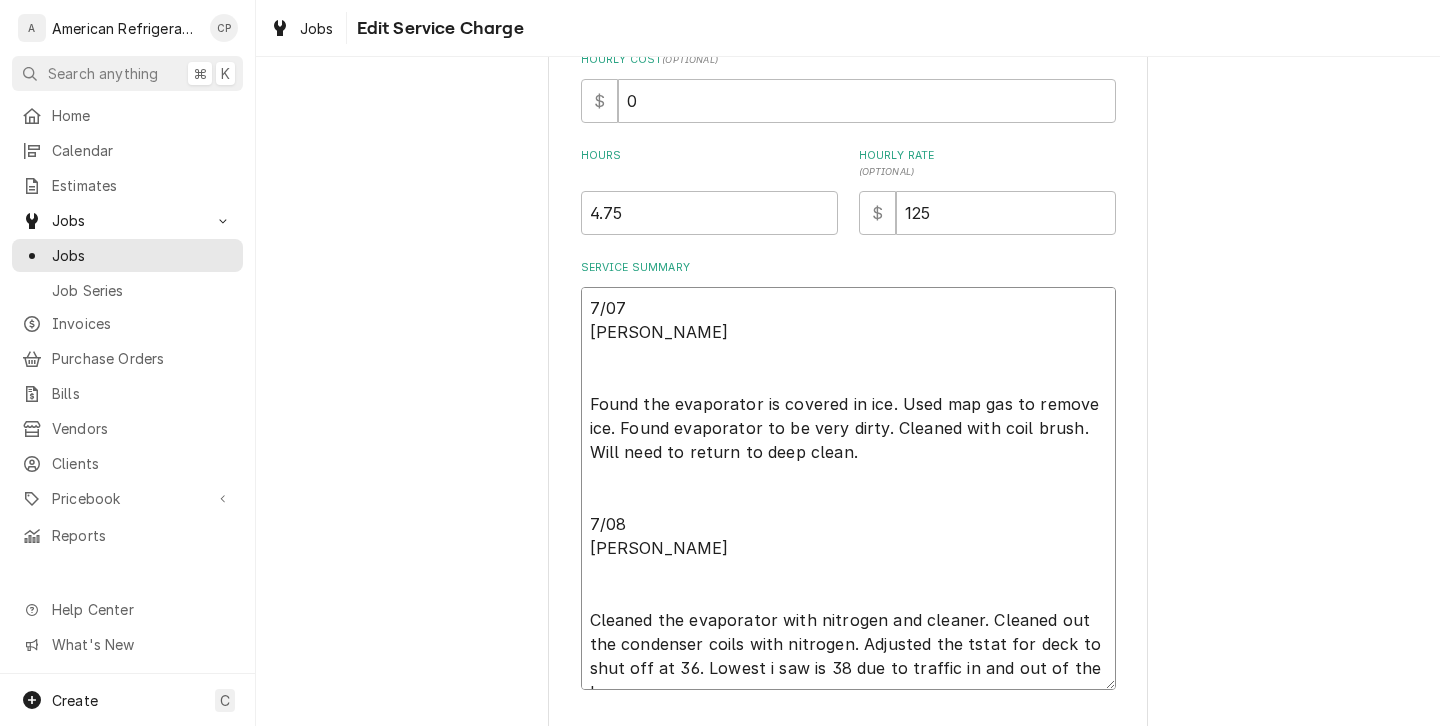 click on "7/07
Richard
Found the evaporator is covered in ice. Used map gas to remove ice. Found evaporator to be very dirty. Cleaned with coil brush. Will need to return to deep clean.
7/08
Richard
Cleaned the evaporator with nitrogen and cleaner. Cleaned out the condenser coils with nitrogen. Adjusted the tstat for deck to shut off at 36. Lowest i saw is 38 due to traffic in and out of the box." at bounding box center (848, 488) 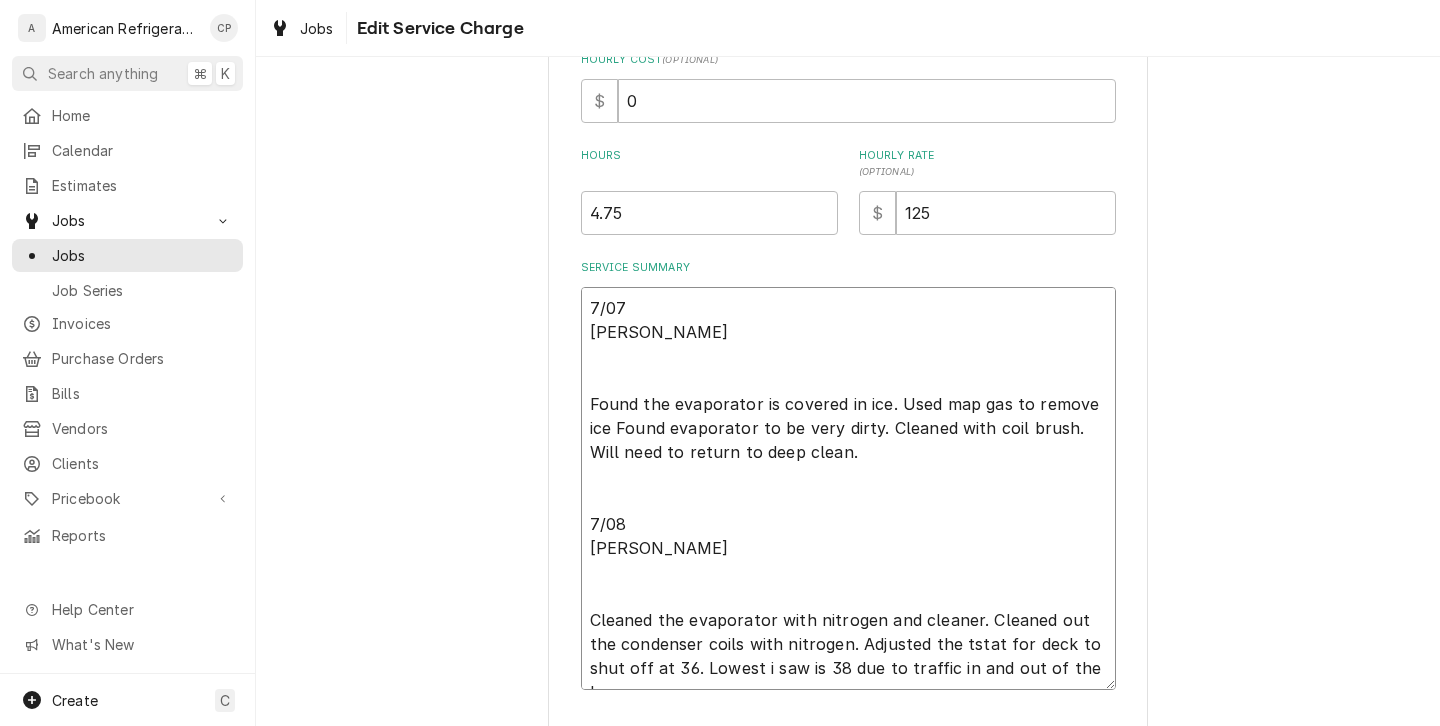 type on "x" 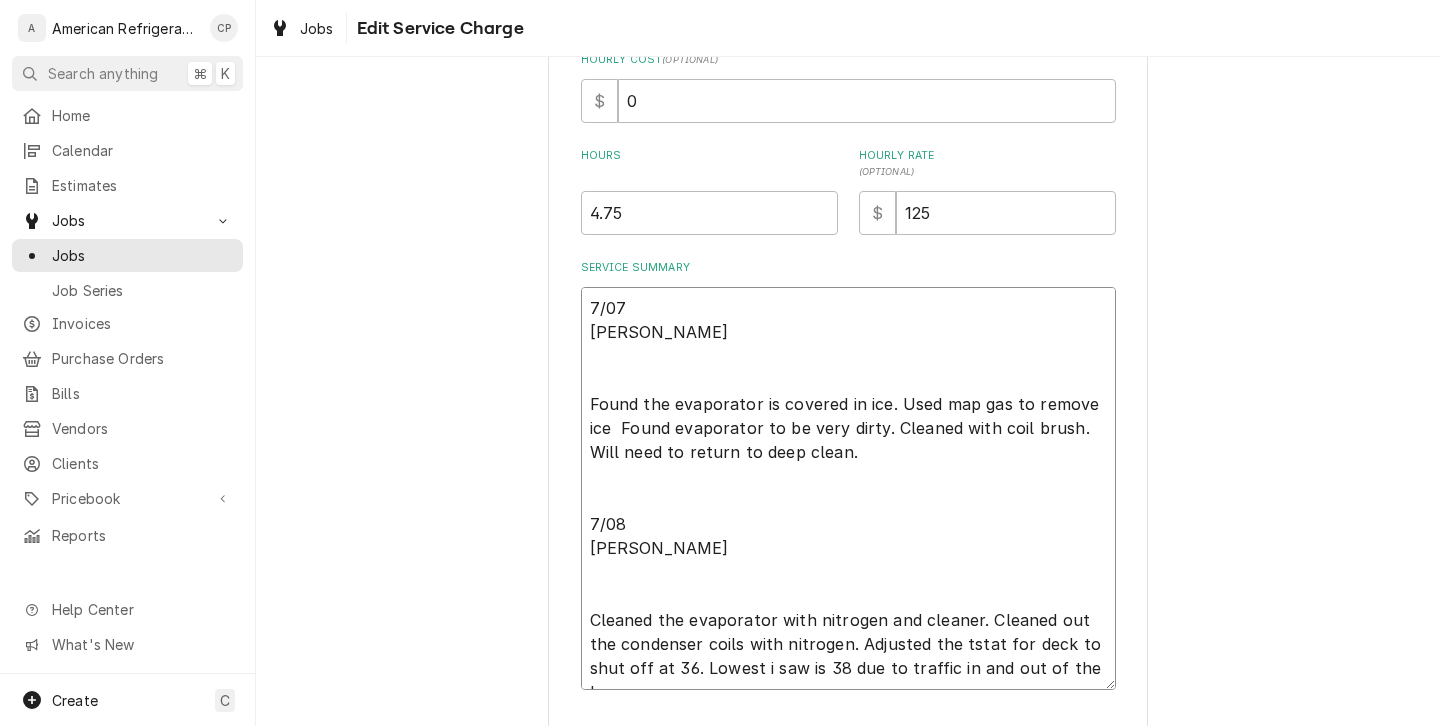 type on "x" 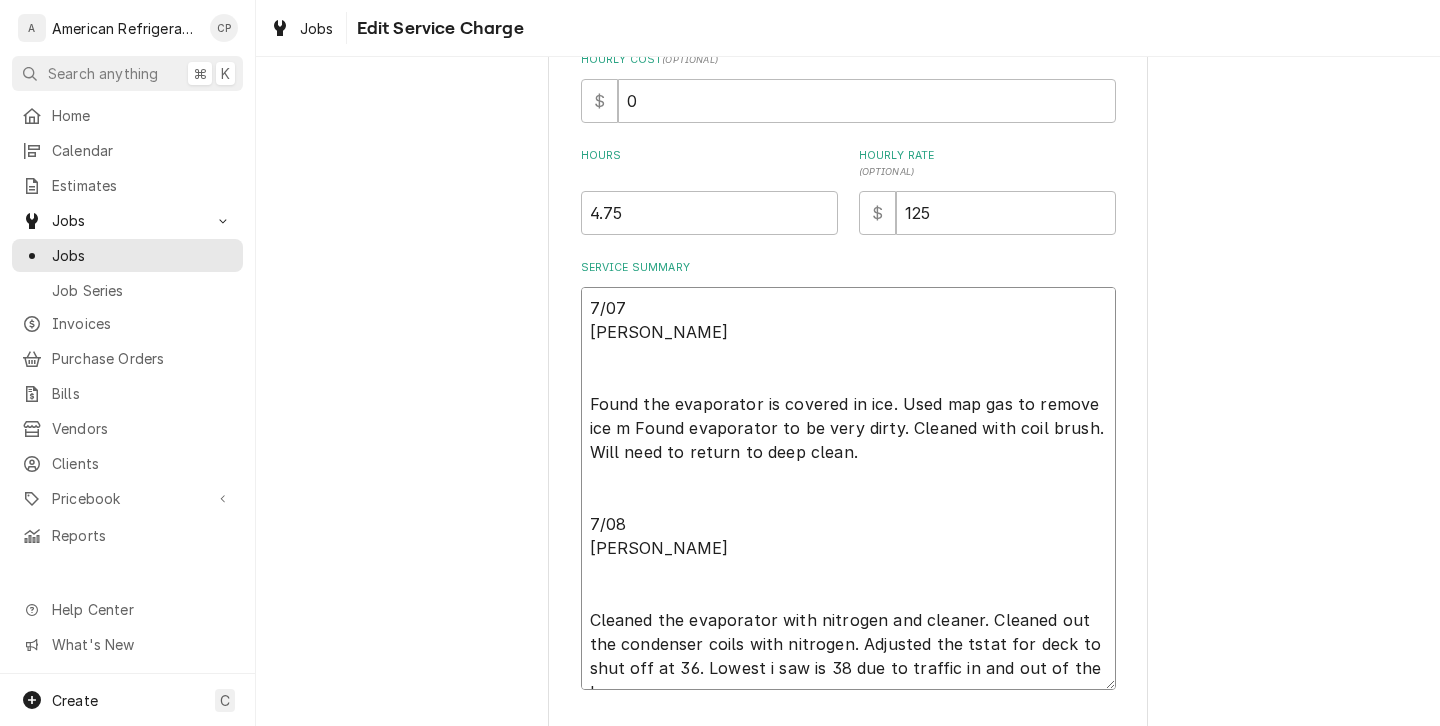 type on "x" 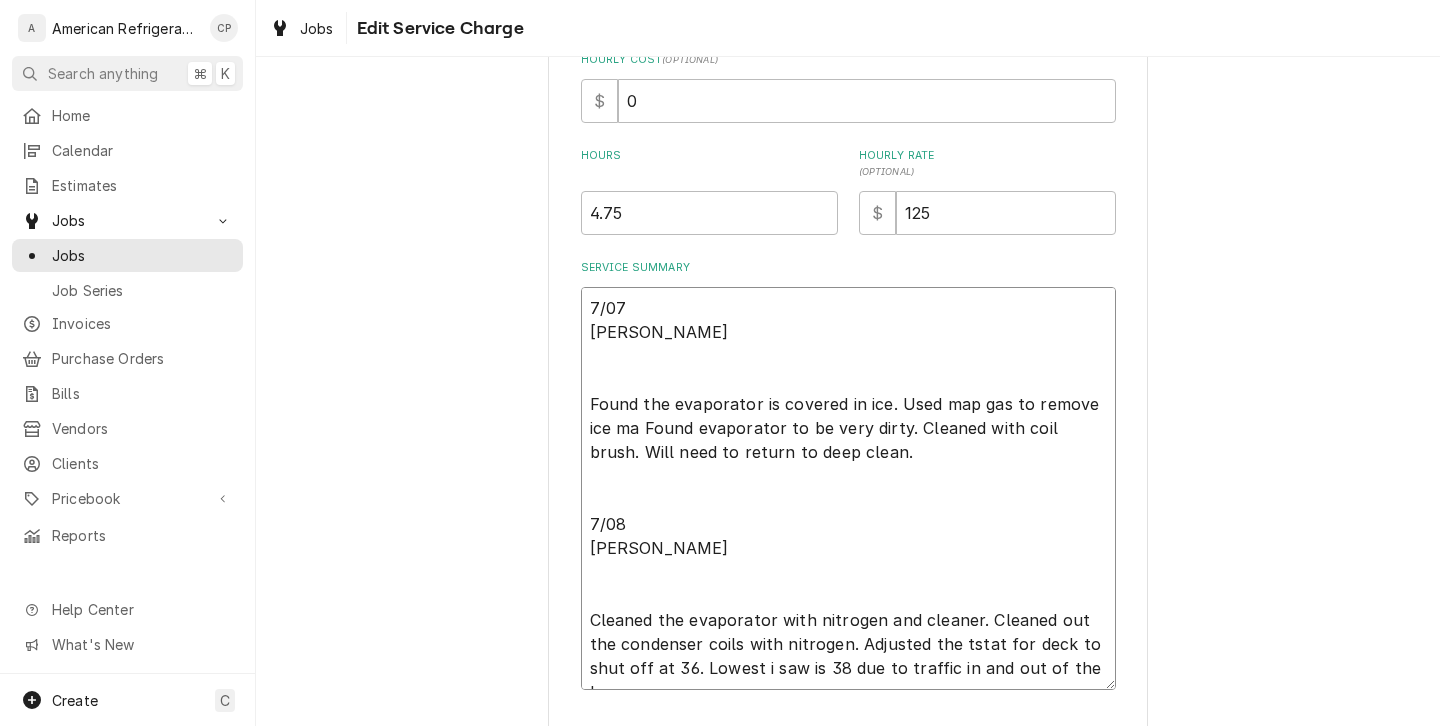 type on "x" 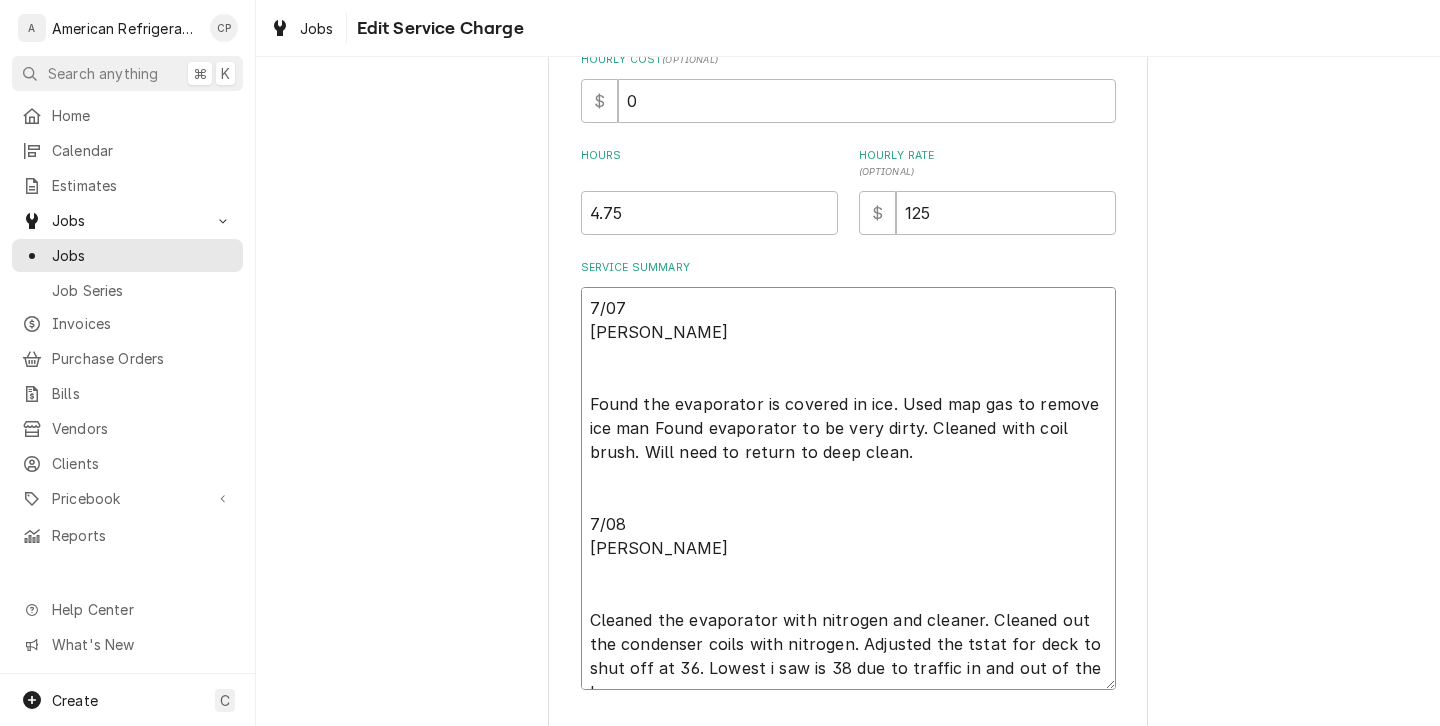 type on "x" 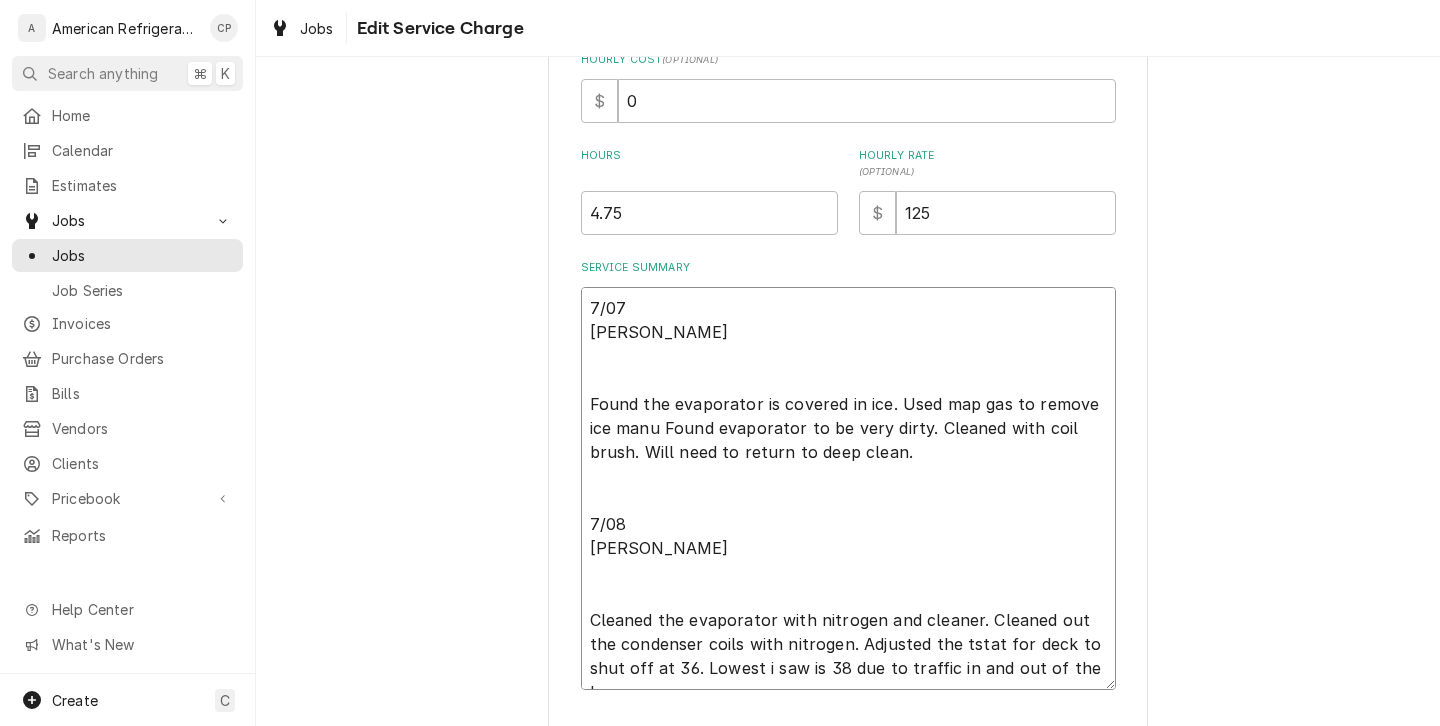 type on "x" 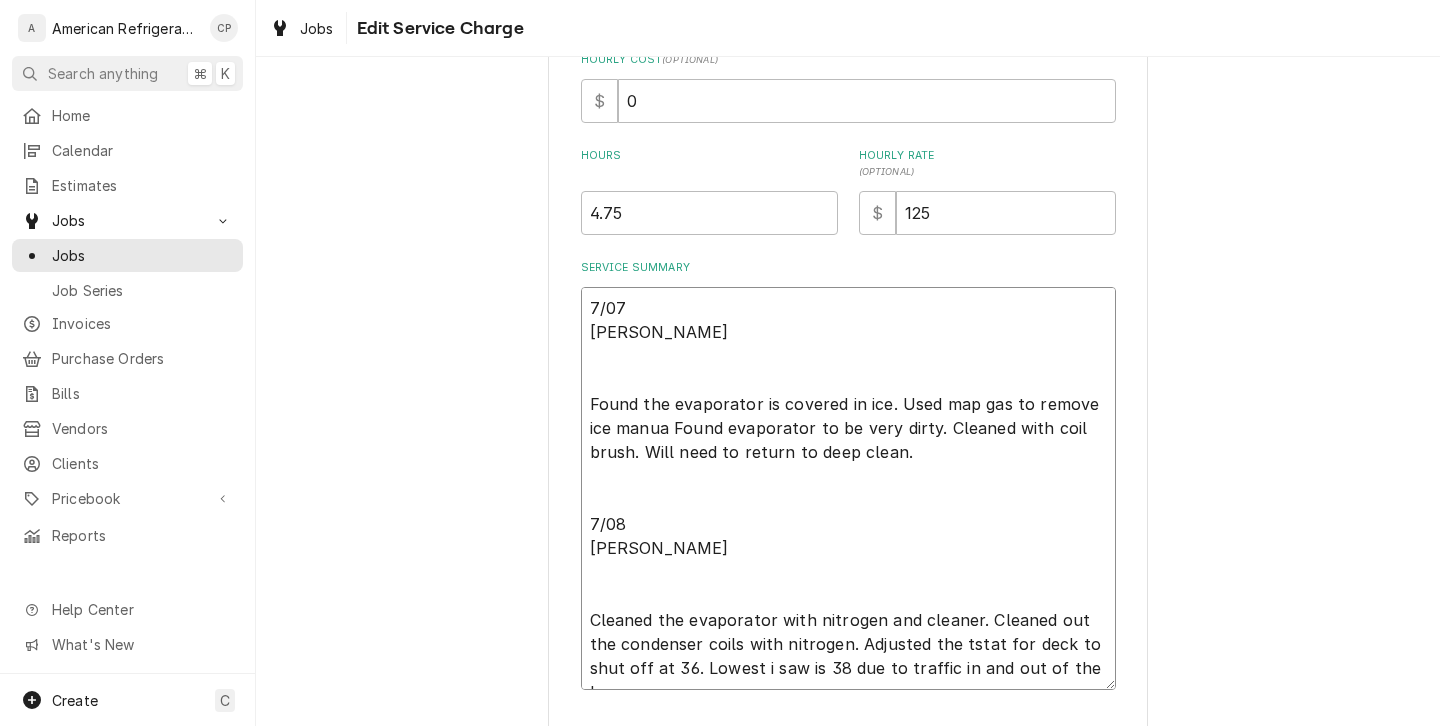 type on "x" 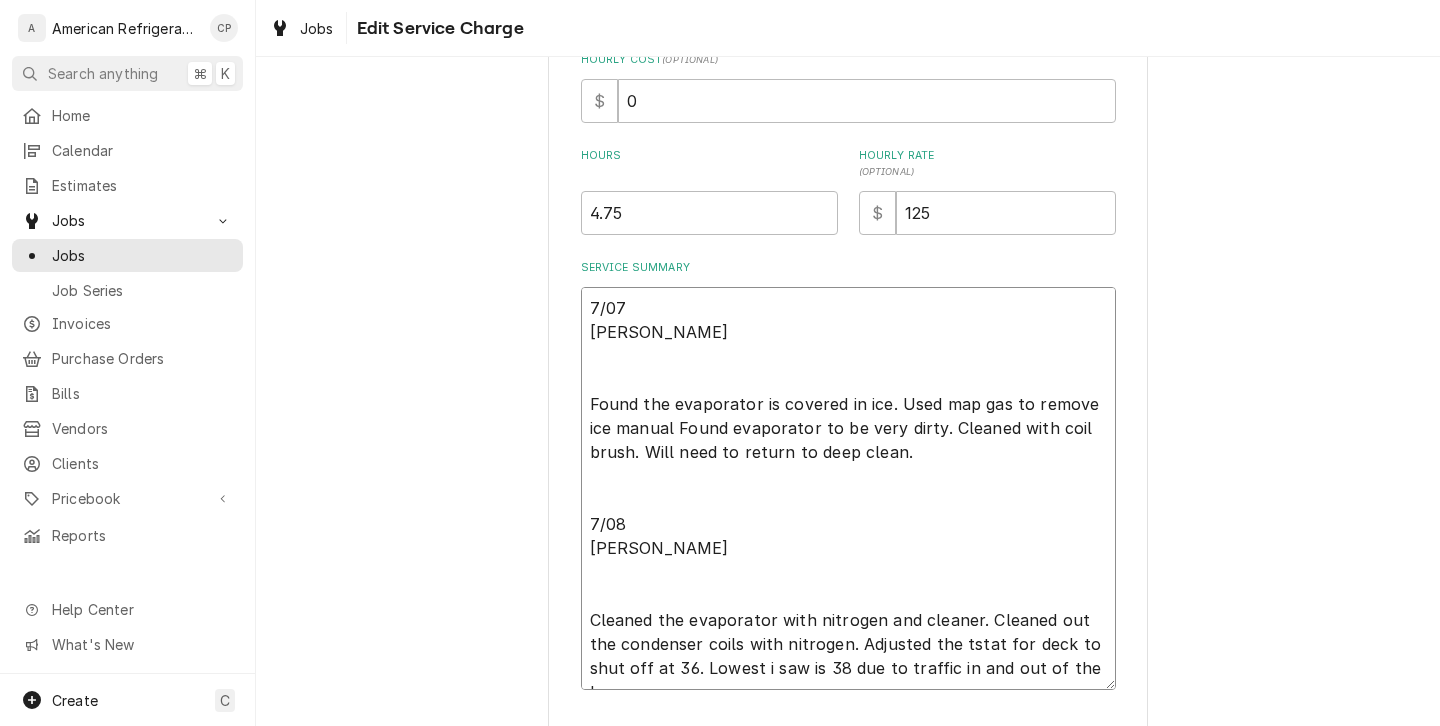 type on "x" 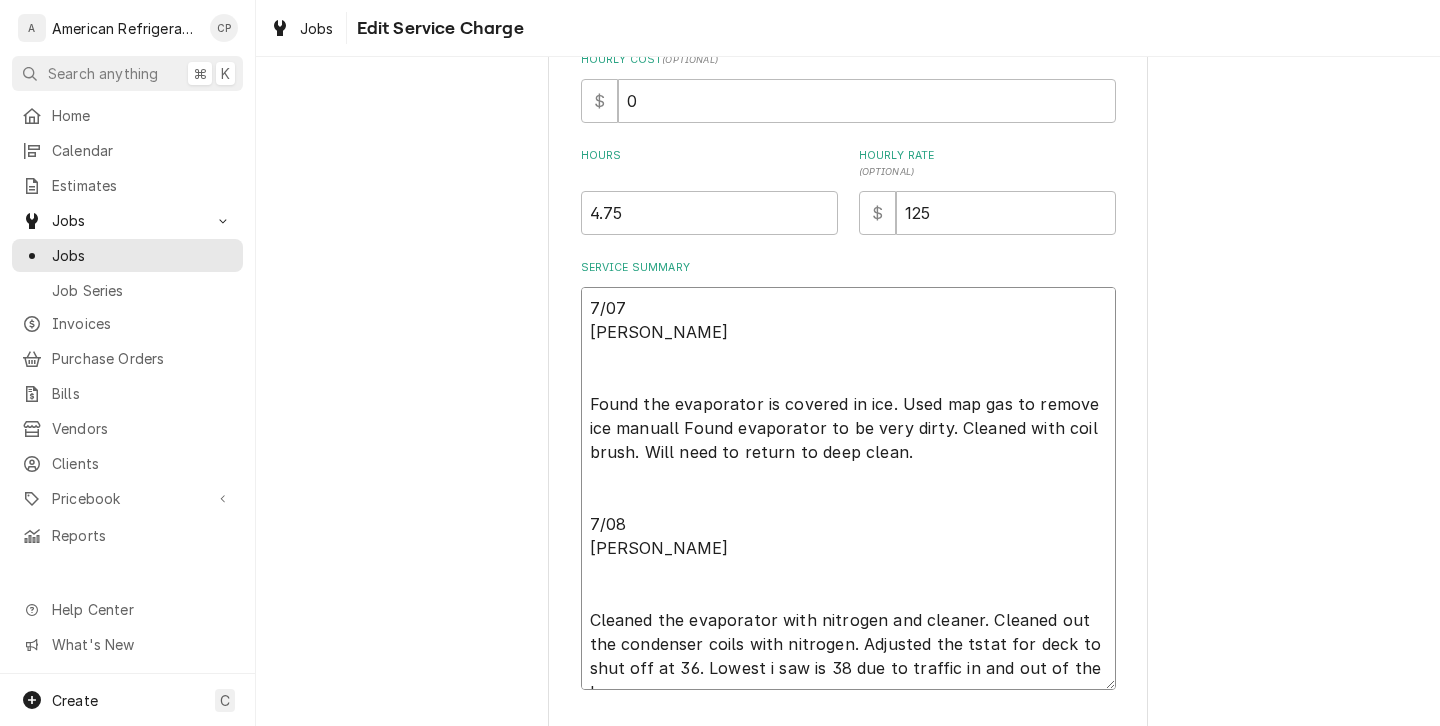 type on "x" 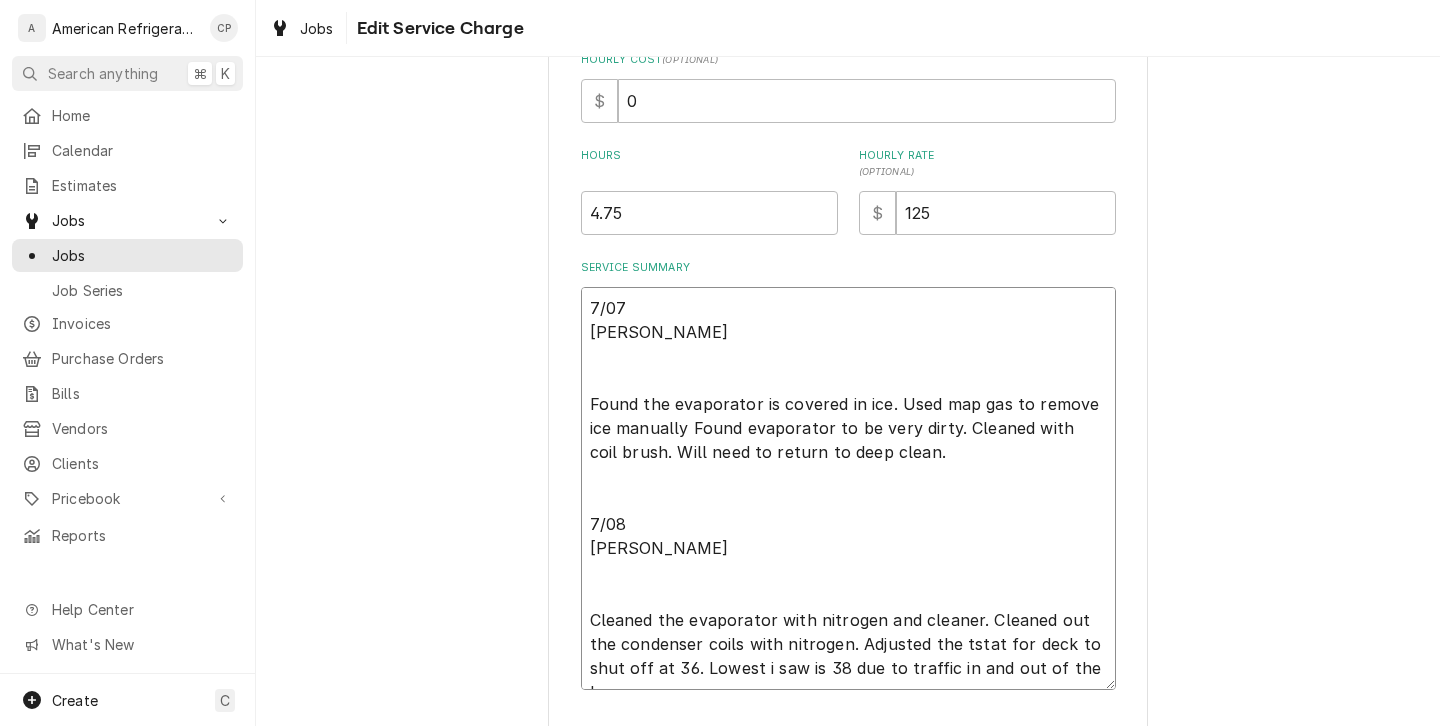 type on "x" 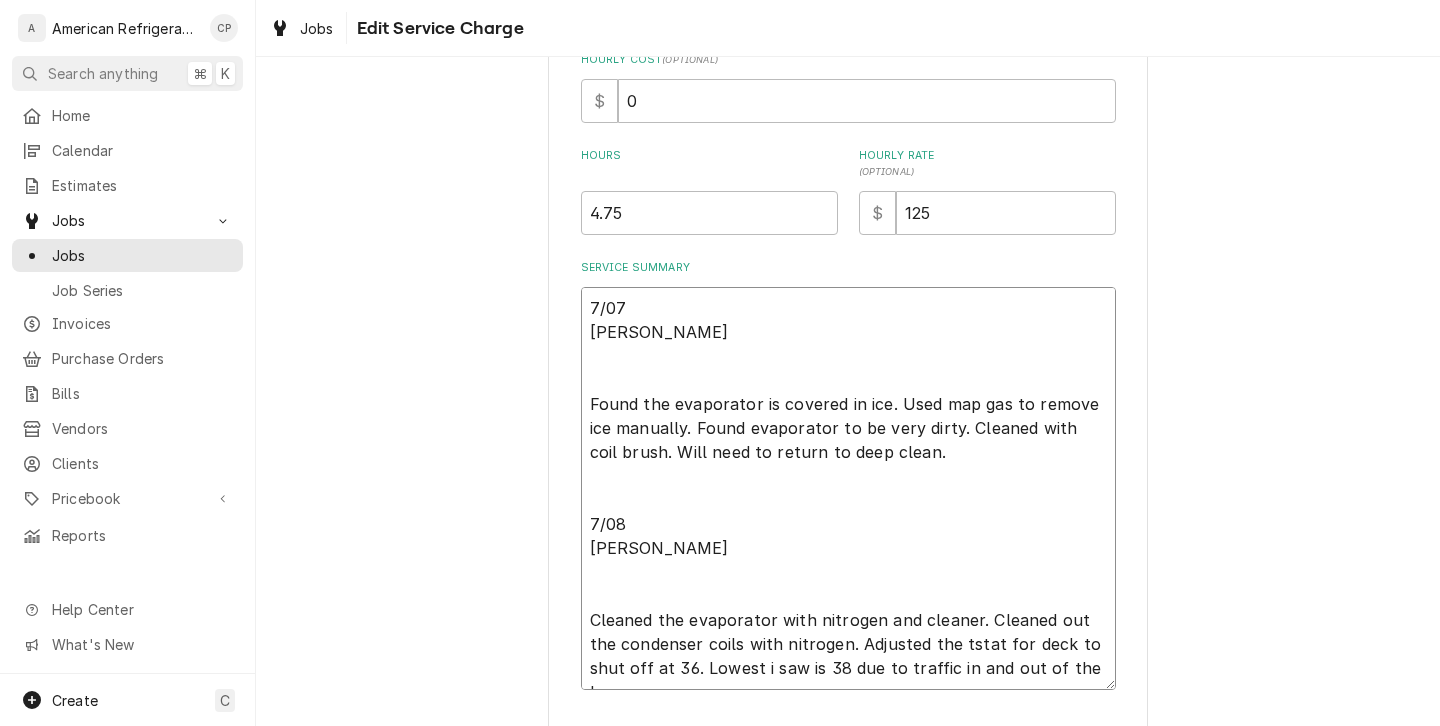 type on "x" 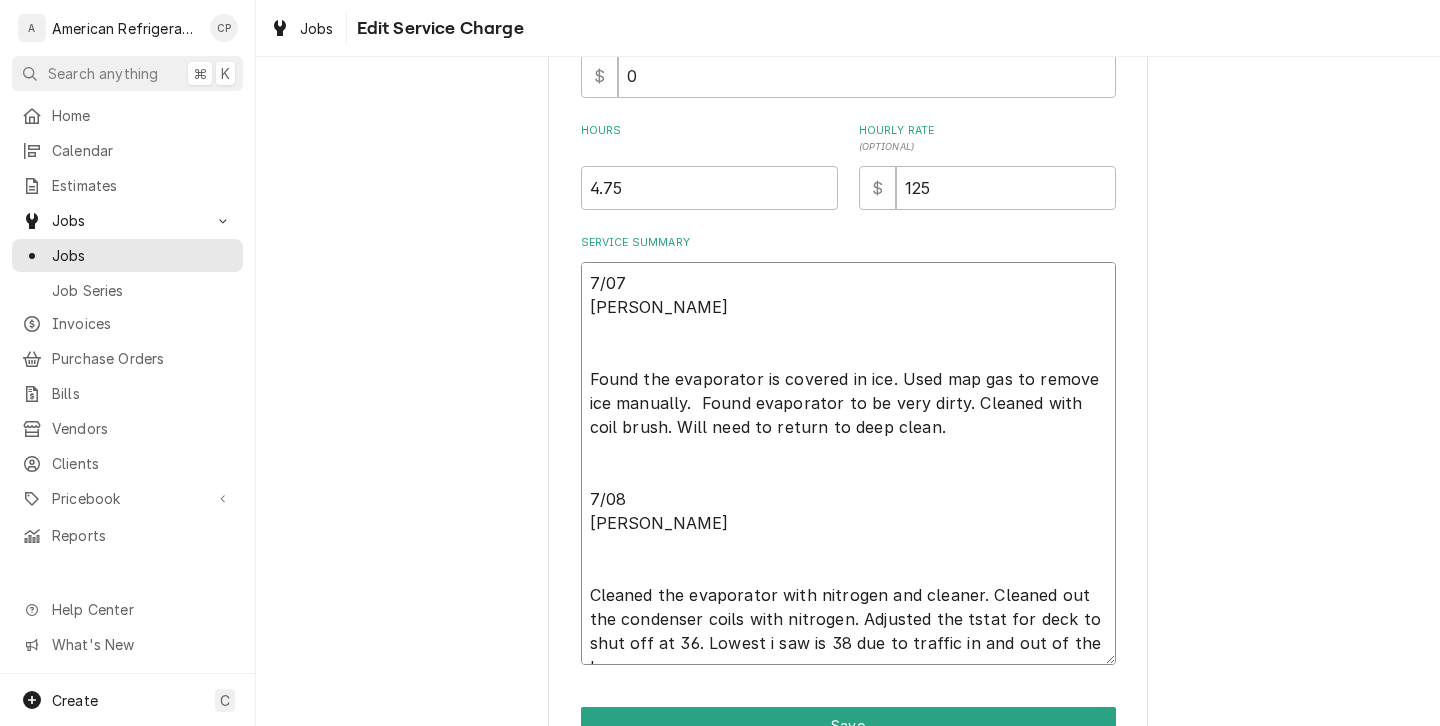 scroll, scrollTop: 508, scrollLeft: 0, axis: vertical 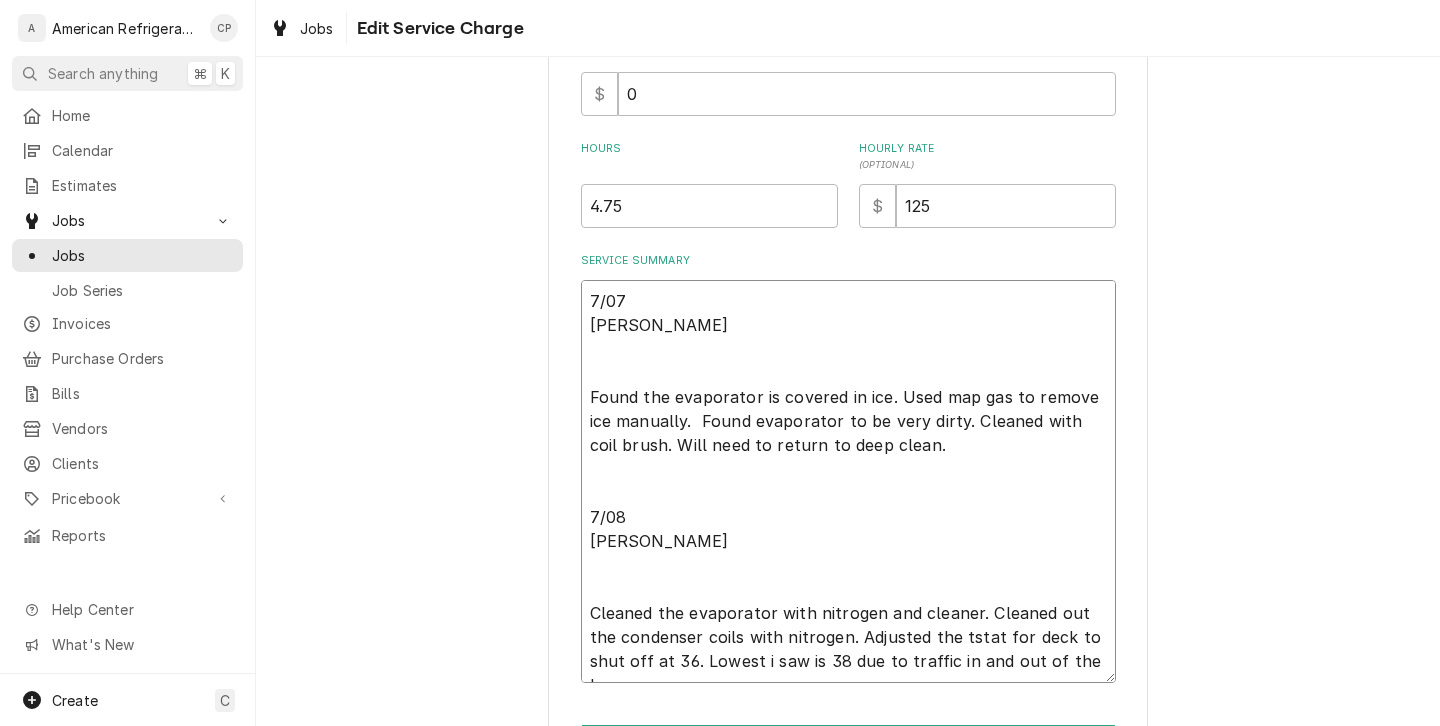 type on "7/07
Richard
Found the evaporator is covered in ice. Used map gas to remove ice manually.  Found evaporator to be very dirty. Cleaned with coil brush. Will need to return to deep clean.
7/08
Richard
Cleaned the evaporator with nitrogen and cleaner. Cleaned out the condenser coils with nitrogen. Adjusted the tstat for deck to shut off at 36. Lowest i saw is 38 due to traffic in and out of the box." 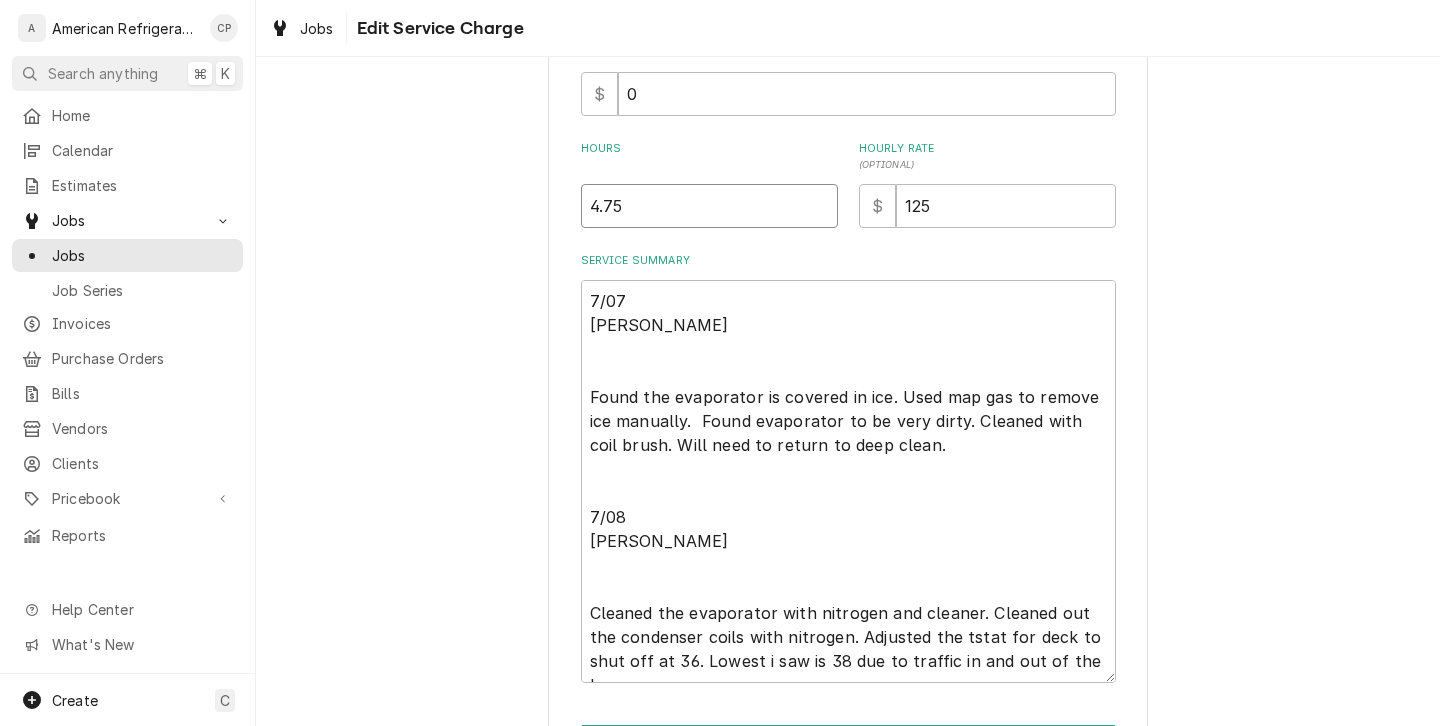 click on "4.75" at bounding box center [709, 206] 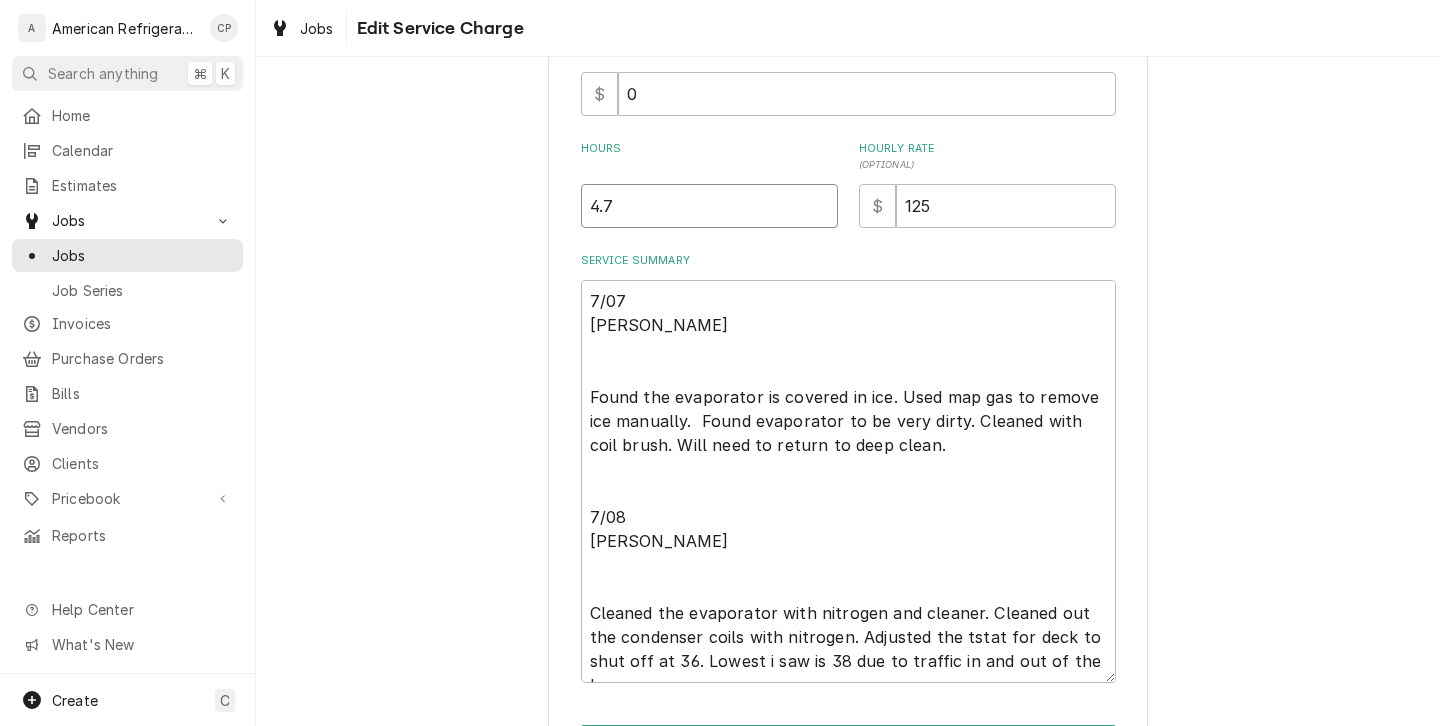 type on "x" 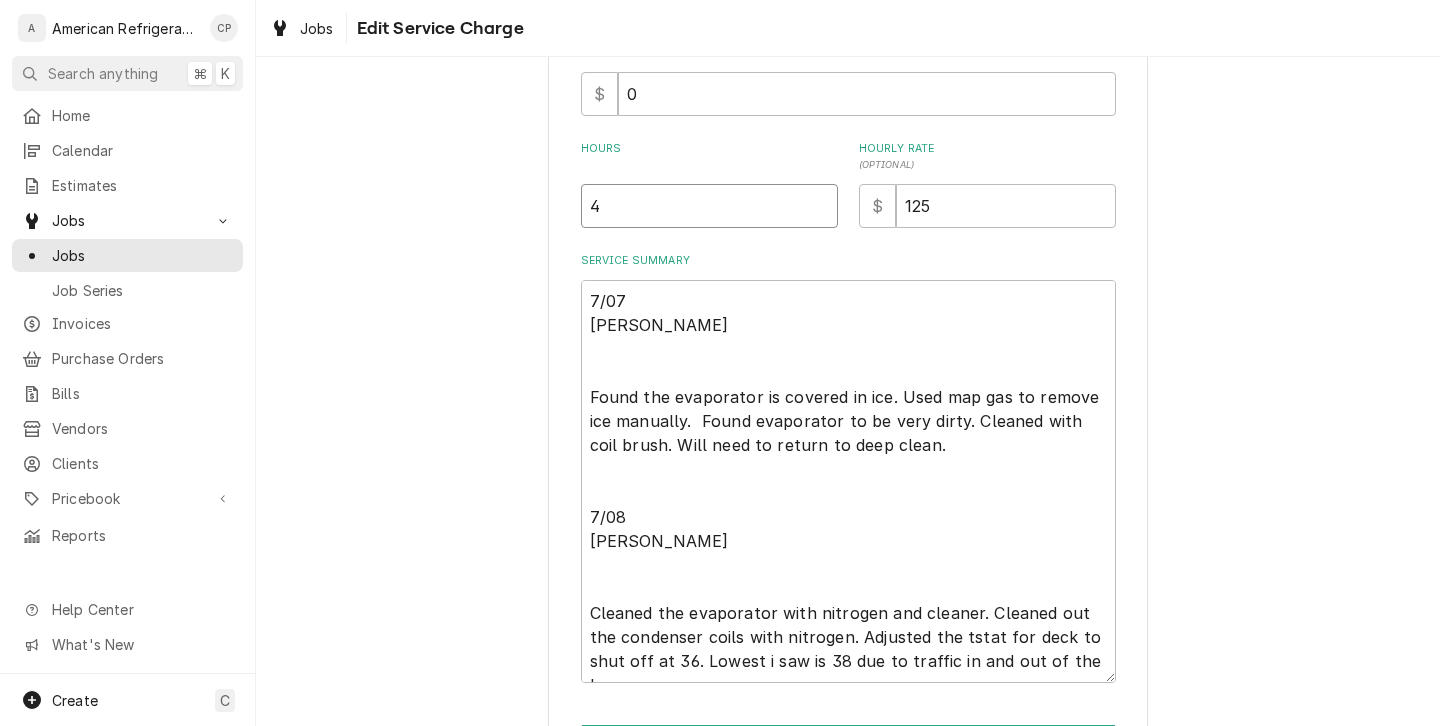 type on "x" 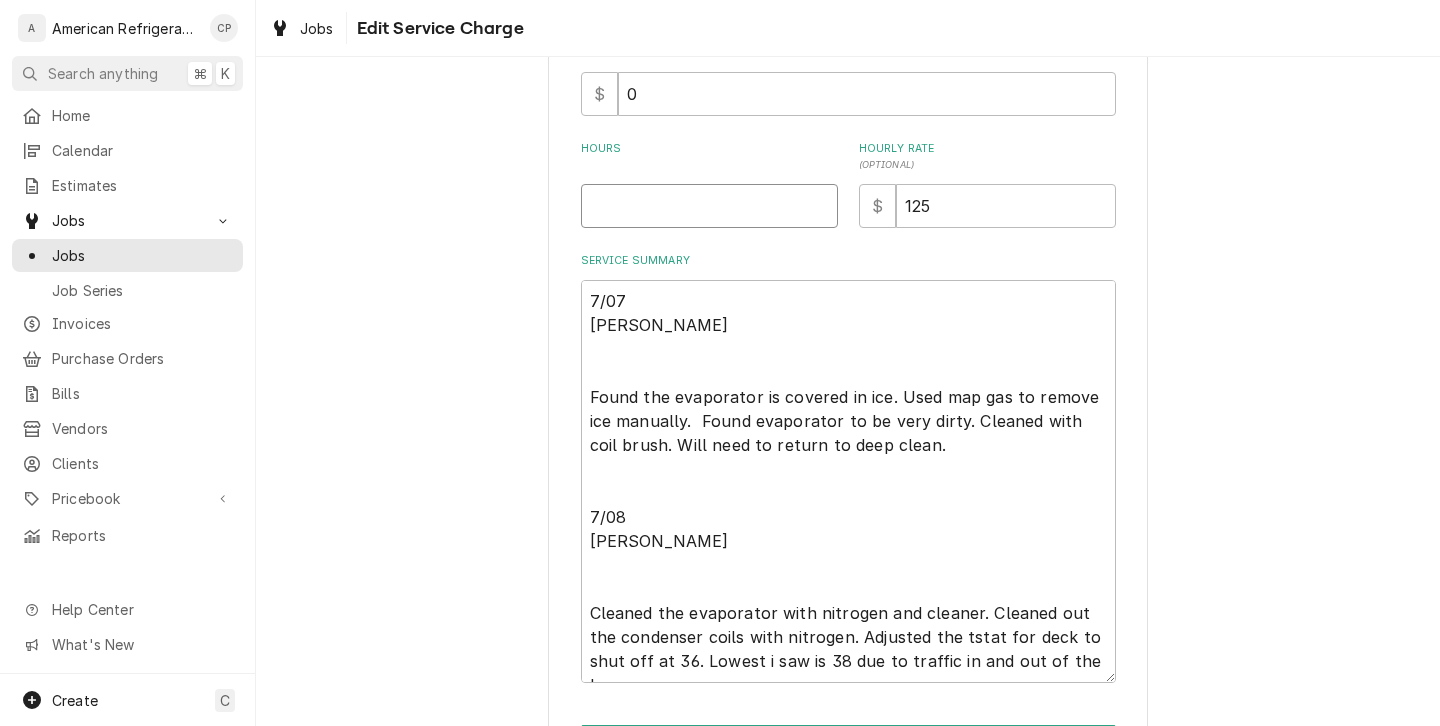 type on "x" 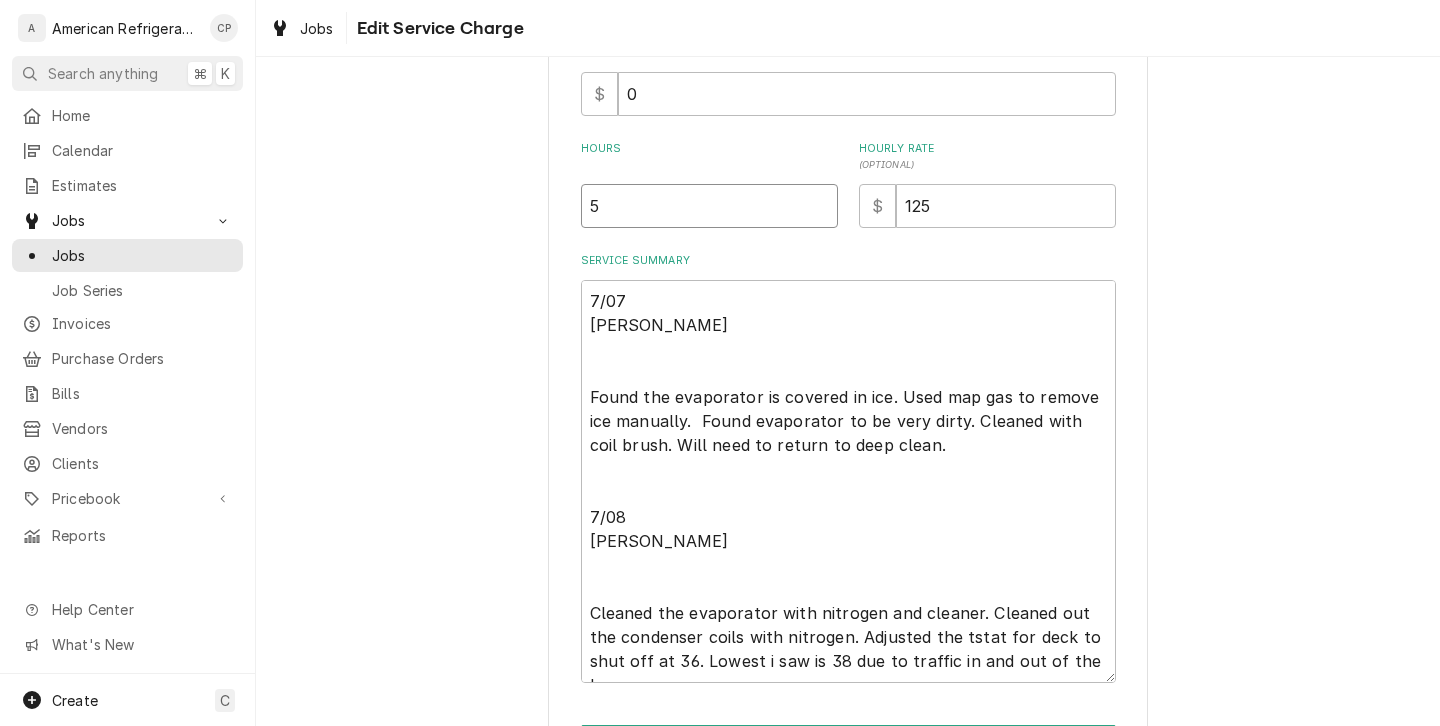 type on "x" 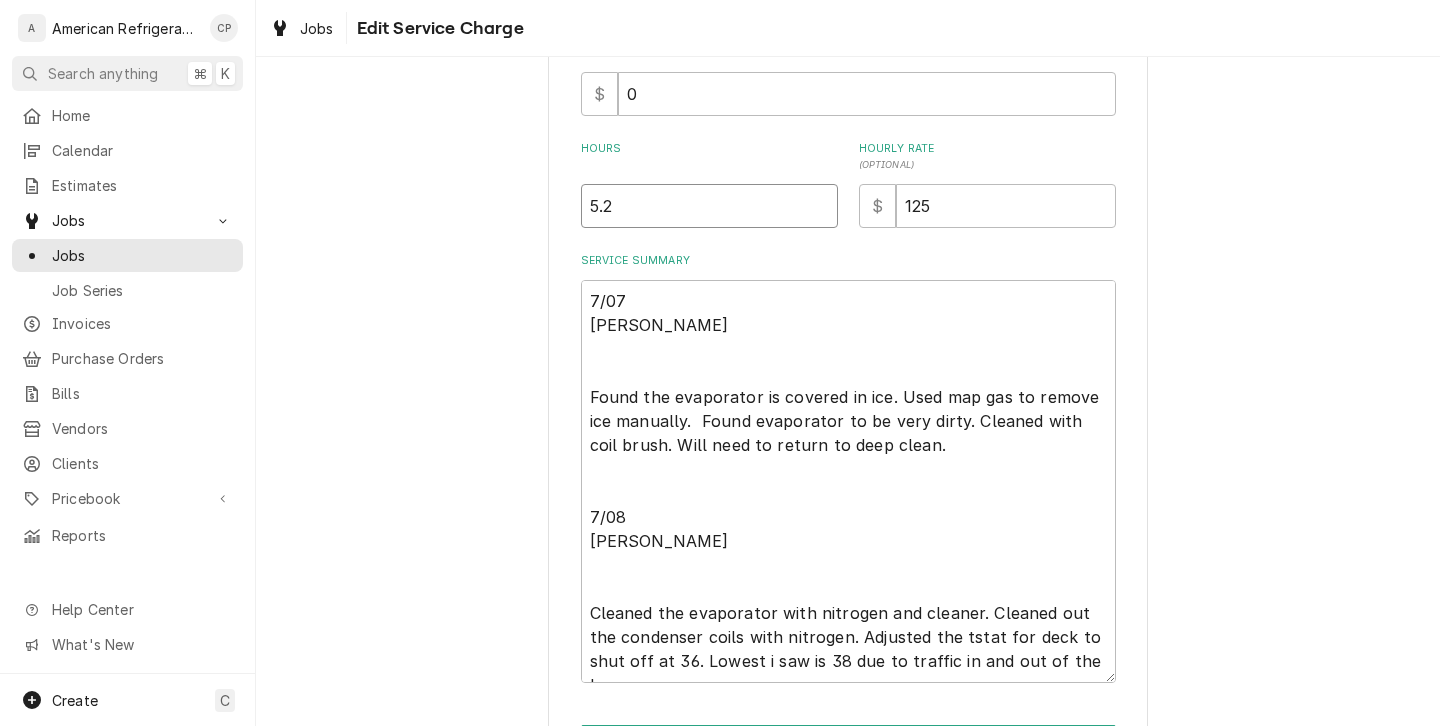 type on "x" 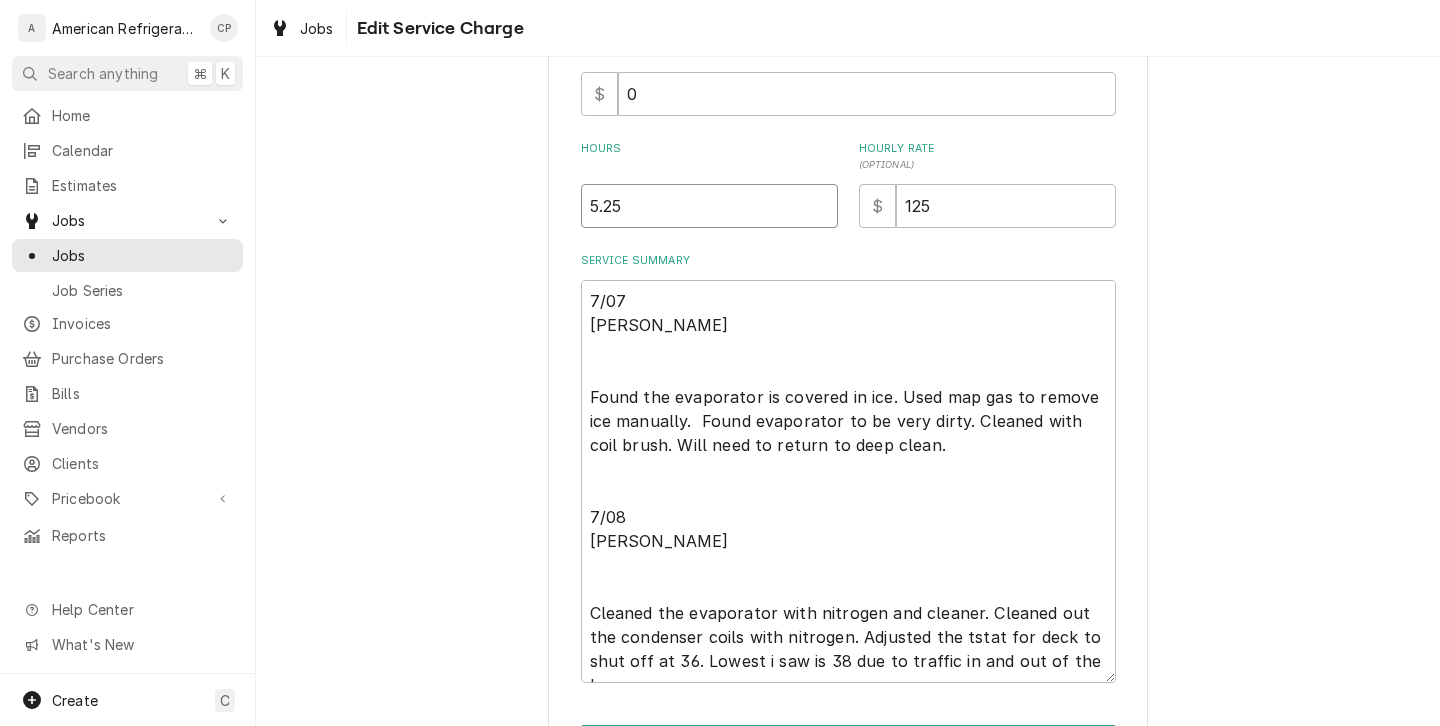 type on "5.25" 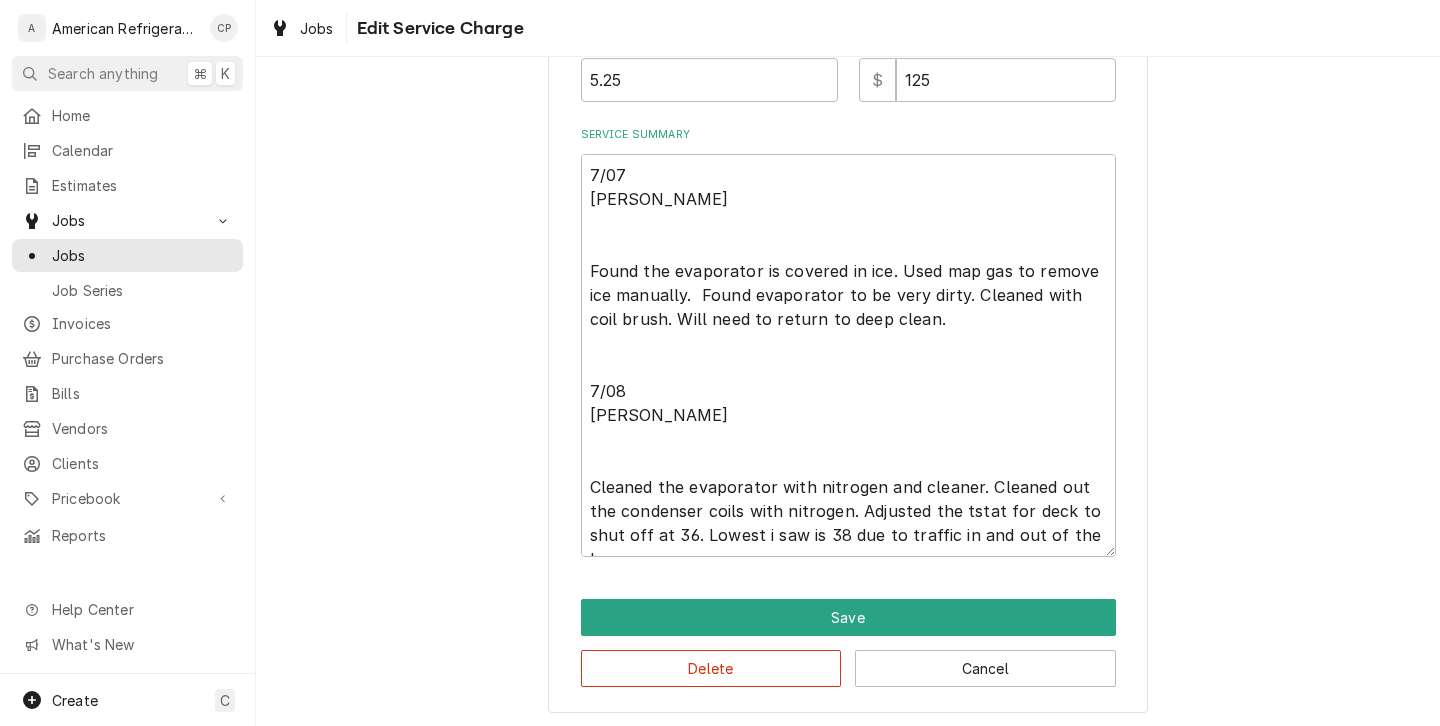 scroll, scrollTop: 641, scrollLeft: 0, axis: vertical 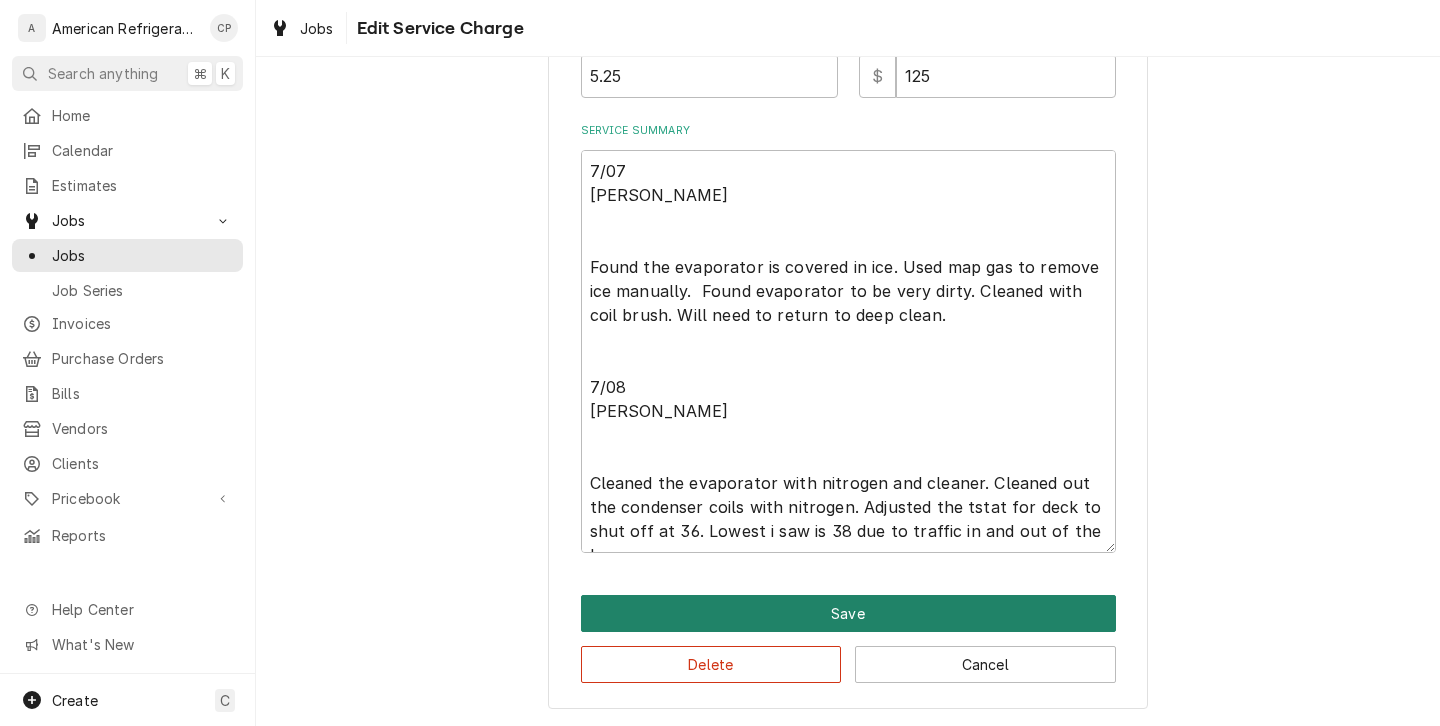click on "Save" at bounding box center (848, 613) 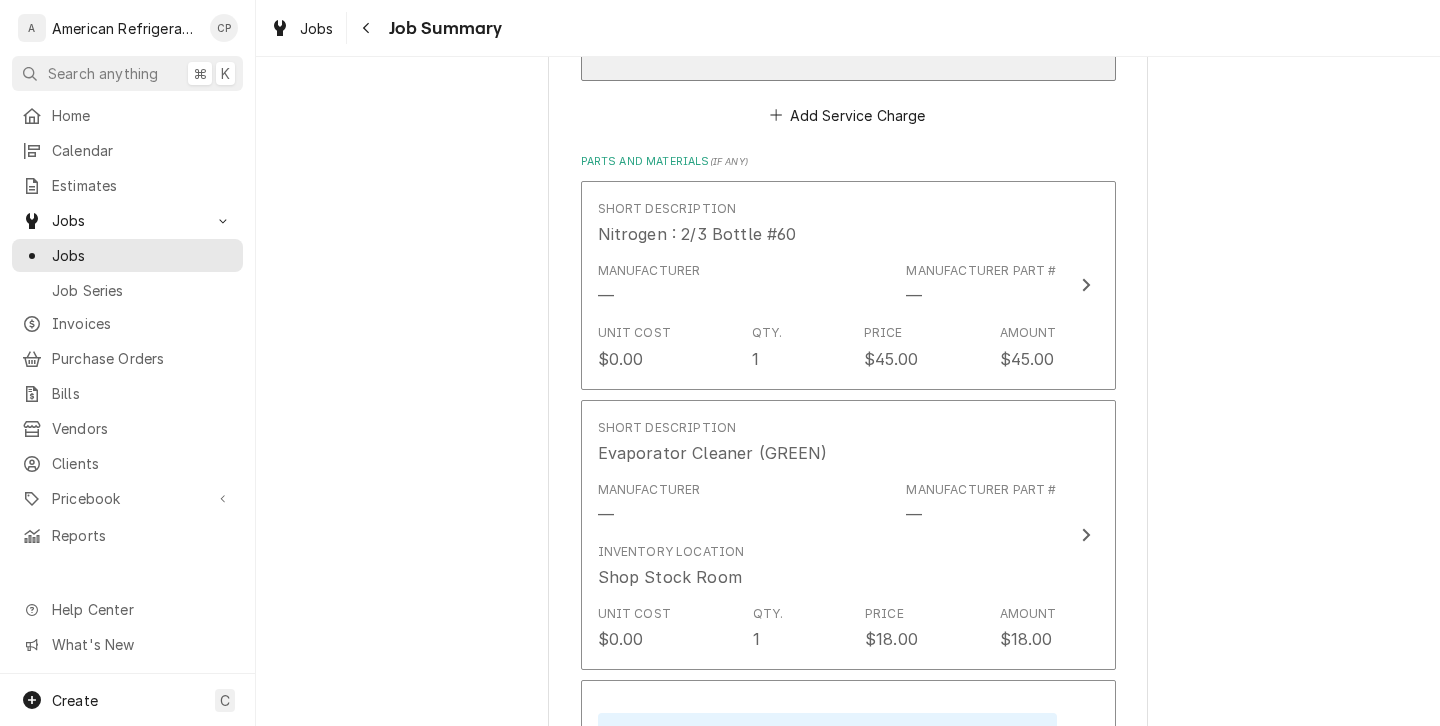 scroll, scrollTop: 1171, scrollLeft: 0, axis: vertical 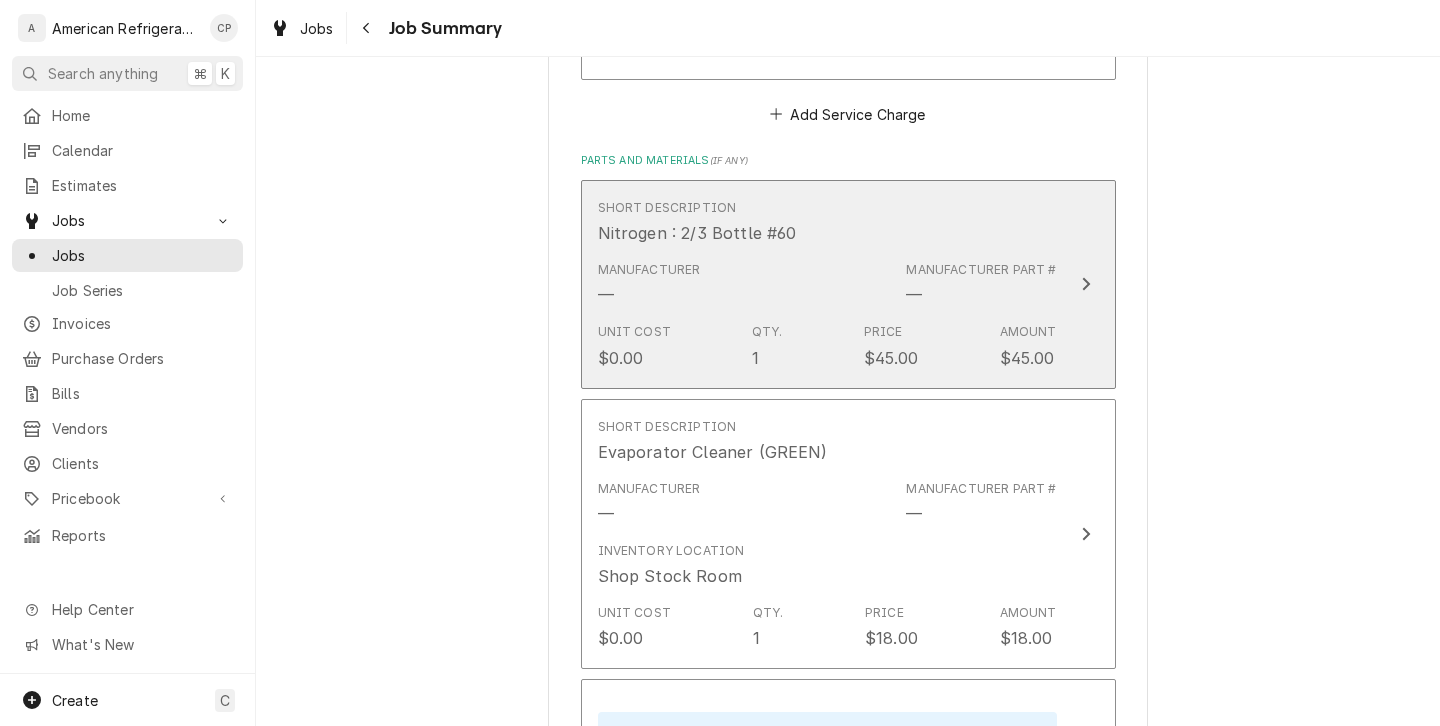 click on "Manufacturer — Manufacturer Part # —" at bounding box center [827, 284] 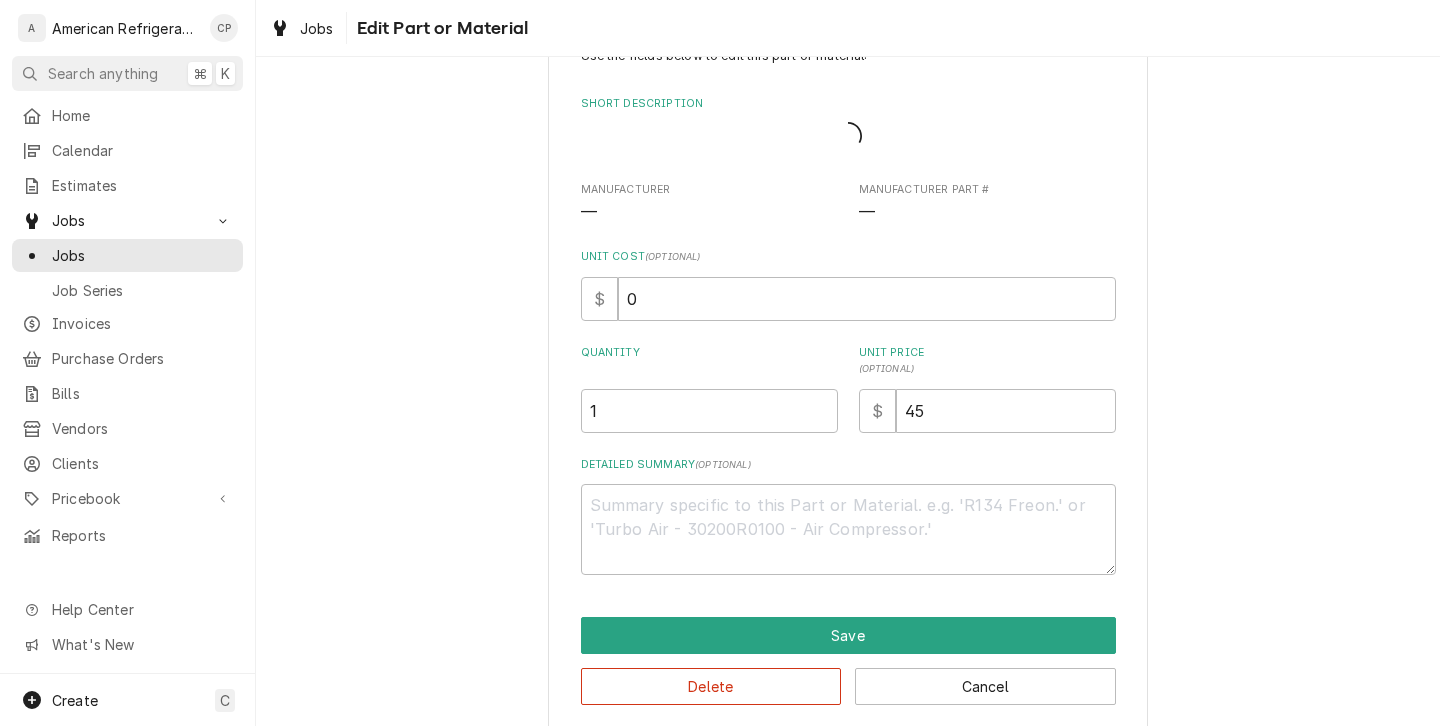 scroll, scrollTop: 0, scrollLeft: 0, axis: both 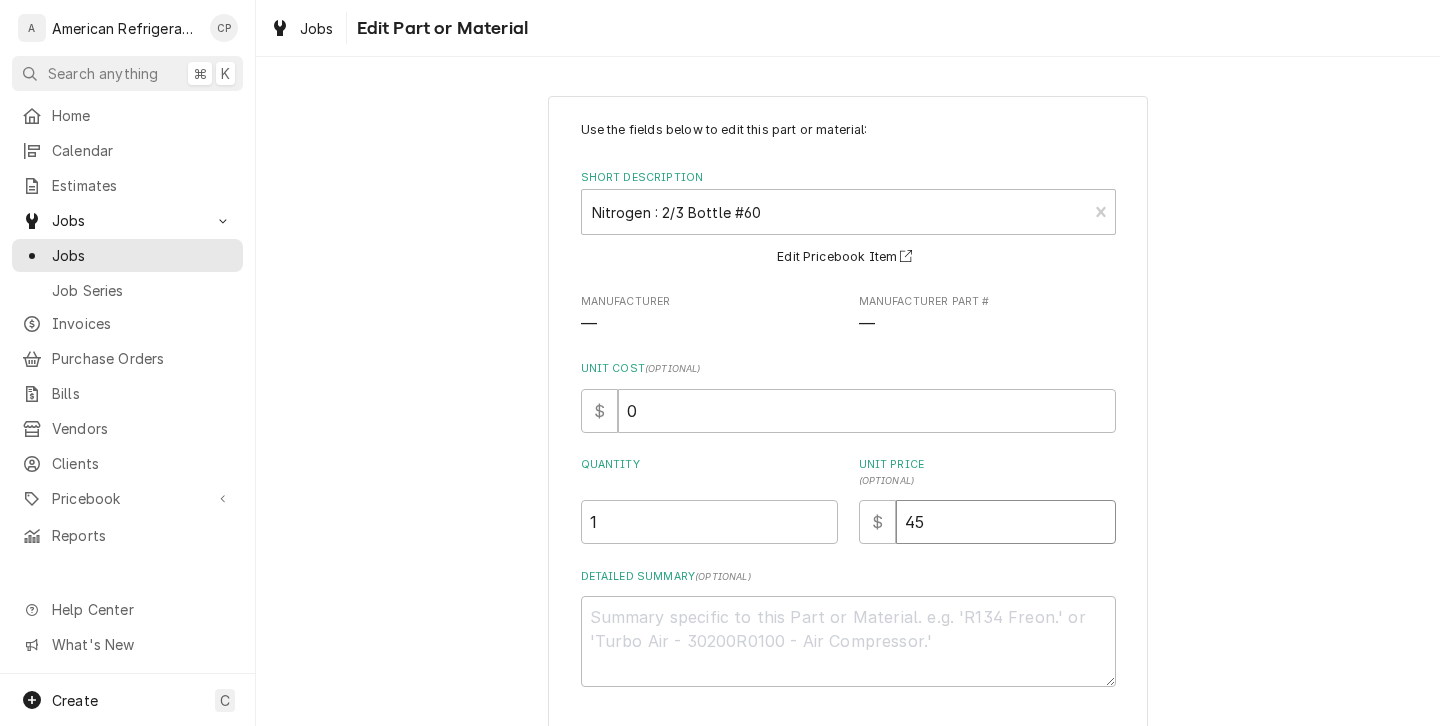 click on "45" at bounding box center [1006, 522] 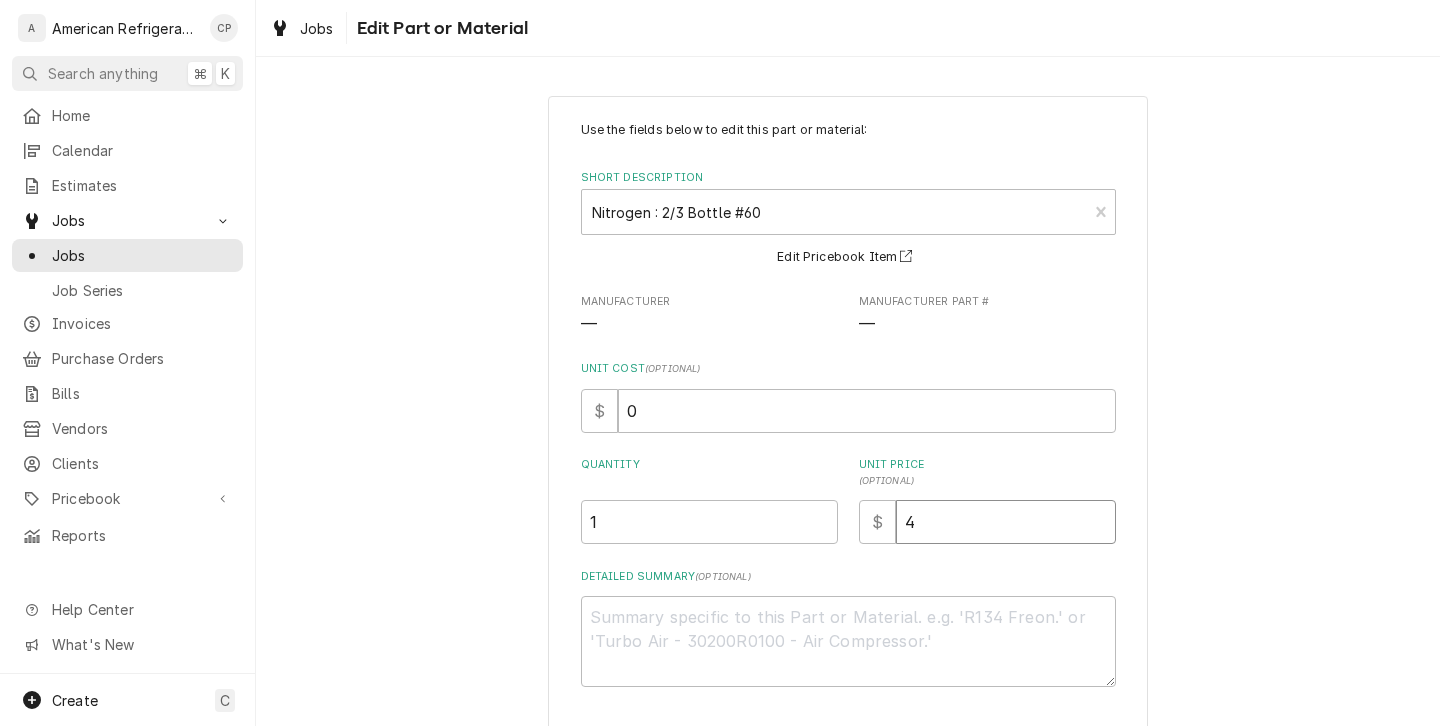 type on "x" 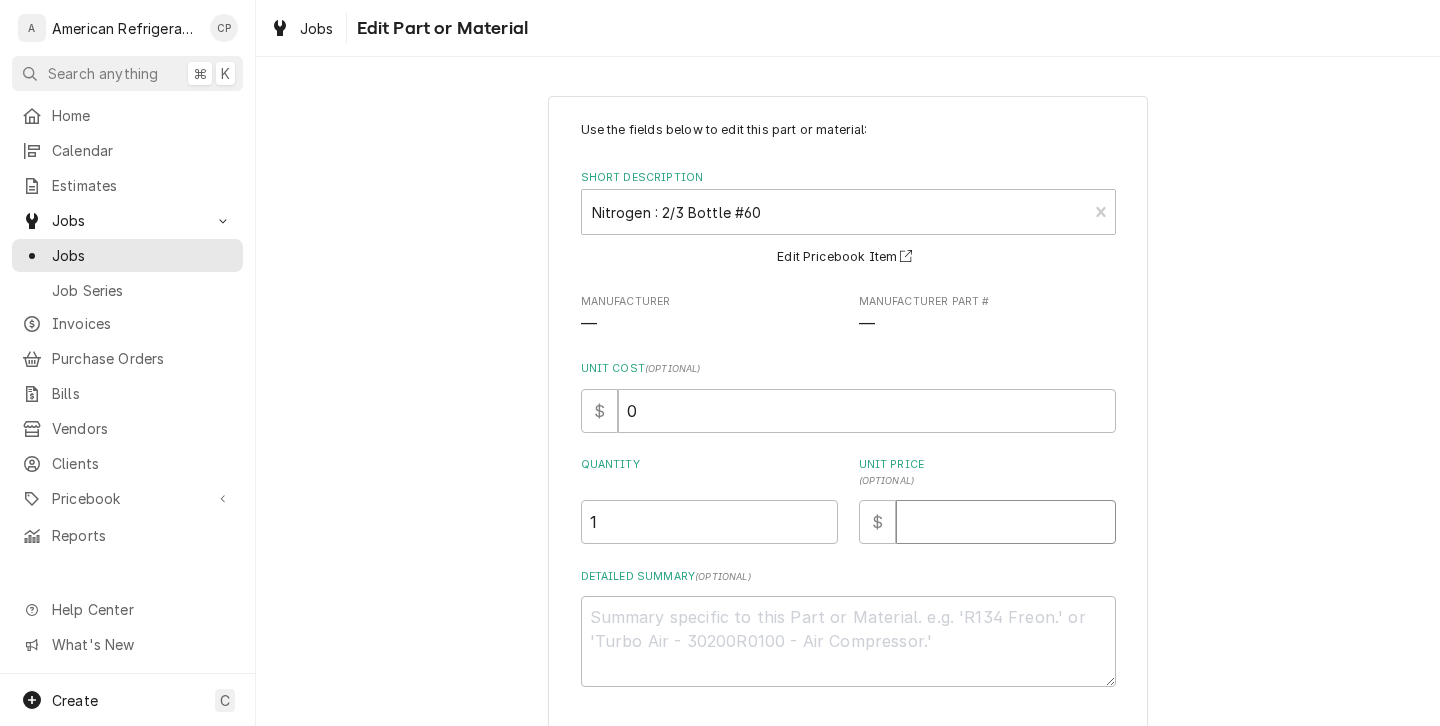 type on "x" 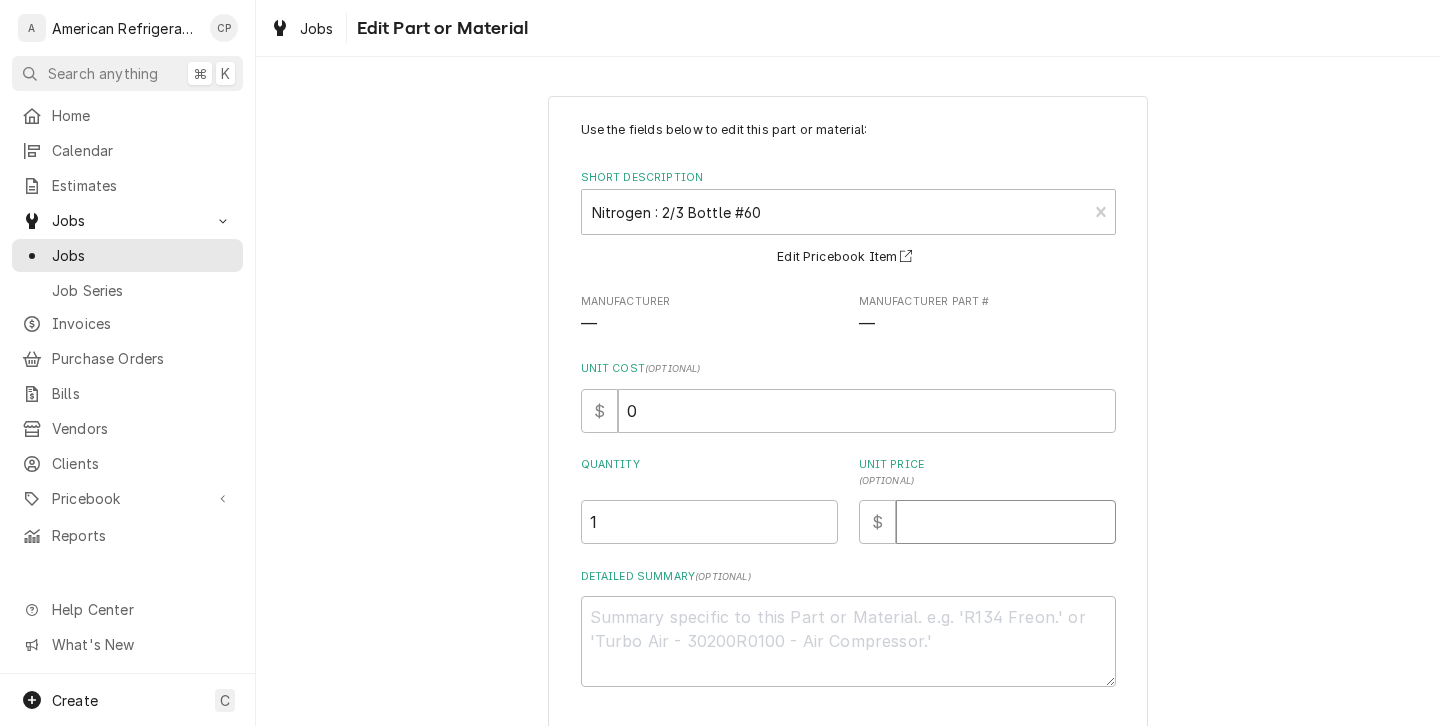 type on "6" 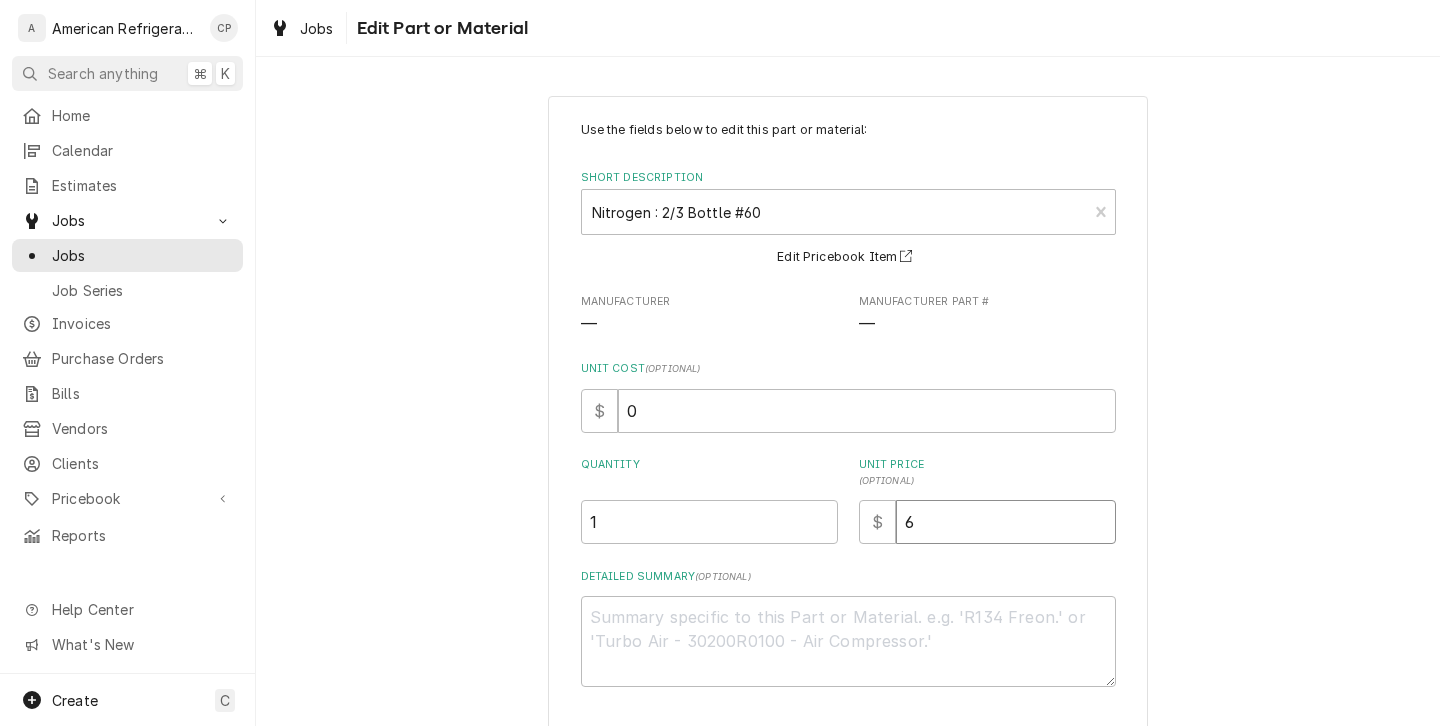 type on "x" 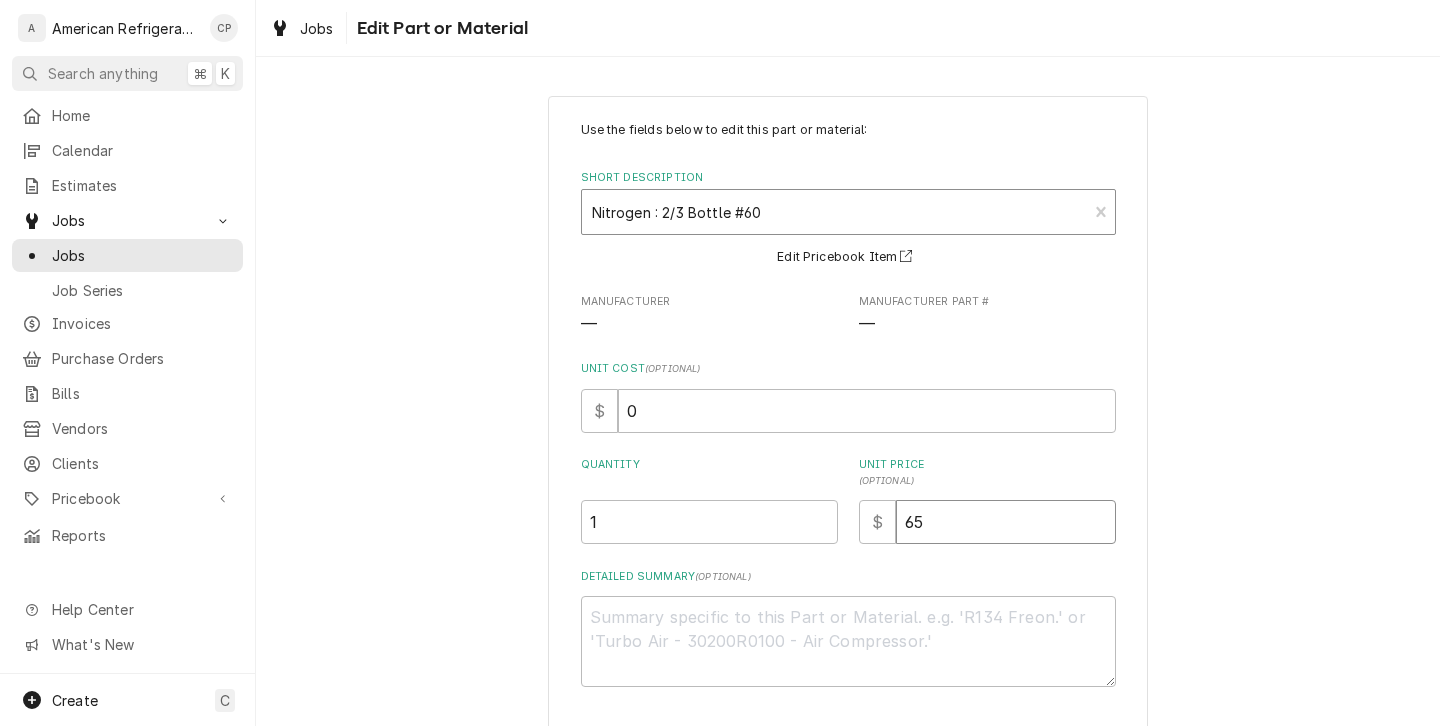 type on "65" 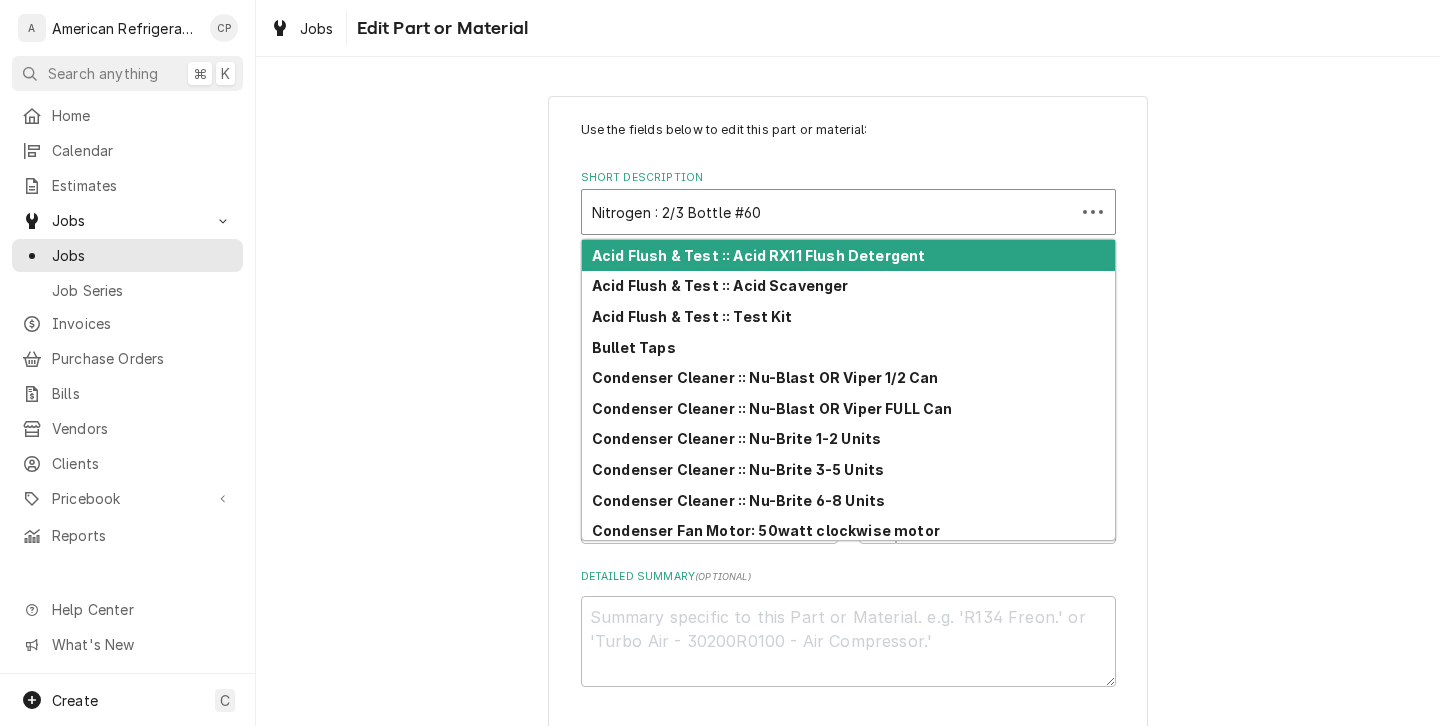 click at bounding box center (828, 212) 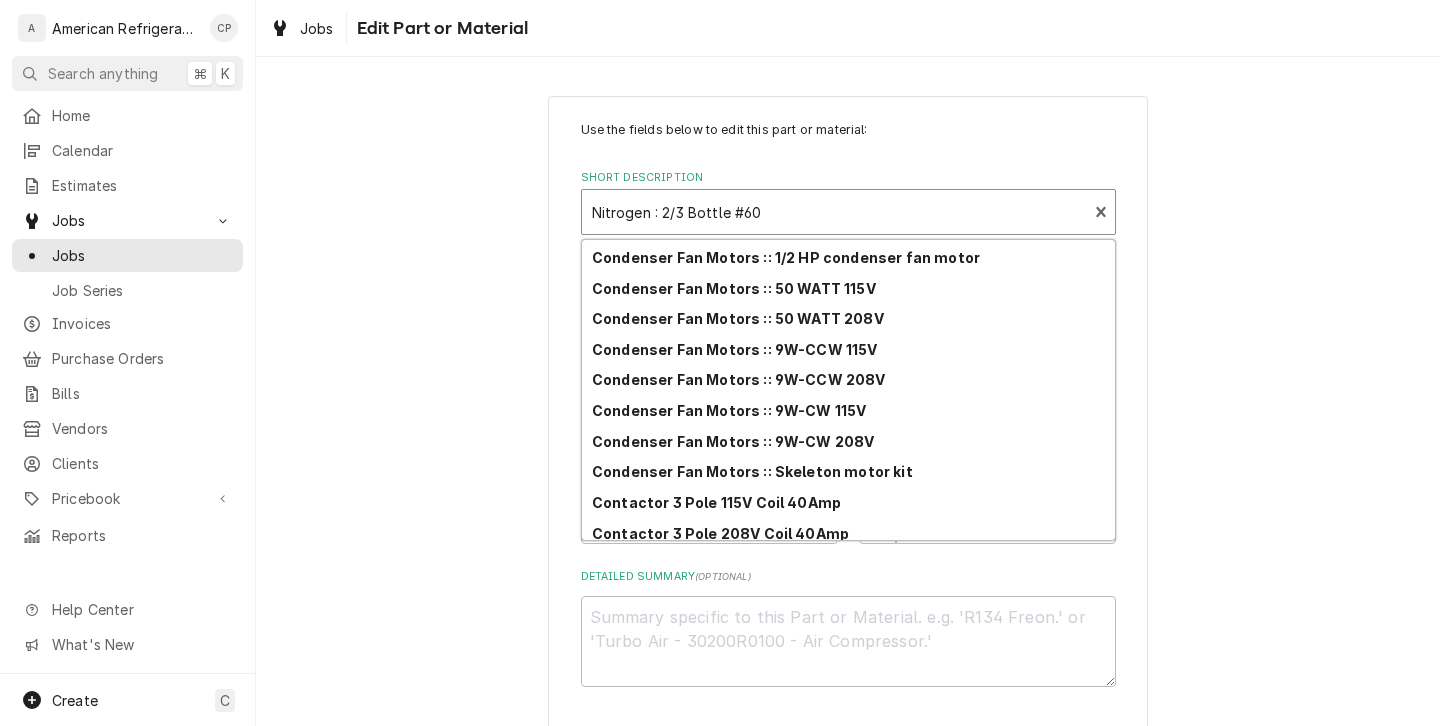 scroll, scrollTop: 312, scrollLeft: 0, axis: vertical 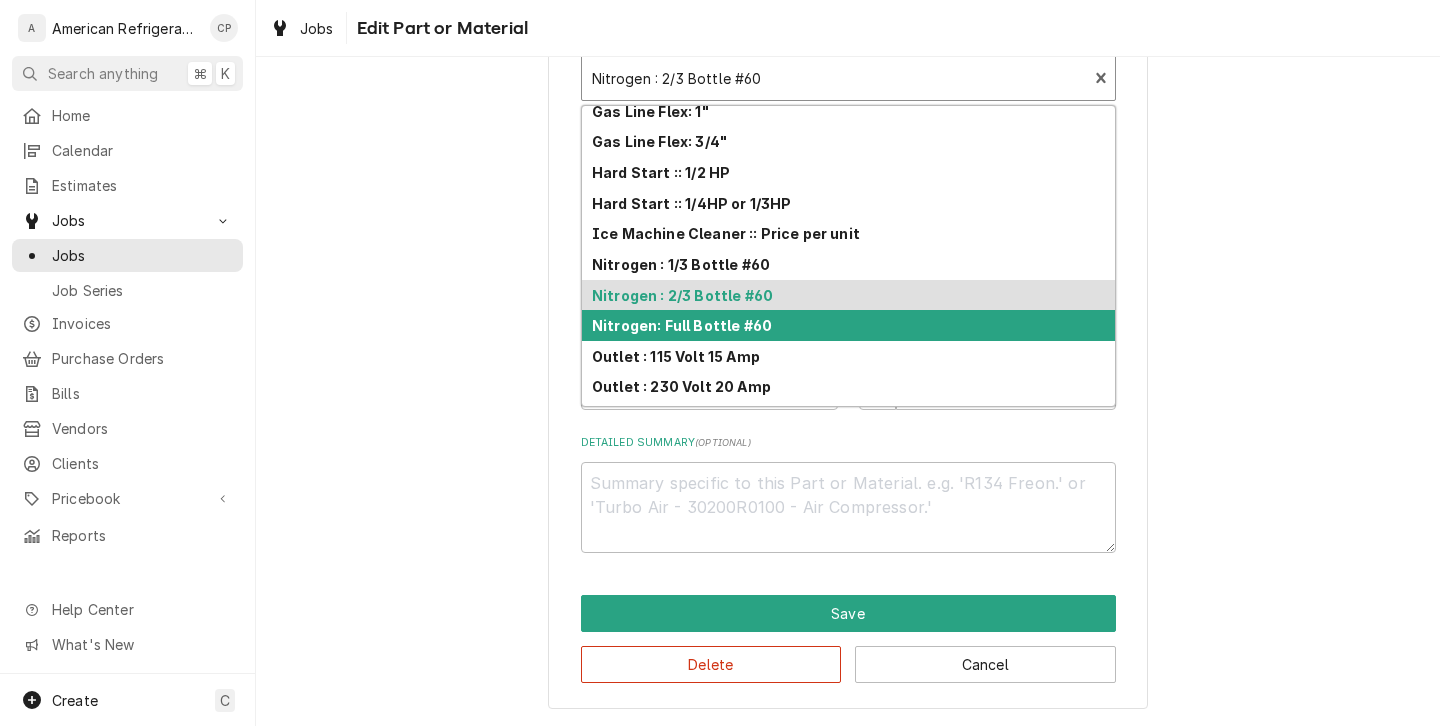 click on "Nitrogen: Full Bottle #60" at bounding box center (682, 325) 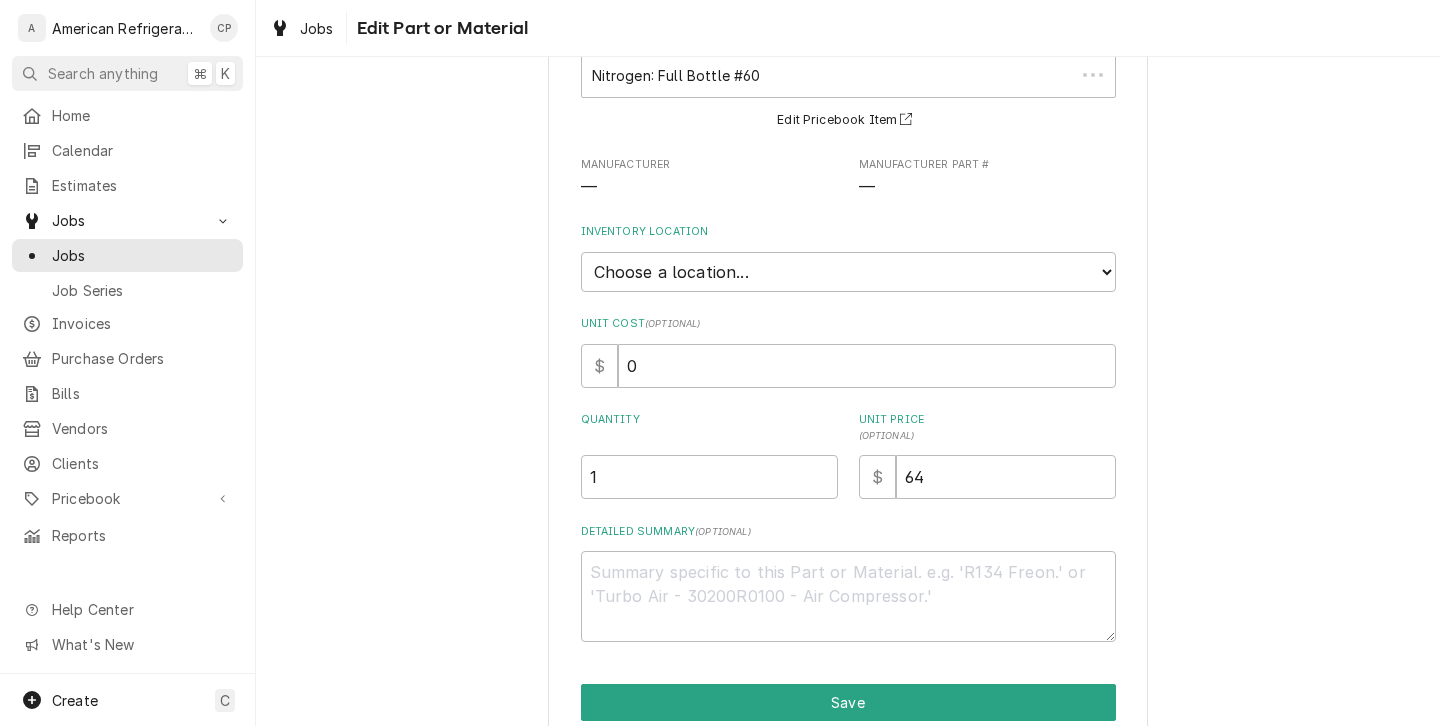type on "x" 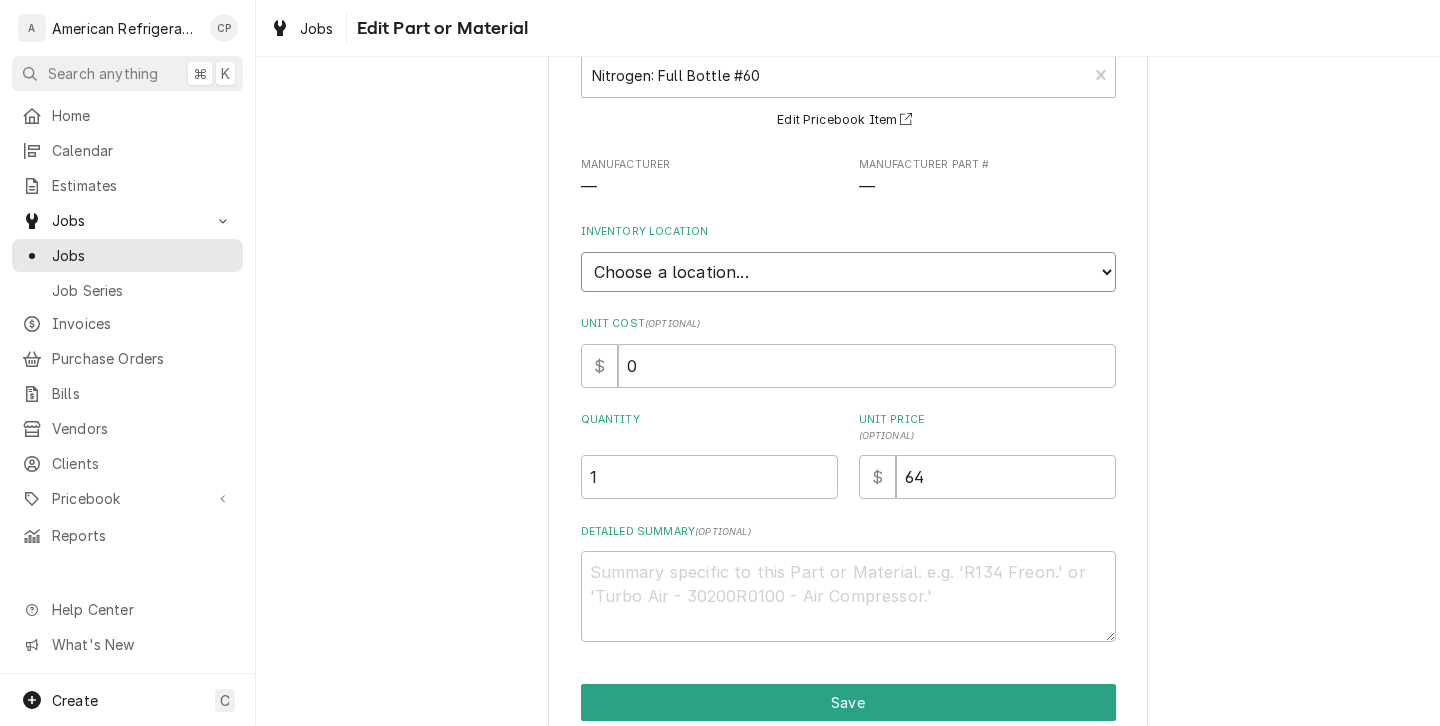 click on "Choose a location... American Refrigeration Supply Ed's Refrigeration Johnstone Supply Shop Stock Room Southern Ice Distributors United Refrigeration" at bounding box center [848, 272] 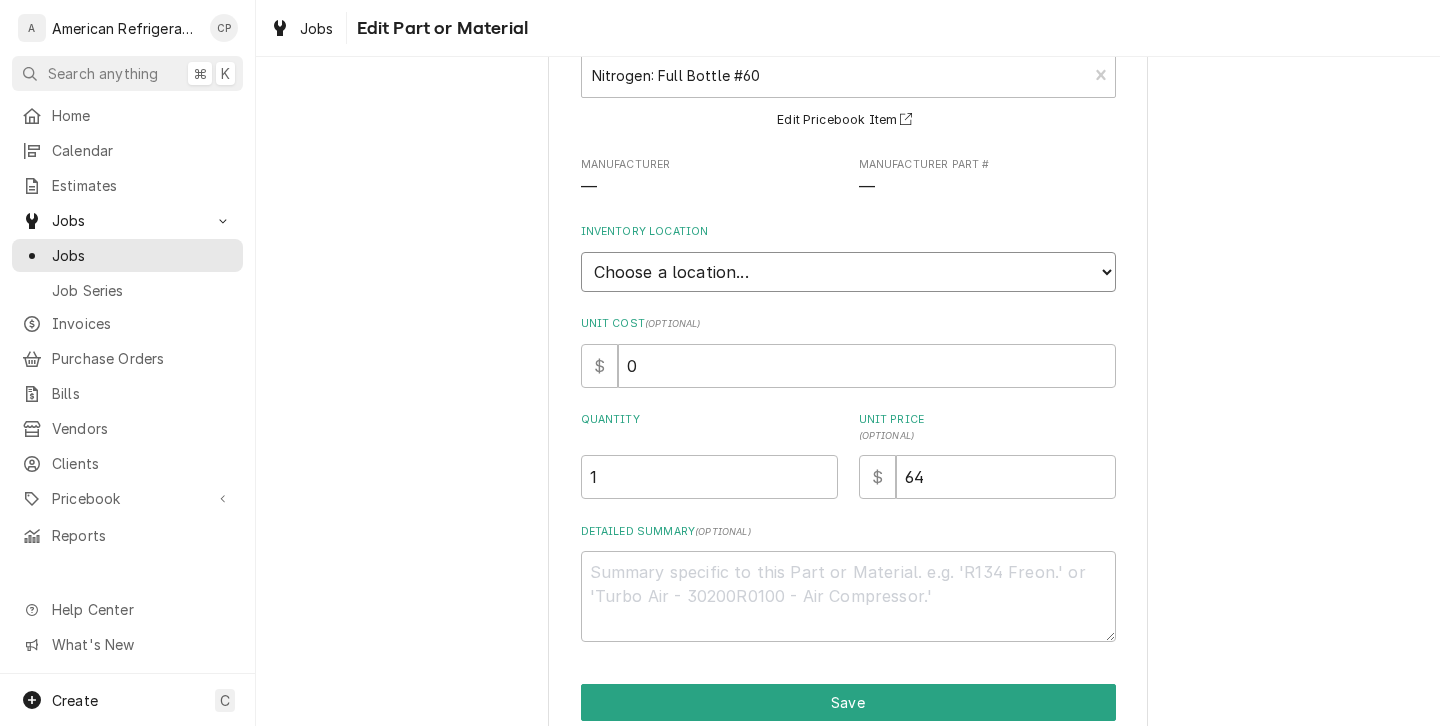 select on "305" 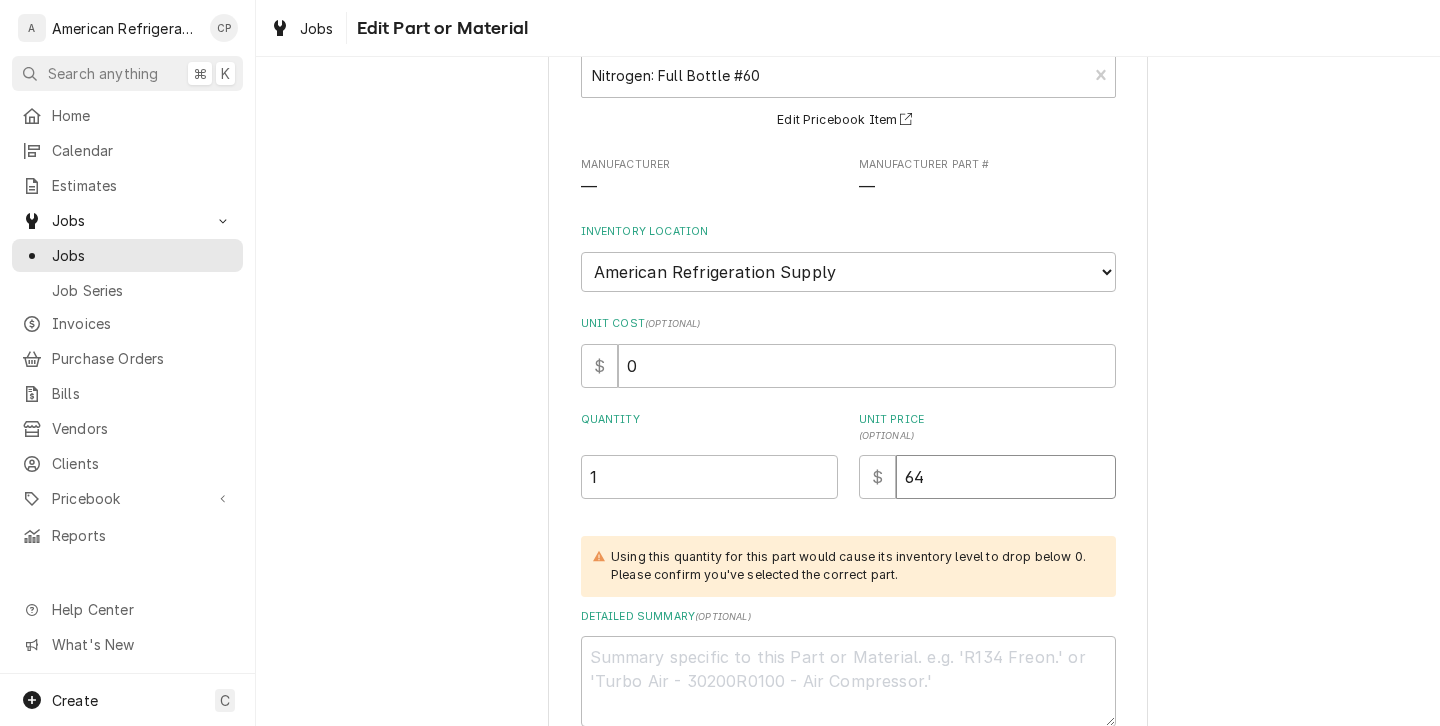 click on "64" at bounding box center [1006, 477] 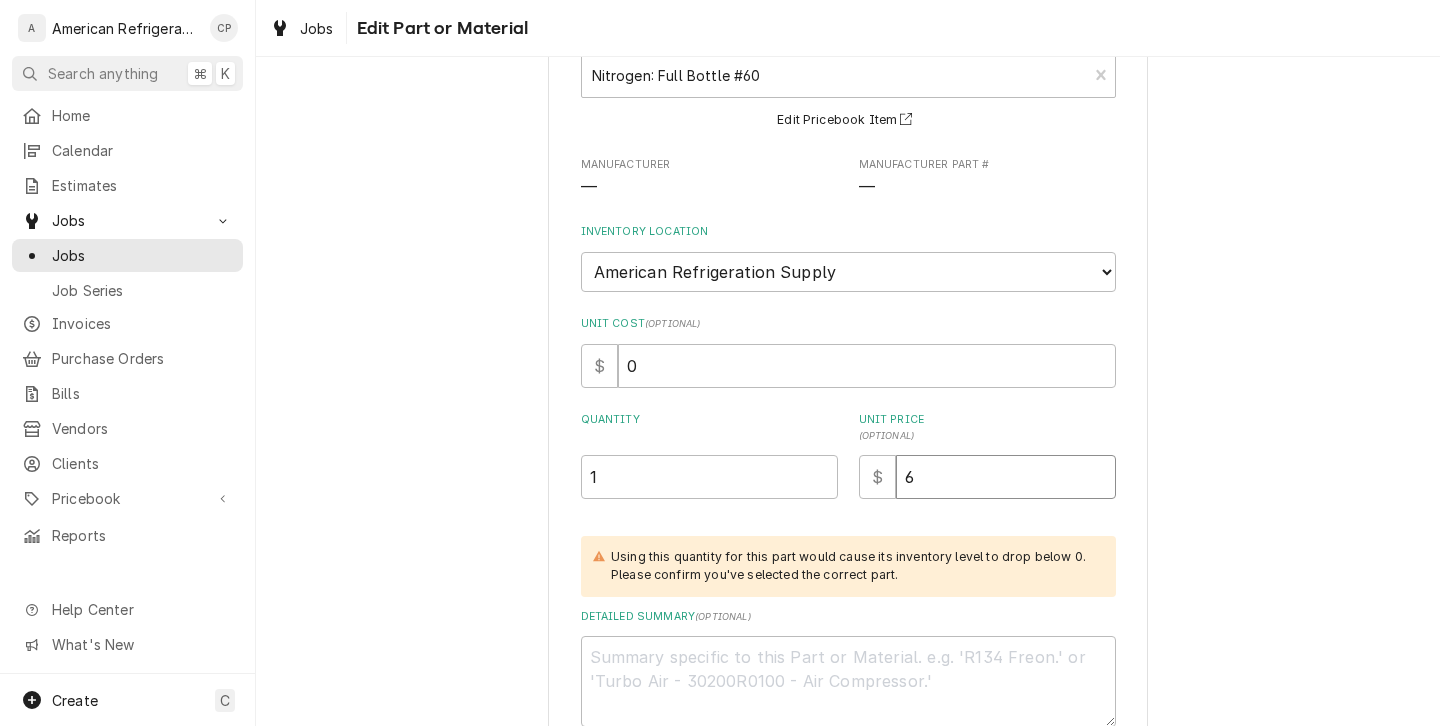 type on "x" 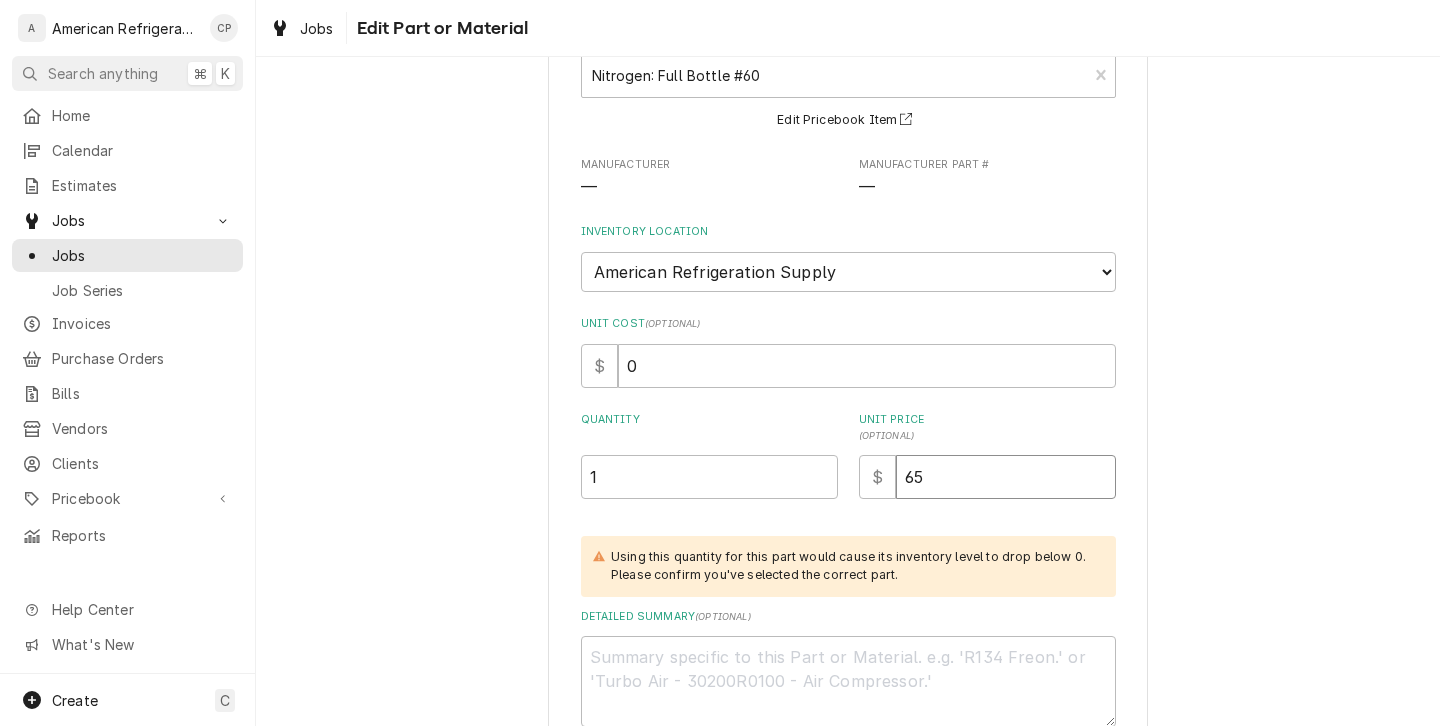 type on "65" 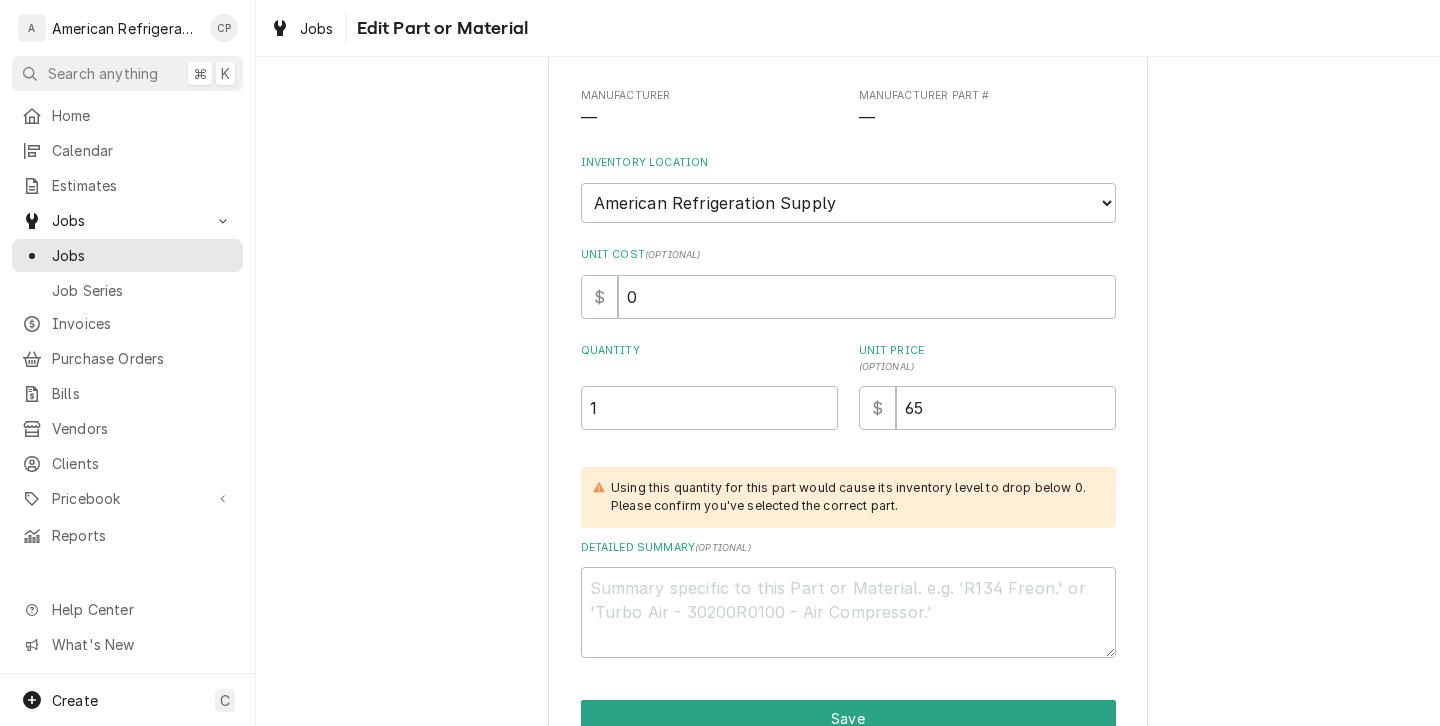 scroll, scrollTop: 315, scrollLeft: 0, axis: vertical 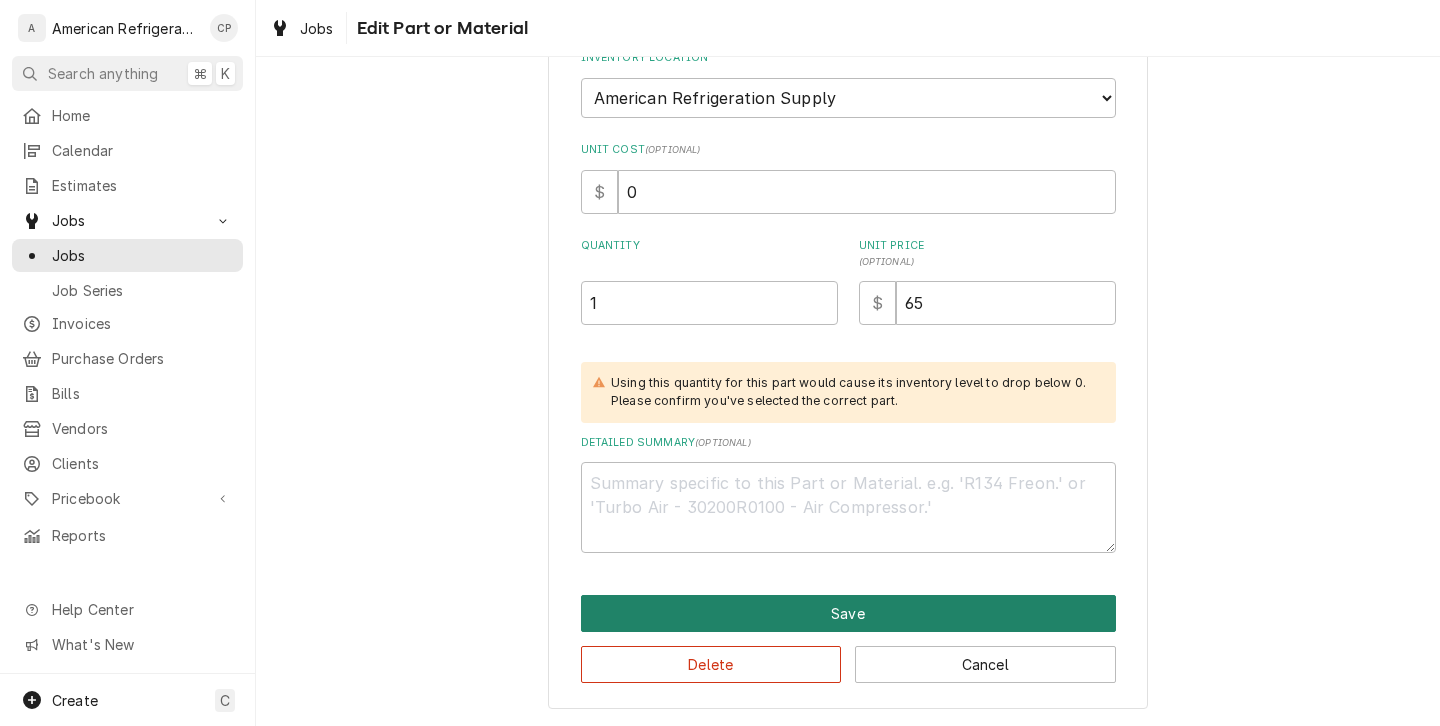click on "Save" at bounding box center (848, 613) 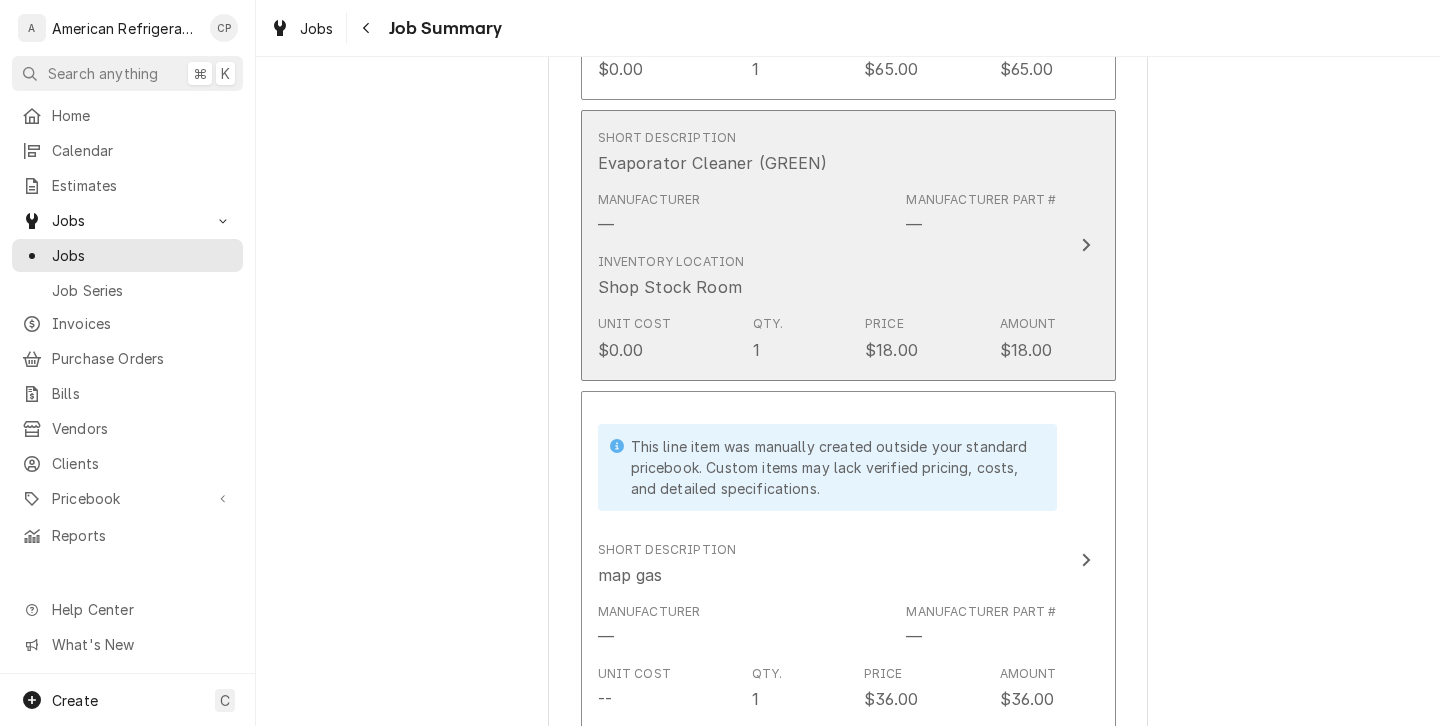 scroll, scrollTop: 1527, scrollLeft: 0, axis: vertical 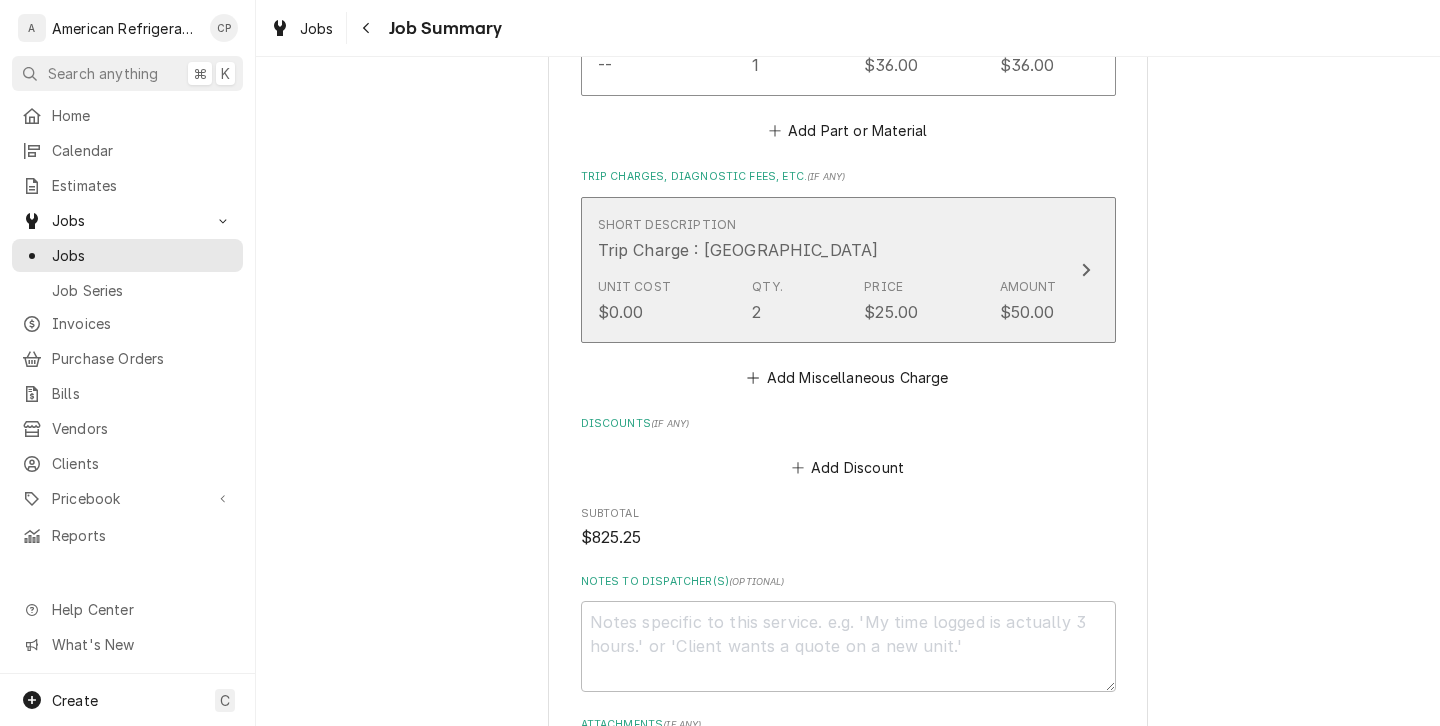 click on "Unit Cost $0.00 Qty. 2 Price $25.00 Amount $50.00" at bounding box center [827, 301] 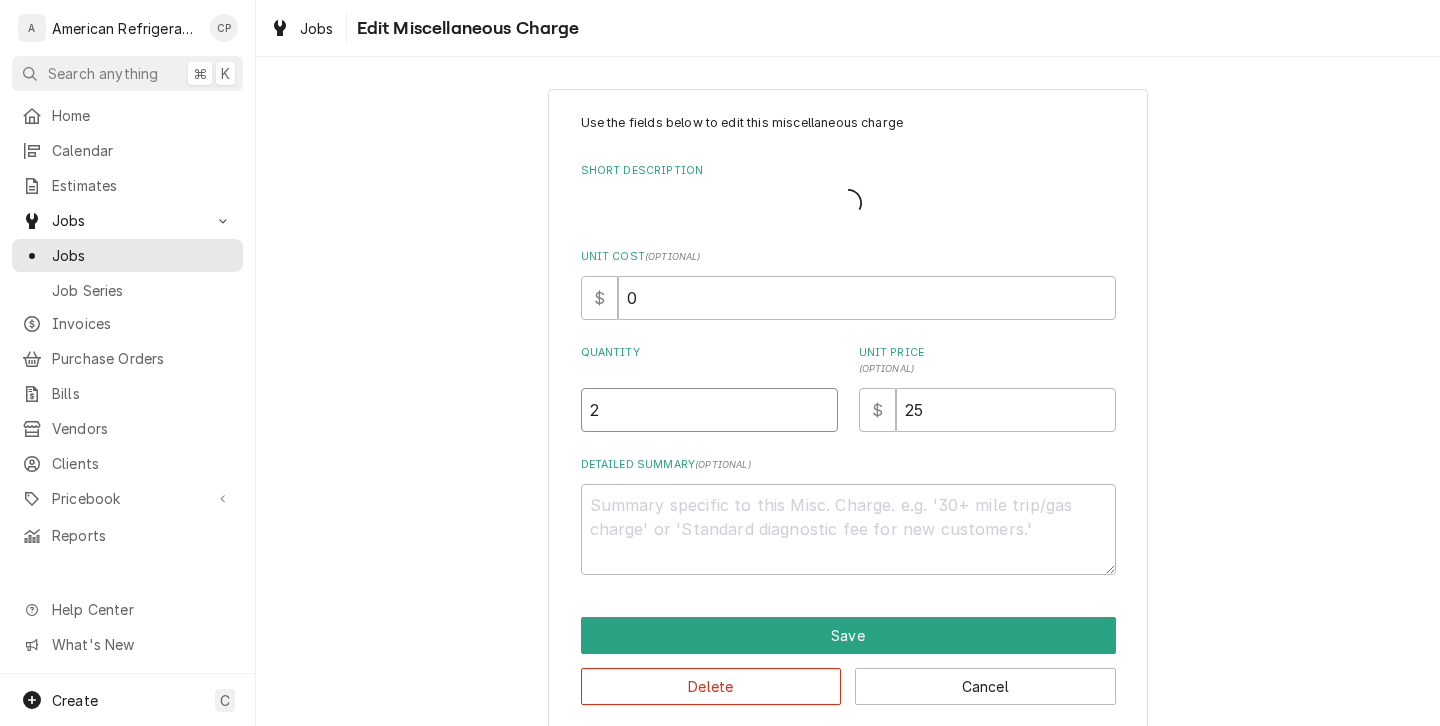 click on "2" at bounding box center [709, 410] 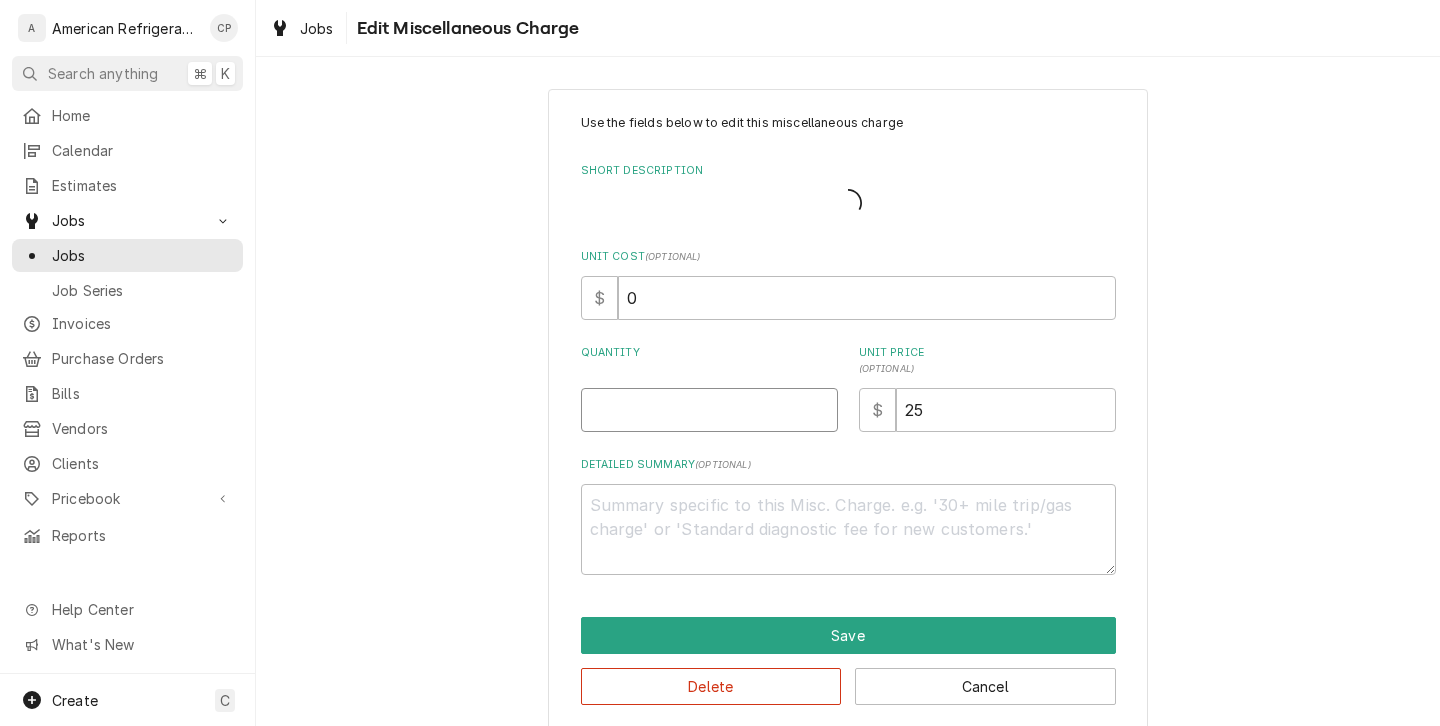scroll, scrollTop: 0, scrollLeft: 0, axis: both 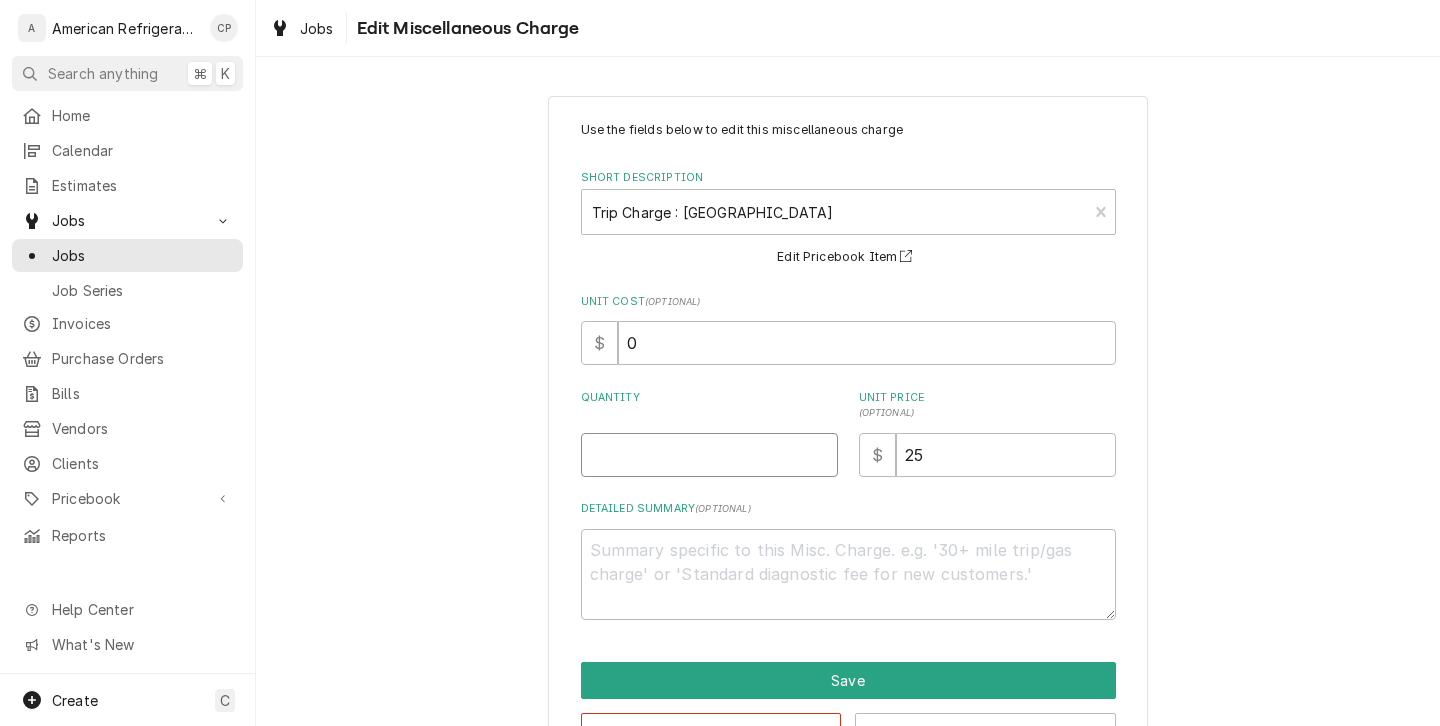type on "x" 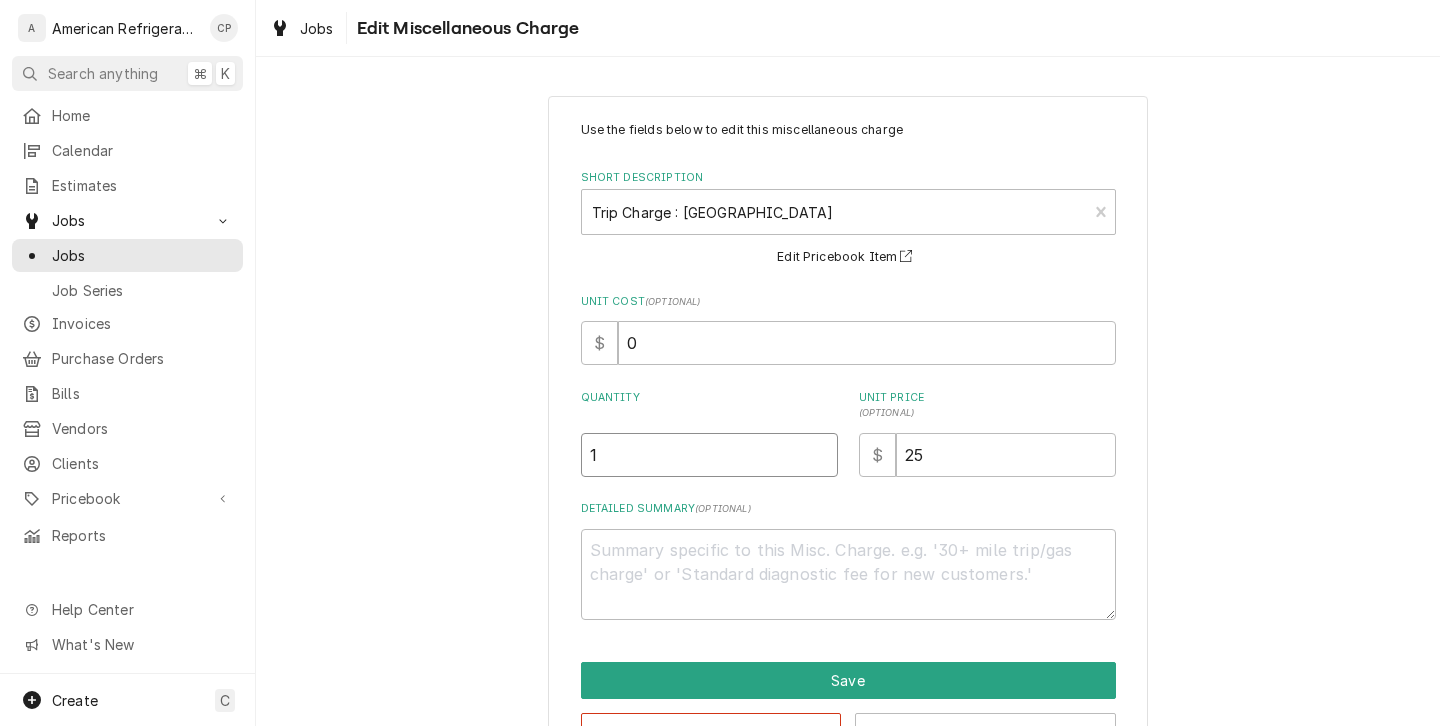 type on "1" 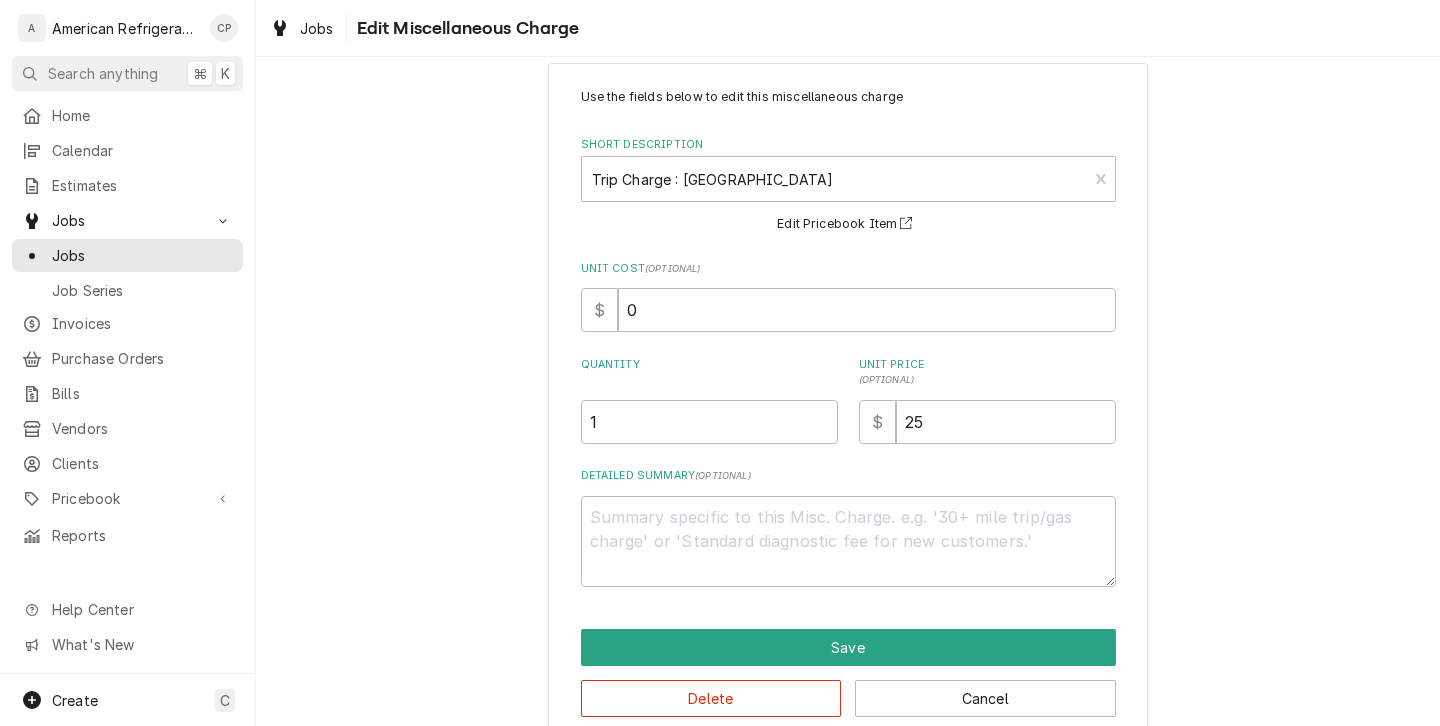 scroll, scrollTop: 69, scrollLeft: 0, axis: vertical 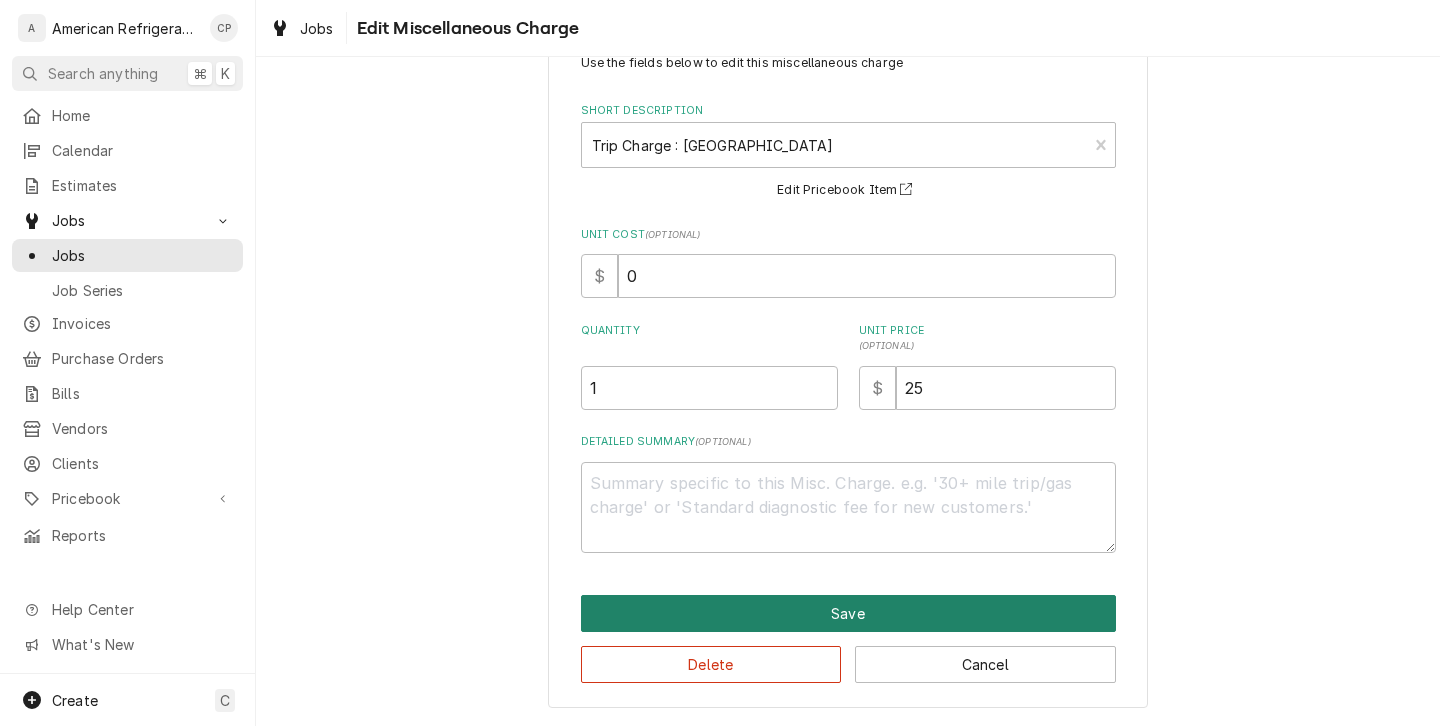 click on "Save" at bounding box center (848, 613) 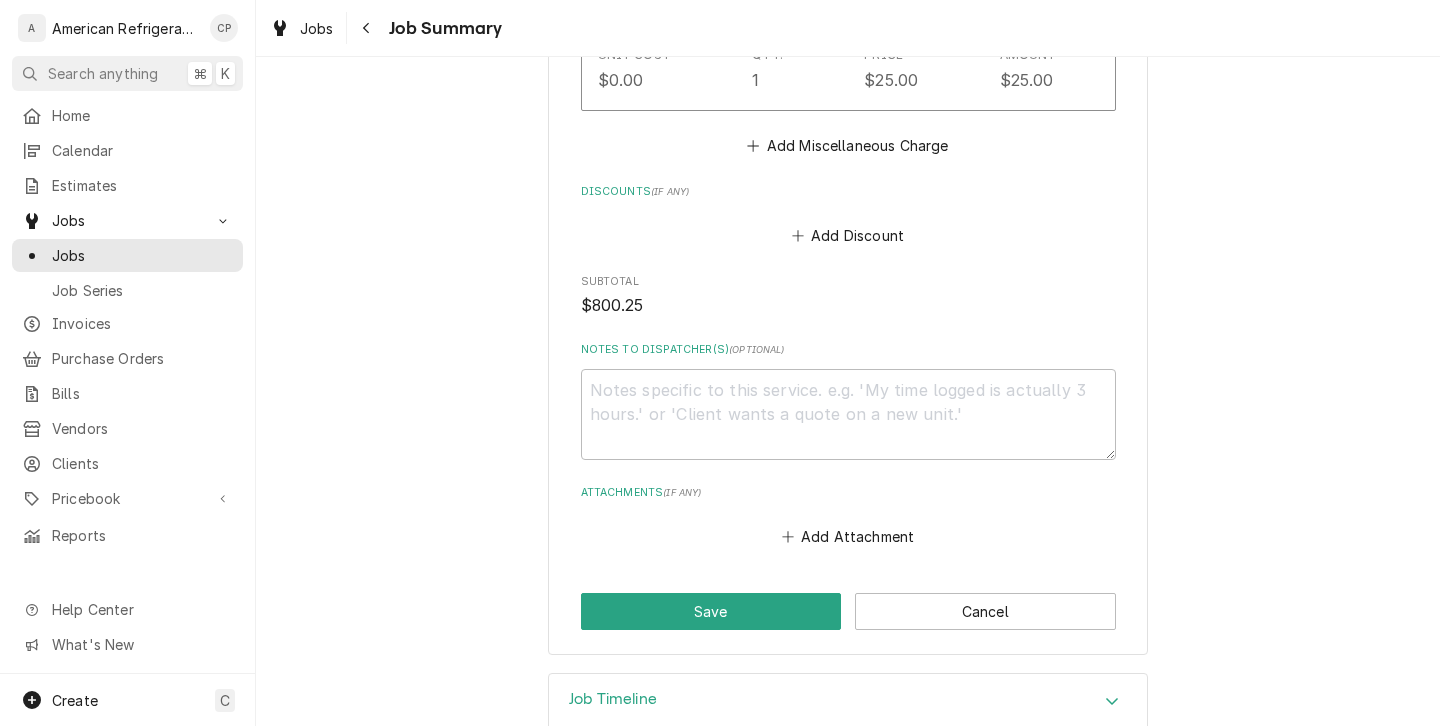 scroll, scrollTop: 2411, scrollLeft: 0, axis: vertical 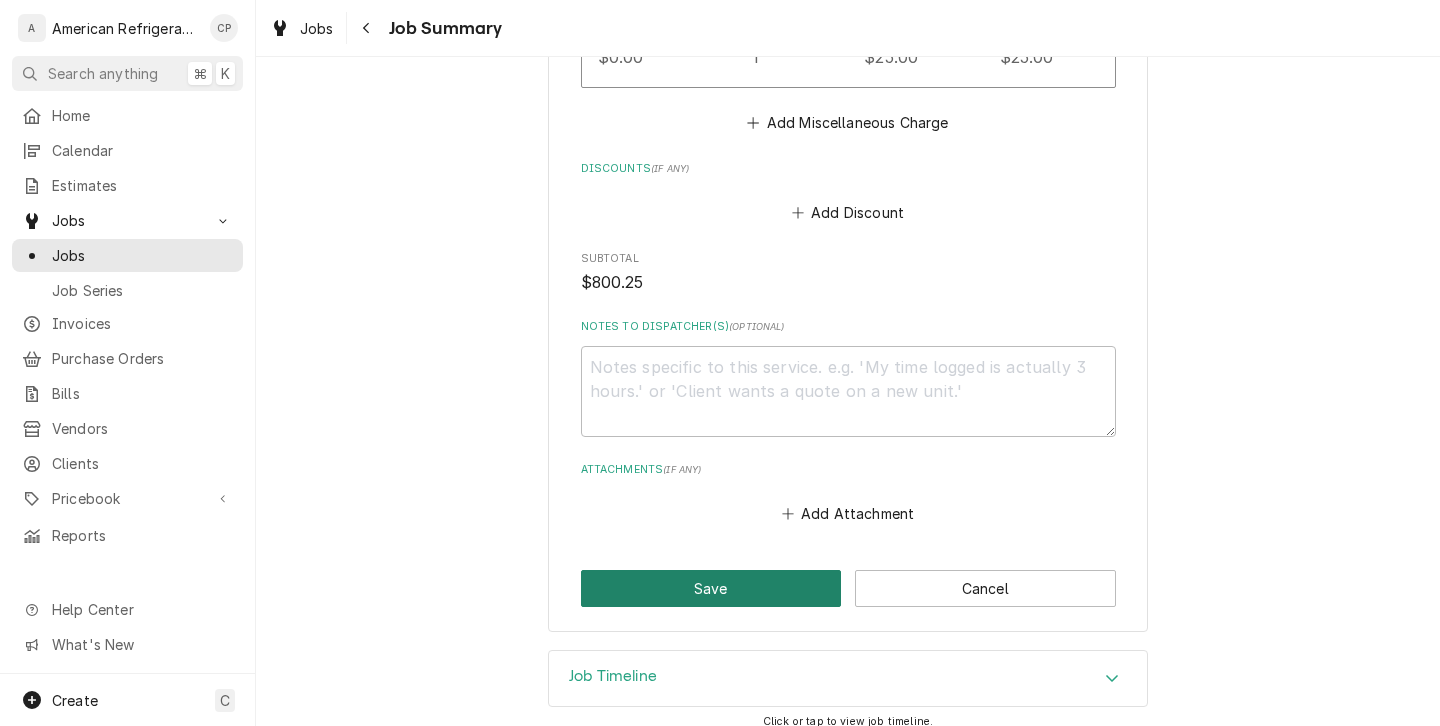 click on "Save" at bounding box center (711, 588) 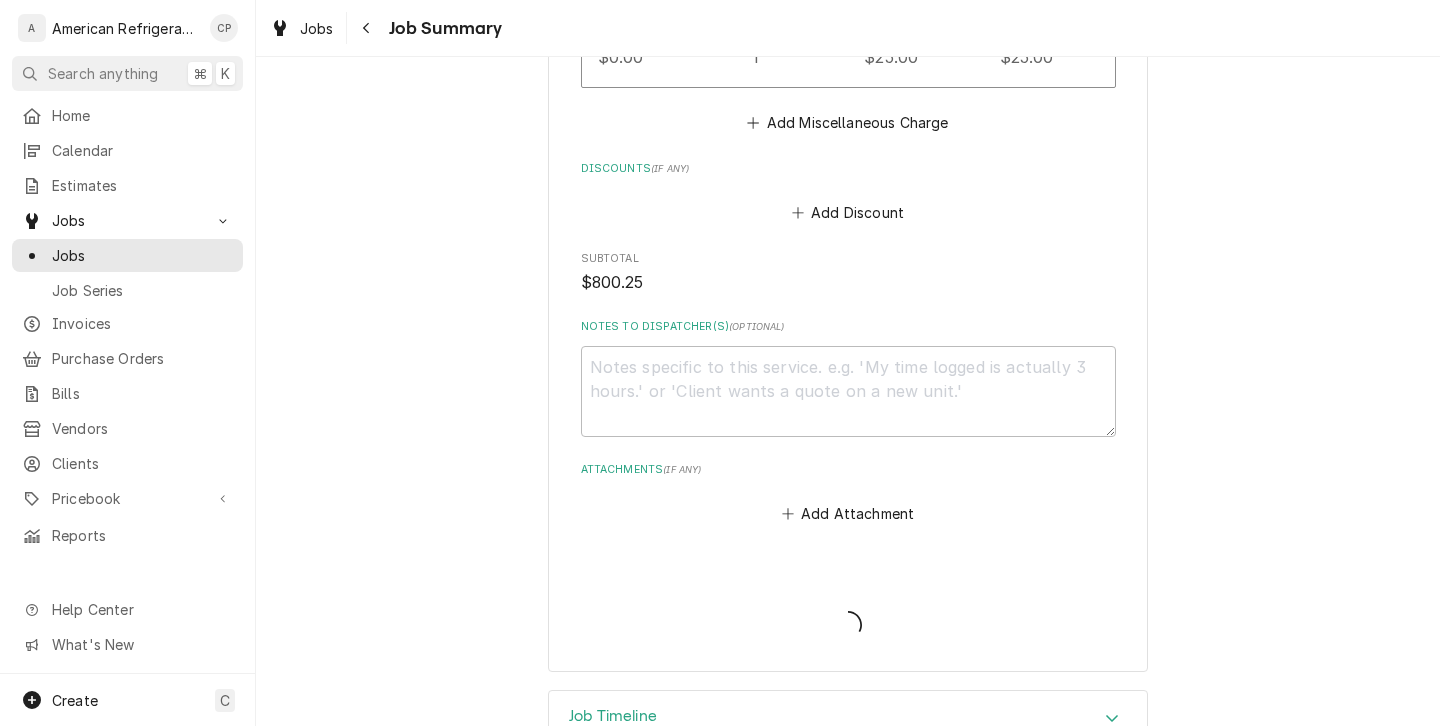 type on "x" 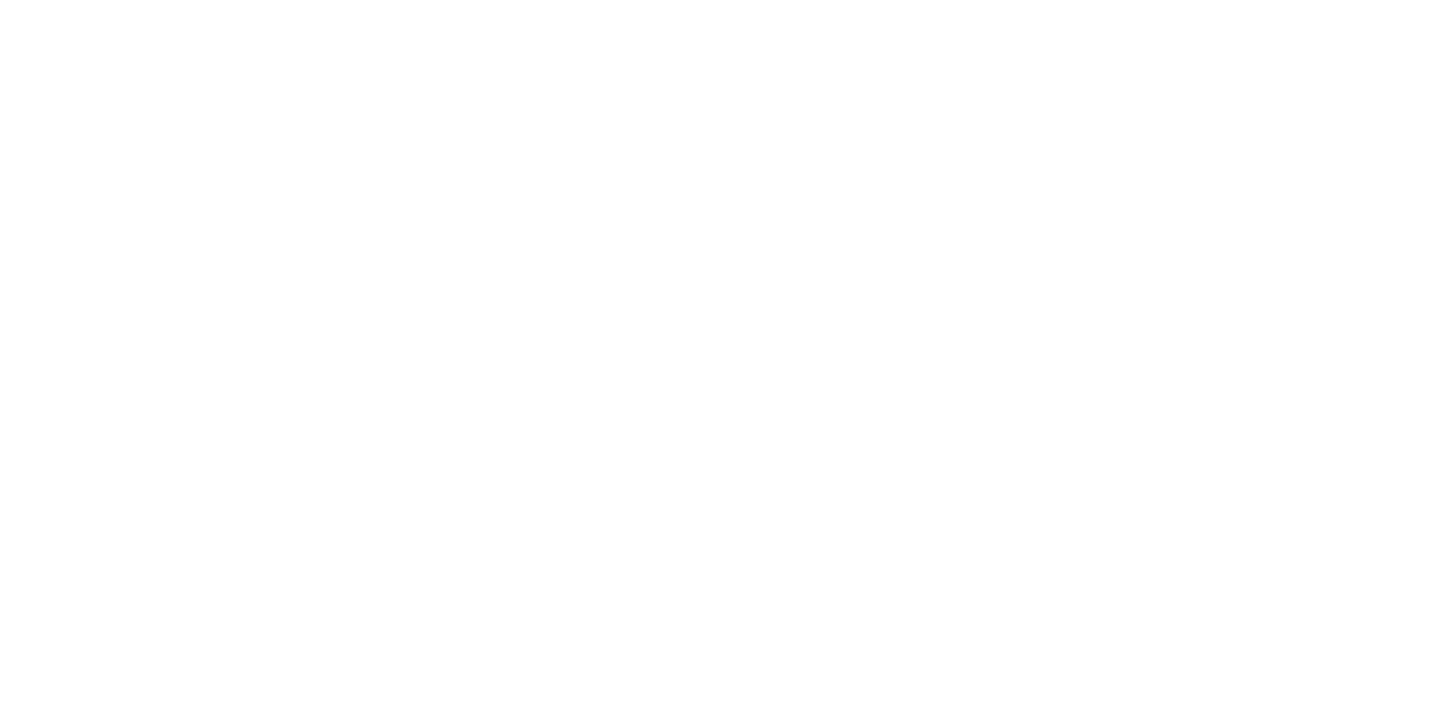 scroll, scrollTop: 0, scrollLeft: 0, axis: both 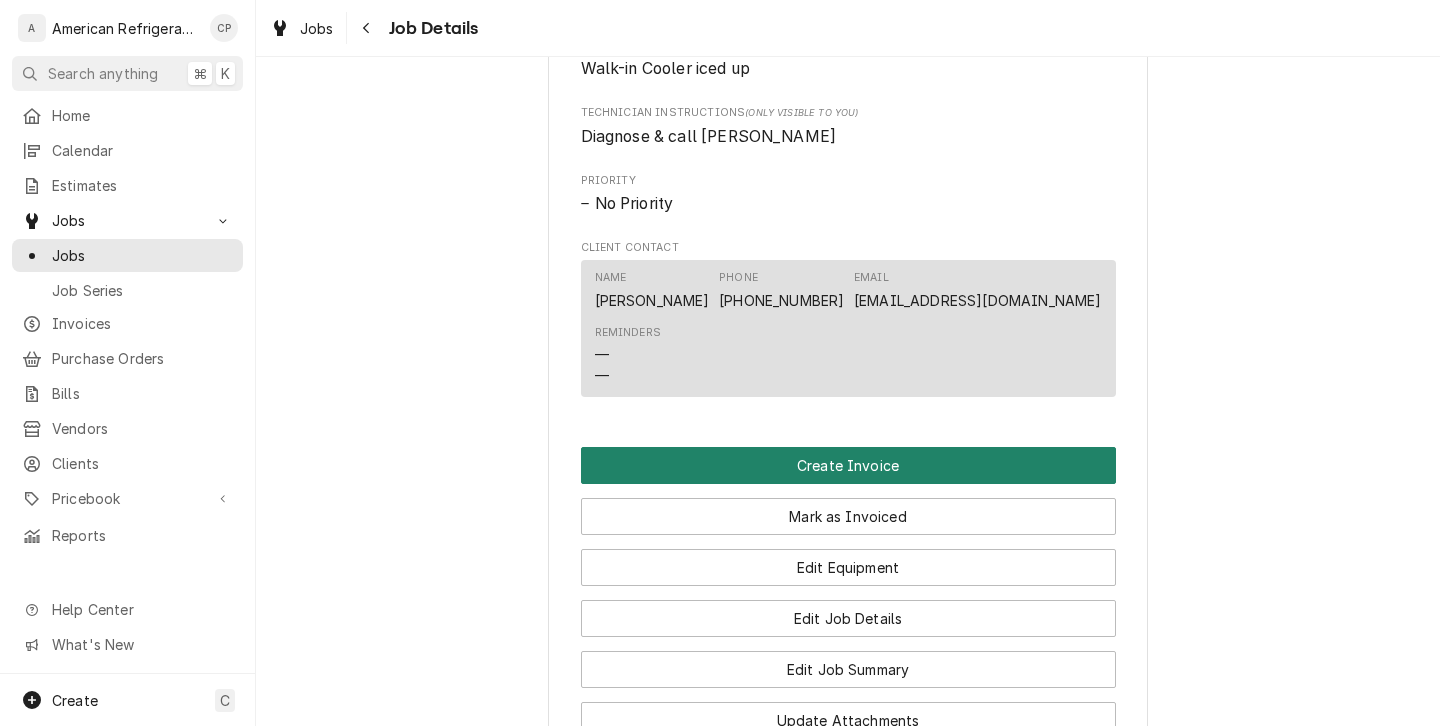 click on "Create Invoice" at bounding box center [848, 465] 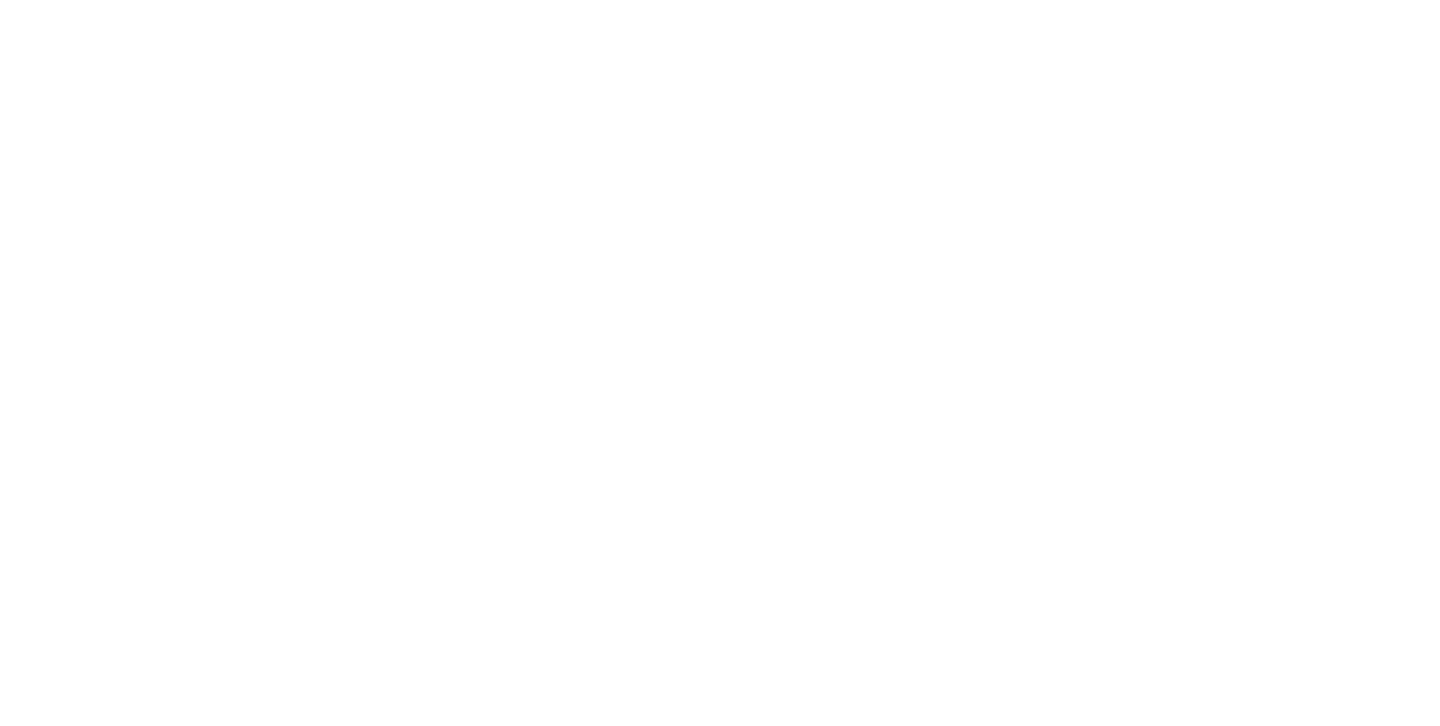 scroll, scrollTop: 0, scrollLeft: 0, axis: both 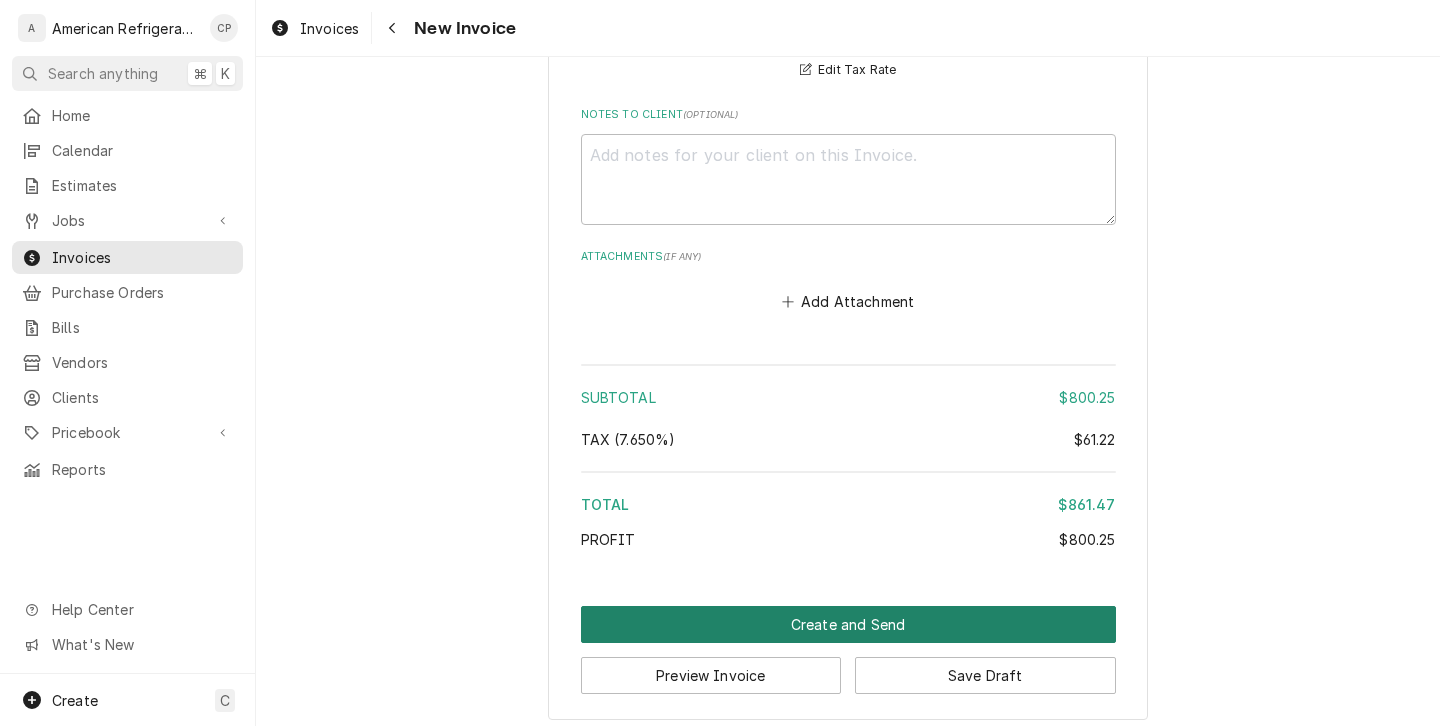 click on "Create and Send" at bounding box center (848, 624) 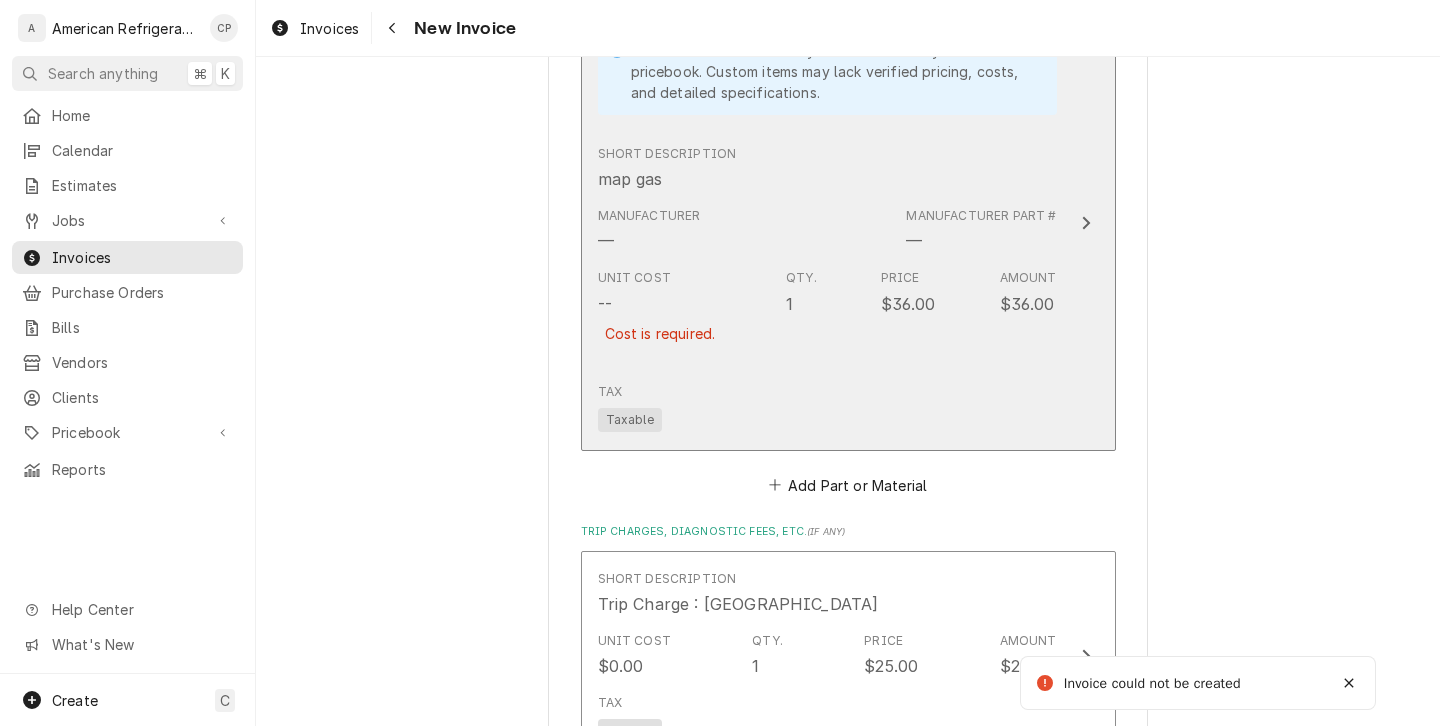 click on "Unit Cost -- Cost is required. Qty. 1 Price $36.00 Amount $36.00" at bounding box center (827, 318) 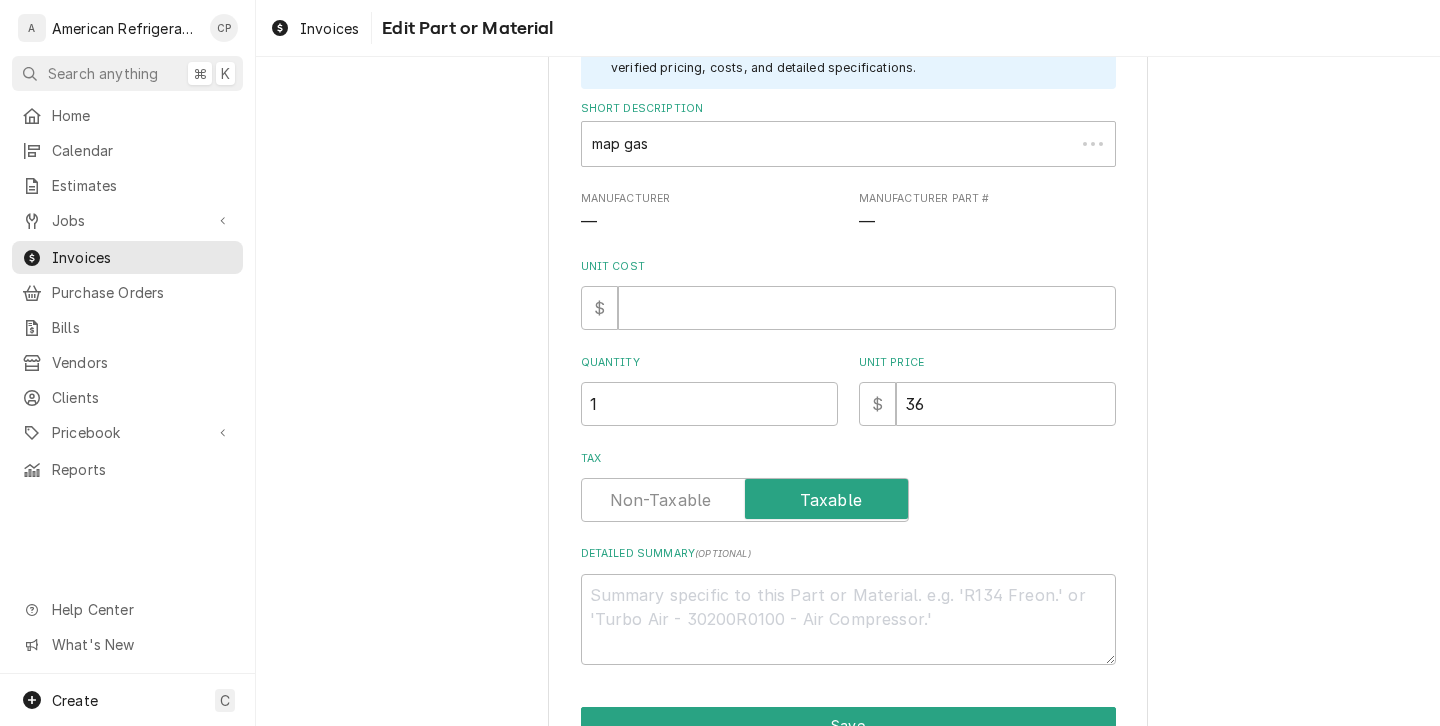 scroll, scrollTop: 0, scrollLeft: 0, axis: both 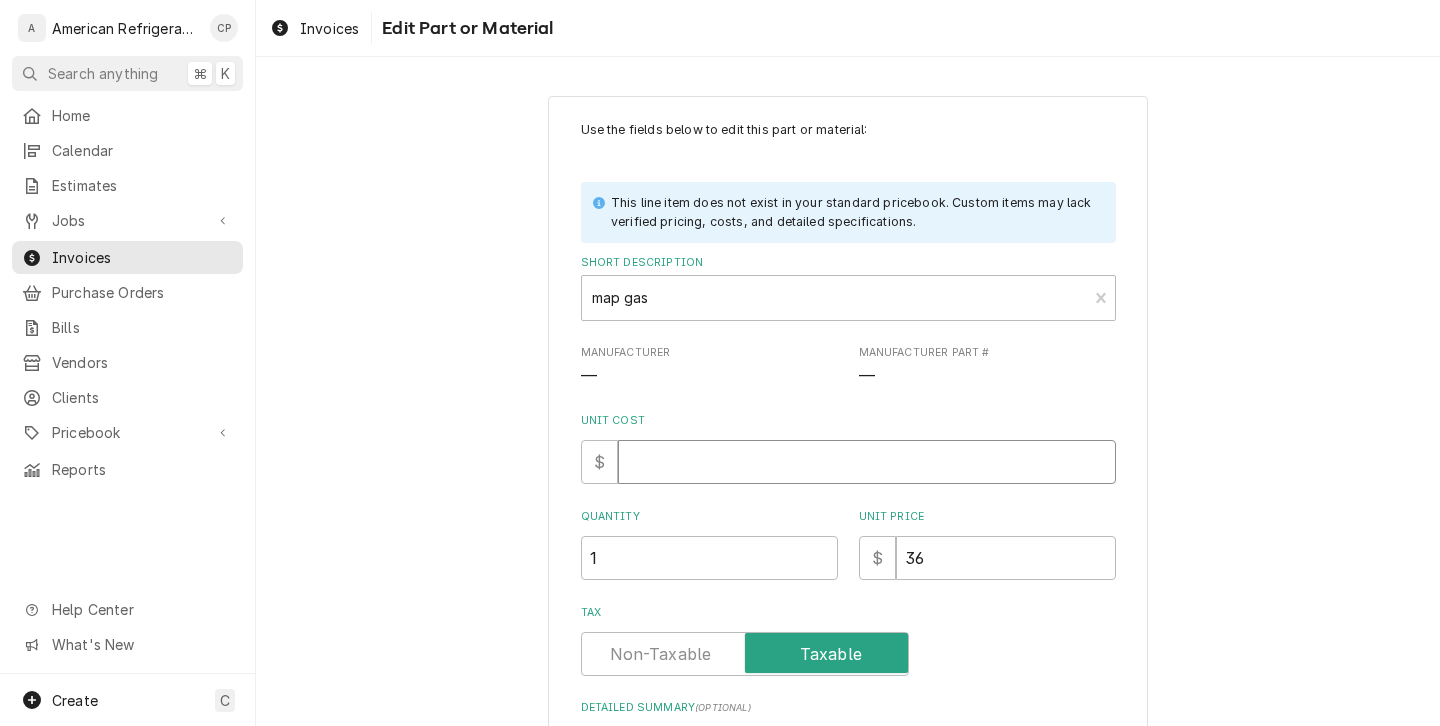 click on "Unit Cost" at bounding box center [867, 462] 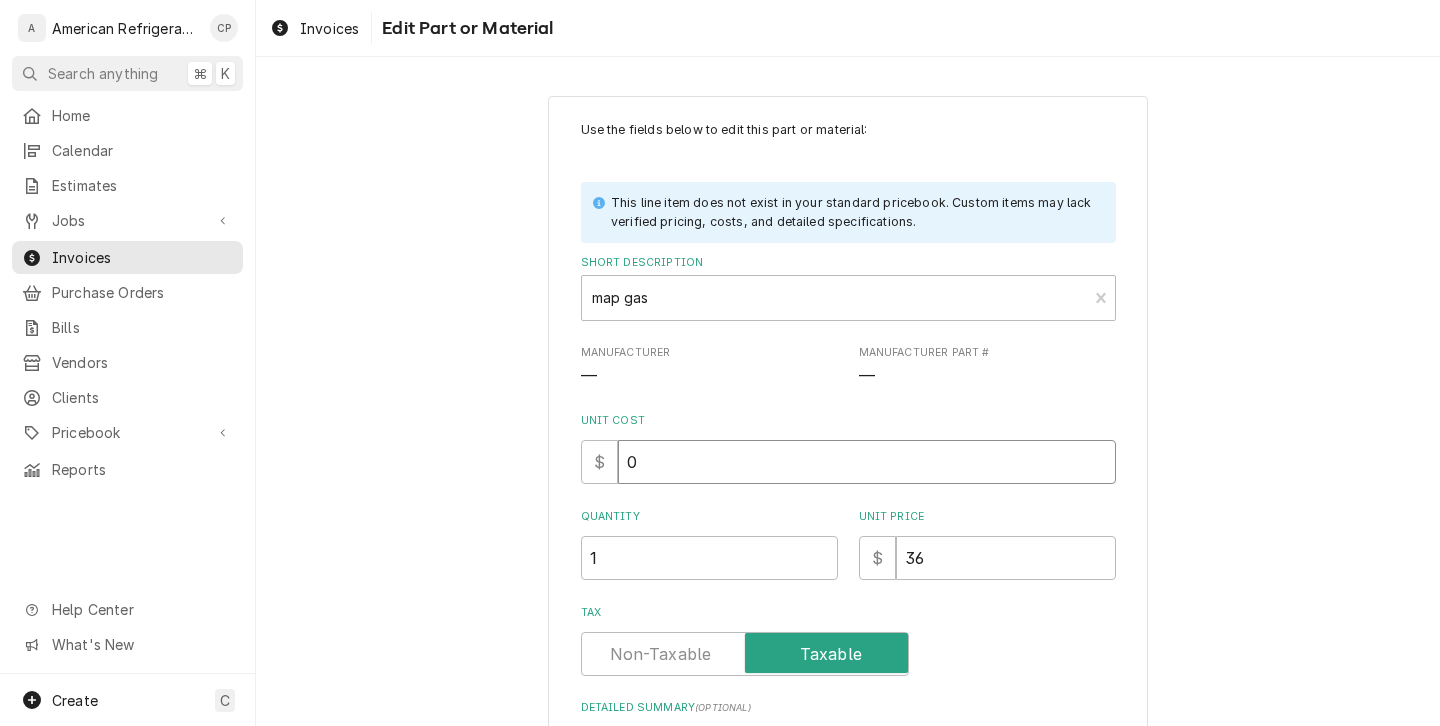 type on "0" 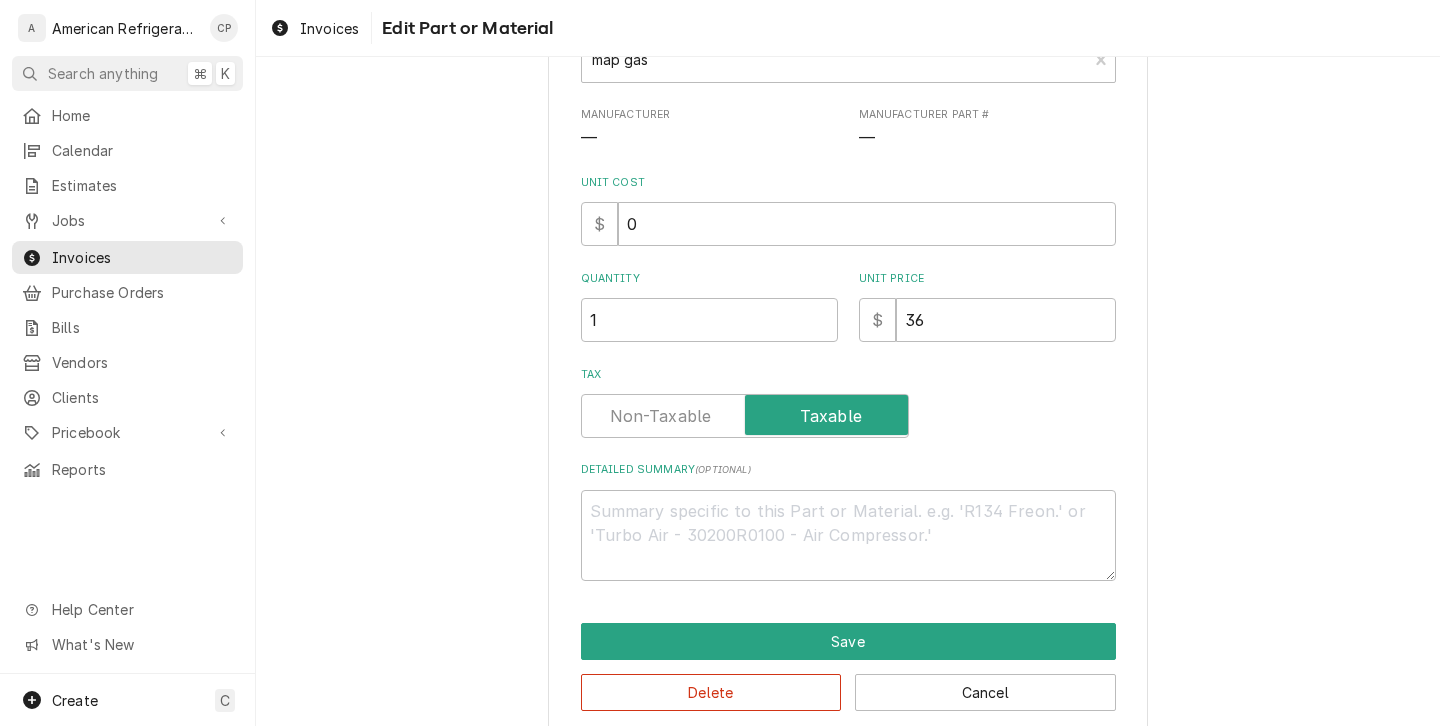 scroll, scrollTop: 269, scrollLeft: 0, axis: vertical 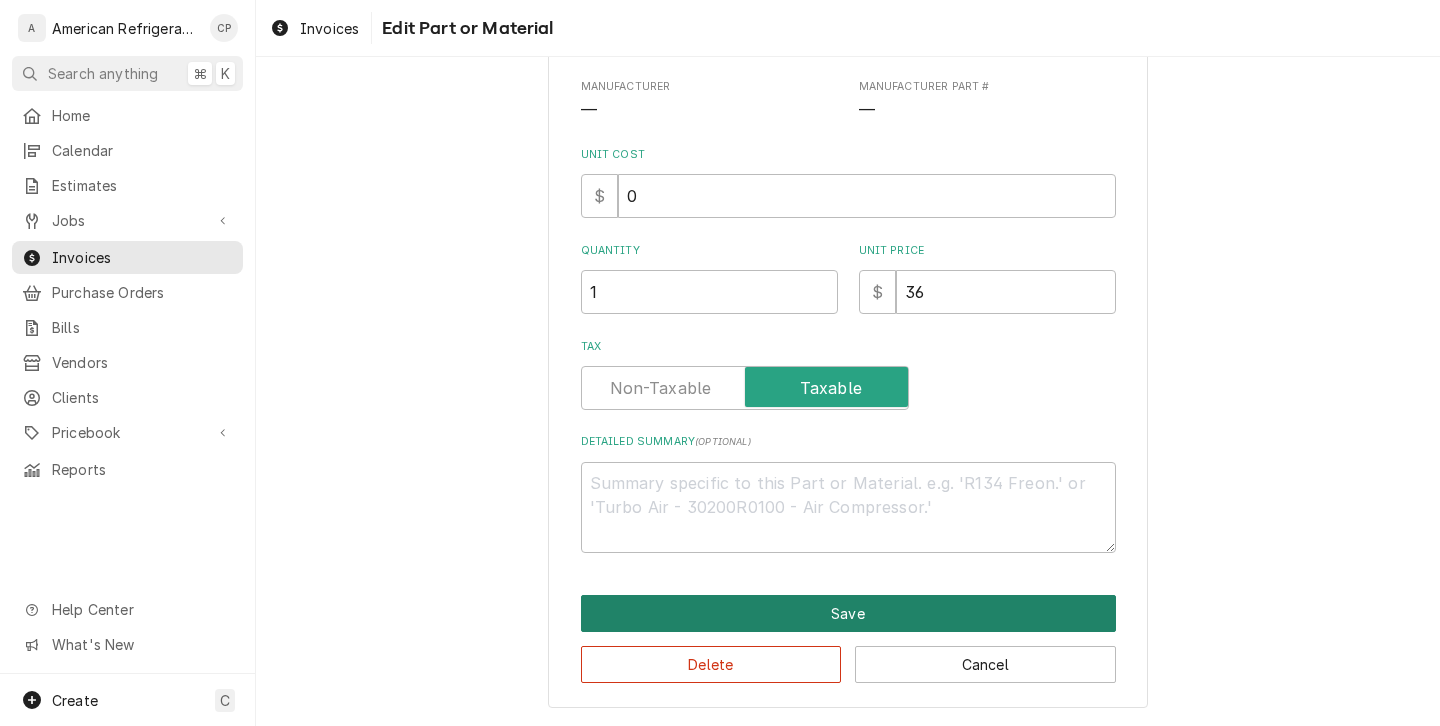 click on "Save" at bounding box center (848, 613) 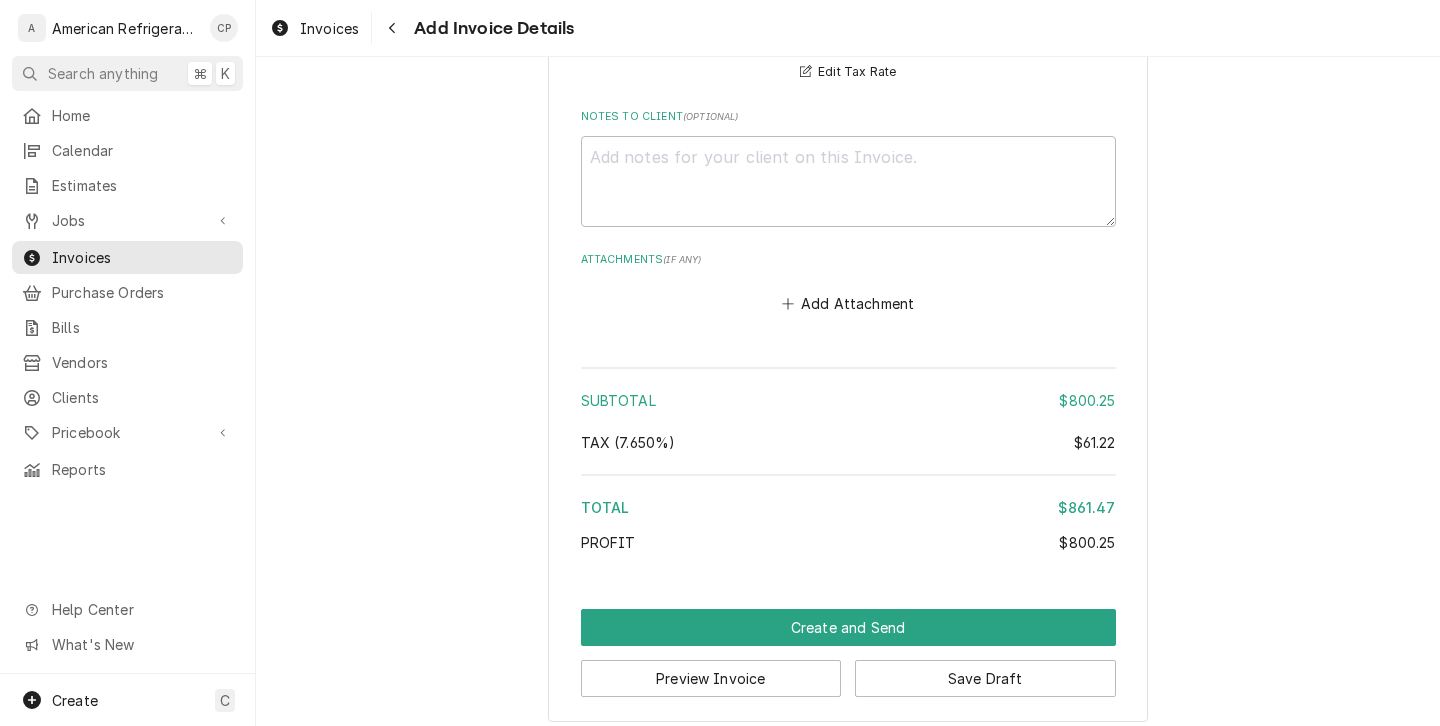 scroll, scrollTop: 3695, scrollLeft: 0, axis: vertical 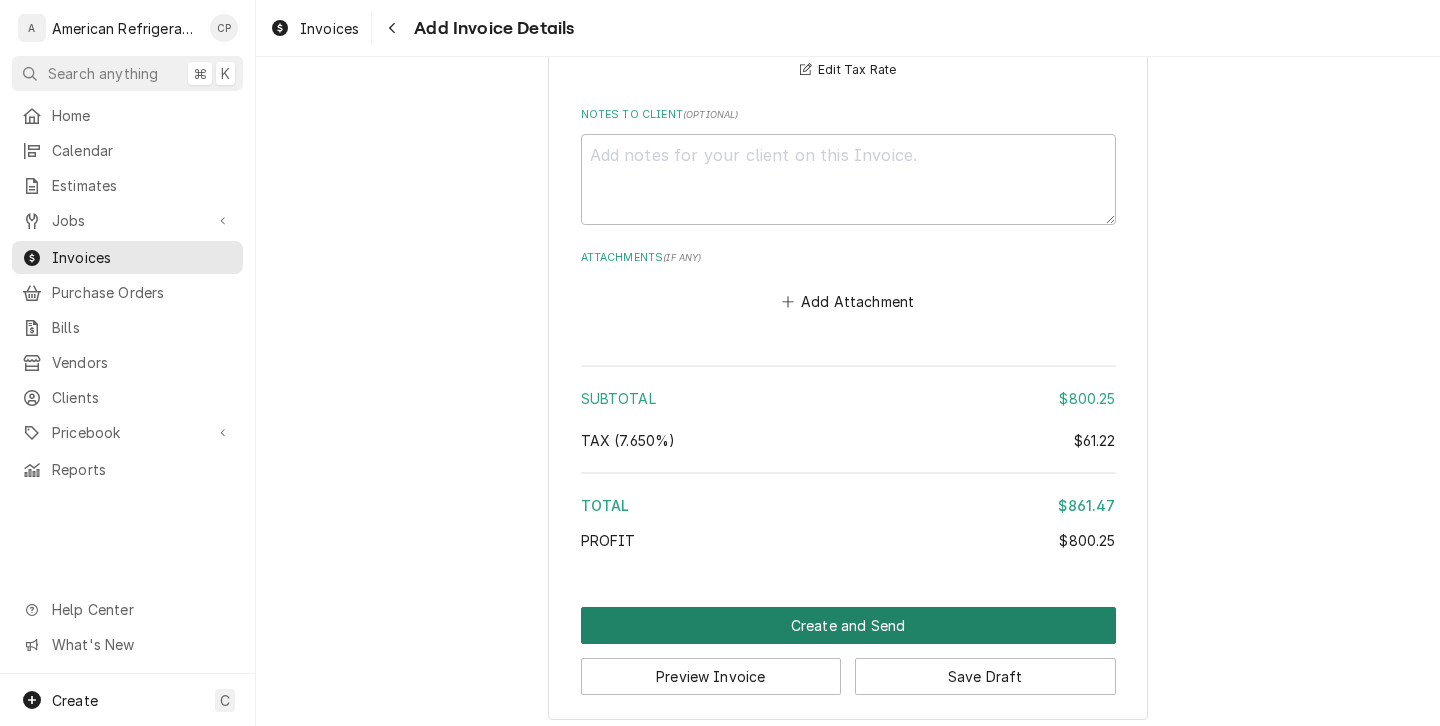 click on "Create and Send" at bounding box center (848, 625) 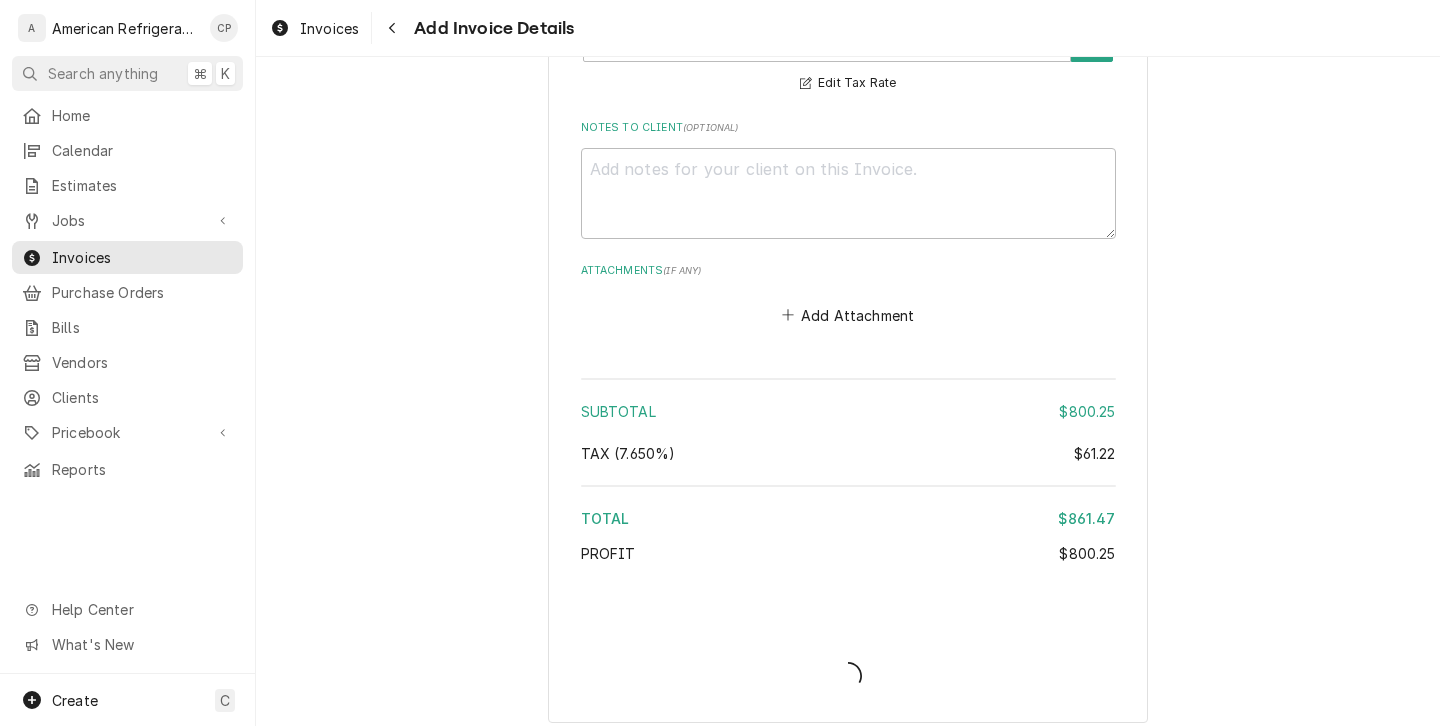 type on "x" 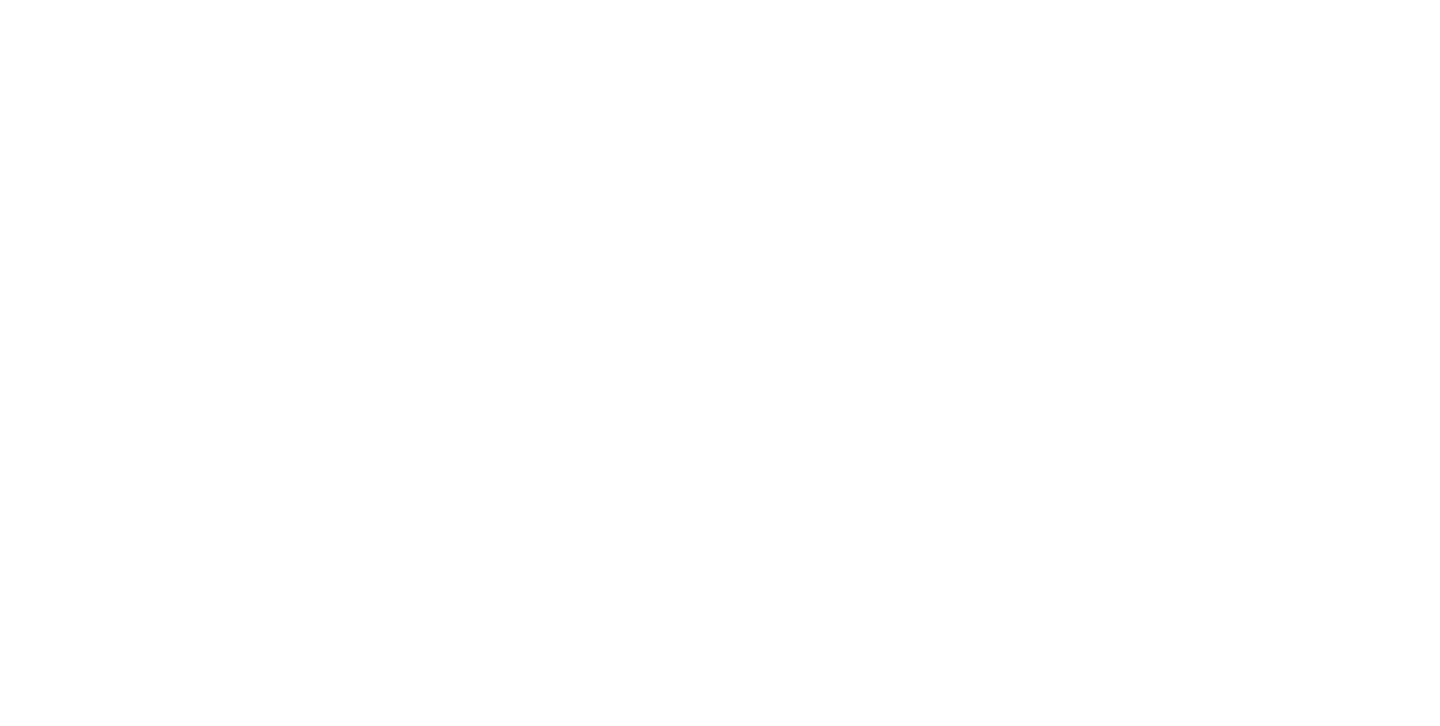scroll, scrollTop: 0, scrollLeft: 0, axis: both 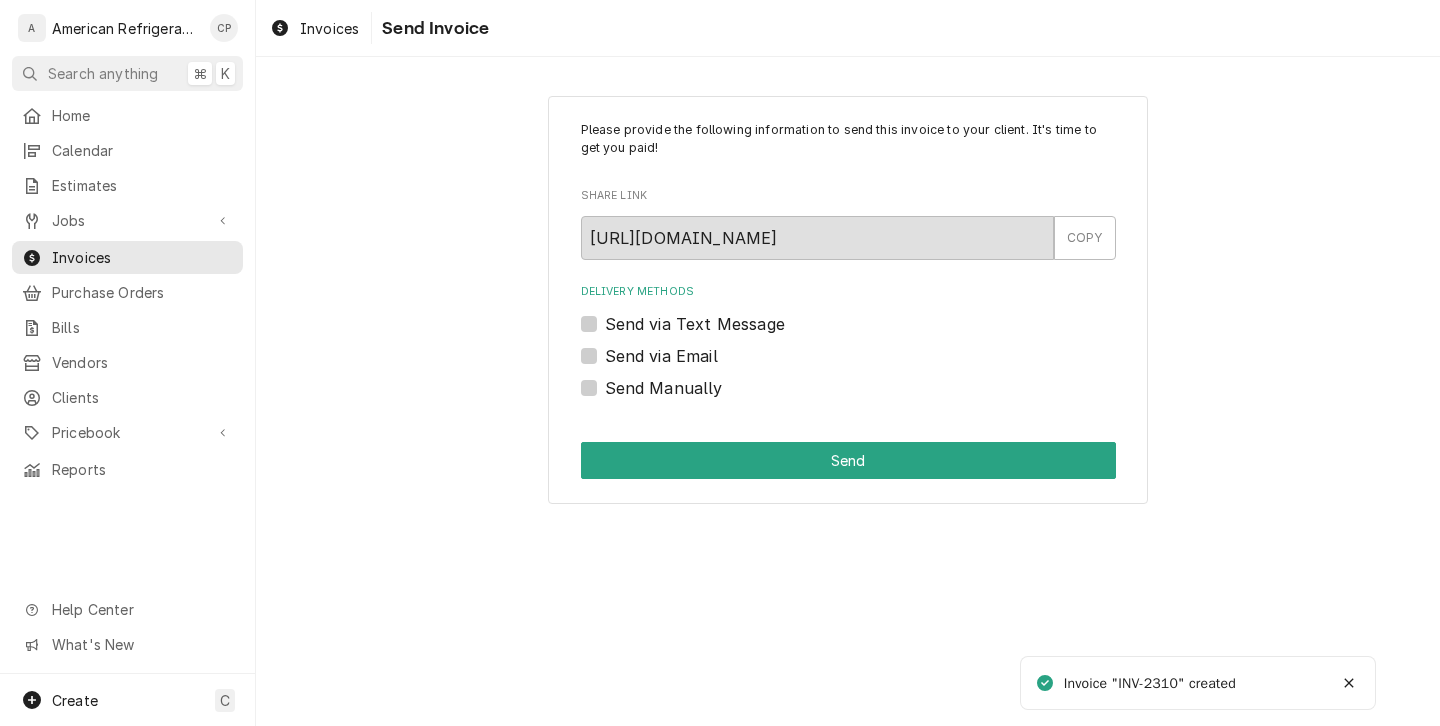 click on "Send via Email" at bounding box center [661, 356] 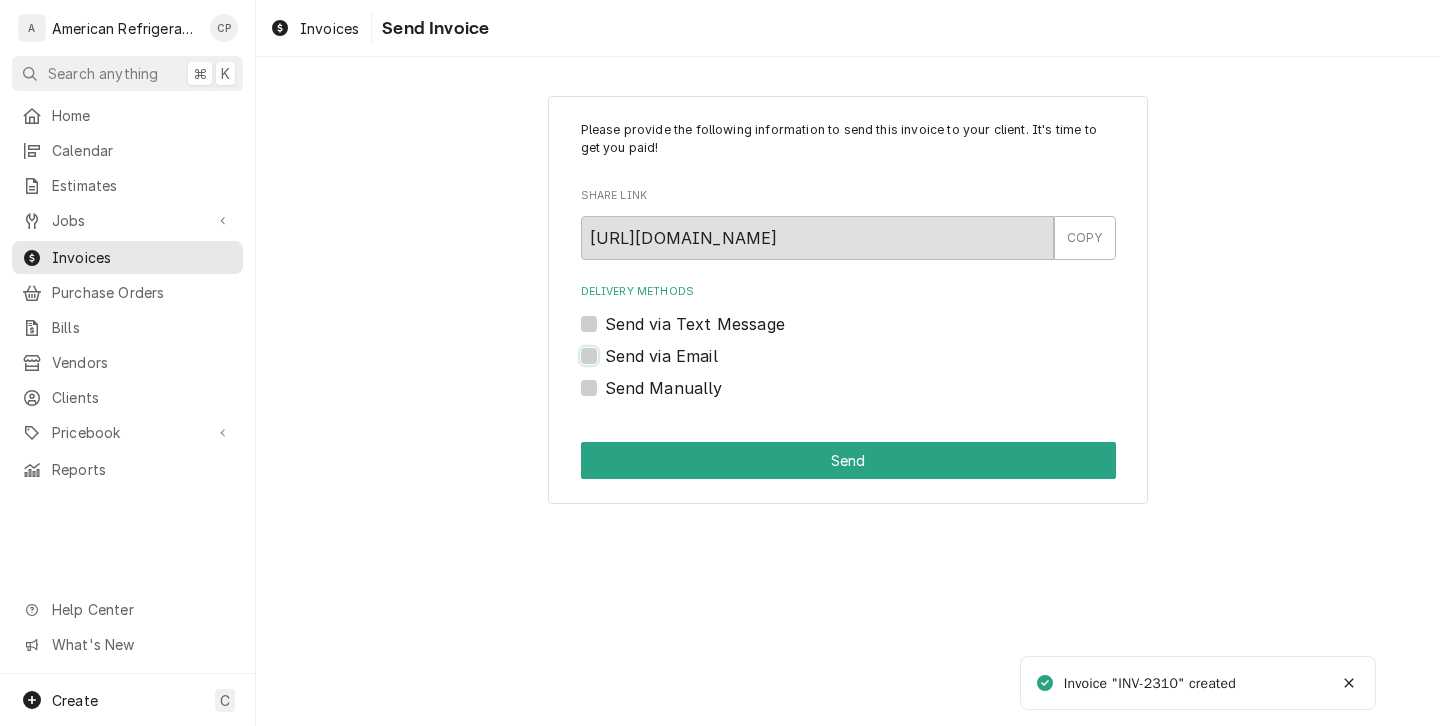 click on "Send via Email" at bounding box center [872, 366] 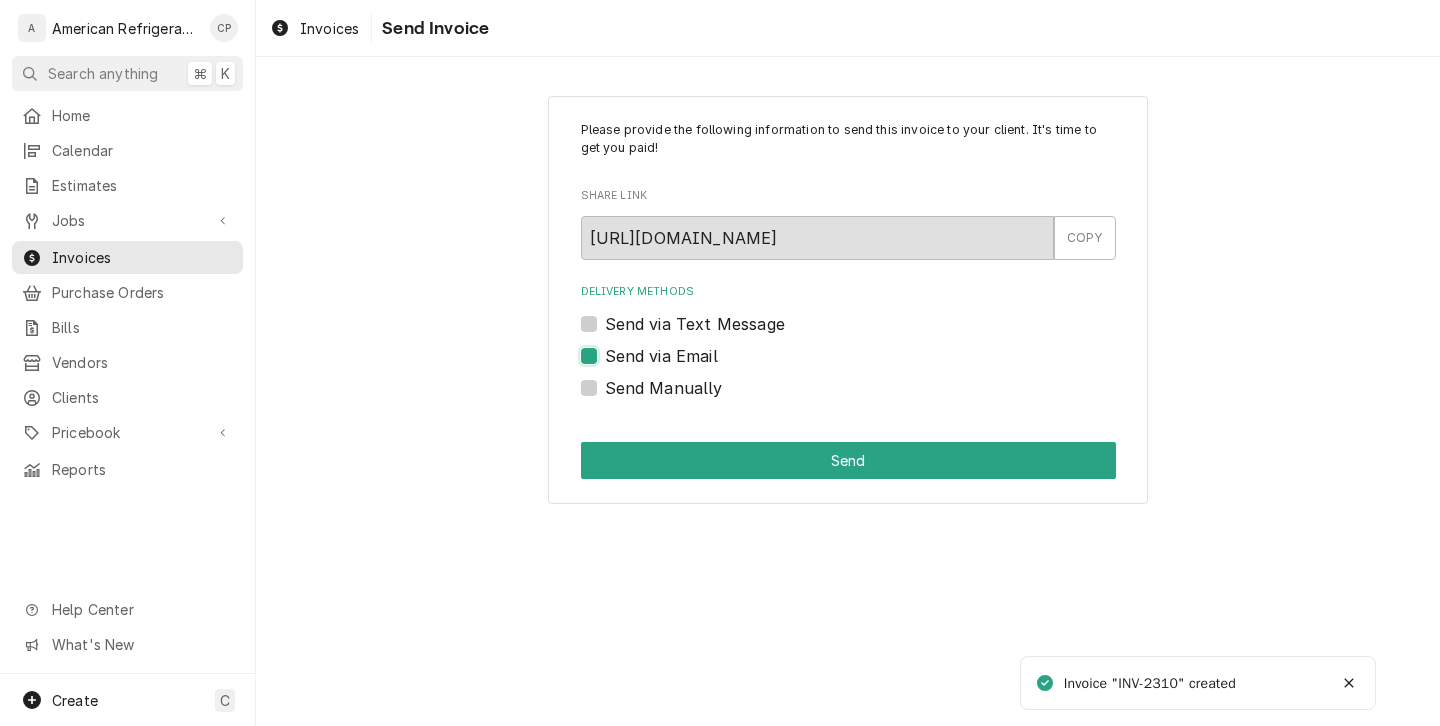 checkbox on "true" 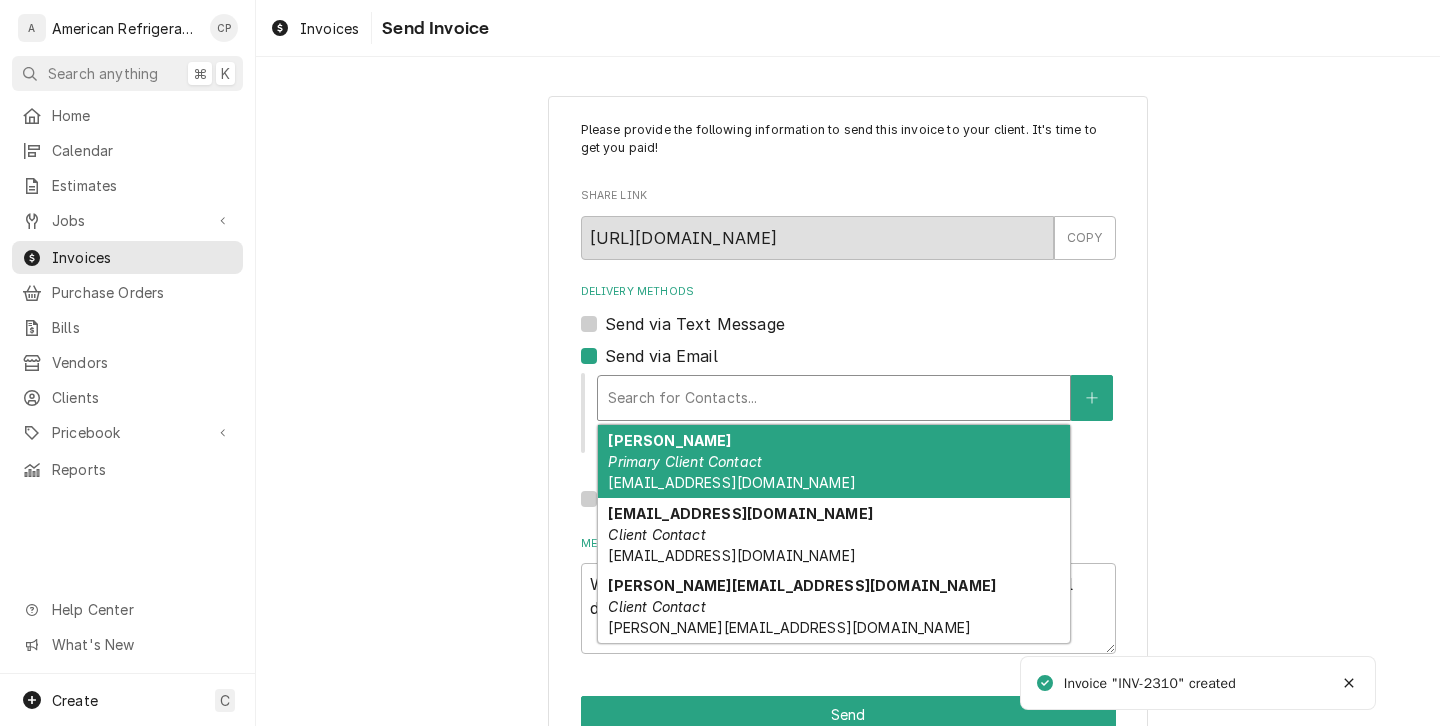 click at bounding box center [834, 398] 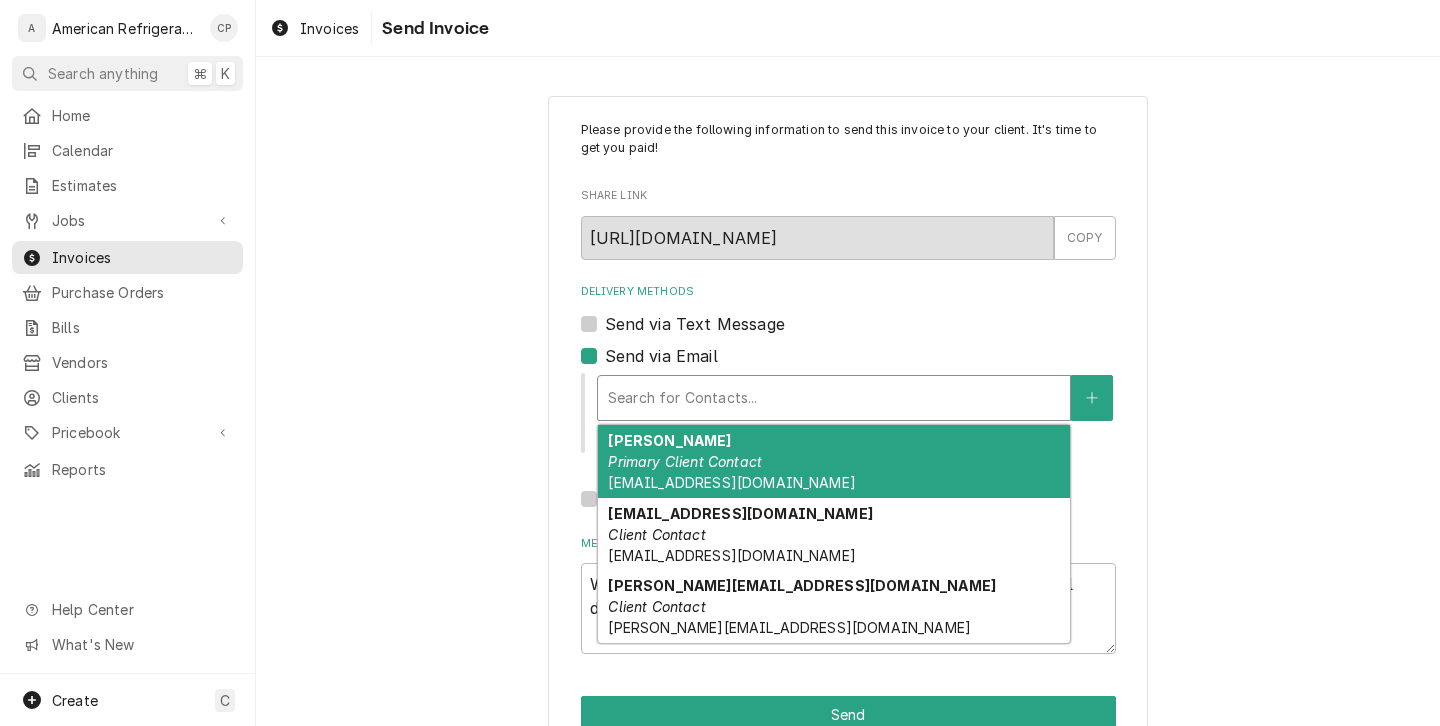 click on "Primary Client Contact" at bounding box center (685, 461) 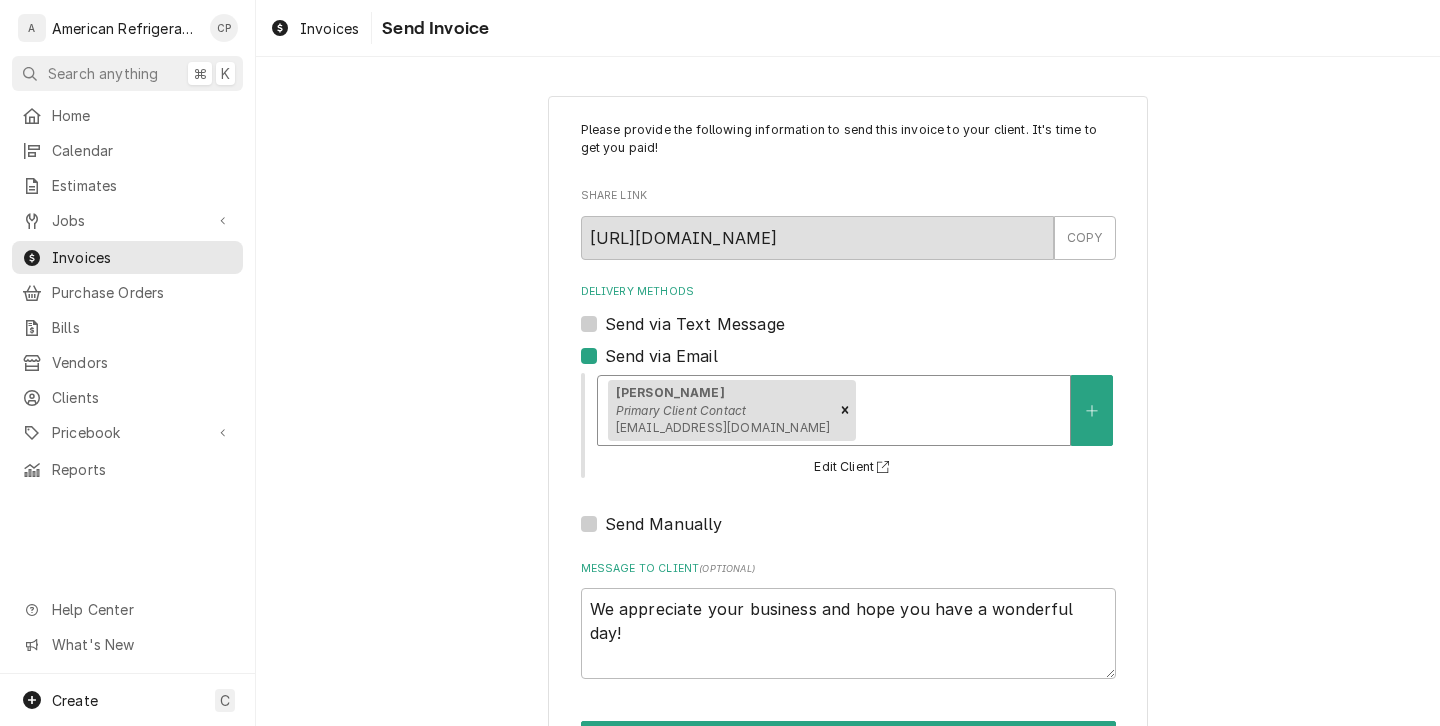 click at bounding box center [960, 410] 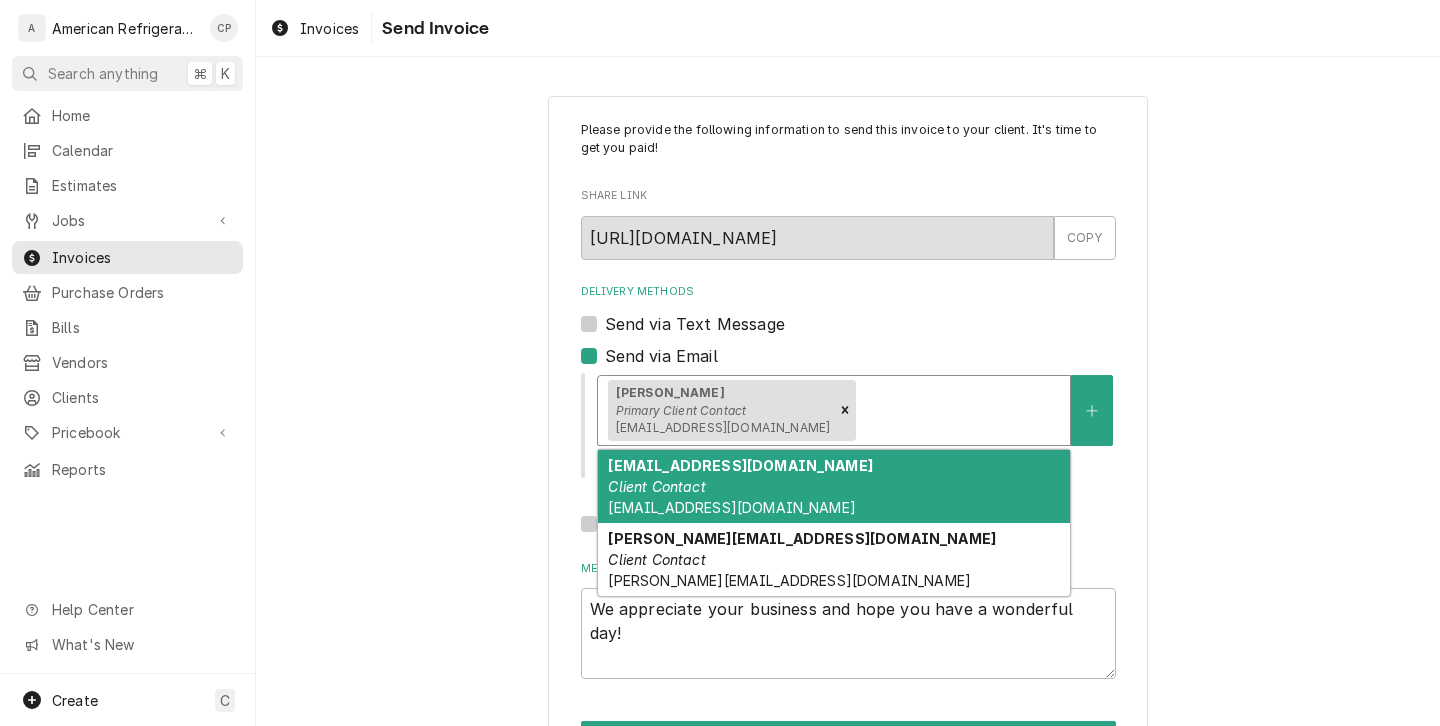 click on "[EMAIL_ADDRESS][DOMAIN_NAME] Client Contact [EMAIL_ADDRESS][DOMAIN_NAME]" at bounding box center (834, 486) 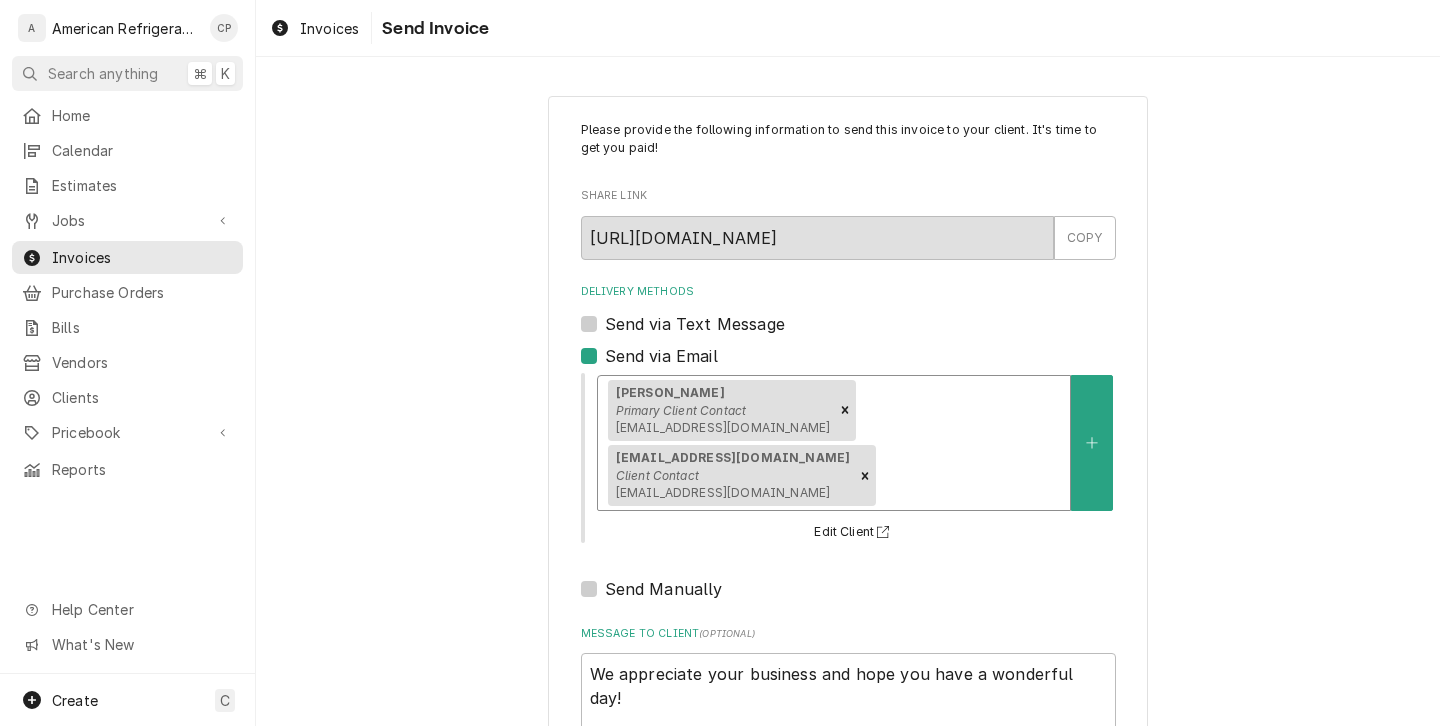 click at bounding box center (970, 476) 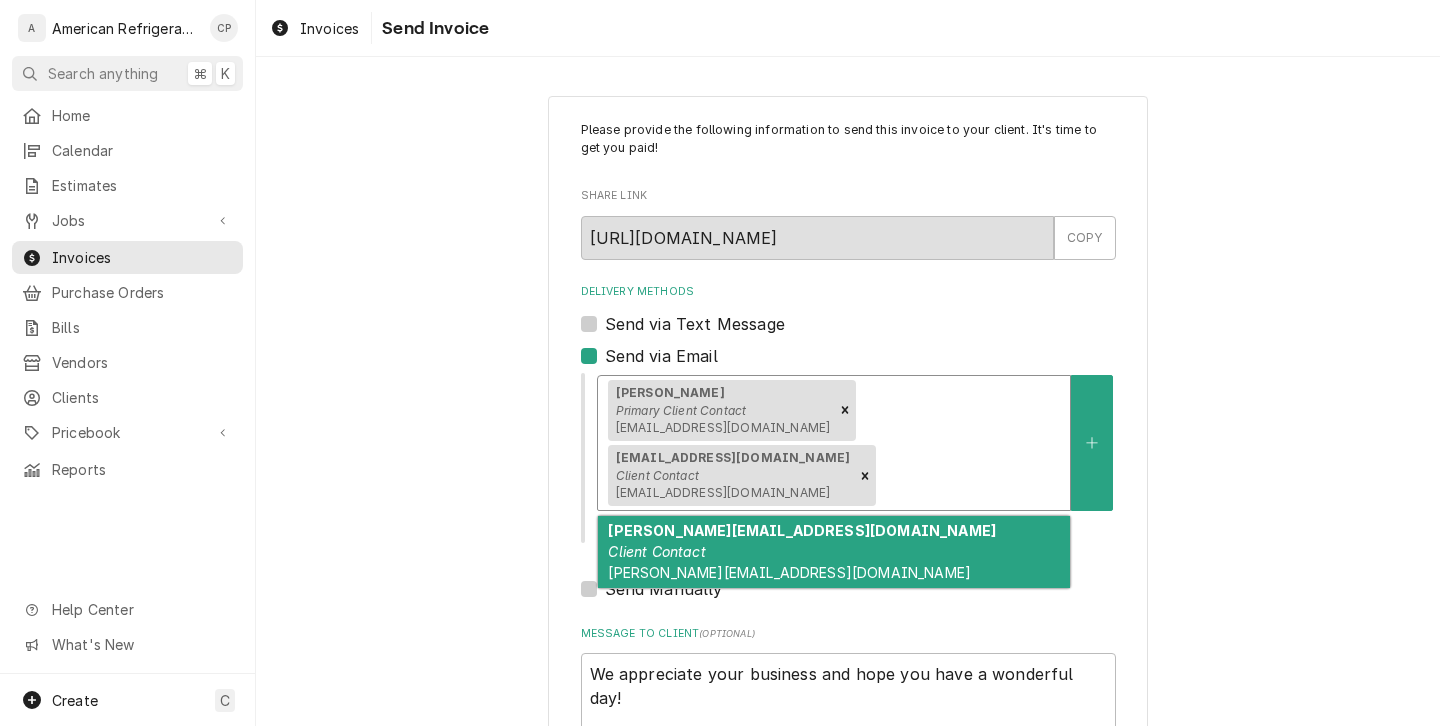 click on "[EMAIL_ADDRESS][DOMAIN_NAME] Client Contact [PERSON_NAME][EMAIL_ADDRESS][DOMAIN_NAME]" at bounding box center (834, 552) 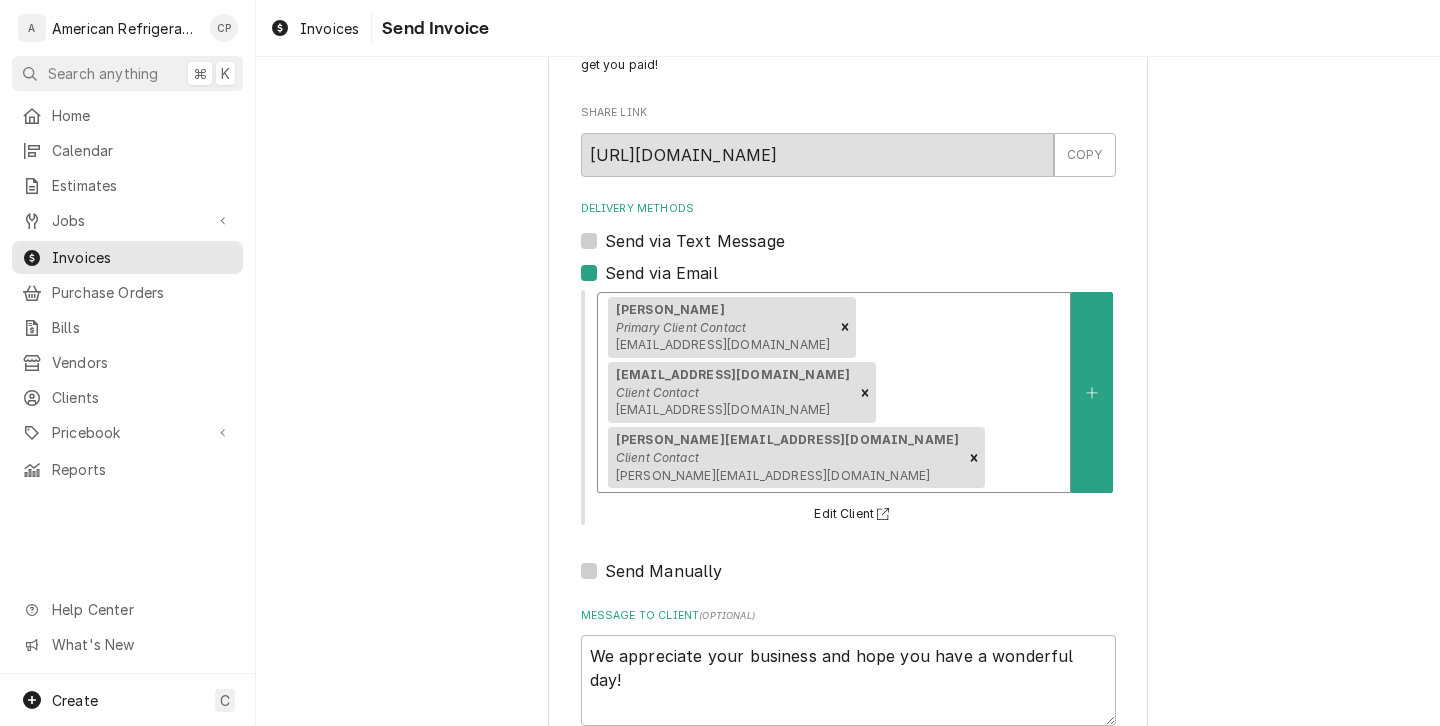 scroll, scrollTop: 142, scrollLeft: 0, axis: vertical 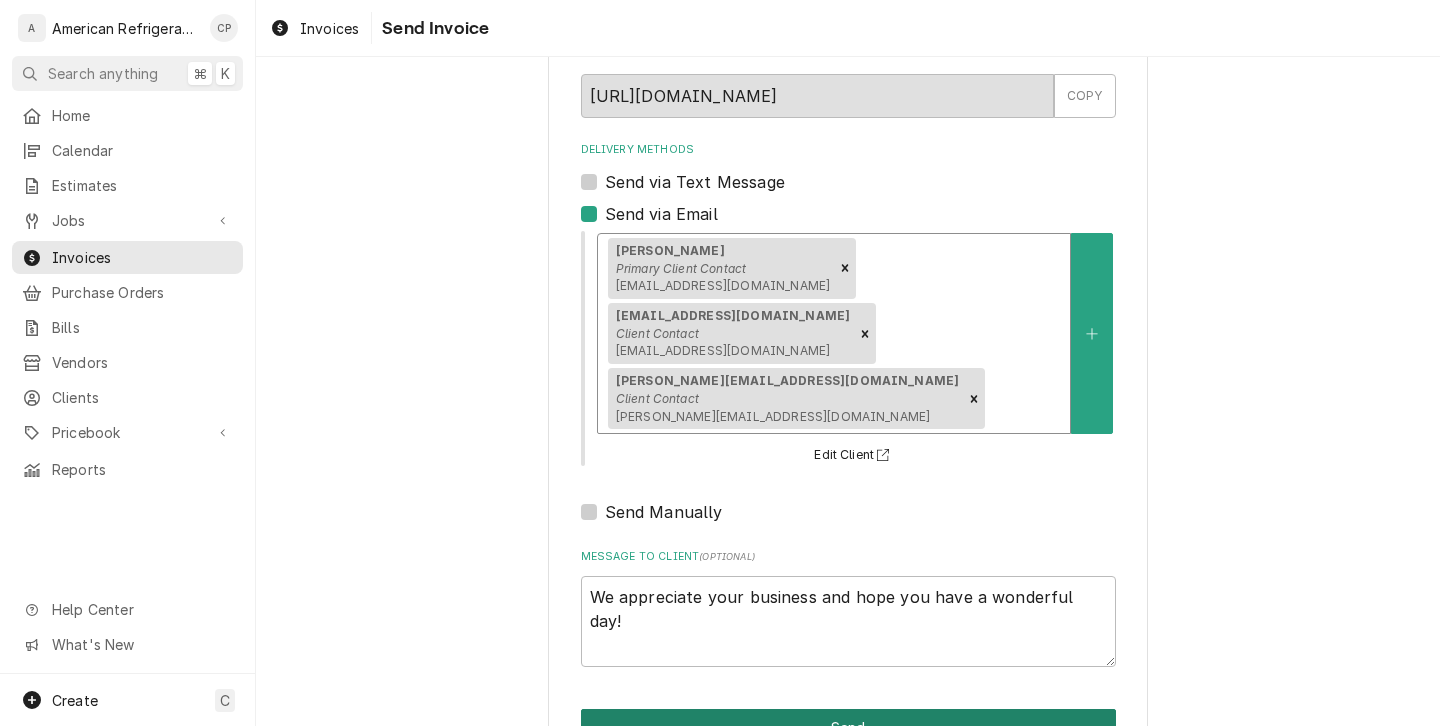 click on "Send" at bounding box center (848, 727) 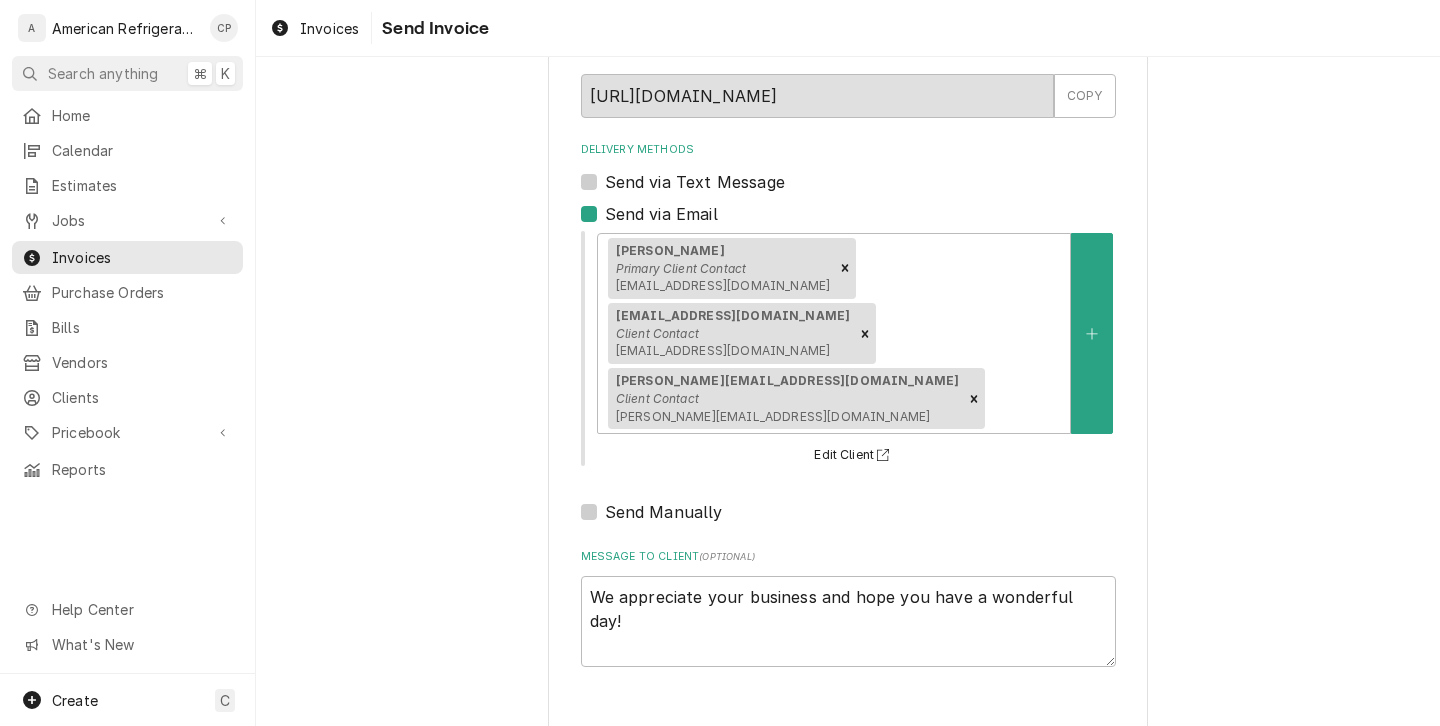 type on "x" 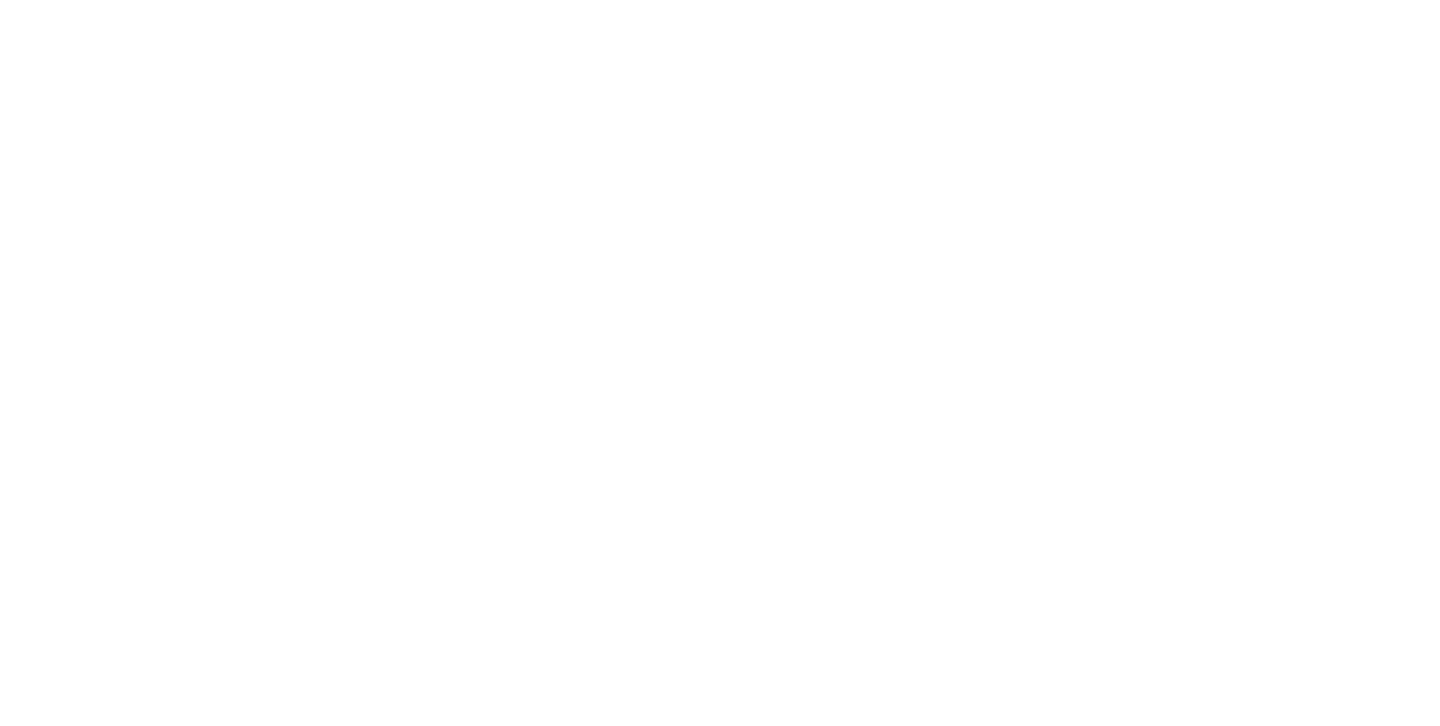 scroll, scrollTop: 0, scrollLeft: 0, axis: both 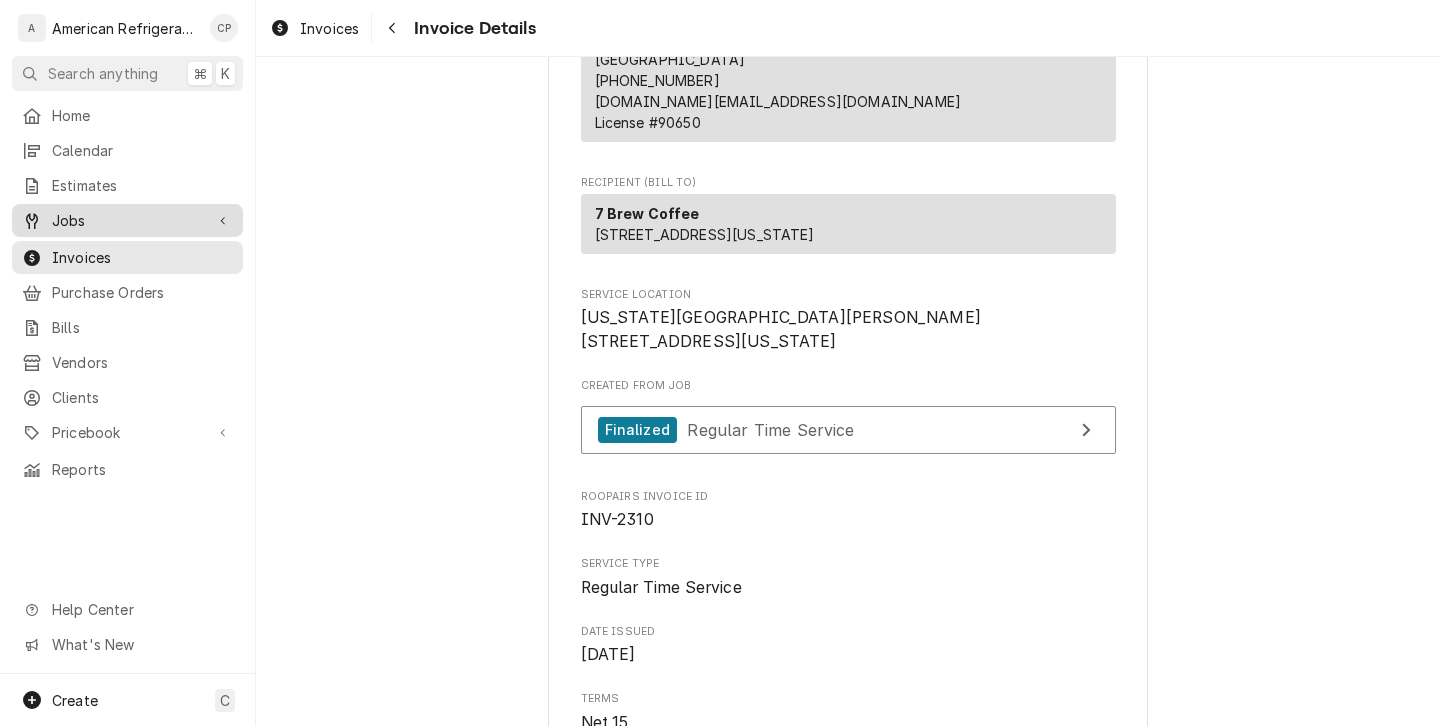 click on "Jobs" at bounding box center [127, 220] 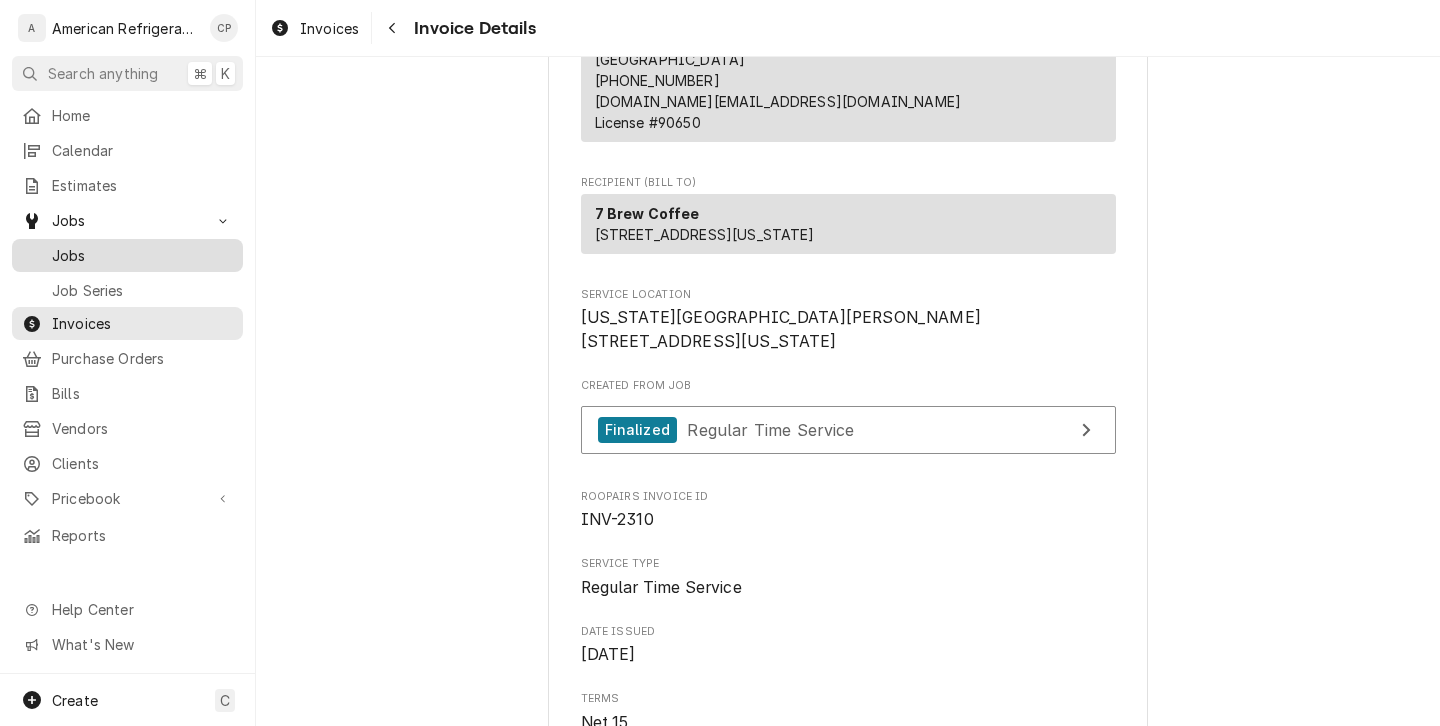 click on "Jobs" at bounding box center [142, 255] 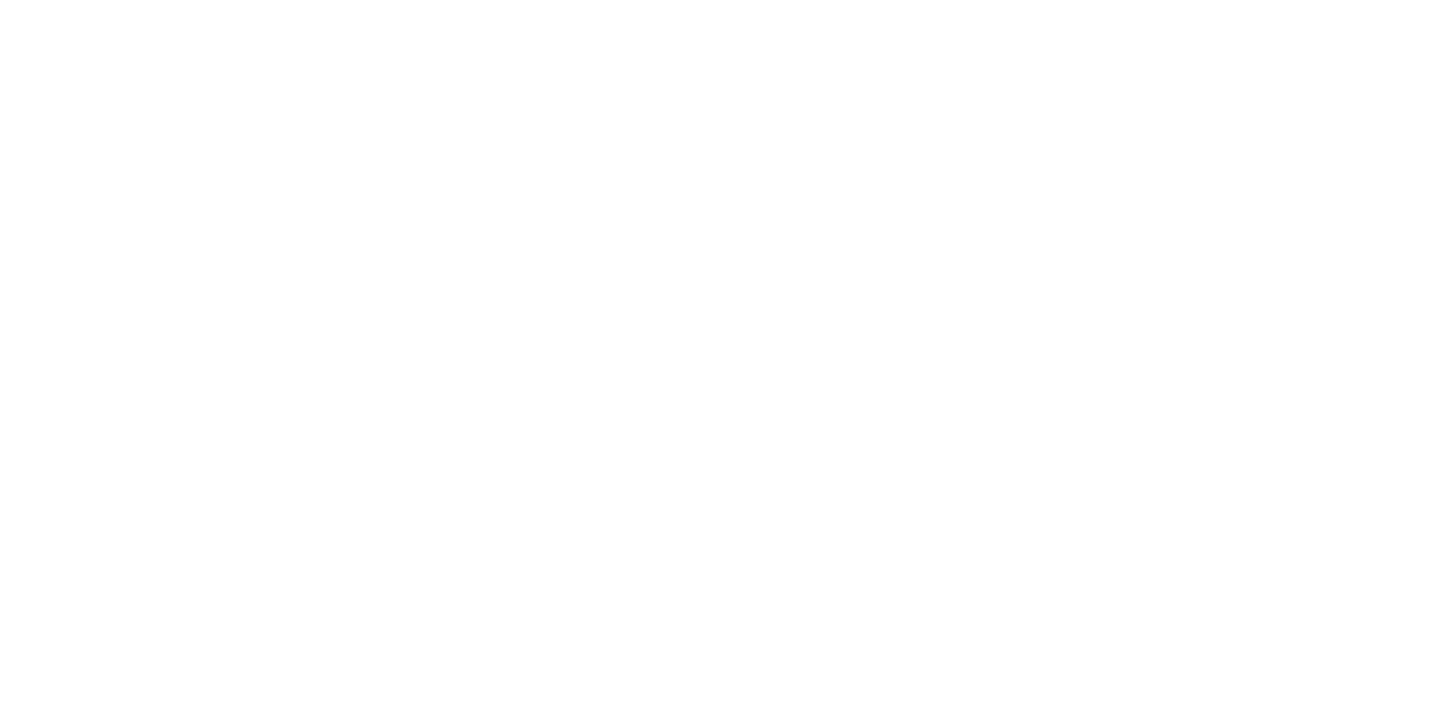 scroll, scrollTop: 0, scrollLeft: 0, axis: both 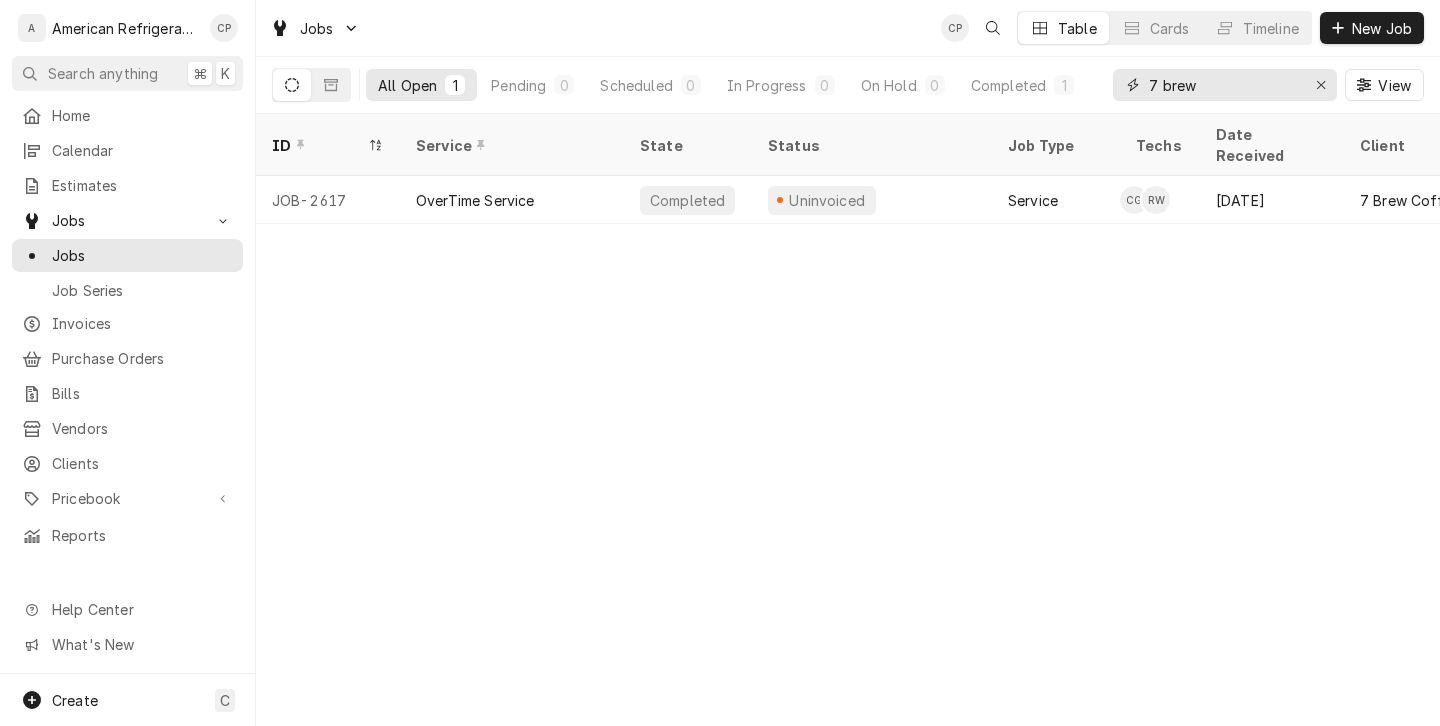 click on "7 brew" at bounding box center (1224, 85) 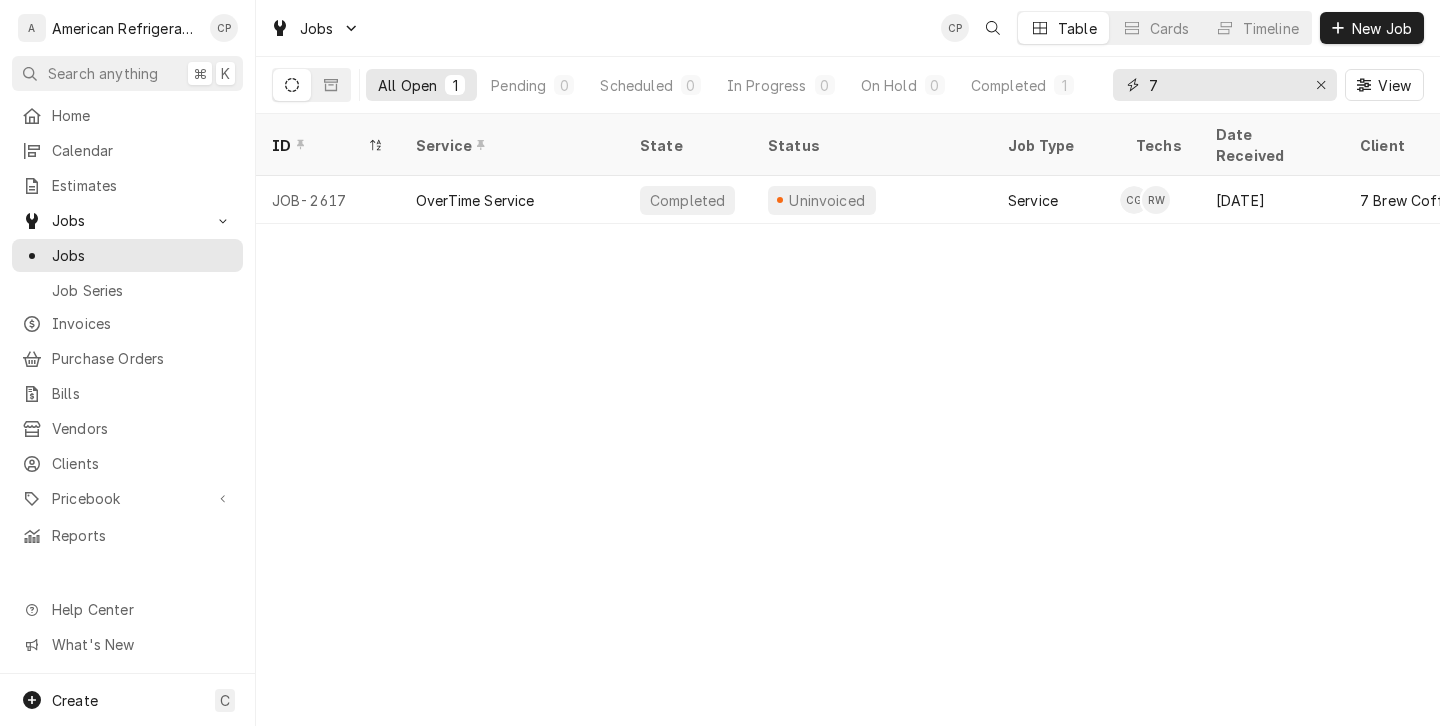 type on "7" 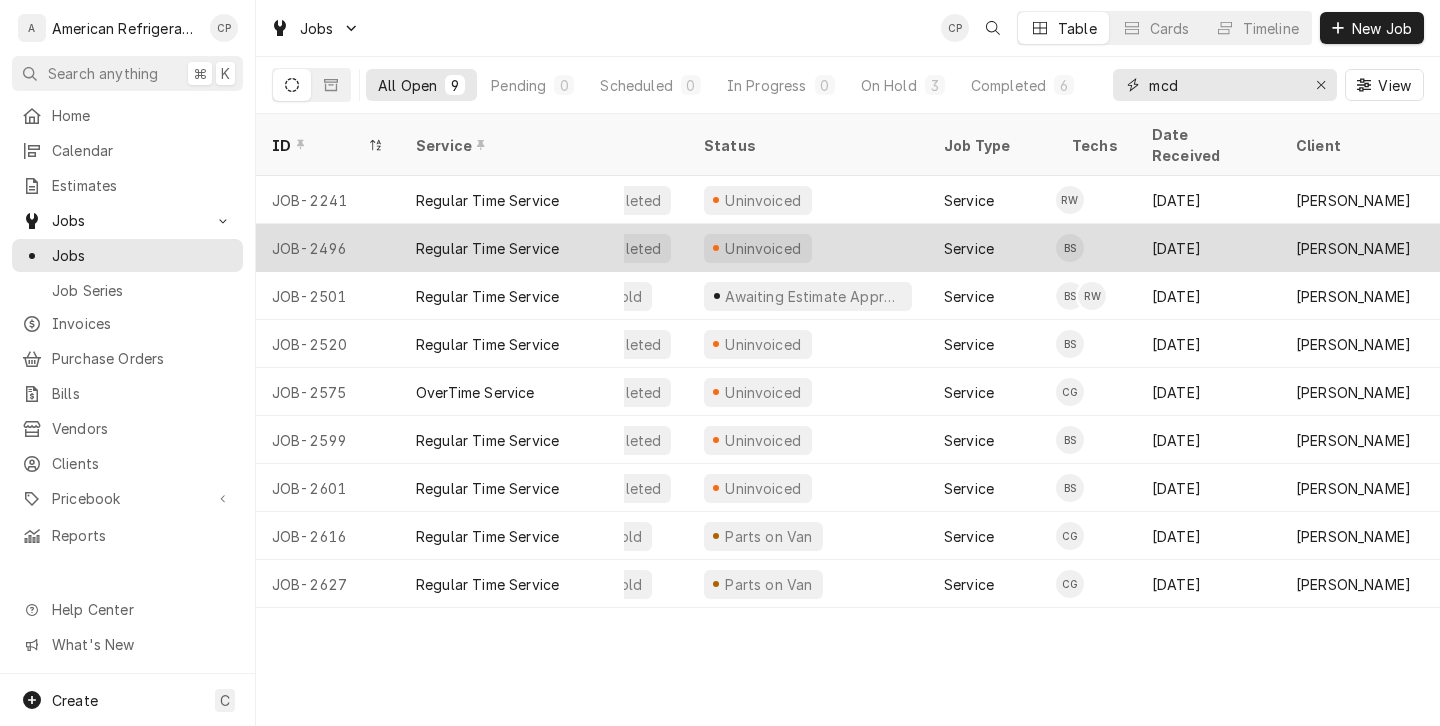 scroll, scrollTop: 0, scrollLeft: 0, axis: both 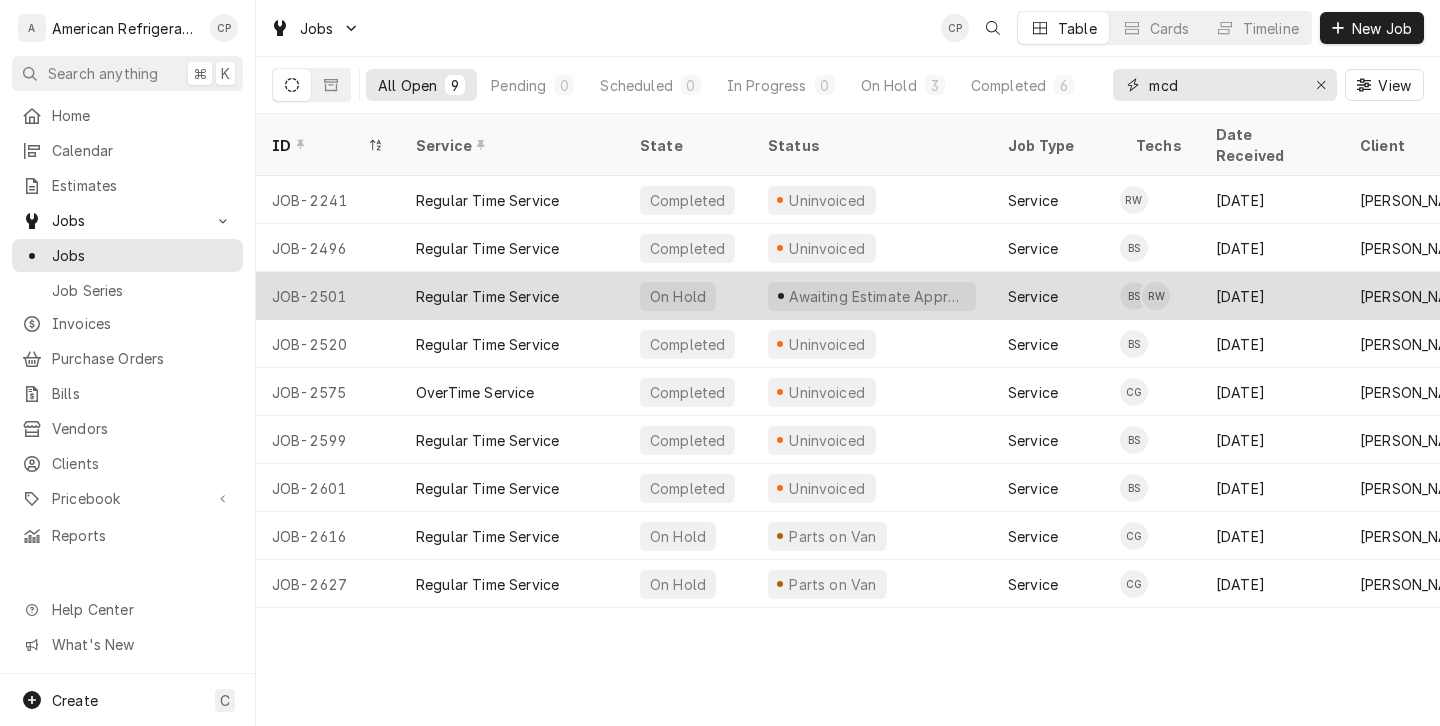 type on "mcd" 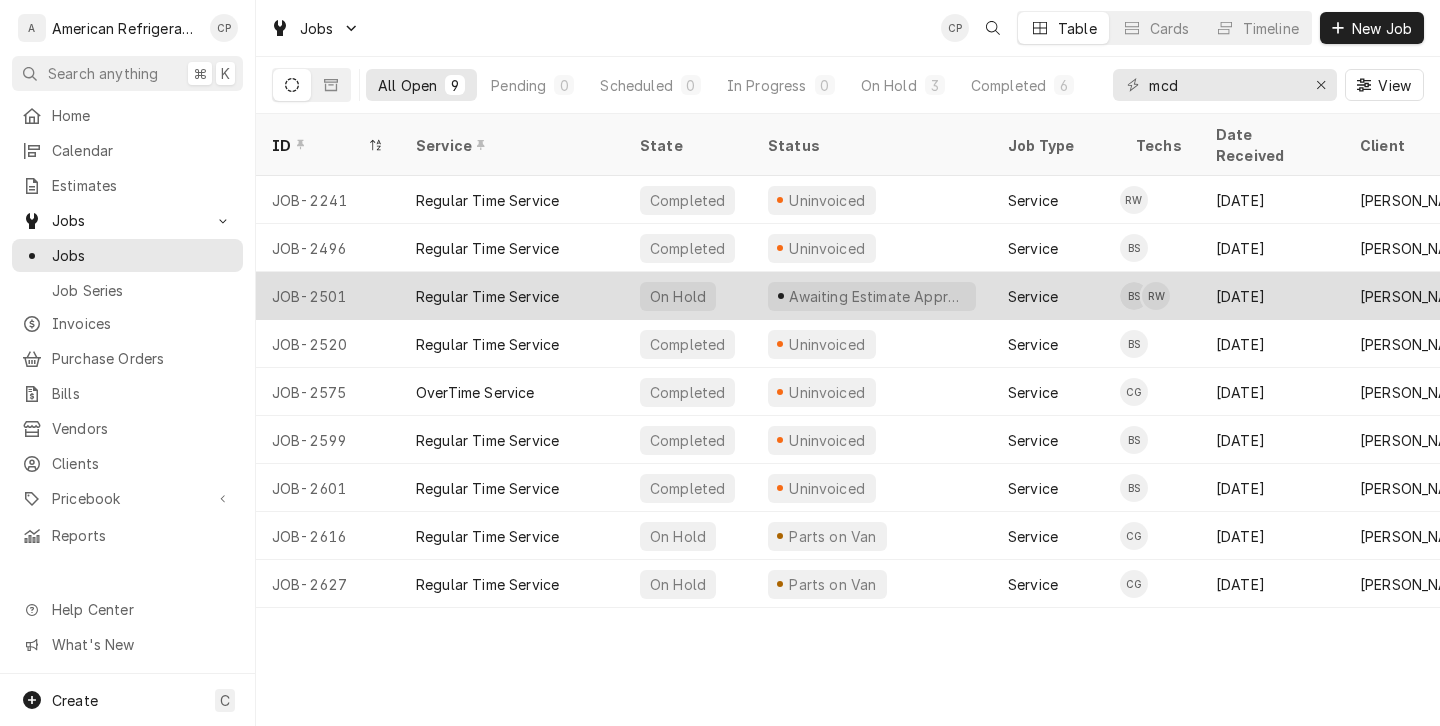 click on "Service" at bounding box center [1056, 296] 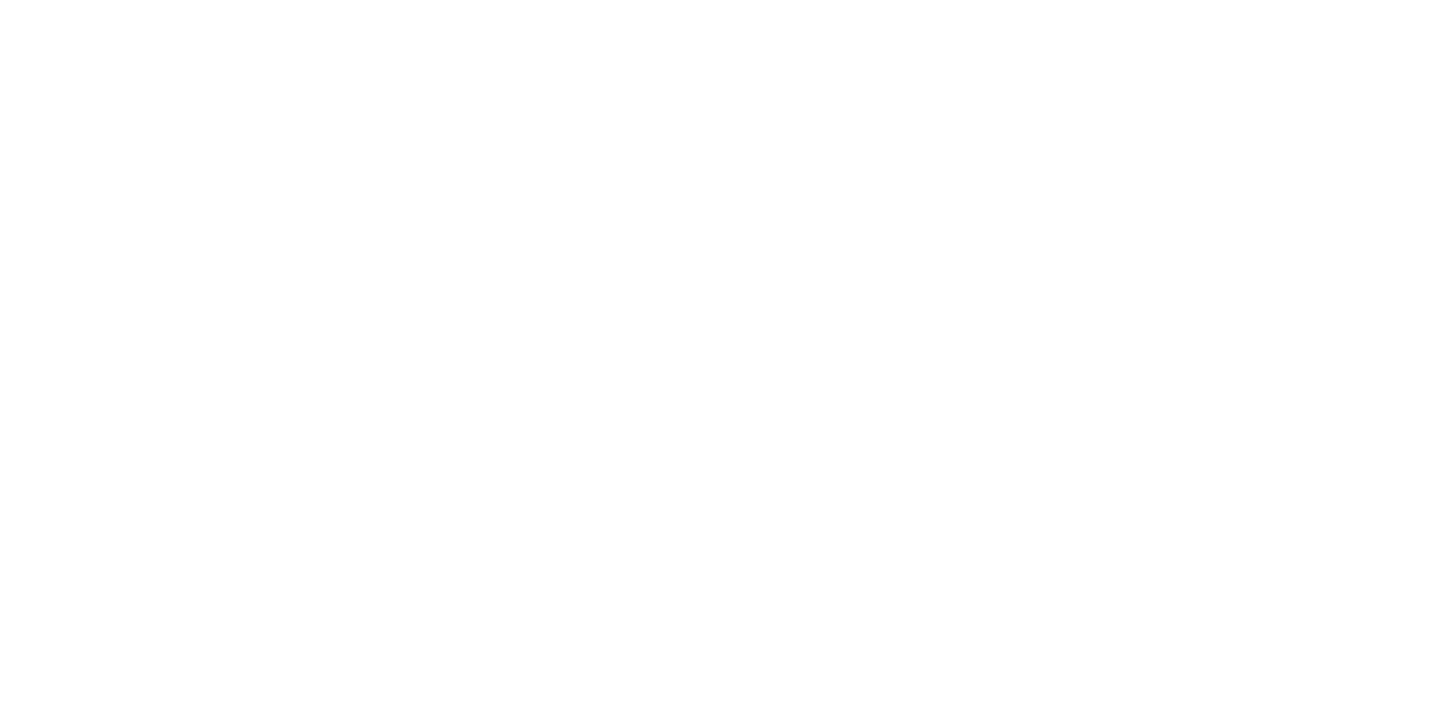 scroll, scrollTop: 0, scrollLeft: 0, axis: both 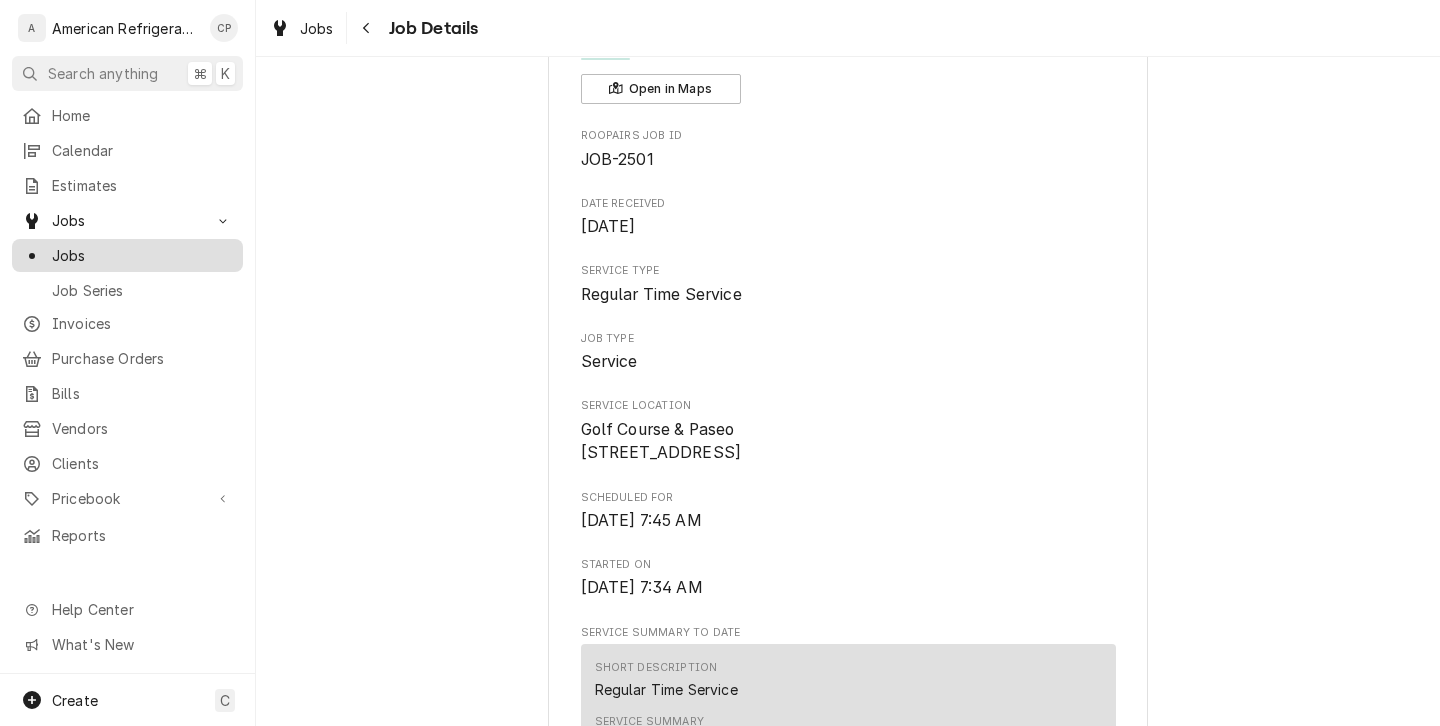 click on "Jobs" at bounding box center [142, 255] 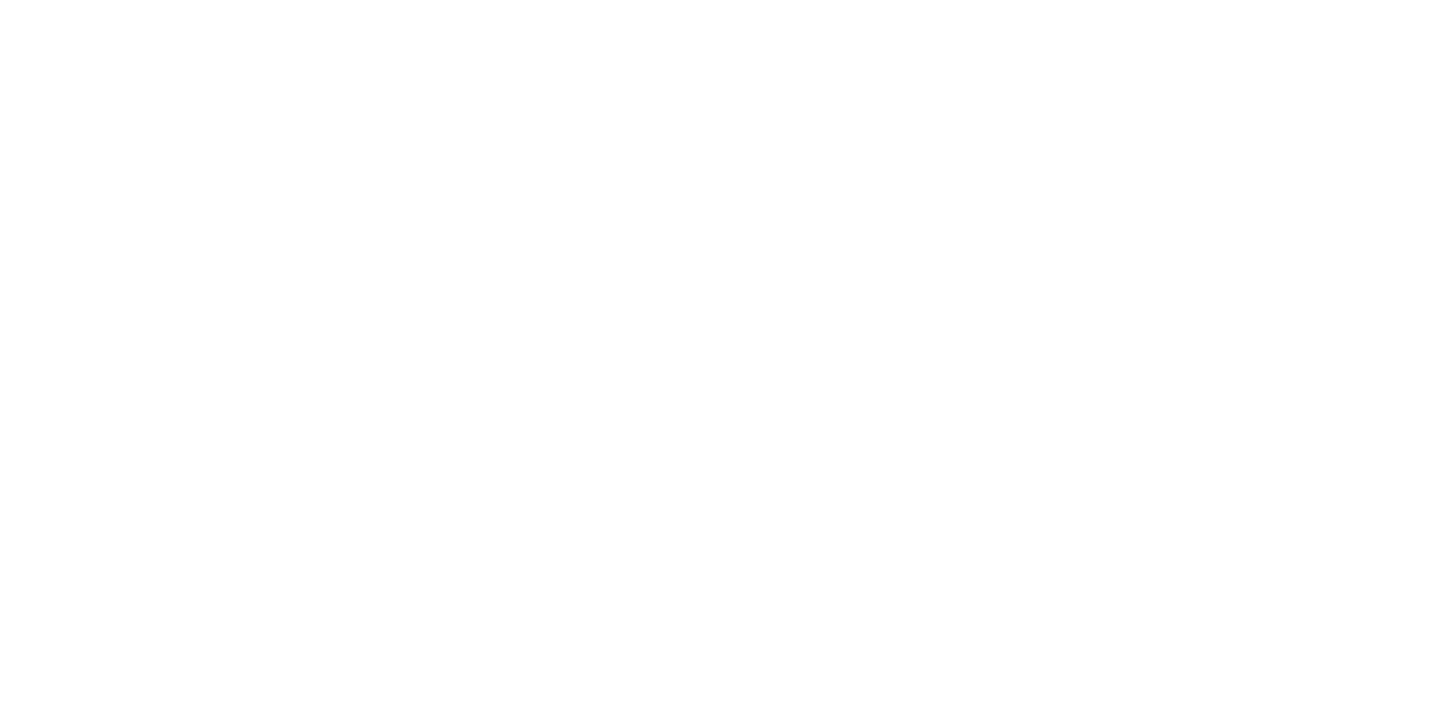 scroll, scrollTop: 0, scrollLeft: 0, axis: both 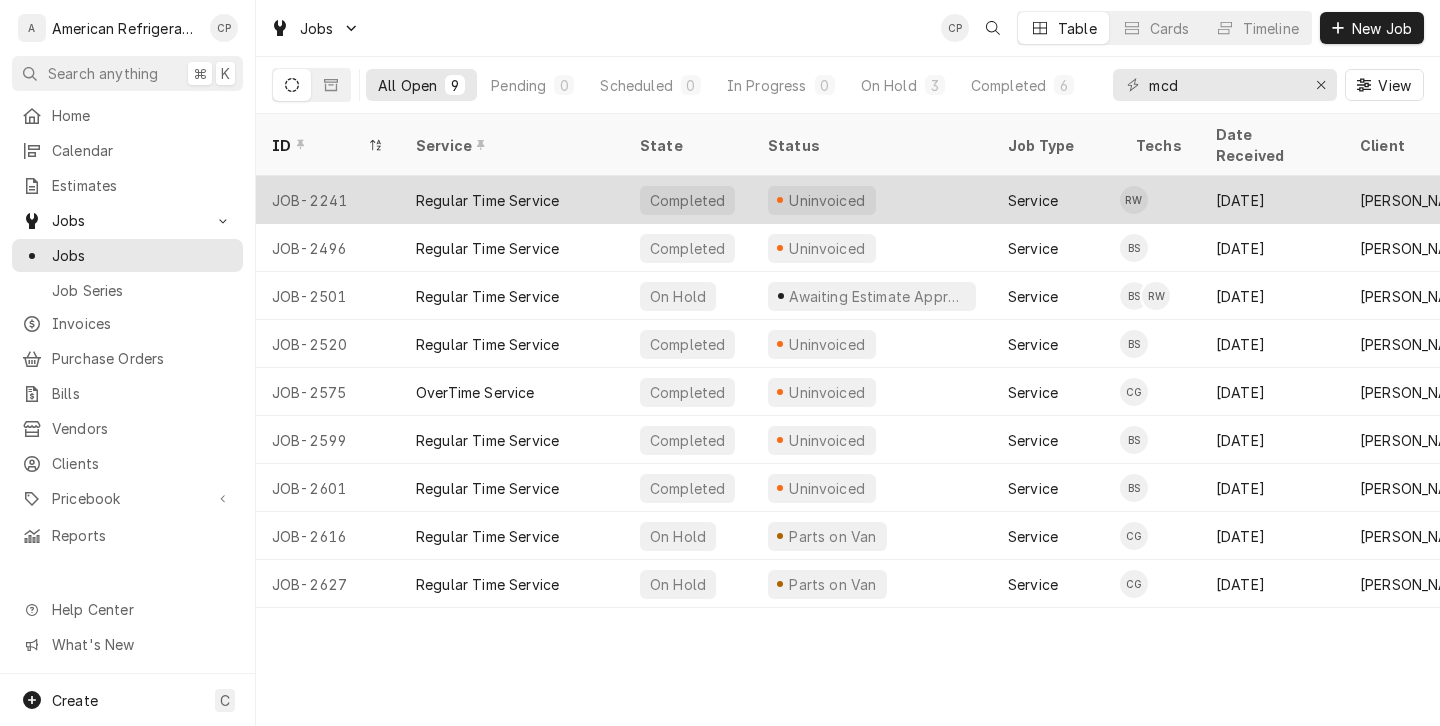click on "Service" at bounding box center (1056, 200) 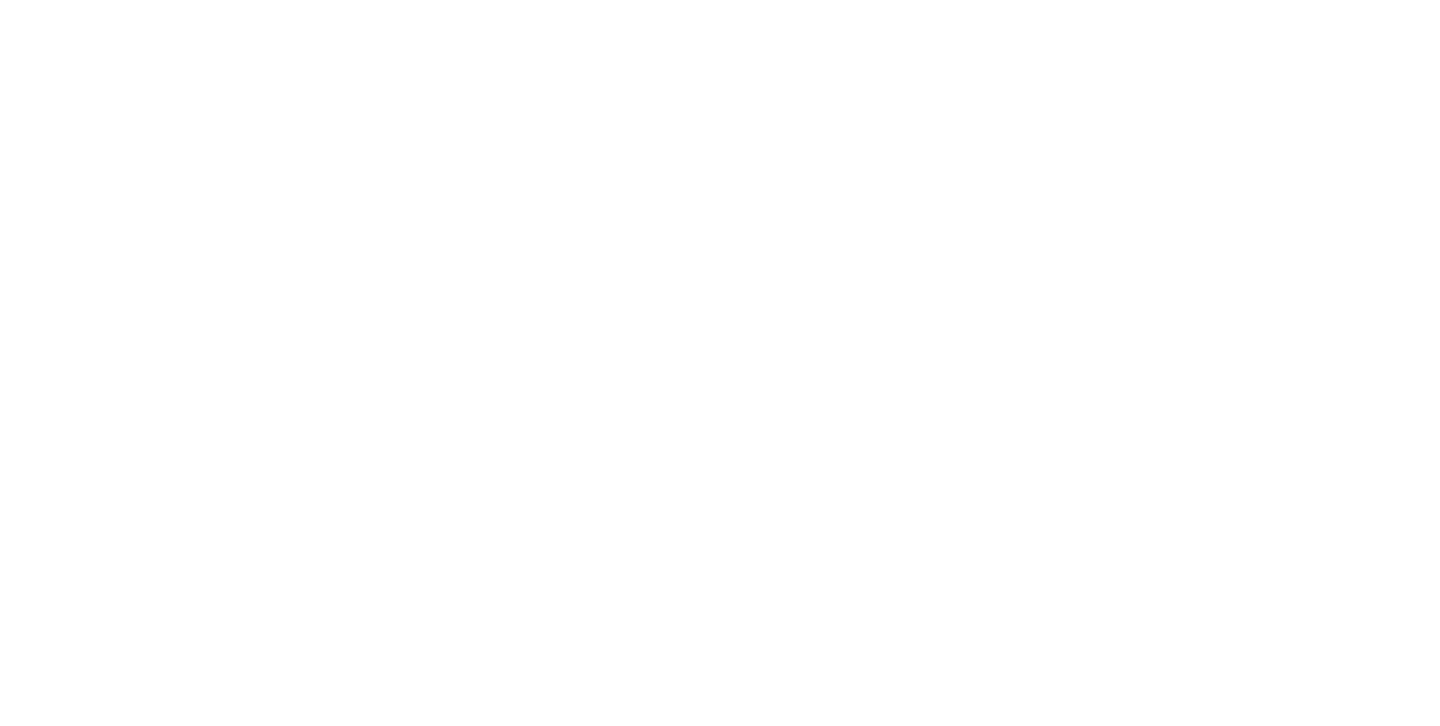 scroll, scrollTop: 0, scrollLeft: 0, axis: both 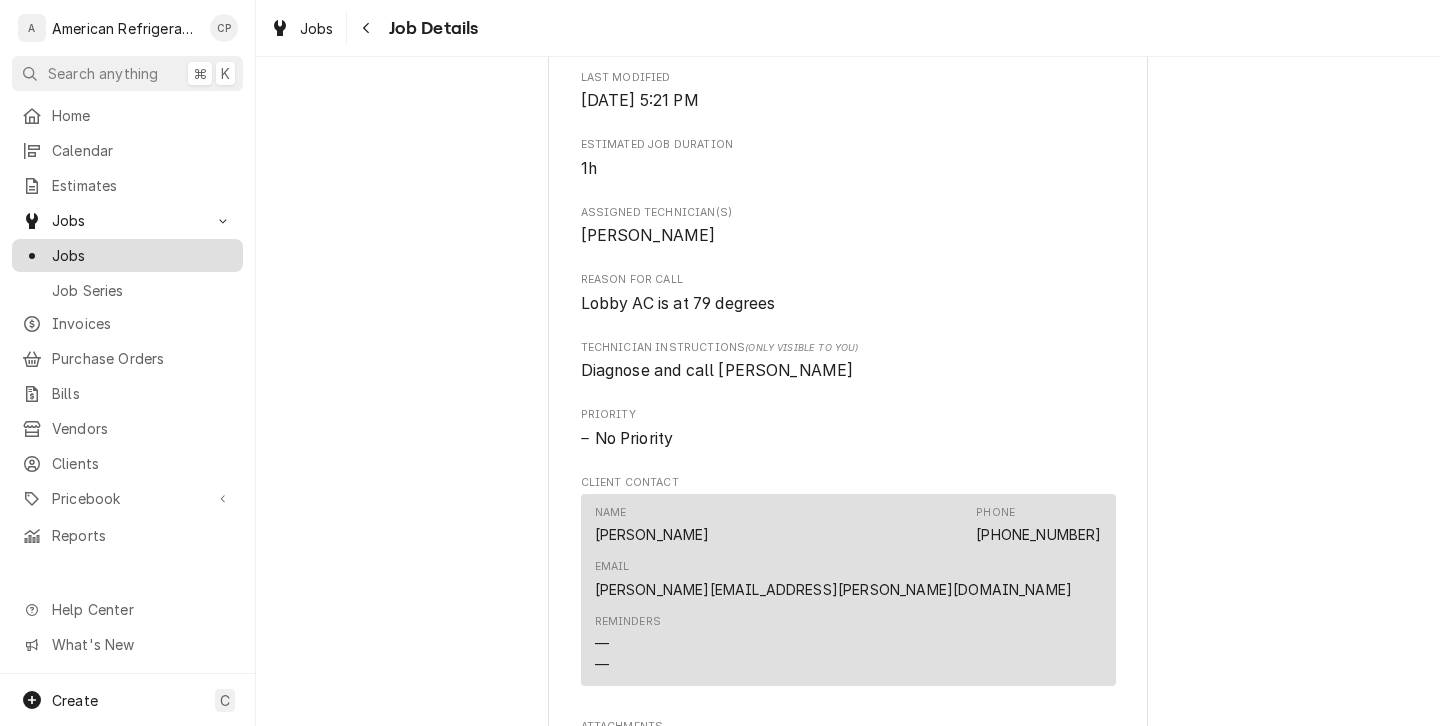 click on "Jobs" at bounding box center [142, 255] 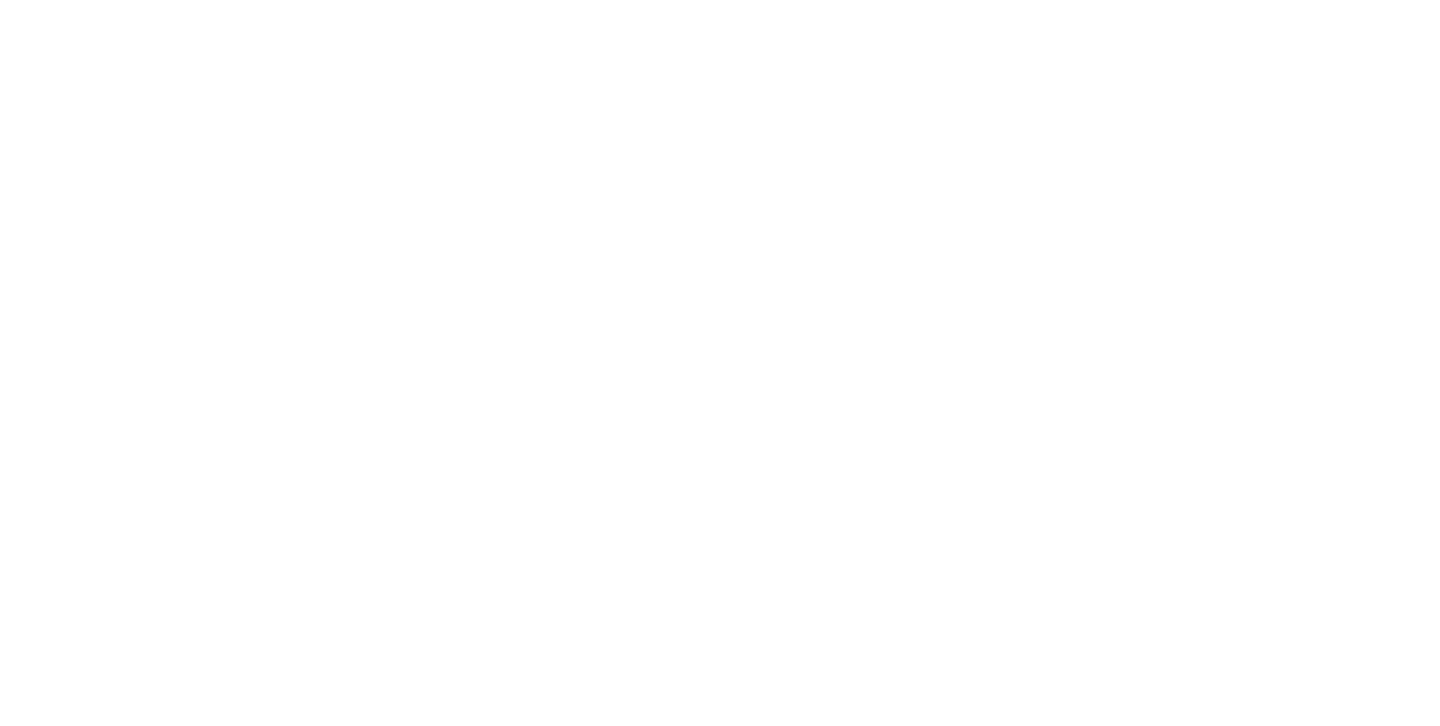 scroll, scrollTop: 0, scrollLeft: 0, axis: both 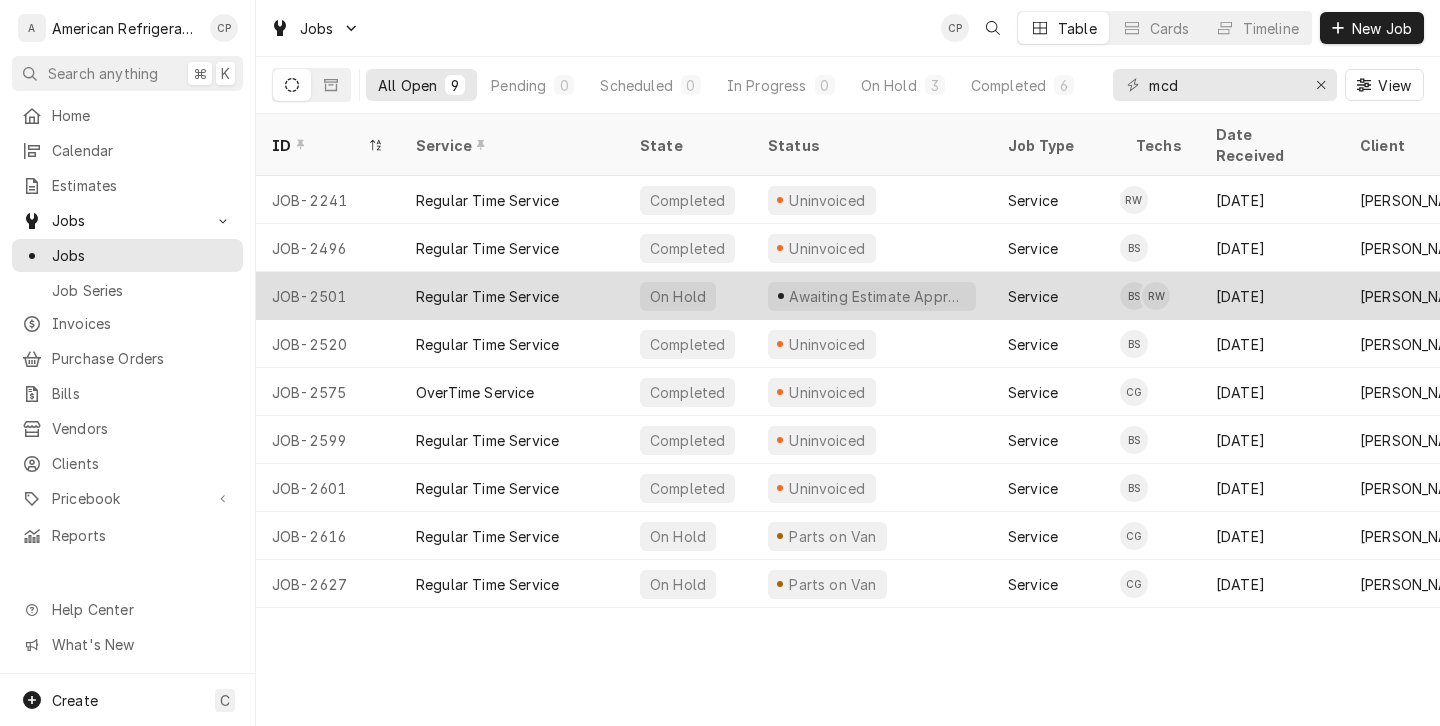 click on "Service" at bounding box center [1056, 296] 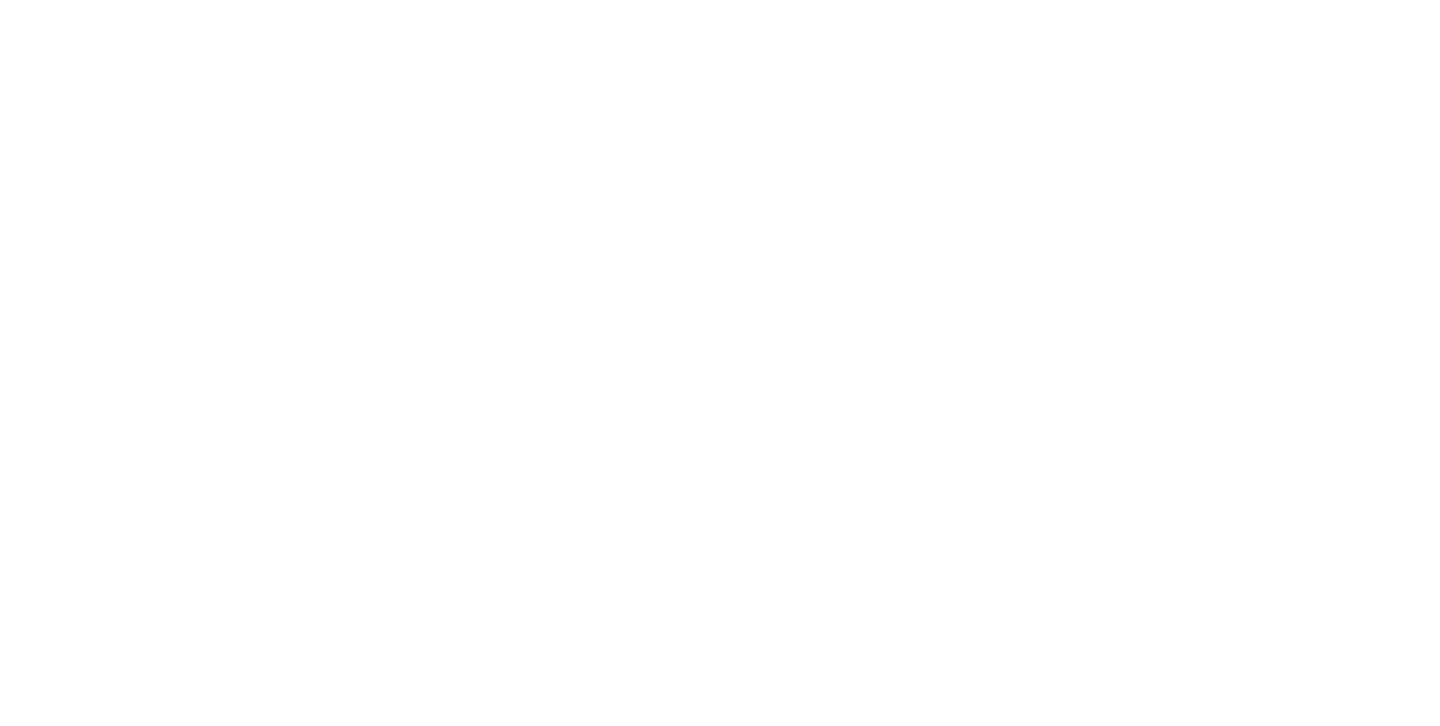 scroll, scrollTop: 0, scrollLeft: 0, axis: both 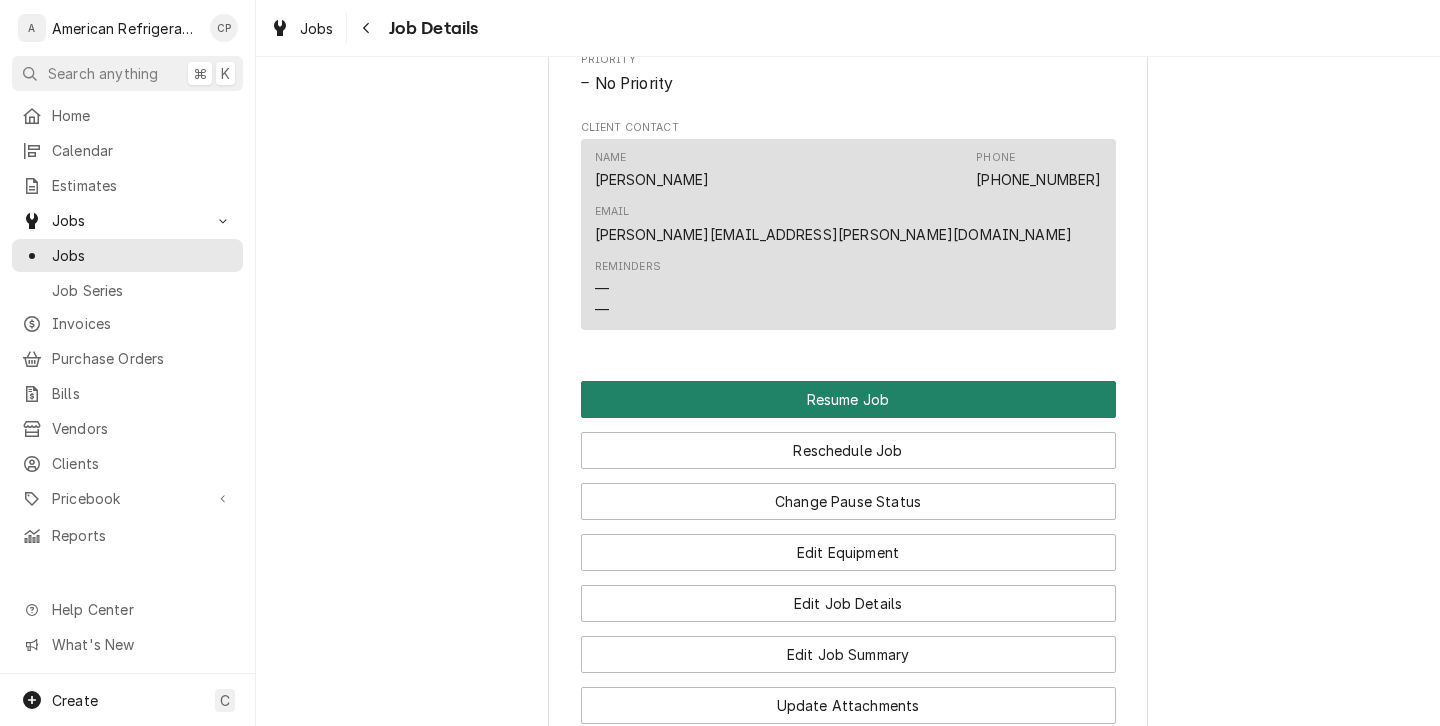 click on "Resume Job" at bounding box center (848, 399) 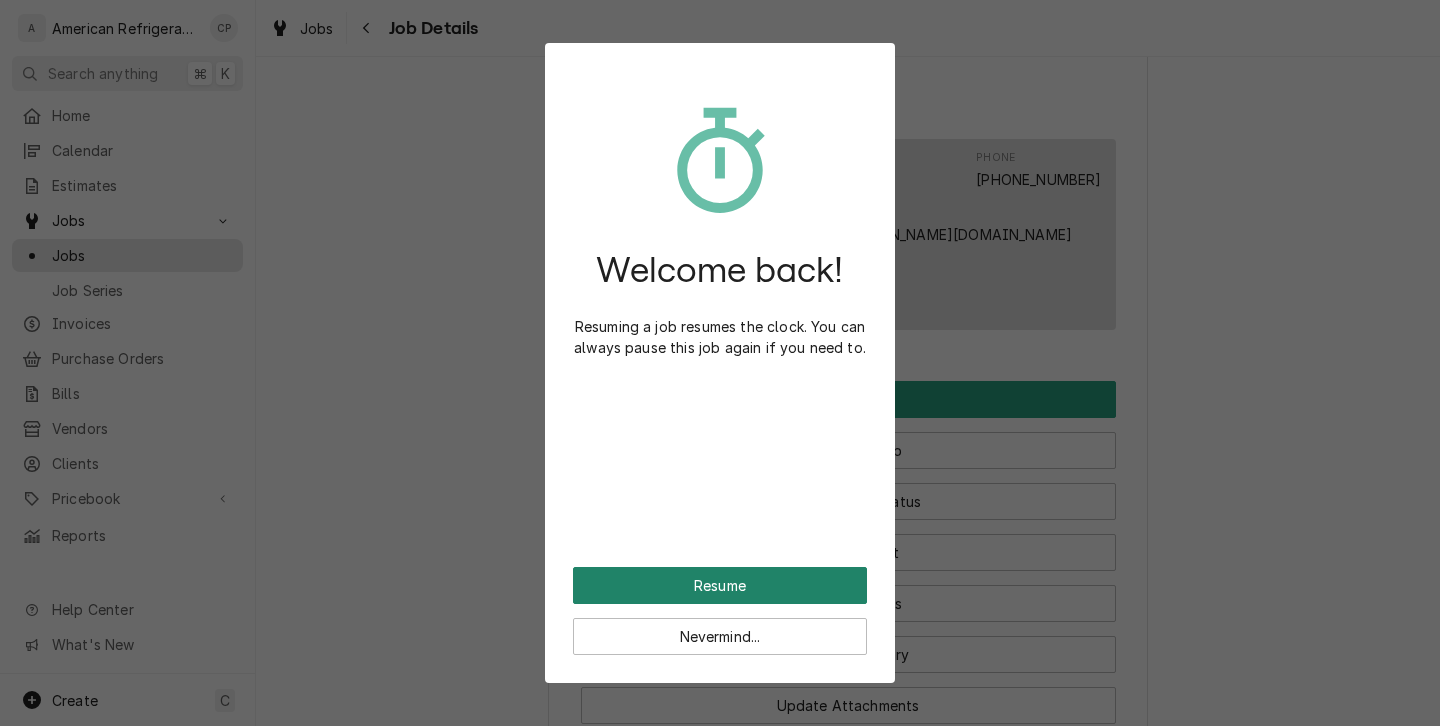 click on "Resume" at bounding box center (720, 585) 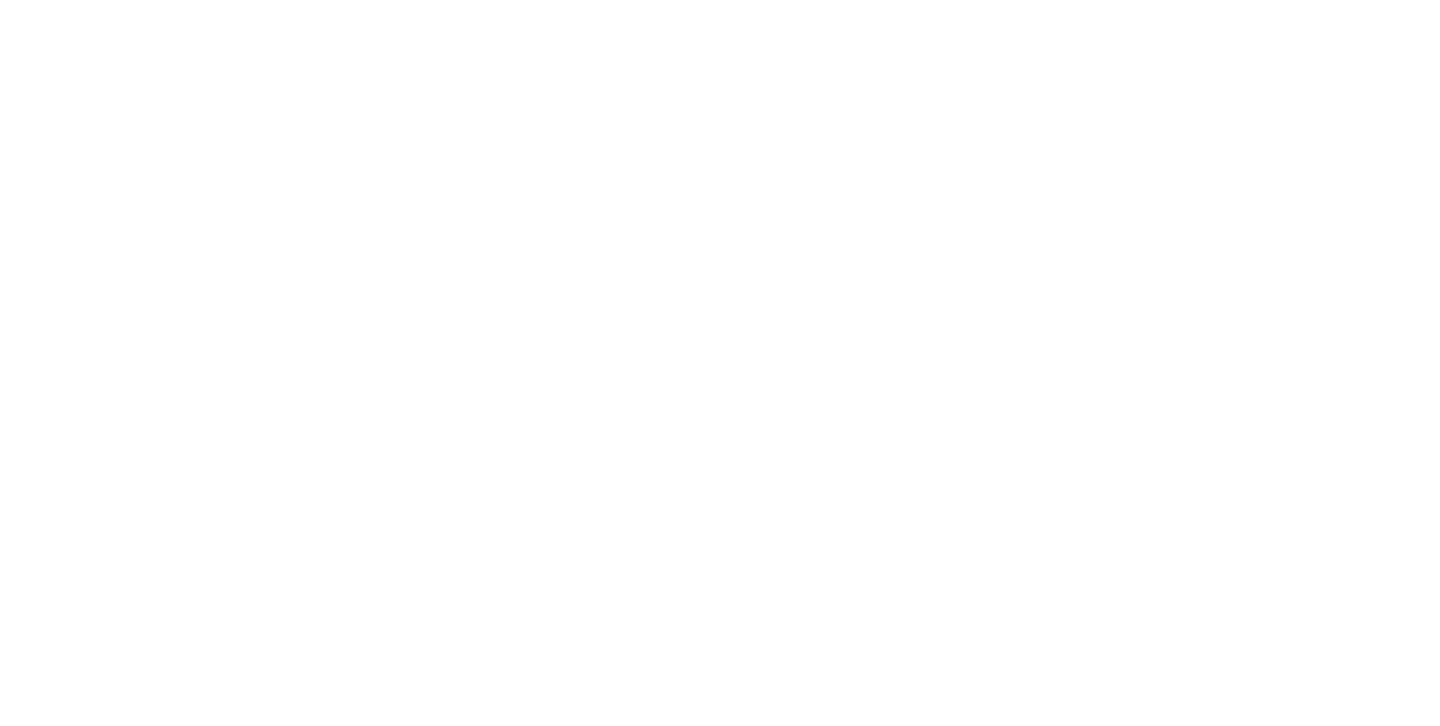 scroll, scrollTop: 0, scrollLeft: 0, axis: both 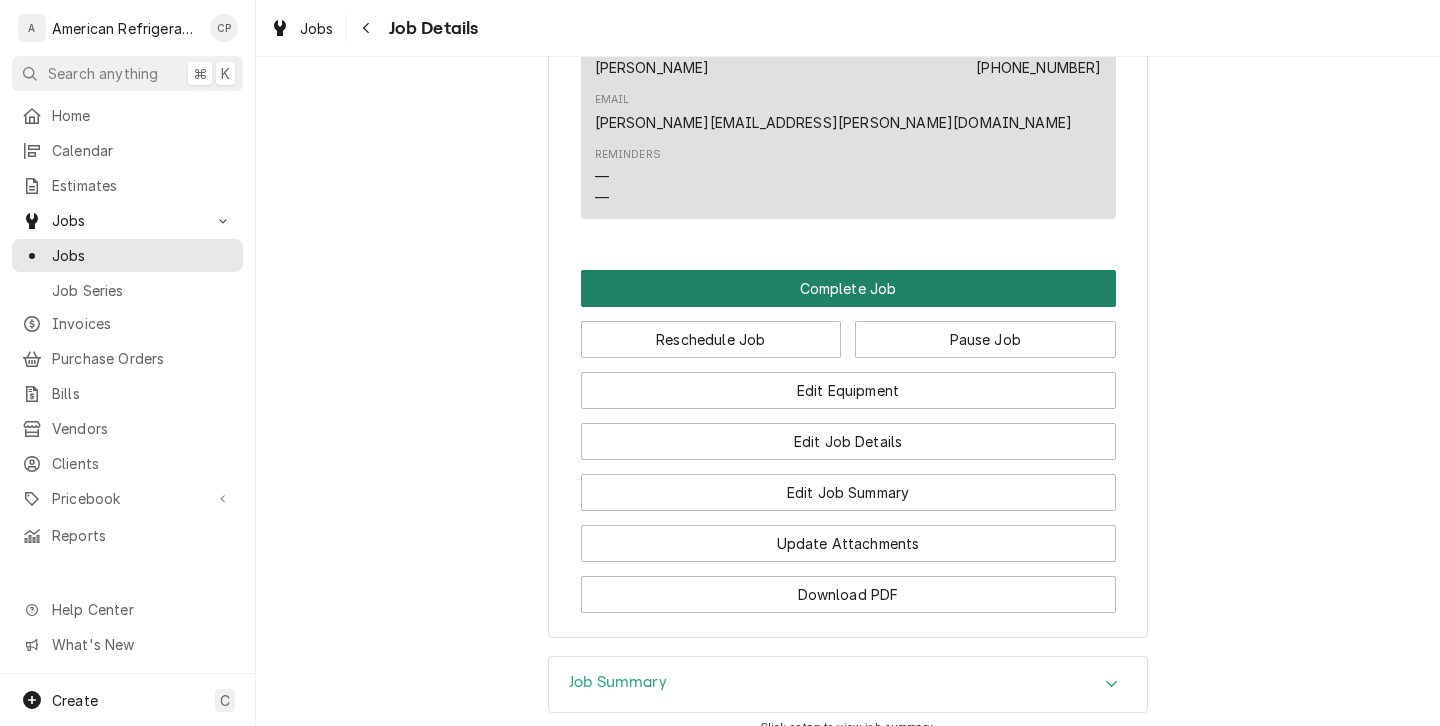 click on "Complete Job" at bounding box center (848, 288) 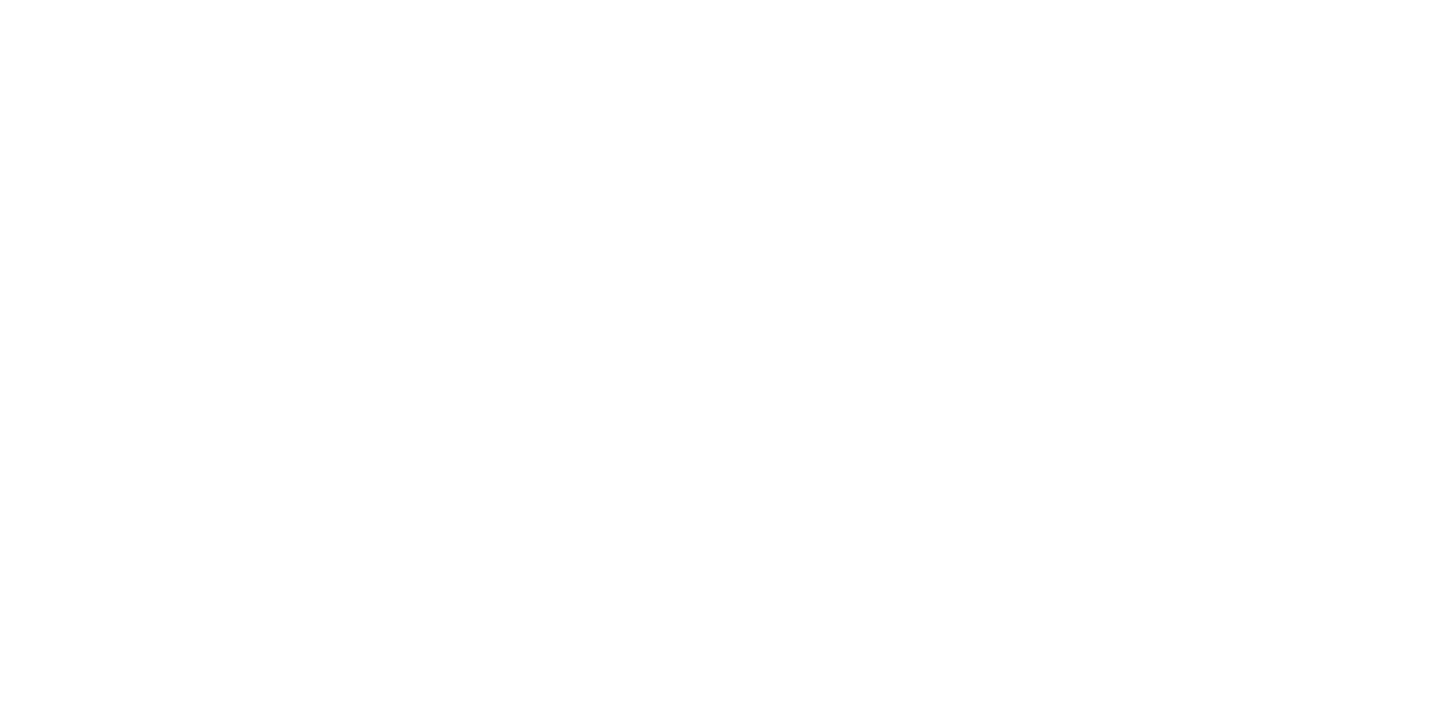 scroll, scrollTop: 0, scrollLeft: 0, axis: both 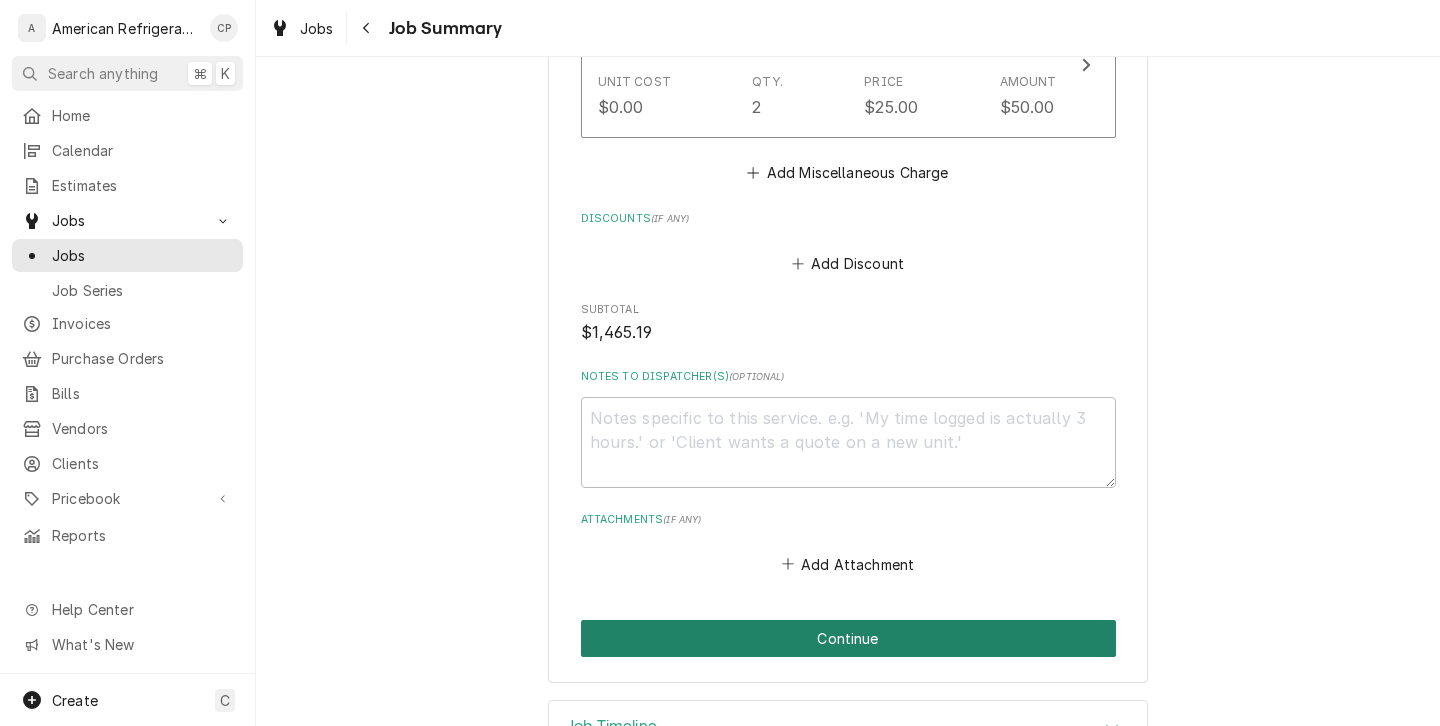 click on "Continue" at bounding box center [848, 638] 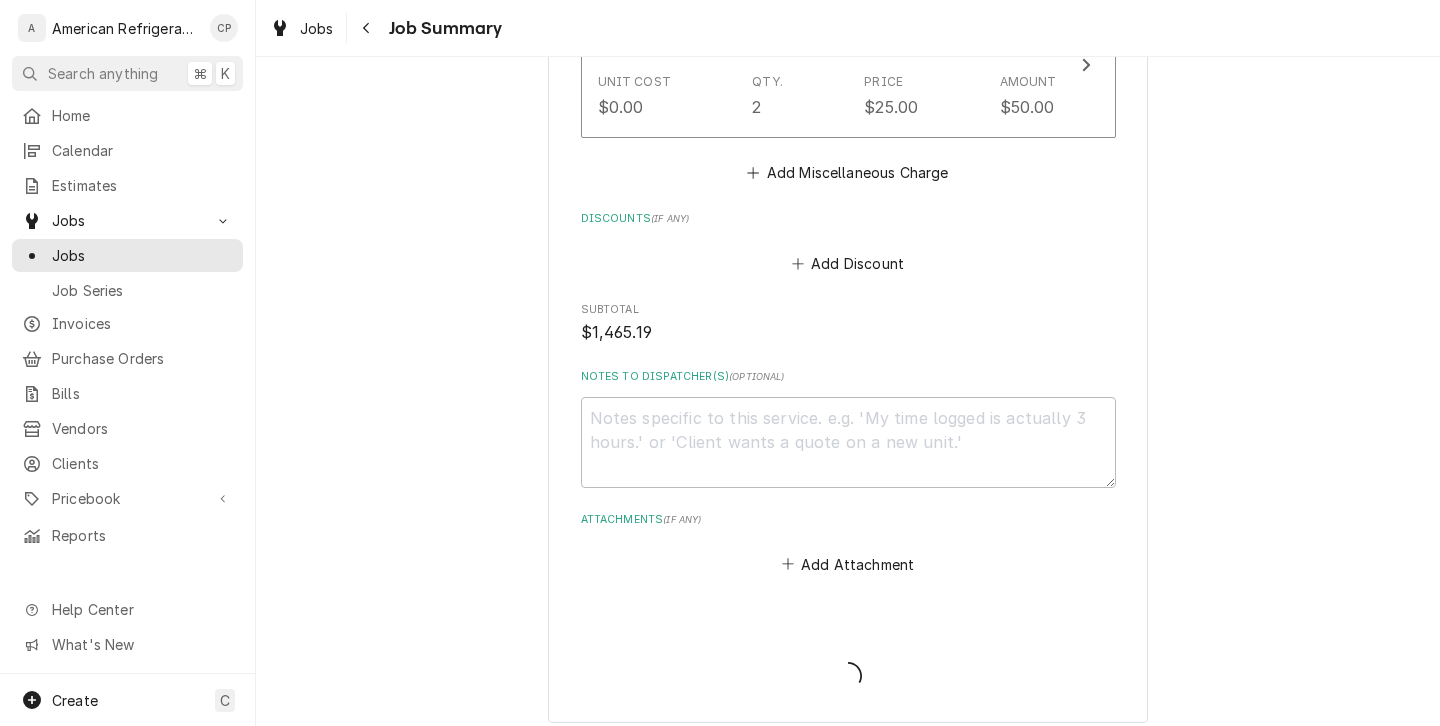 type on "x" 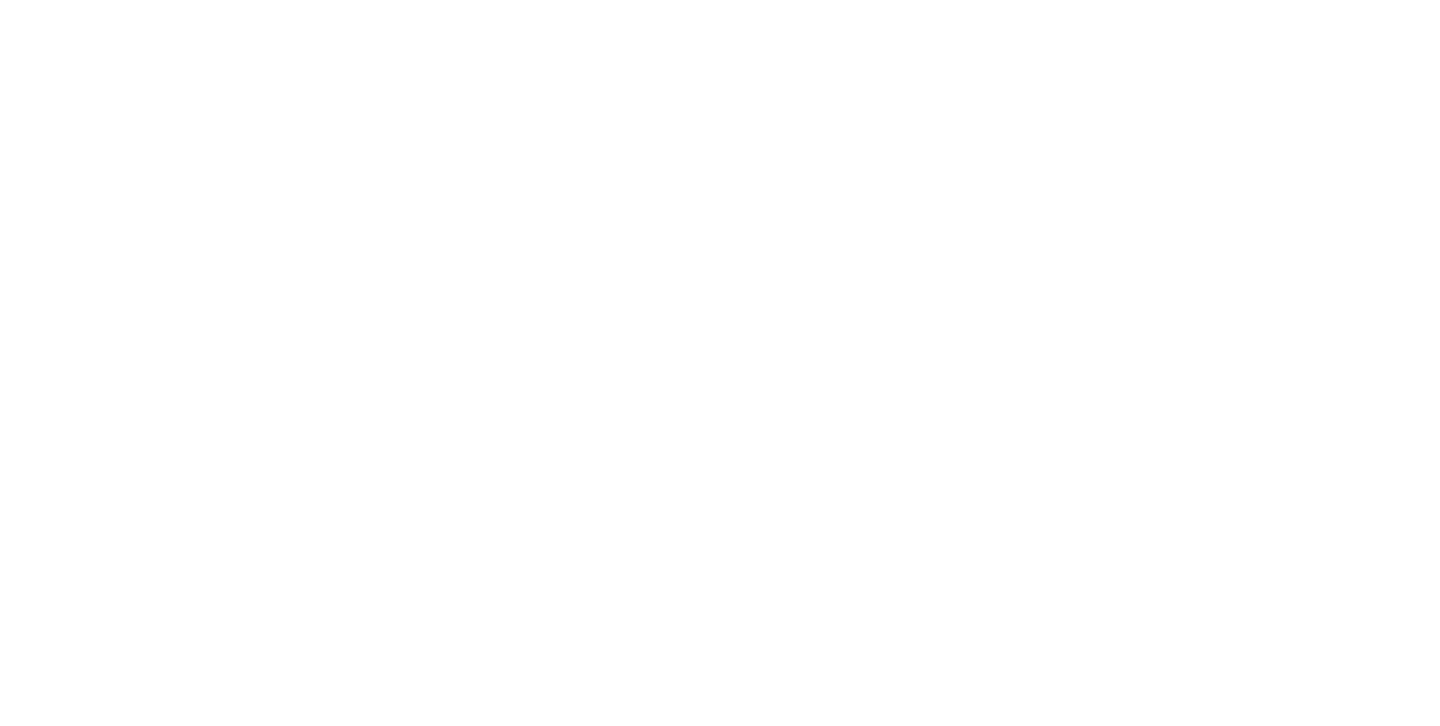 scroll, scrollTop: 0, scrollLeft: 0, axis: both 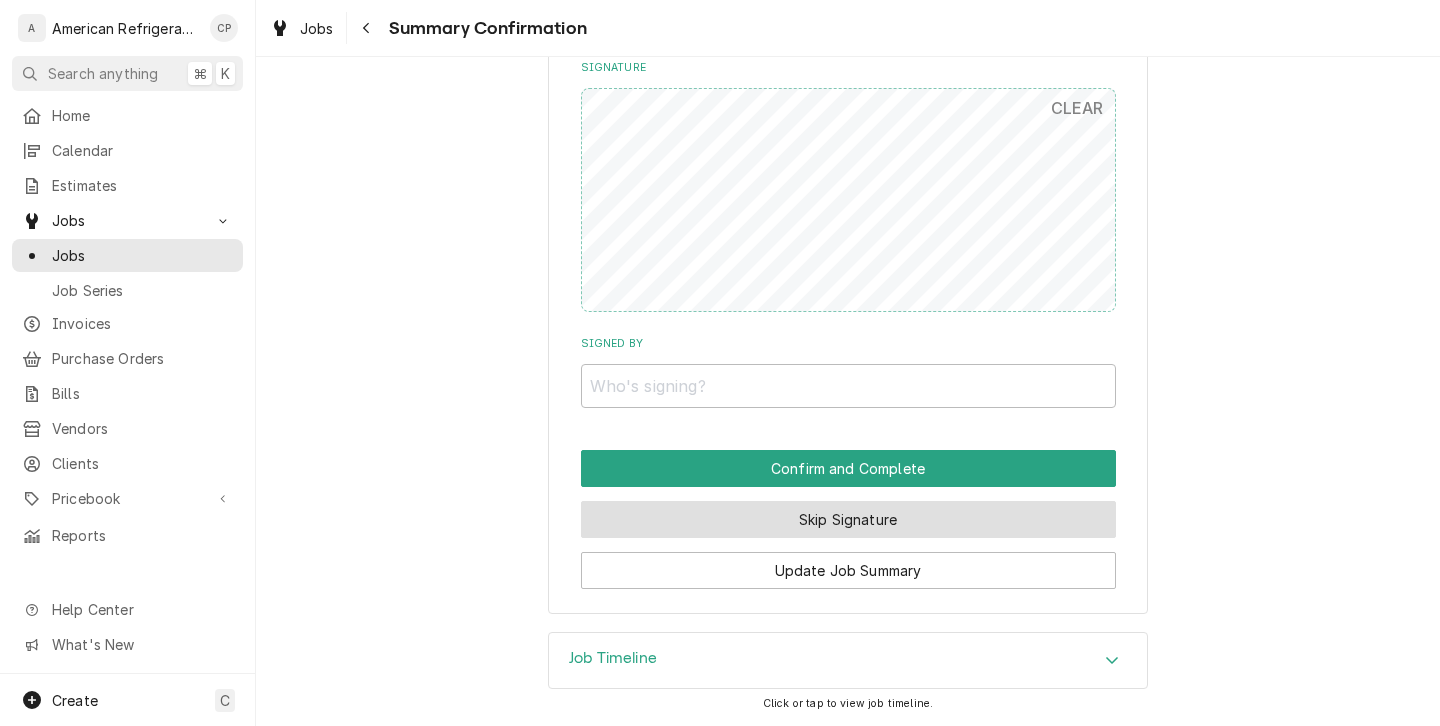 click on "Skip Signature" at bounding box center (848, 519) 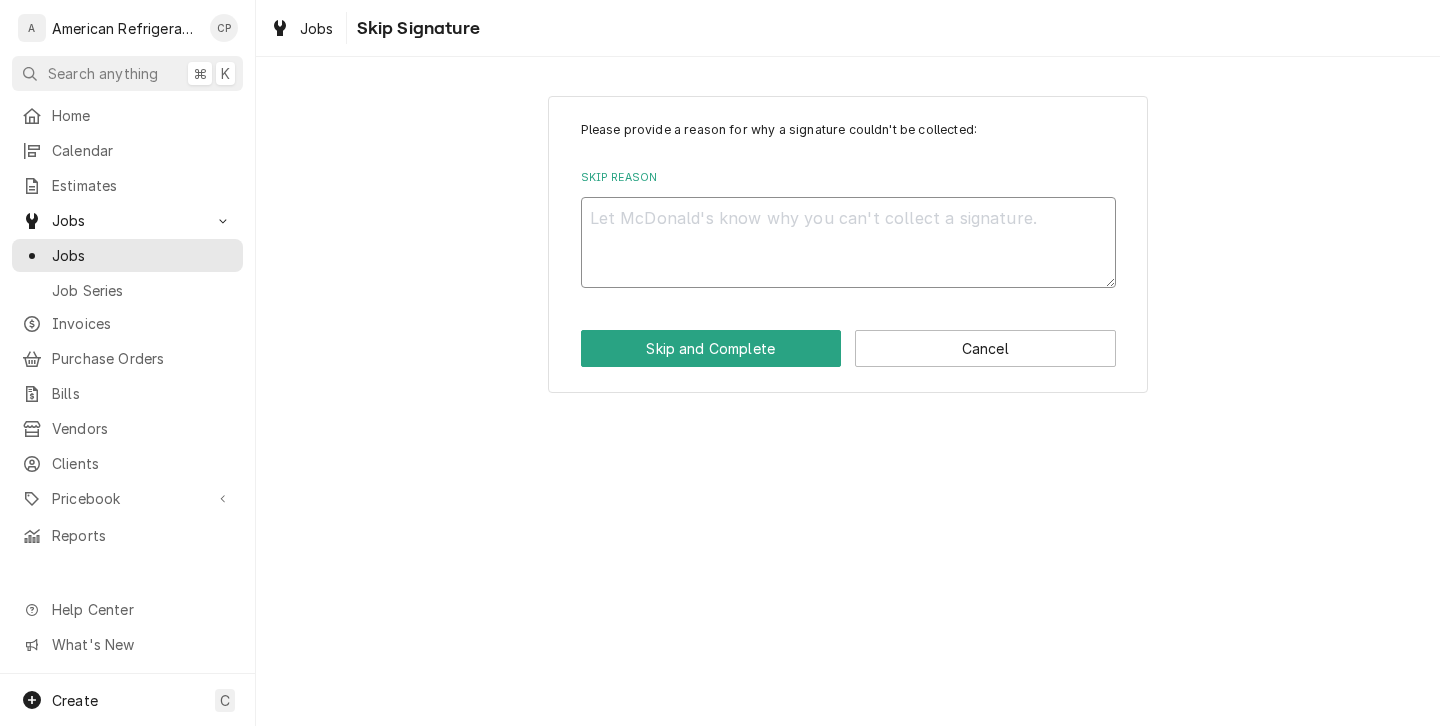 click on "Skip Reason" at bounding box center [848, 242] 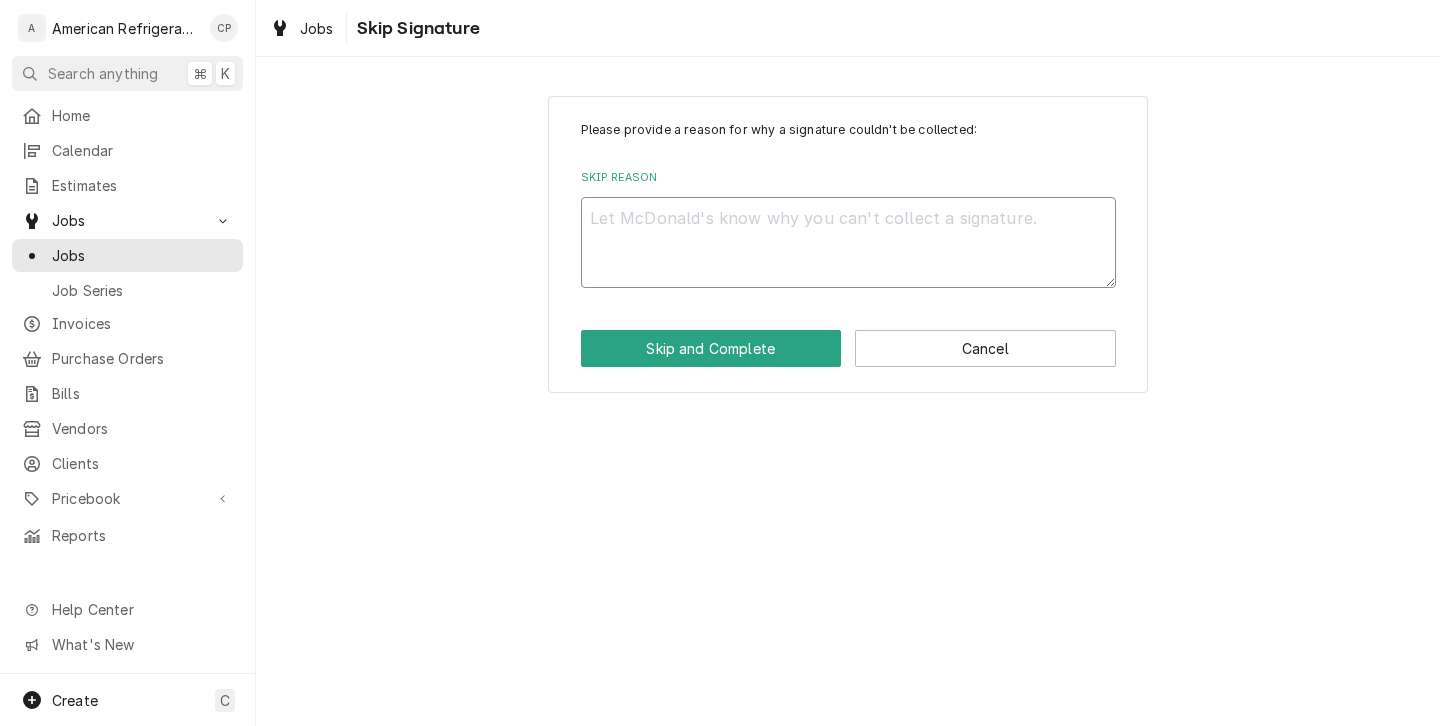type on "x" 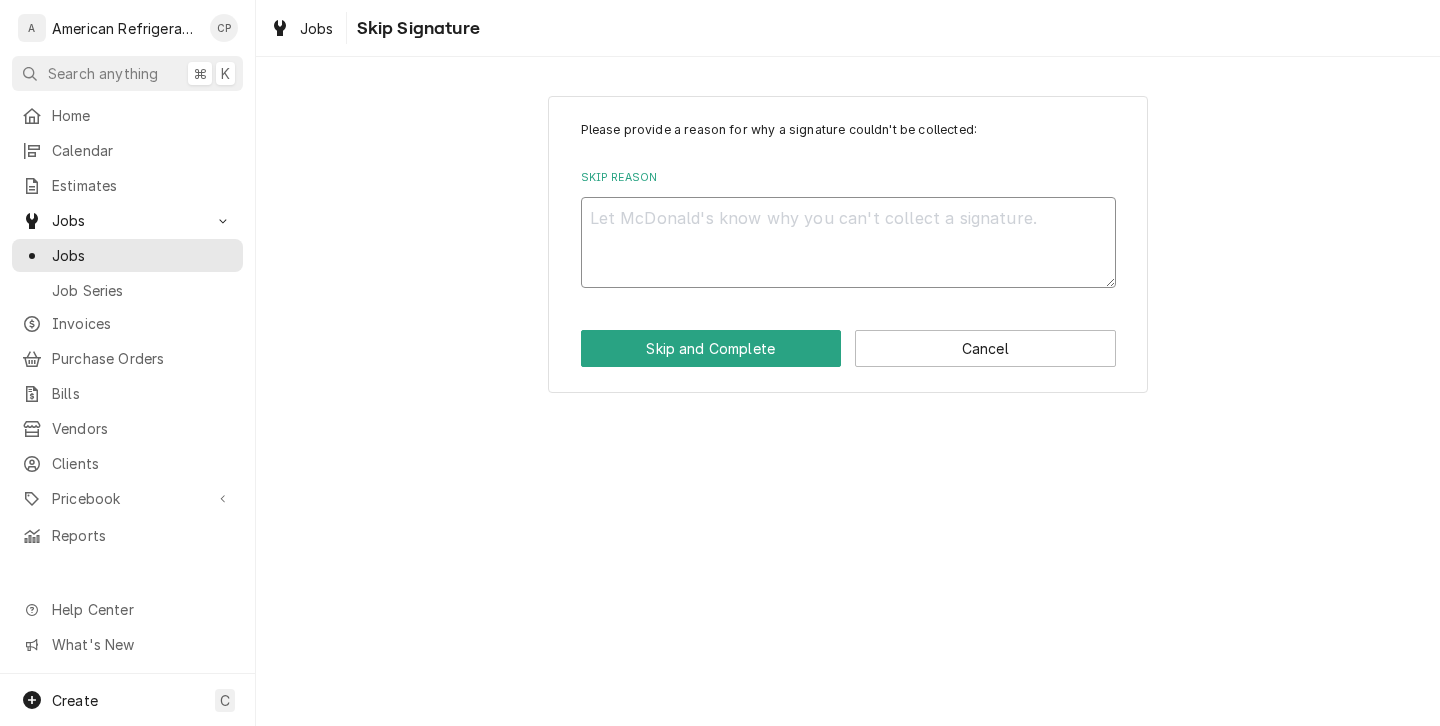 type on "n" 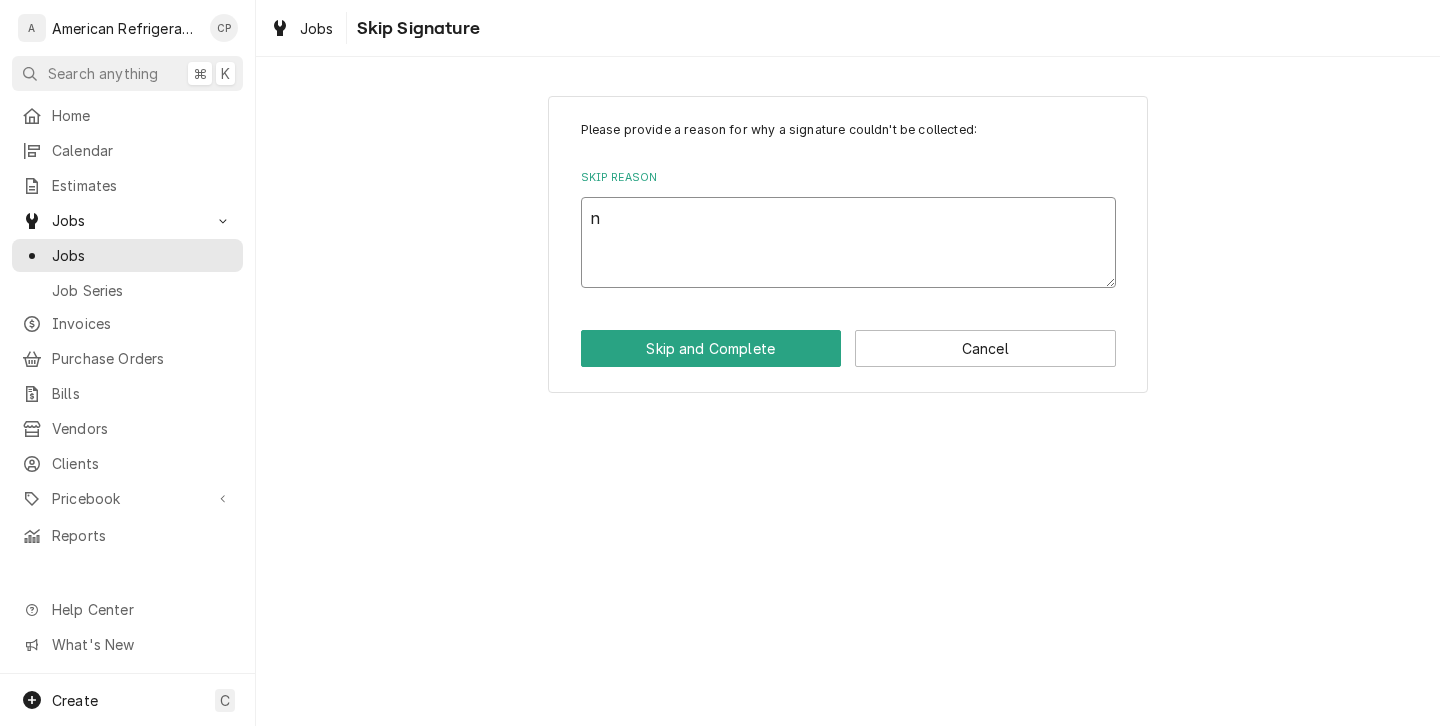 type on "x" 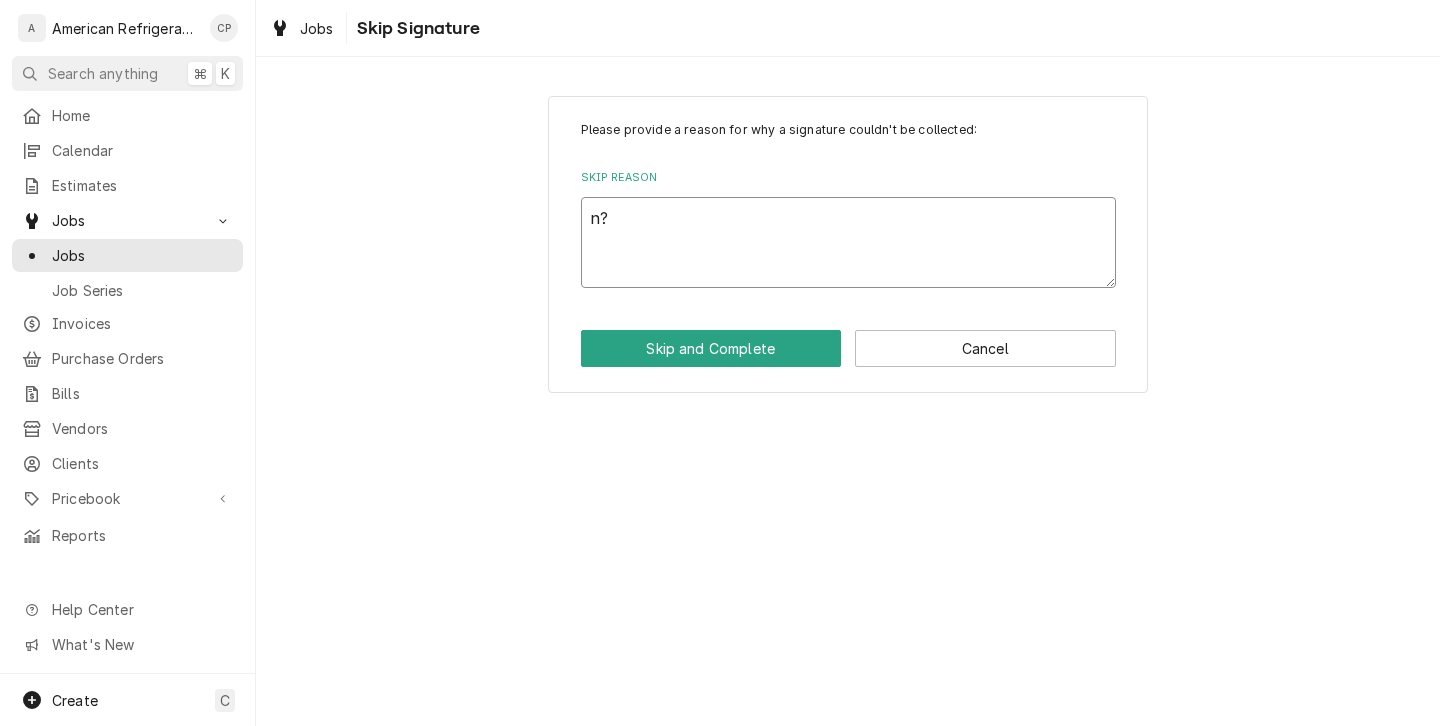 type on "x" 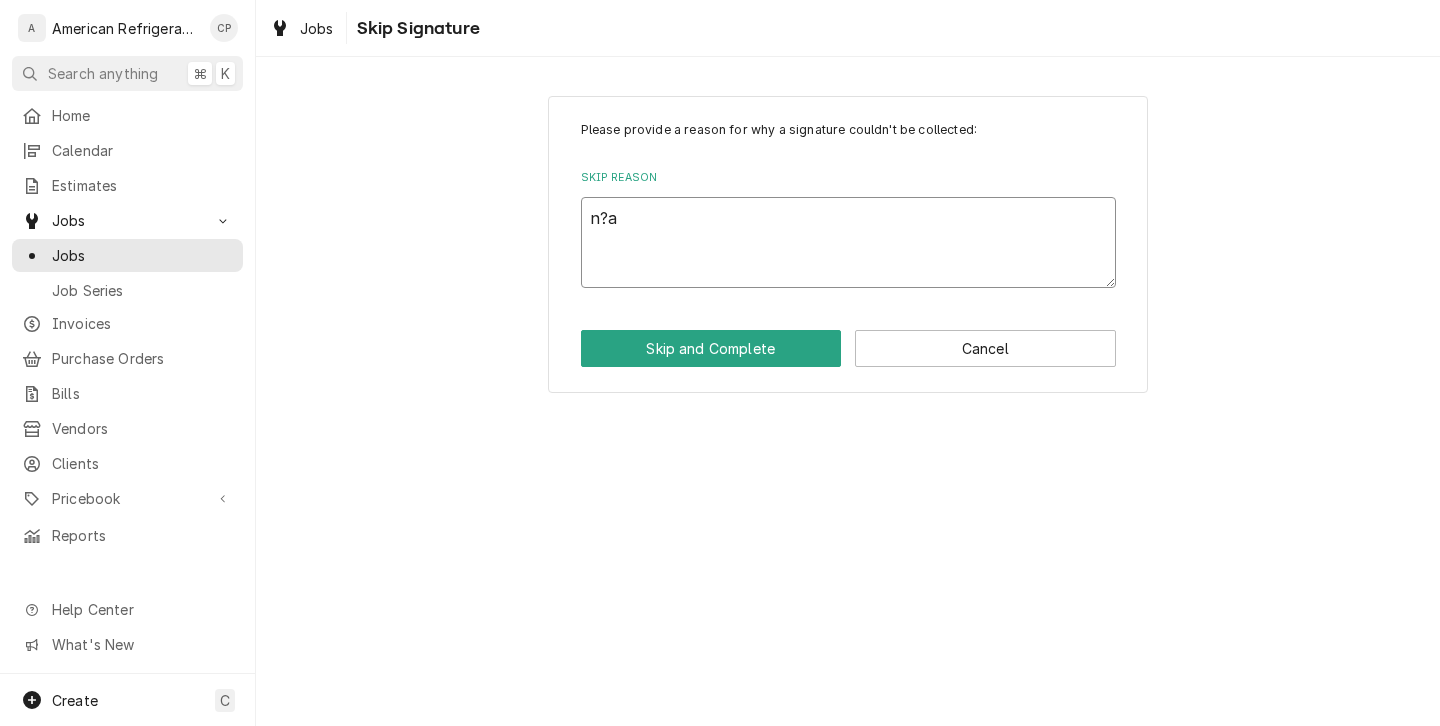 type on "x" 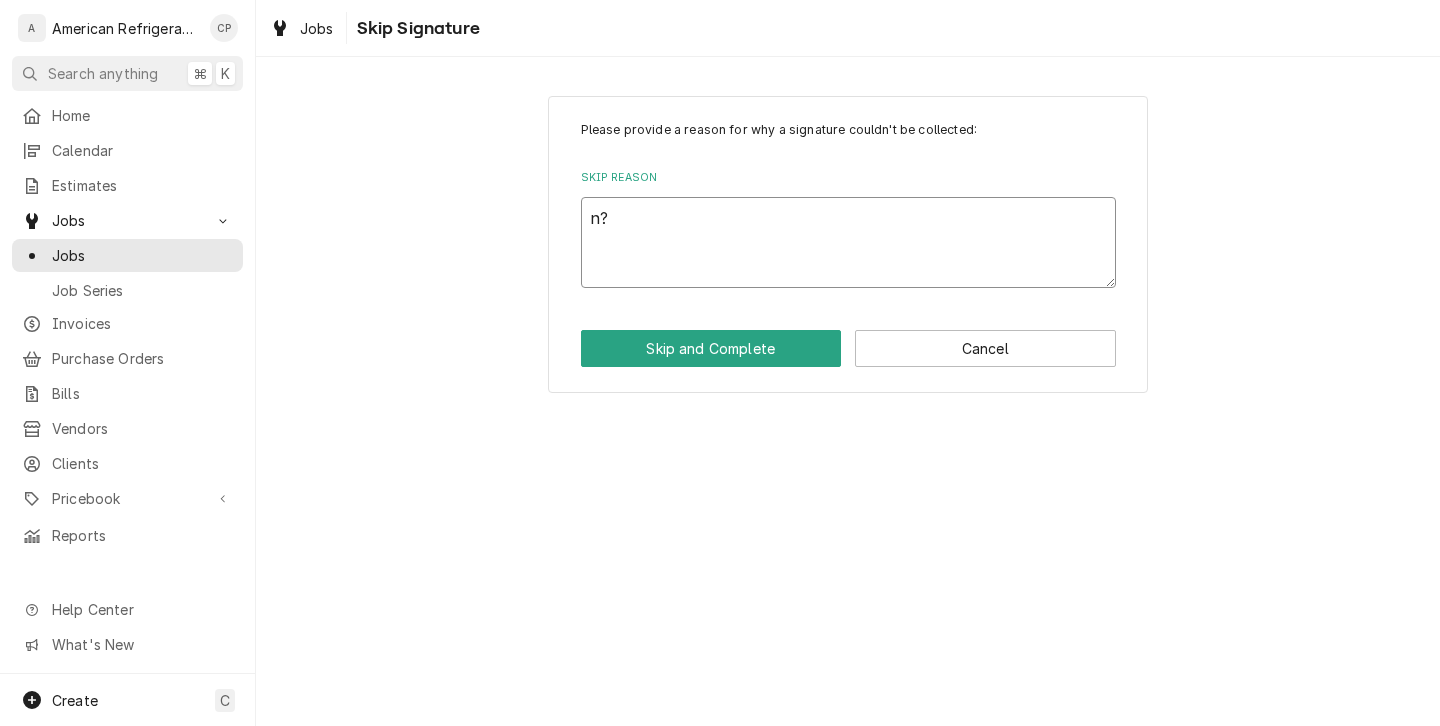 type on "x" 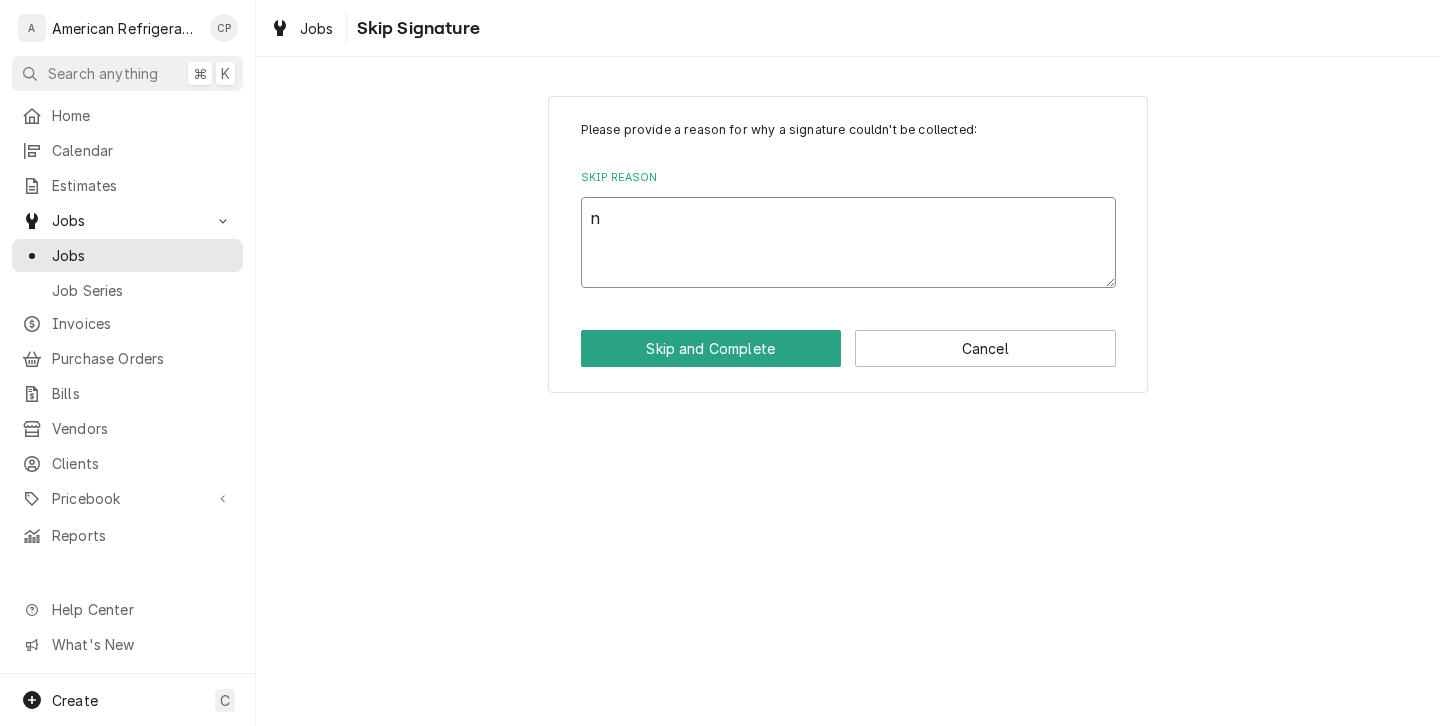 type on "x" 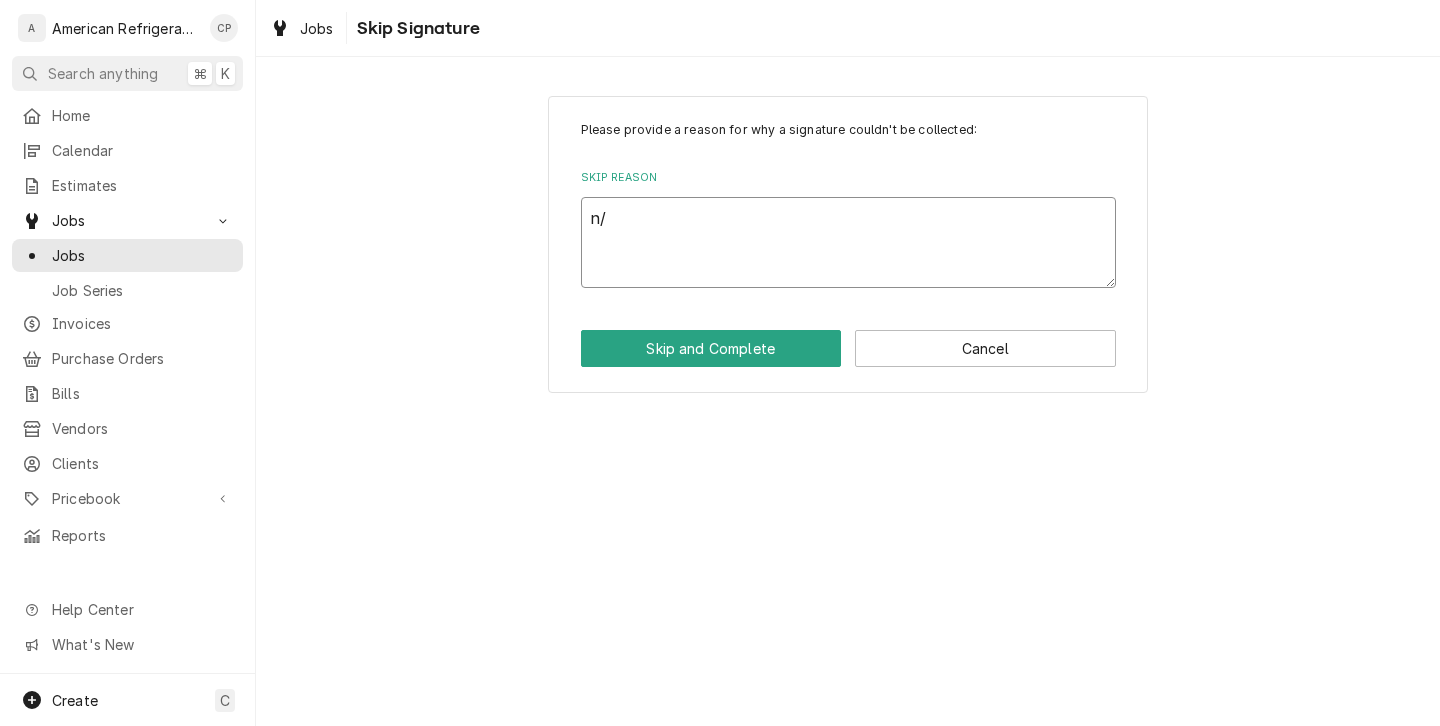 type on "x" 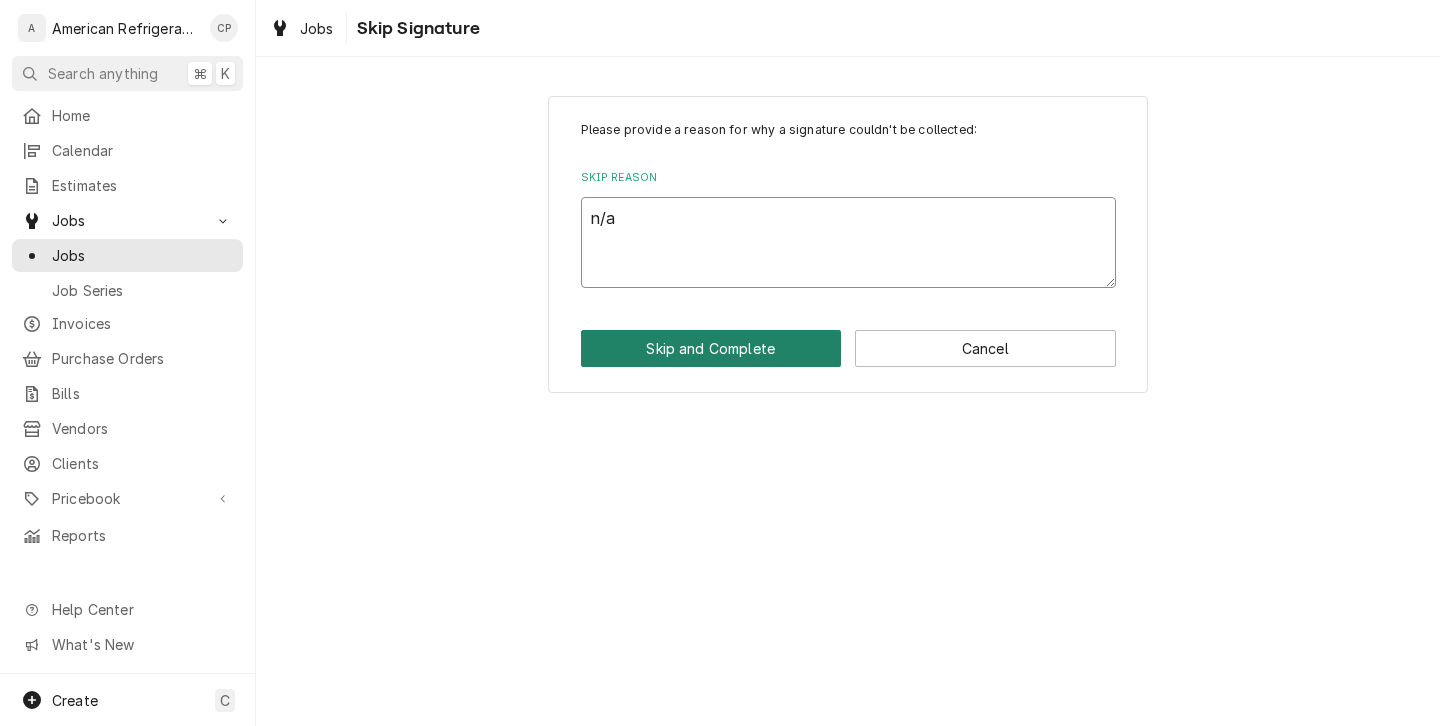type on "n/a" 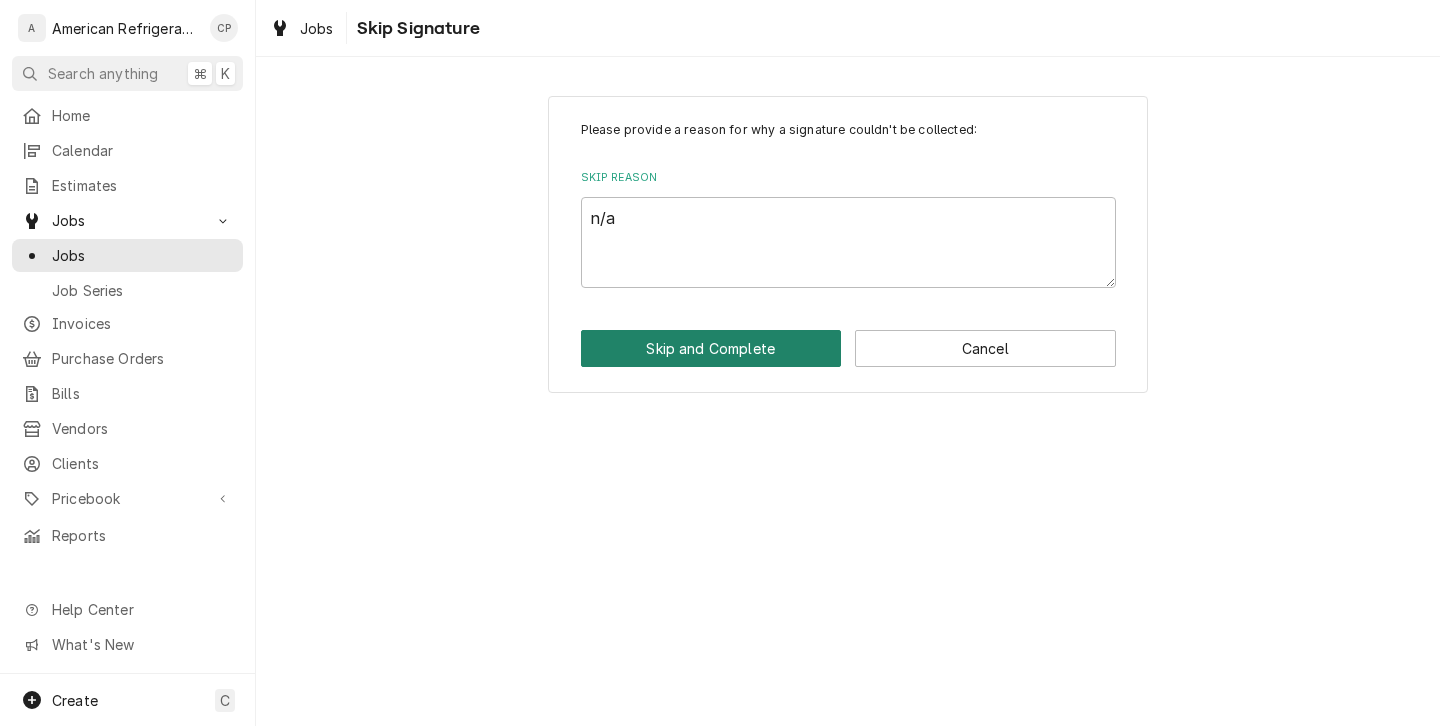 click on "Skip and Complete" at bounding box center [711, 348] 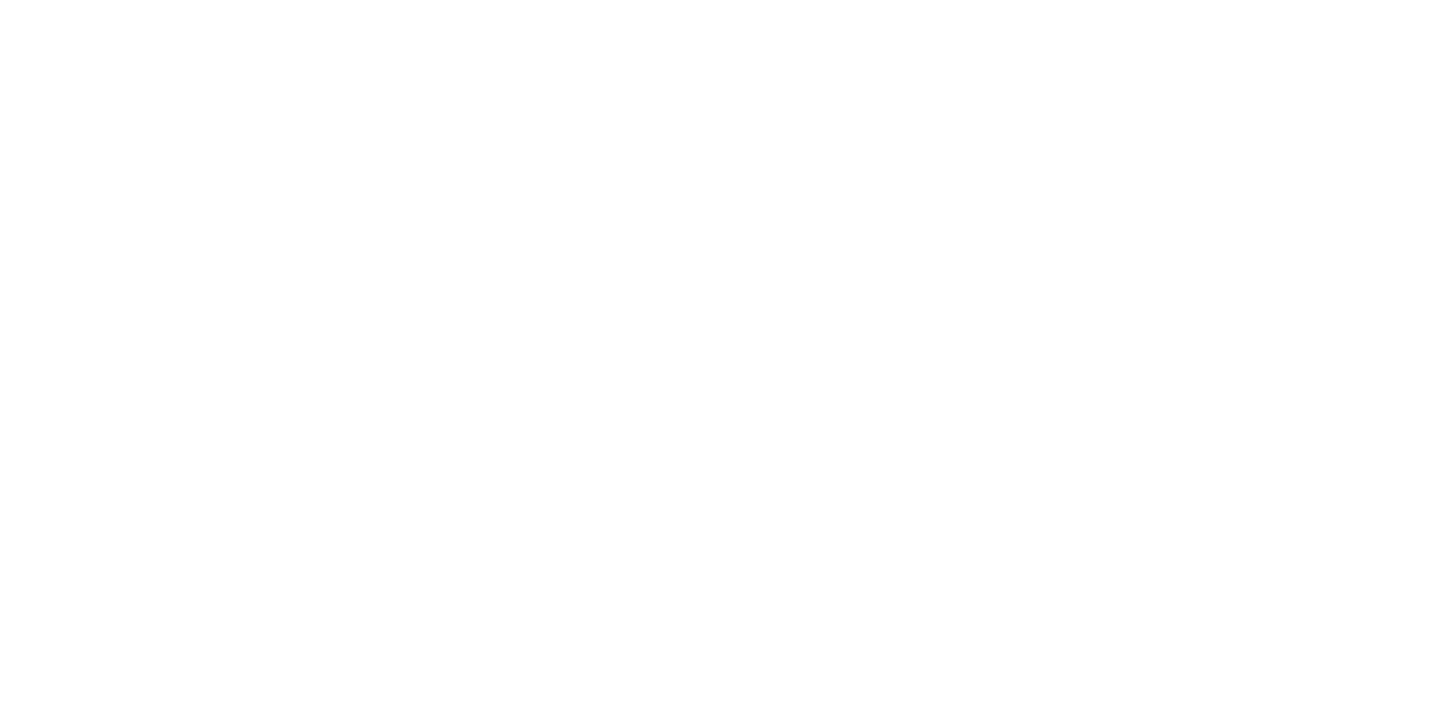 scroll, scrollTop: 0, scrollLeft: 0, axis: both 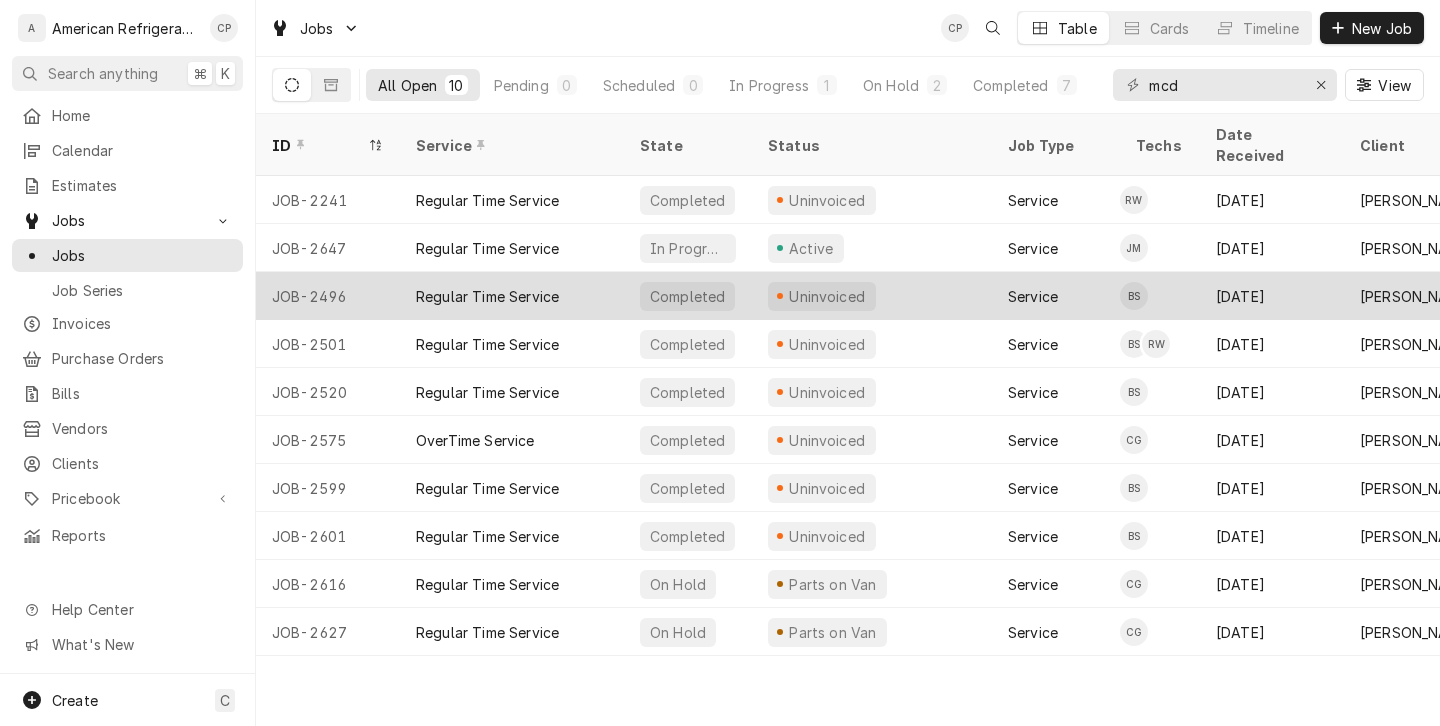 click on "Service" at bounding box center [1056, 296] 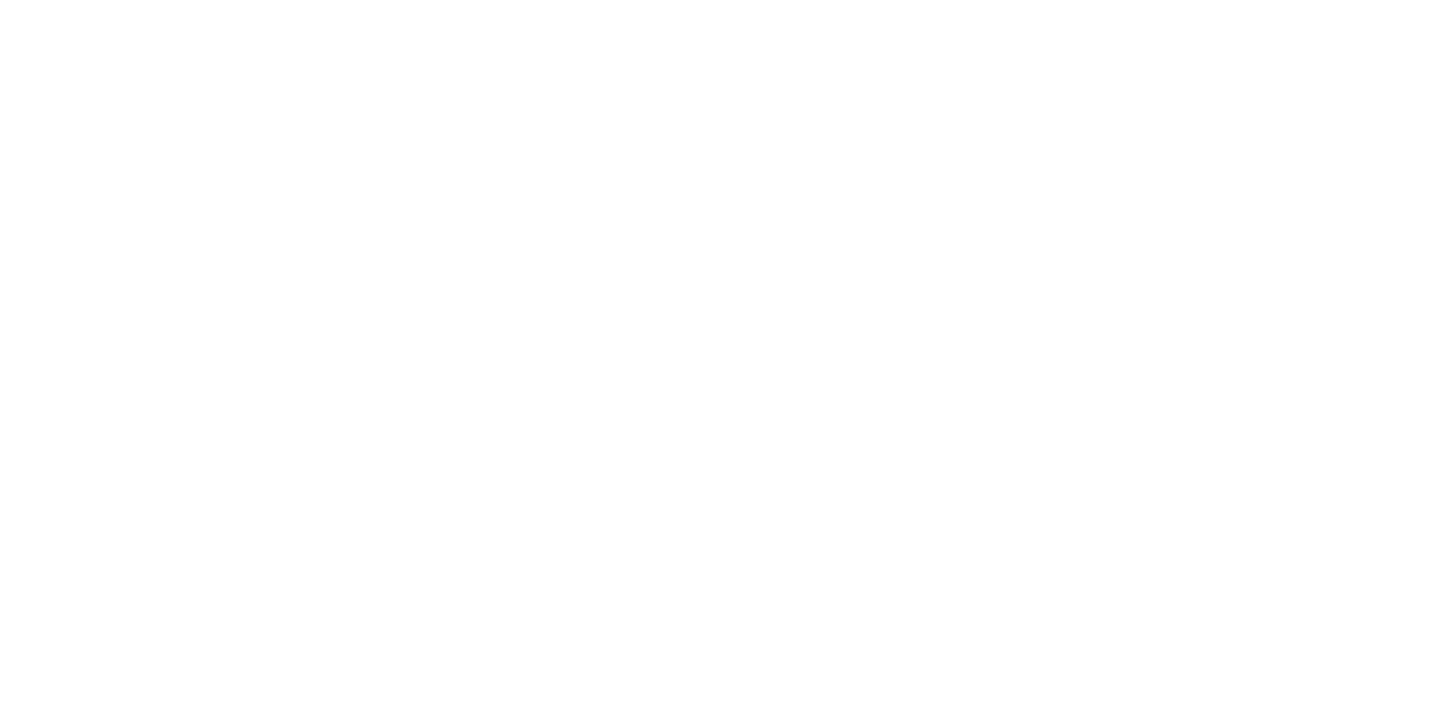 scroll, scrollTop: 0, scrollLeft: 0, axis: both 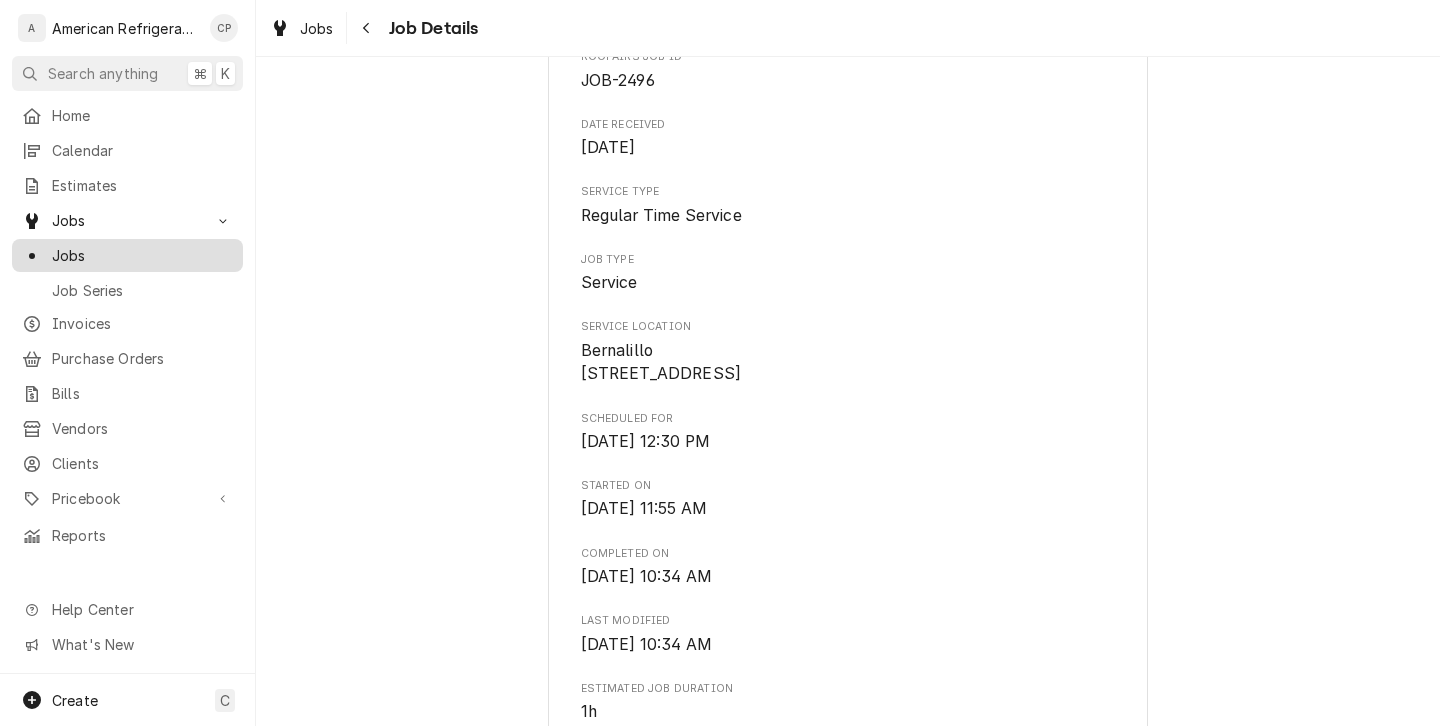click on "Jobs" at bounding box center (142, 255) 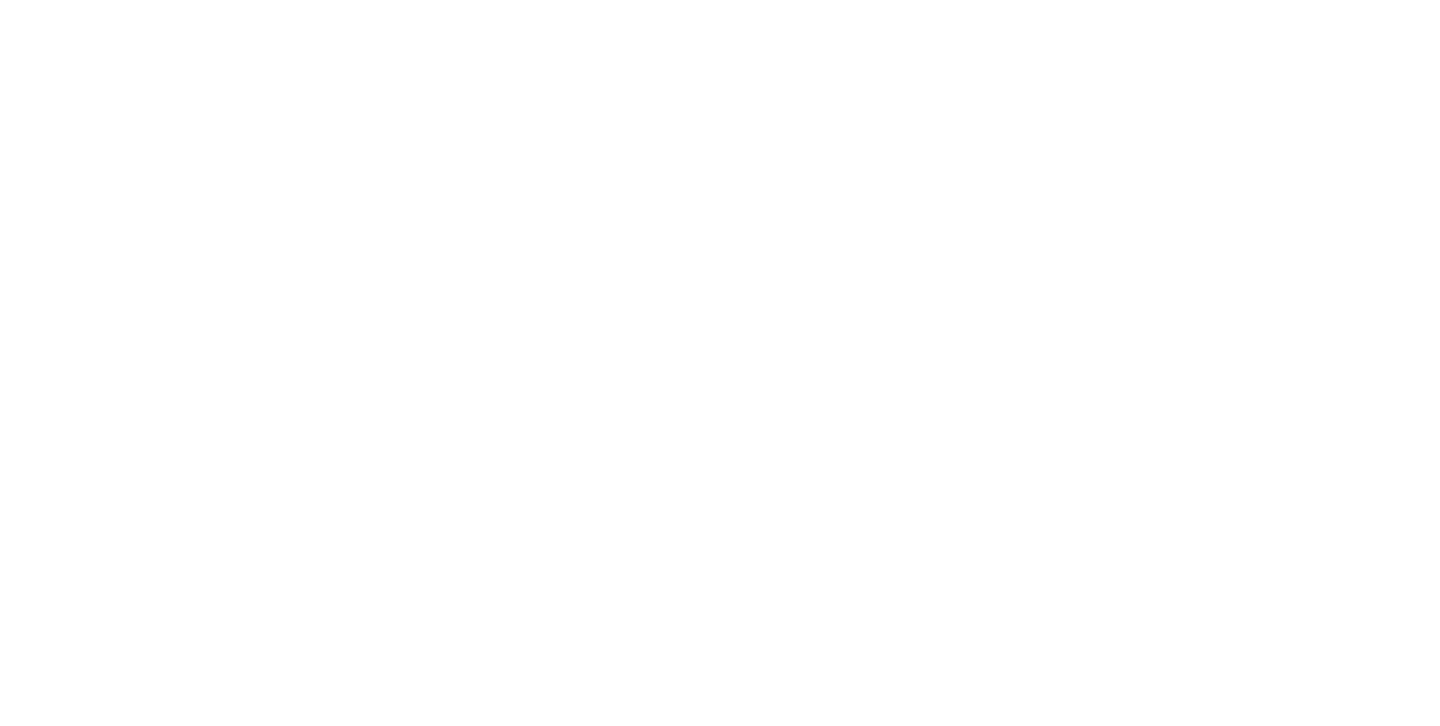 scroll, scrollTop: 0, scrollLeft: 0, axis: both 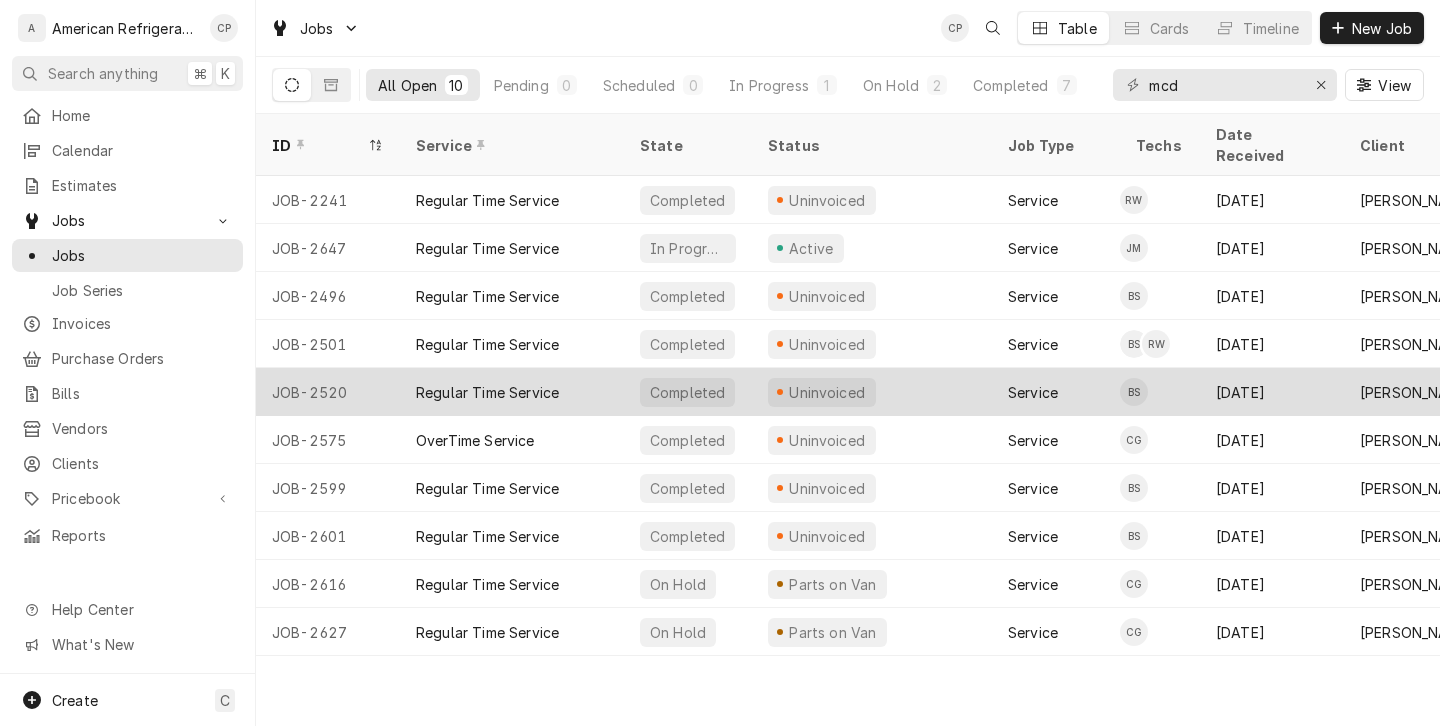 click on "Service" at bounding box center (1056, 392) 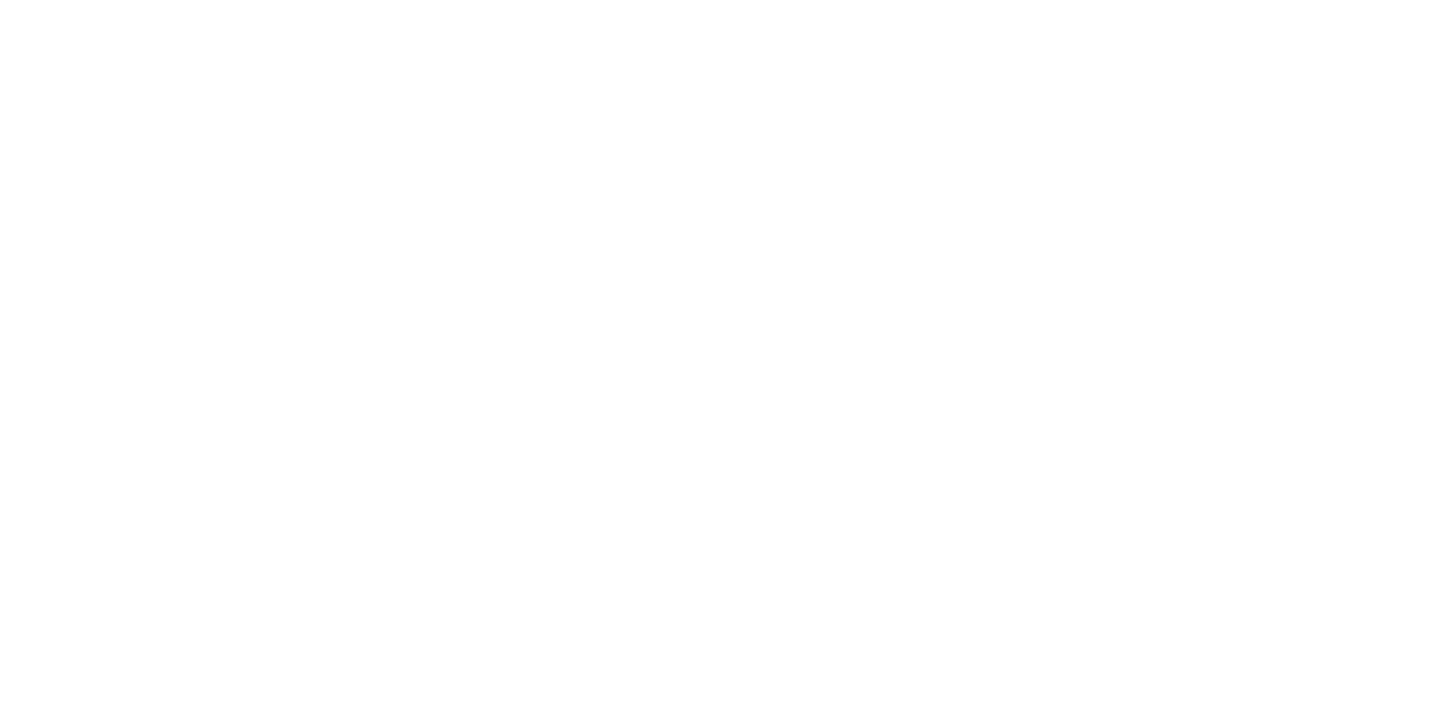 scroll, scrollTop: 0, scrollLeft: 0, axis: both 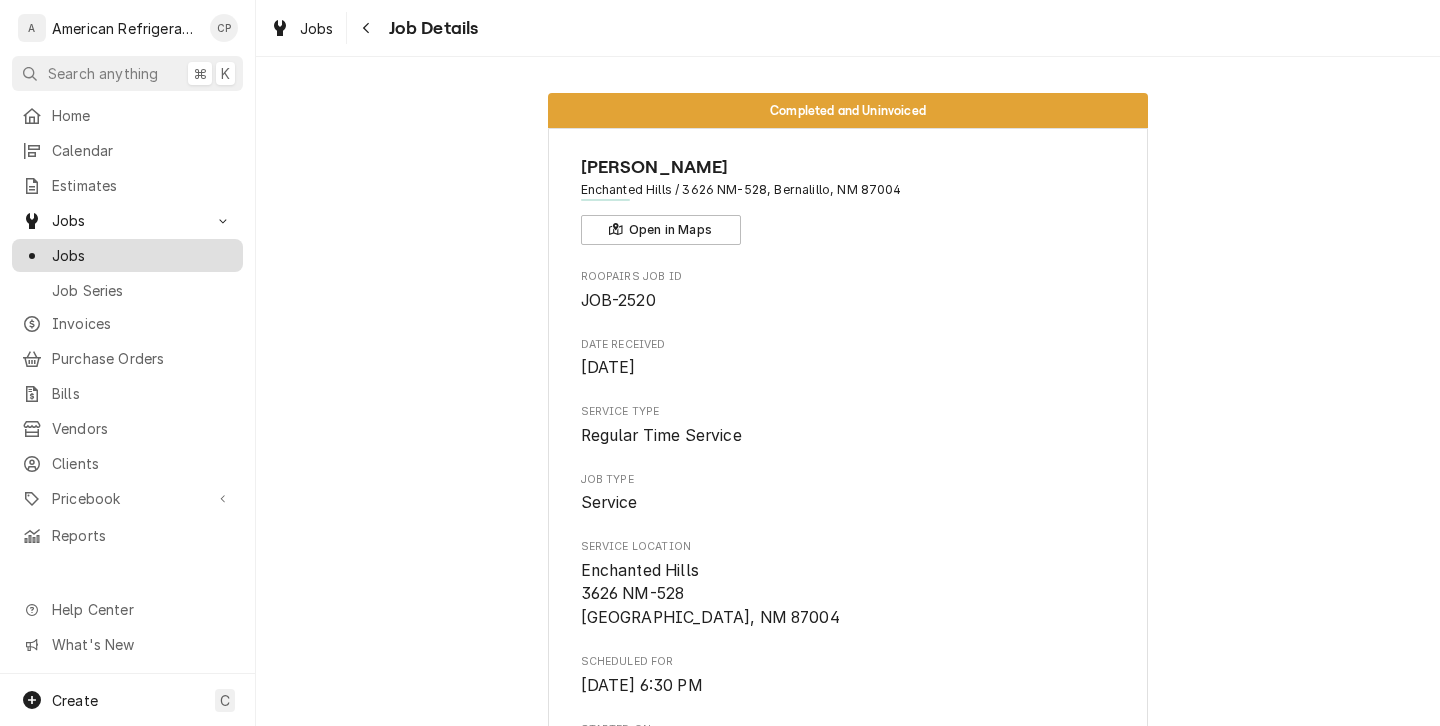 click on "Jobs" at bounding box center [142, 255] 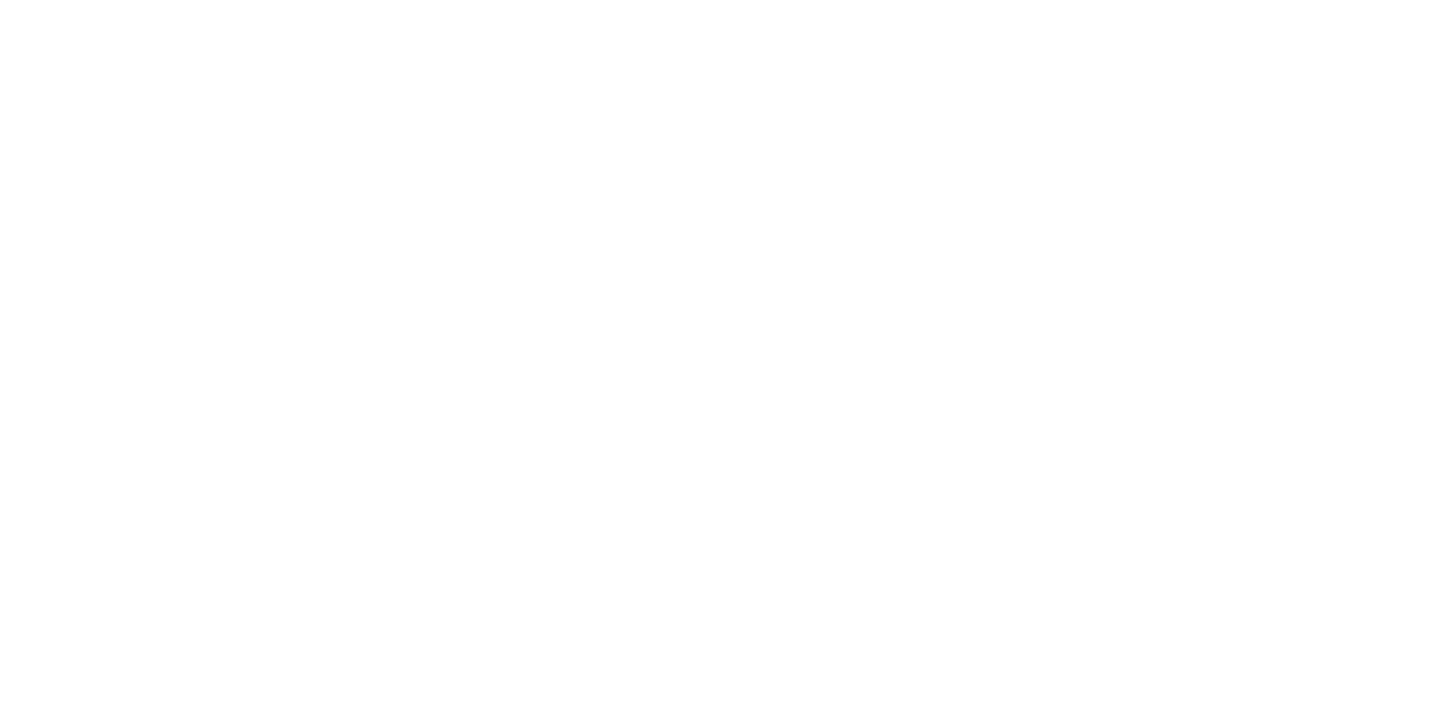 scroll, scrollTop: 0, scrollLeft: 0, axis: both 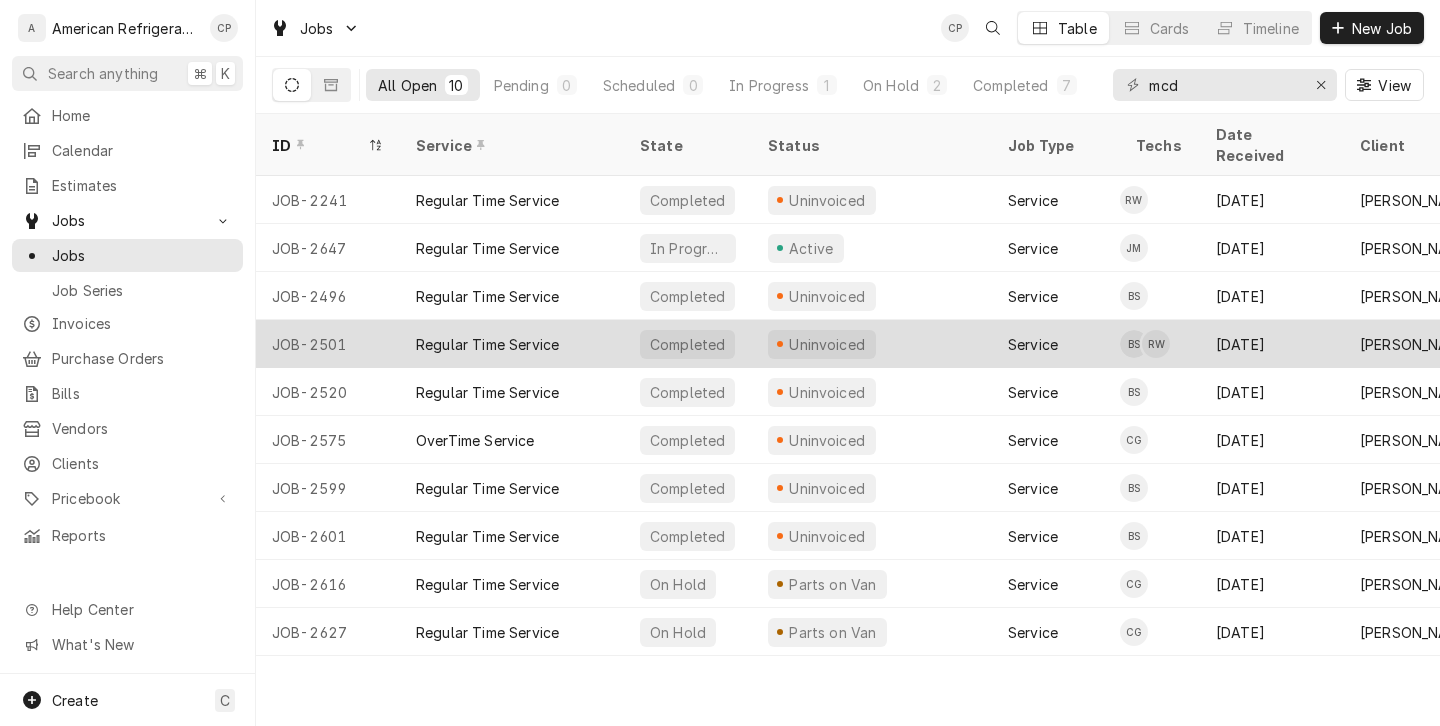 click on "Service" at bounding box center [1056, 344] 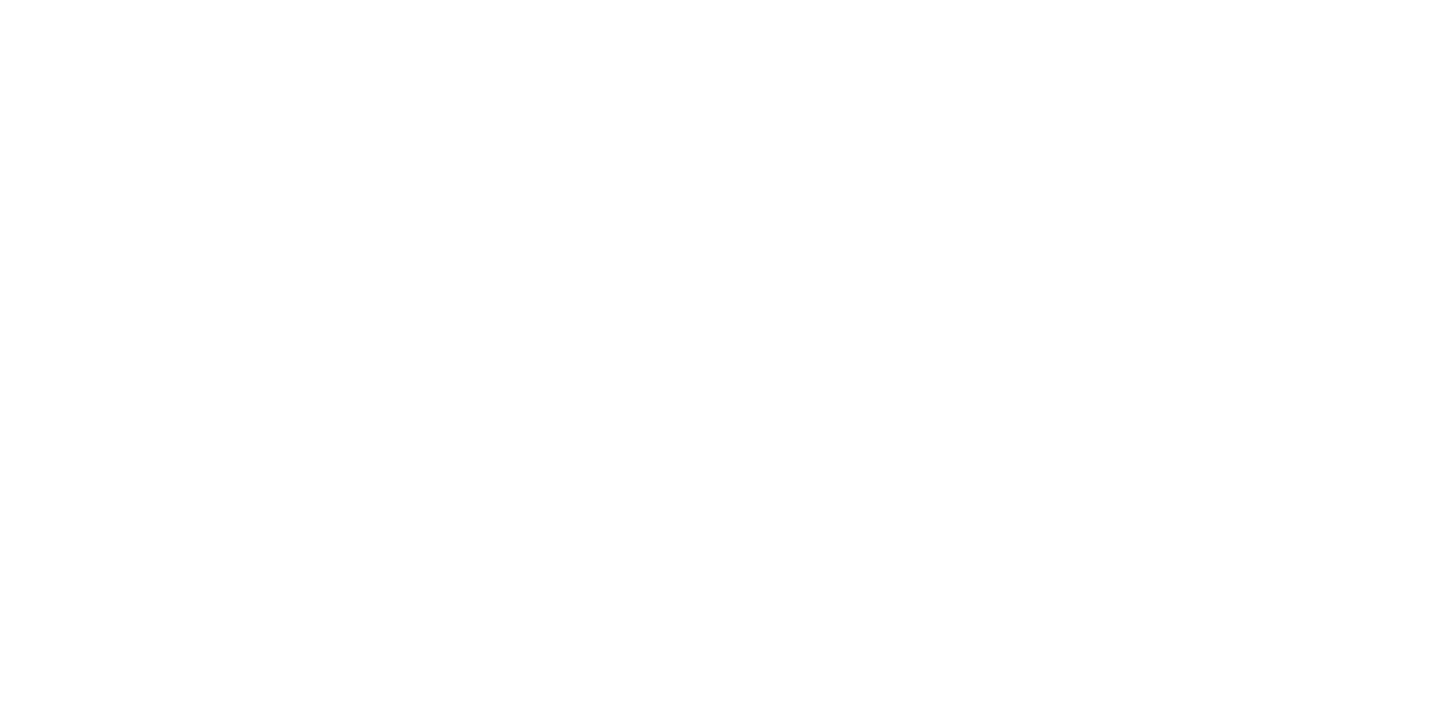 scroll, scrollTop: 0, scrollLeft: 0, axis: both 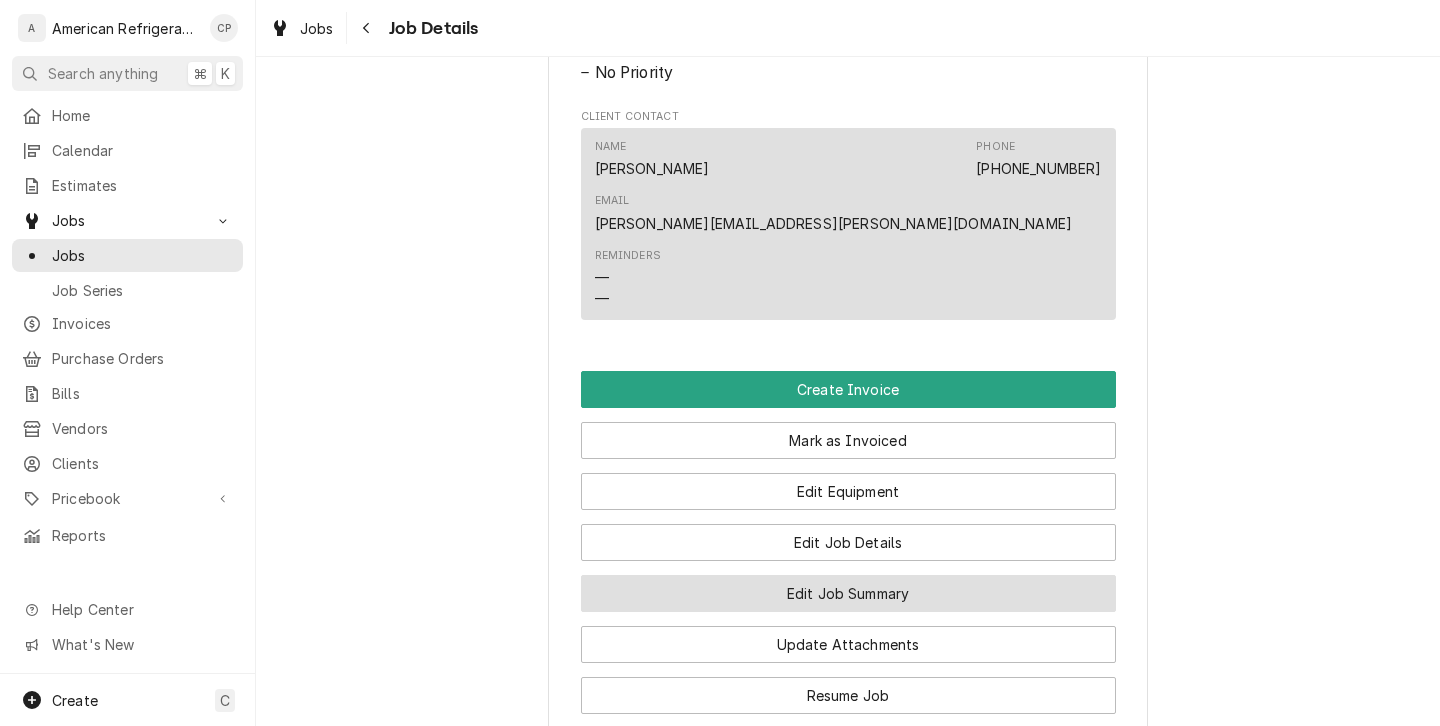 click on "Edit Job Summary" at bounding box center [848, 593] 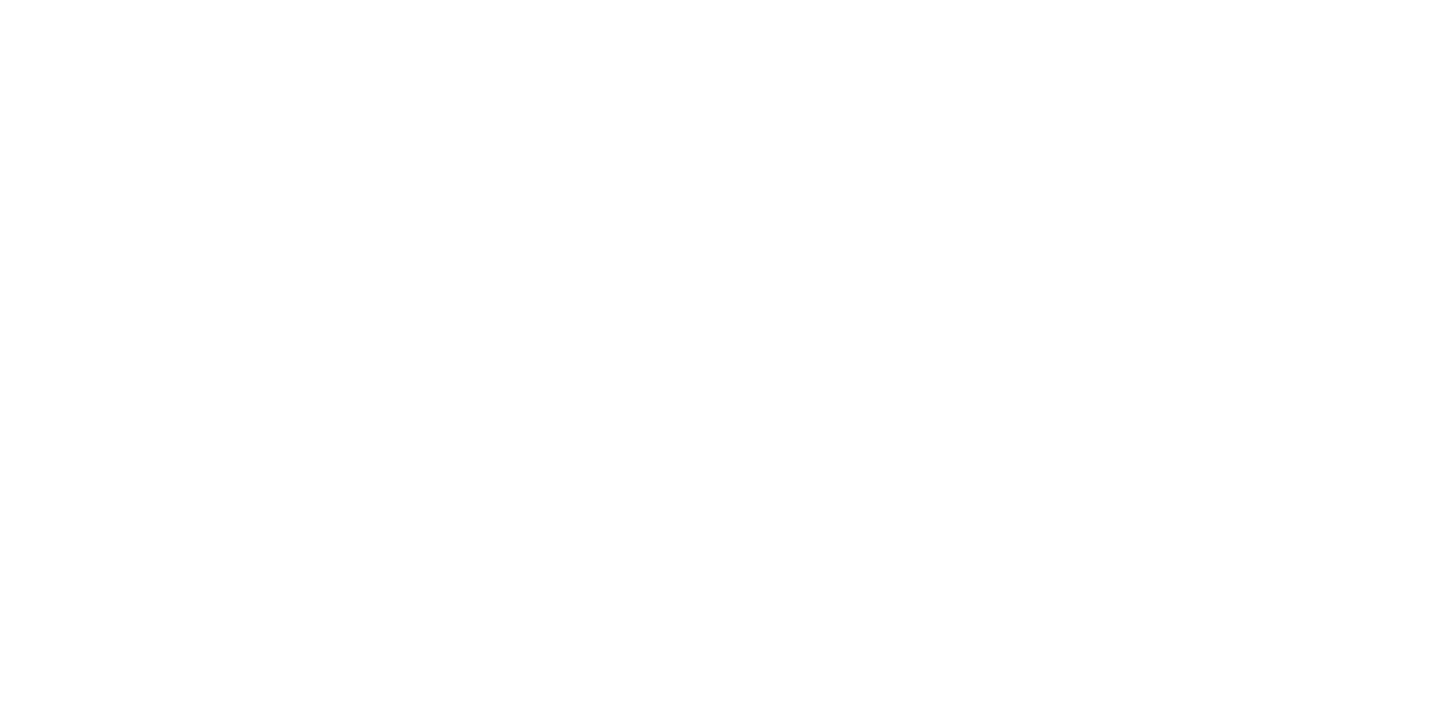 scroll, scrollTop: 0, scrollLeft: 0, axis: both 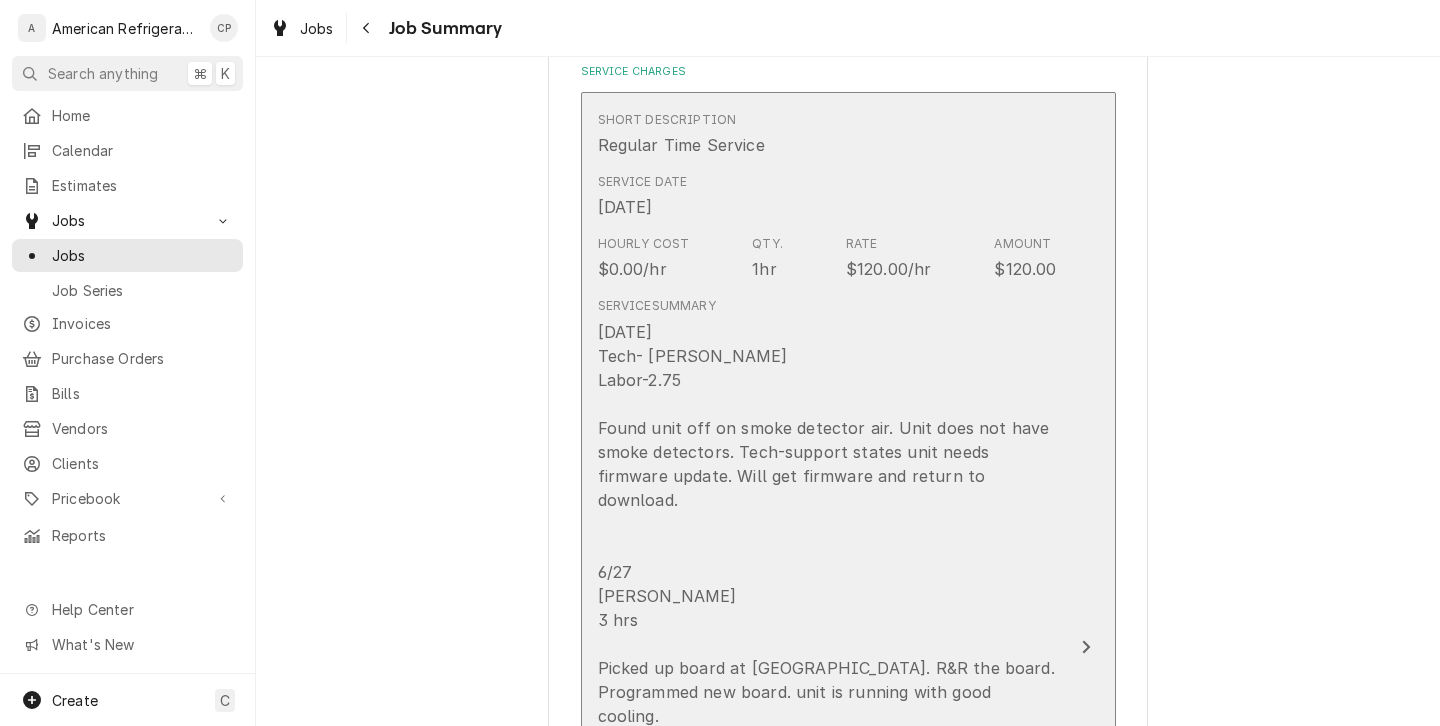 click on "6/26/25
Tech- Brandon
Labor-2.75
Found unit off on smoke detector air. Unit does not have smoke detectors. Tech-support states unit needs firmware update. Will get firmware and return to download.
6/27
Richard
3 hrs
Picked up board at Johnstone. R&R the board. Programmed new board. unit is running with good cooling.
Our cost $719.55
6/30/25
Tech- Brandon
Labor-1.5 hrs
Found stage 1 running stage 2 off building at 80°.. jump stage one & stage 2  to get unit operational with both stages calling simultaneously. Do not see any other issues
7/8/25
Tech-Brandon
Labor-1.5 hrs
Customer stated unit is down. Upon arrival found unit operational verified programming and all sensors are reading correctly. Do not see any issues" at bounding box center [827, 752] 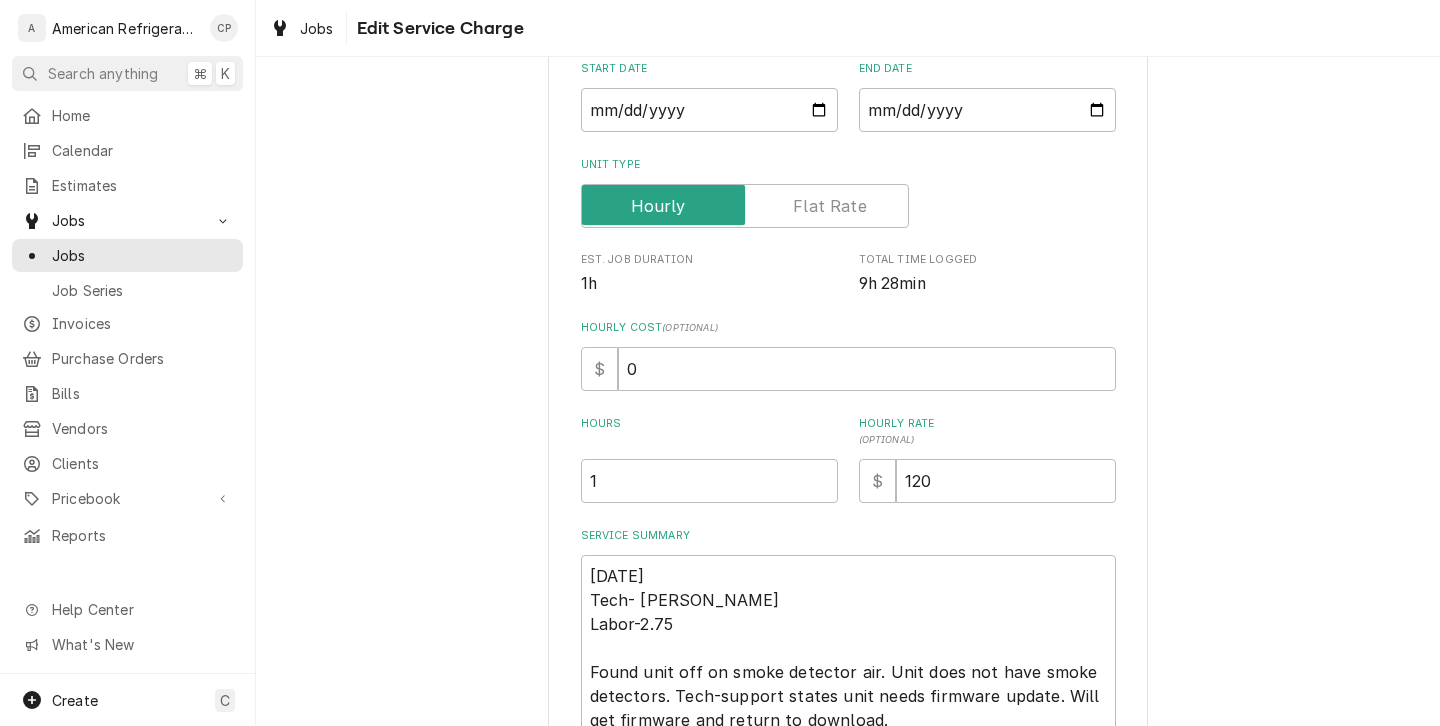 scroll, scrollTop: 242, scrollLeft: 0, axis: vertical 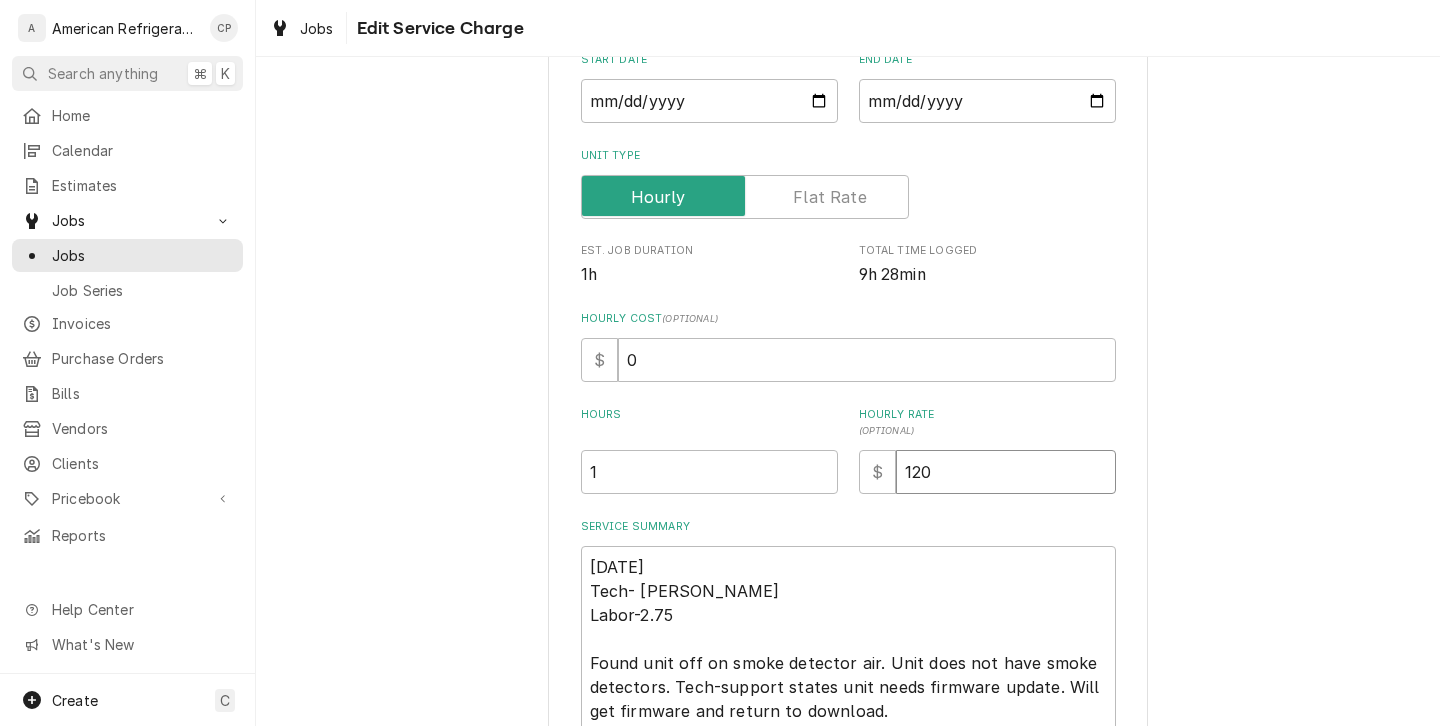 click on "120" at bounding box center (1006, 472) 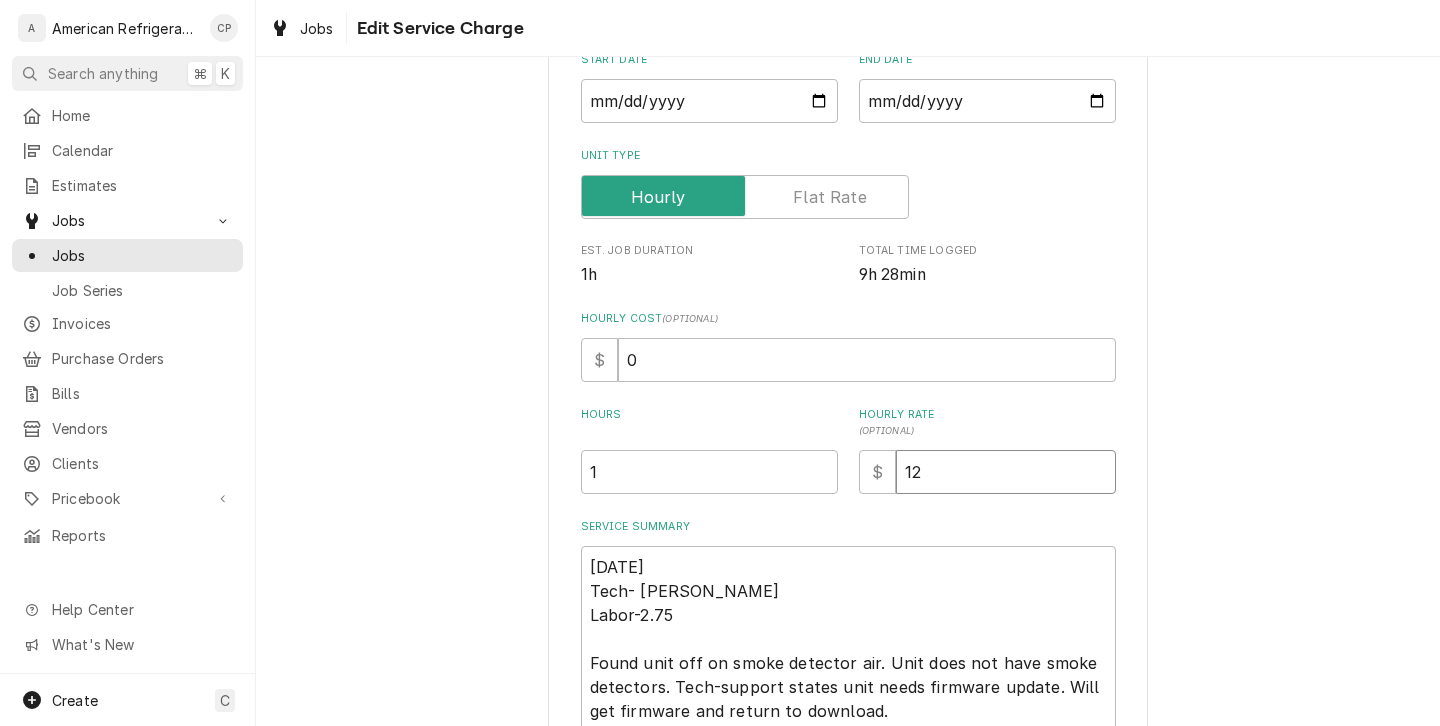 type on "x" 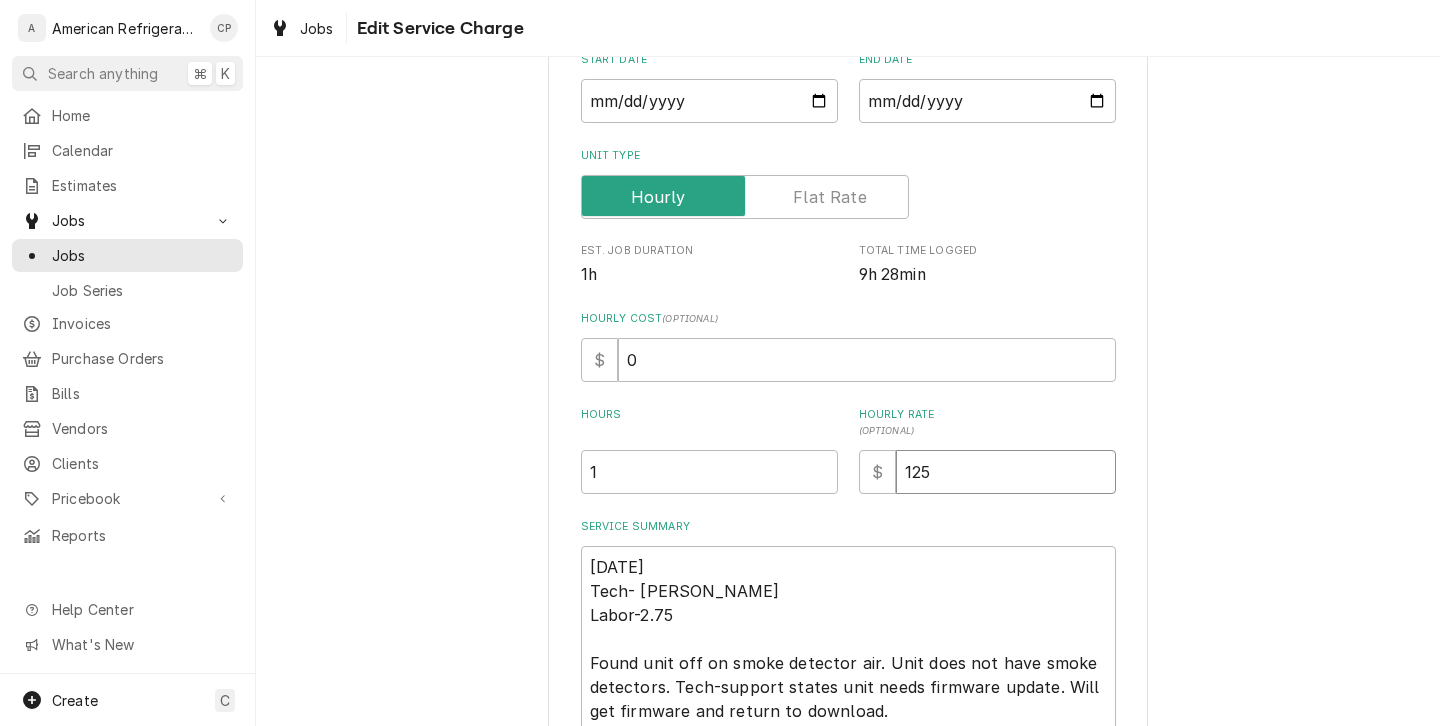 type on "125" 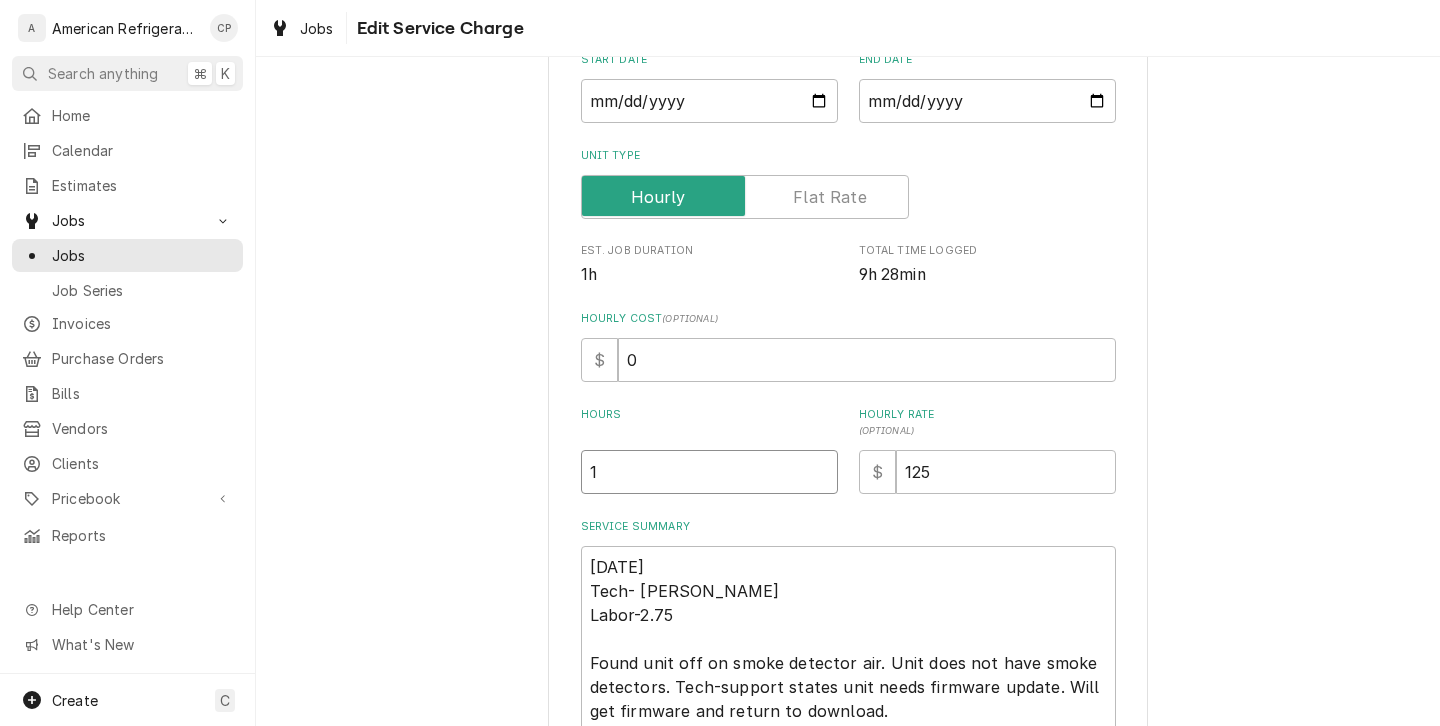 click on "1" at bounding box center [709, 472] 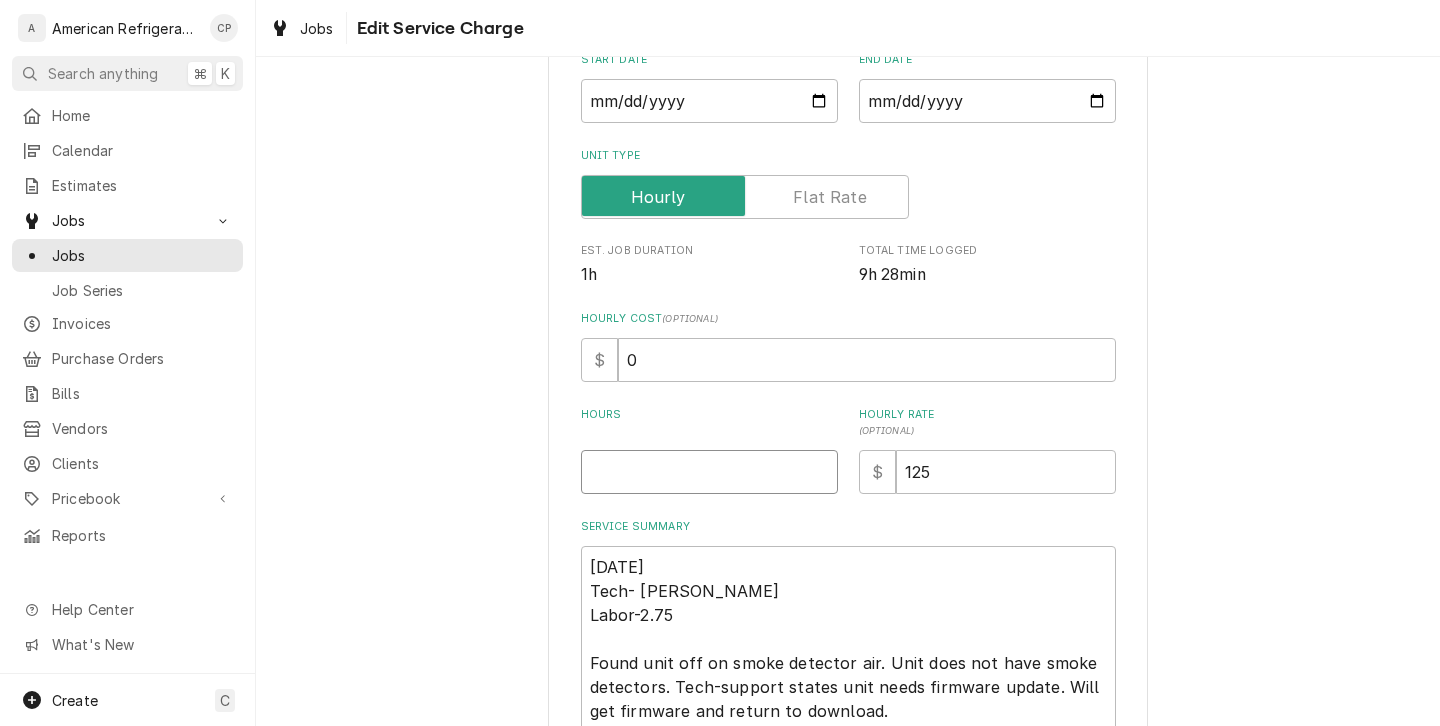type 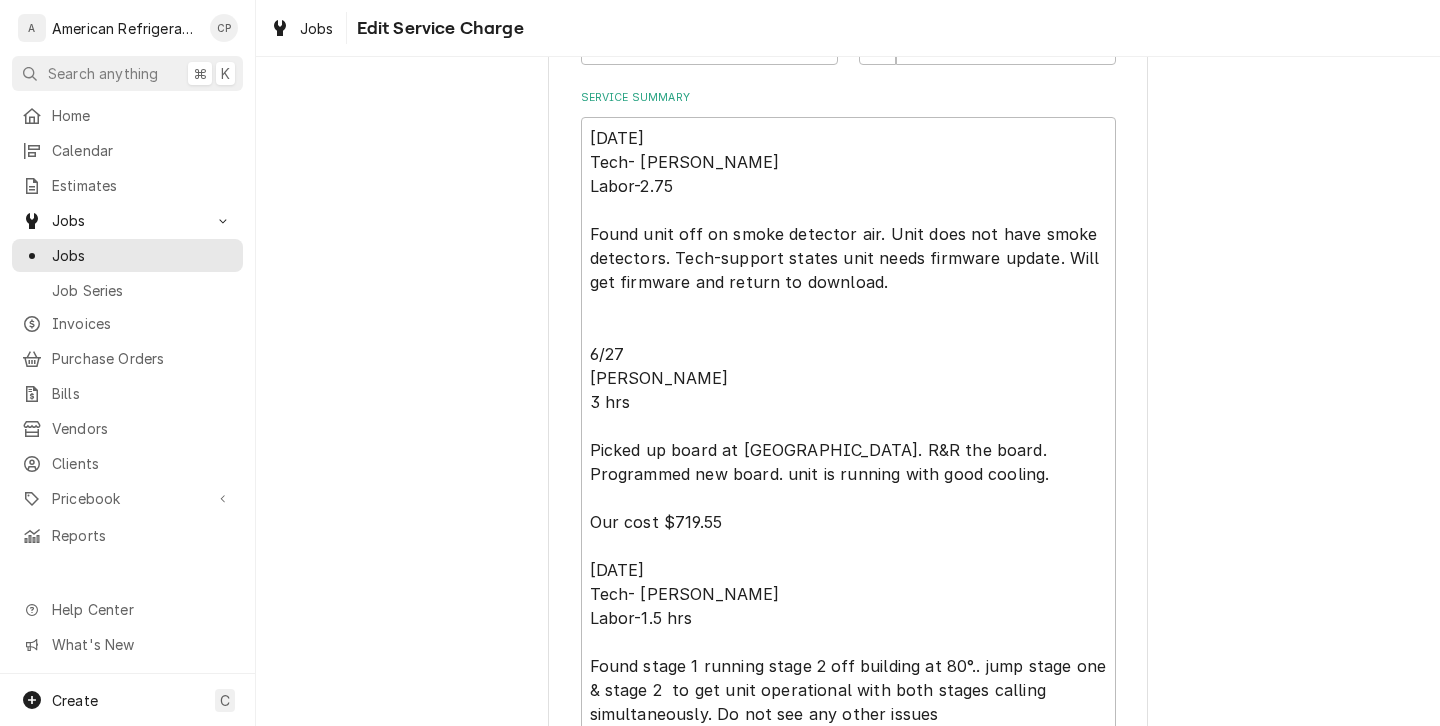 scroll, scrollTop: 664, scrollLeft: 0, axis: vertical 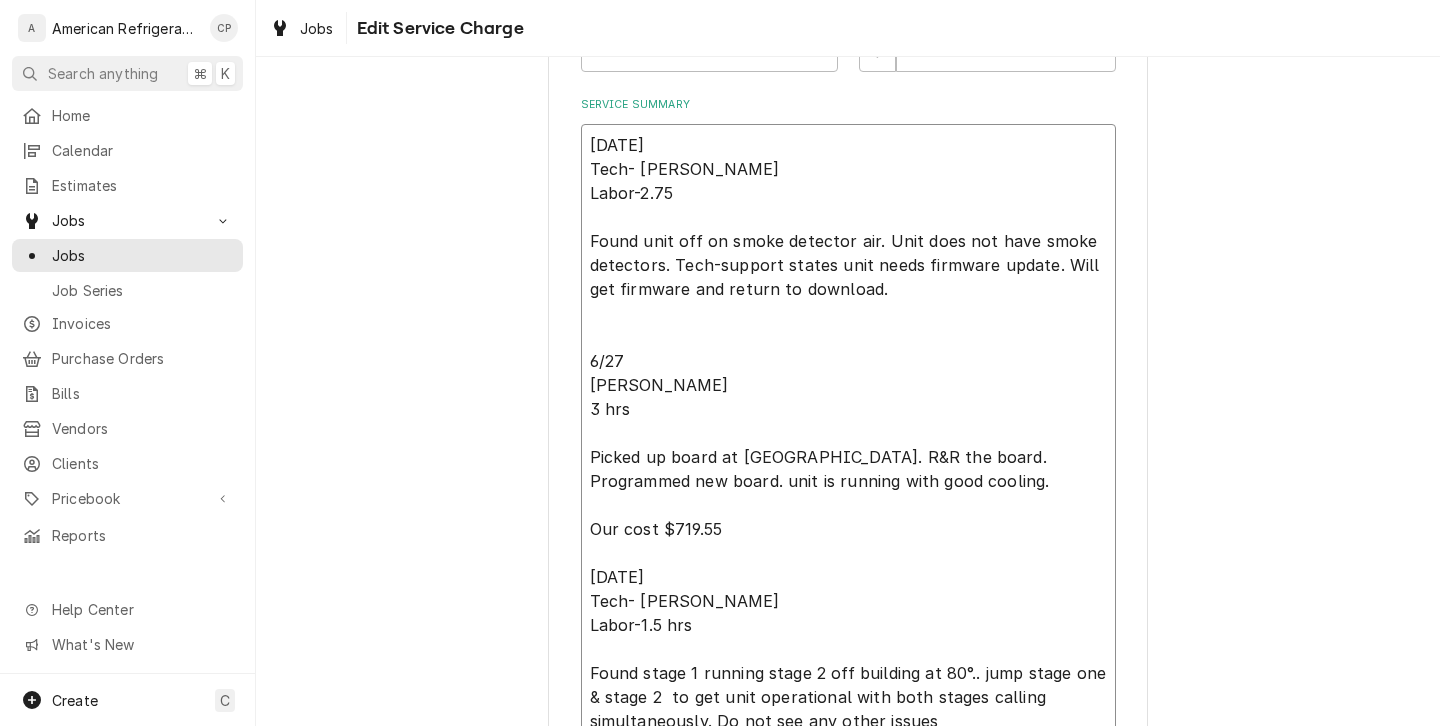 click on "6/26/25
Tech- Brandon
Labor-2.75
Found unit off on smoke detector air. Unit does not have smoke detectors. Tech-support states unit needs firmware update. Will get firmware and return to download.
6/27
Richard
3 hrs
Picked up board at Johnstone. R&R the board. Programmed new board. unit is running with good cooling.
Our cost $719.55
6/30/25
Tech- Brandon
Labor-1.5 hrs
Found stage 1 running stage 2 off building at 80°.. jump stage one & stage 2  to get unit operational with both stages calling simultaneously. Do not see any other issues
7/8/25
Tech-Brandon
Labor-1.5 hrs
Customer stated unit is down. Upon arrival found unit operational verified programming and all sensors are reading correctly. Do not see any issues" at bounding box center (848, 529) 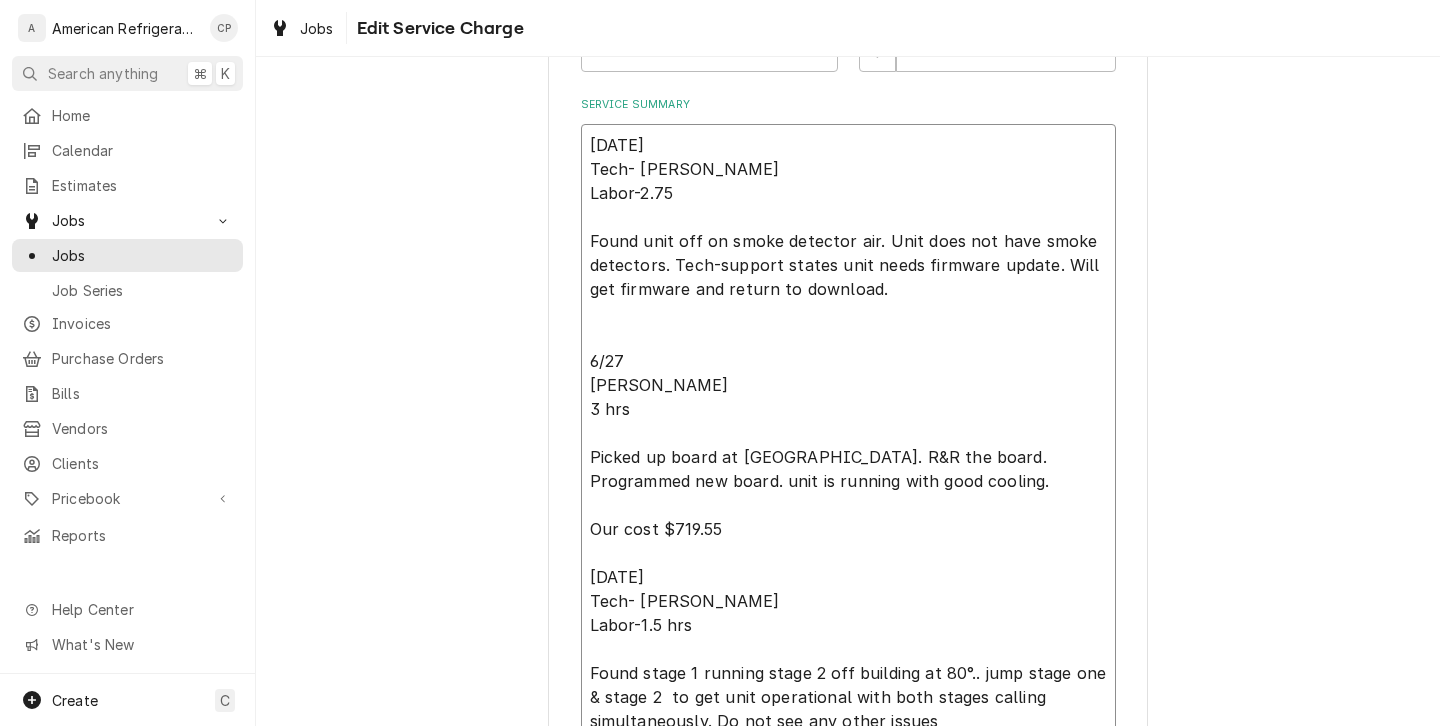 type on "x" 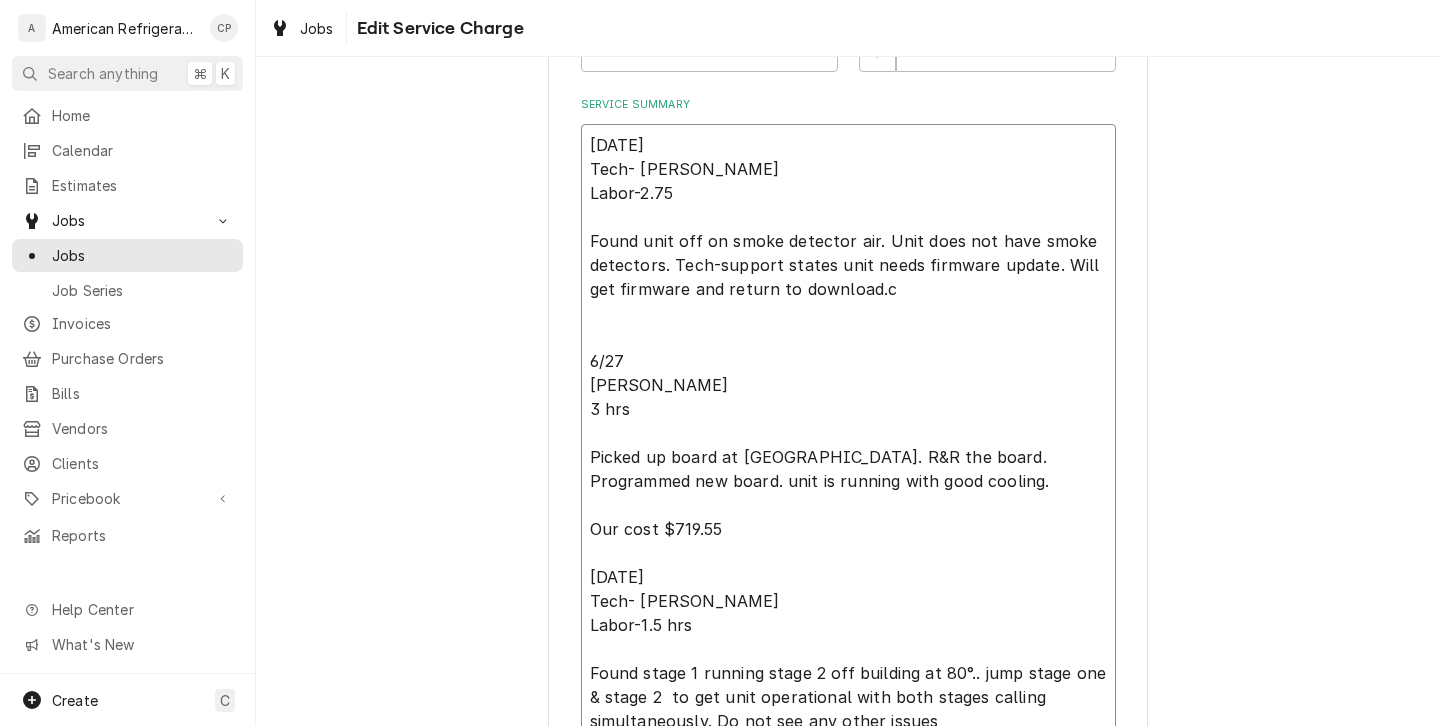 type on "x" 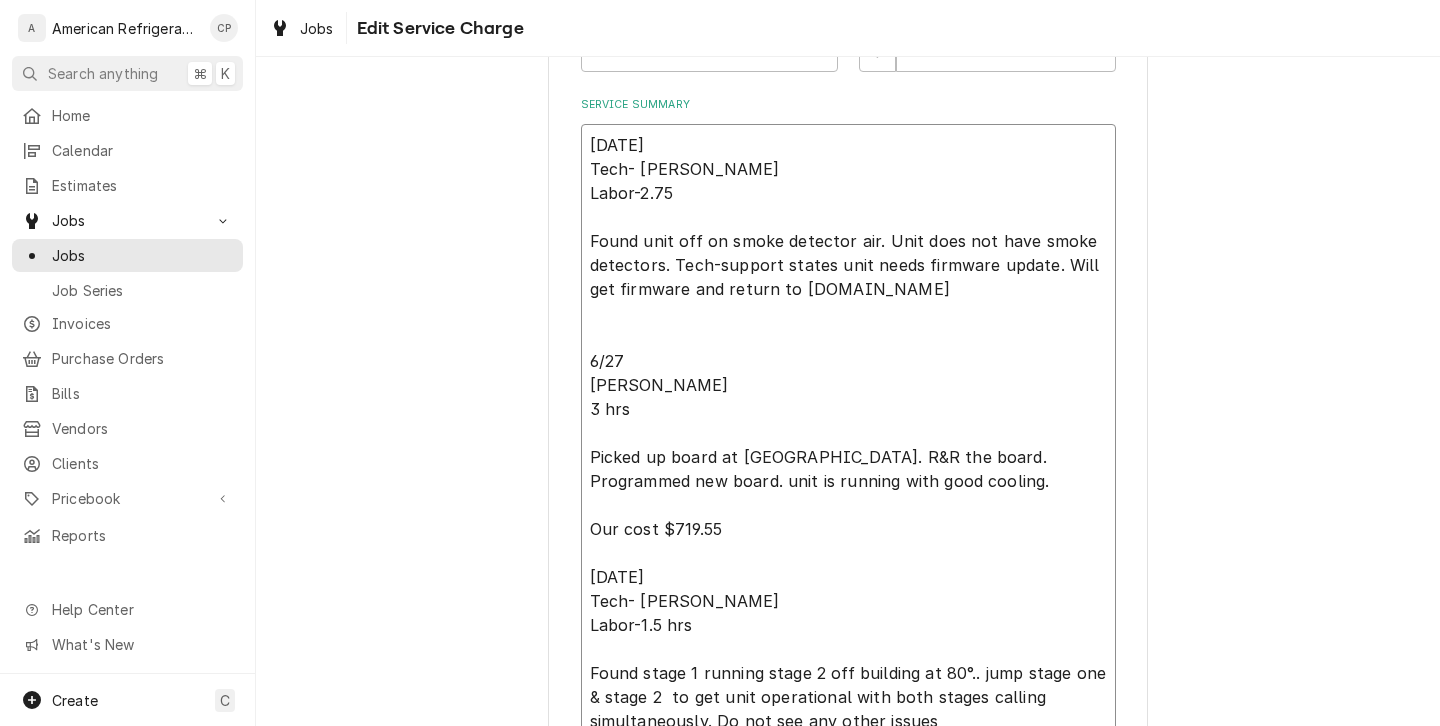 type on "x" 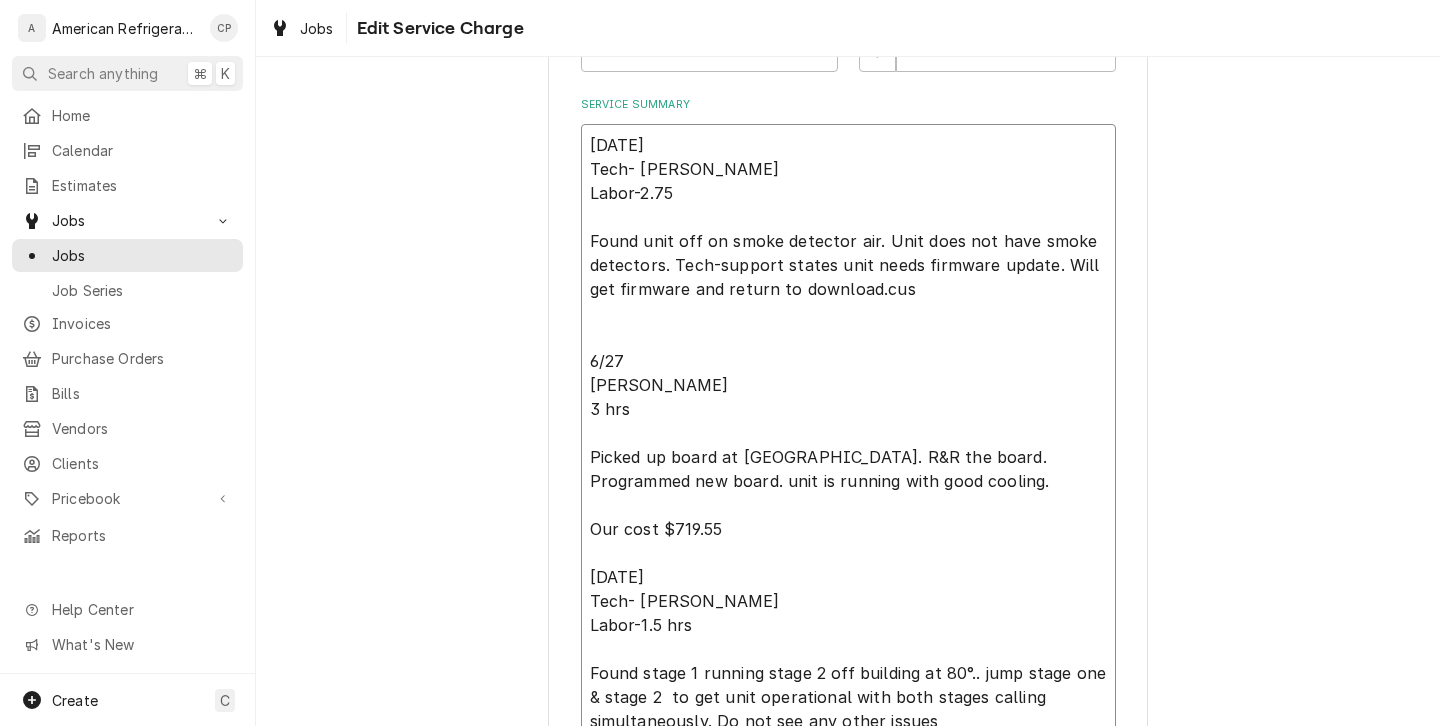 type on "x" 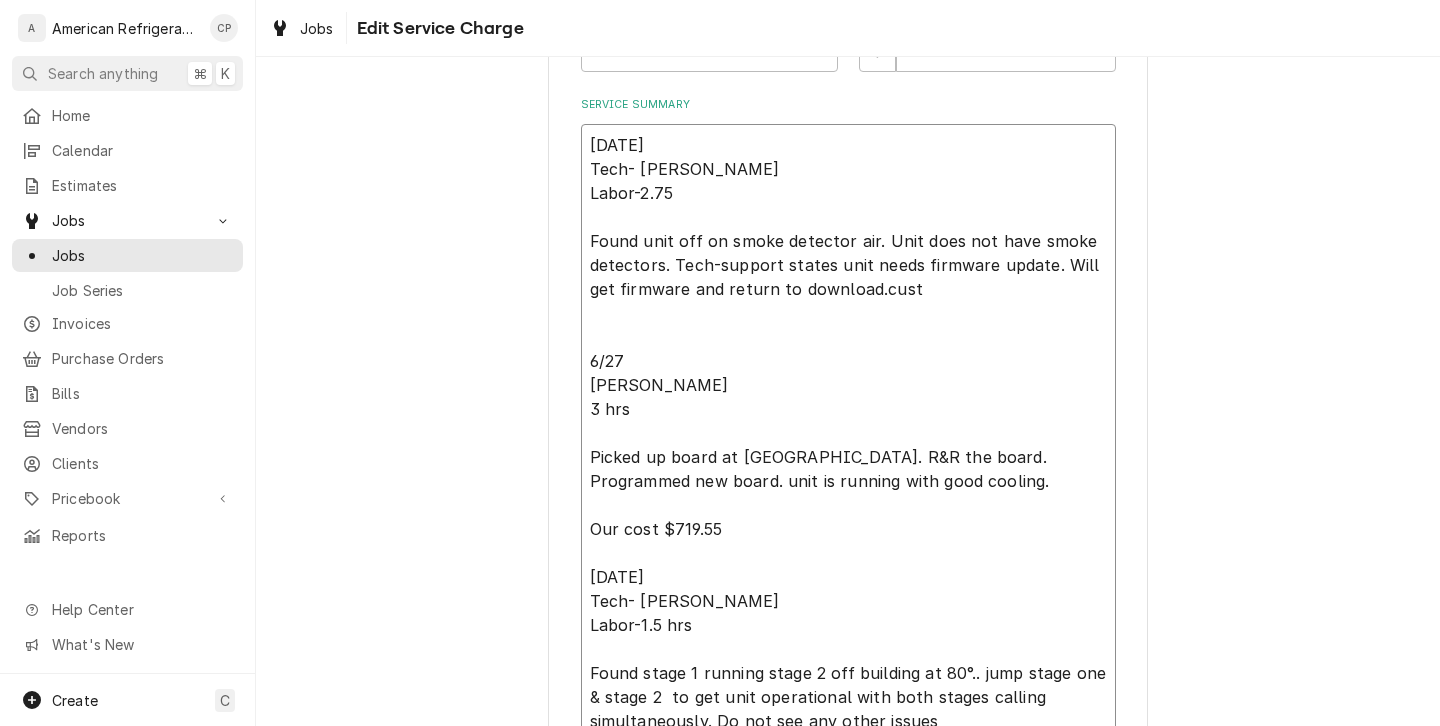 type on "x" 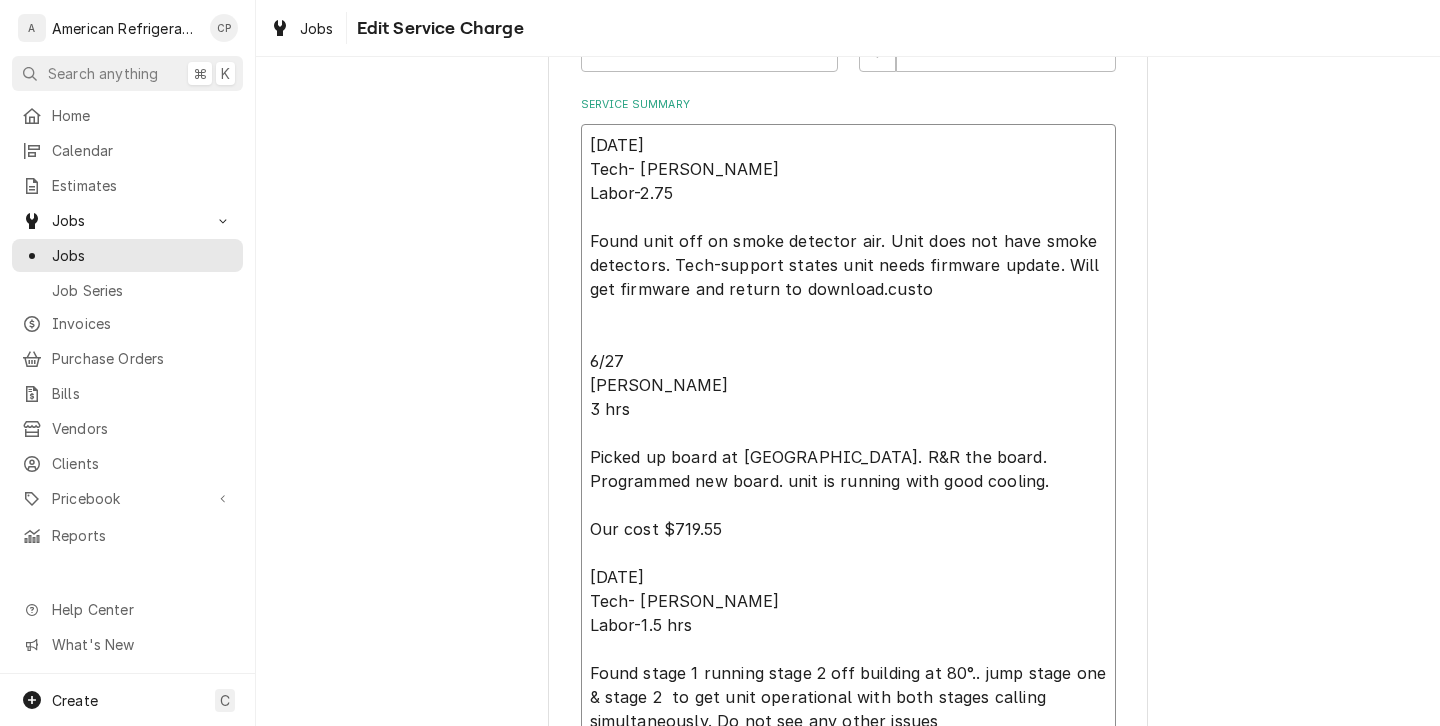 type on "x" 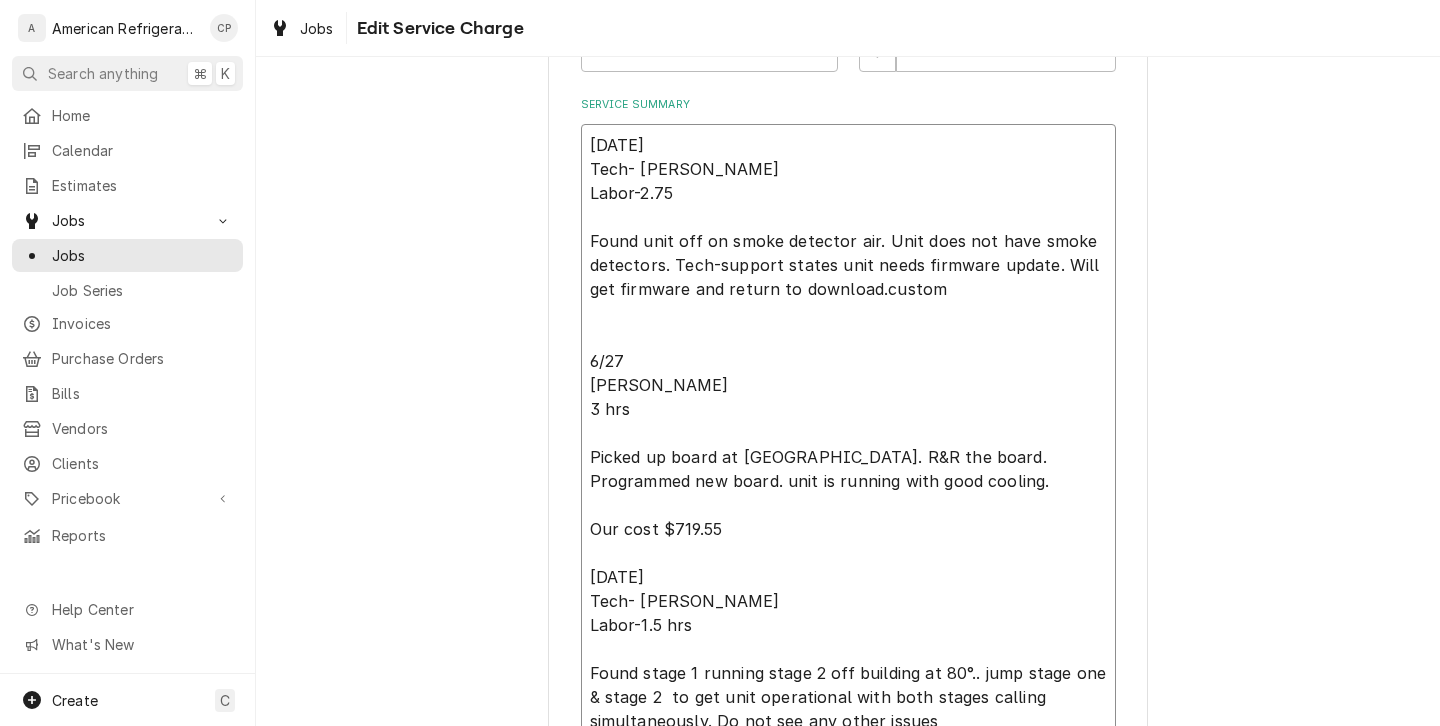 type on "x" 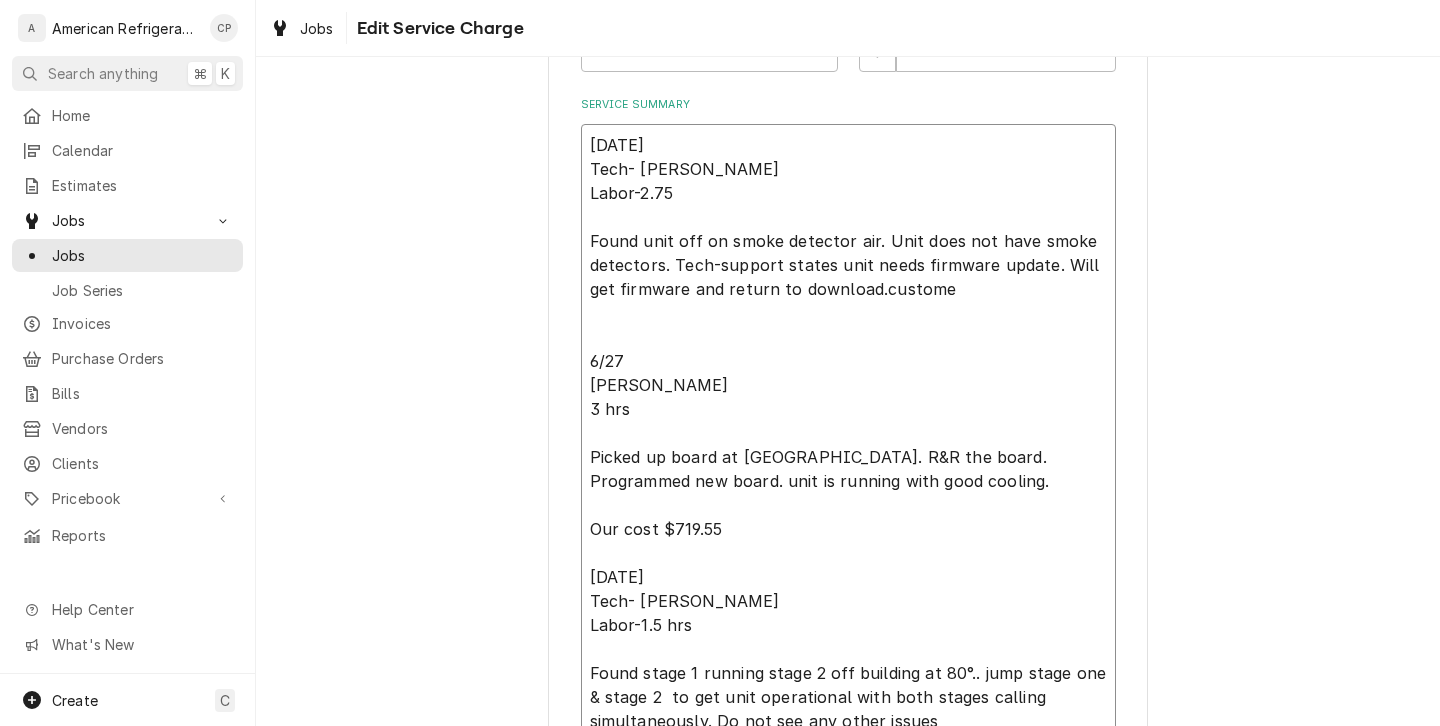 type on "x" 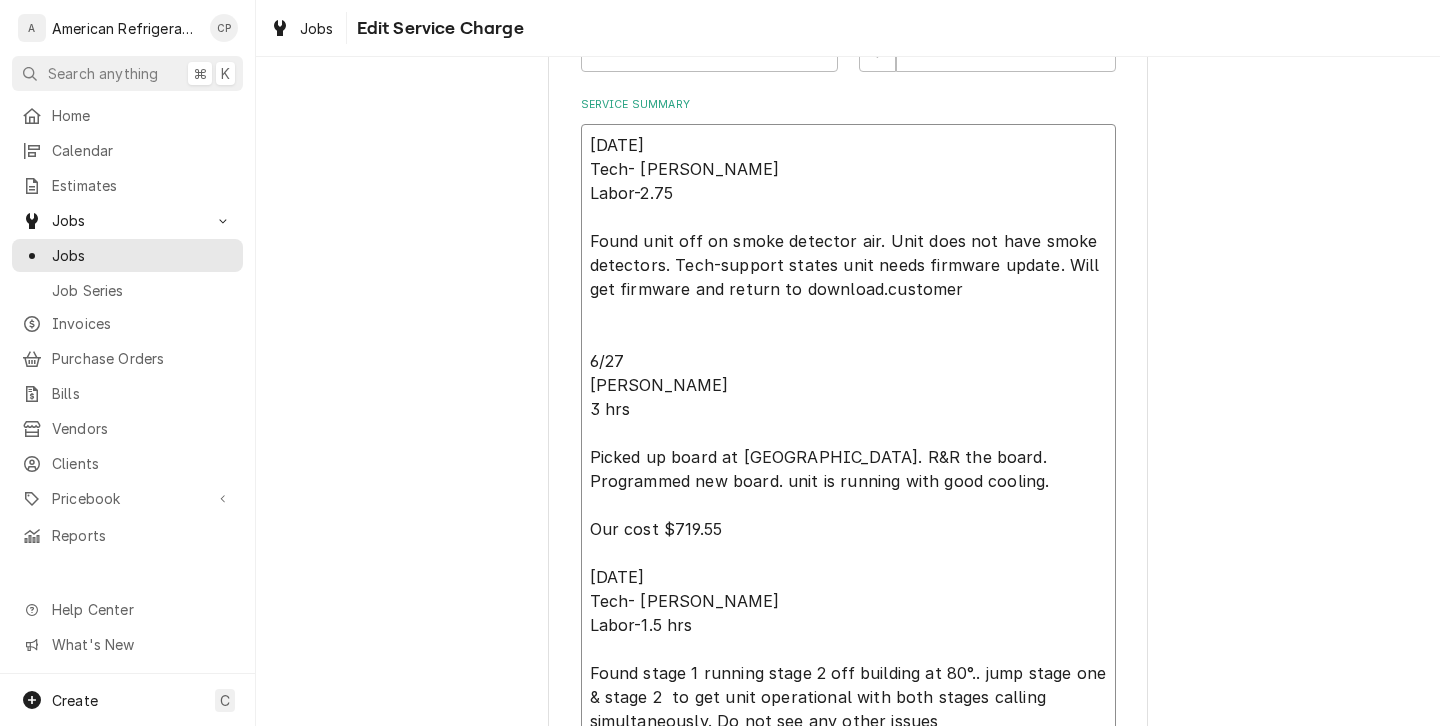 type on "x" 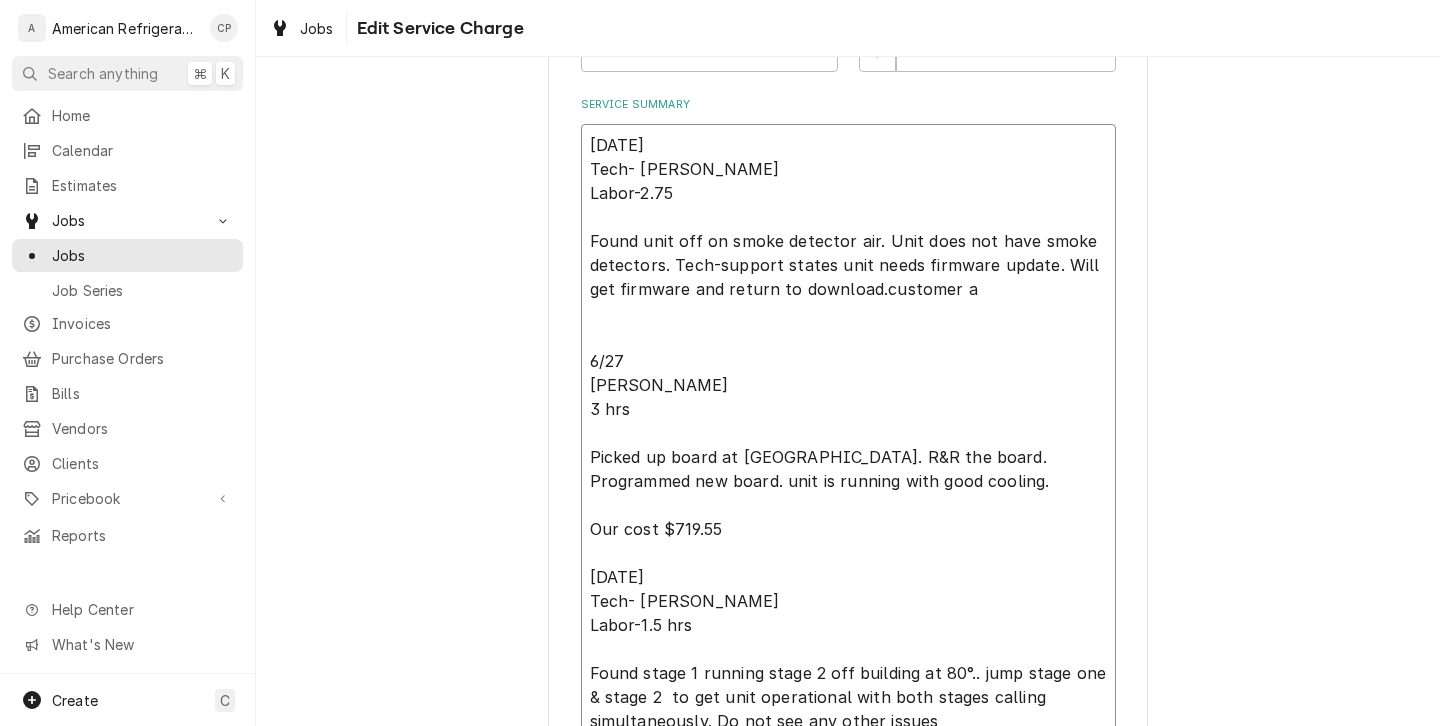 type on "x" 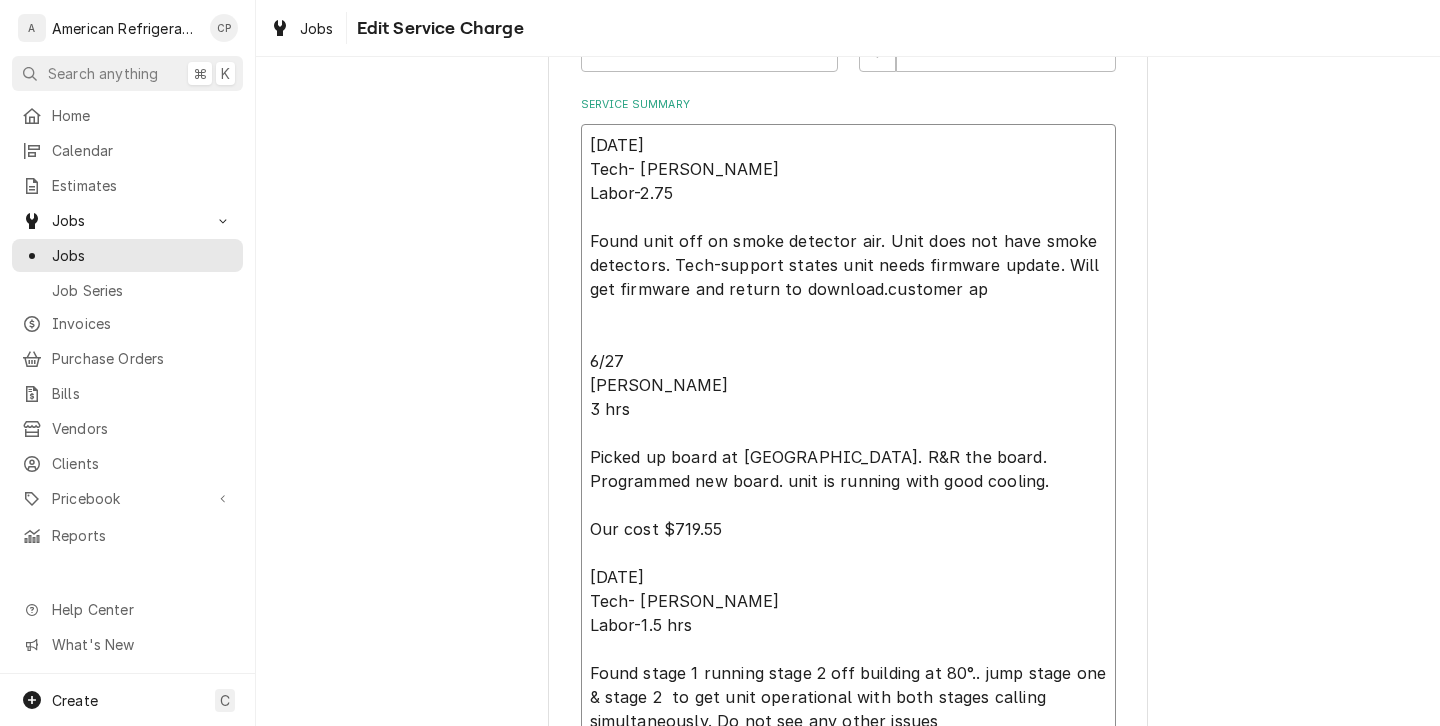 type on "x" 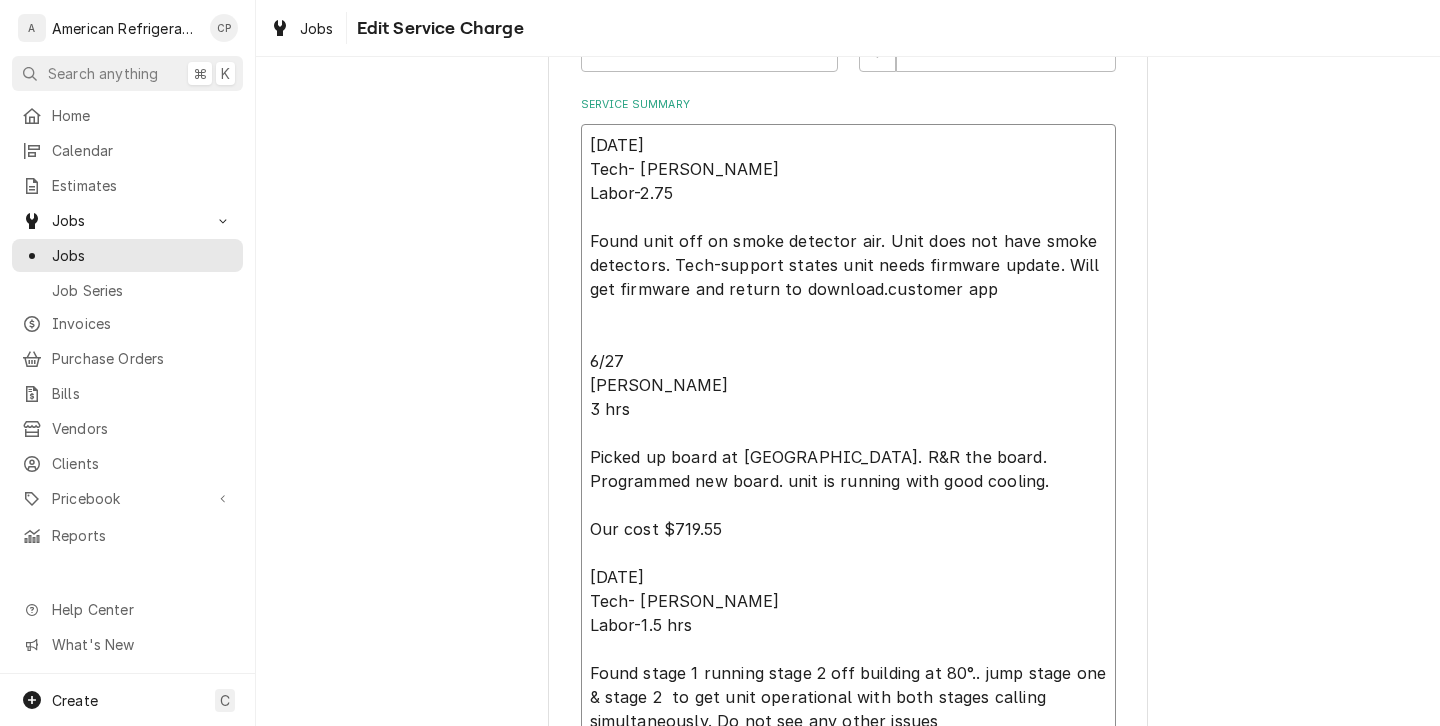 type on "x" 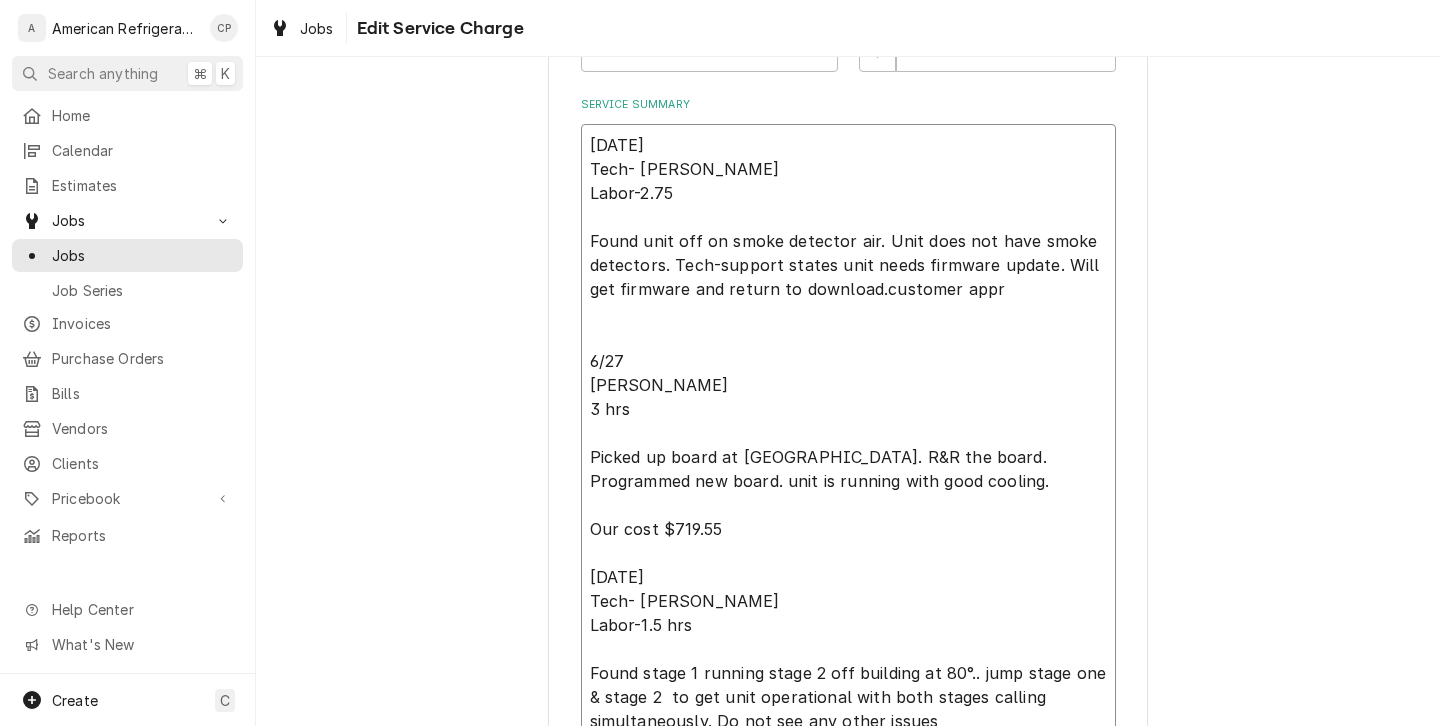 type on "x" 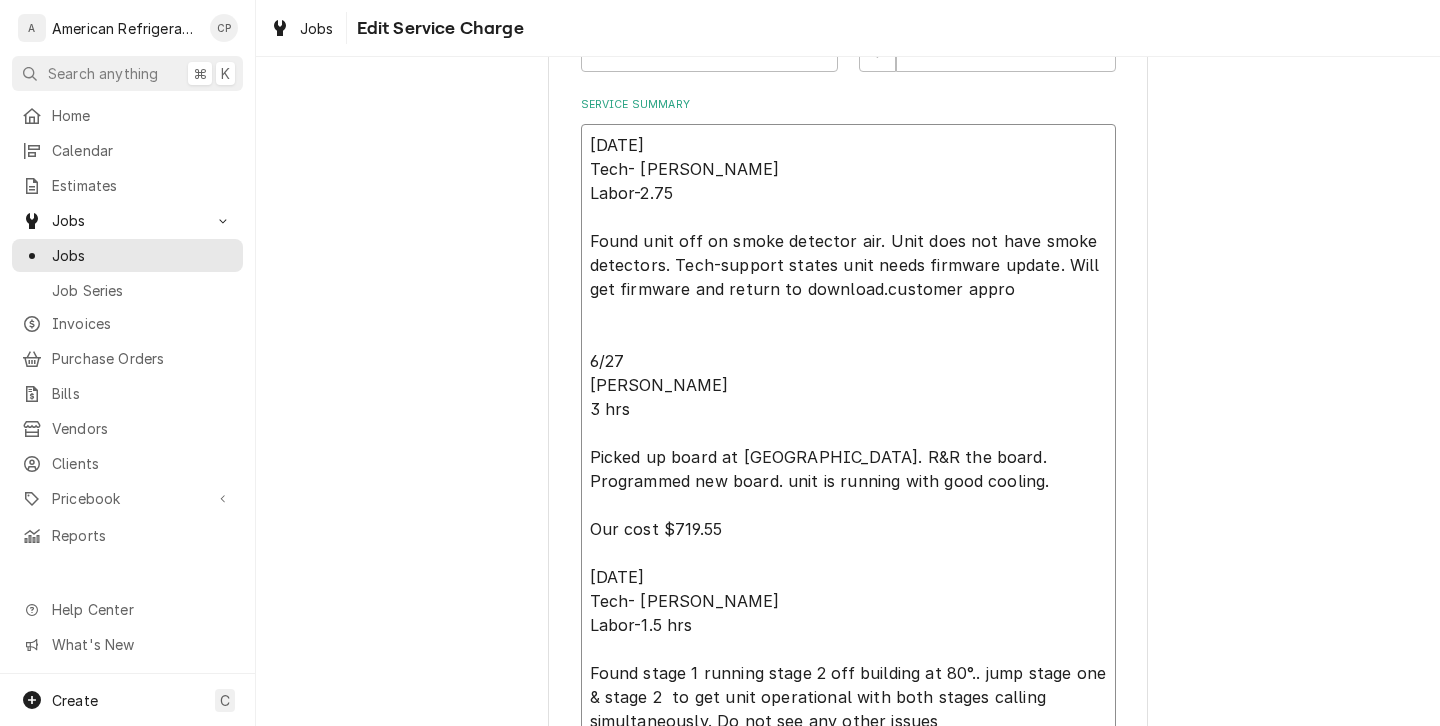 type on "x" 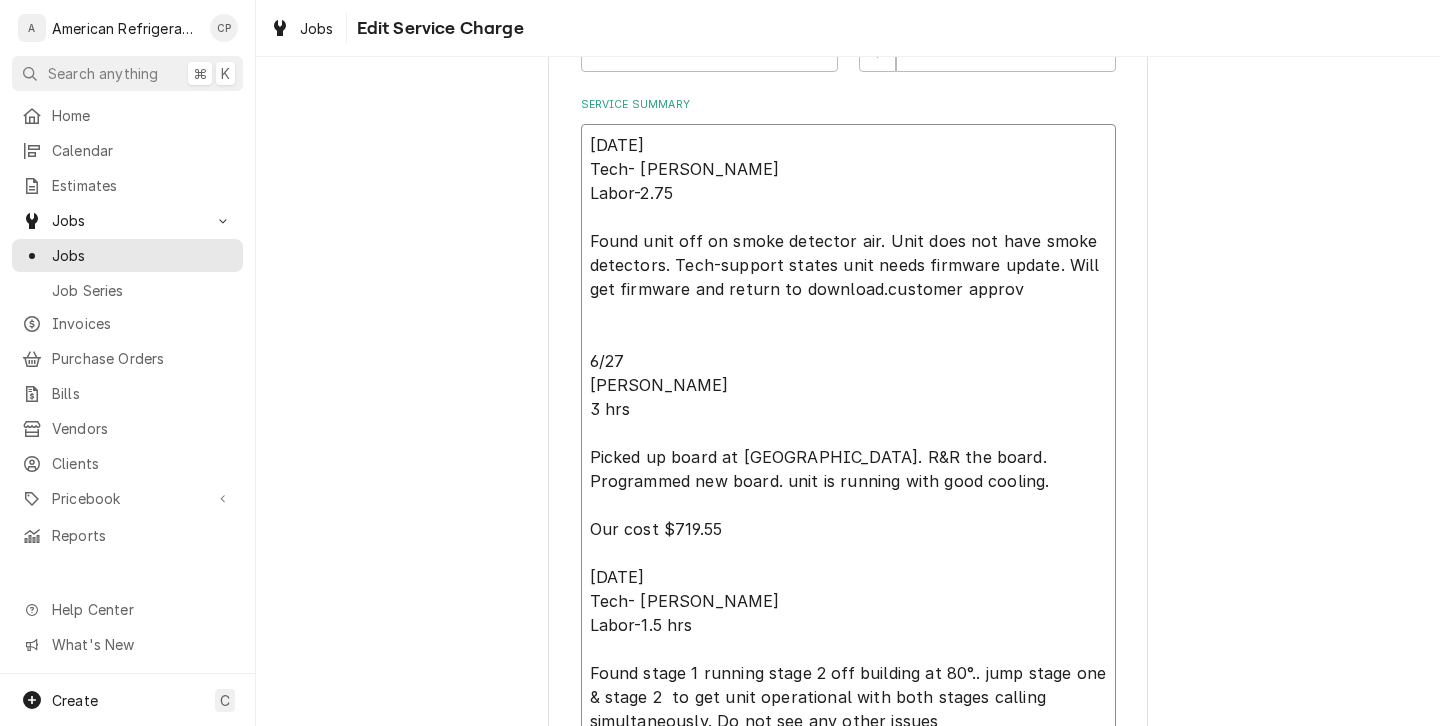 type on "x" 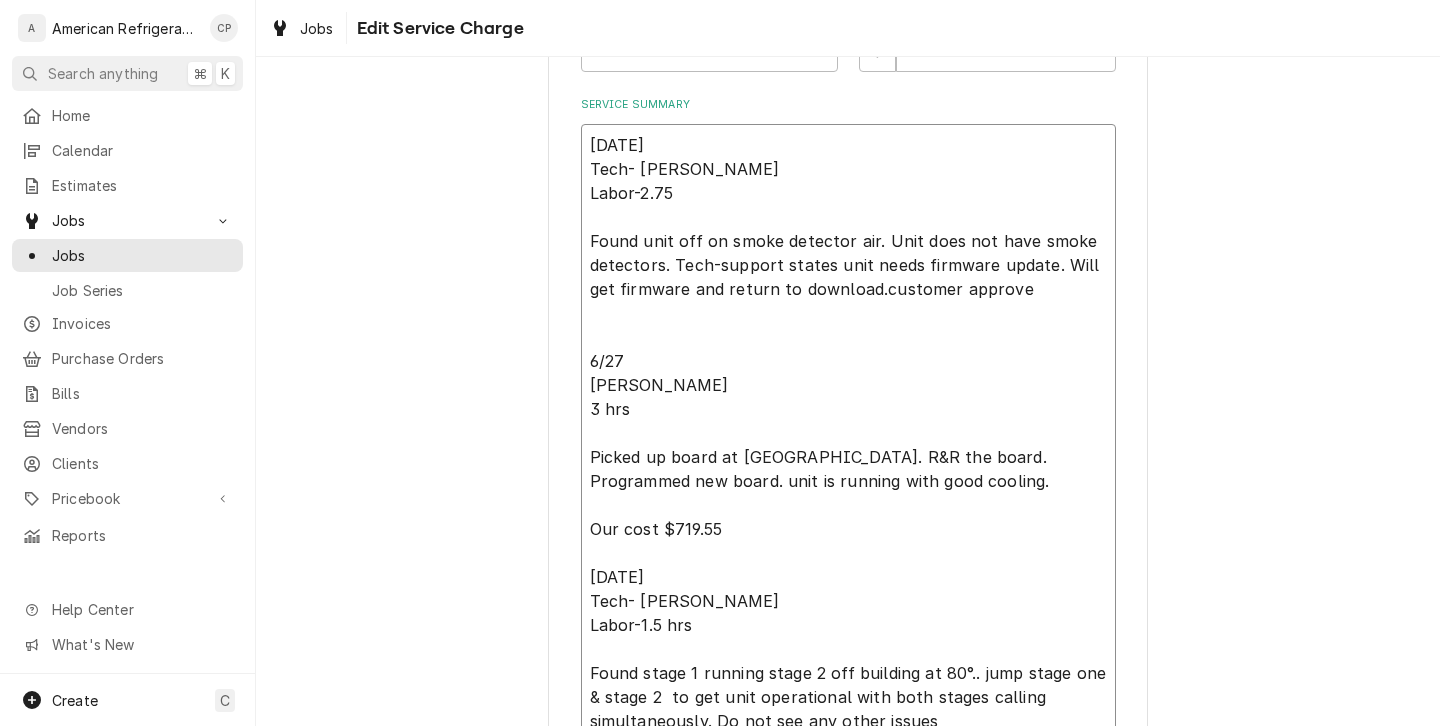 type on "x" 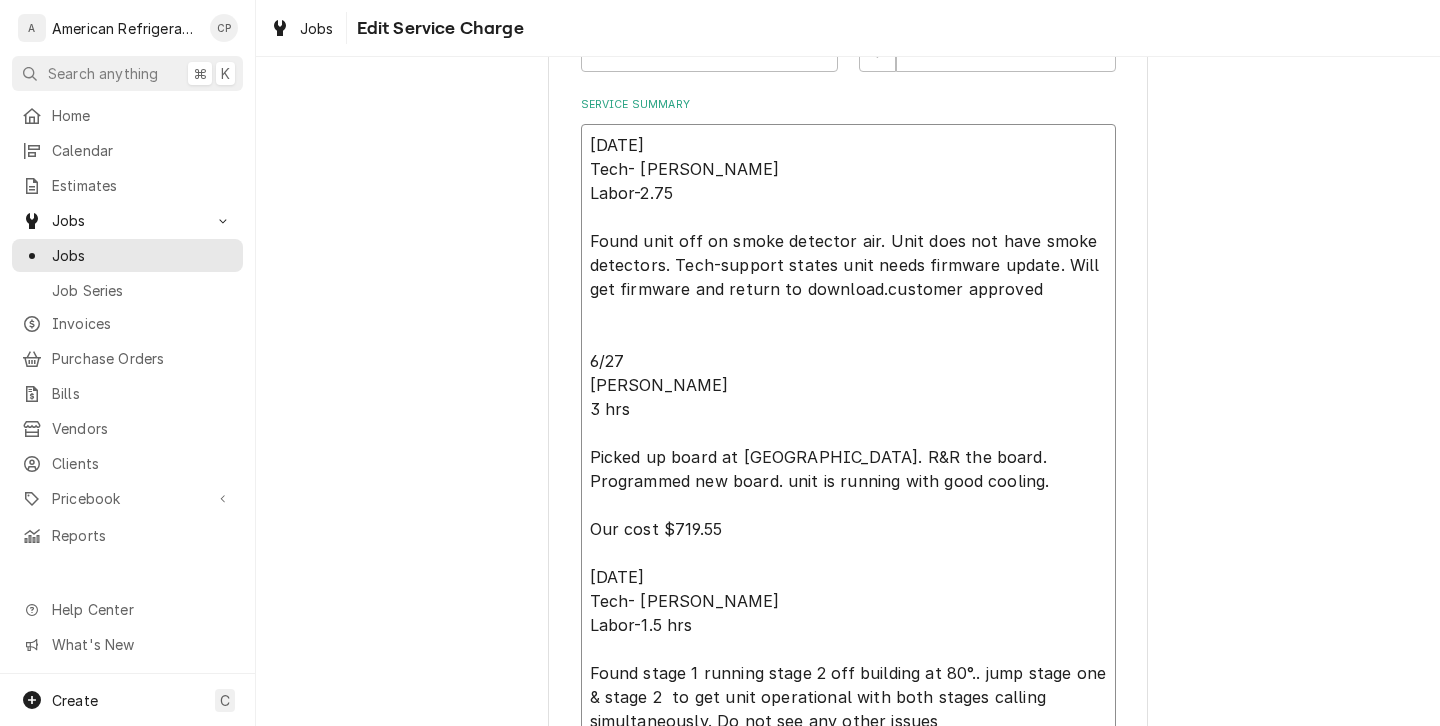 type on "x" 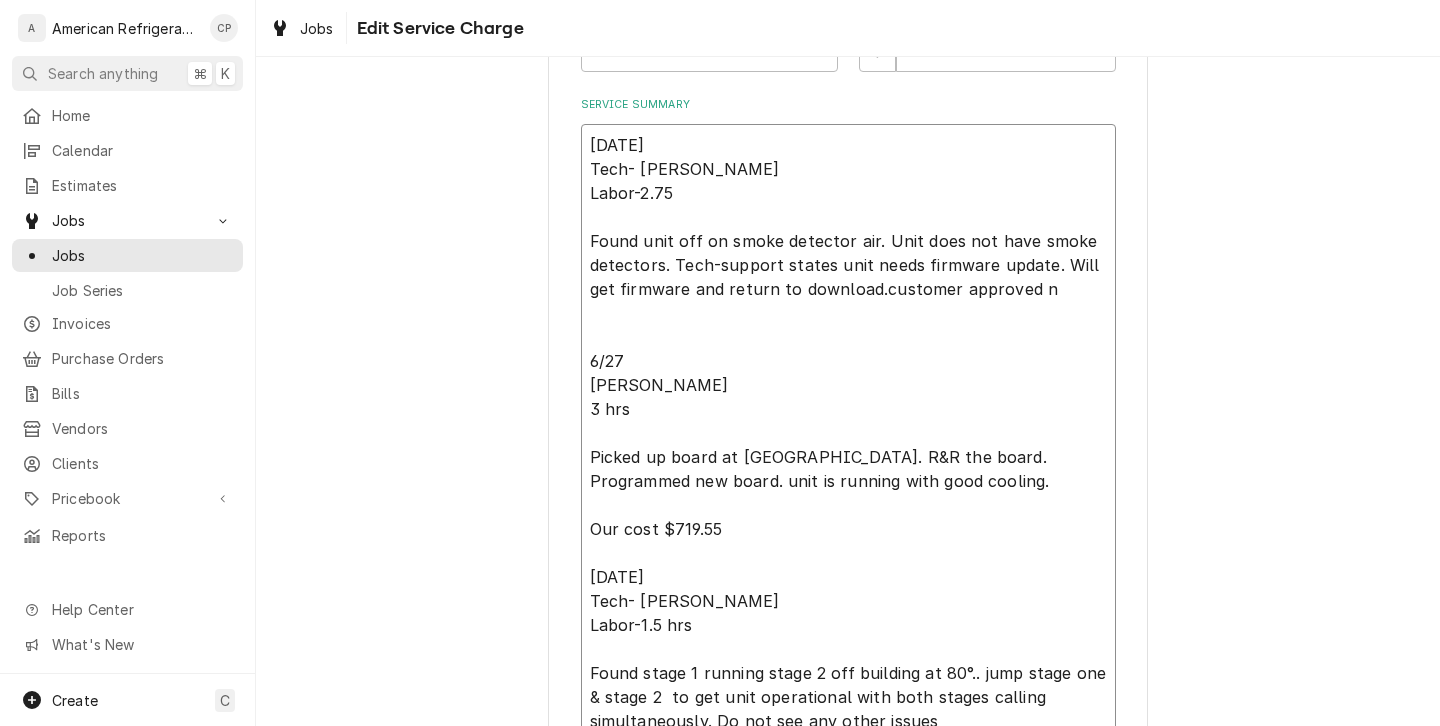 type on "x" 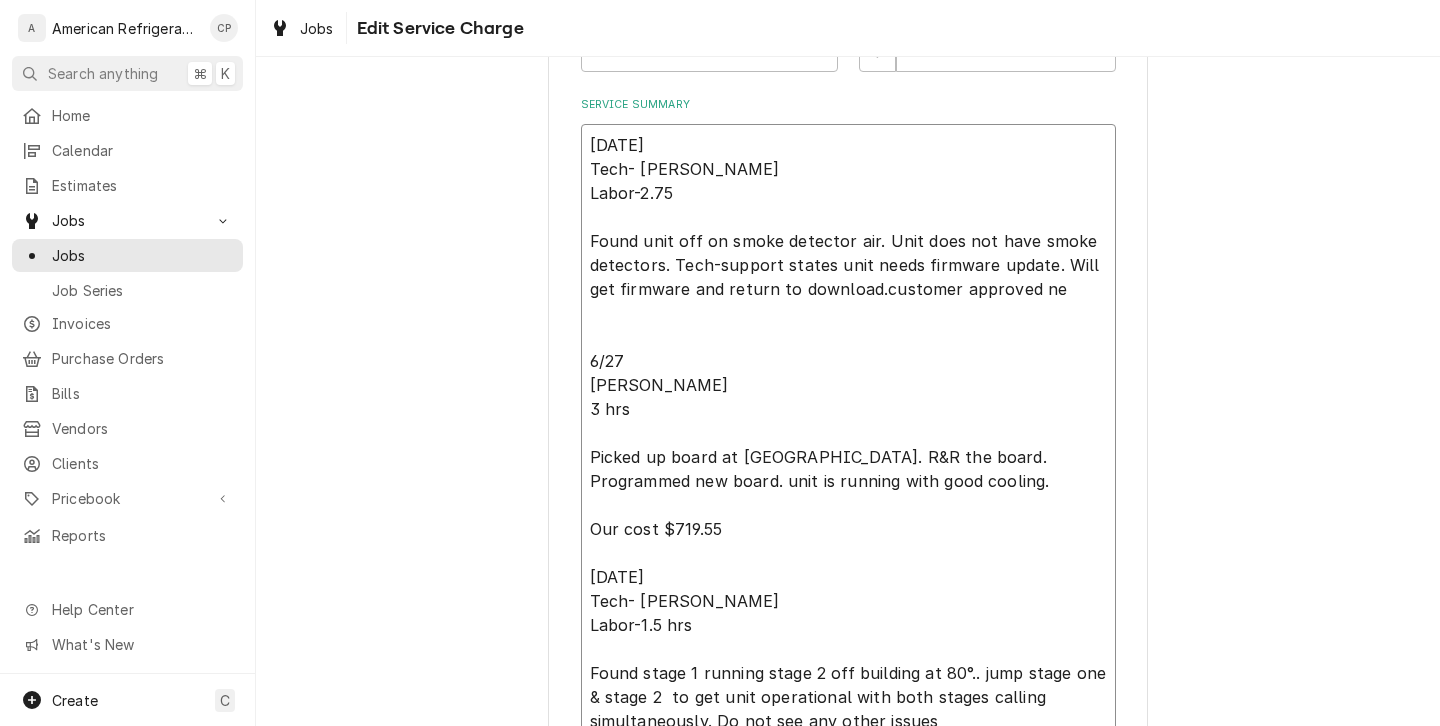 type on "x" 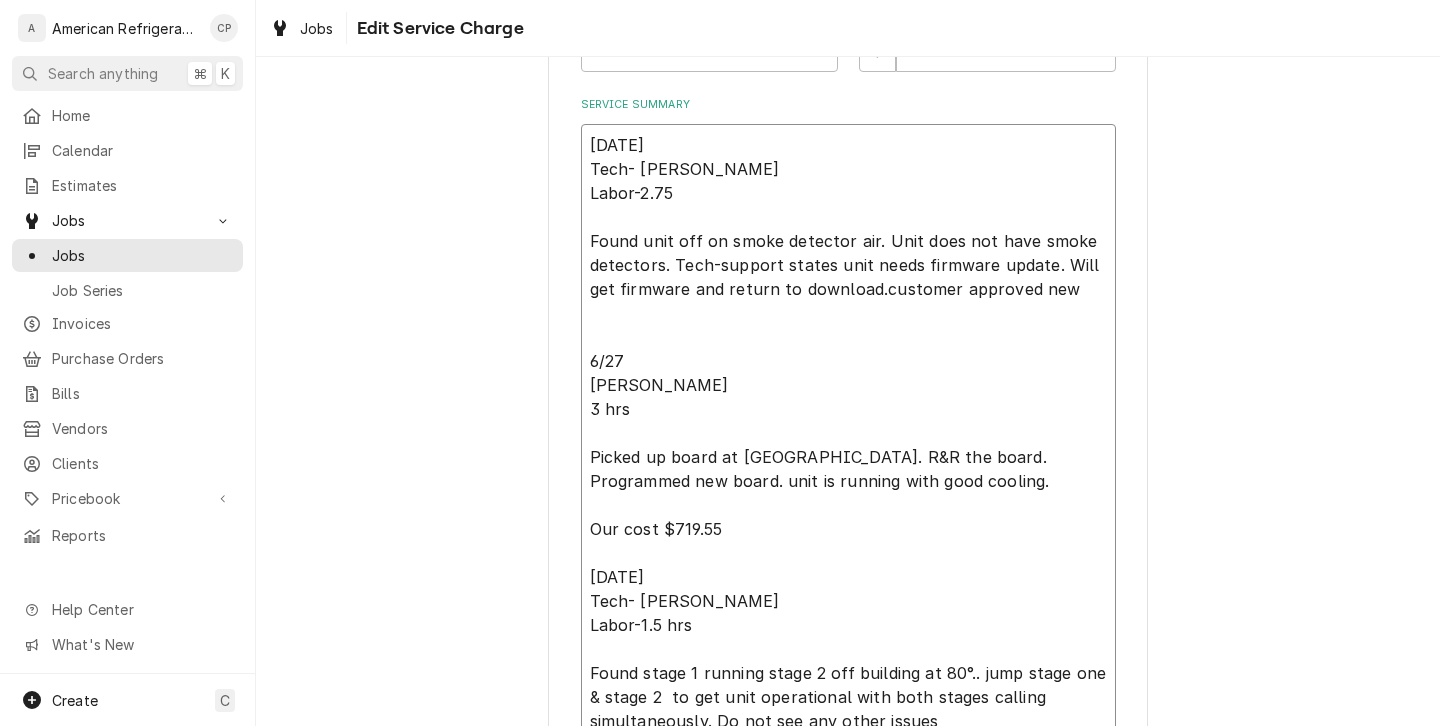 type on "x" 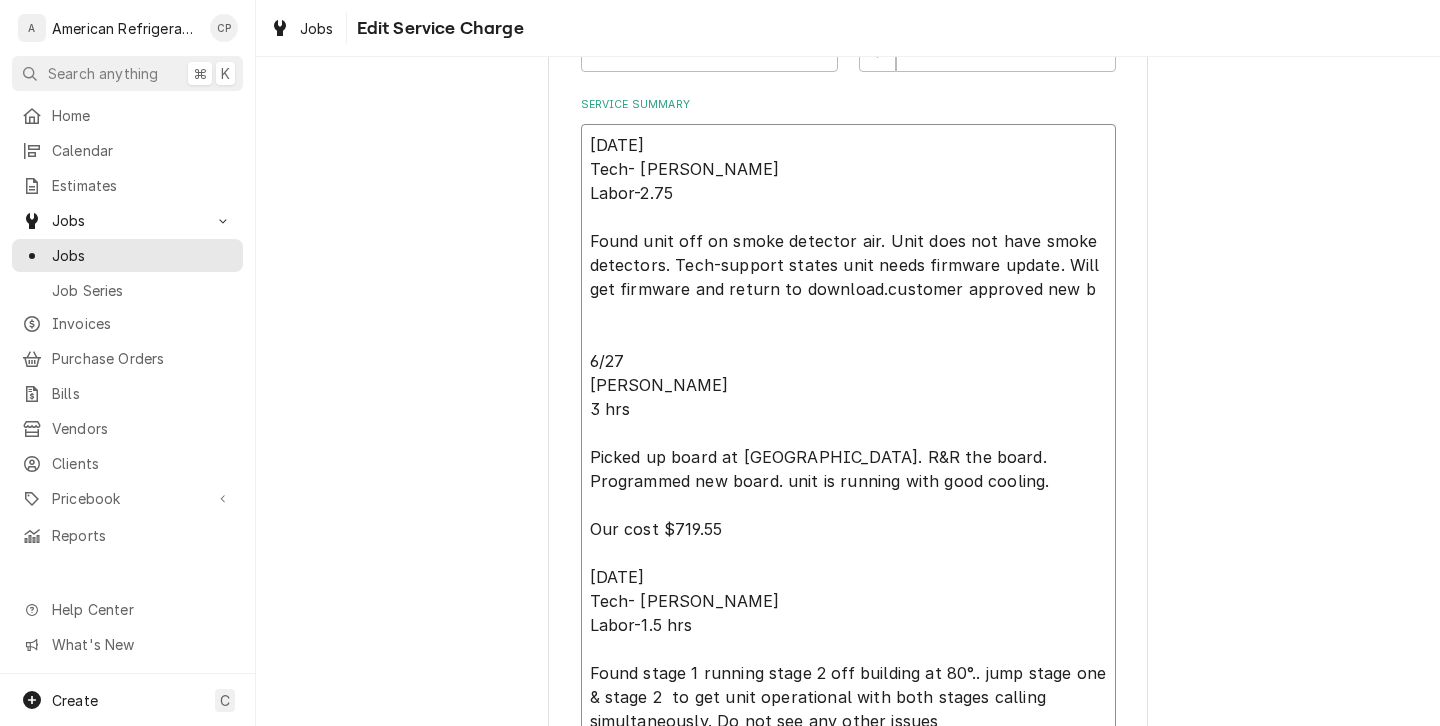 type on "x" 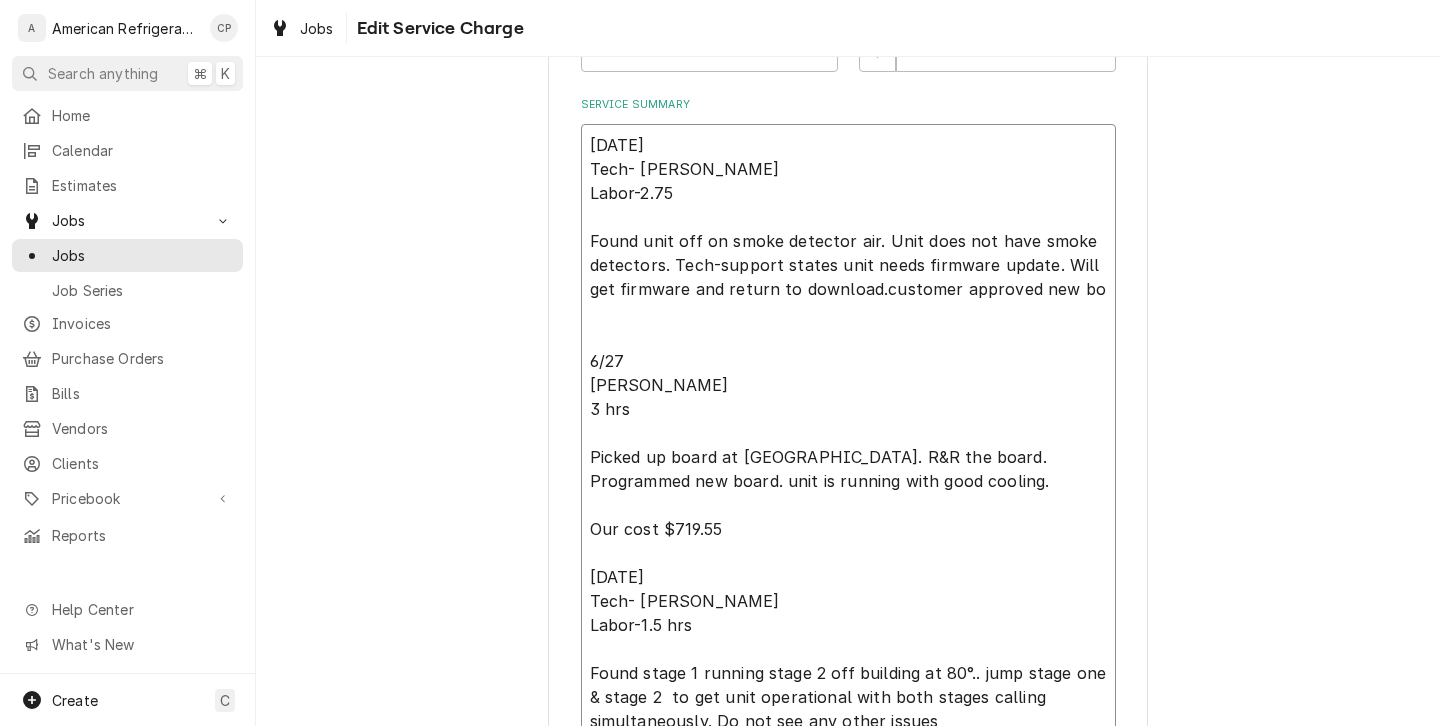 type on "x" 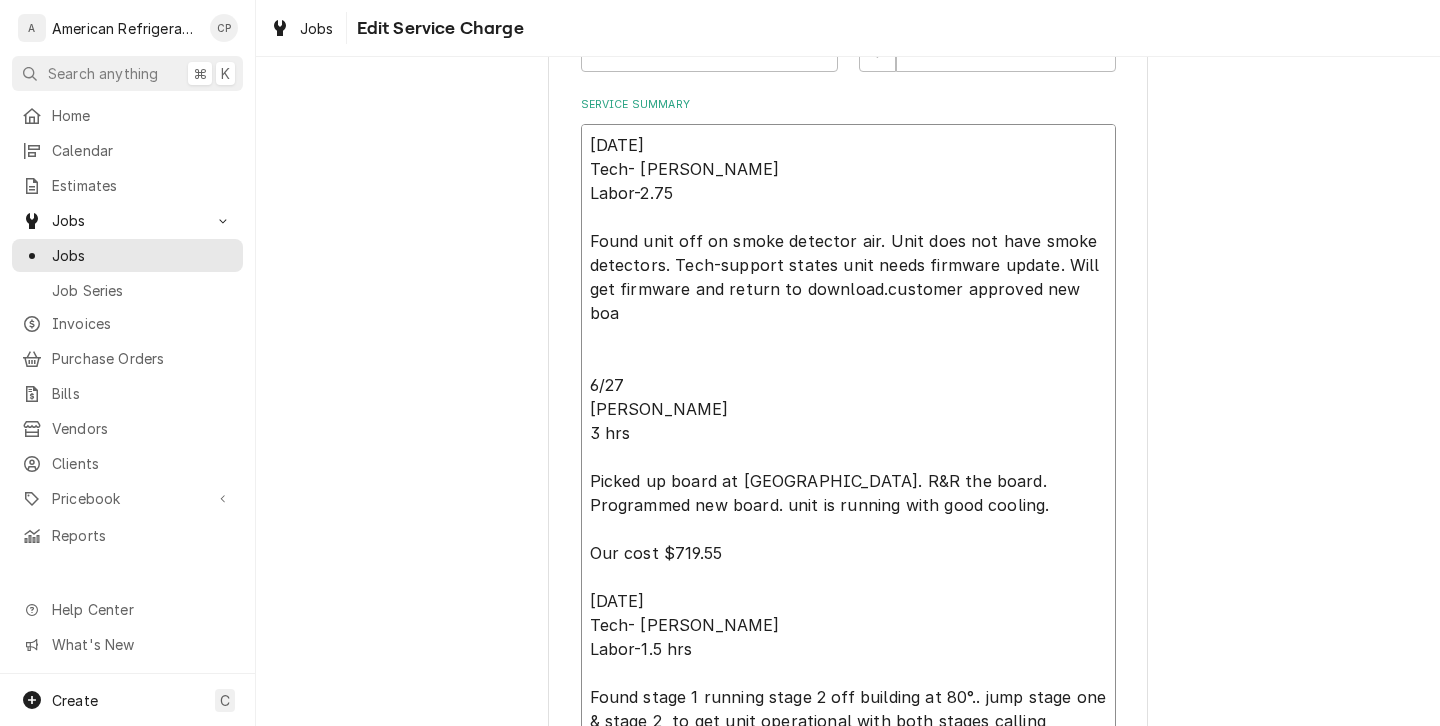 type on "x" 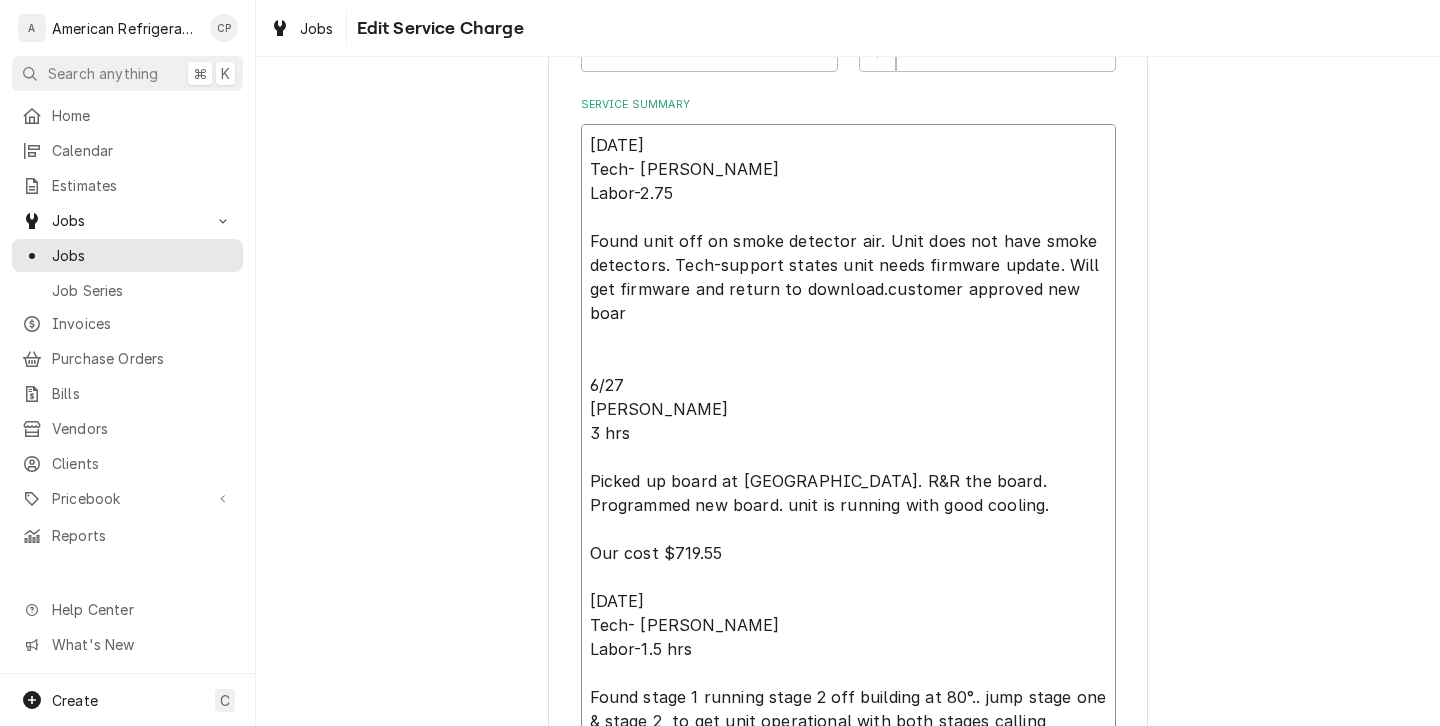 type on "x" 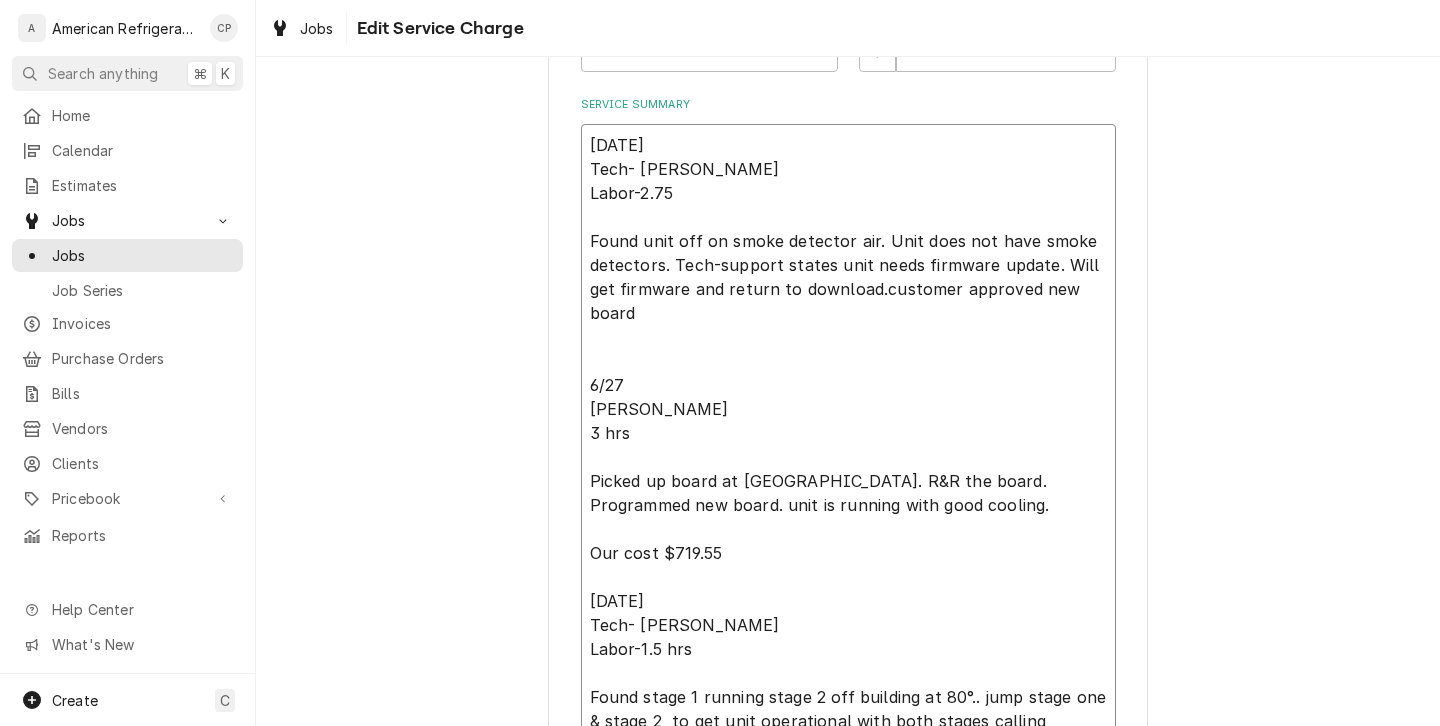 type on "x" 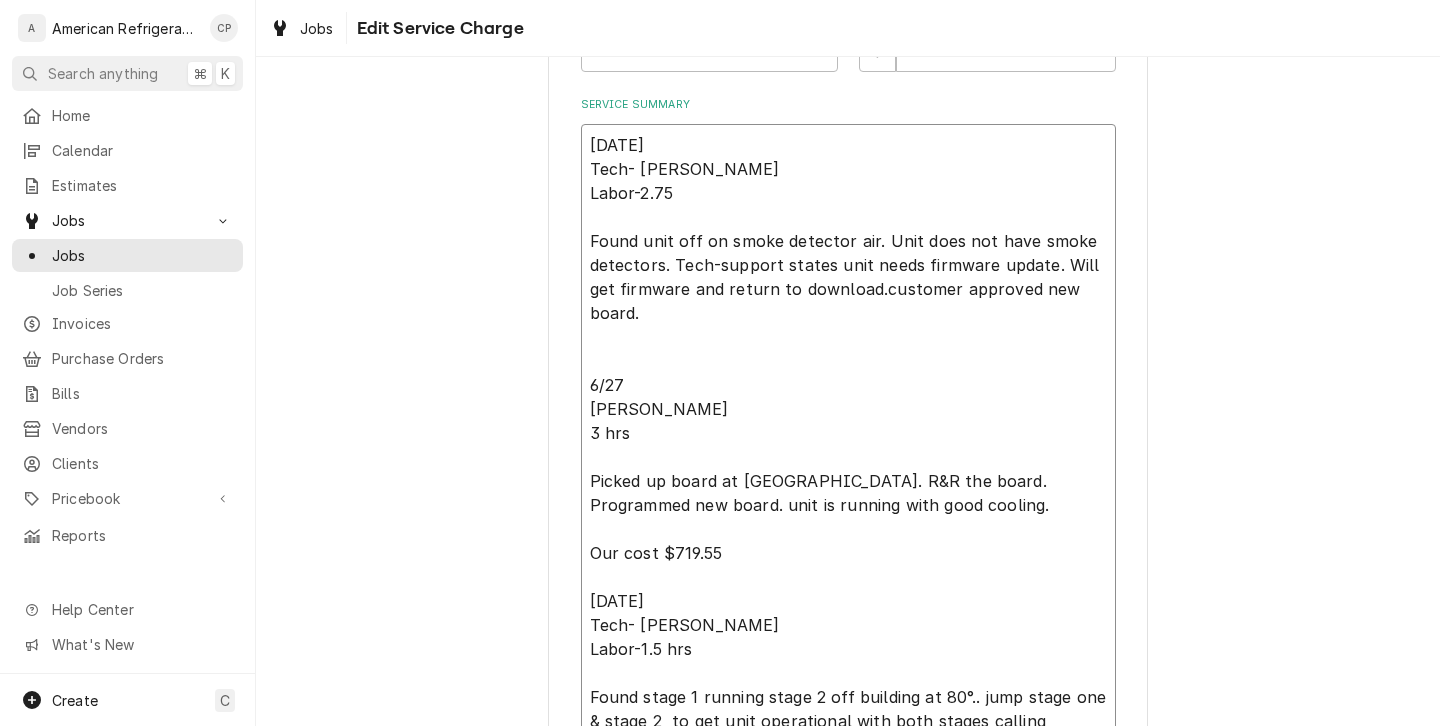 click on "6/26/25
Tech- Brandon
Labor-2.75
Found unit off on smoke detector air. Unit does not have smoke detectors. Tech-support states unit needs firmware update. Will get firmware and return to download.customer approved new board.
6/27
Richard
3 hrs
Picked up board at Johnstone. R&R the board. Programmed new board. unit is running with good cooling.
Our cost $719.55
6/30/25
Tech- Brandon
Labor-1.5 hrs
Found stage 1 running stage 2 off building at 80°.. jump stage one & stage 2  to get unit operational with both stages calling simultaneously. Do not see any other issues
7/8/25
Tech-Brandon
Labor-1.5 hrs
Customer stated unit is down. Upon arrival found unit operational verified programming and all sensors are reading correctly. Do not see any issues" at bounding box center (848, 541) 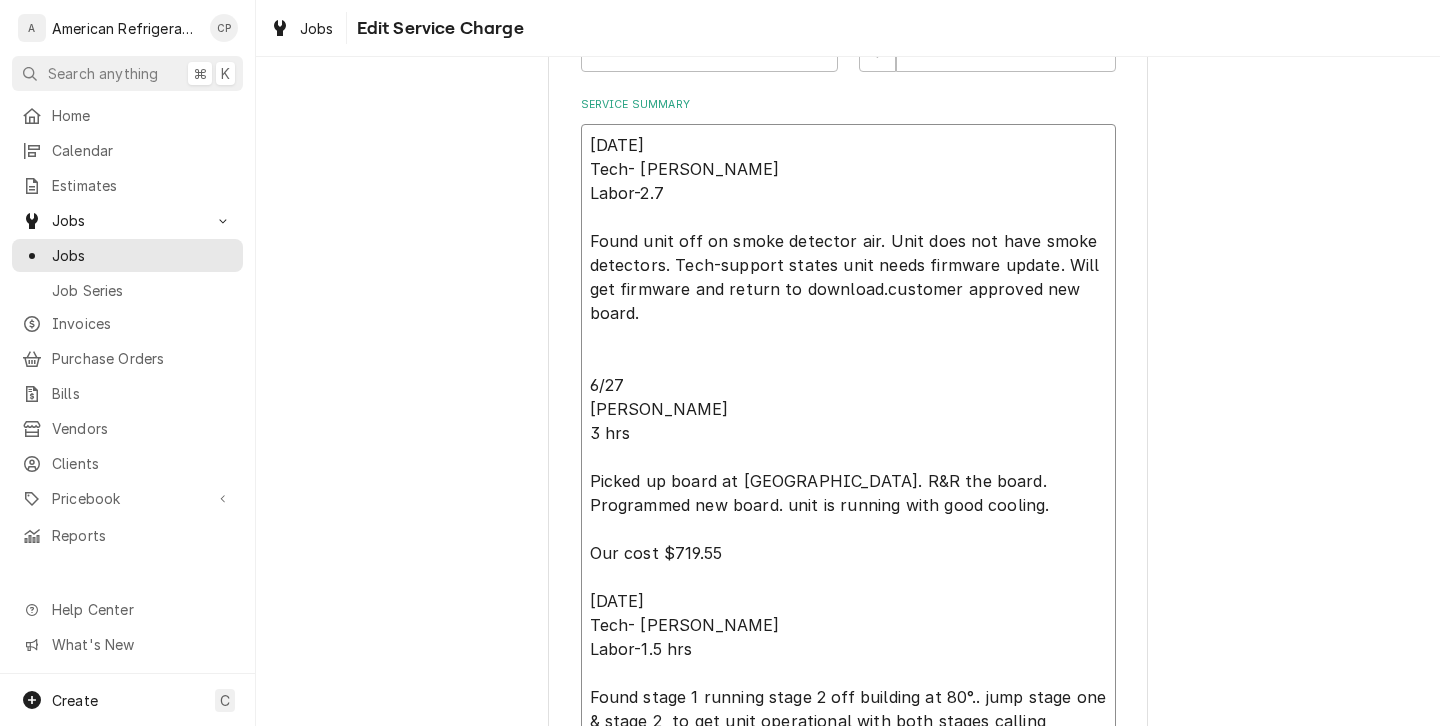 type on "x" 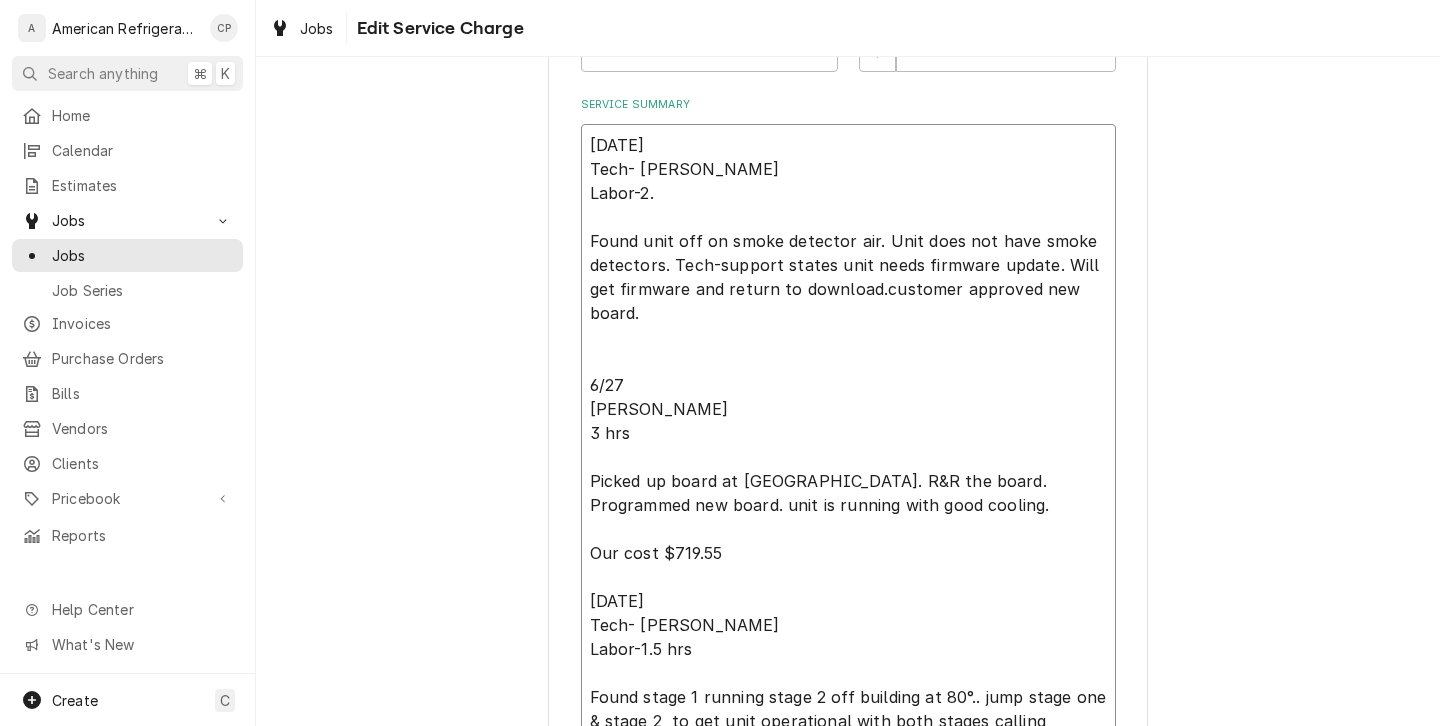 type on "x" 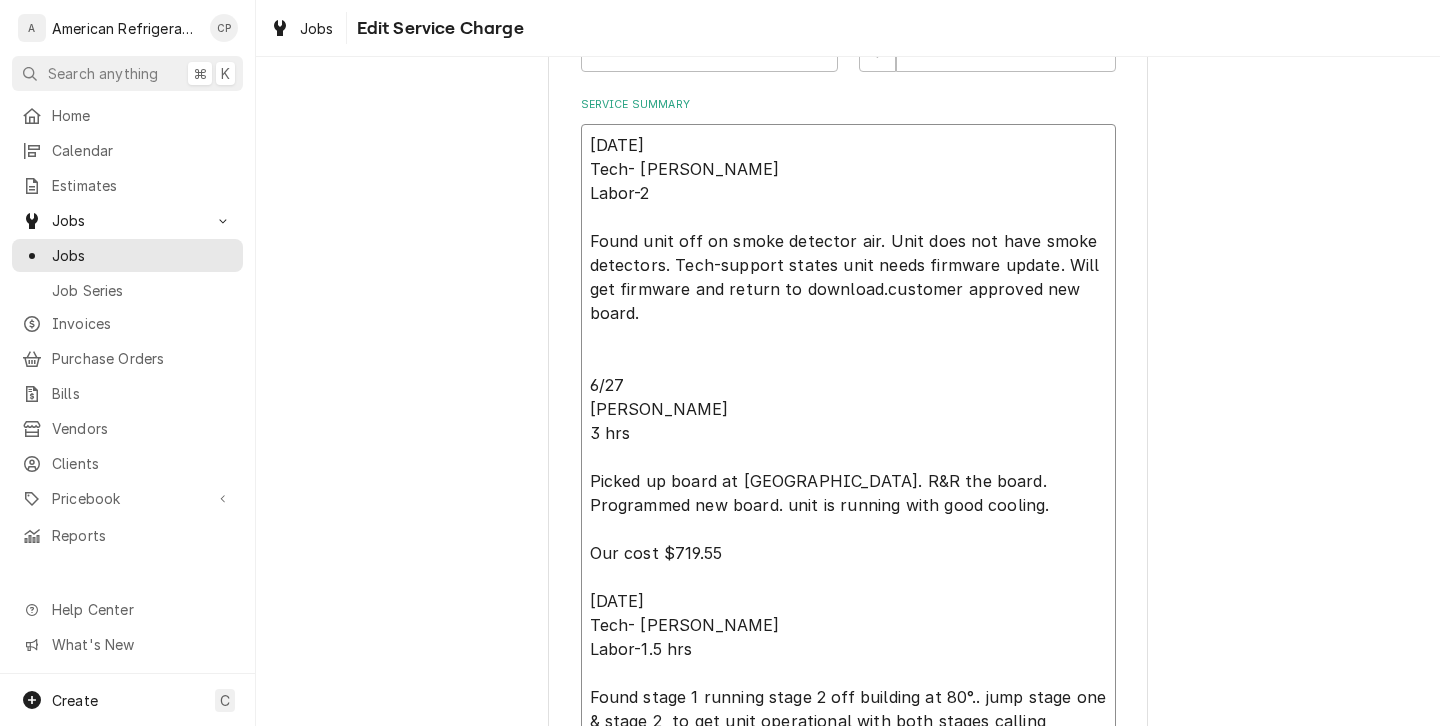 type on "x" 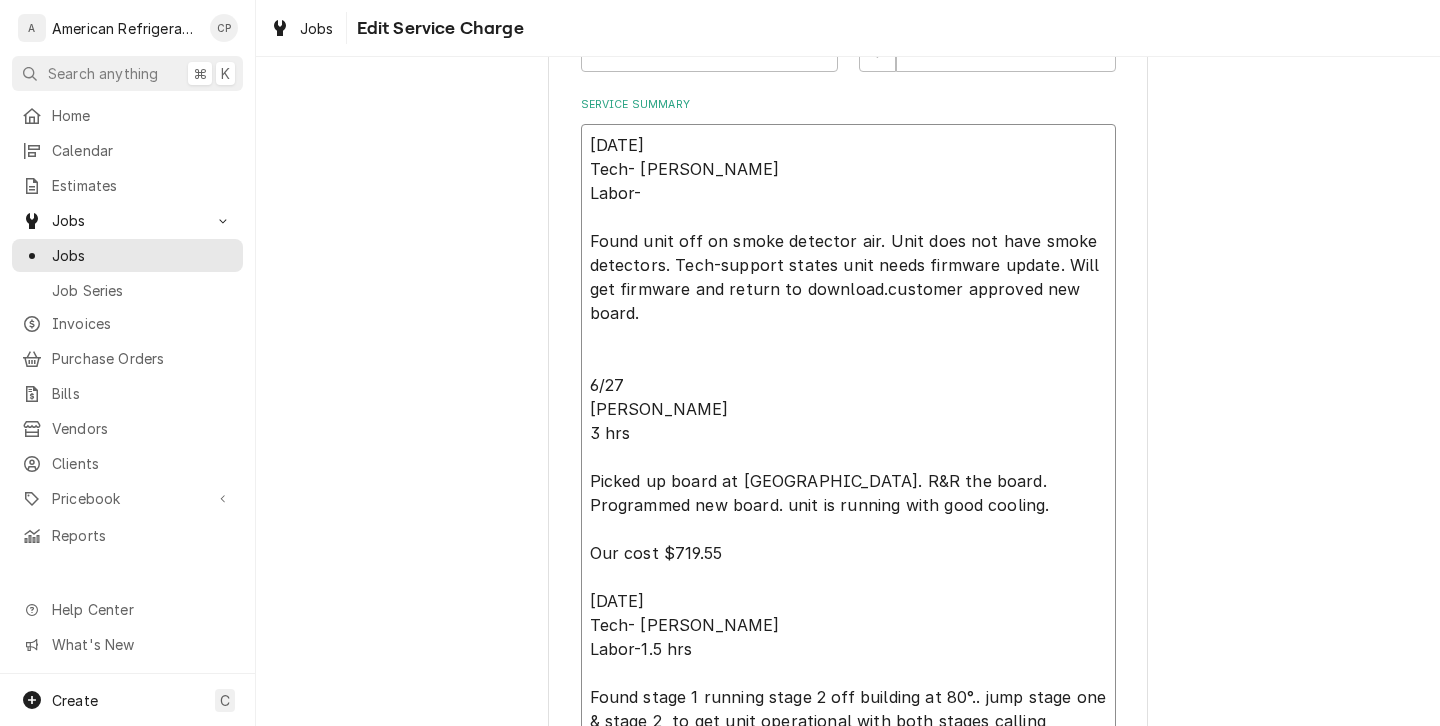 type on "x" 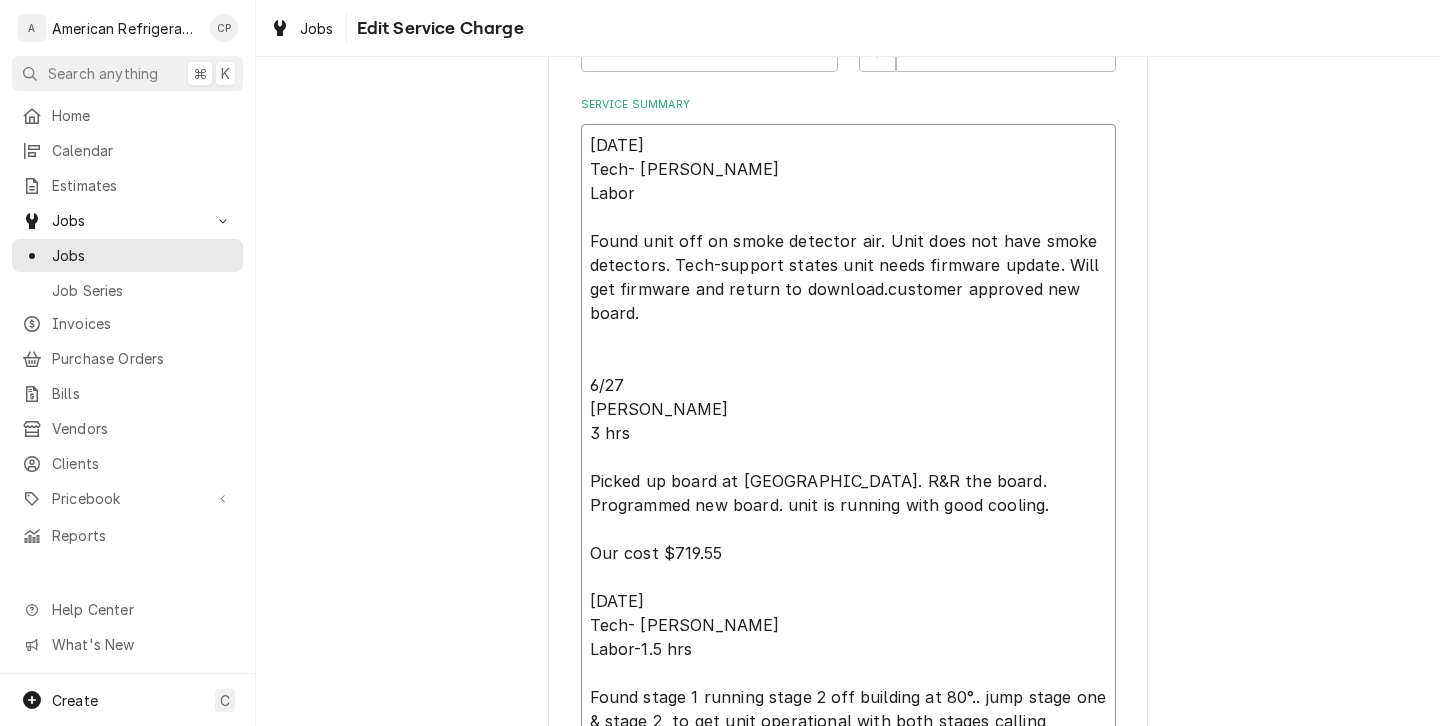 type on "x" 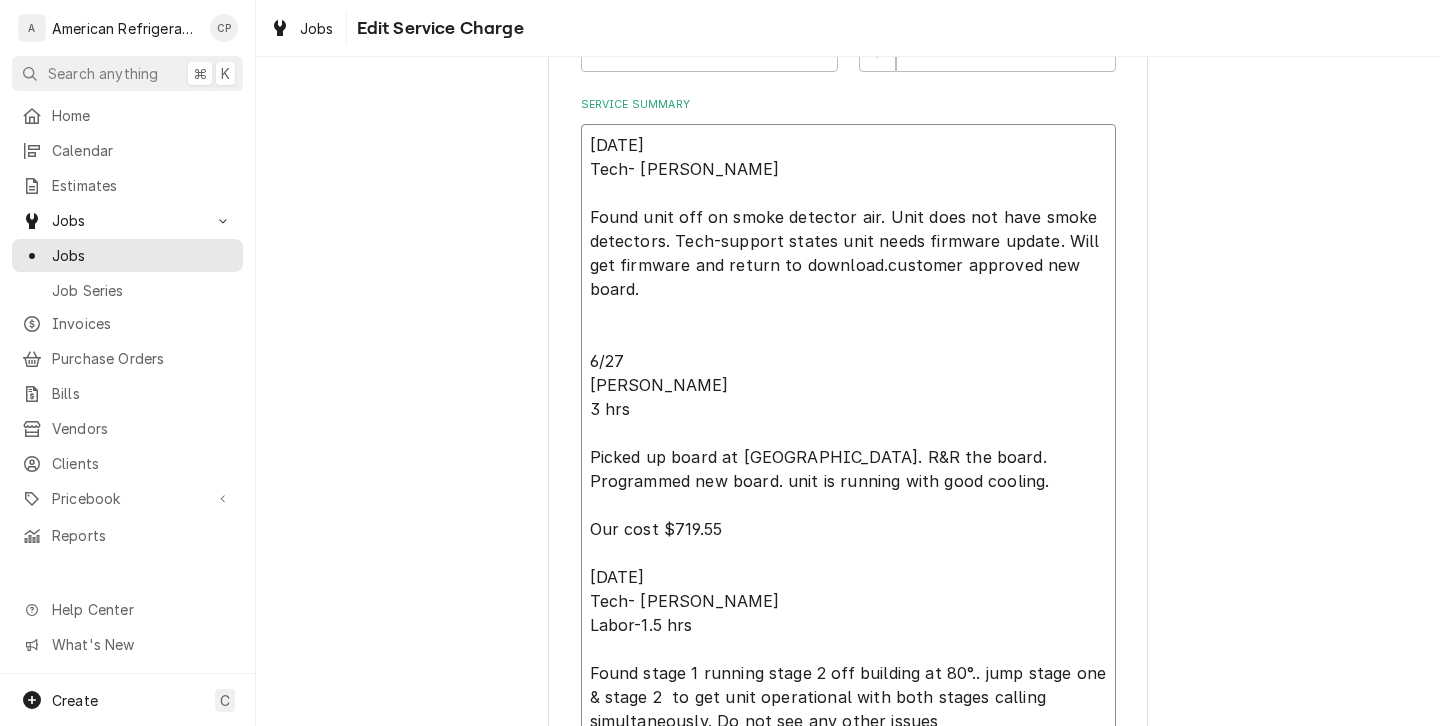 type on "x" 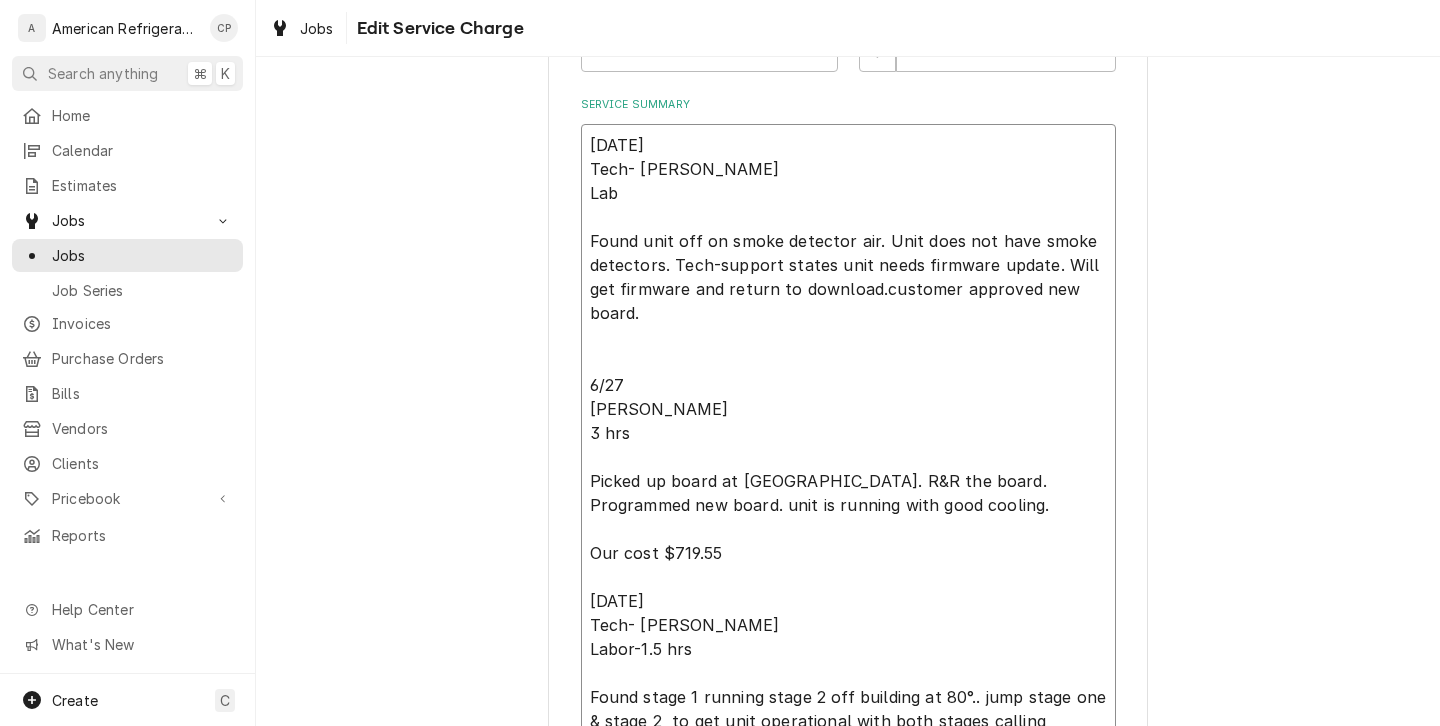 type on "x" 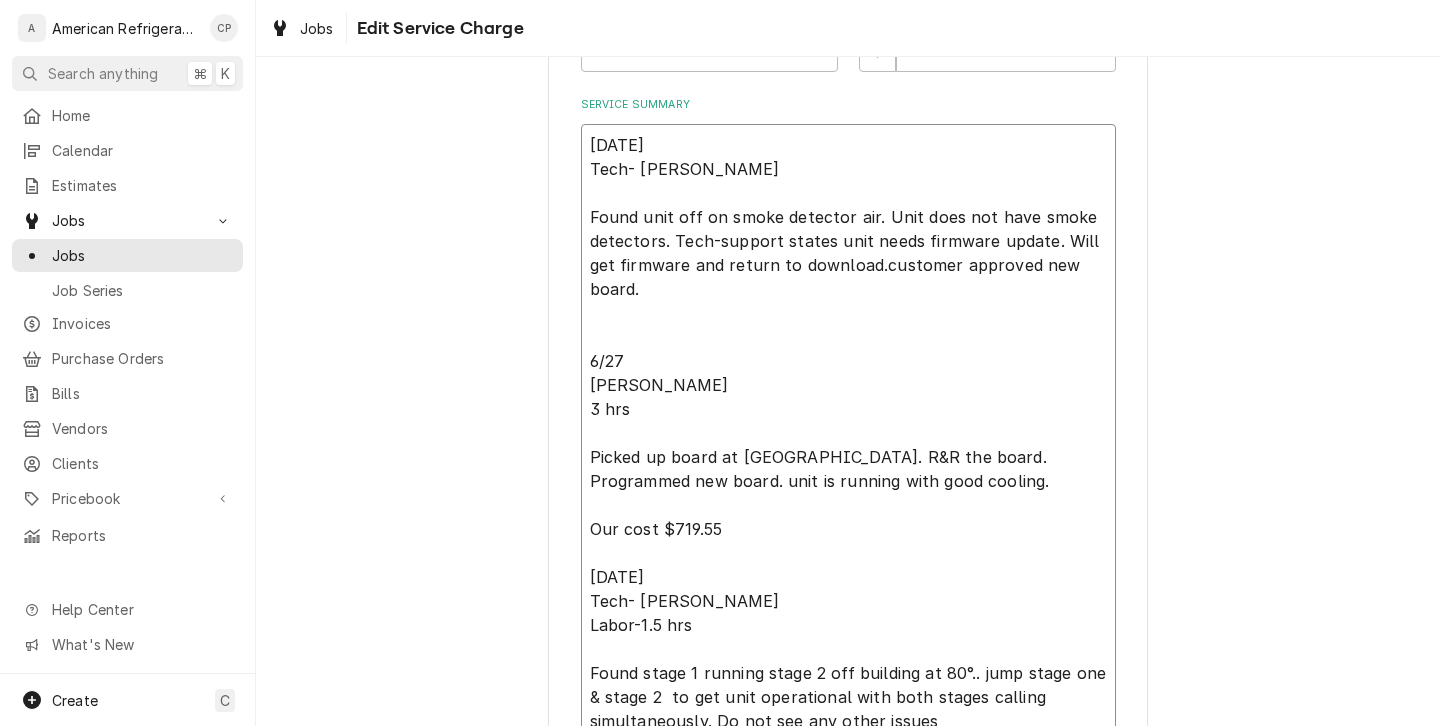 type on "x" 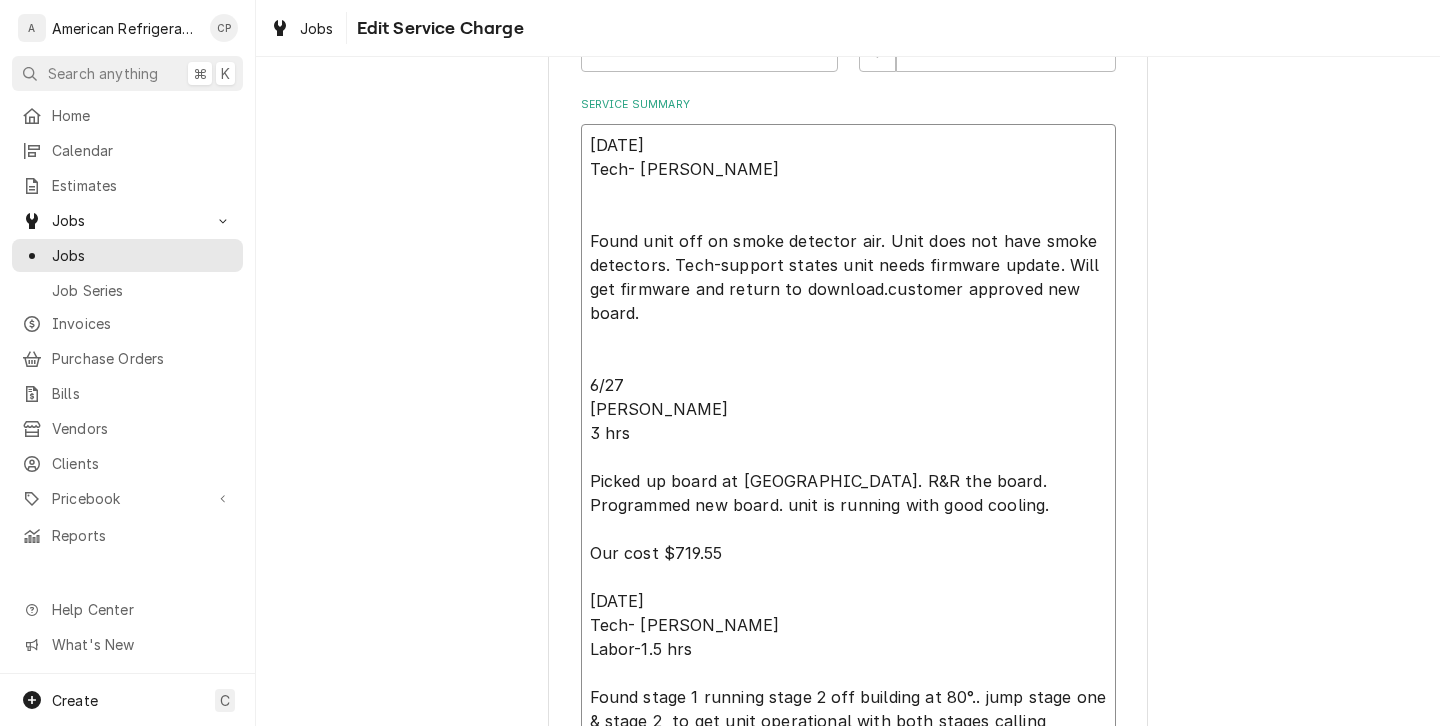 click on "6/26/25
Tech- Brandon
Found unit off on smoke detector air. Unit does not have smoke detectors. Tech-support states unit needs firmware update. Will get firmware and return to download.customer approved new board.
6/27
Richard
3 hrs
Picked up board at Johnstone. R&R the board. Programmed new board. unit is running with good cooling.
Our cost $719.55
6/30/25
Tech- Brandon
Labor-1.5 hrs
Found stage 1 running stage 2 off building at 80°.. jump stage one & stage 2  to get unit operational with both stages calling simultaneously. Do not see any other issues
7/8/25
Tech-Brandon
Labor-1.5 hrs
Customer stated unit is down. Upon arrival found unit operational verified programming and all sensors are reading correctly. Do not see any issues" at bounding box center [848, 541] 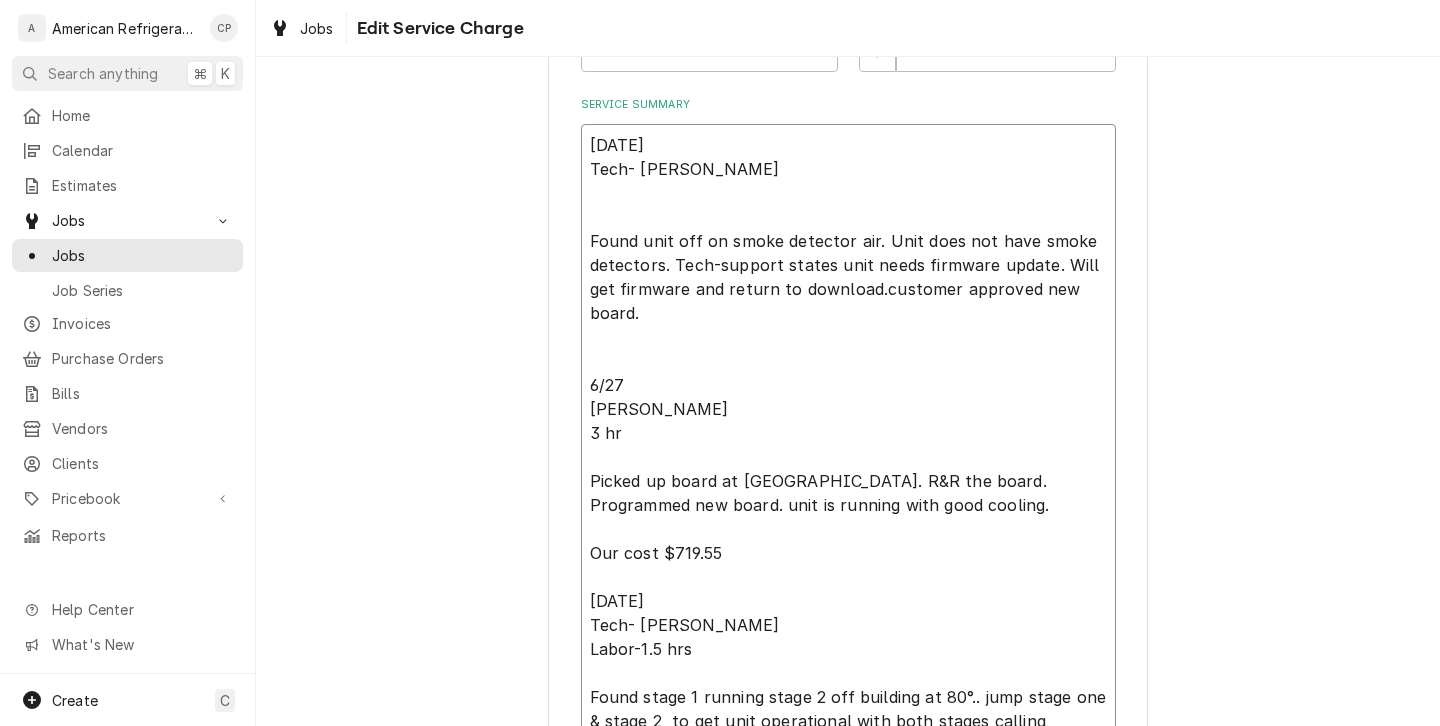 type on "x" 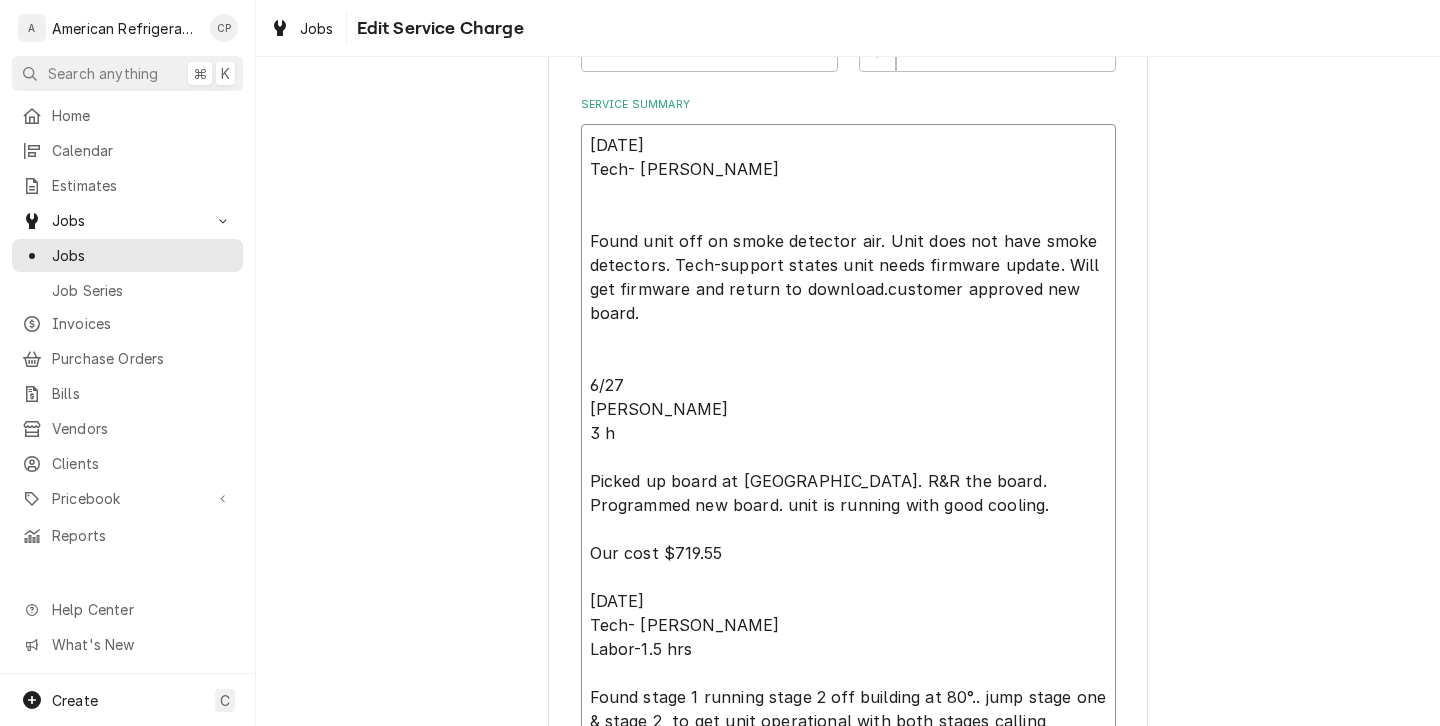 type on "x" 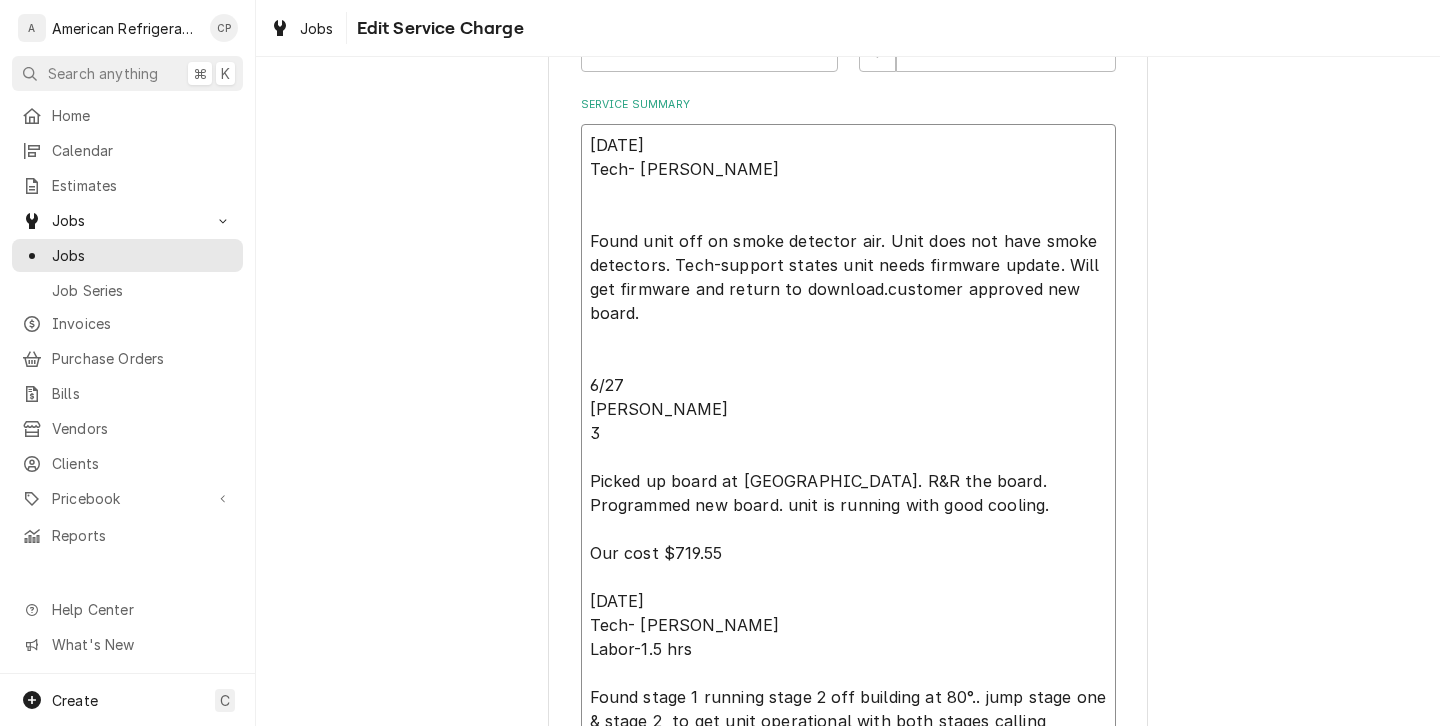 type on "x" 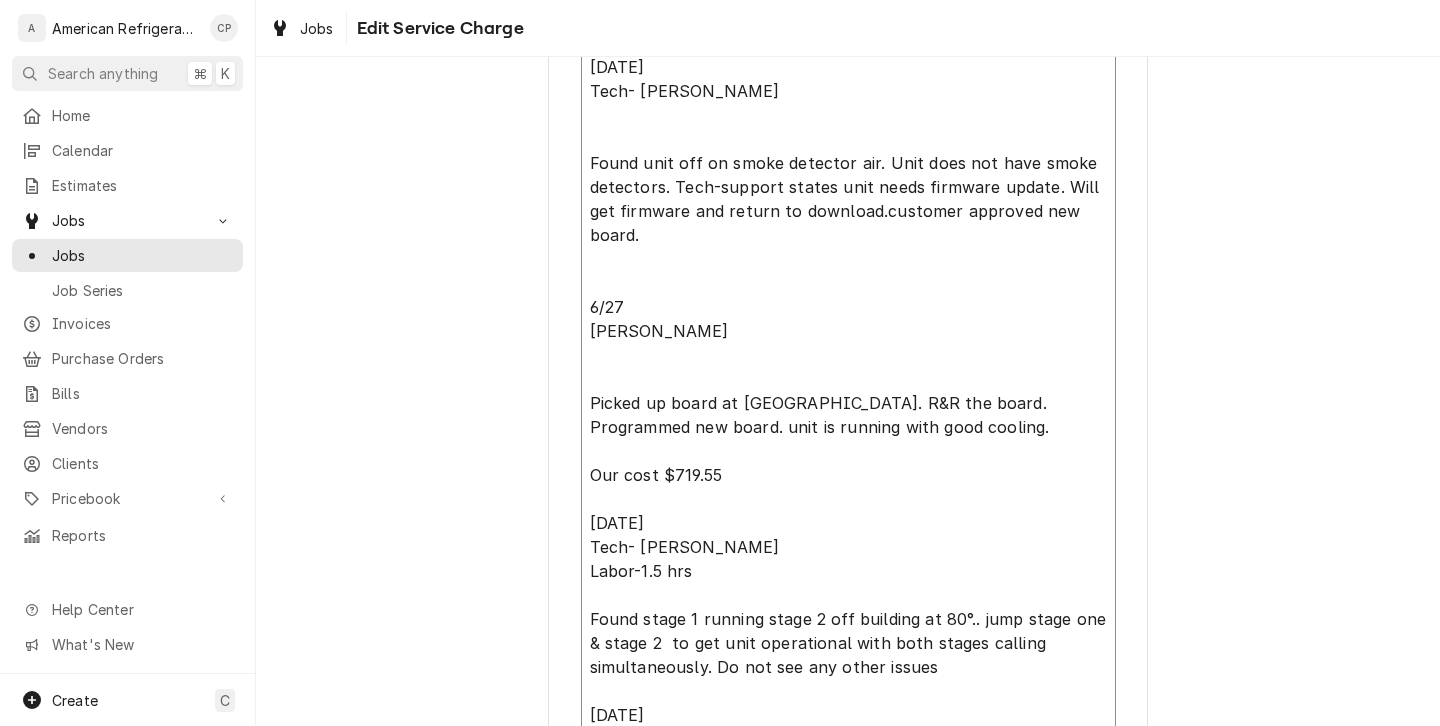 scroll, scrollTop: 763, scrollLeft: 0, axis: vertical 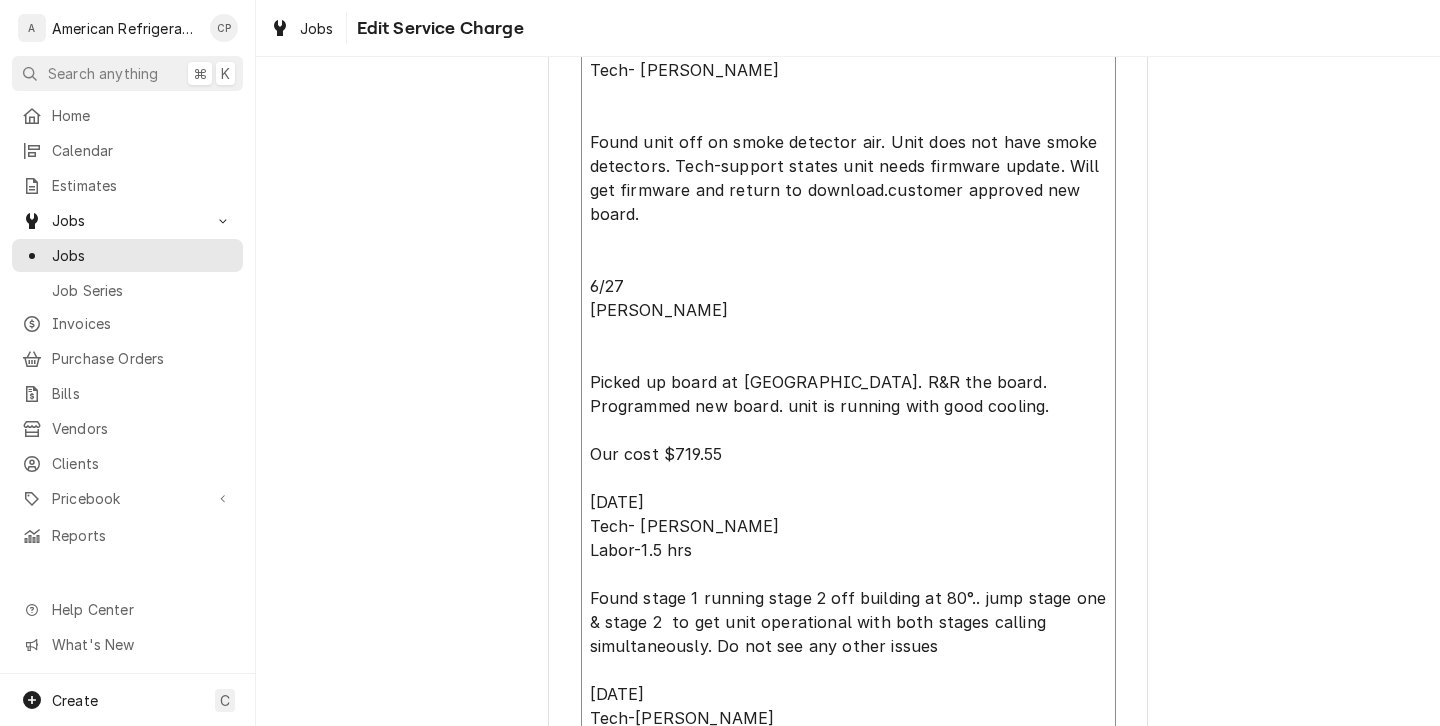 click on "6/26/25
Tech- Brandon
Found unit off on smoke detector air. Unit does not have smoke detectors. Tech-support states unit needs firmware update. Will get firmware and return to download.customer approved new board.
6/27
Richard
Picked up board at Johnstone. R&R the board. Programmed new board. unit is running with good cooling.
Our cost $719.55
6/30/25
Tech- Brandon
Labor-1.5 hrs
Found stage 1 running stage 2 off building at 80°.. jump stage one & stage 2  to get unit operational with both stages calling simultaneously. Do not see any other issues
7/8/25
Tech-Brandon
Labor-1.5 hrs
Customer stated unit is down. Upon arrival found unit operational verified programming and all sensors are reading correctly. Do not see any issues" at bounding box center [848, 442] 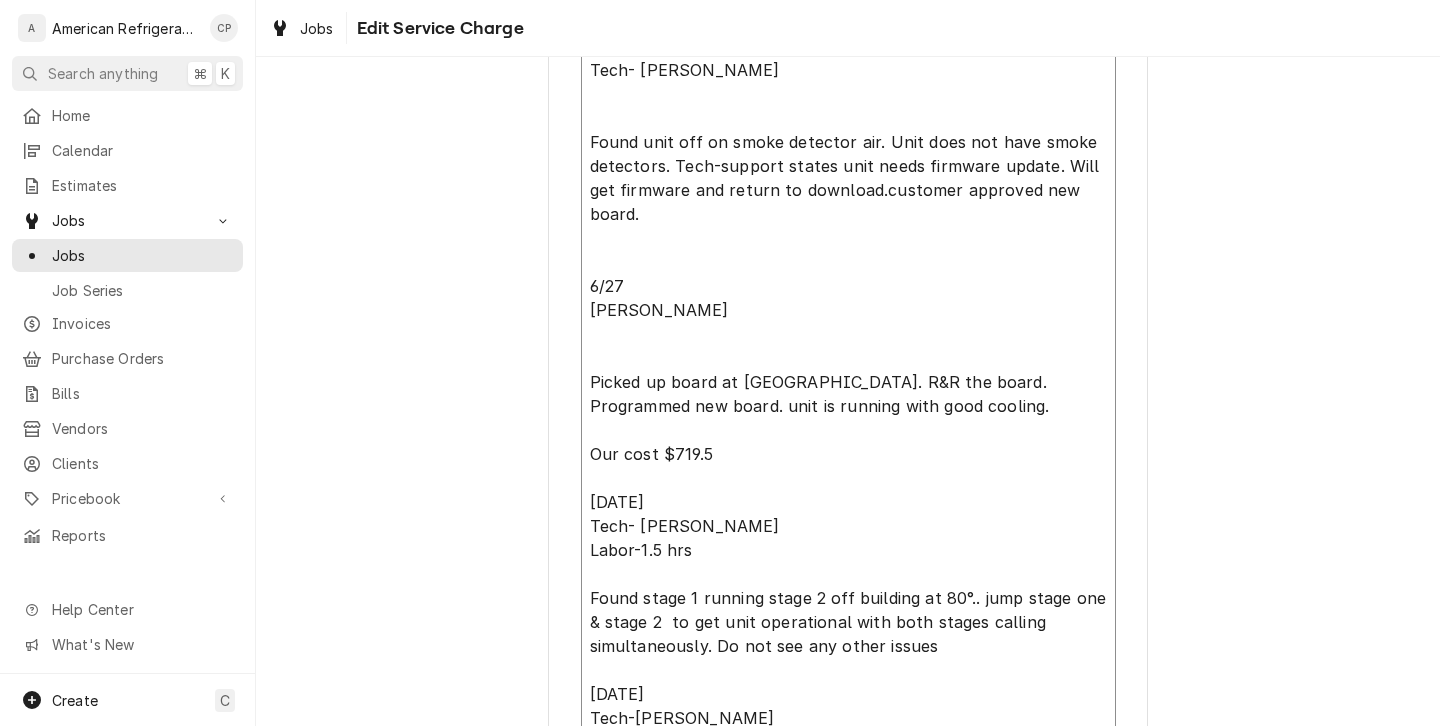type on "x" 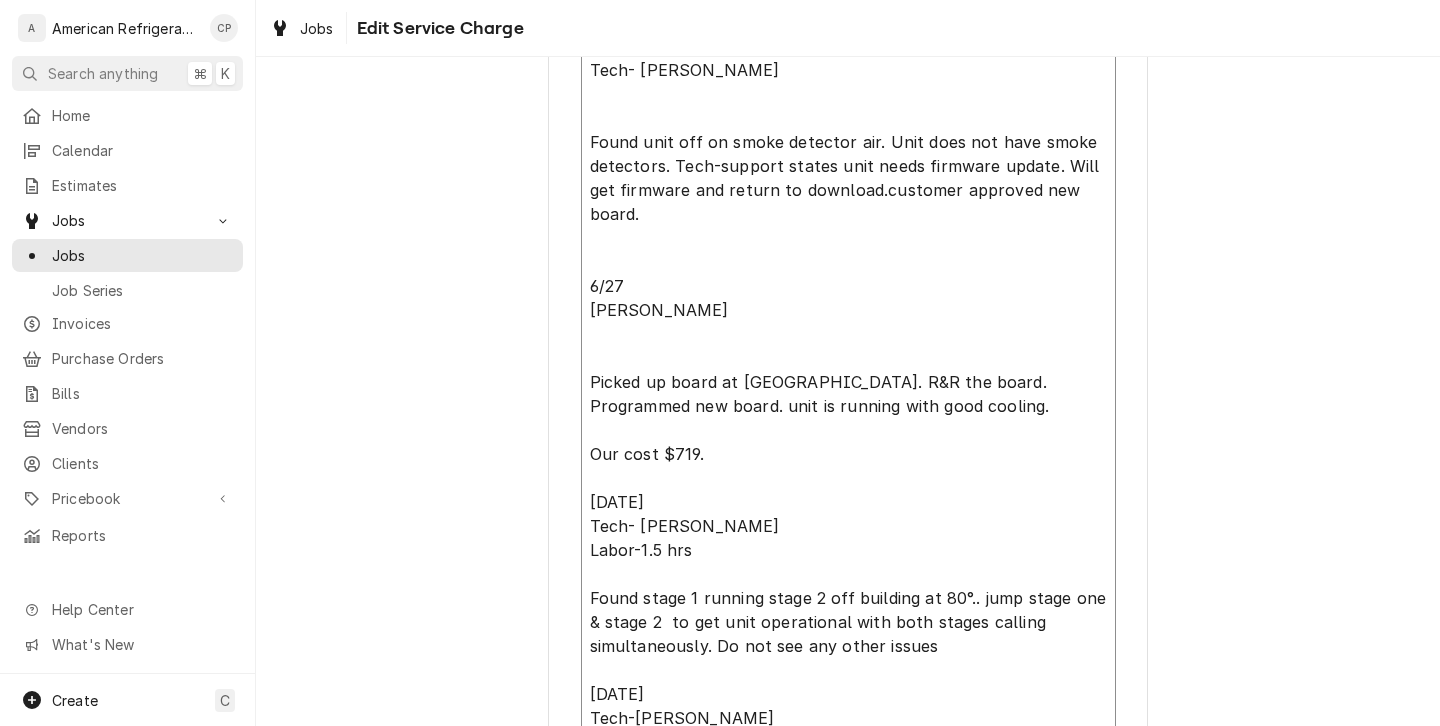 type on "x" 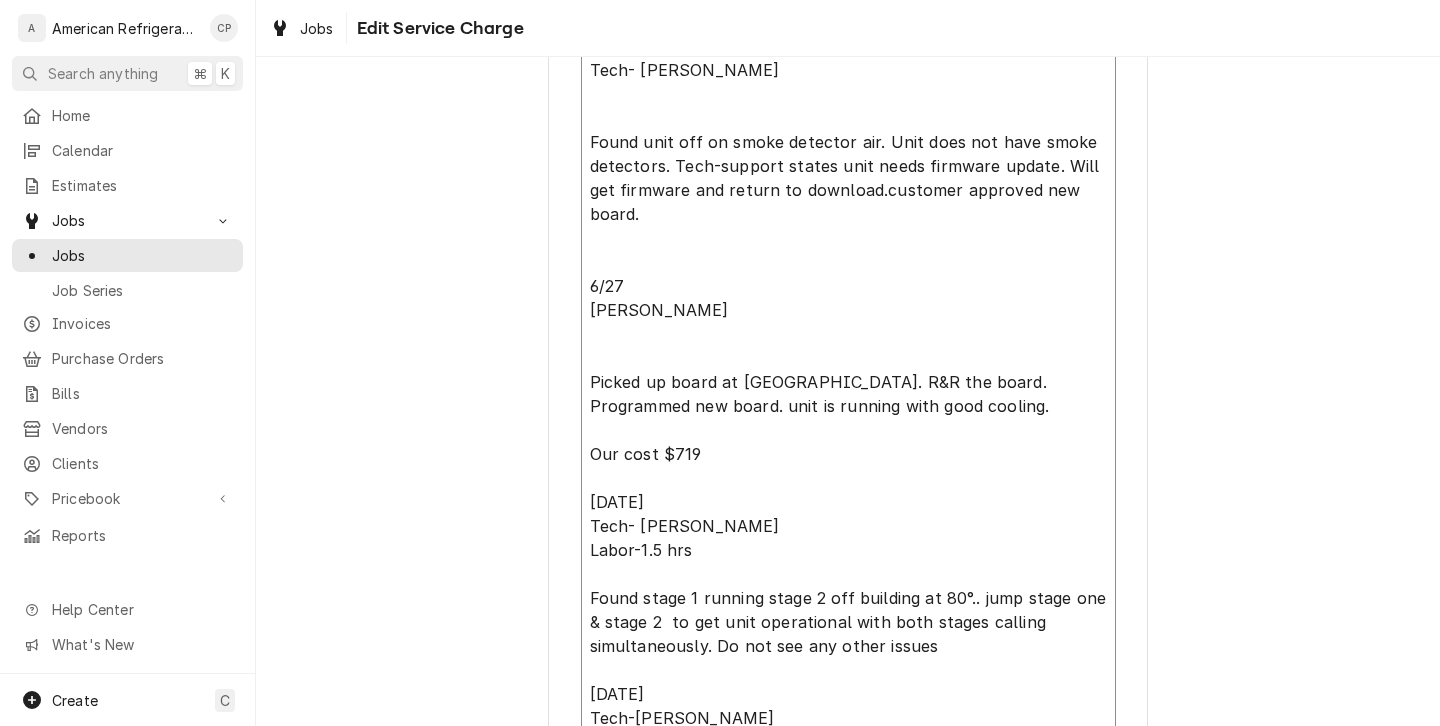 type on "x" 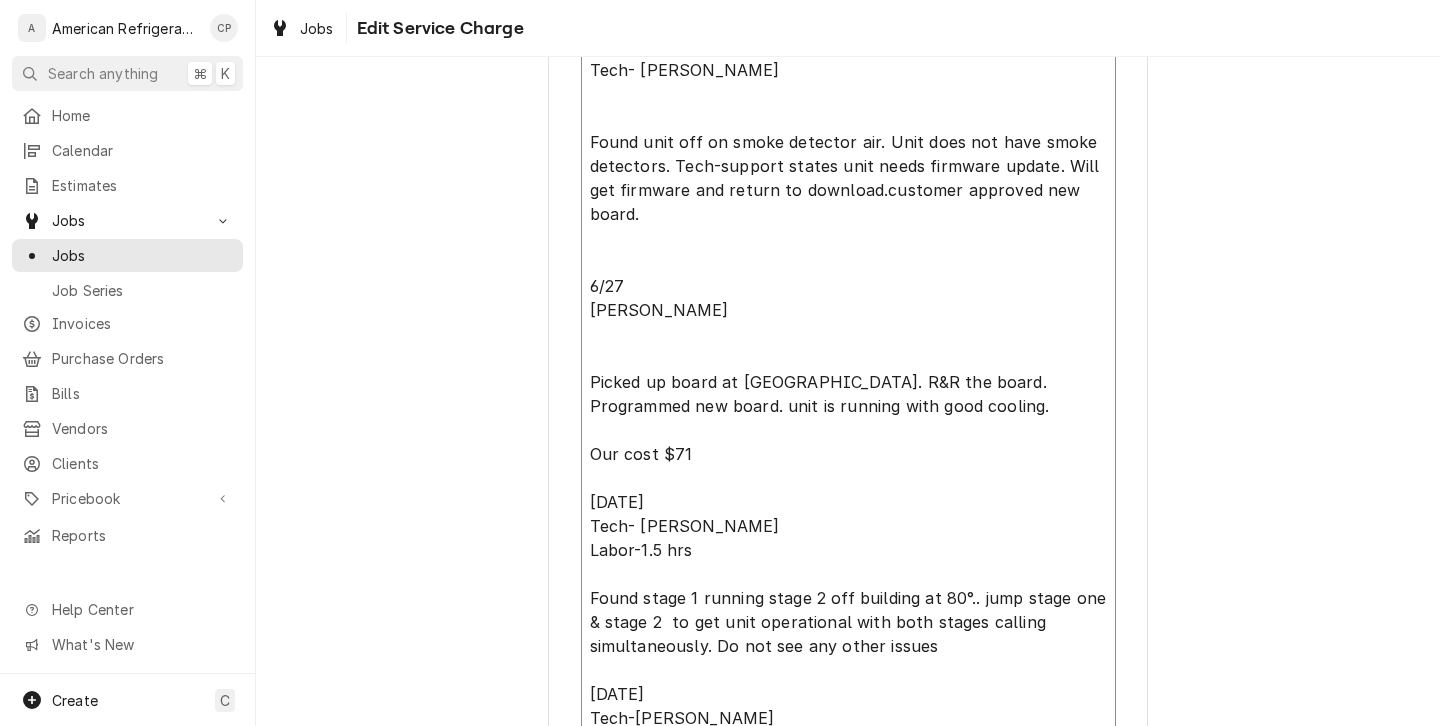 type on "x" 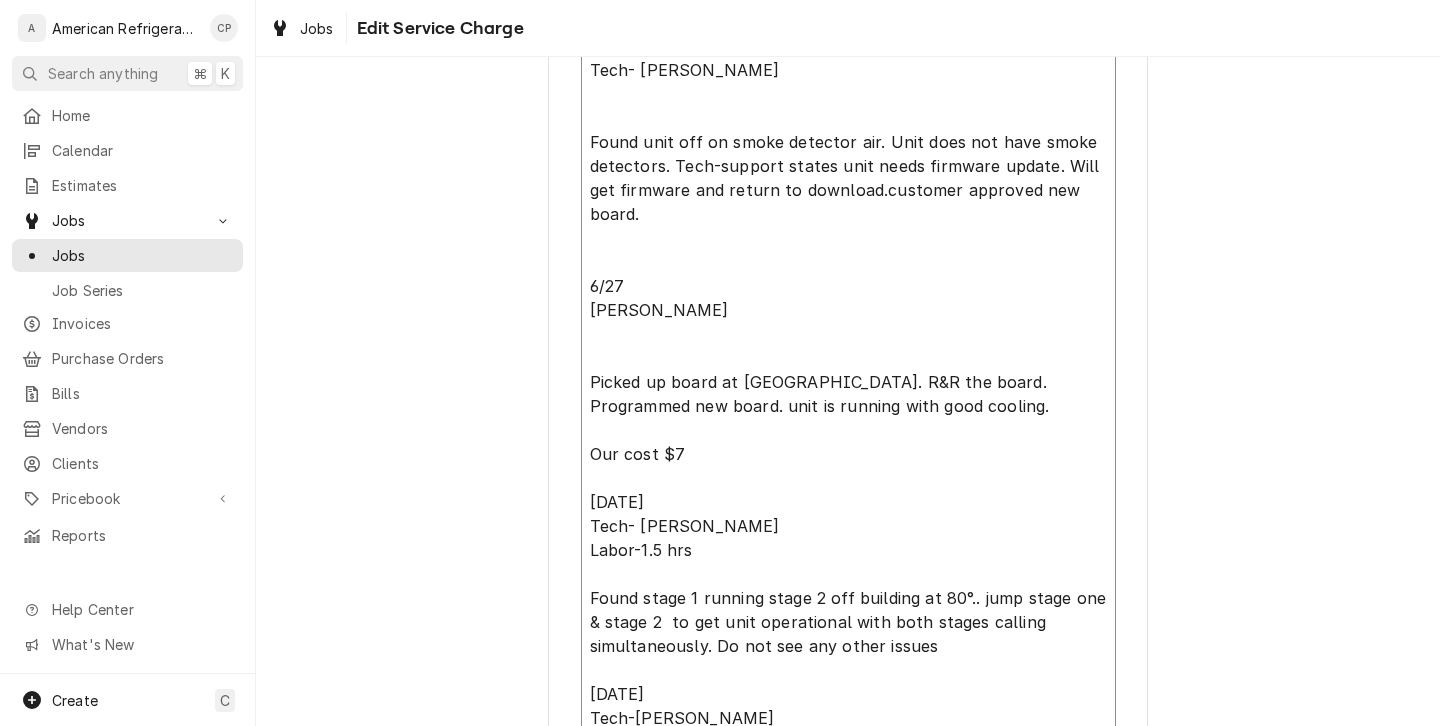 type on "x" 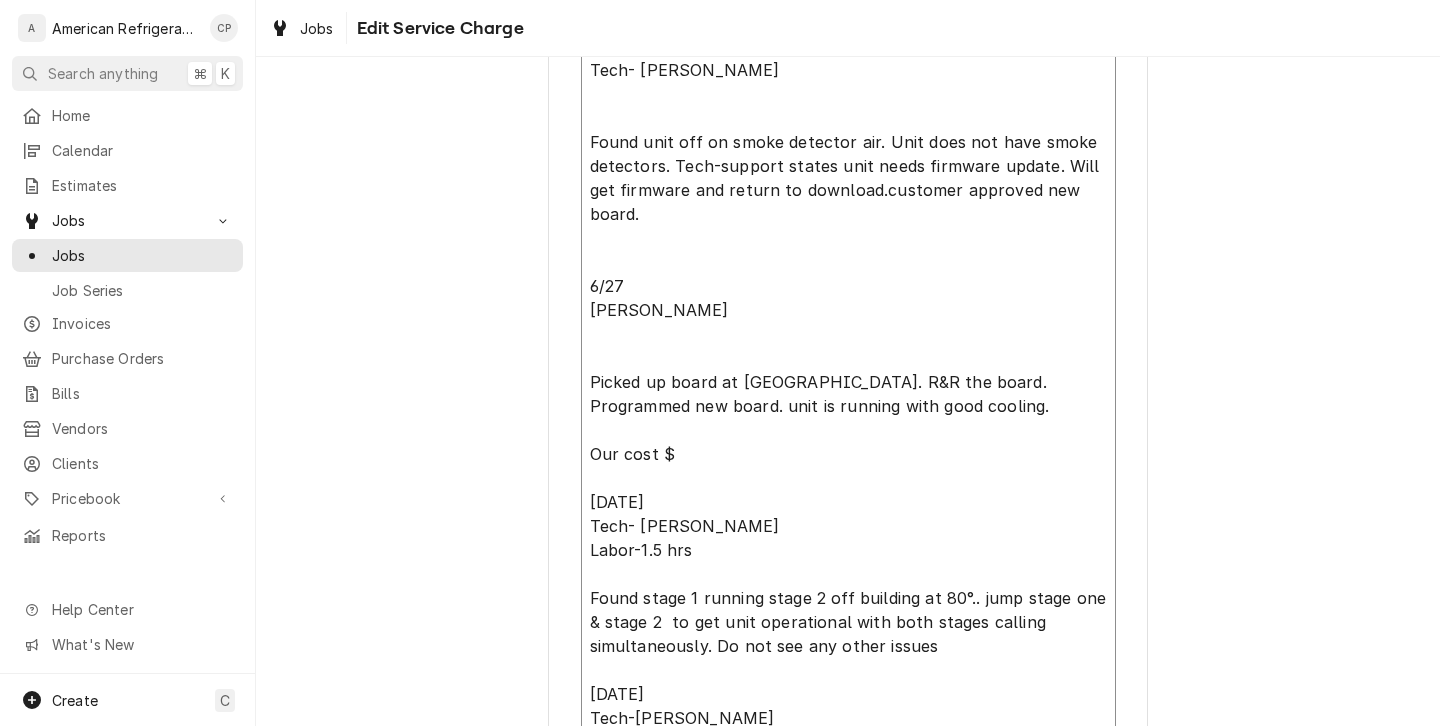type on "x" 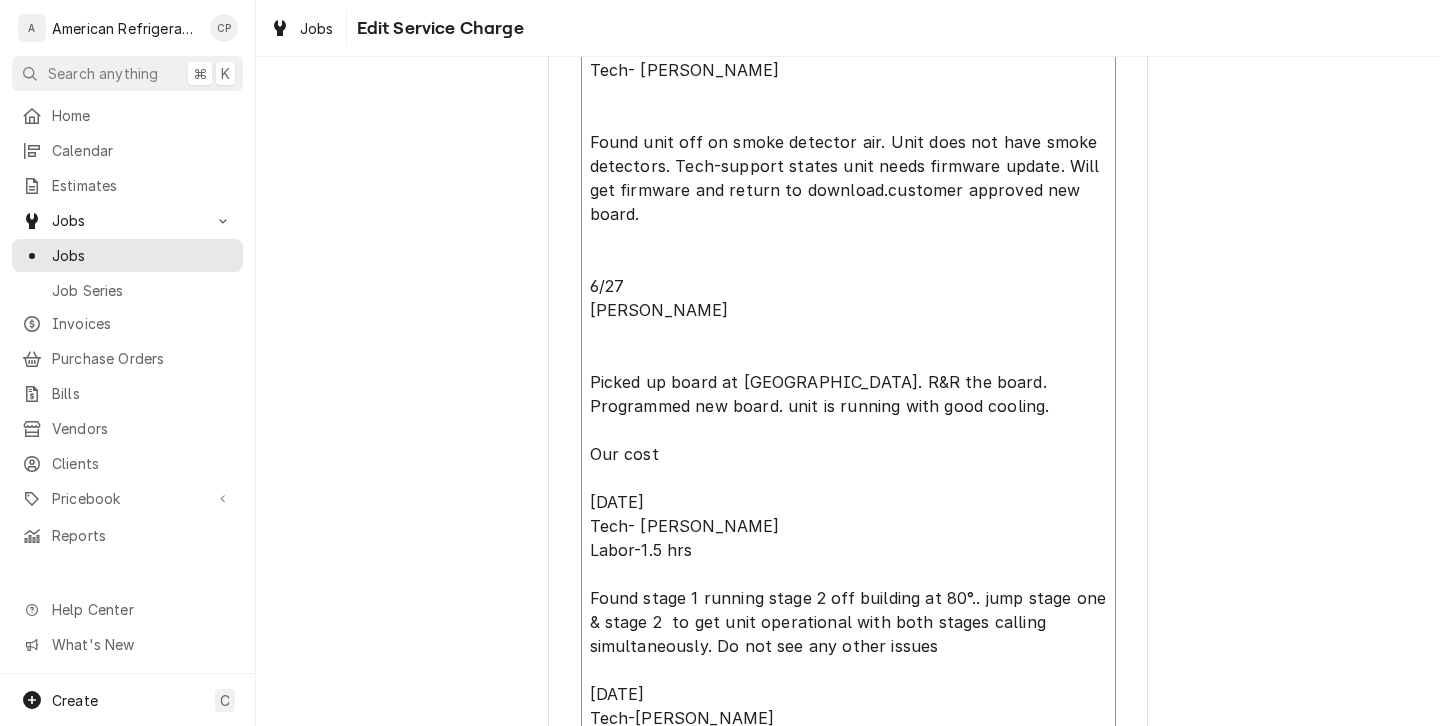 type on "x" 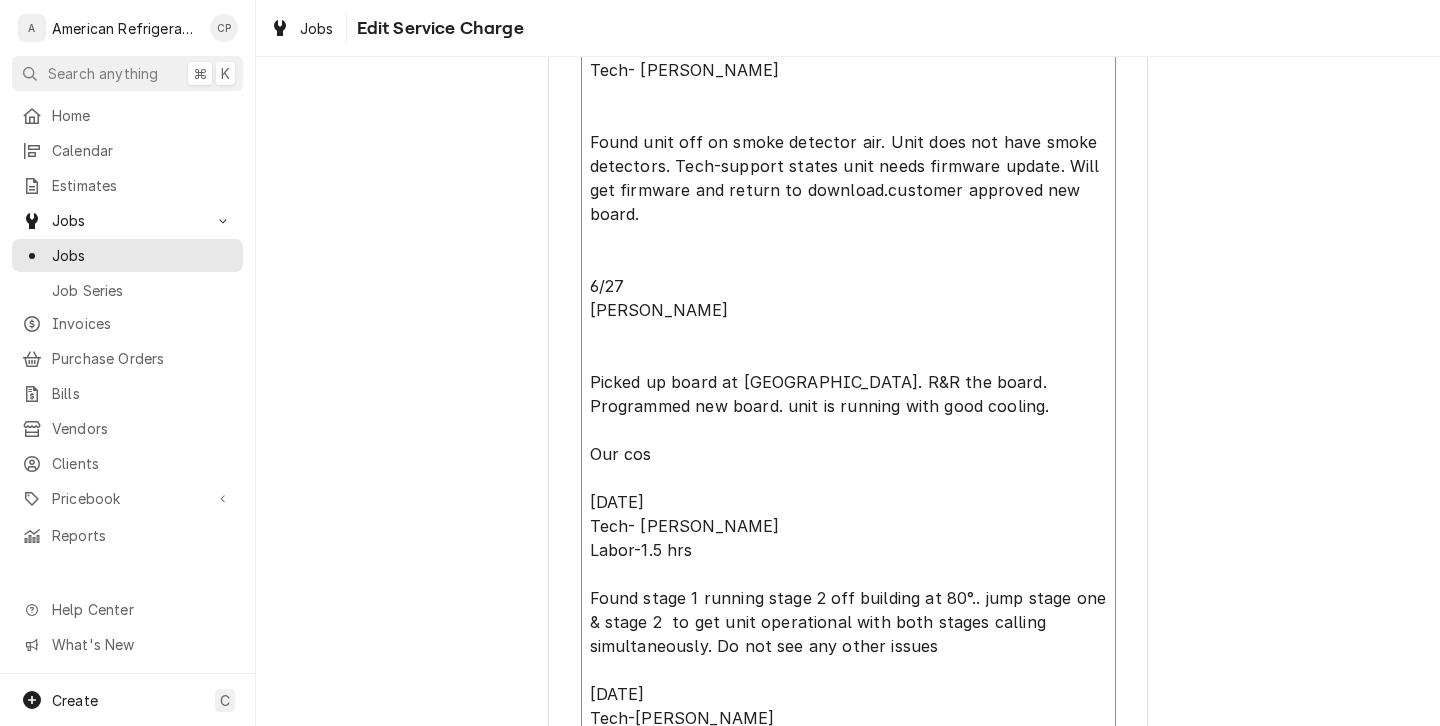 type on "x" 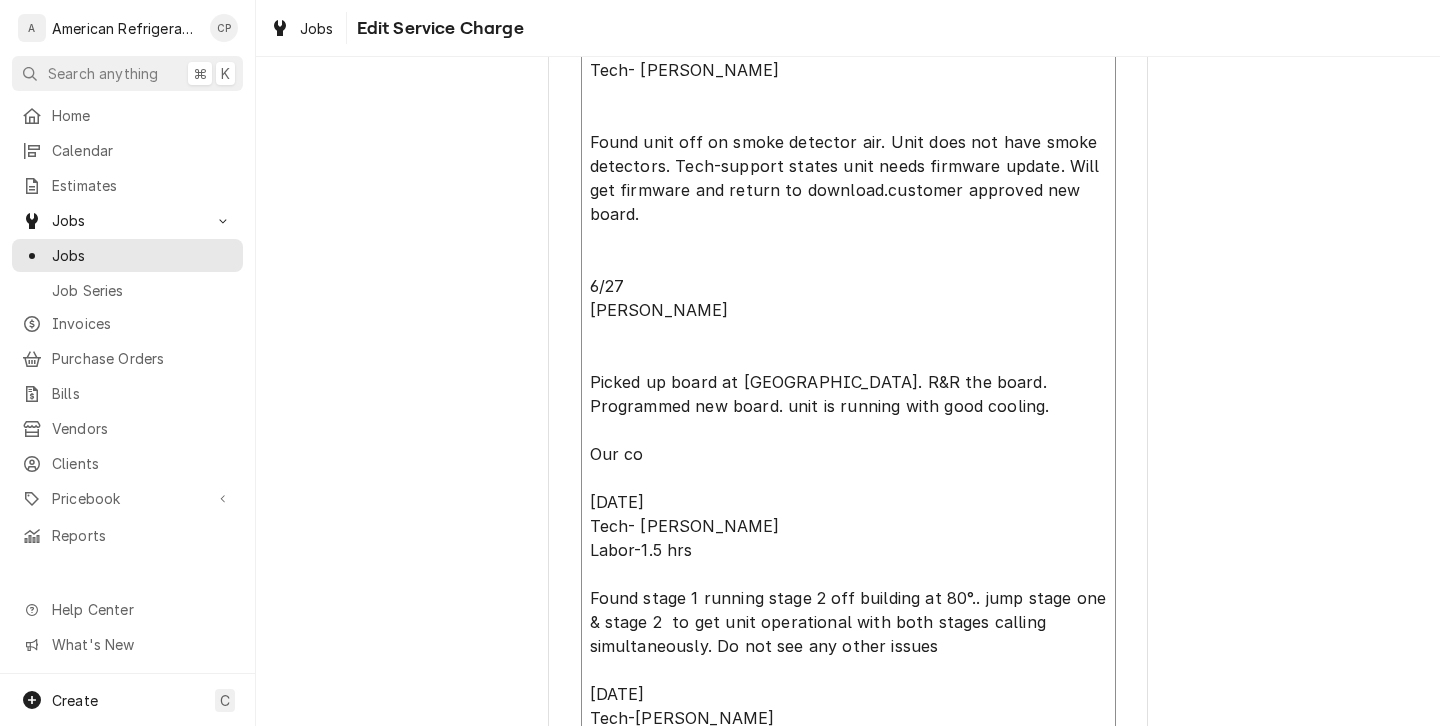 type on "x" 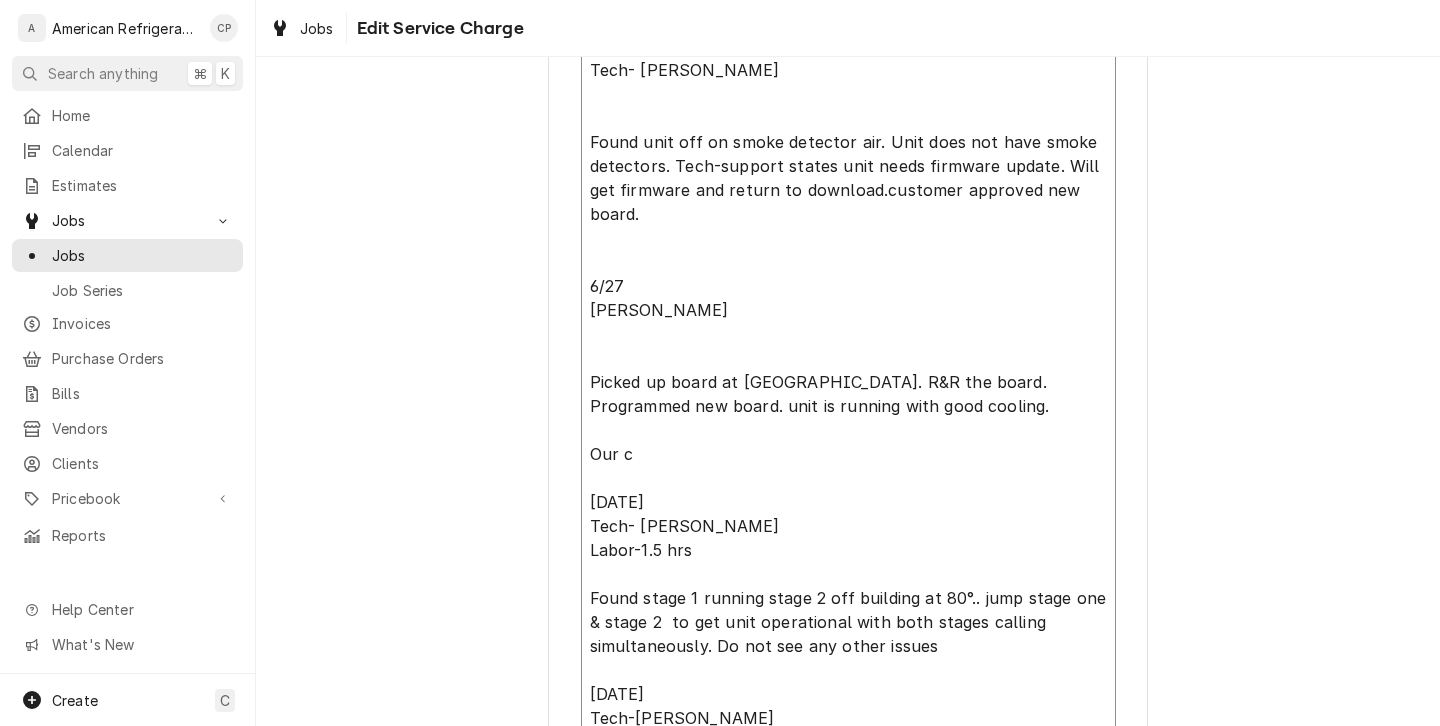 type on "x" 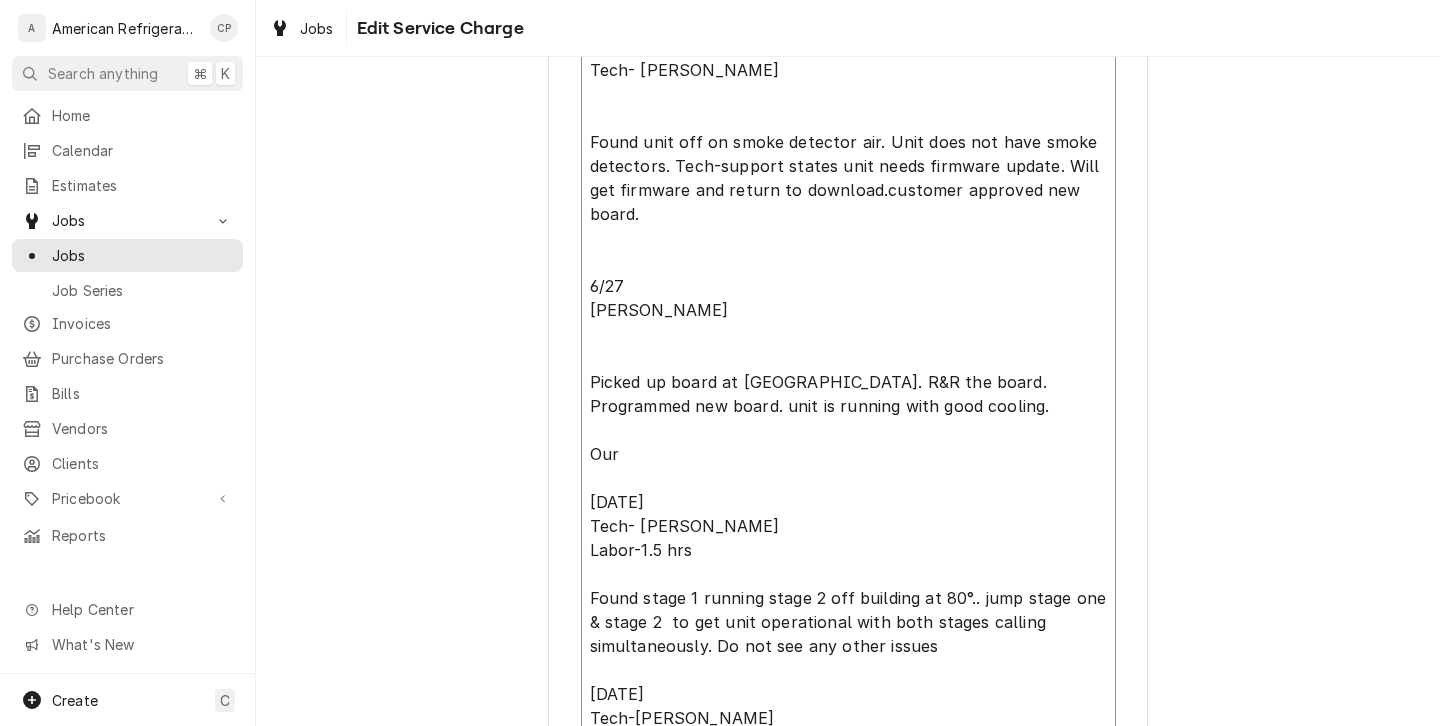 type on "x" 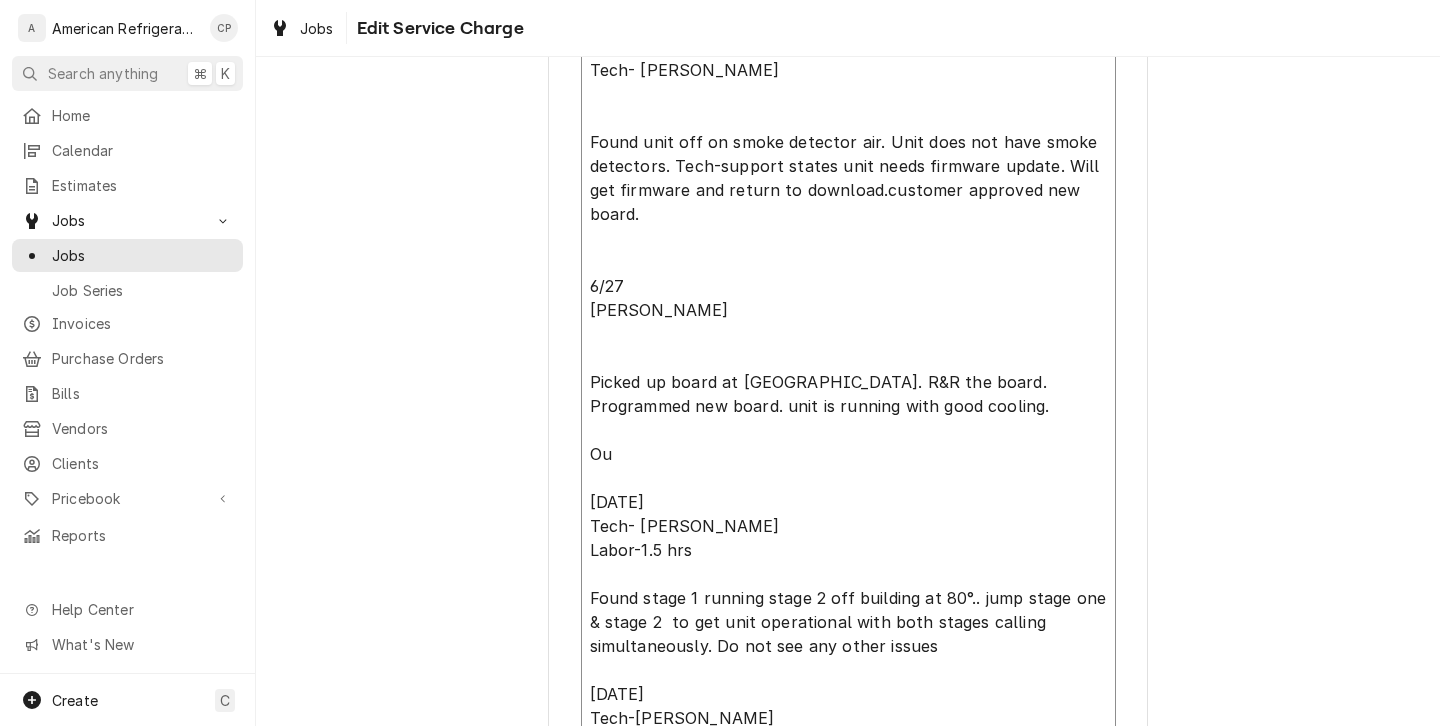 type on "x" 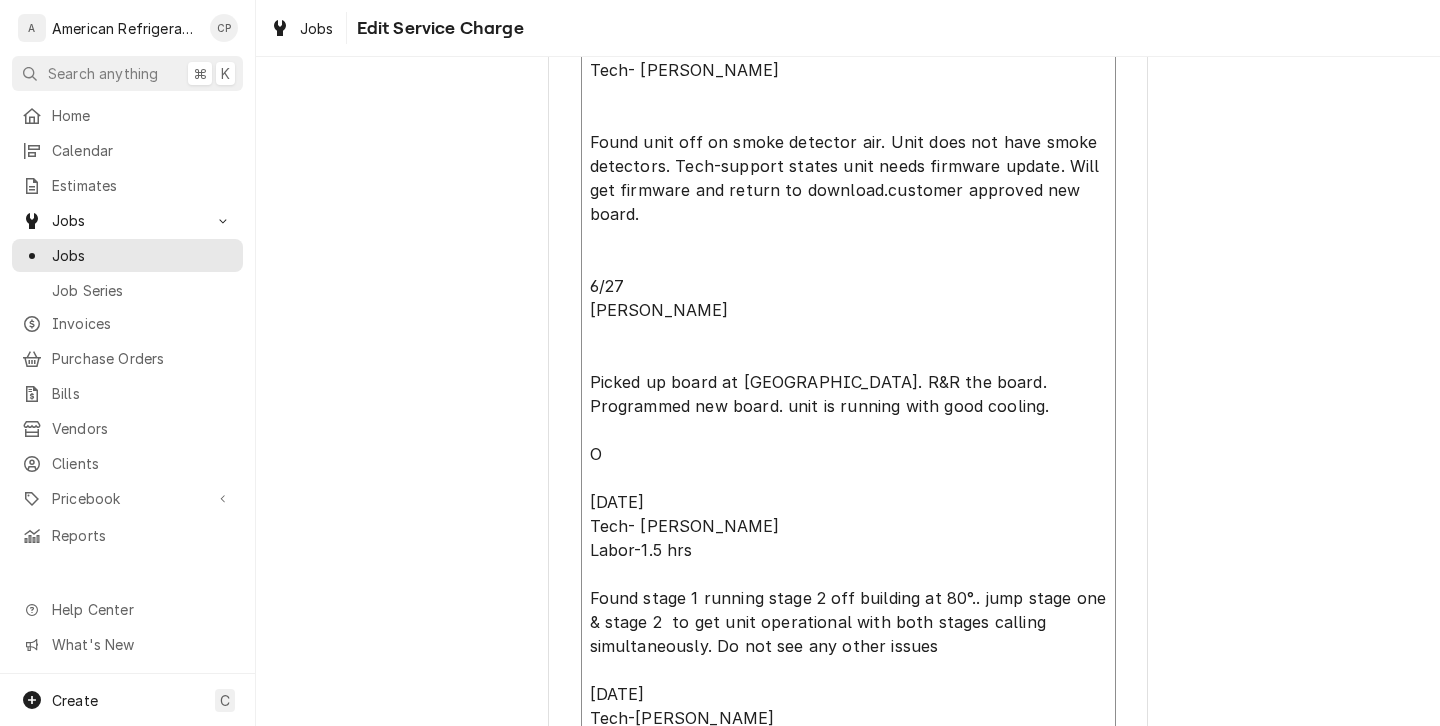type on "x" 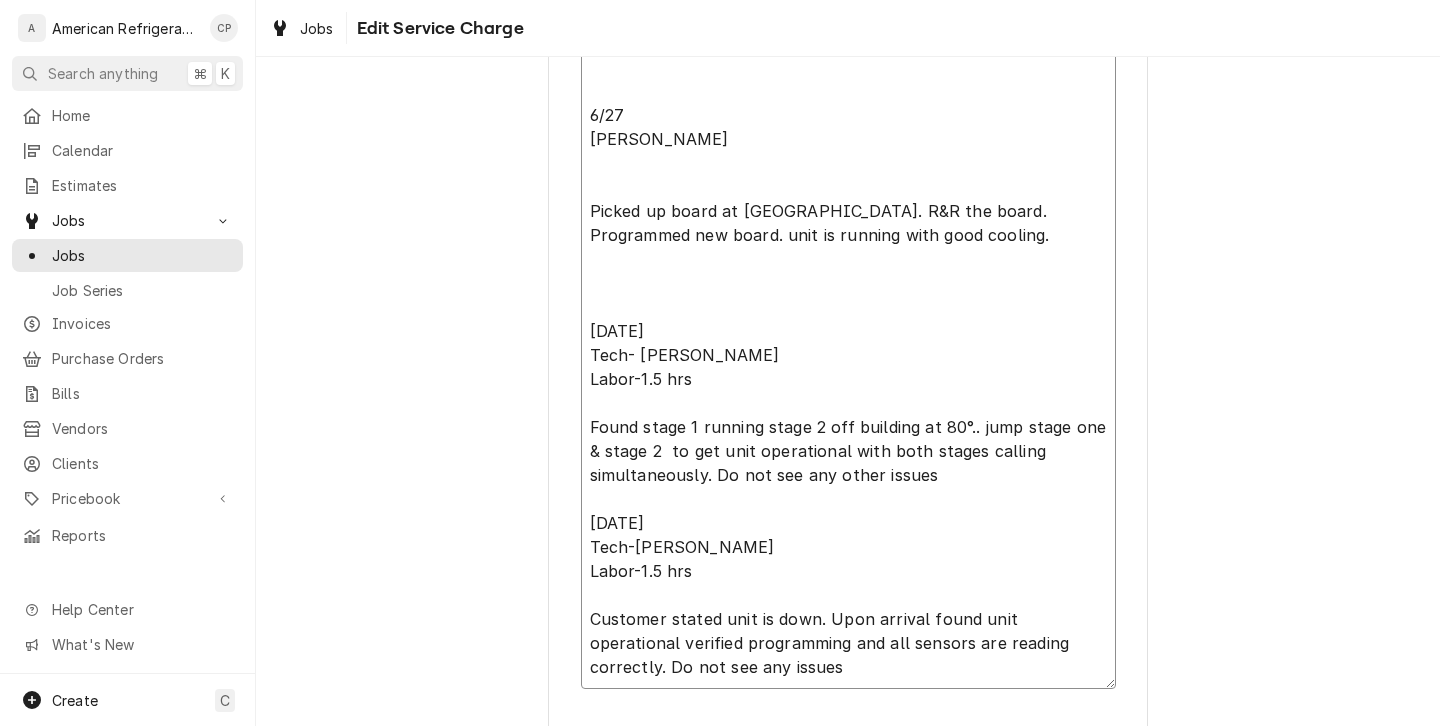 scroll, scrollTop: 950, scrollLeft: 0, axis: vertical 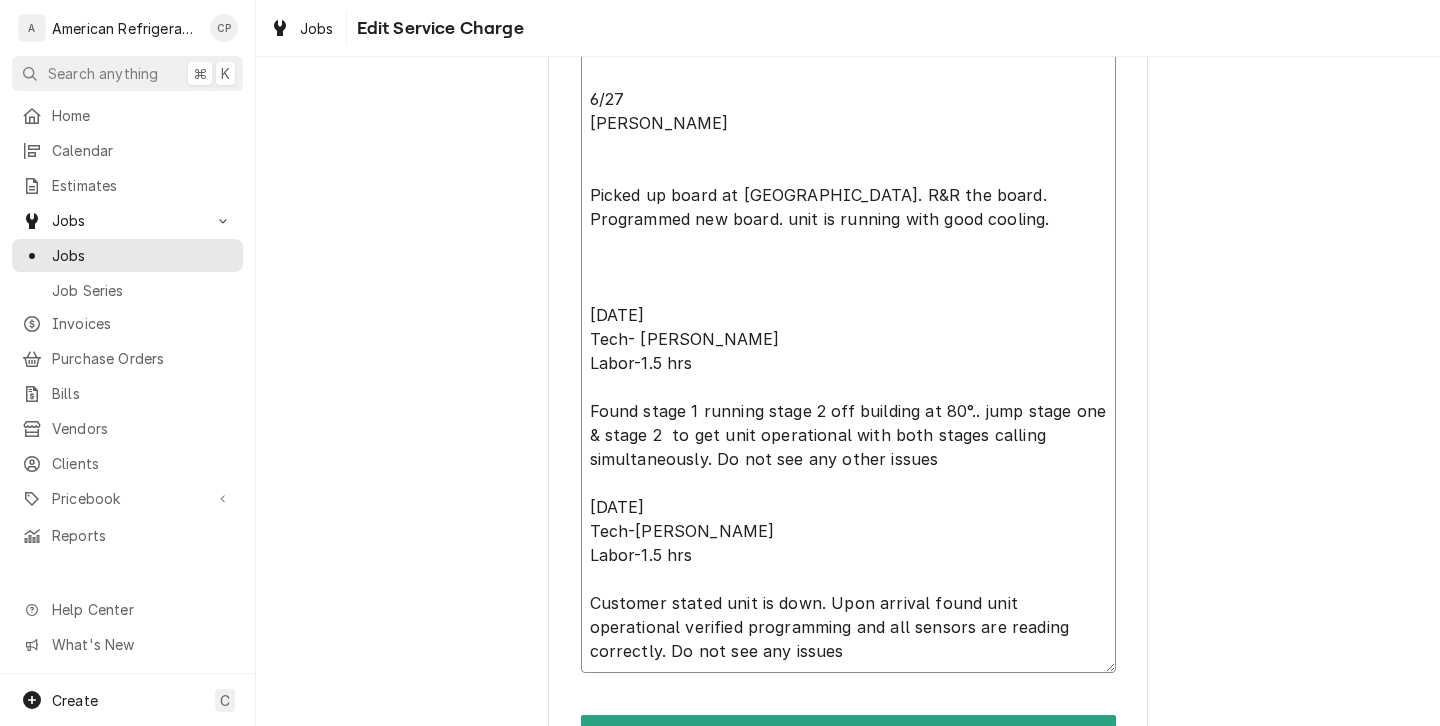 click on "6/26/25
Tech- Brandon
Found unit off on smoke detector air. Unit does not have smoke detectors. Tech-support states unit needs firmware update. Will get firmware and return to download.customer approved new board.
6/27
Richard
Picked up board at Johnstone. R&R the board. Programmed new board. unit is running with good cooling.
6/30/25
Tech- Brandon
Labor-1.5 hrs
Found stage 1 running stage 2 off building at 80°.. jump stage one & stage 2  to get unit operational with both stages calling simultaneously. Do not see any other issues
7/8/25
Tech-Brandon
Labor-1.5 hrs
Customer stated unit is down. Upon arrival found unit operational verified programming and all sensors are reading correctly. Do not see any issues" at bounding box center (848, 255) 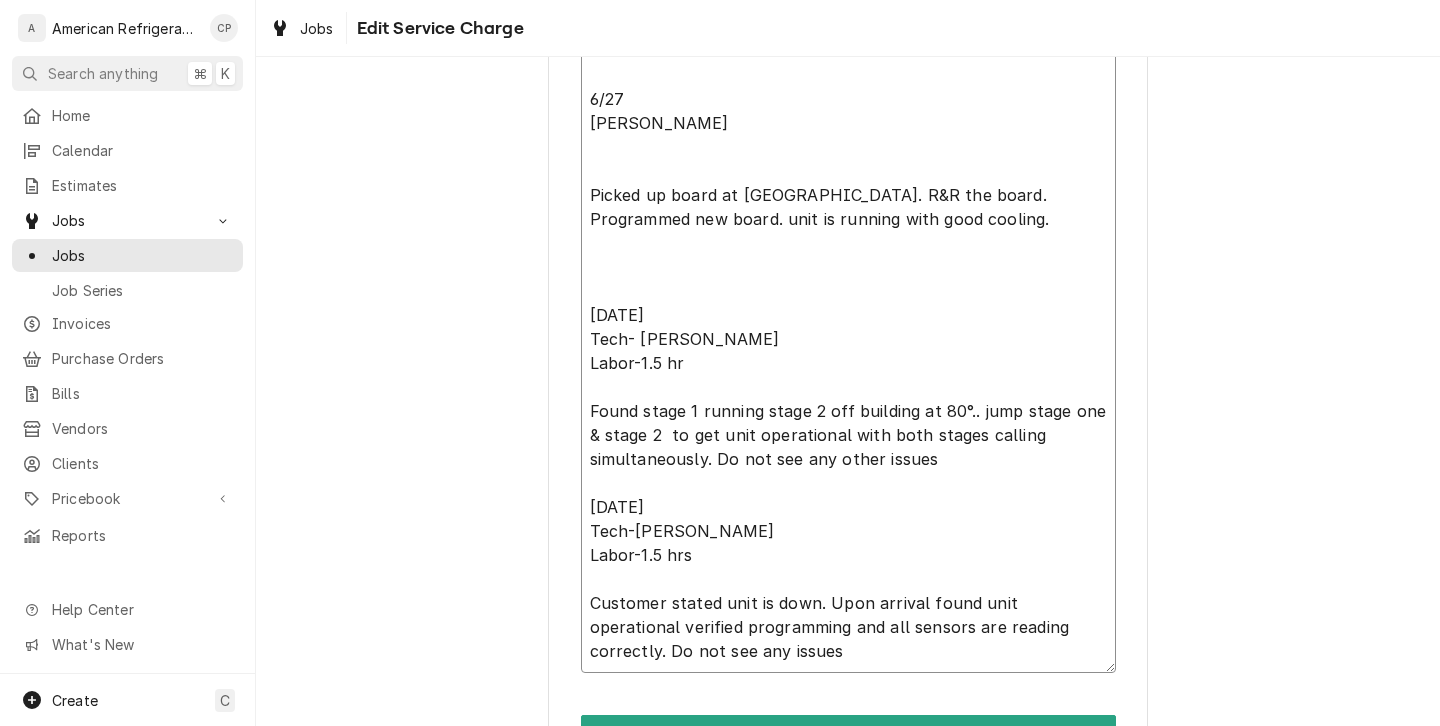 type on "x" 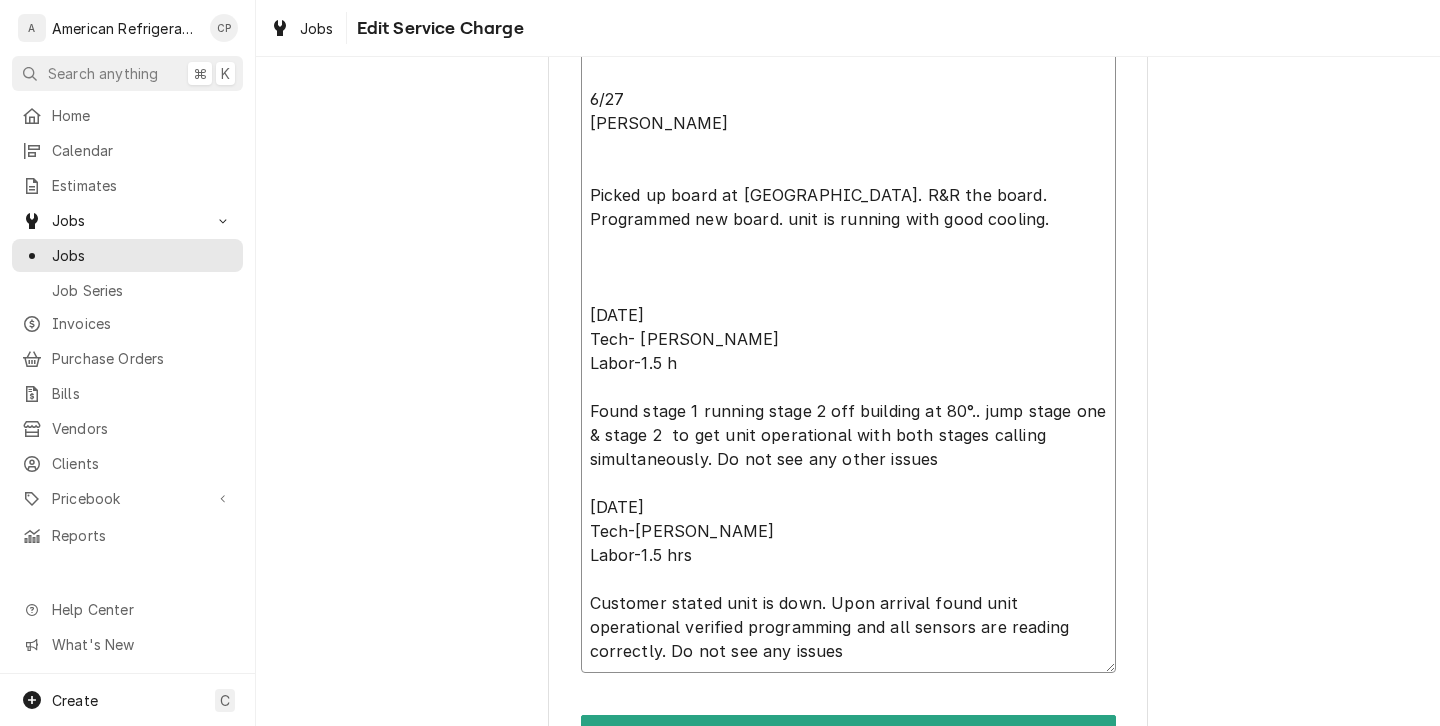 type on "x" 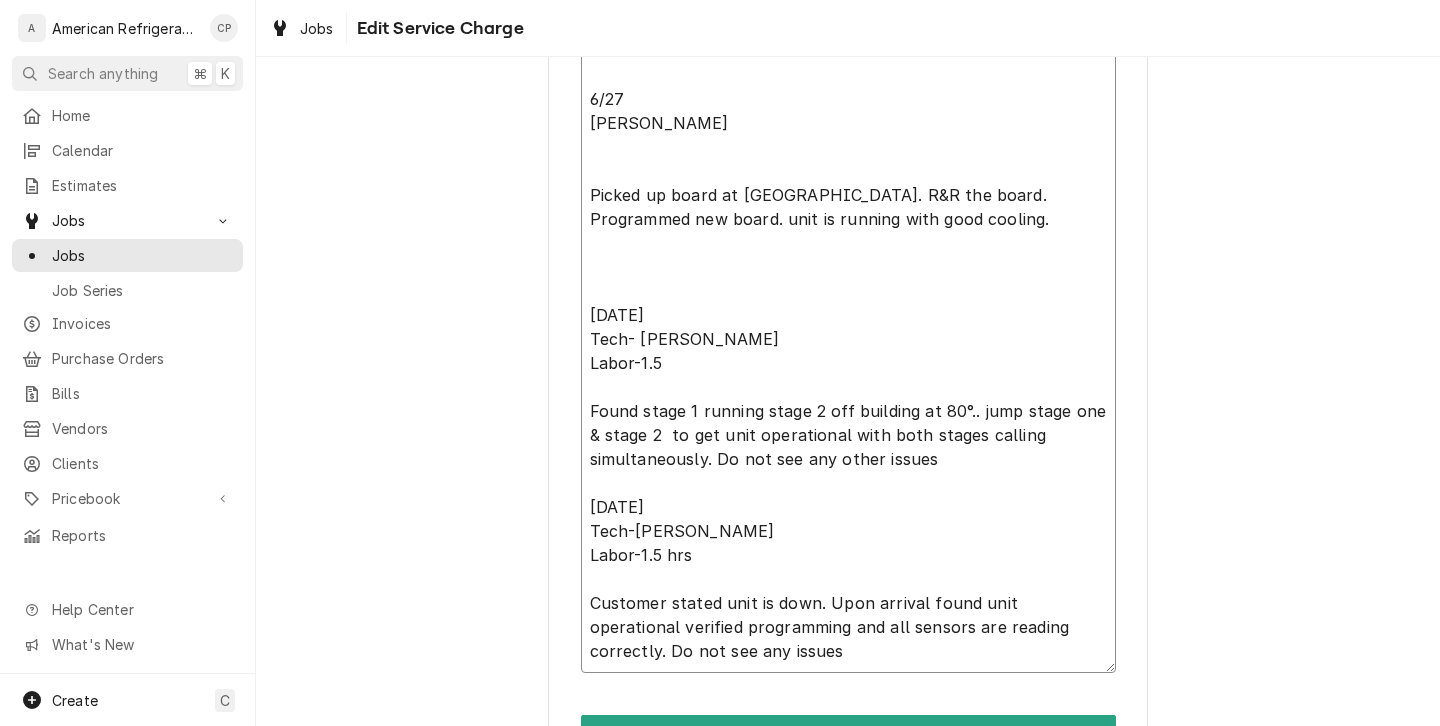 type on "x" 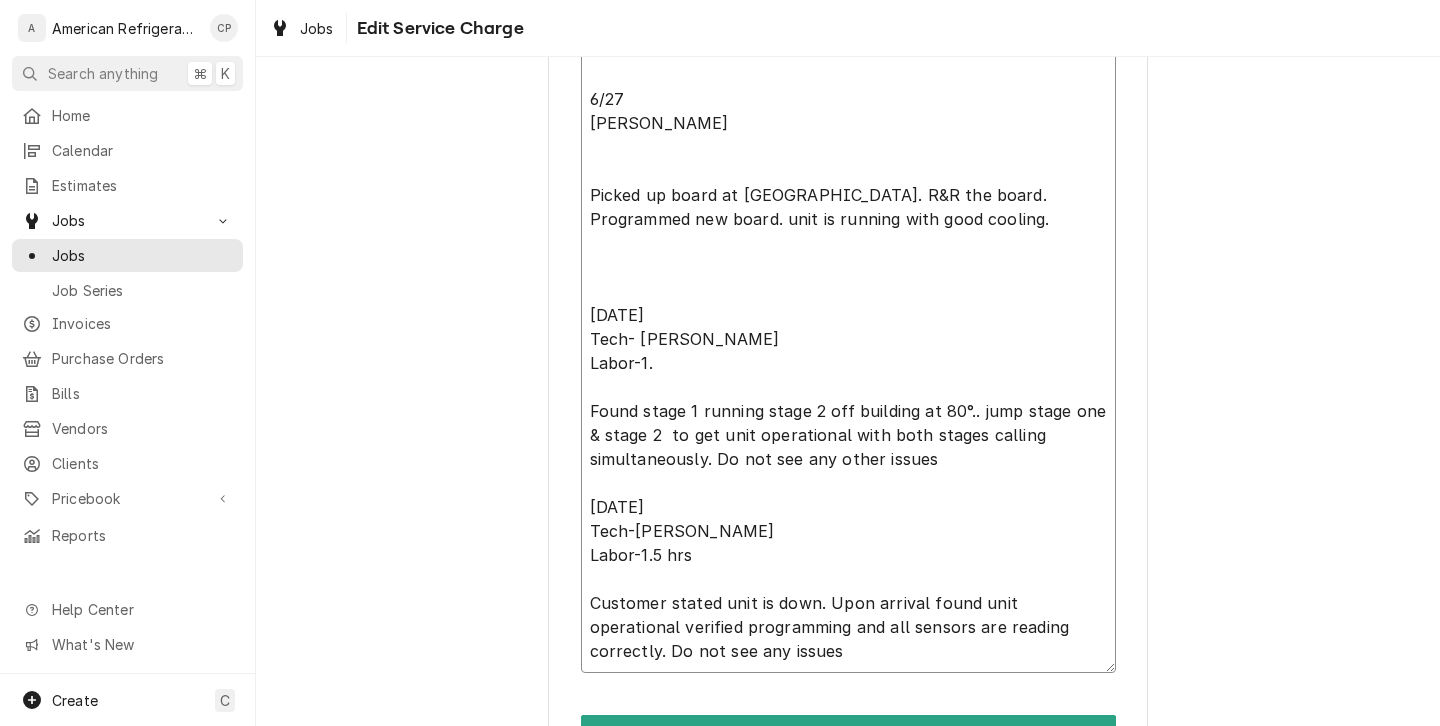 type on "x" 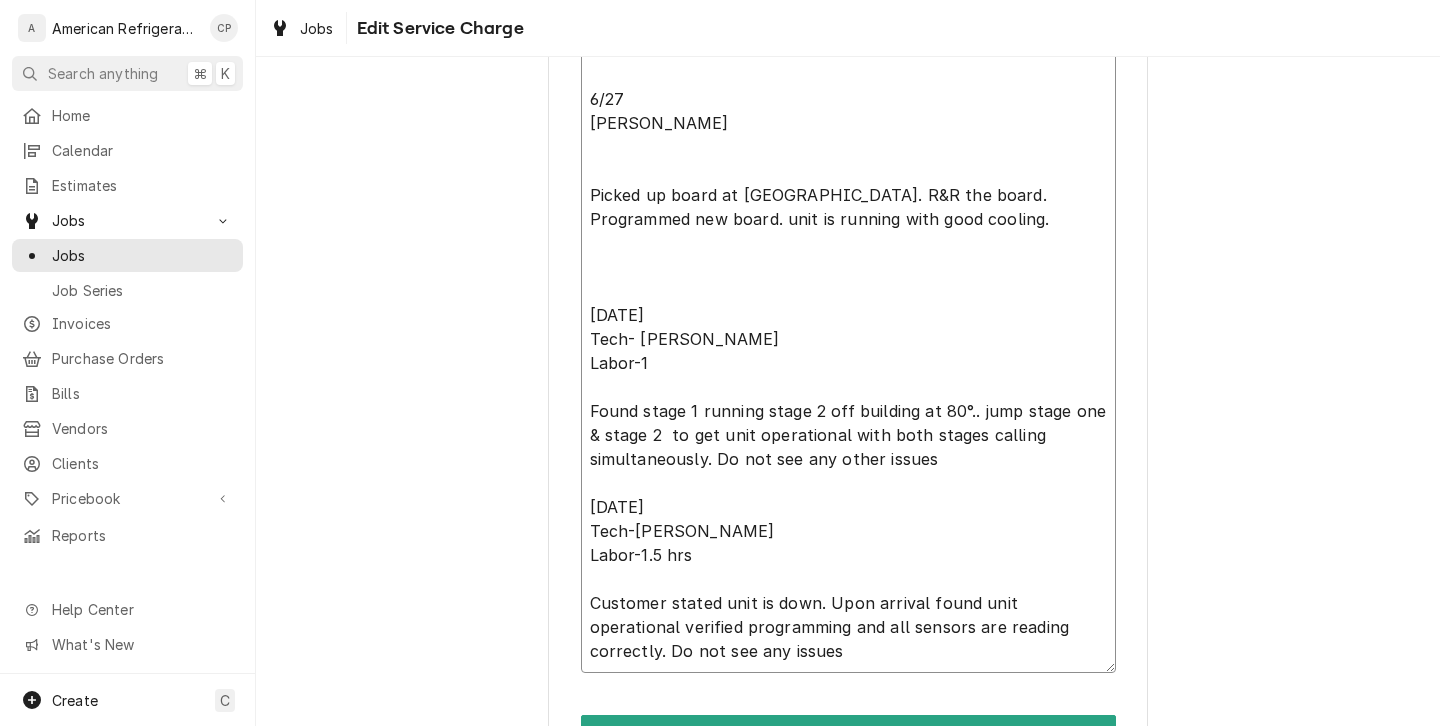 type on "x" 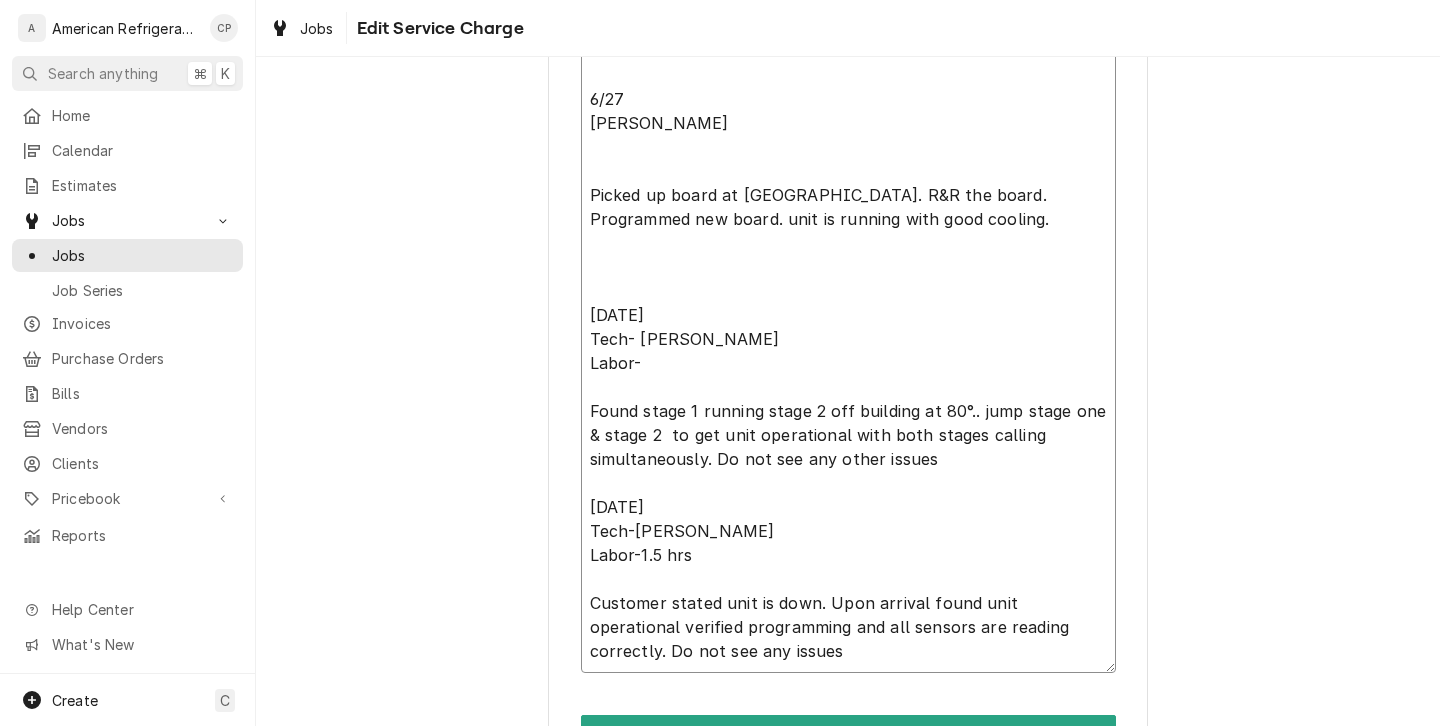 type on "x" 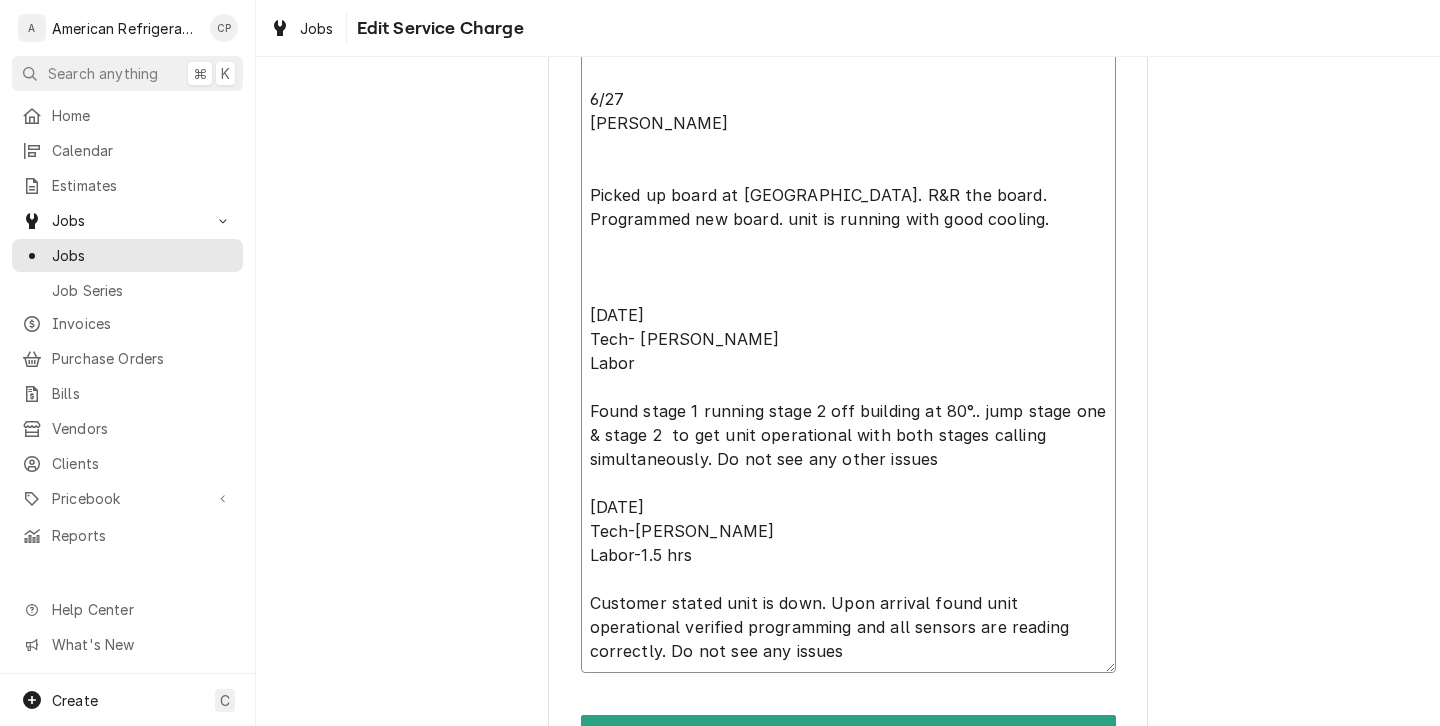 type on "x" 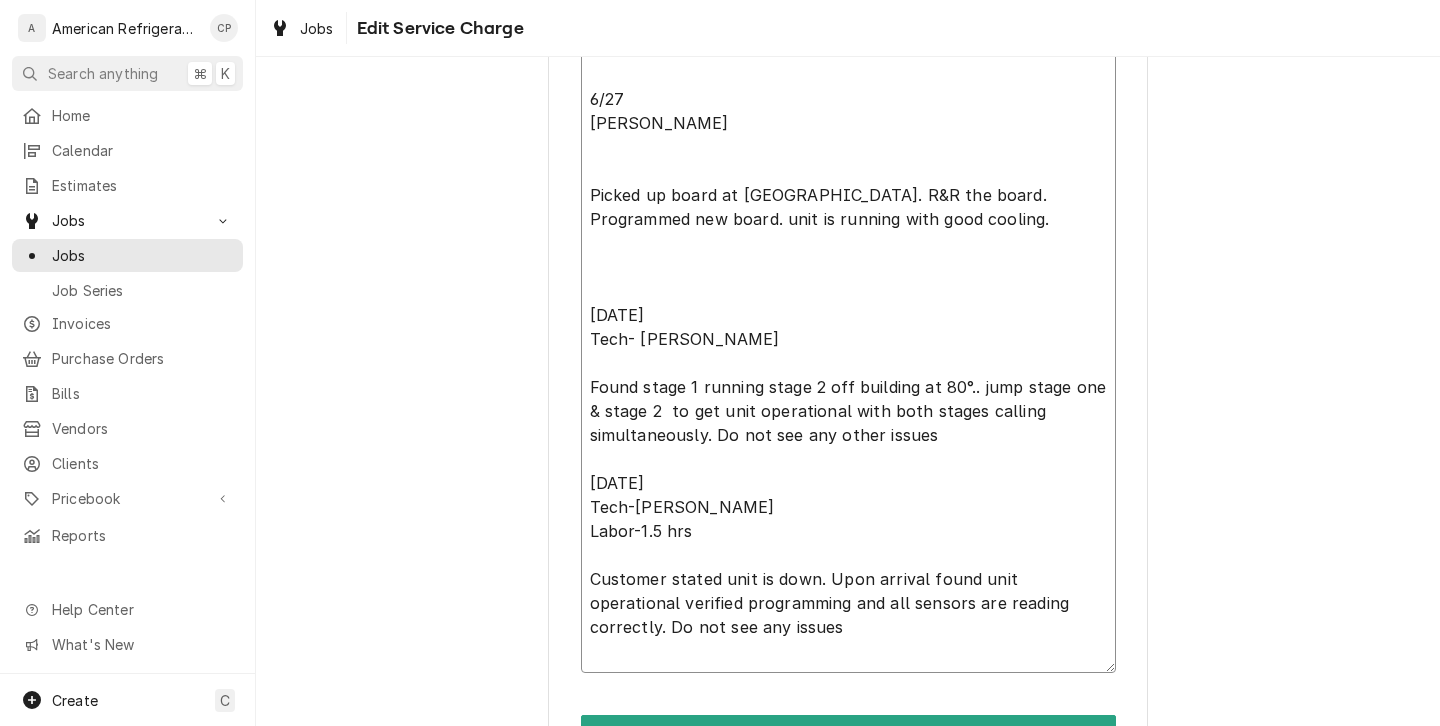 type on "x" 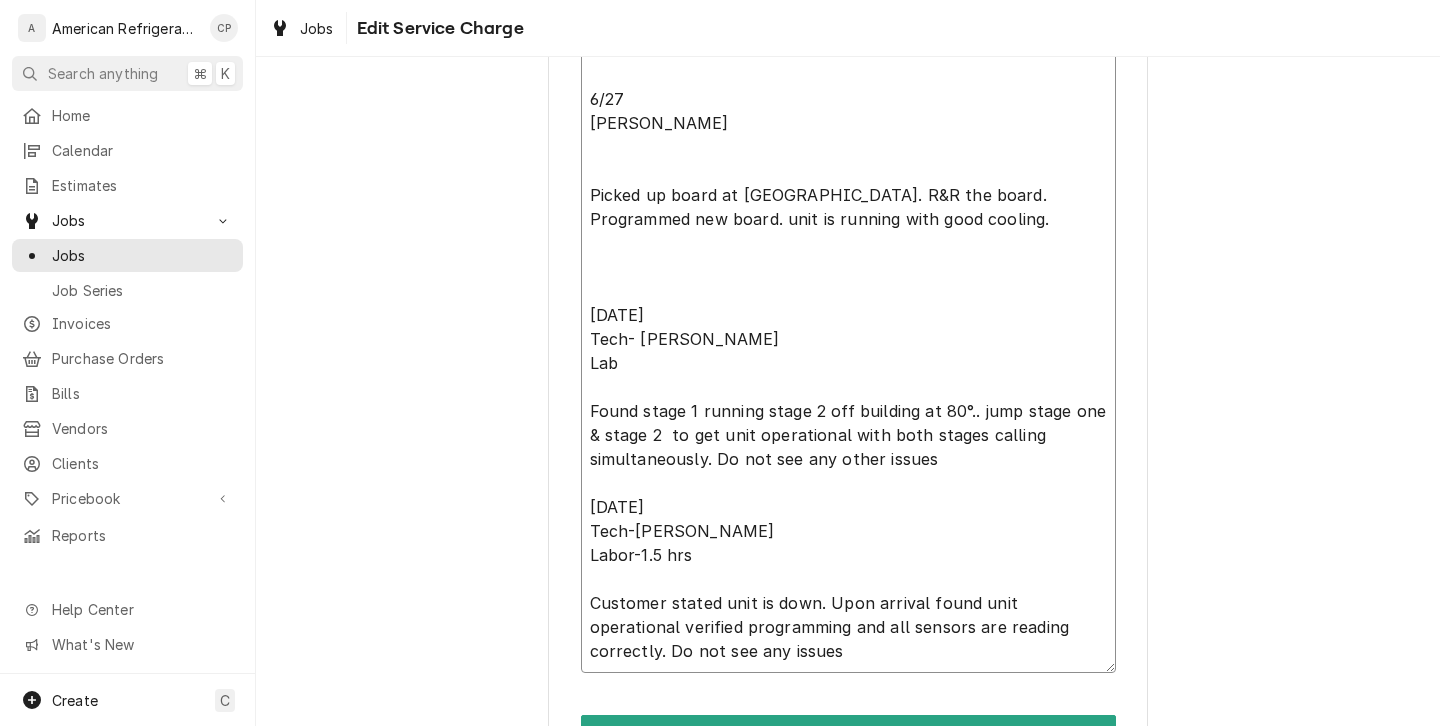 type on "x" 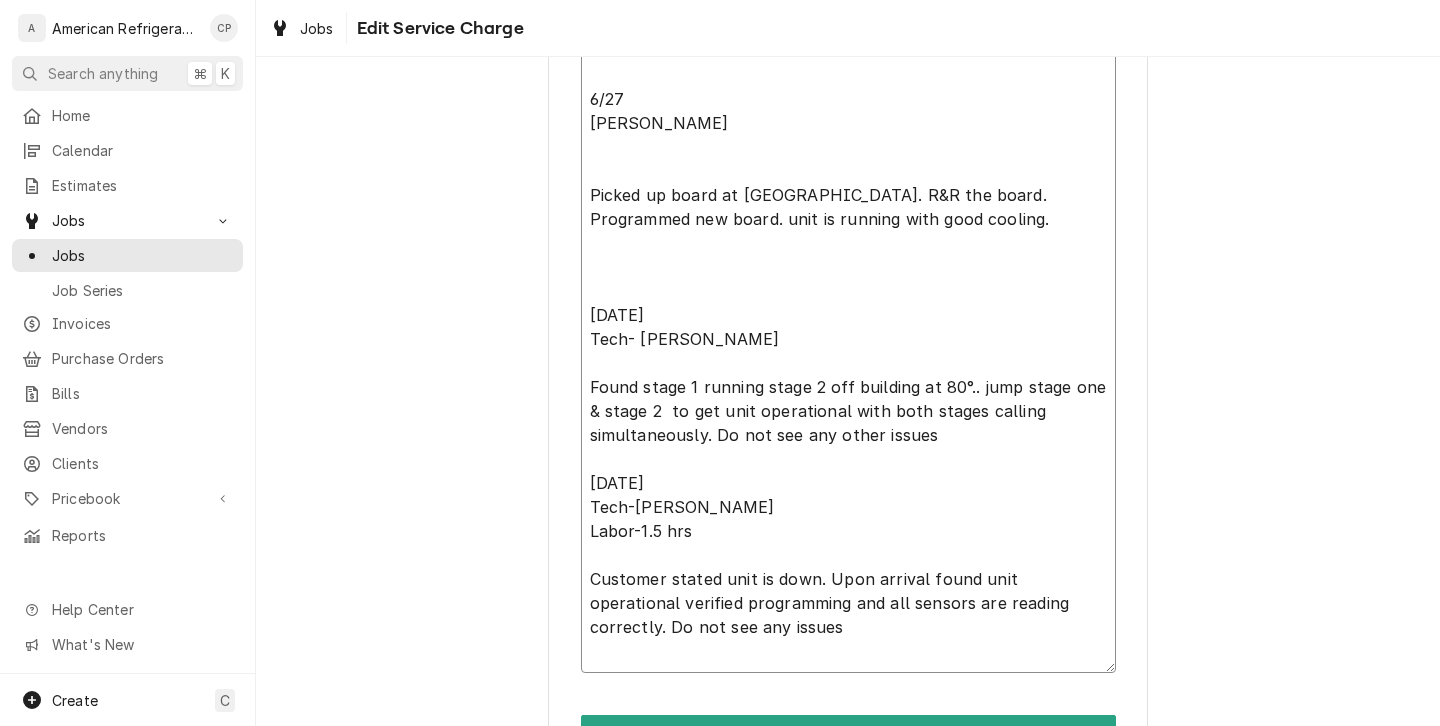 type on "x" 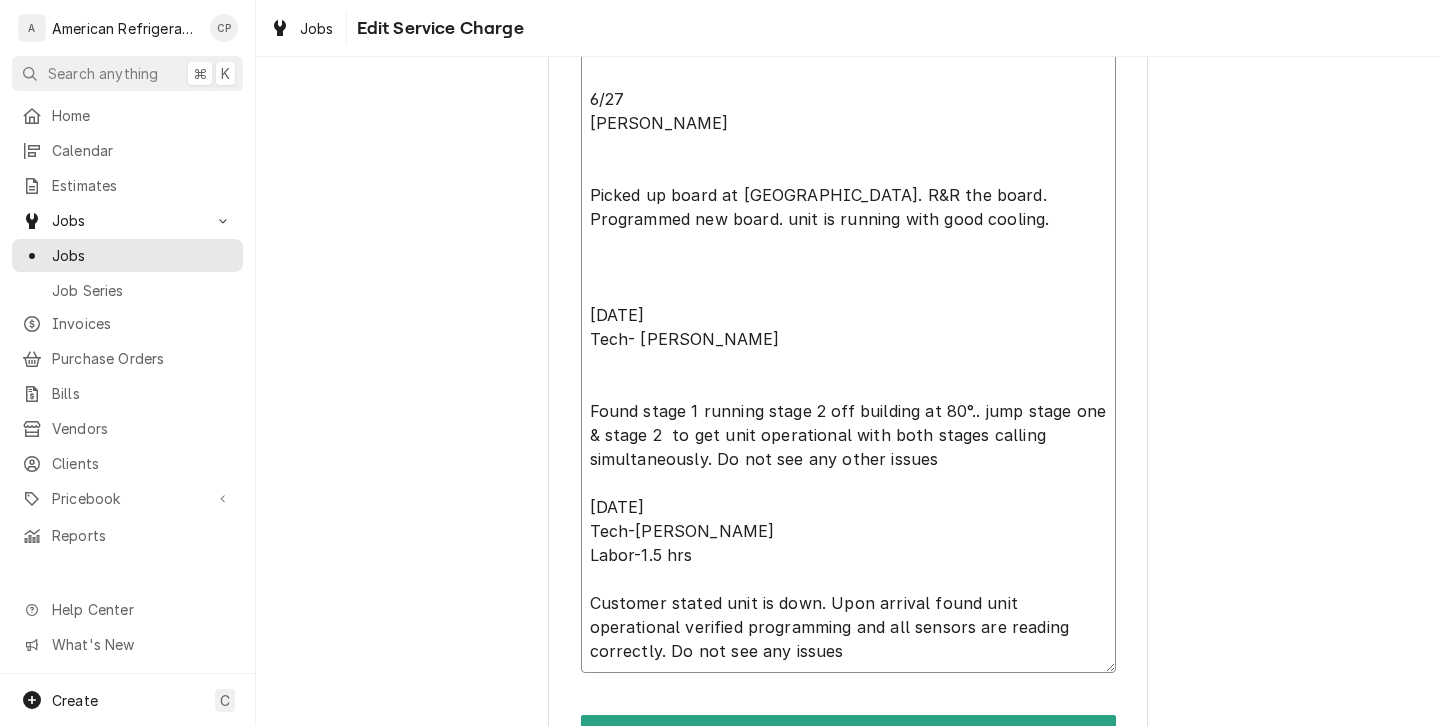 click on "6/26/25
Tech- Brandon
Found unit off on smoke detector air. Unit does not have smoke detectors. Tech-support states unit needs firmware update. Will get firmware and return to download.customer approved new board.
6/27
Richard
Picked up board at Johnstone. R&R the board. Programmed new board. unit is running with good cooling.
6/30/25
Tech- Brandon
Found stage 1 running stage 2 off building at 80°.. jump stage one & stage 2  to get unit operational with both stages calling simultaneously. Do not see any other issues
7/8/25
Tech-Brandon
Labor-1.5 hrs
Customer stated unit is down. Upon arrival found unit operational verified programming and all sensors are reading correctly. Do not see any issues" at bounding box center [848, 255] 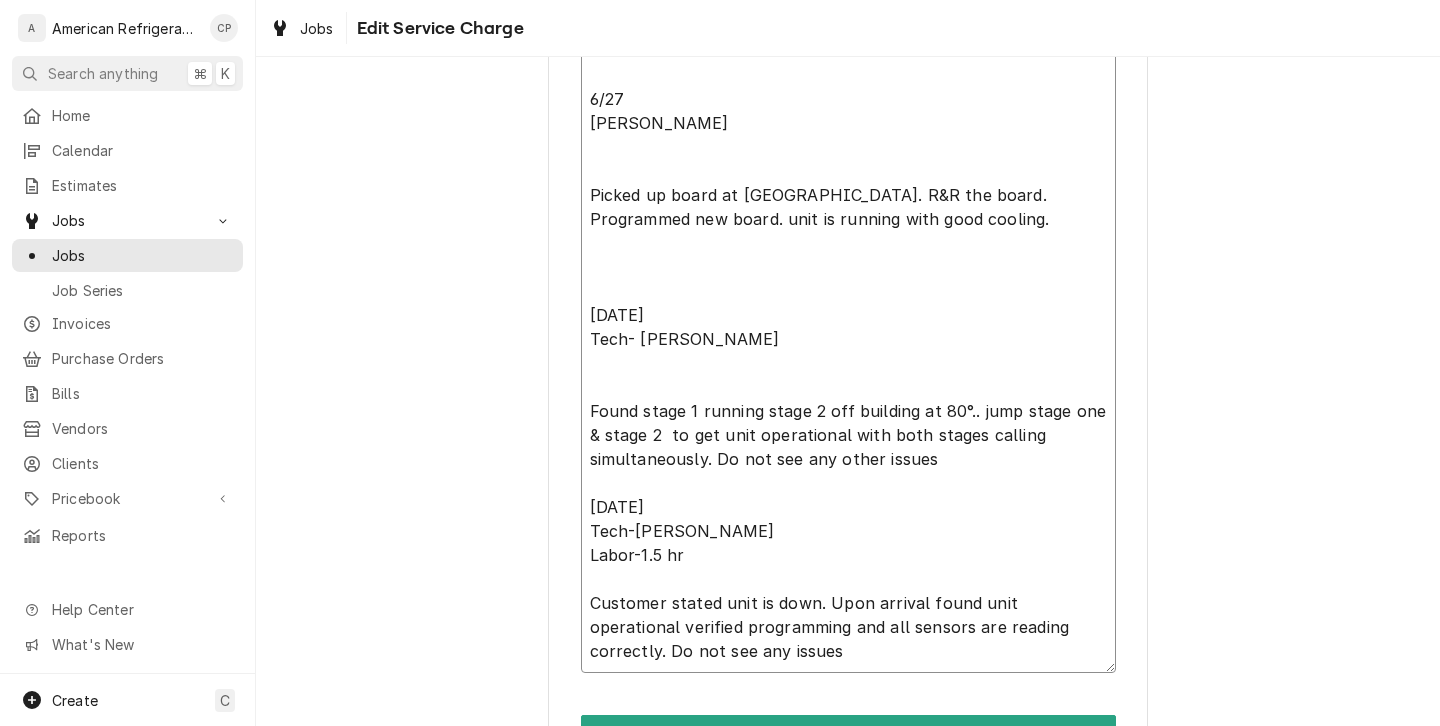 type on "x" 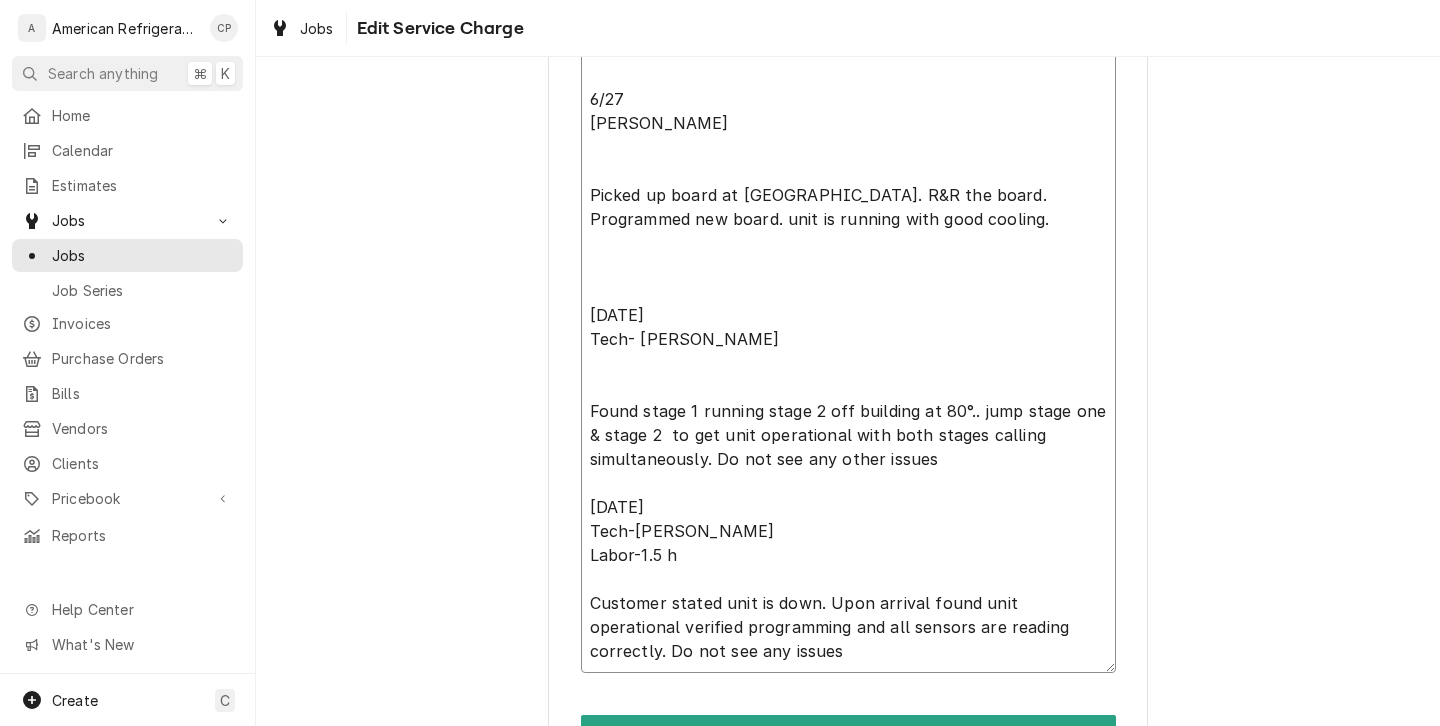 type on "x" 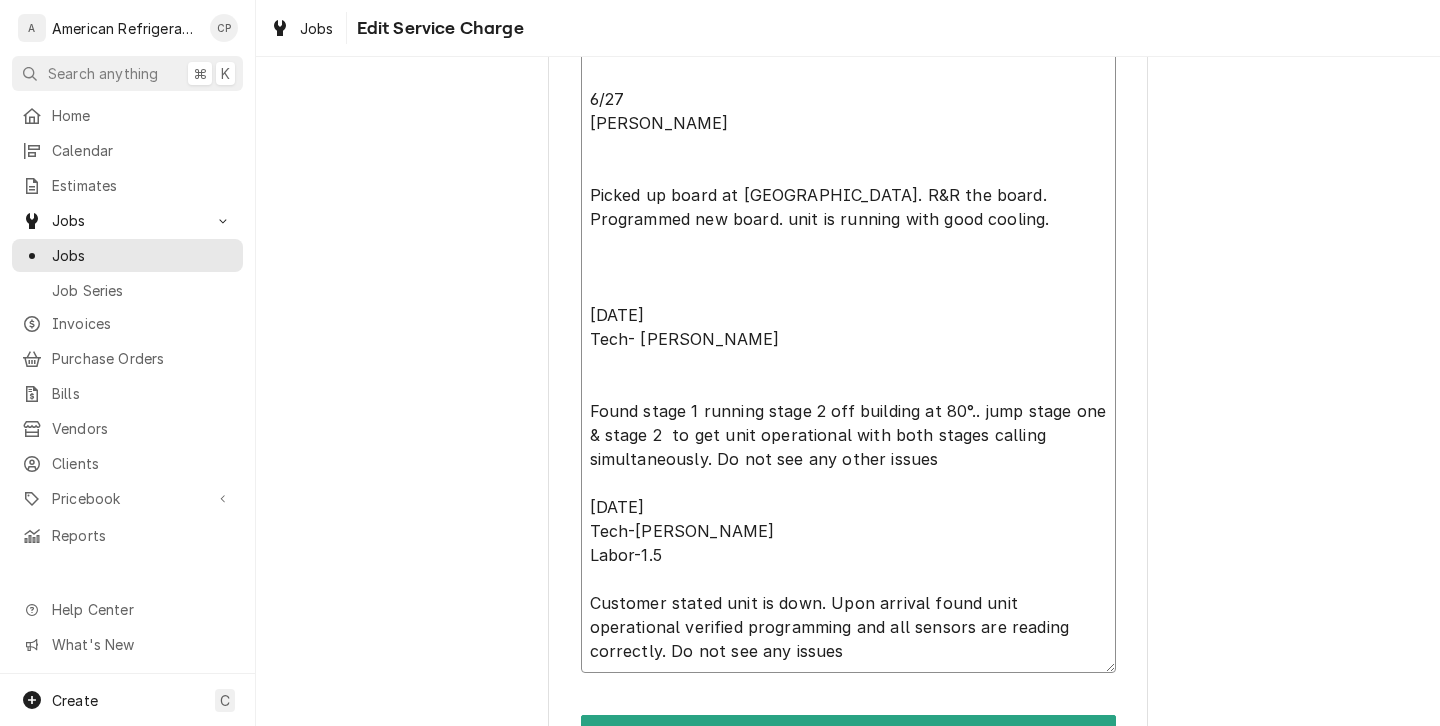 type on "x" 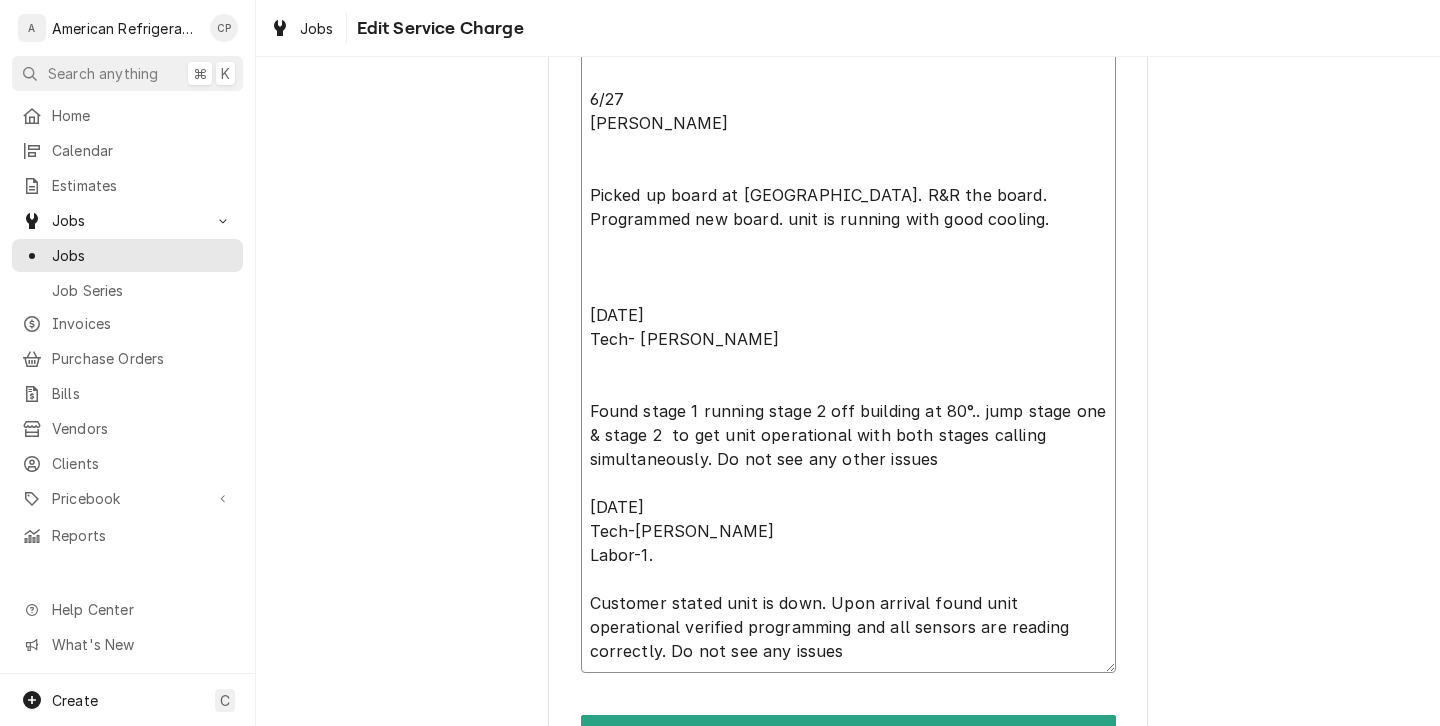 type on "x" 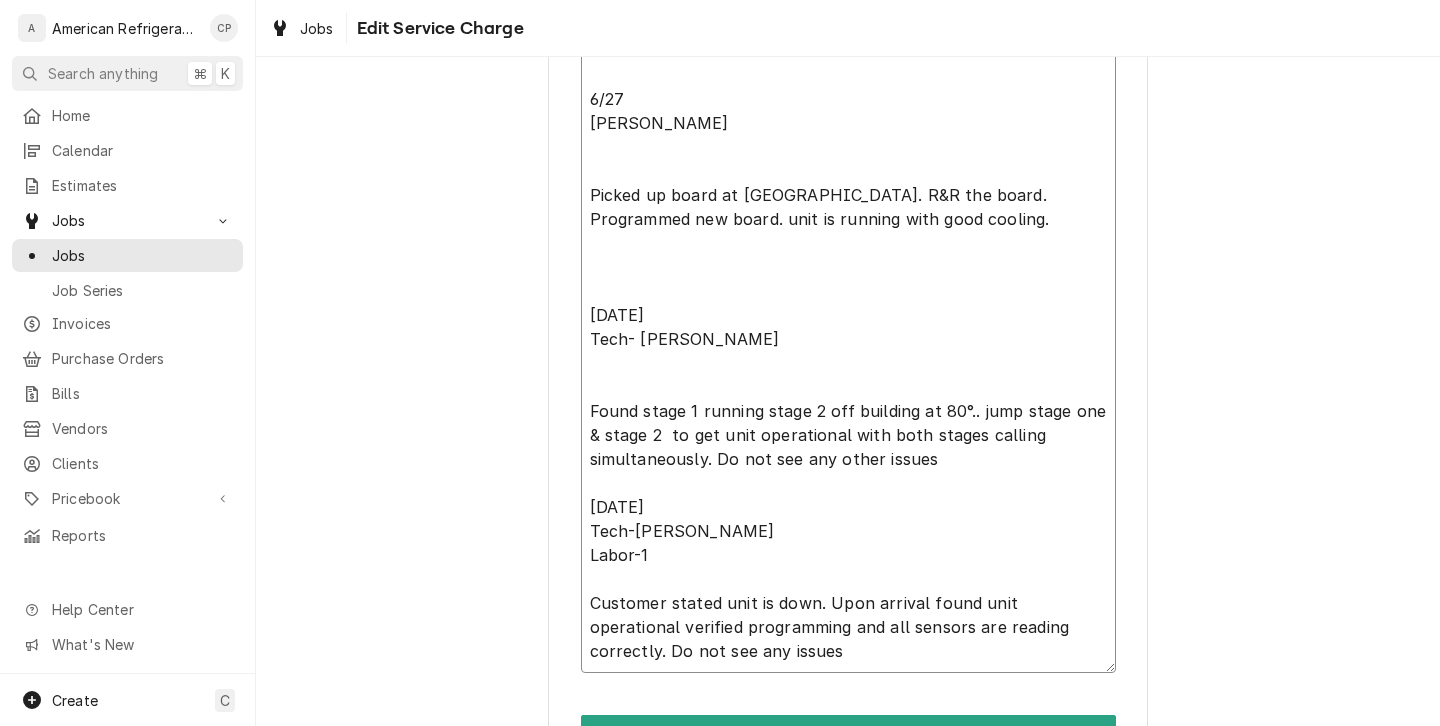 type on "x" 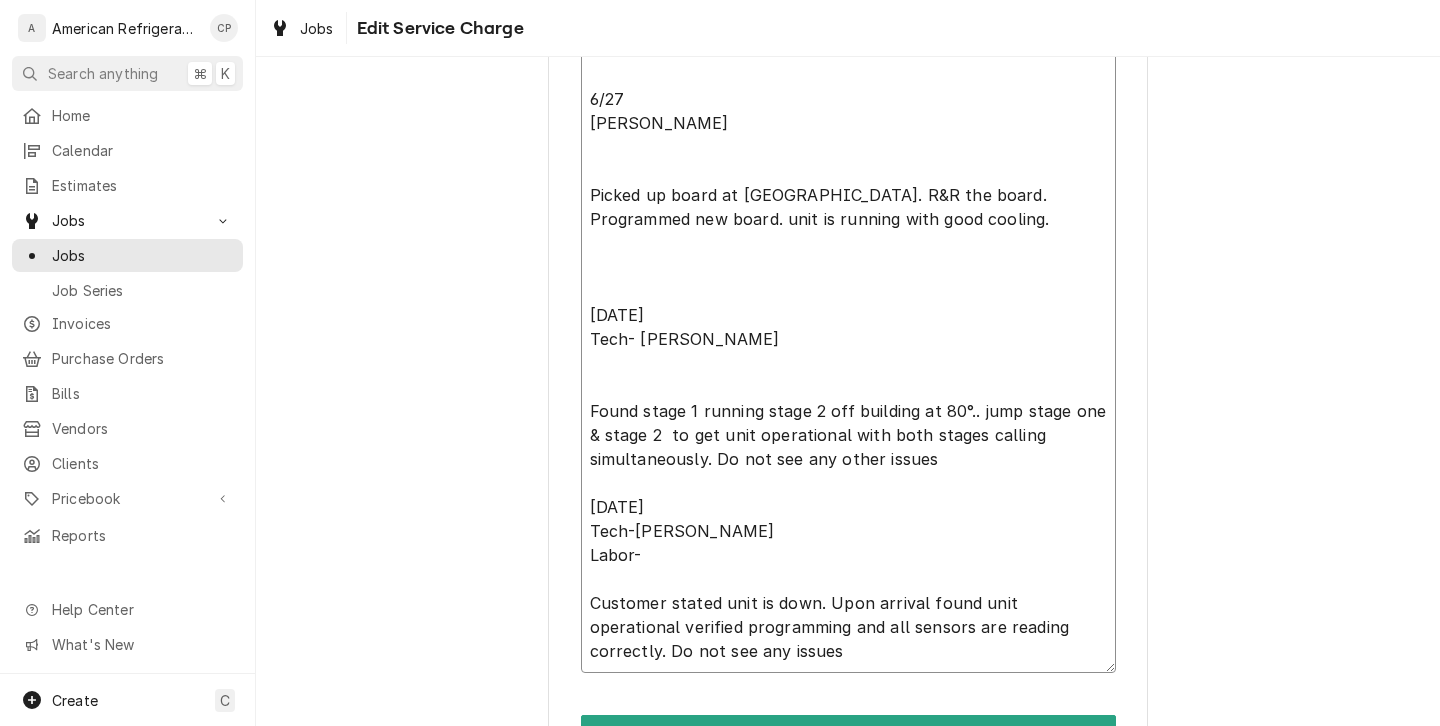 type on "x" 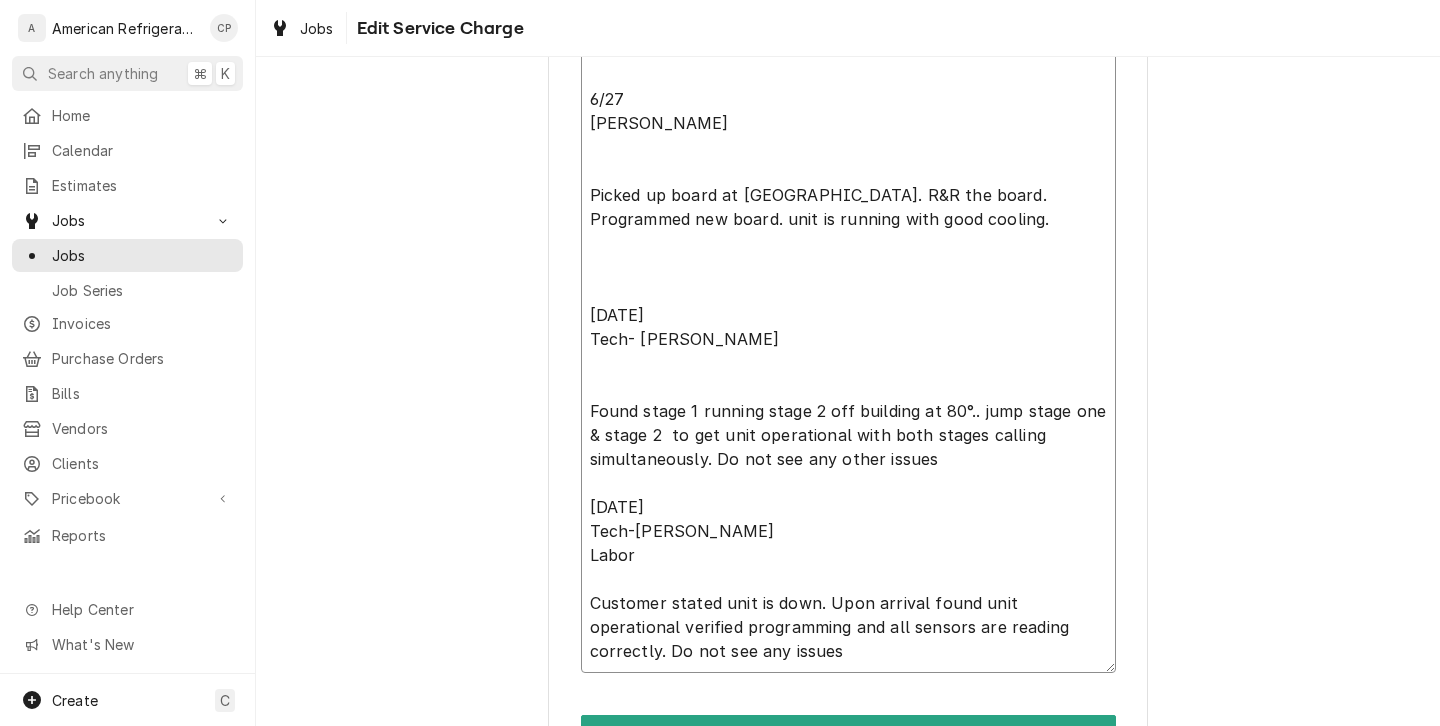 type on "x" 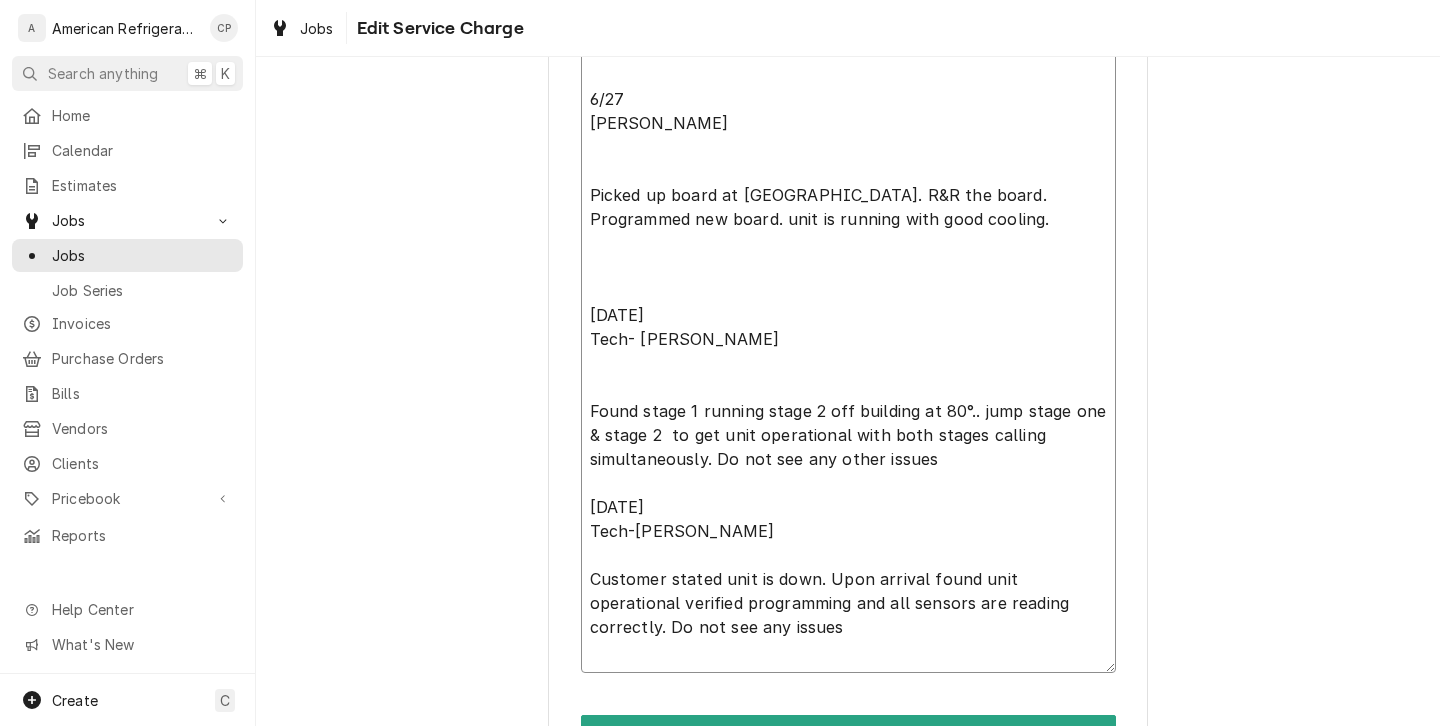 type on "x" 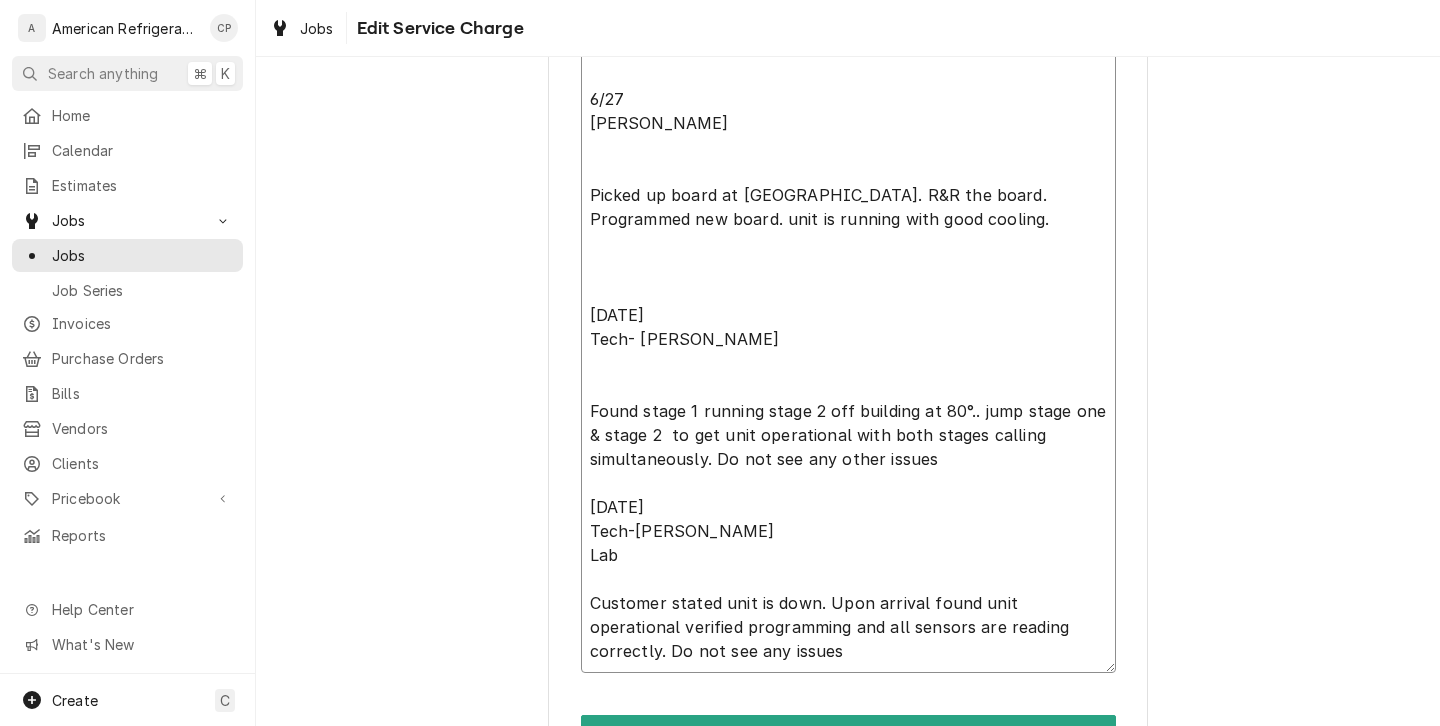 type on "x" 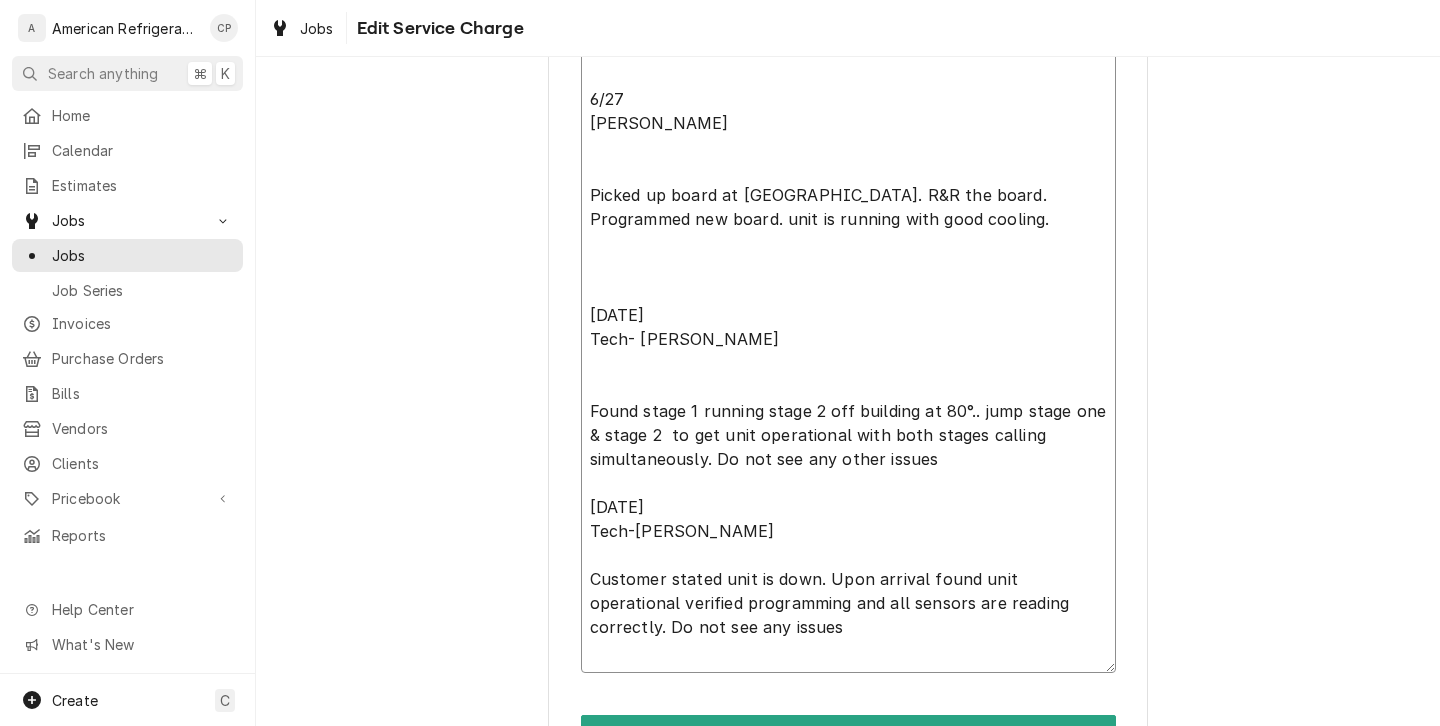 type on "x" 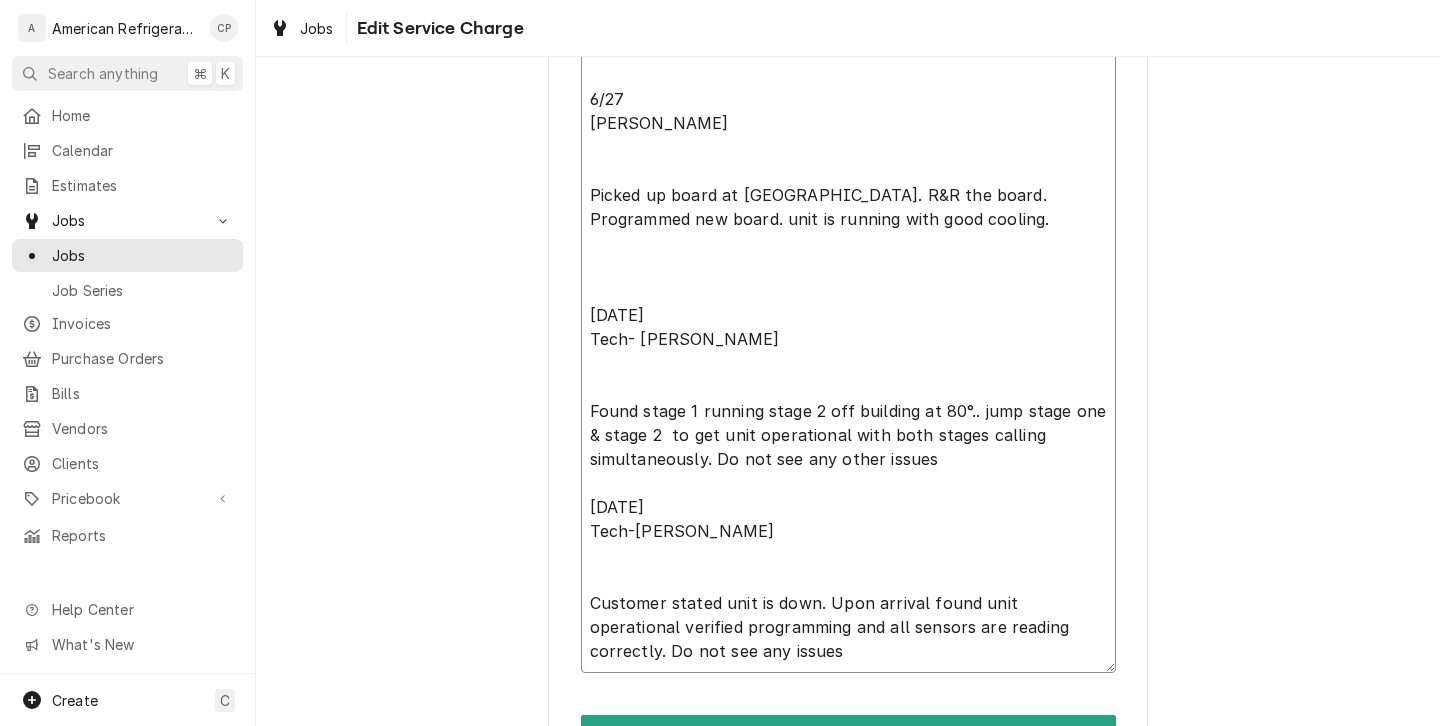 click on "6/26/25
Tech- Brandon
Found unit off on smoke detector air. Unit does not have smoke detectors. Tech-support states unit needs firmware update. Will get firmware and return to download.customer approved new board.
6/27
Richard
Picked up board at Johnstone. R&R the board. Programmed new board. unit is running with good cooling.
6/30/25
Tech- Brandon
Found stage 1 running stage 2 off building at 80°.. jump stage one & stage 2  to get unit operational with both stages calling simultaneously. Do not see any other issues
7/8/25
Tech-Brandon
Customer stated unit is down. Upon arrival found unit operational verified programming and all sensors are reading correctly. Do not see any issues" at bounding box center (848, 255) 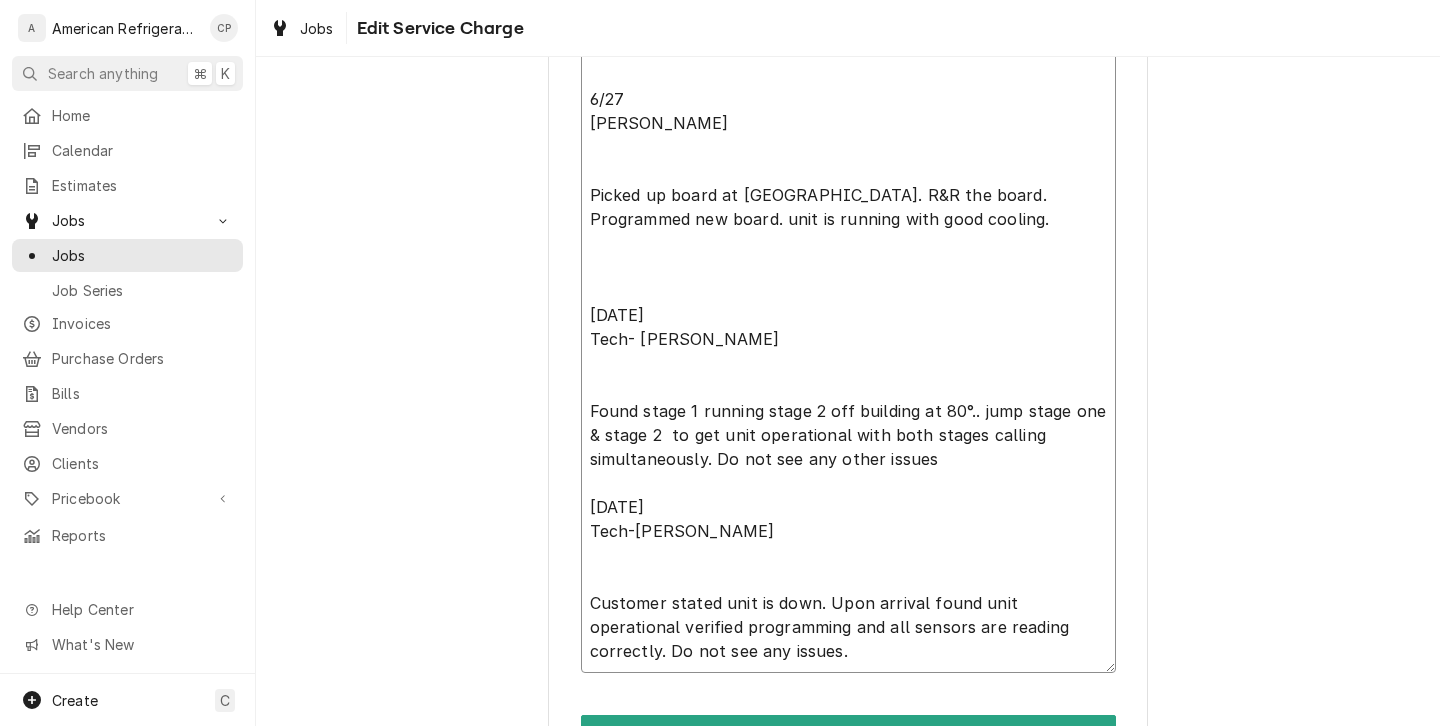type on "x" 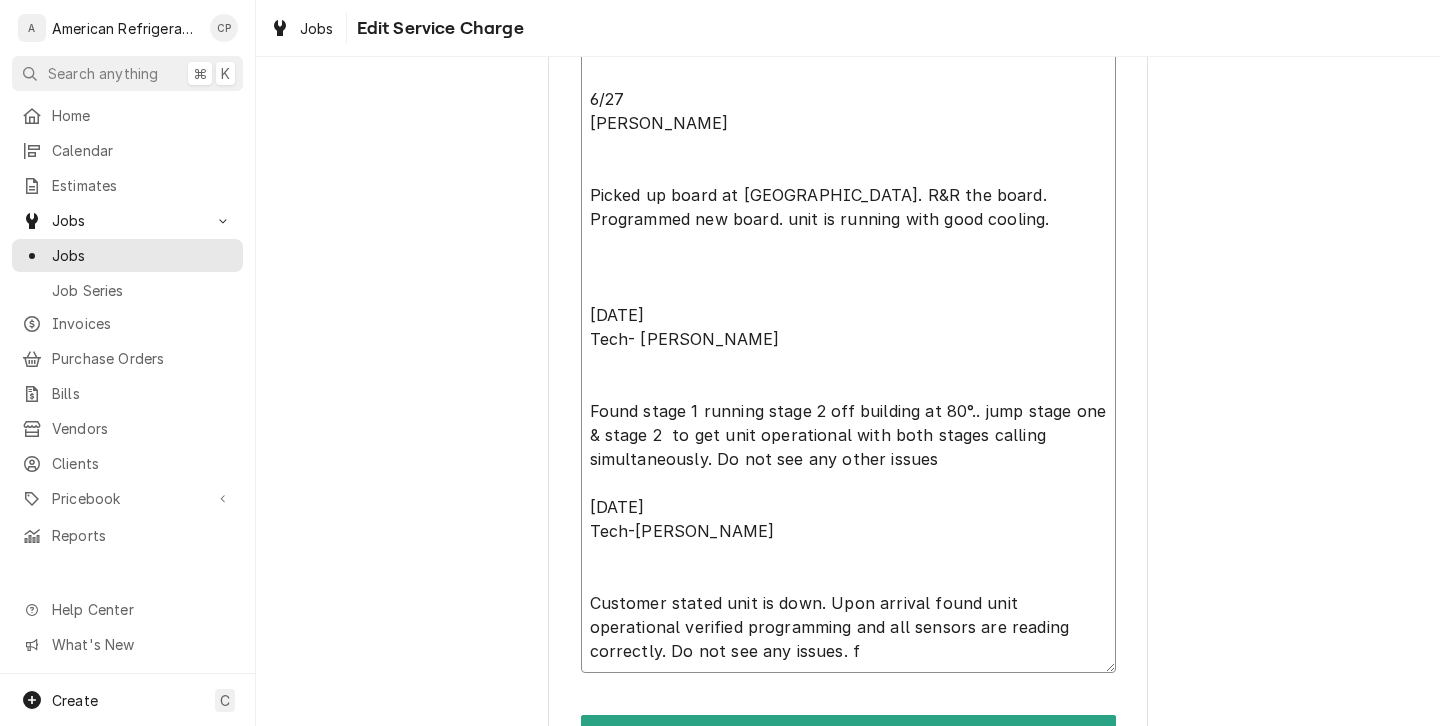 type on "x" 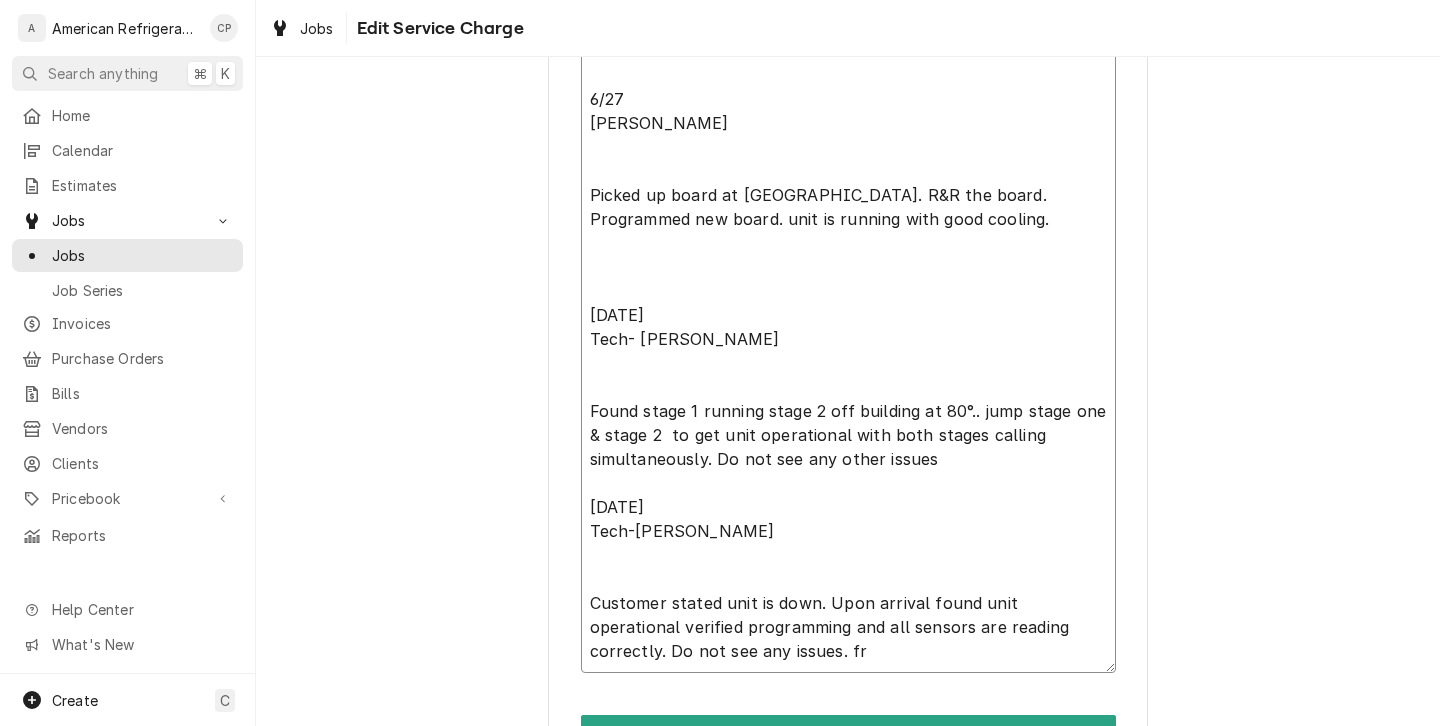 type on "x" 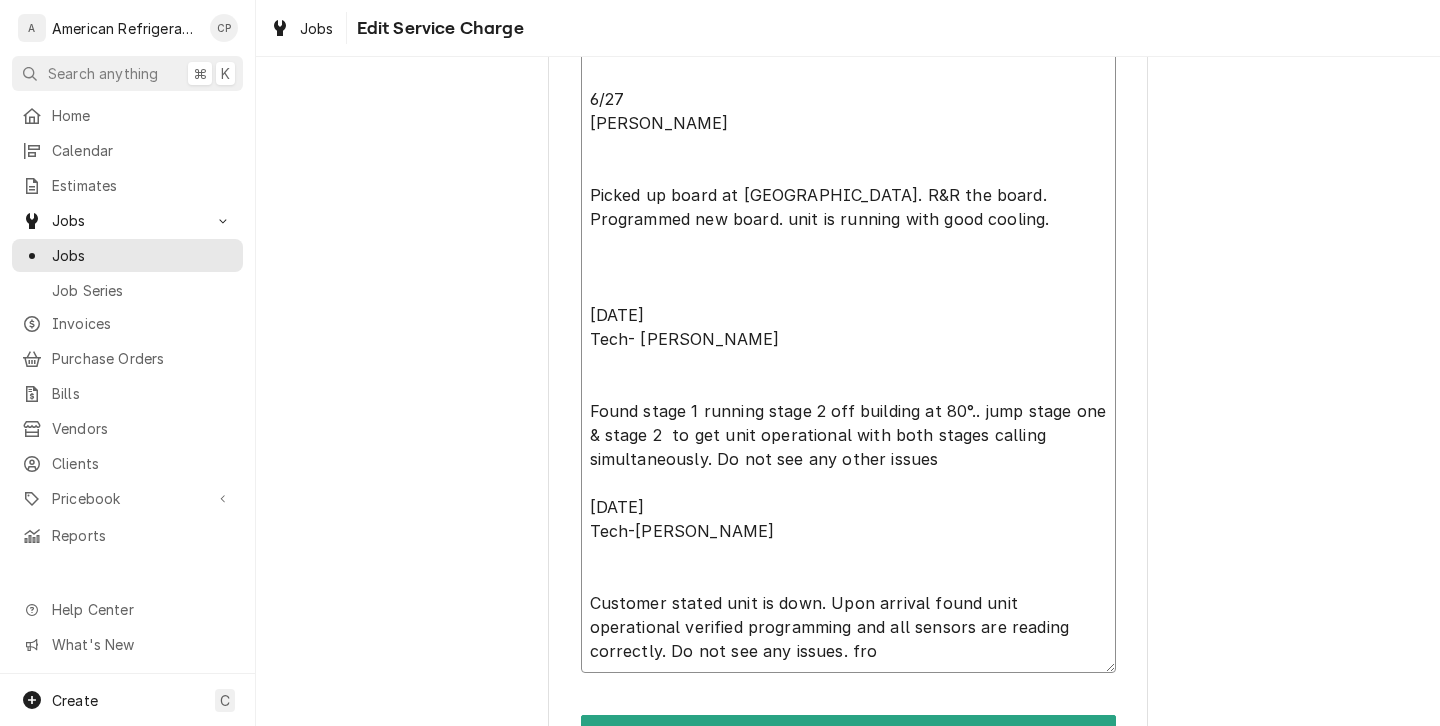type on "x" 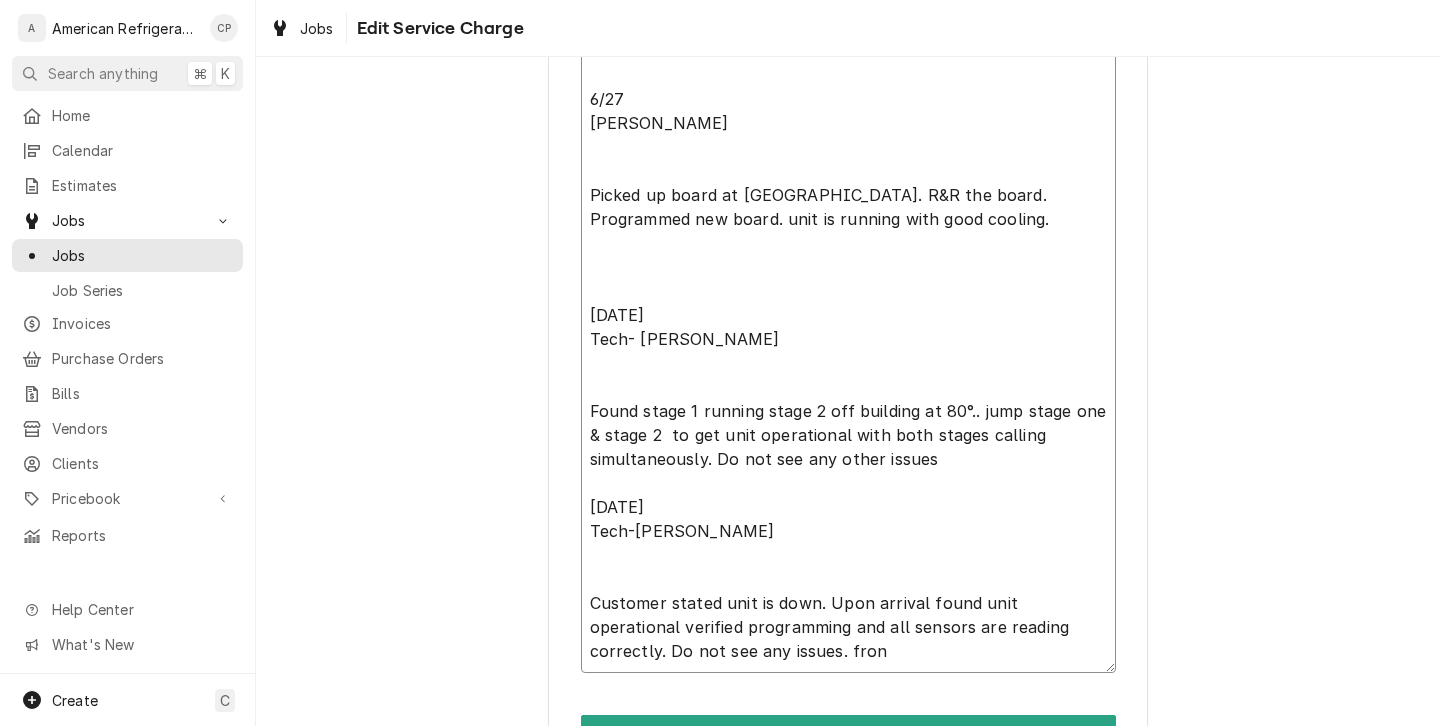 type on "x" 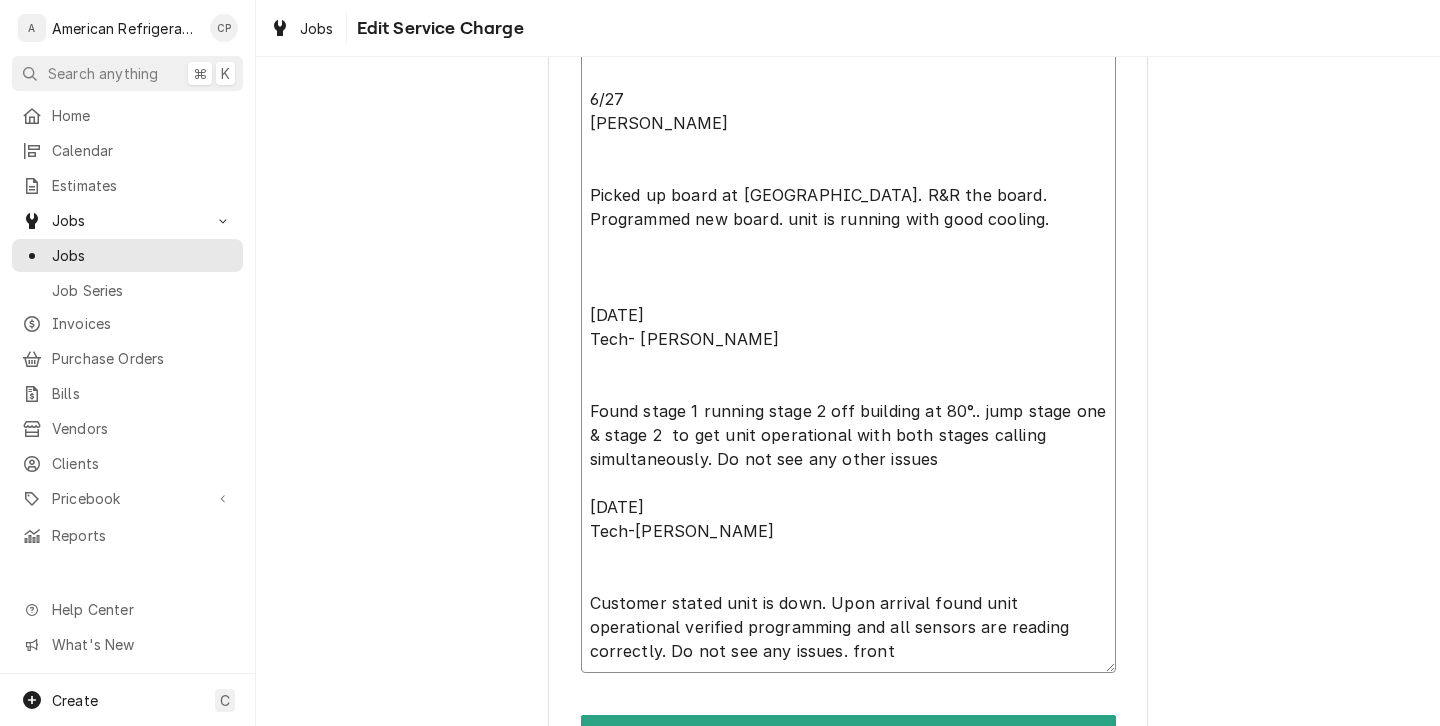 type on "x" 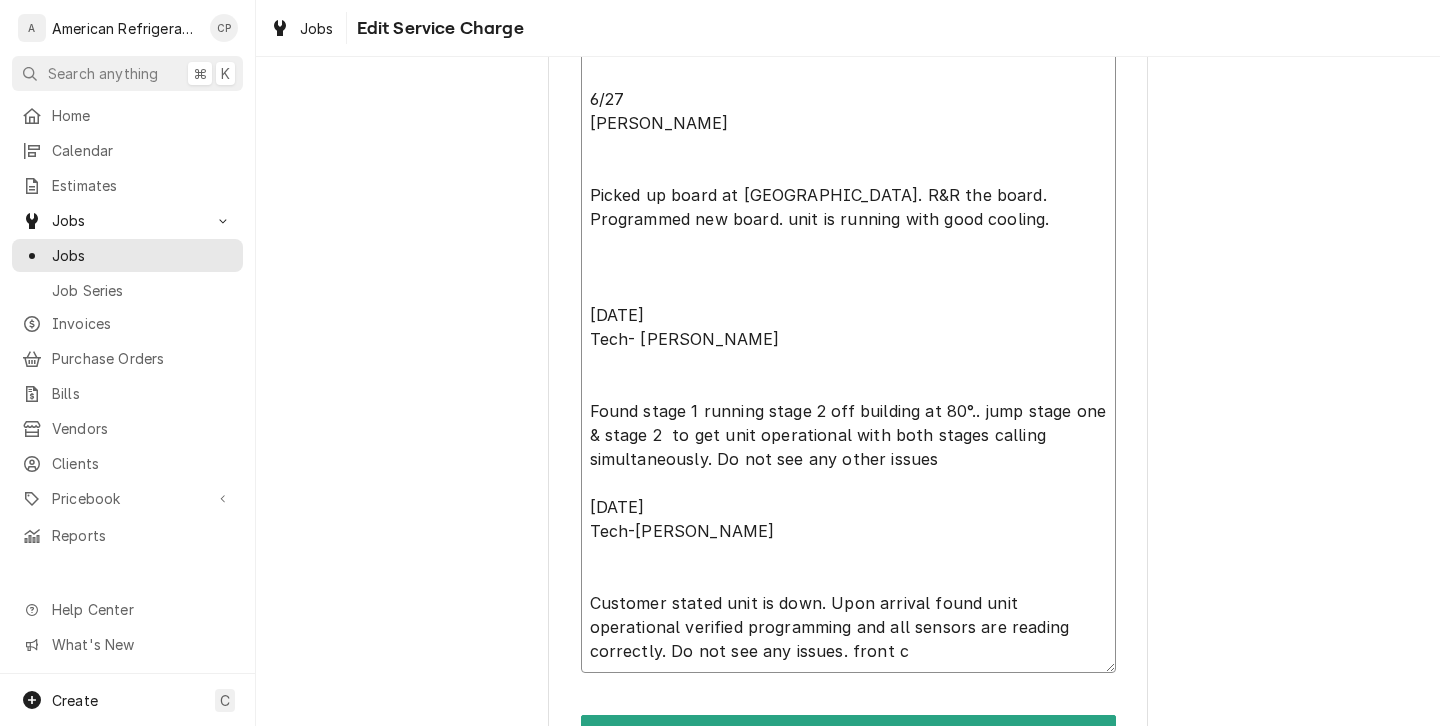 type on "x" 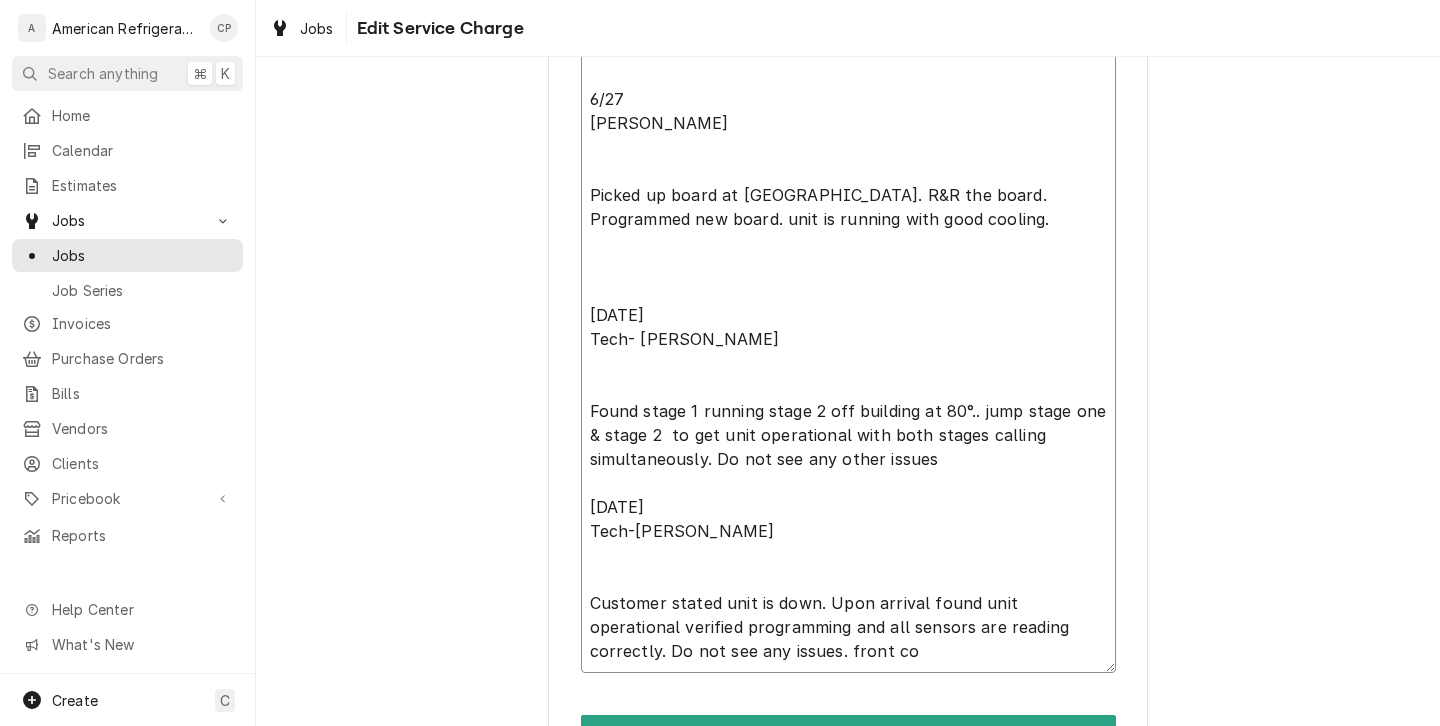 type on "x" 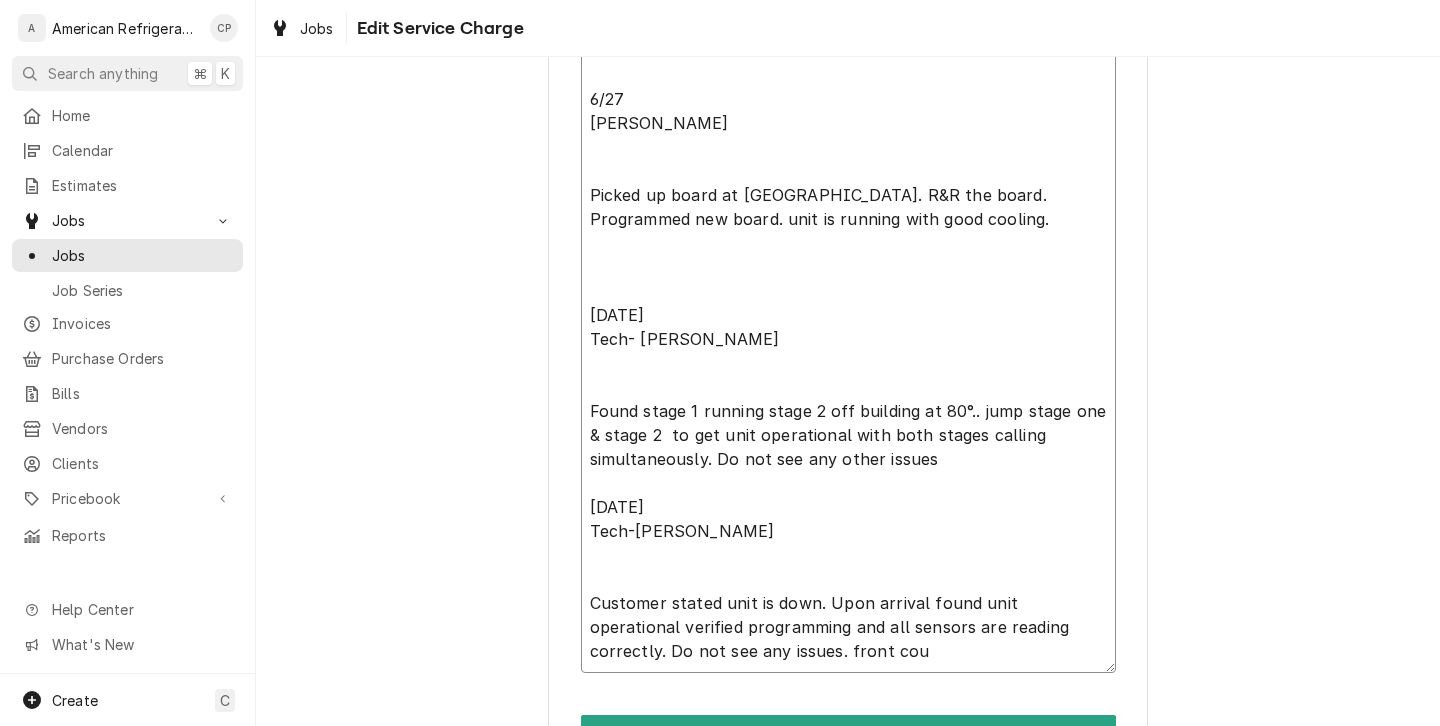 type 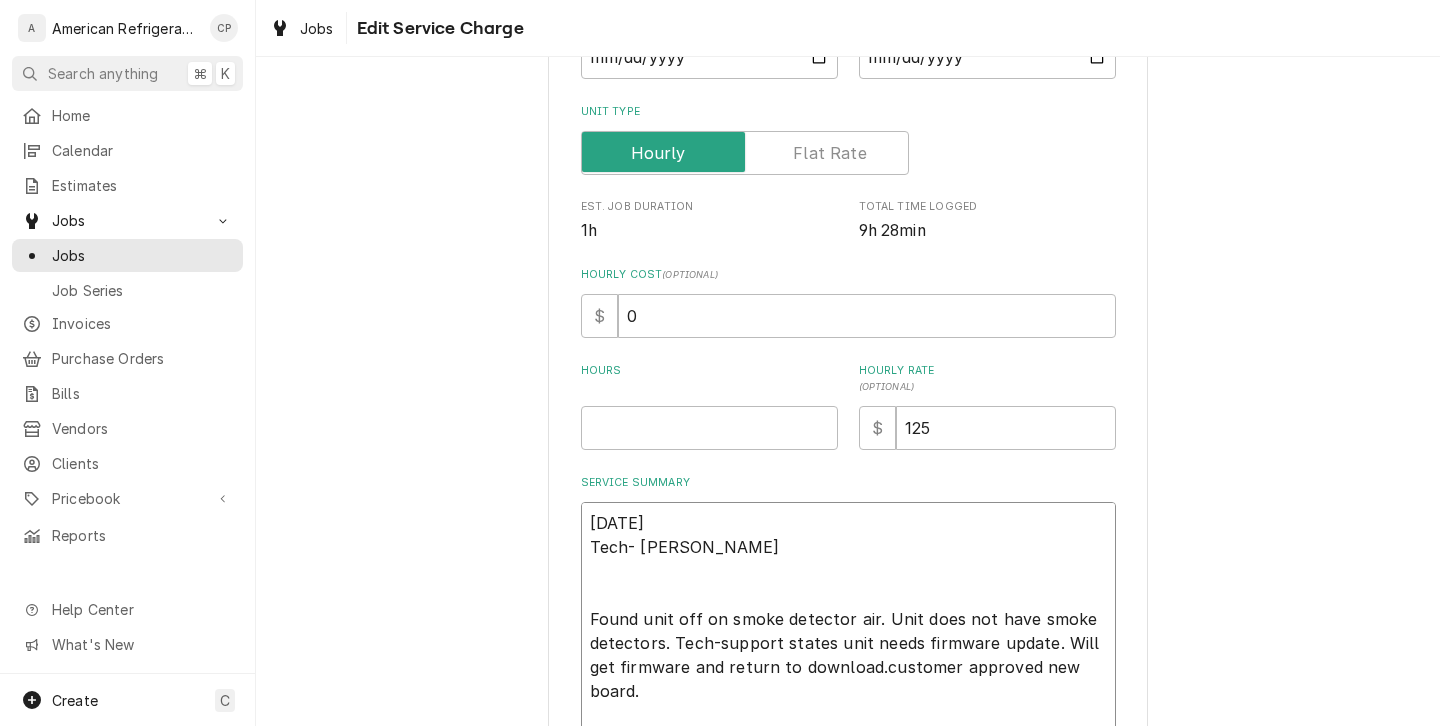 scroll, scrollTop: 274, scrollLeft: 0, axis: vertical 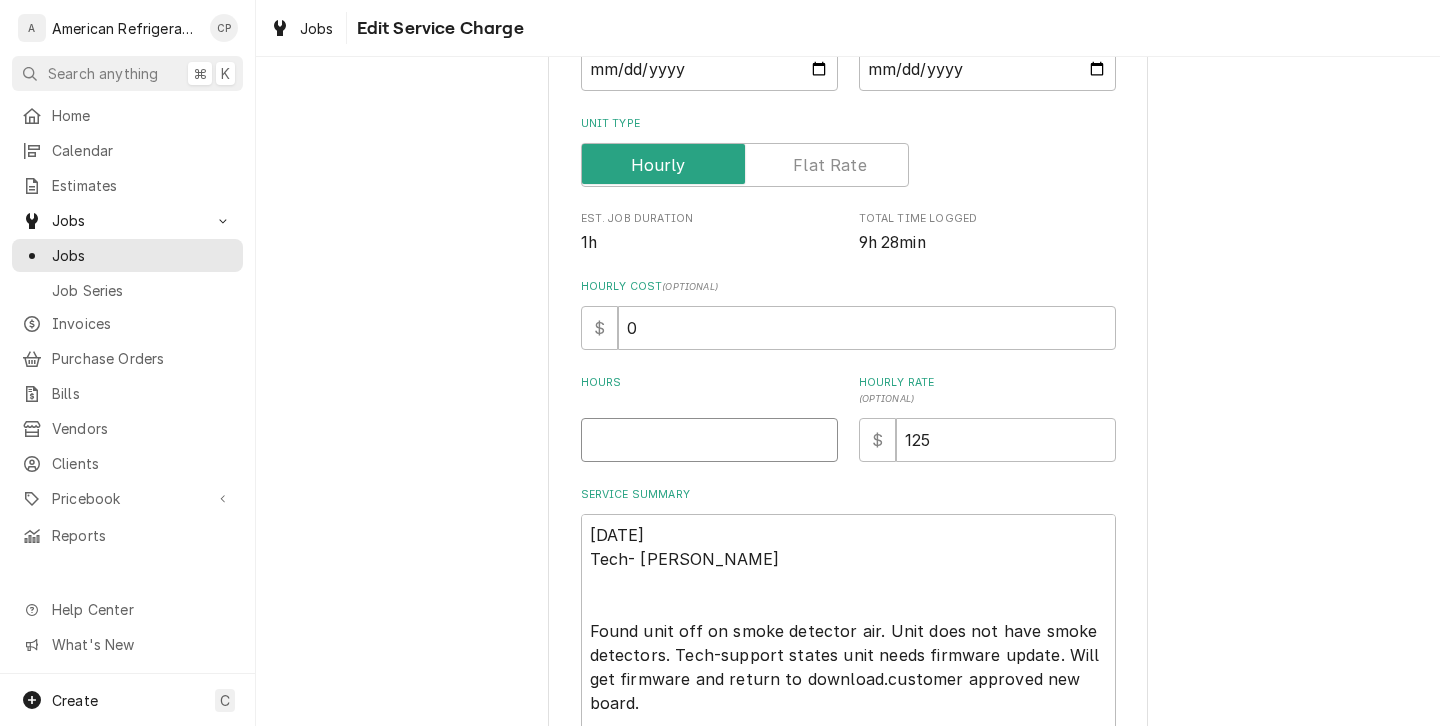 click on "Hours" at bounding box center (709, 440) 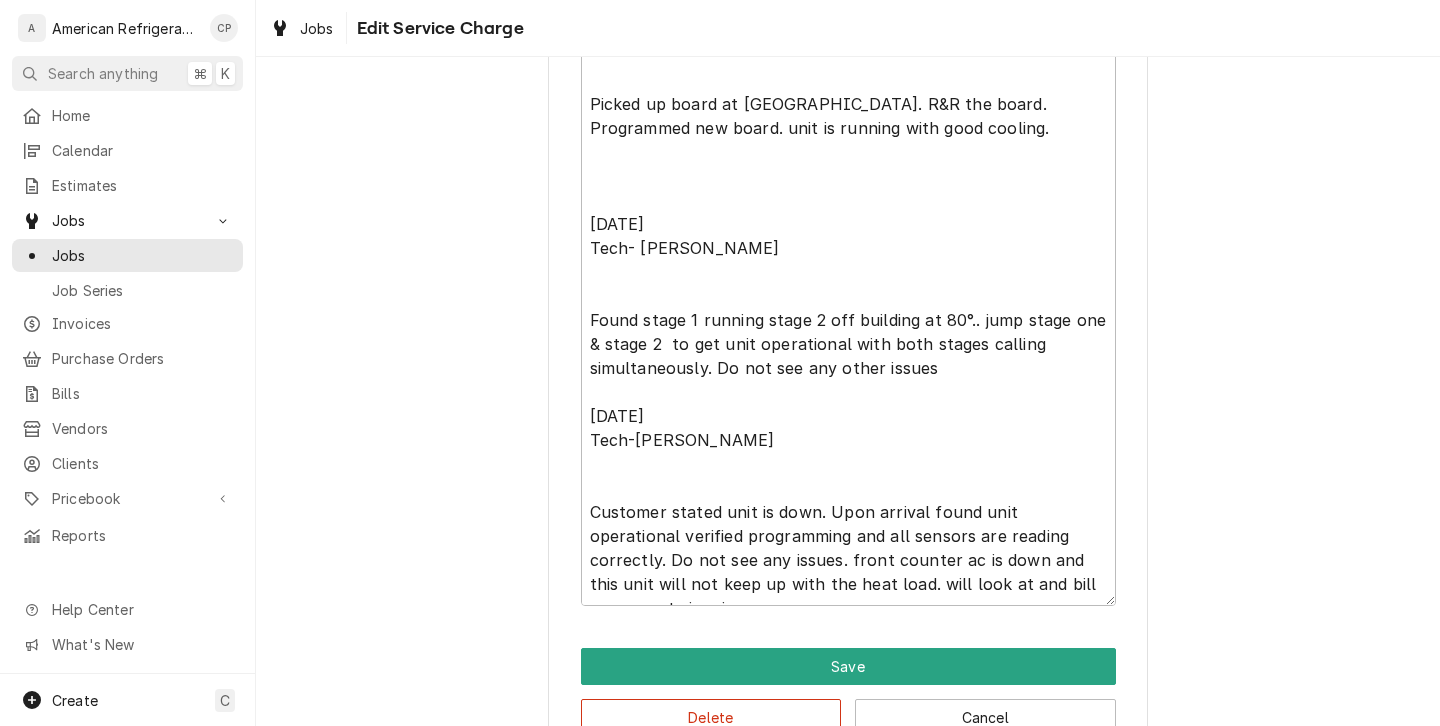 scroll, scrollTop: 1097, scrollLeft: 0, axis: vertical 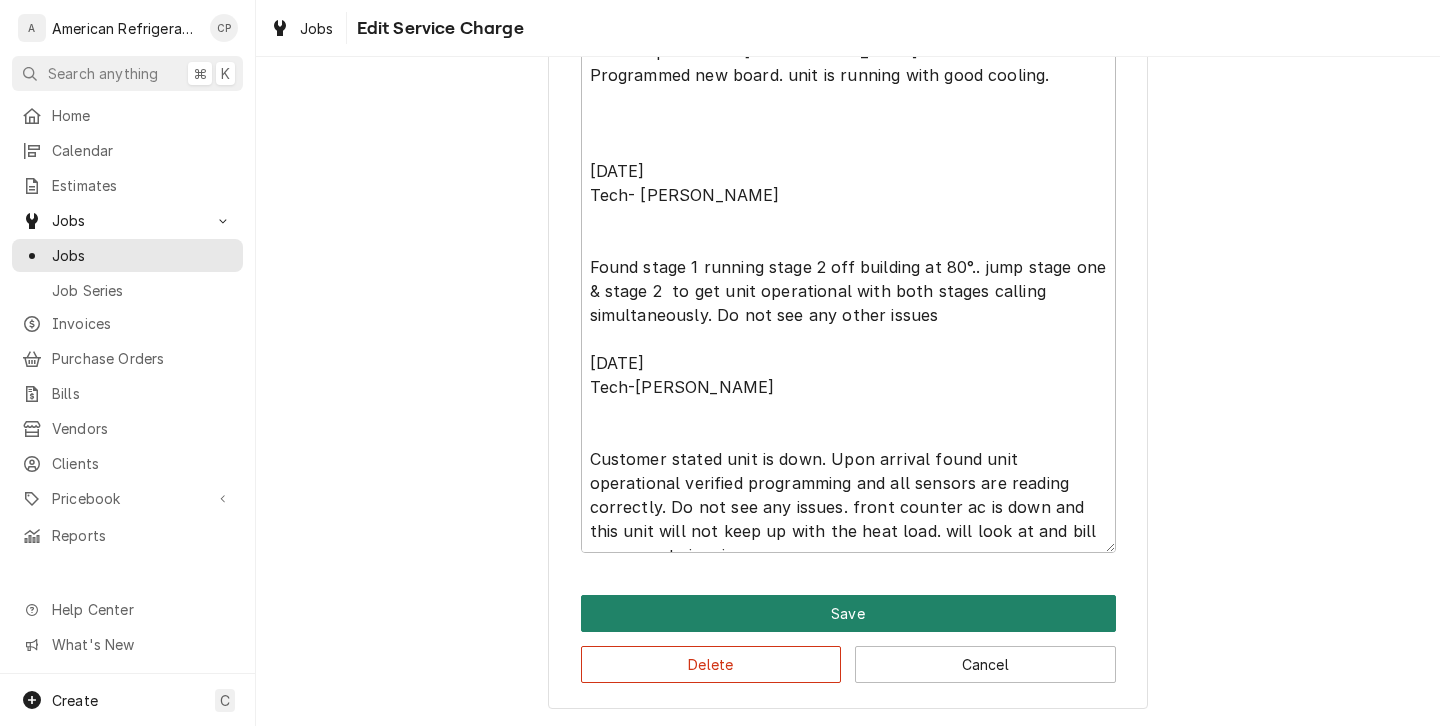 click on "Save" at bounding box center [848, 613] 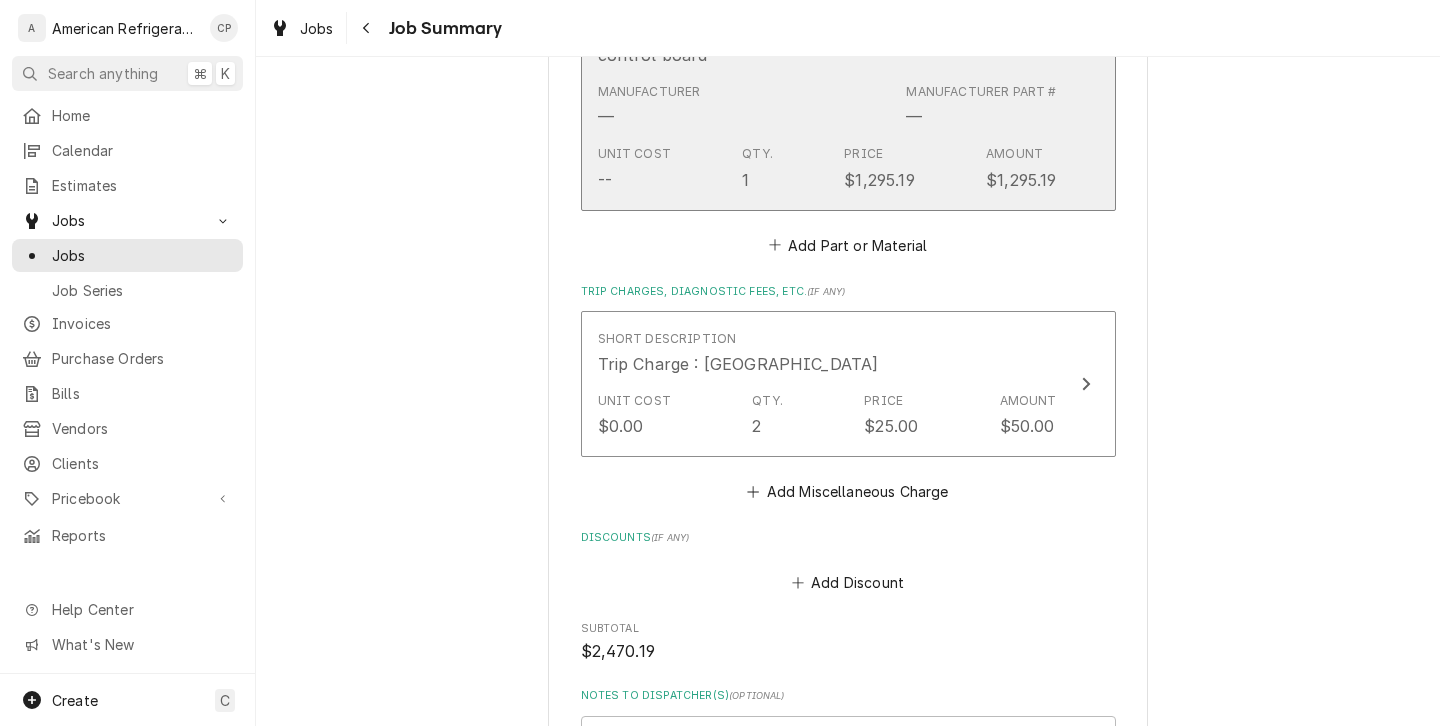 scroll, scrollTop: 1969, scrollLeft: 0, axis: vertical 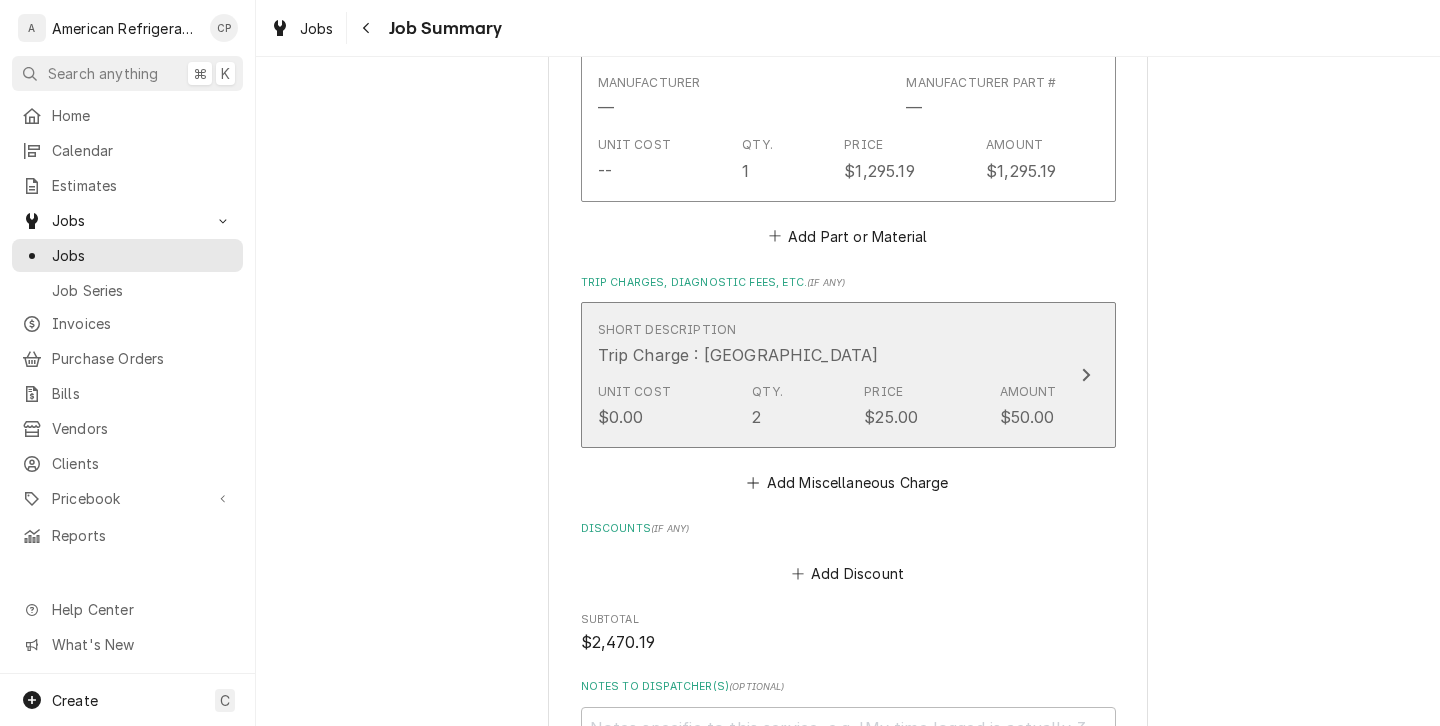 click on "Qty. 2" at bounding box center [767, 406] 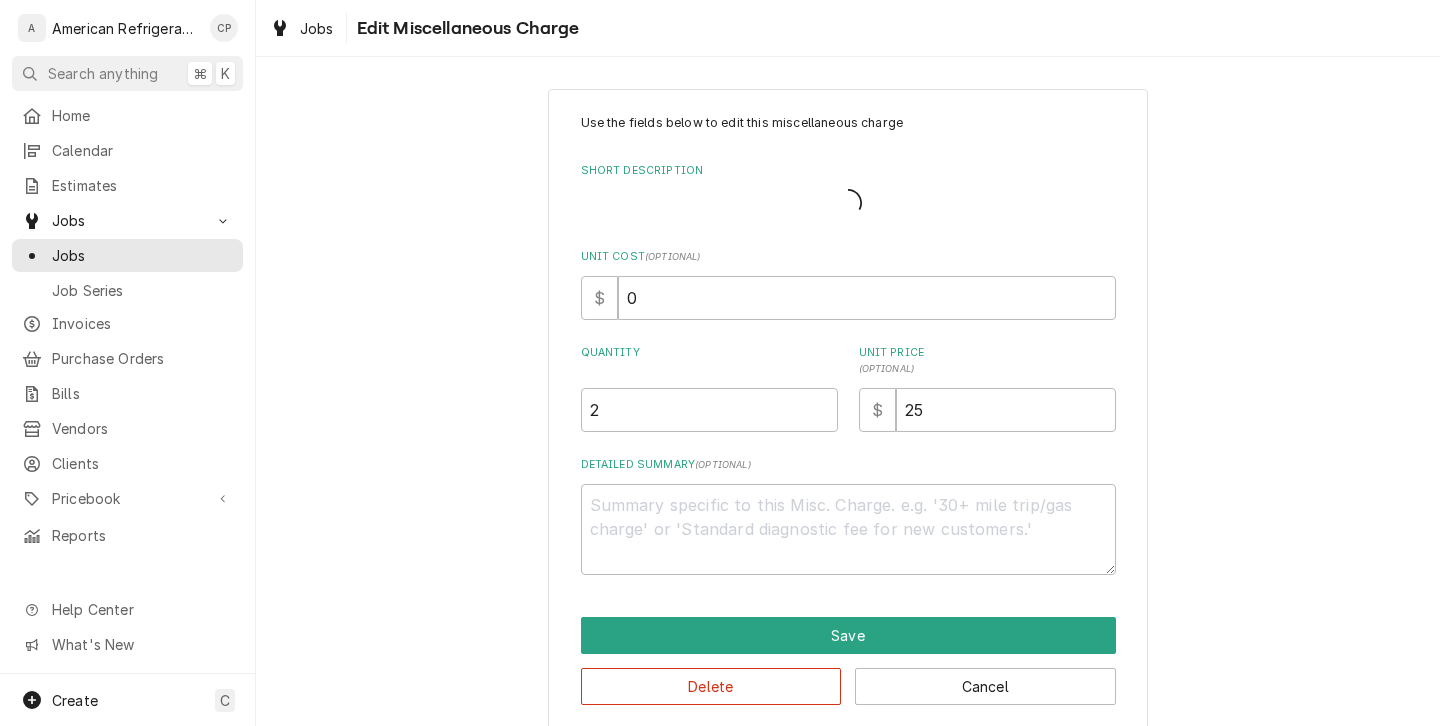 scroll, scrollTop: 0, scrollLeft: 0, axis: both 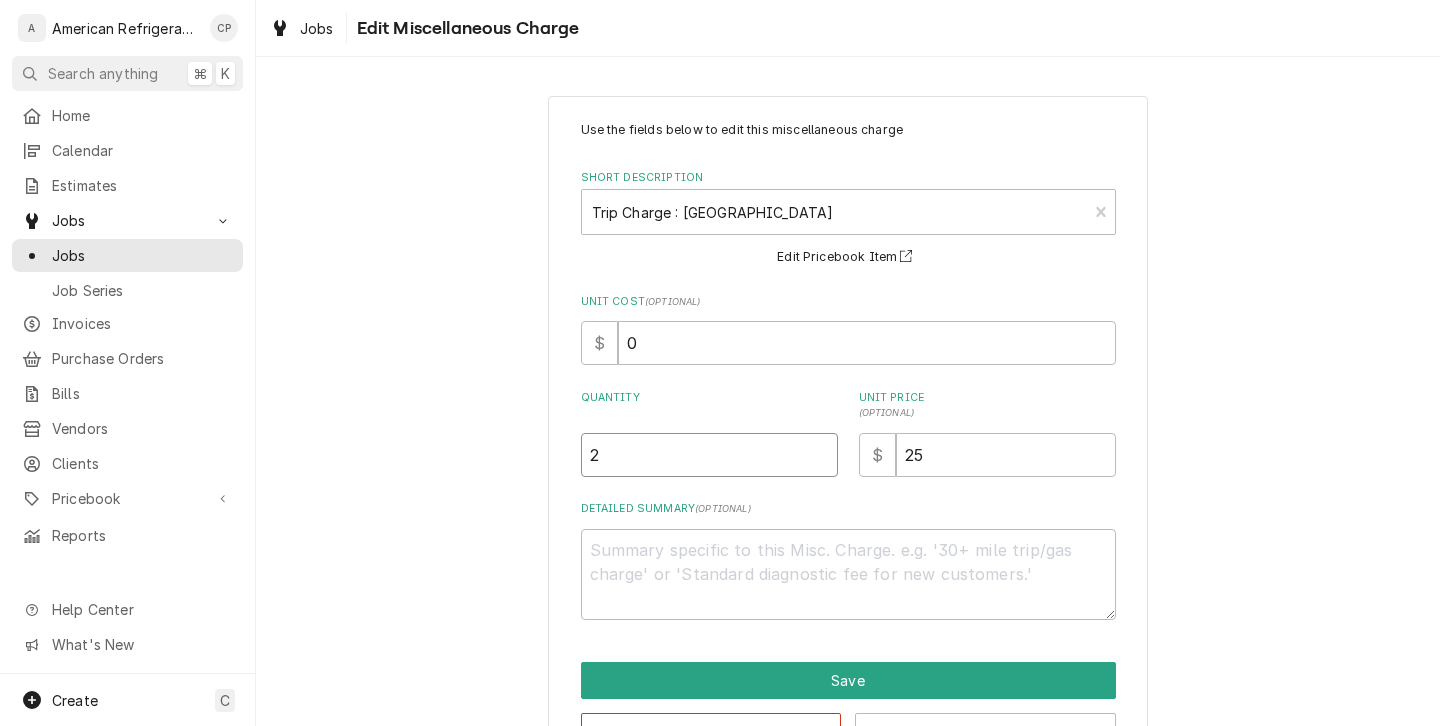 click on "2" at bounding box center [709, 455] 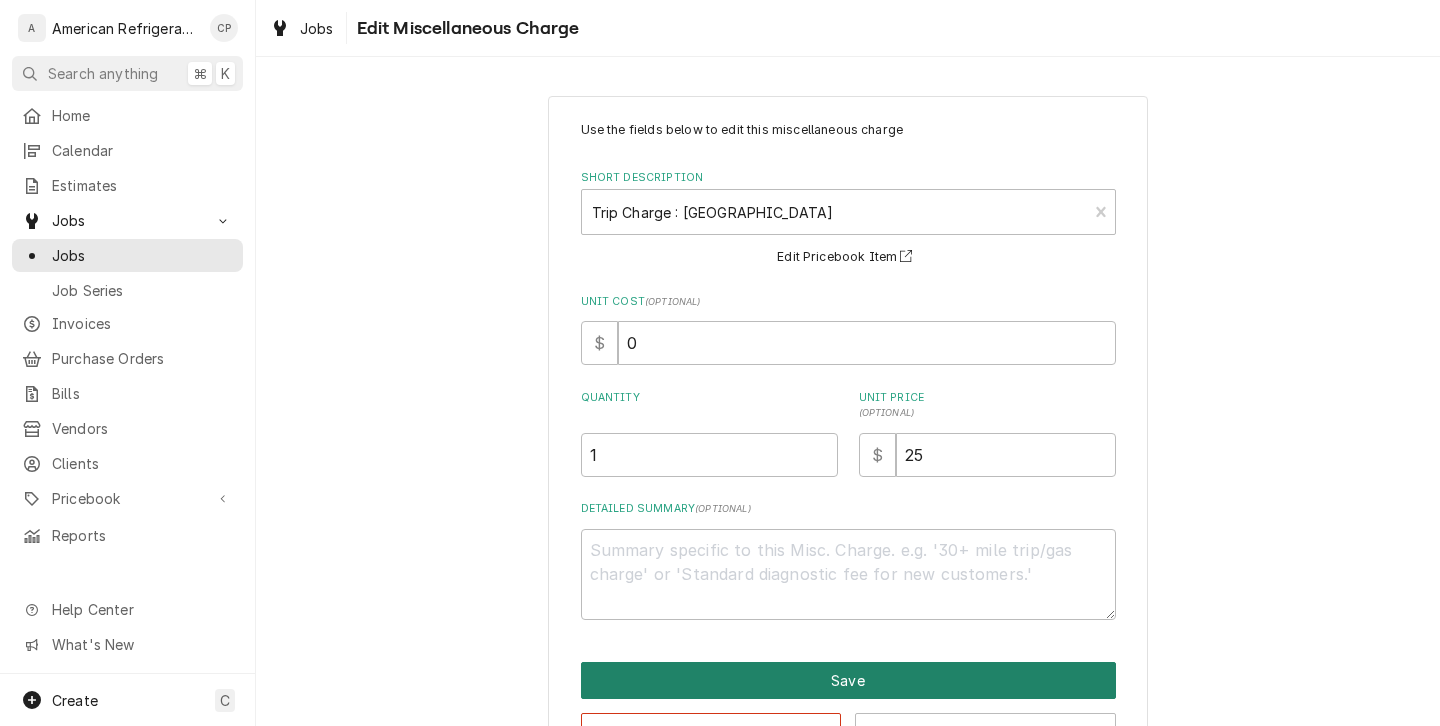 click on "Save" at bounding box center (848, 680) 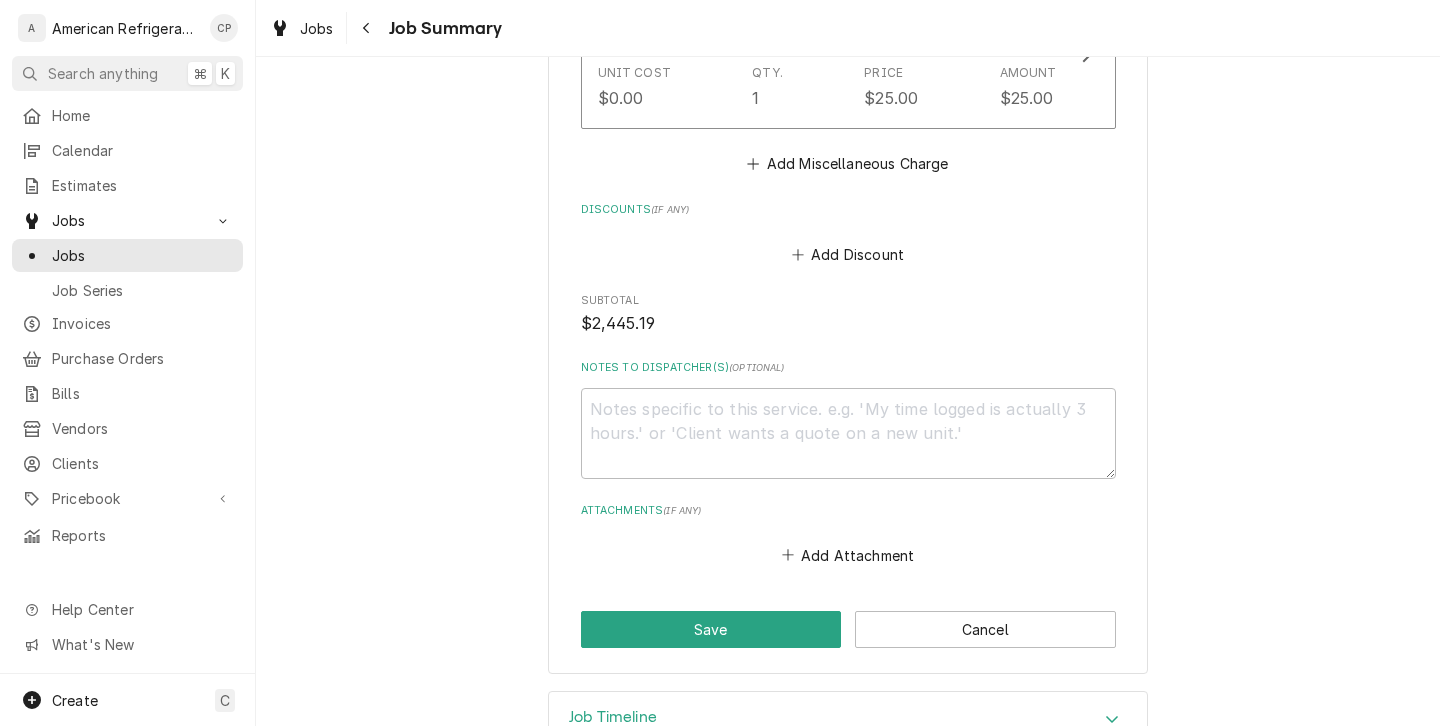 scroll, scrollTop: 2303, scrollLeft: 0, axis: vertical 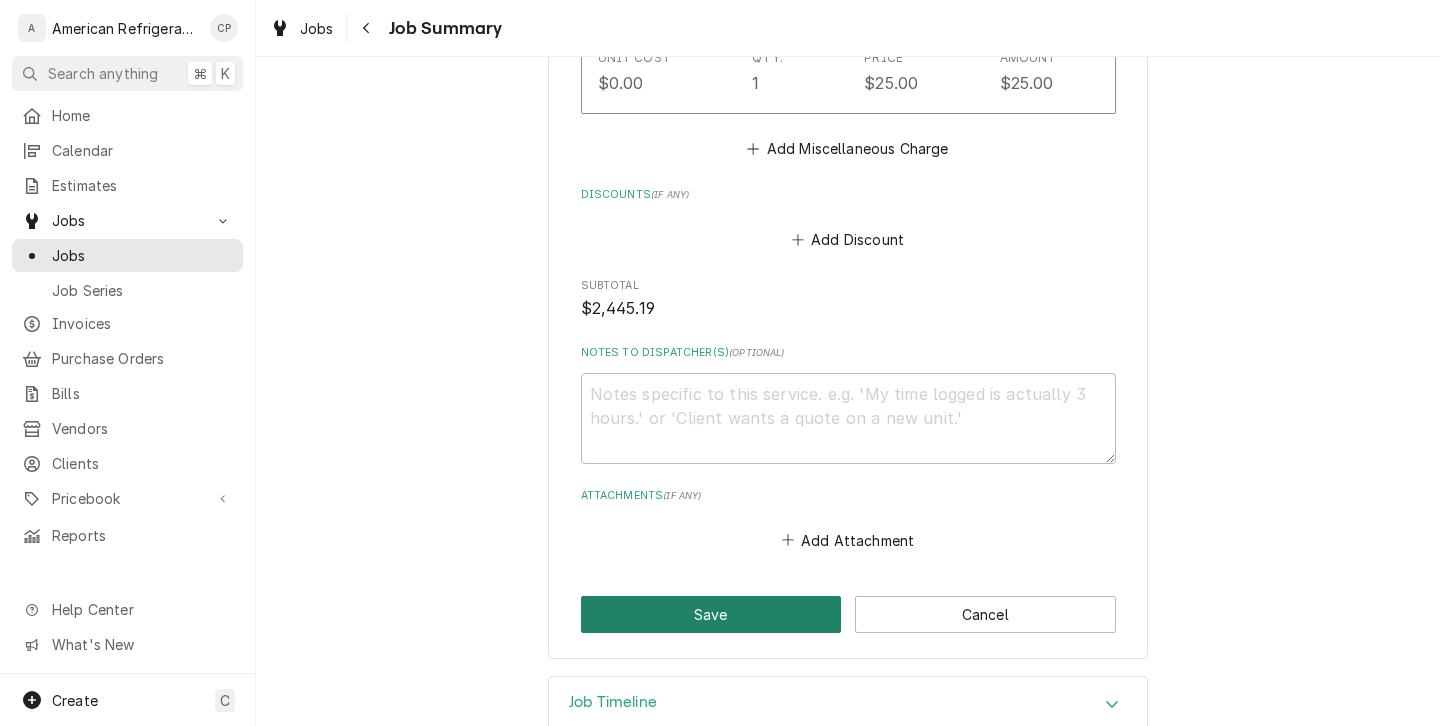 click on "Save" at bounding box center [711, 614] 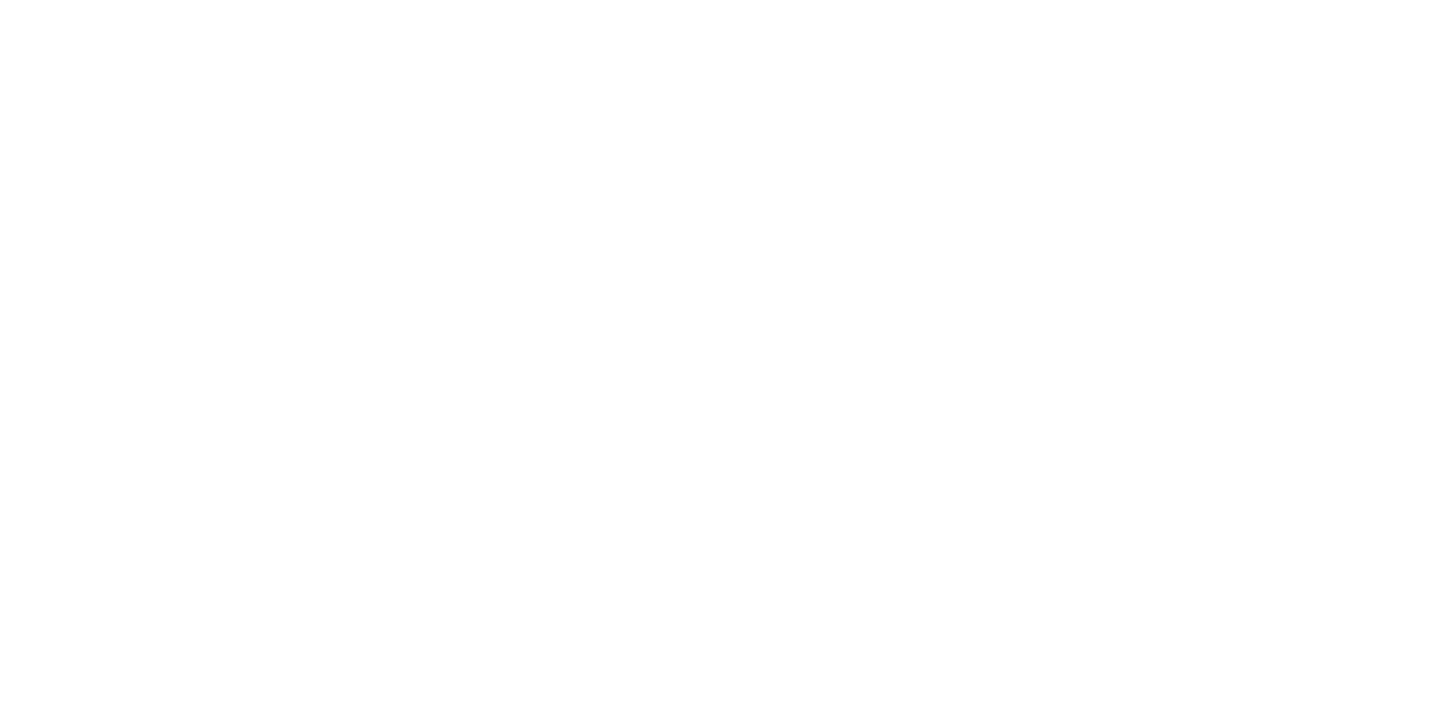 scroll, scrollTop: 0, scrollLeft: 0, axis: both 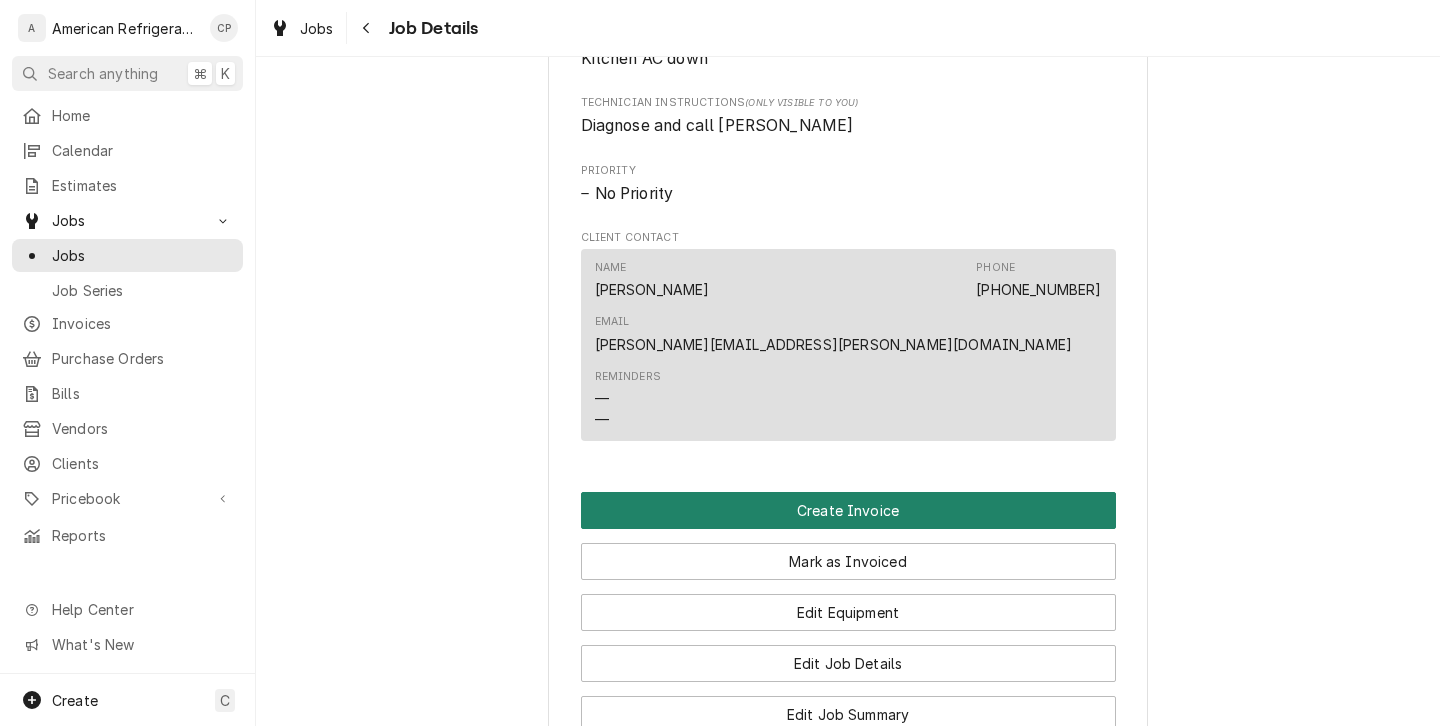 click on "Create Invoice" at bounding box center (848, 510) 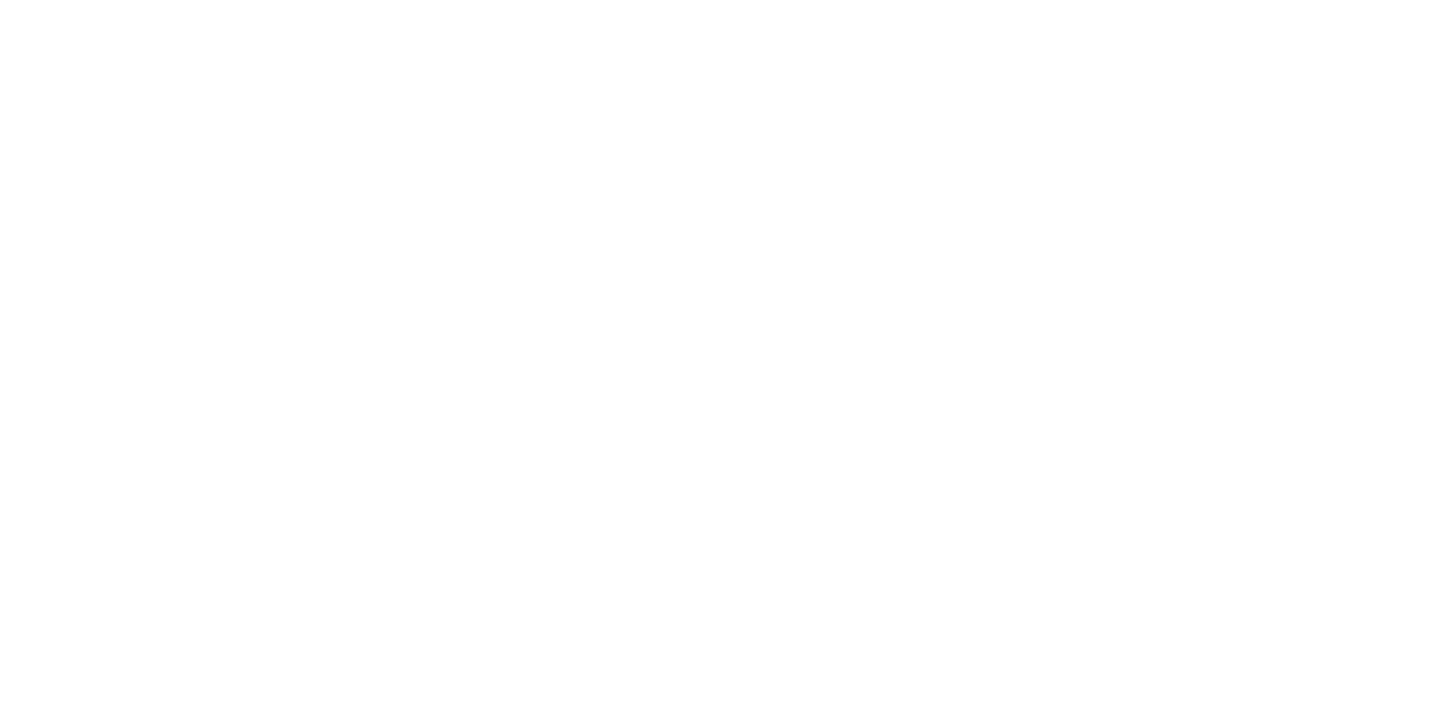 scroll, scrollTop: 0, scrollLeft: 0, axis: both 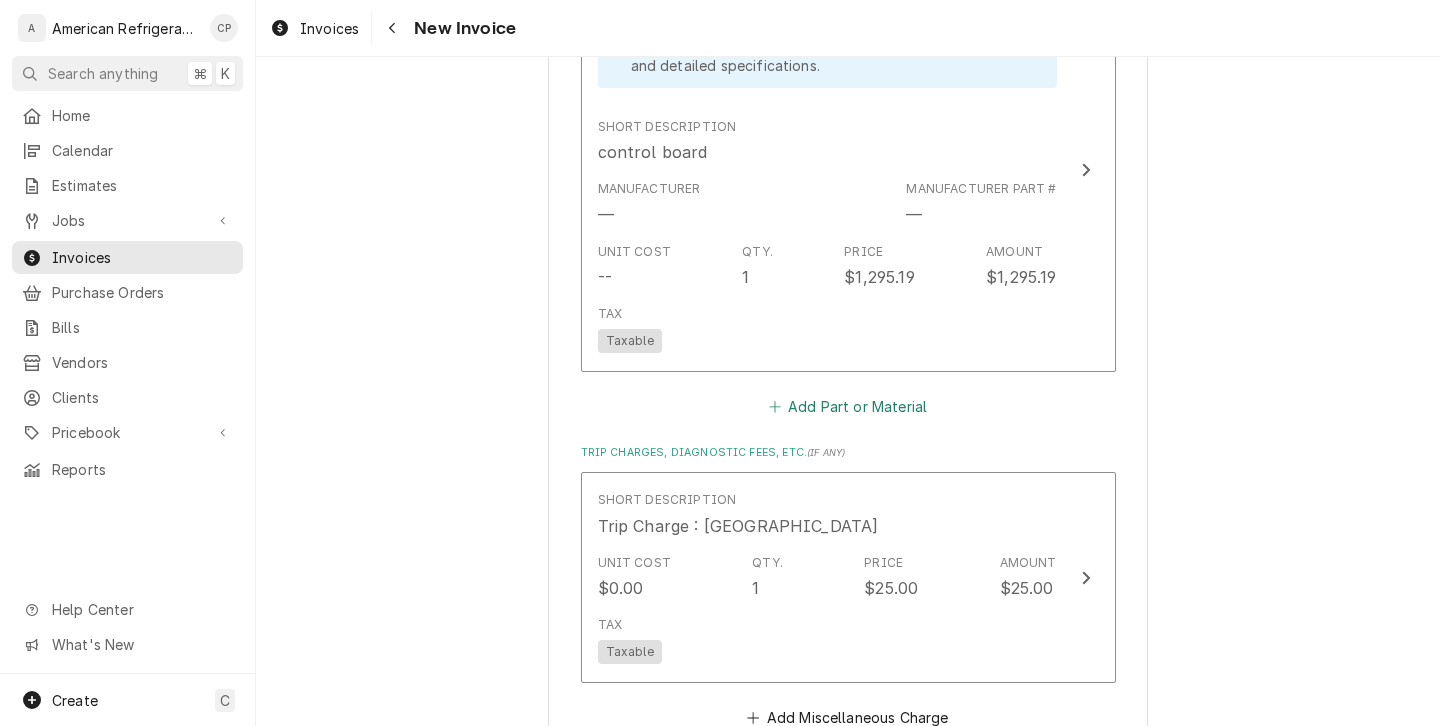 click on "Add Part or Material" at bounding box center [847, 406] 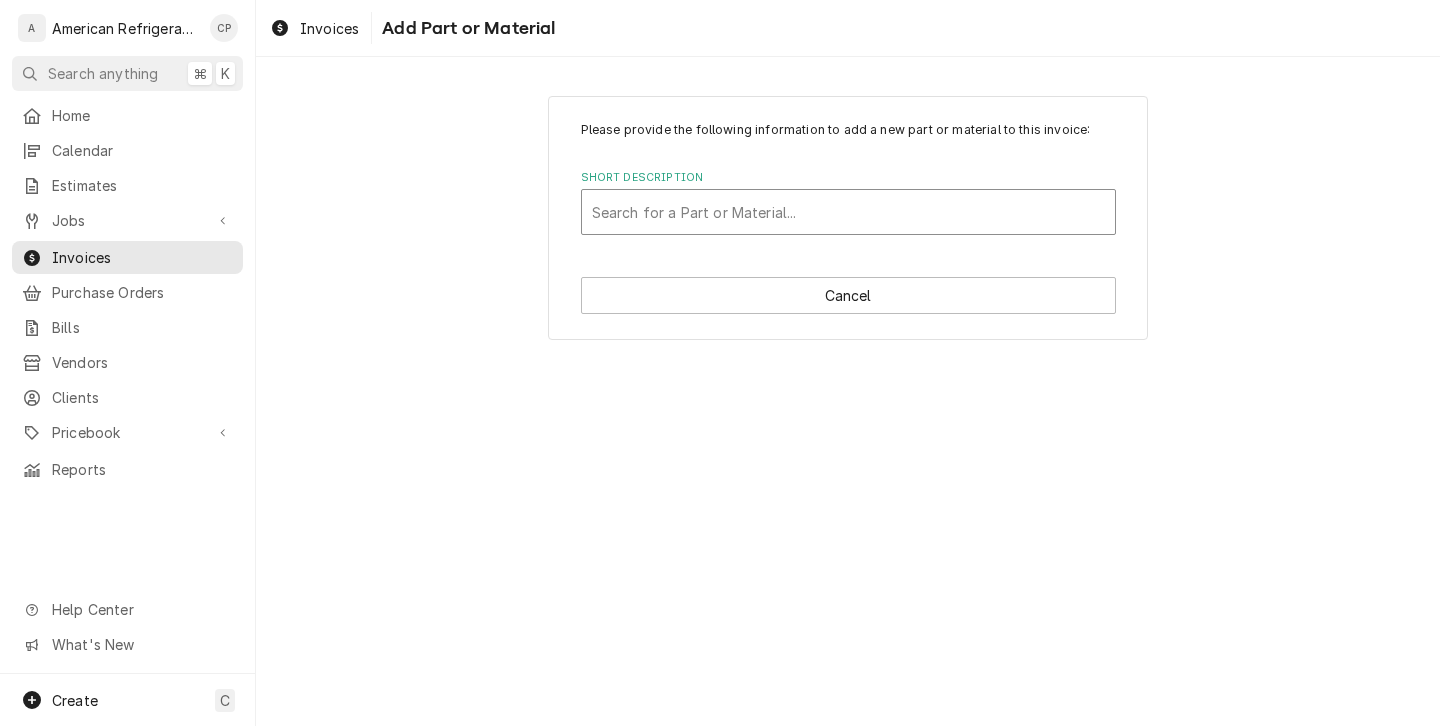click at bounding box center [848, 212] 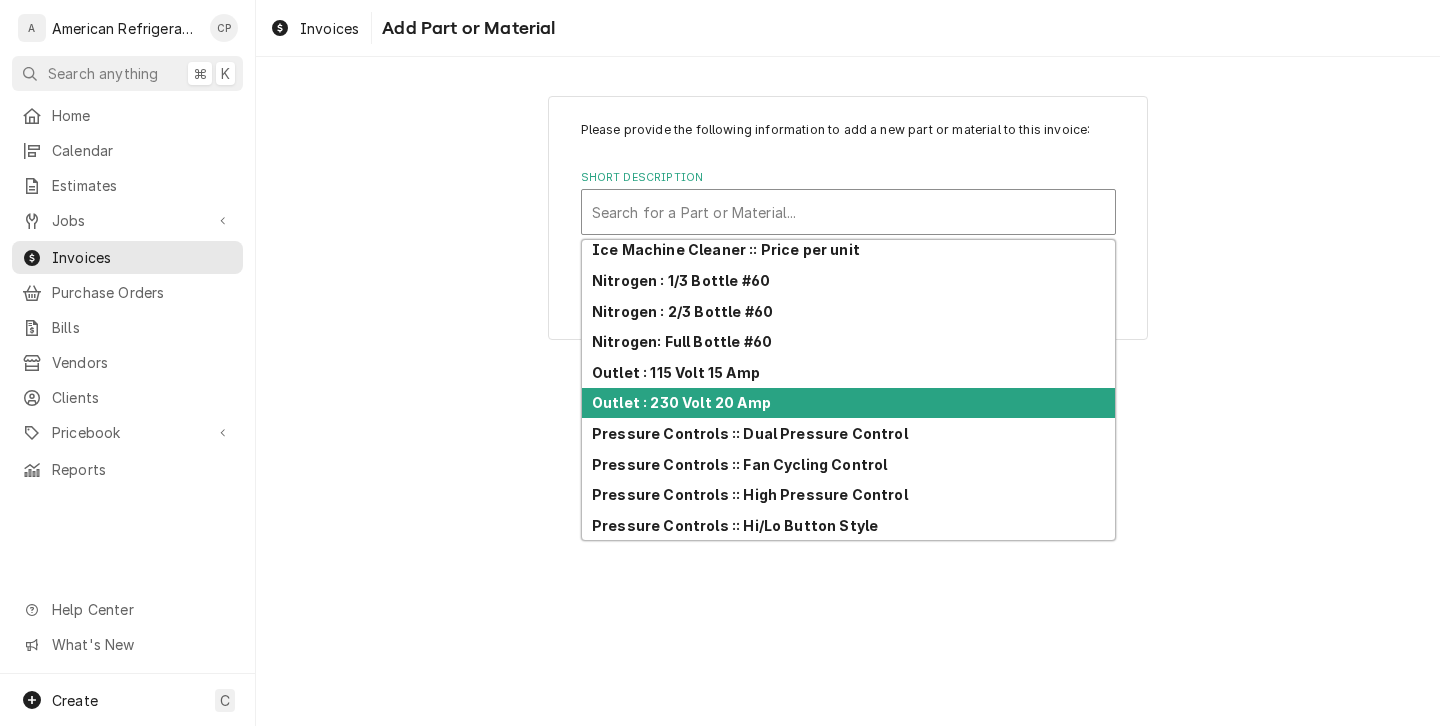 scroll, scrollTop: 1278, scrollLeft: 0, axis: vertical 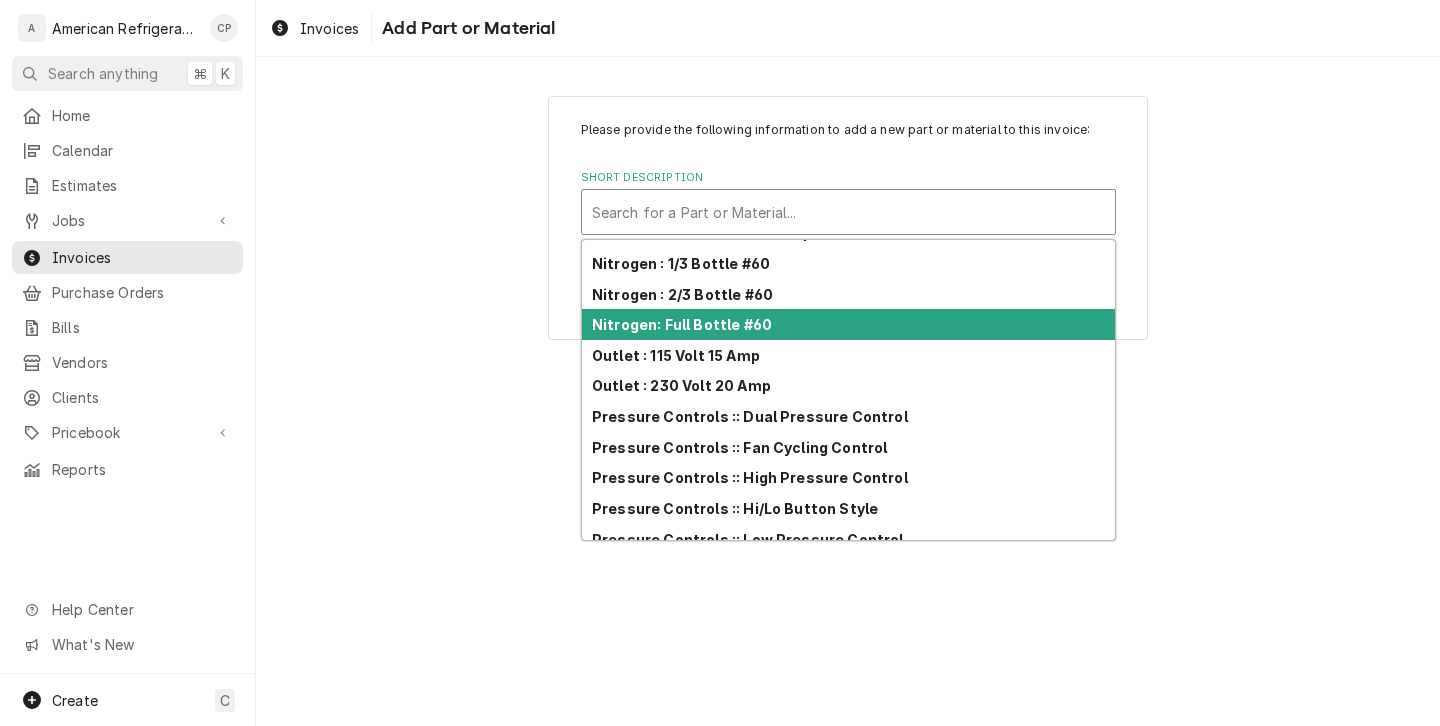click on "Nitrogen: Full Bottle #60" at bounding box center [682, 324] 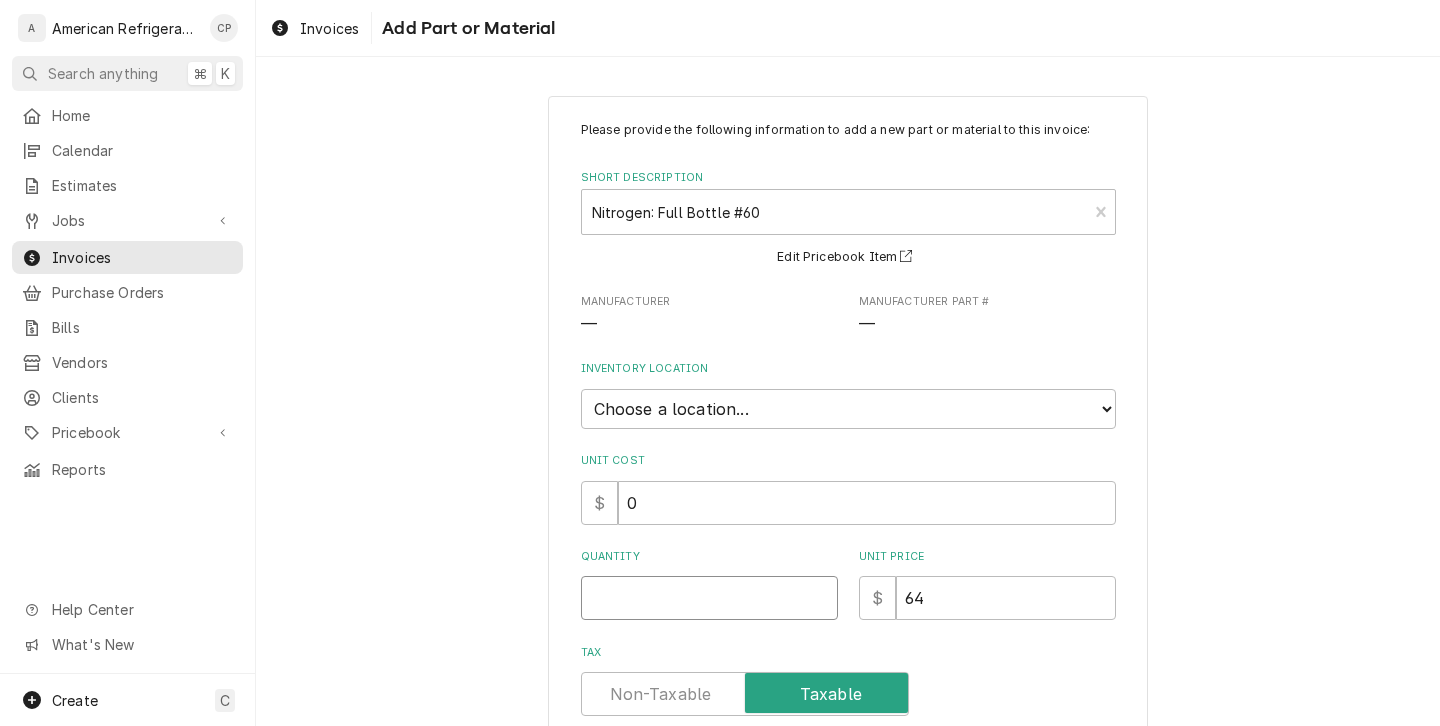 click on "Quantity" at bounding box center [709, 598] 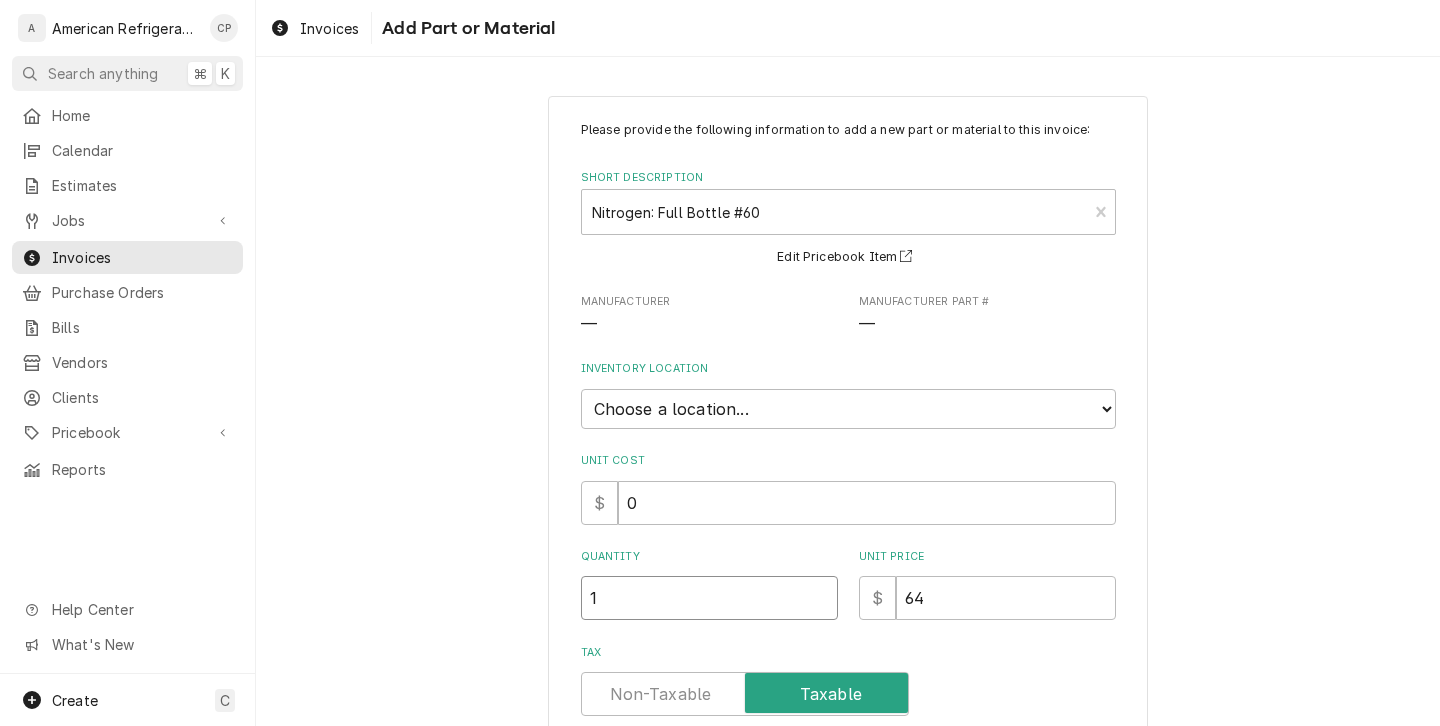 type on "1" 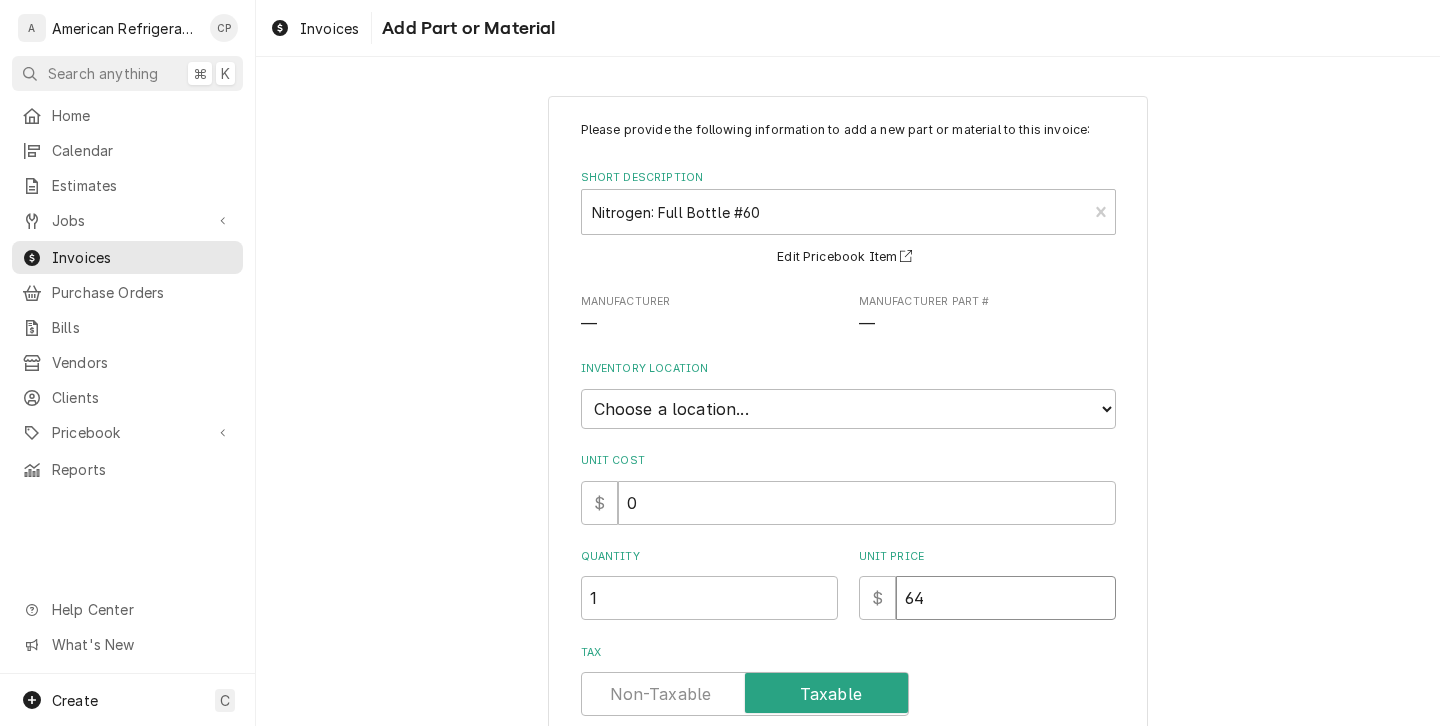 click on "64" at bounding box center [1006, 598] 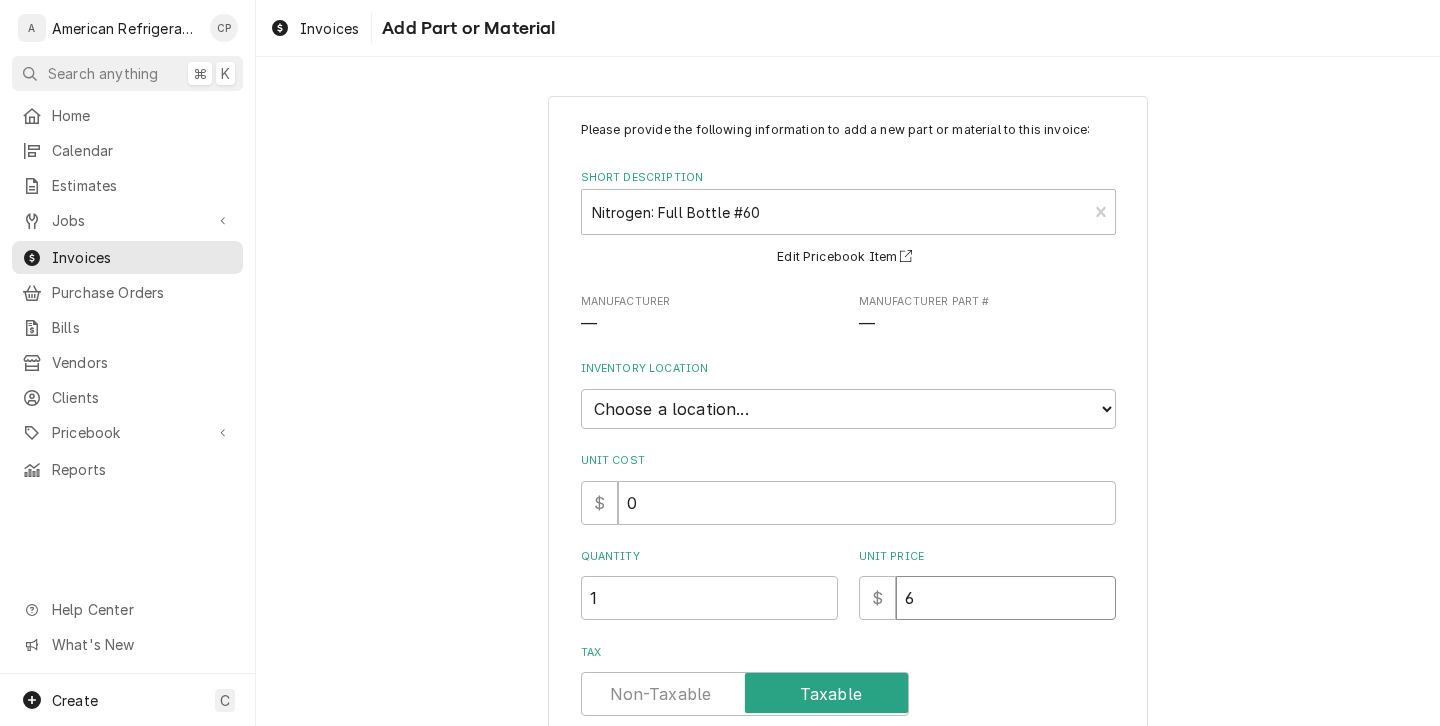 type on "x" 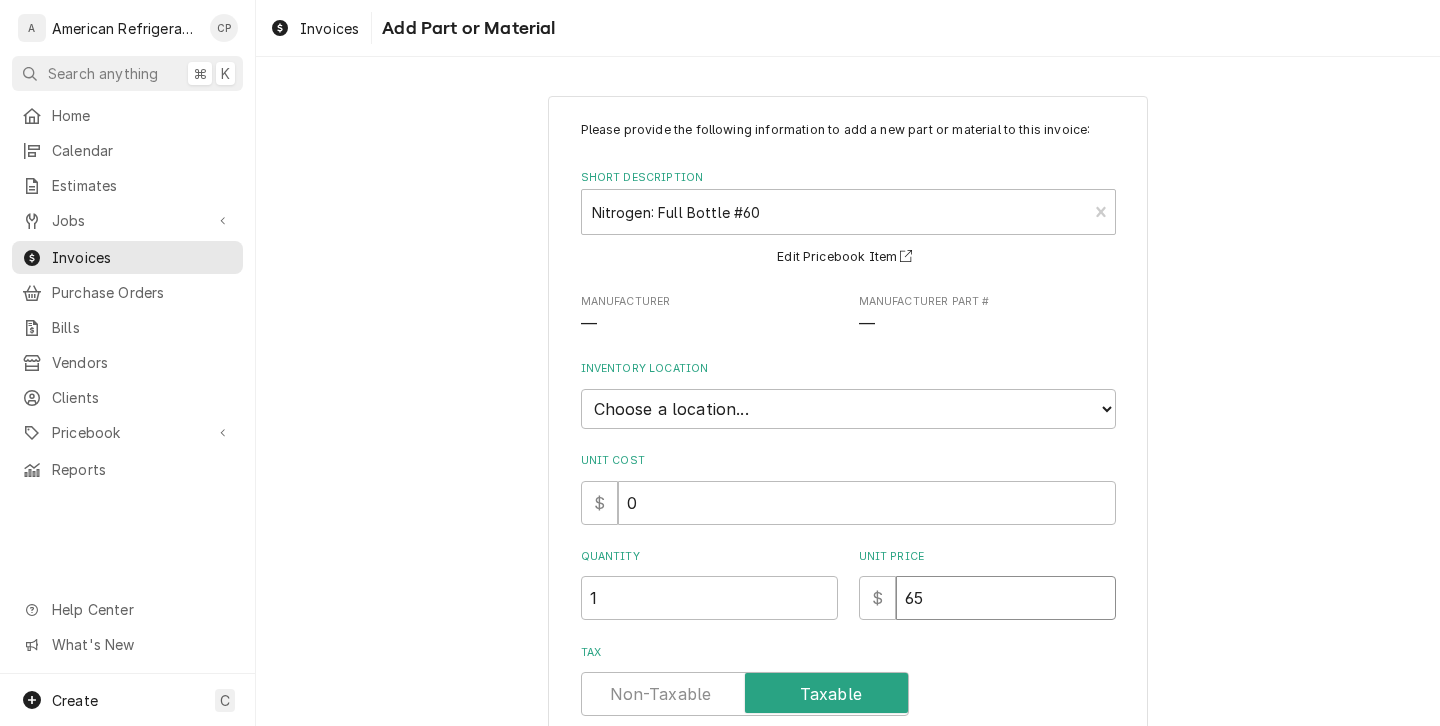 type on "65" 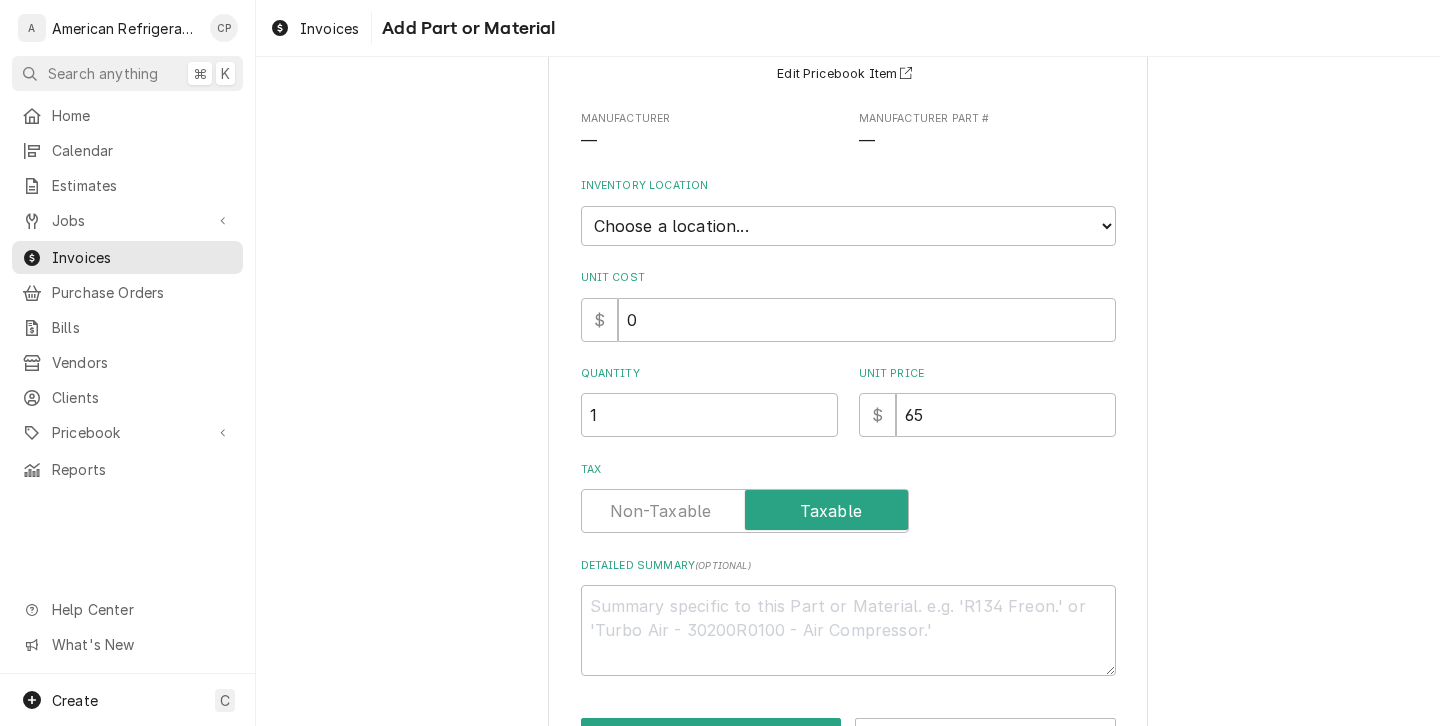 scroll, scrollTop: 258, scrollLeft: 0, axis: vertical 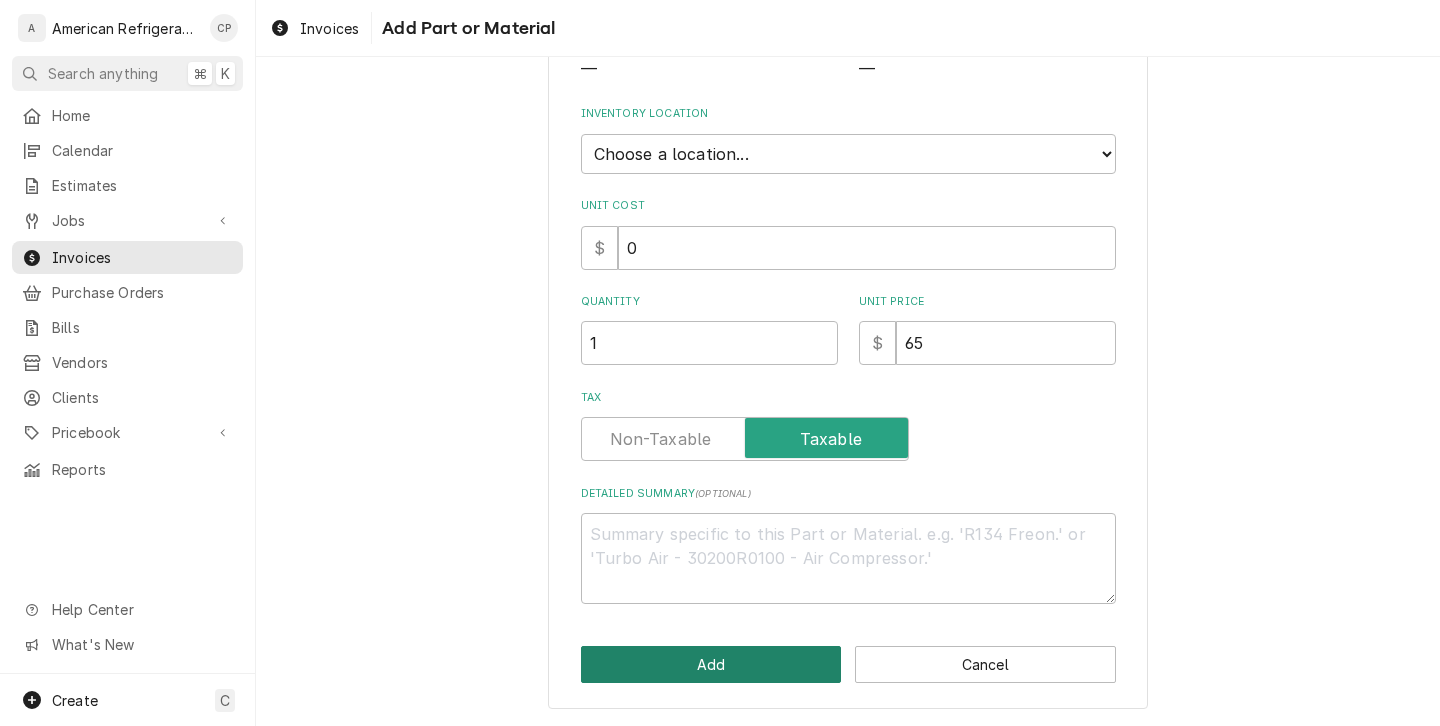 click on "Add" at bounding box center [711, 664] 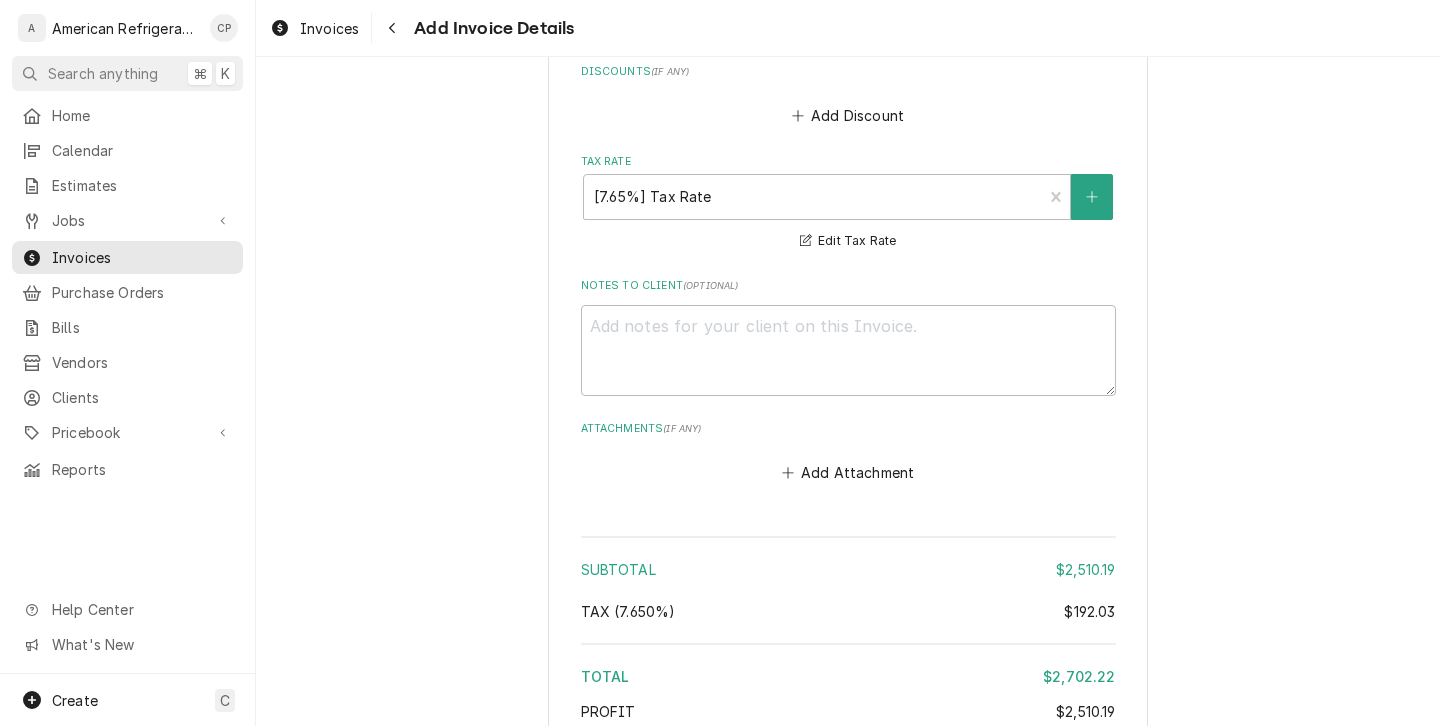 scroll, scrollTop: 4108, scrollLeft: 0, axis: vertical 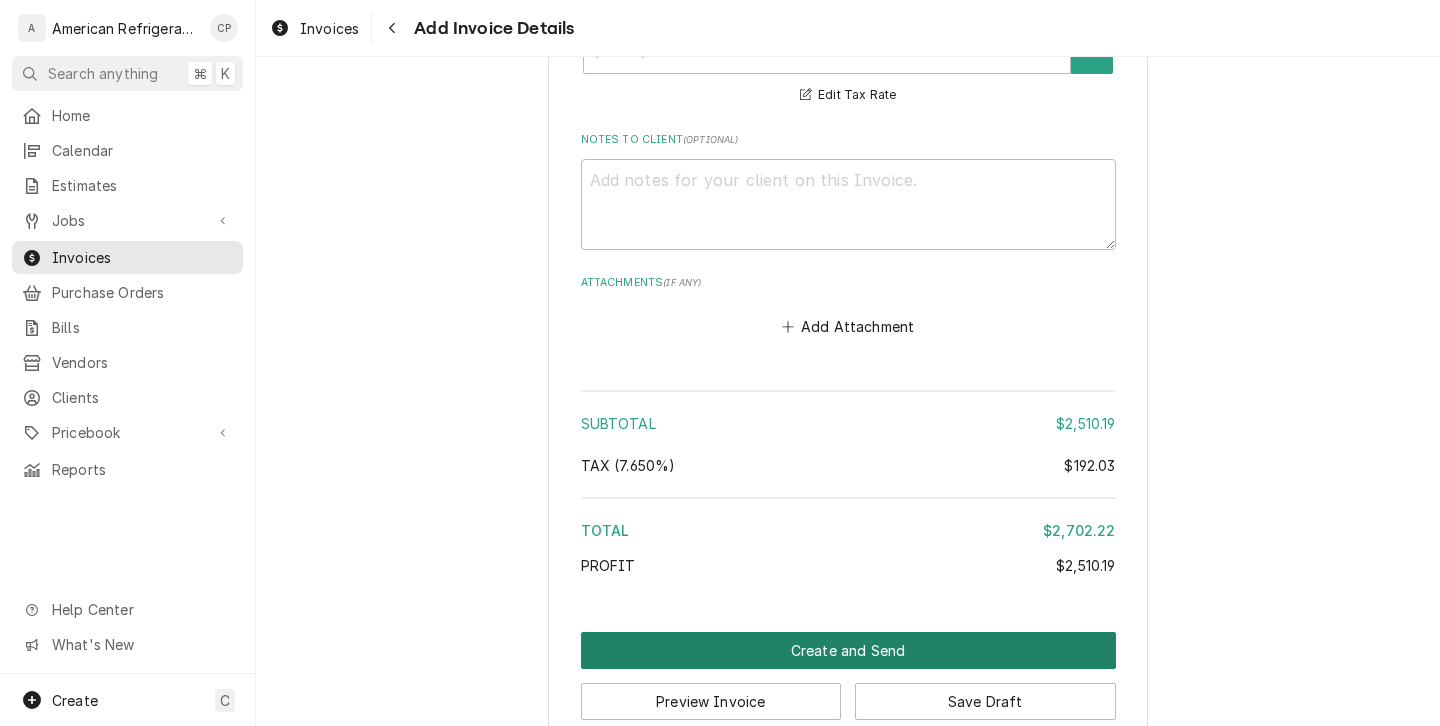 click on "Create and Send" at bounding box center (848, 650) 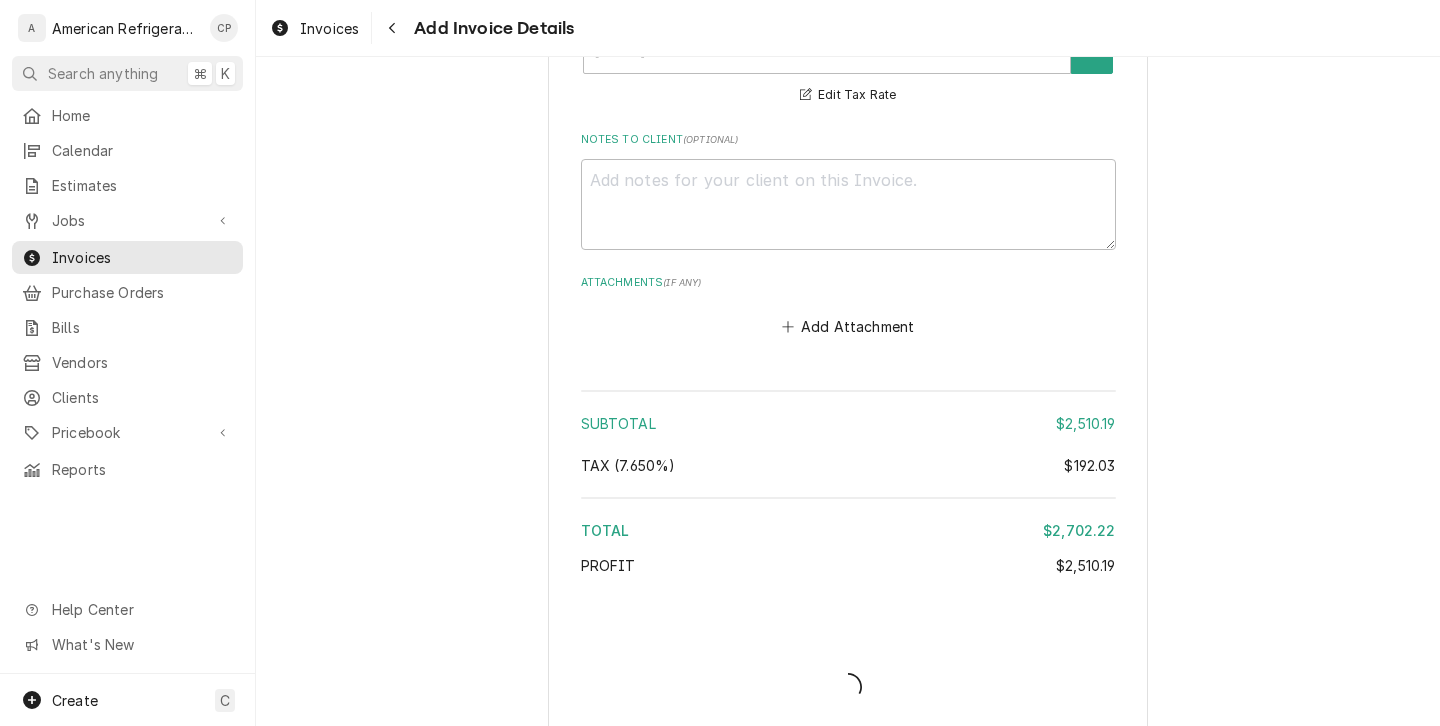 scroll, scrollTop: 4095, scrollLeft: 0, axis: vertical 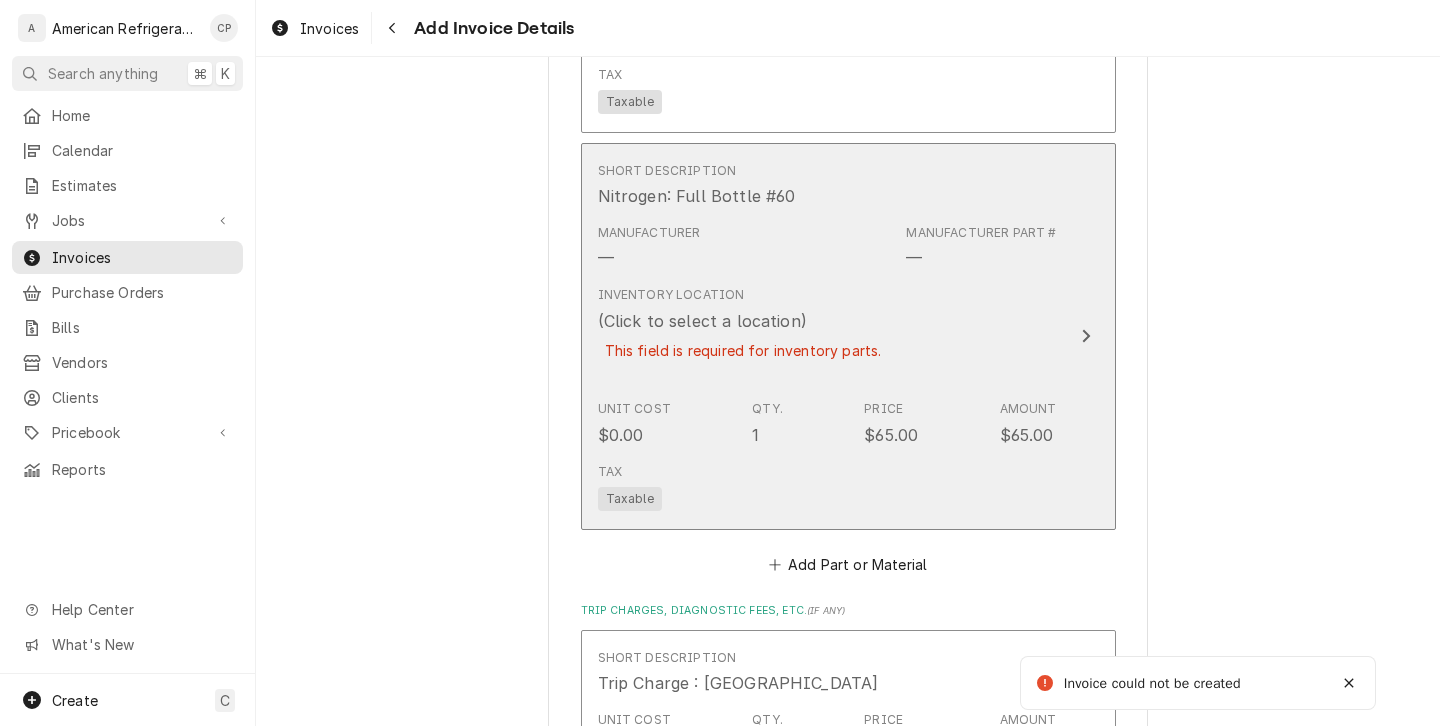 click on "Inventory Location (Click to select a location) This field is required for inventory parts." at bounding box center [827, 335] 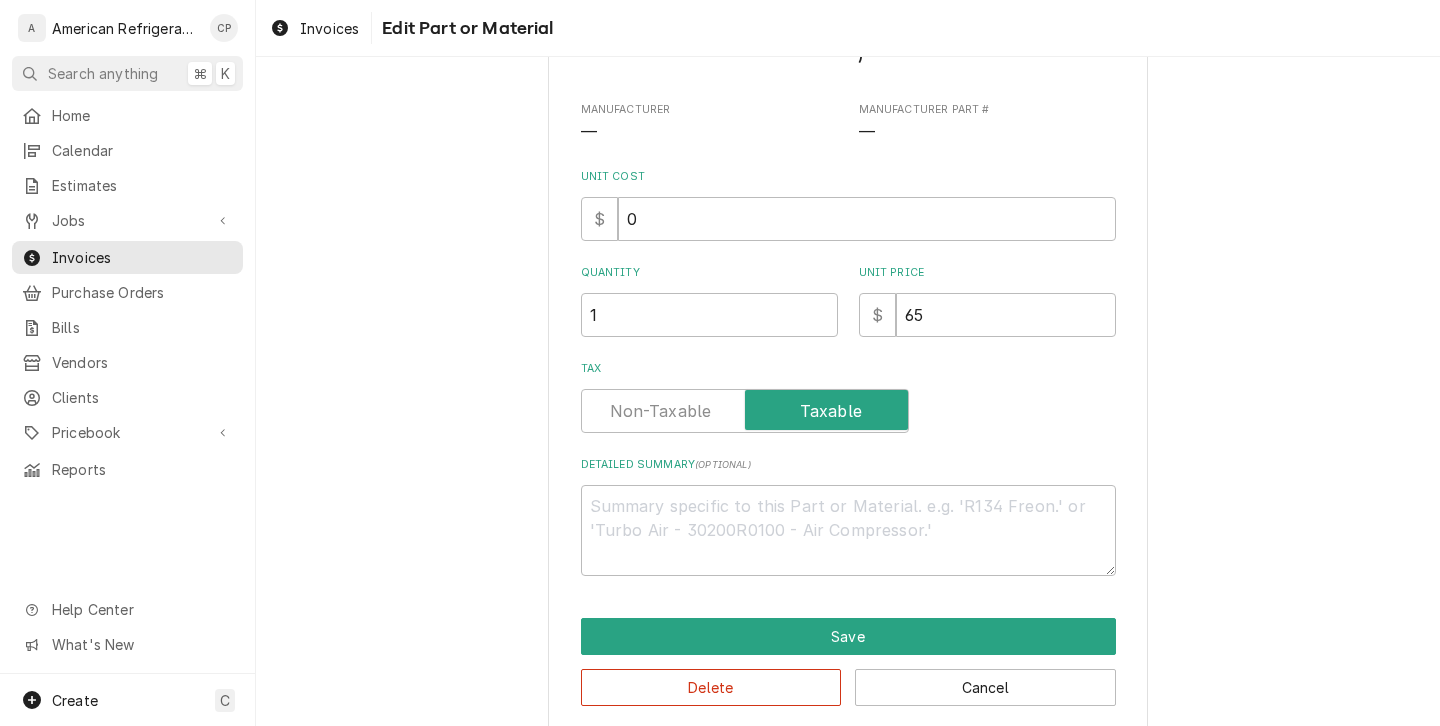 scroll, scrollTop: 0, scrollLeft: 0, axis: both 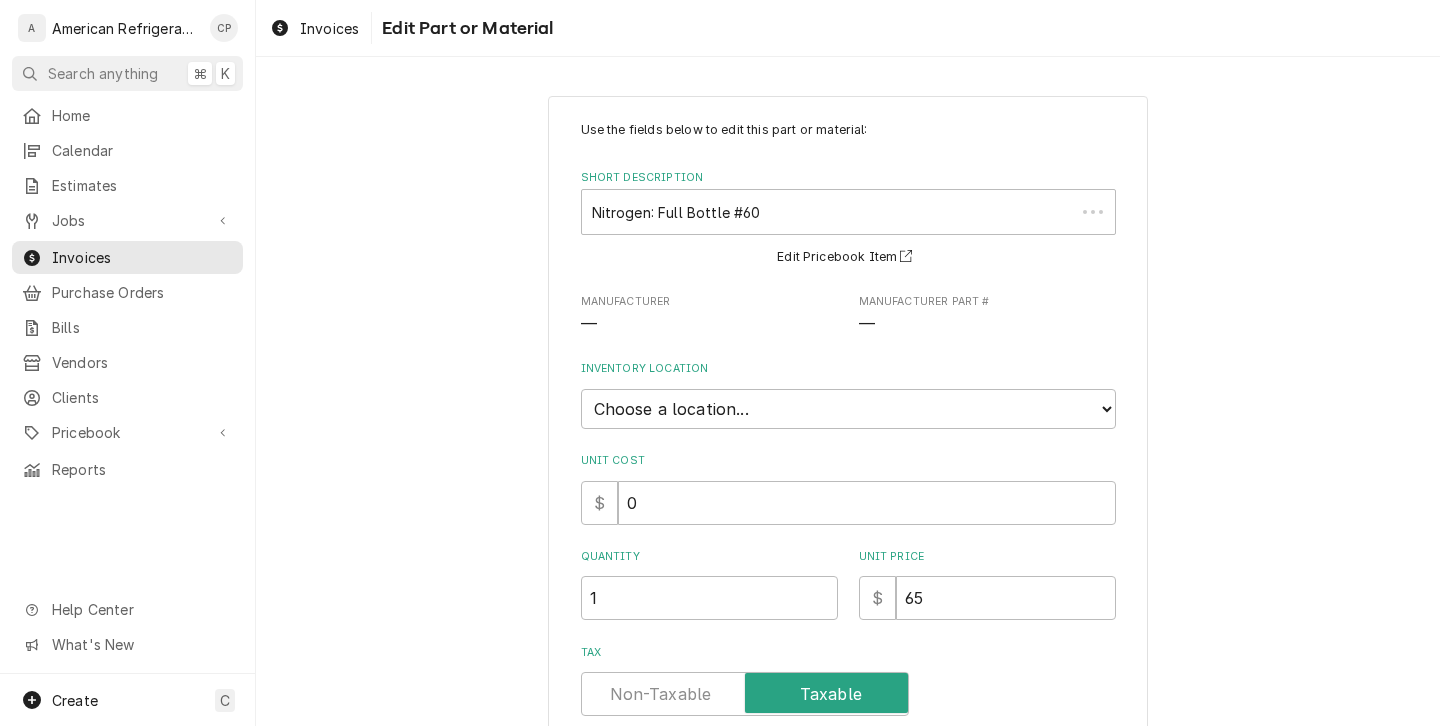 type on "x" 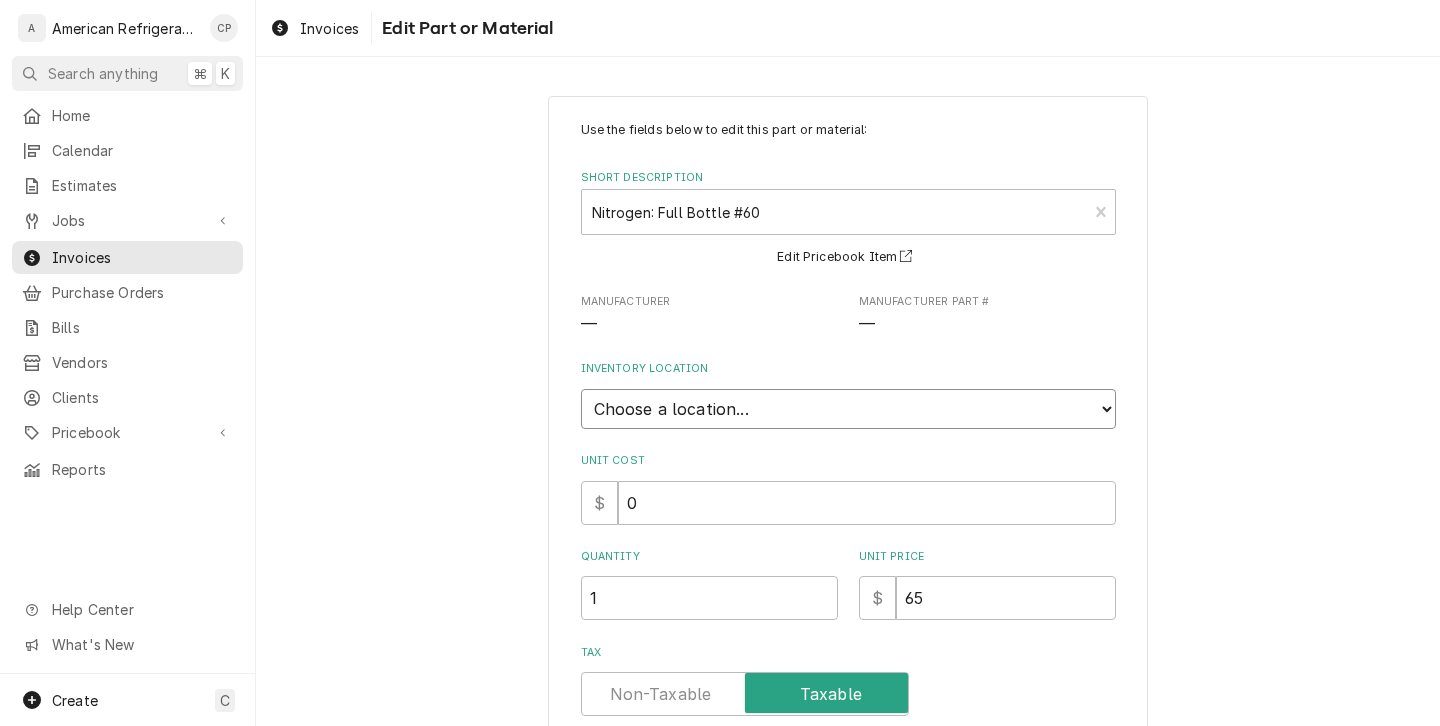 click on "Choose a location... American Refrigeration Supply Ed's Refrigeration Johnstone Supply Shop Stock Room Southern Ice Distributors United Refrigeration" at bounding box center [848, 409] 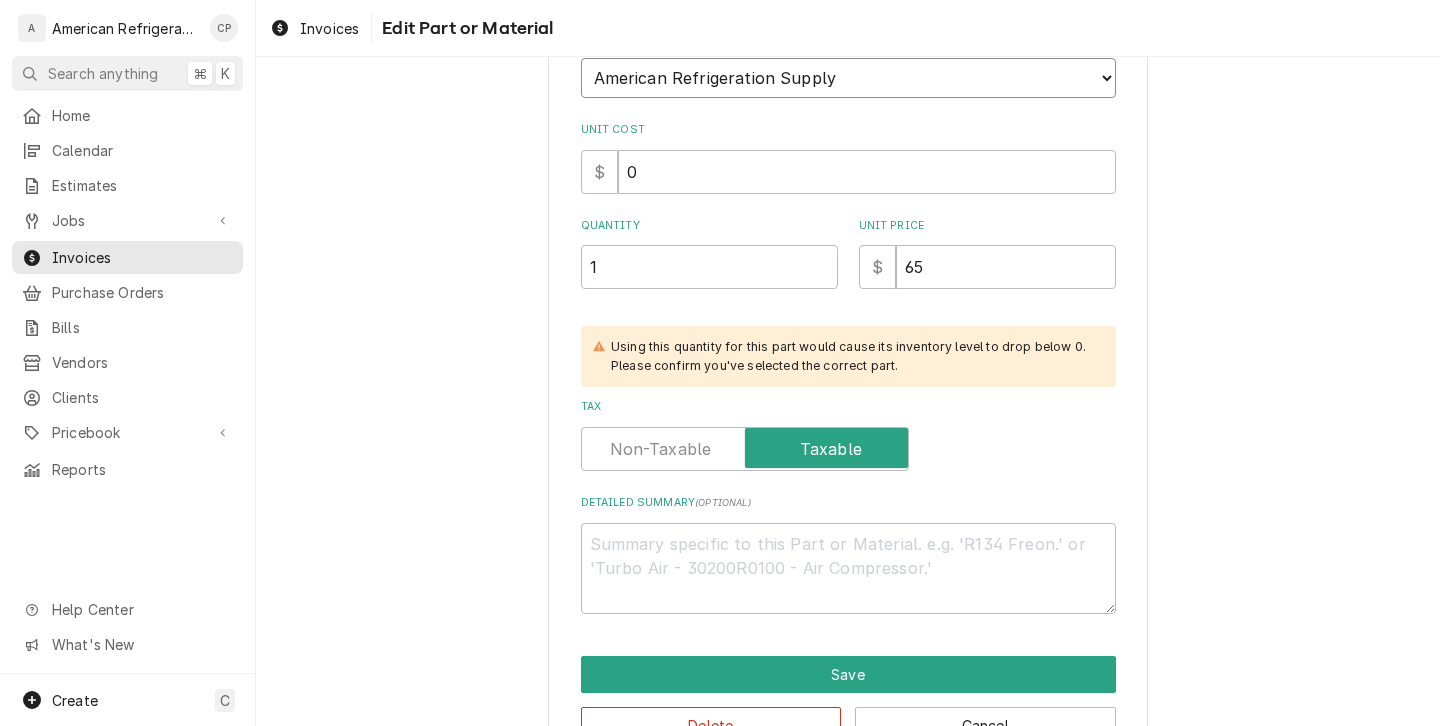 scroll, scrollTop: 395, scrollLeft: 0, axis: vertical 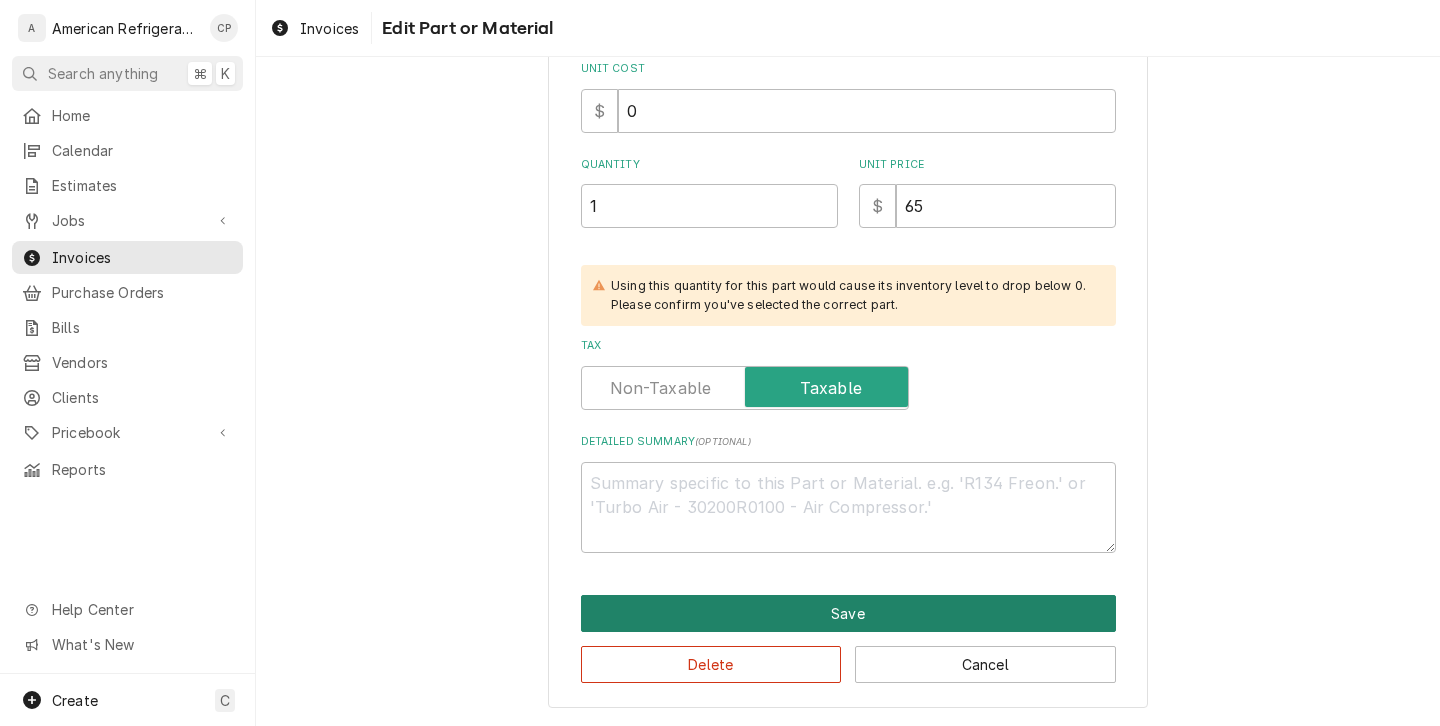 click on "Save" at bounding box center (848, 613) 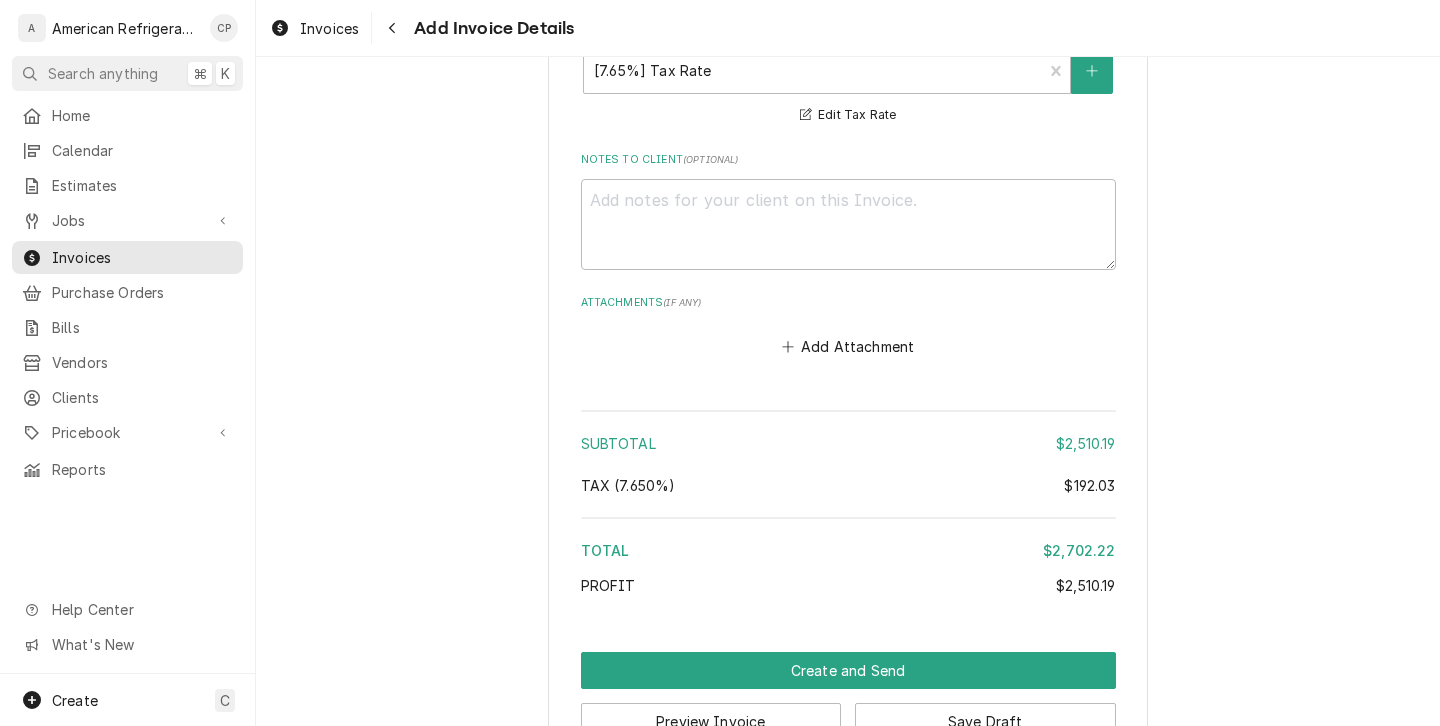 scroll, scrollTop: 4319, scrollLeft: 0, axis: vertical 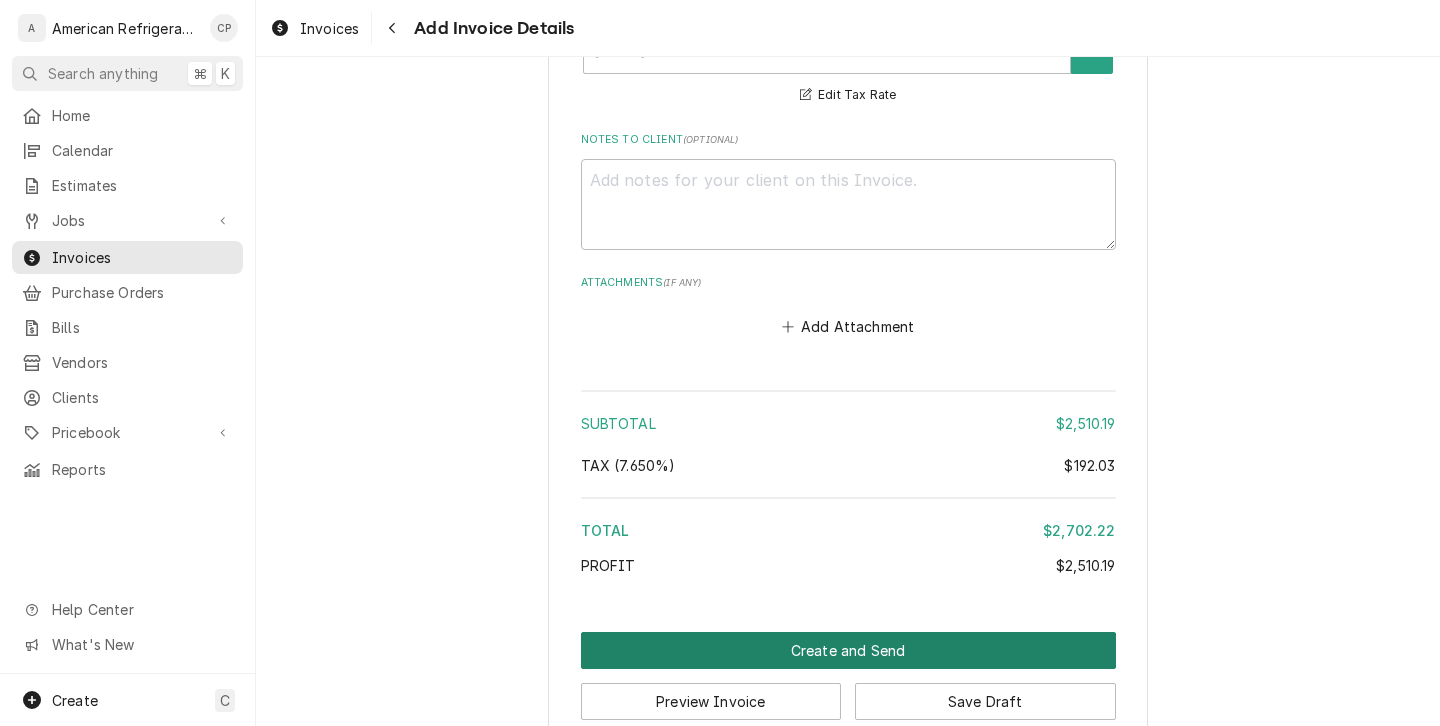 click on "Create and Send" at bounding box center [848, 650] 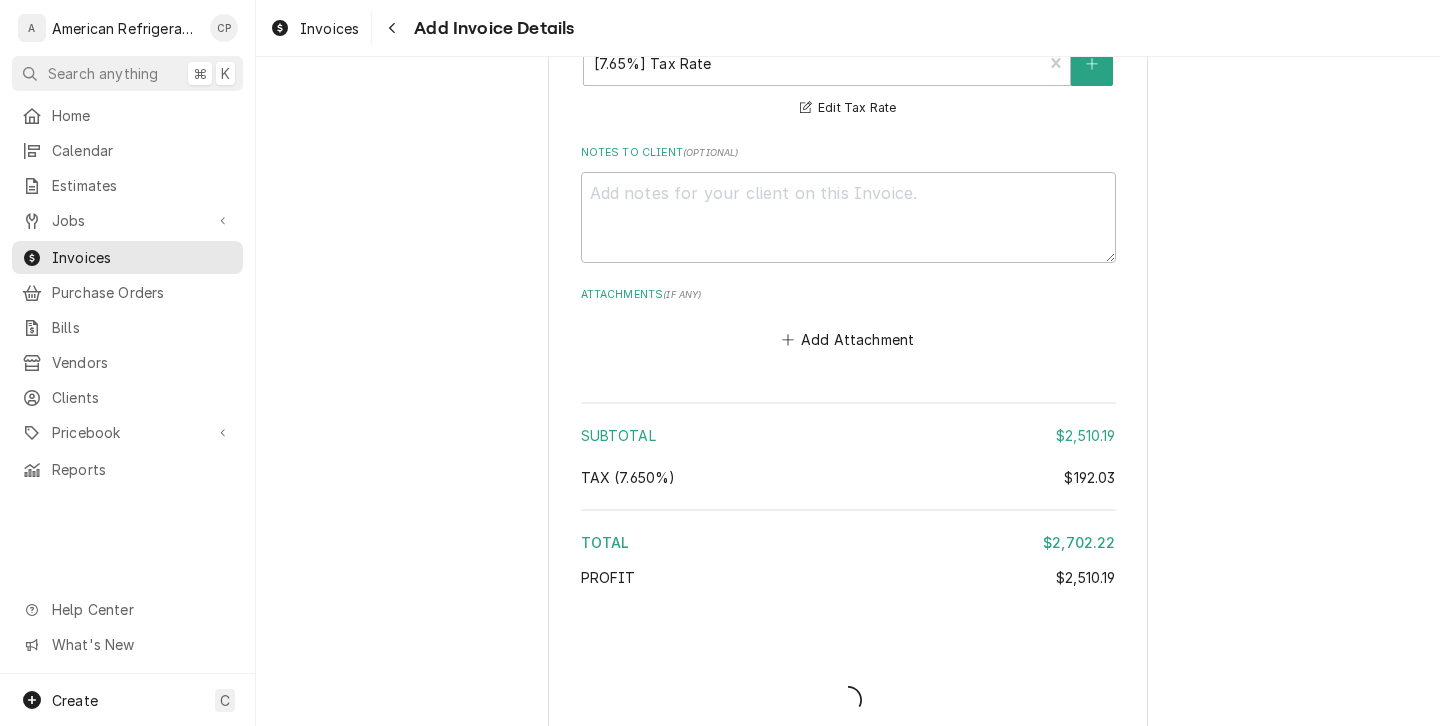 scroll, scrollTop: 4267, scrollLeft: 0, axis: vertical 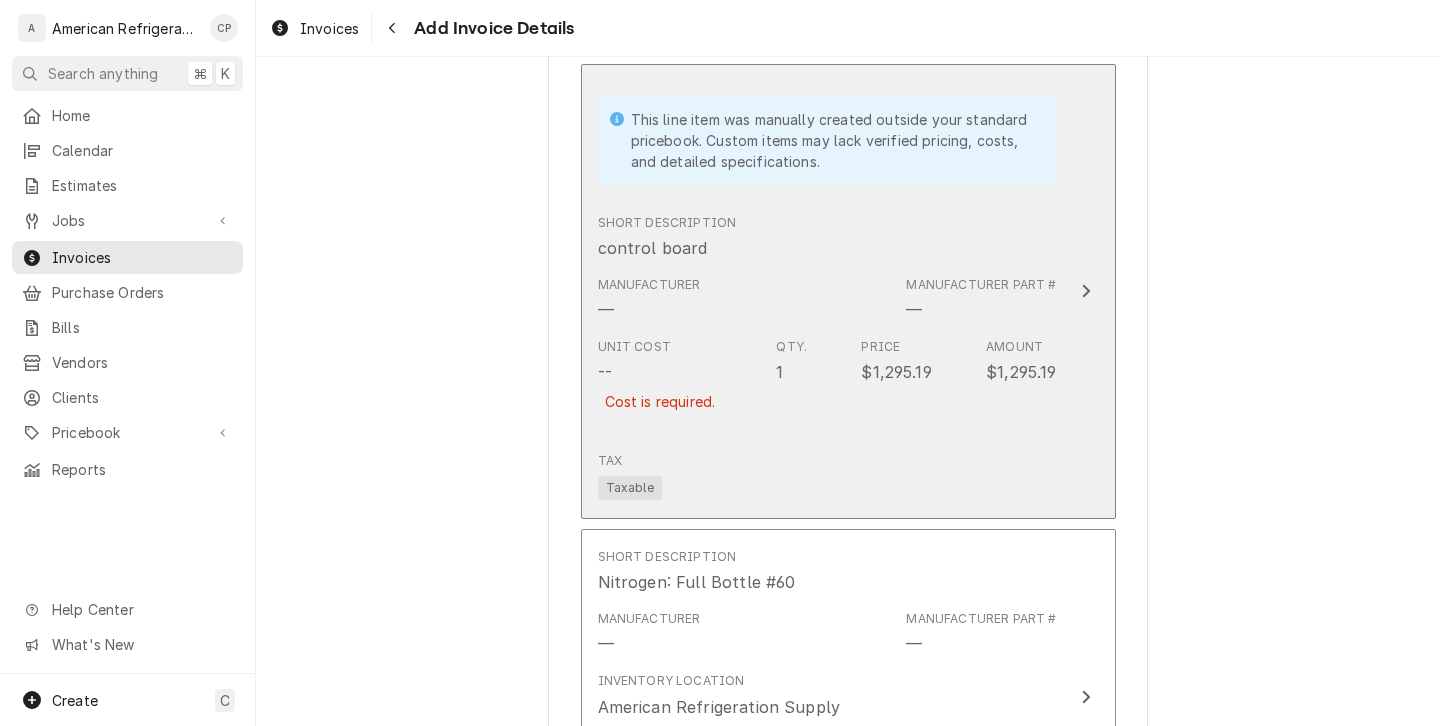 click on "Unit Cost -- Cost is required. Qty. 1 Price $1,295.19 Amount $1,295.19" at bounding box center [827, 387] 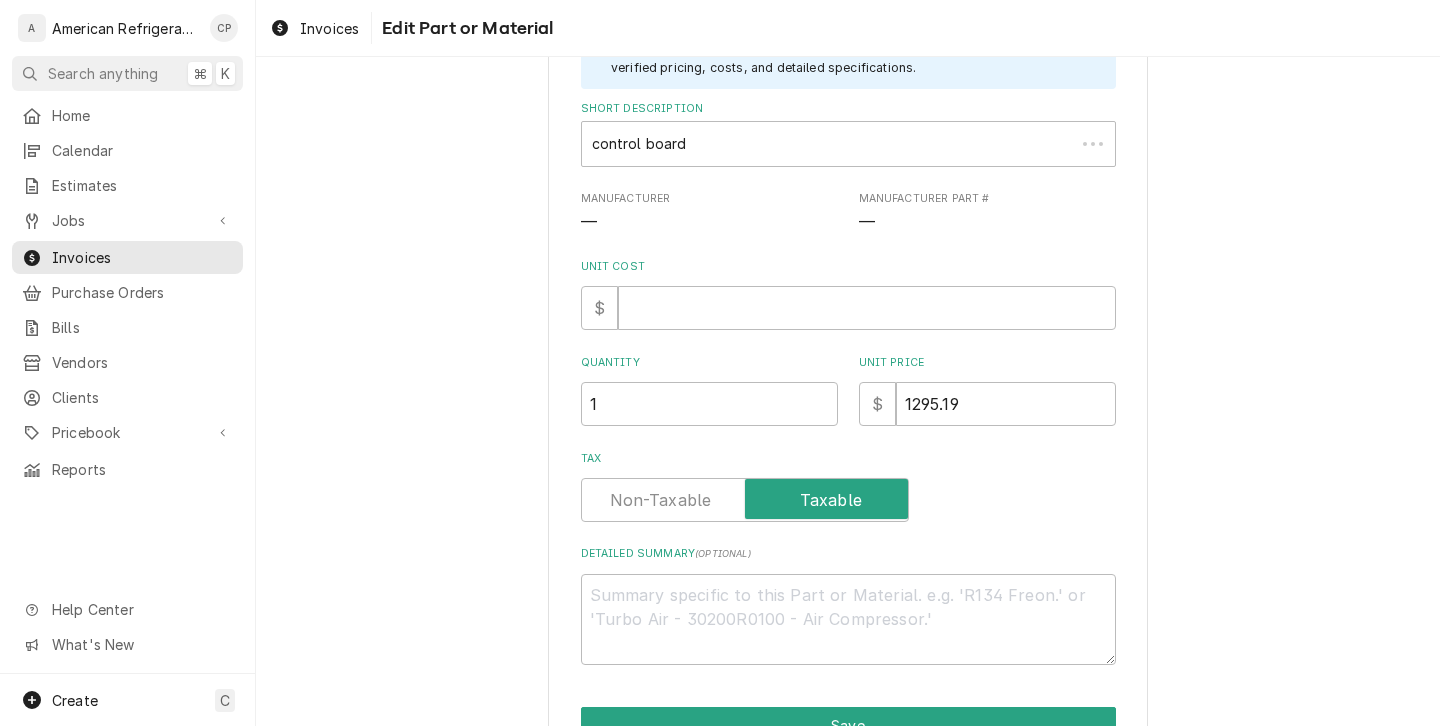 scroll, scrollTop: 0, scrollLeft: 0, axis: both 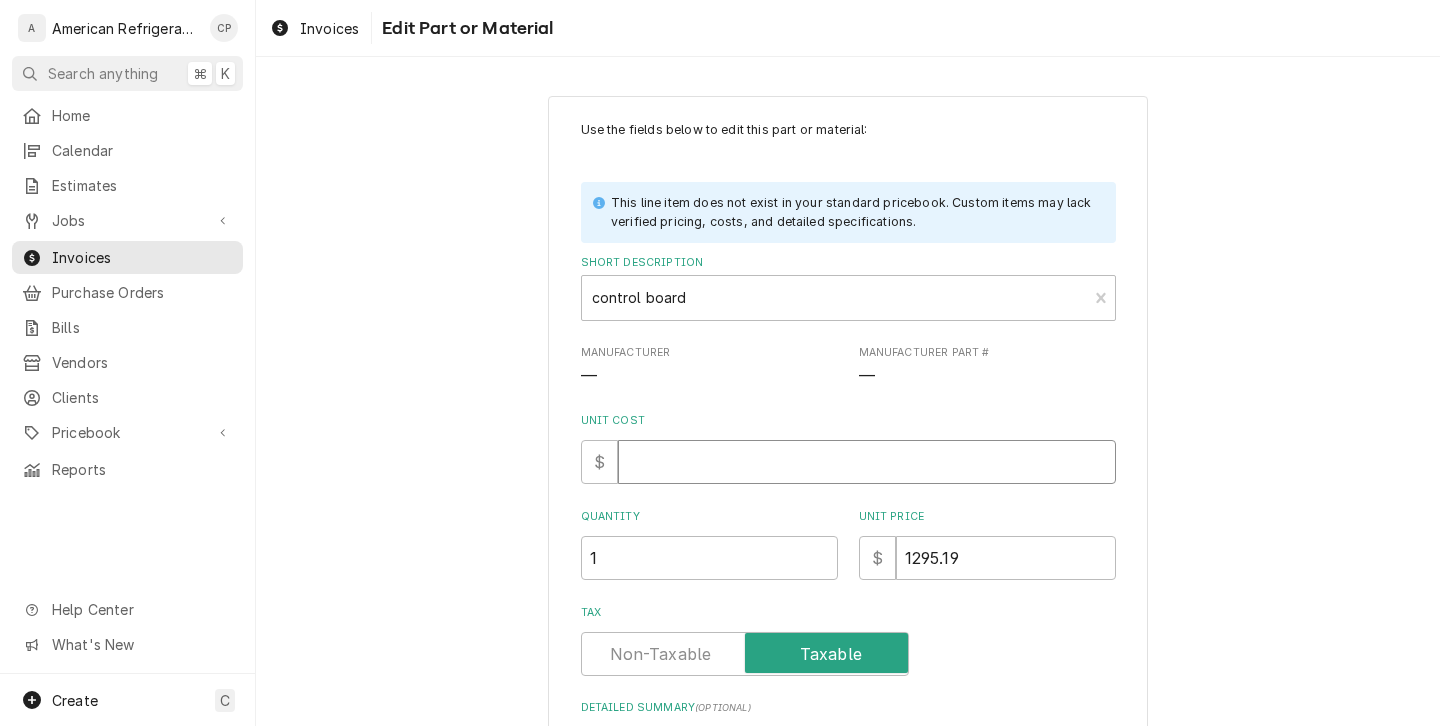 click on "Unit Cost" at bounding box center [867, 462] 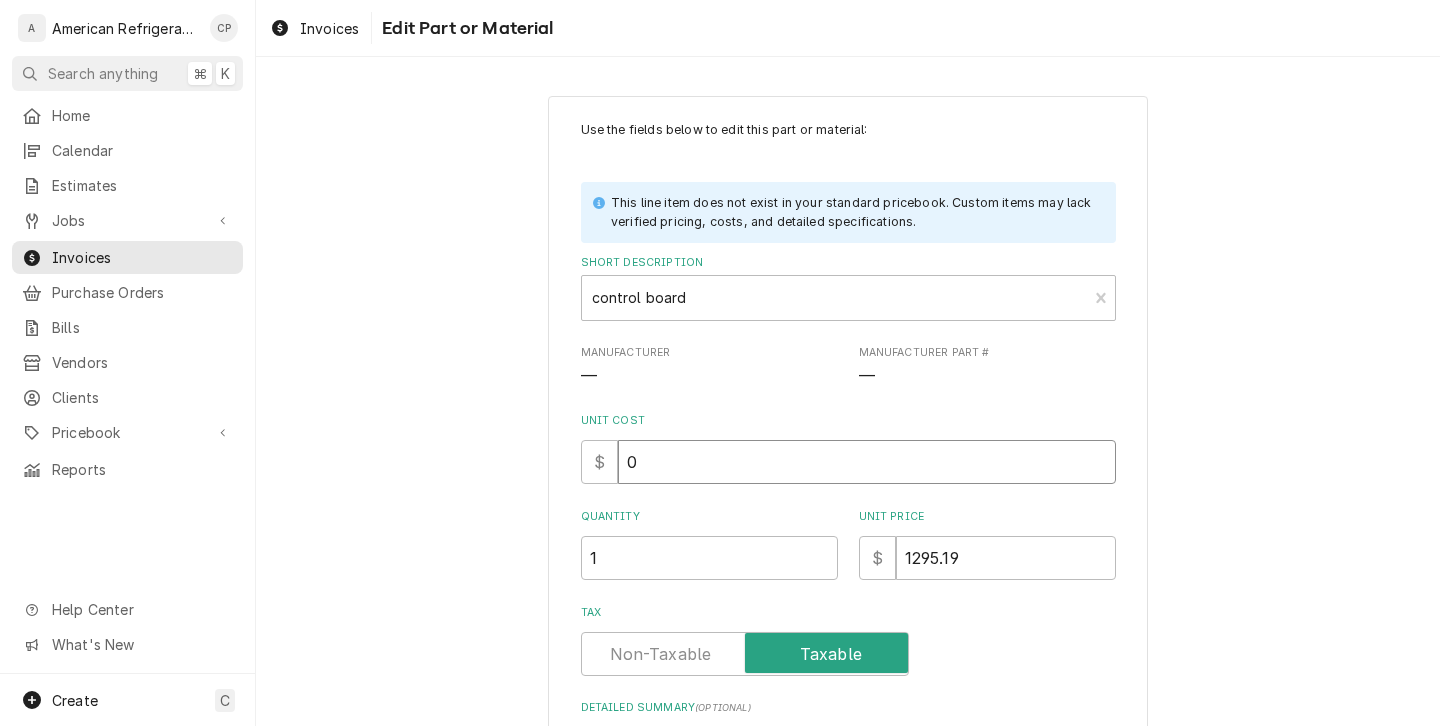type on "0" 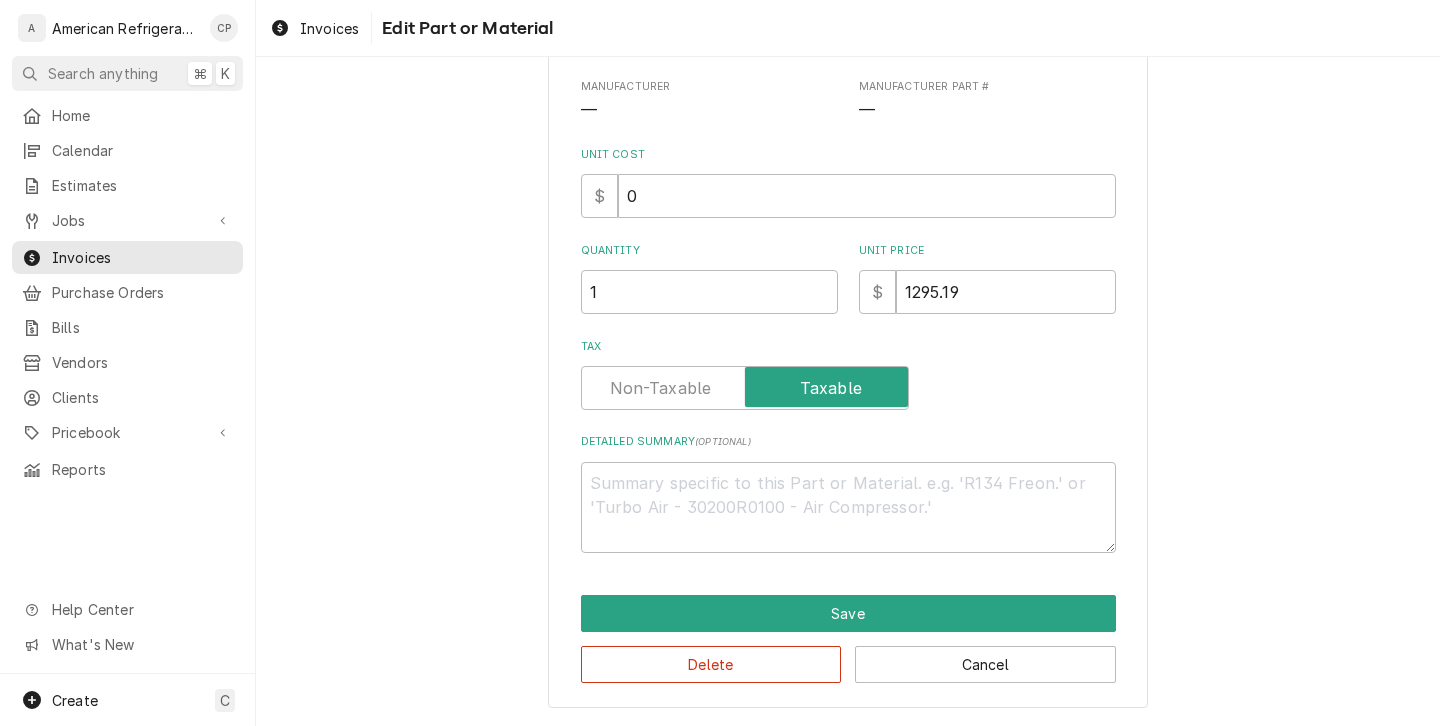 scroll, scrollTop: 269, scrollLeft: 0, axis: vertical 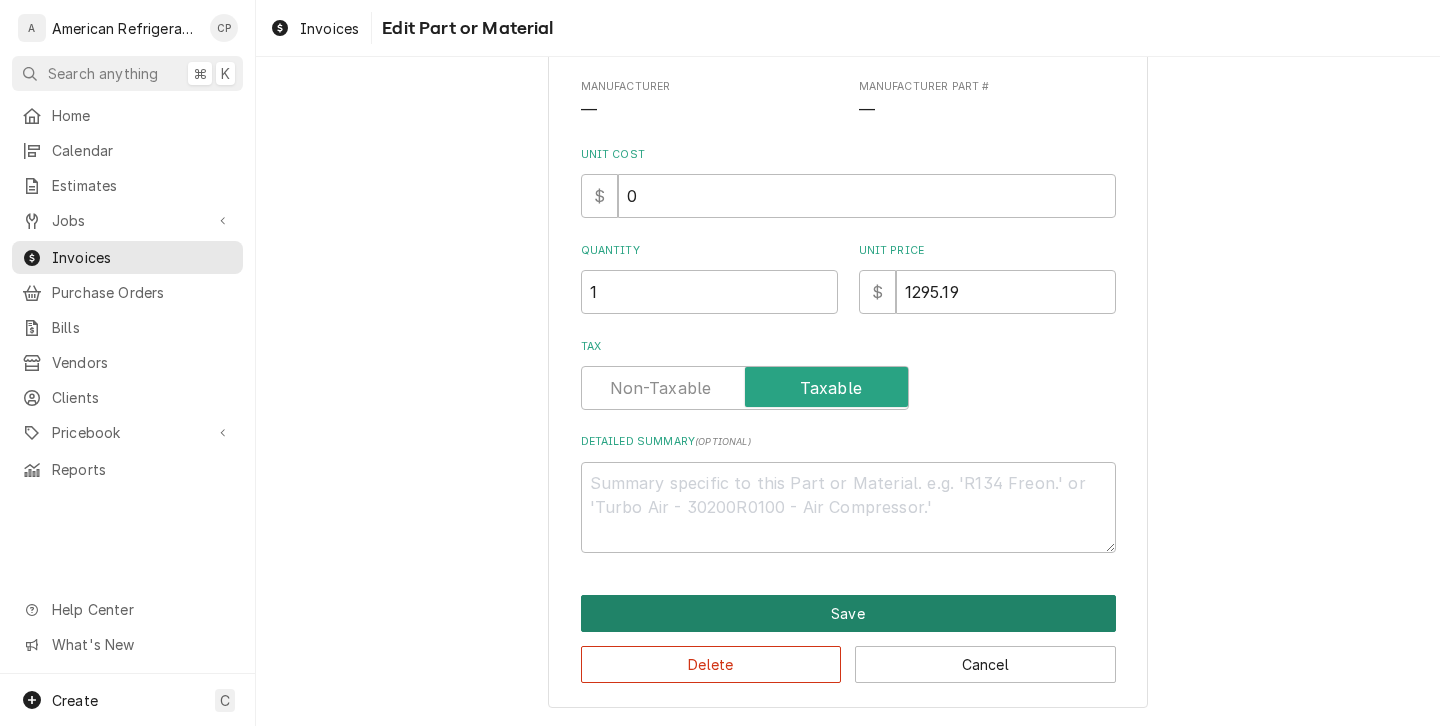 click on "Save" at bounding box center (848, 613) 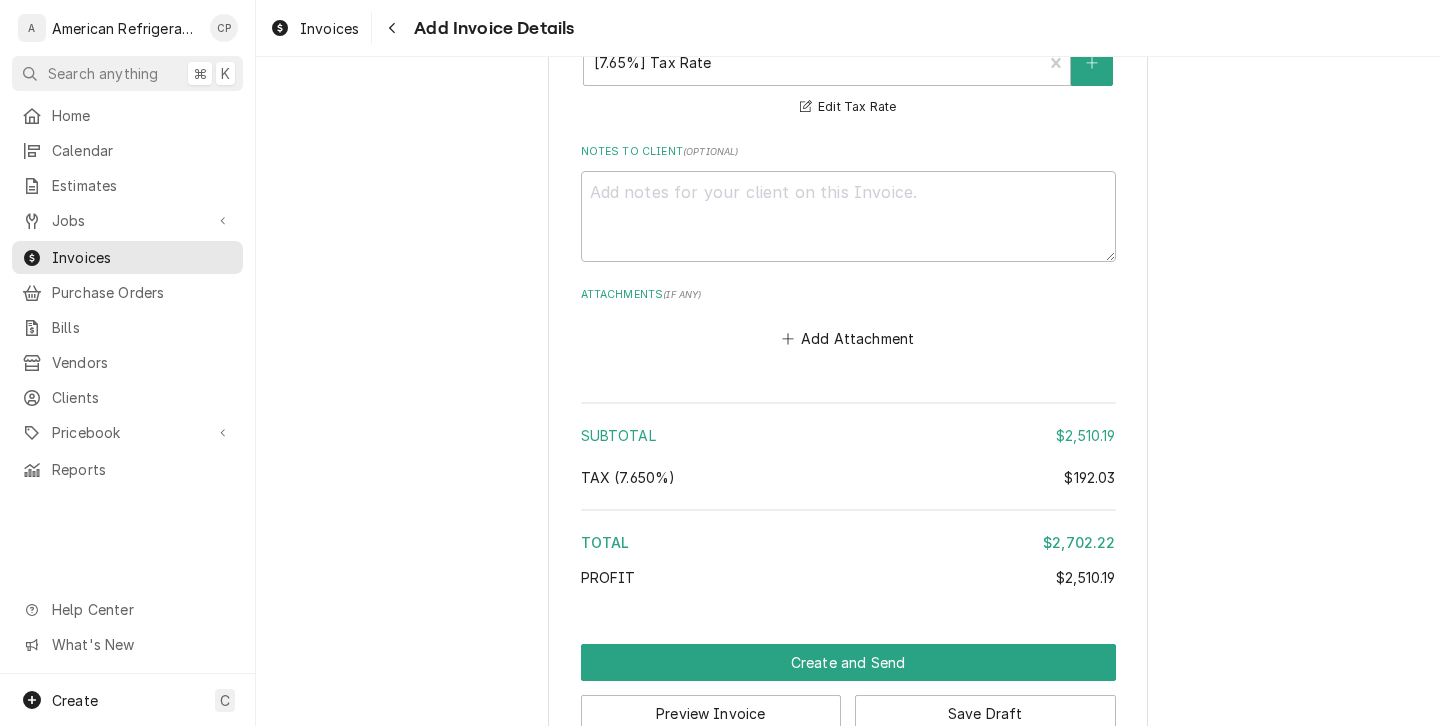 scroll, scrollTop: 4267, scrollLeft: 0, axis: vertical 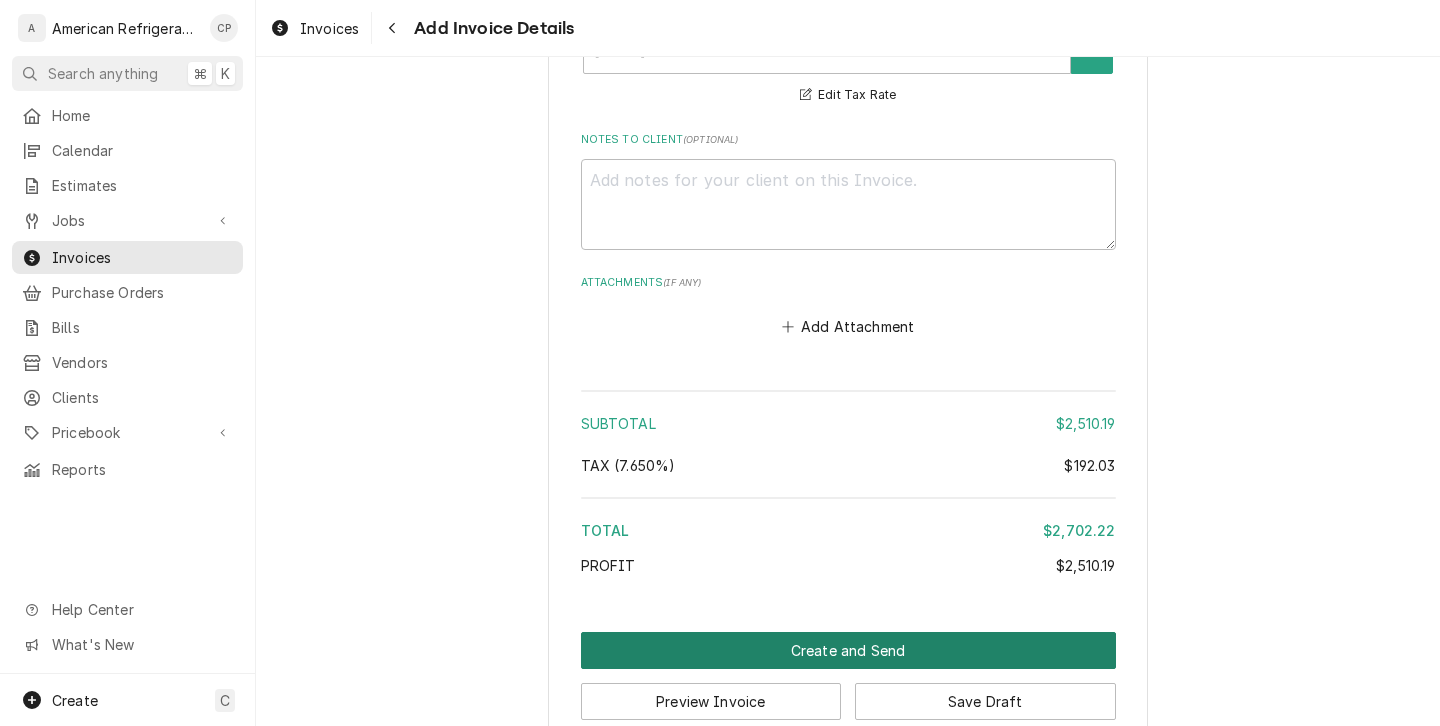 click on "Create and Send" at bounding box center (848, 650) 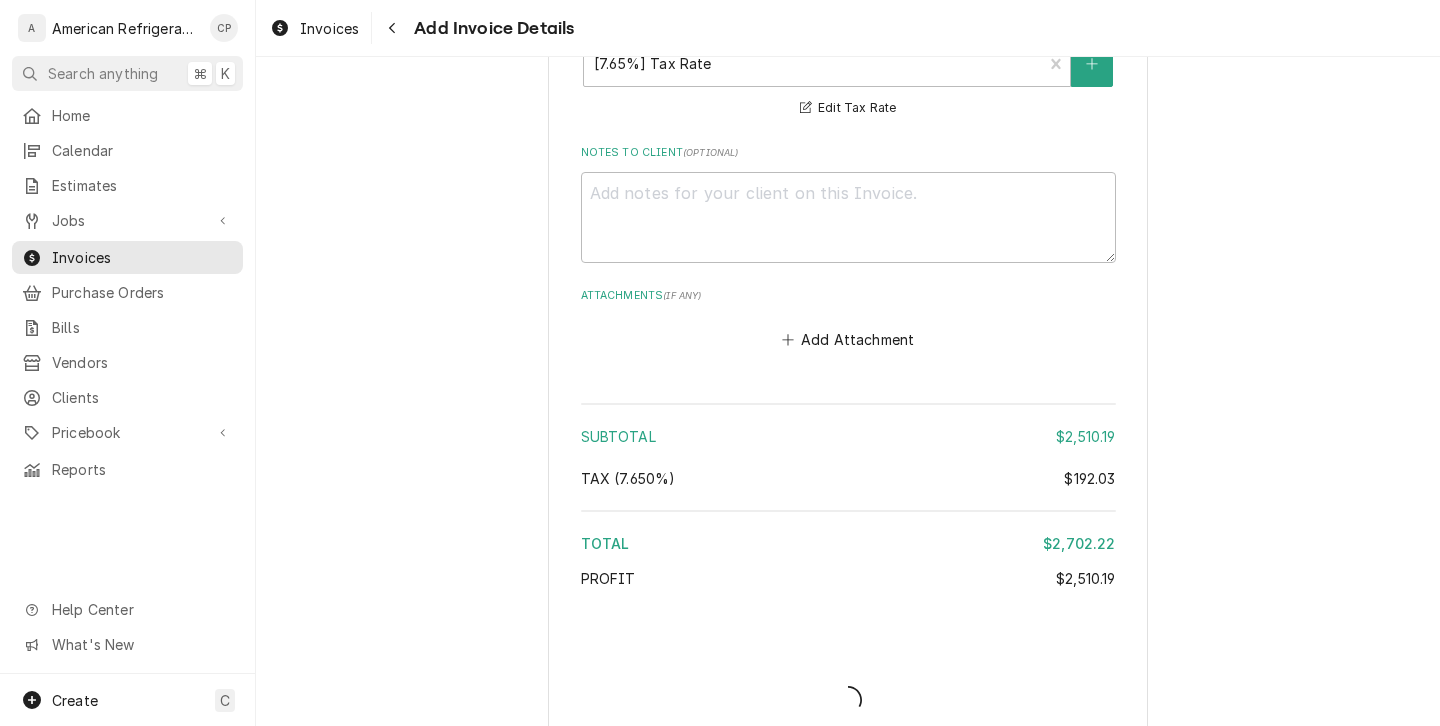 type on "x" 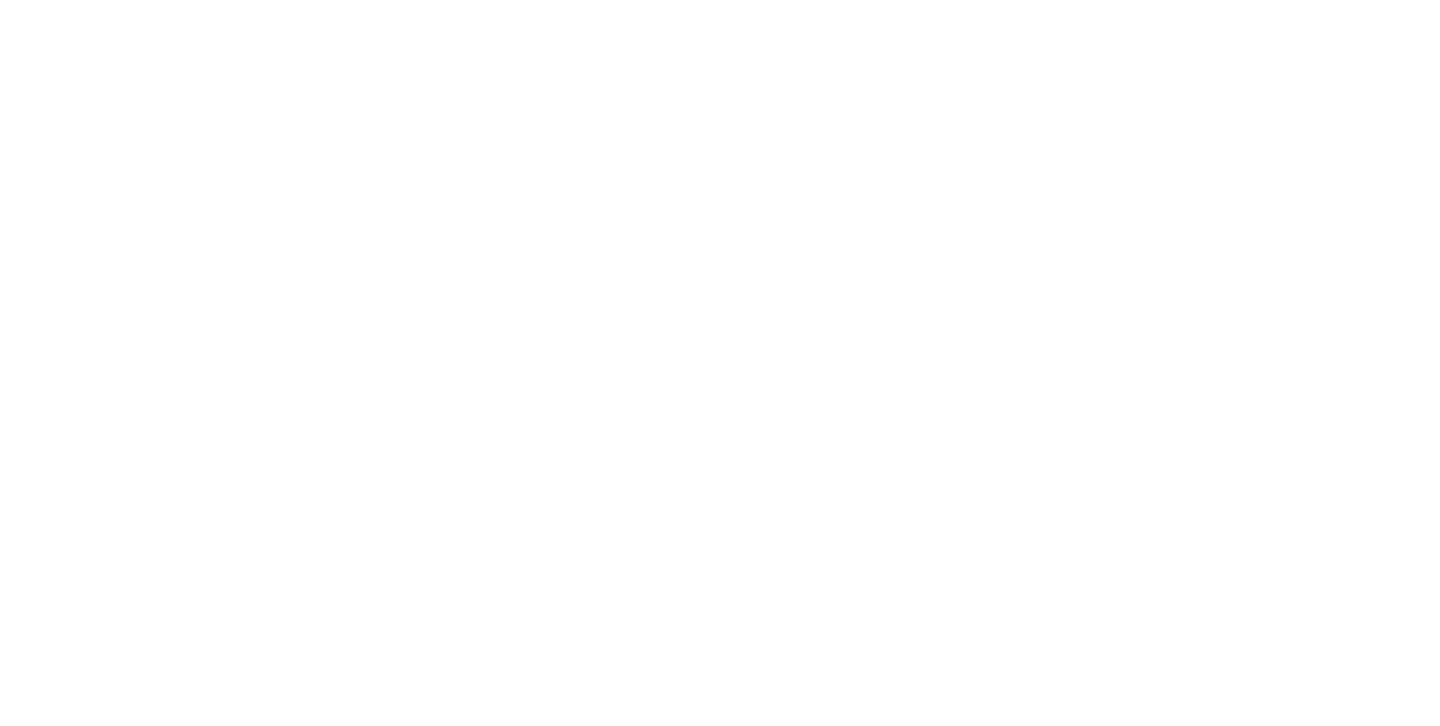 scroll, scrollTop: 0, scrollLeft: 0, axis: both 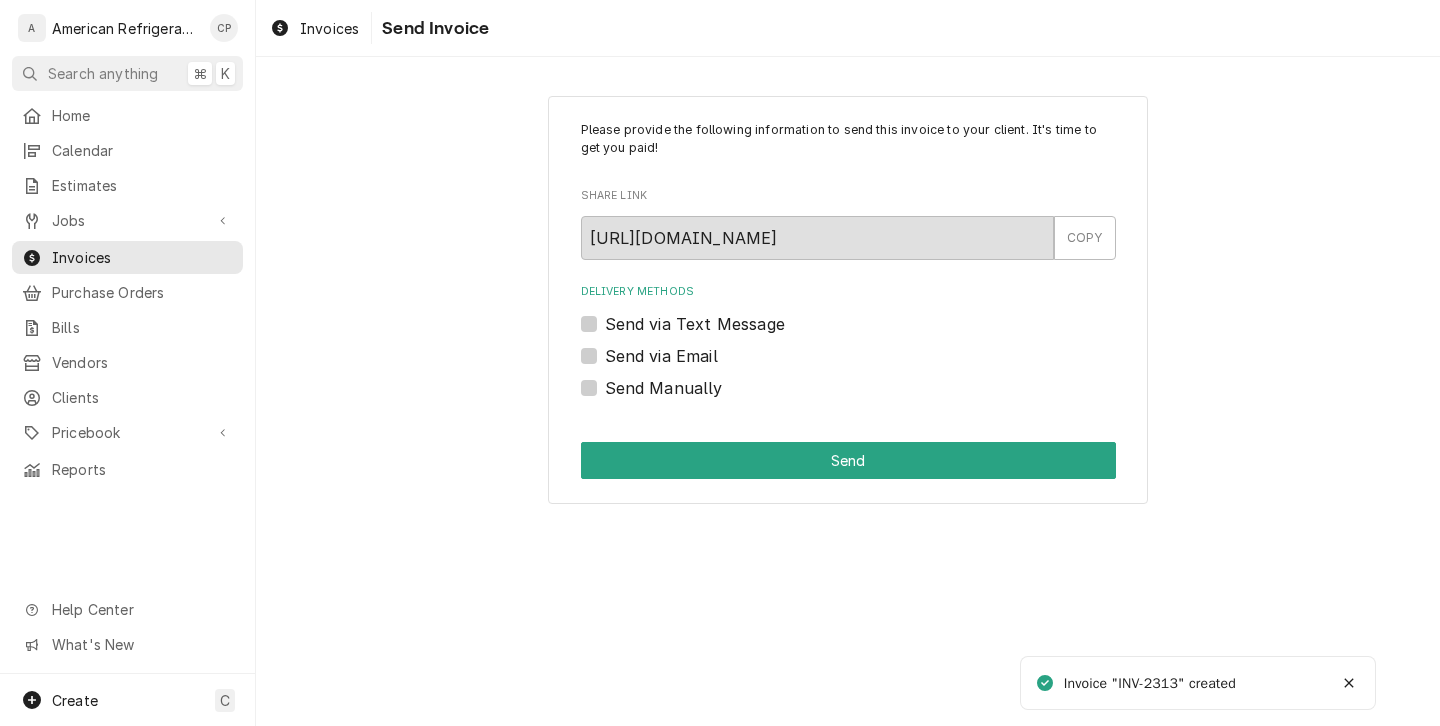 click on "Send via Email" at bounding box center [661, 356] 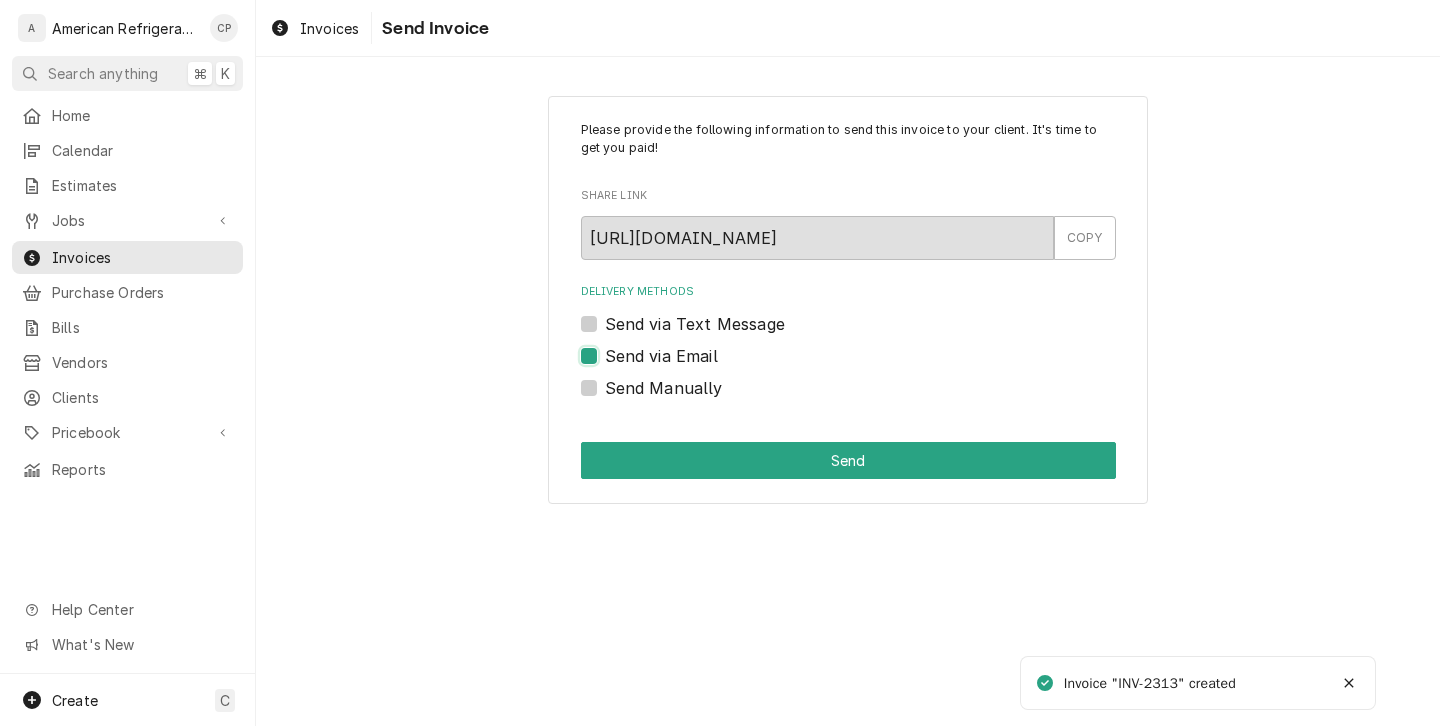 checkbox on "true" 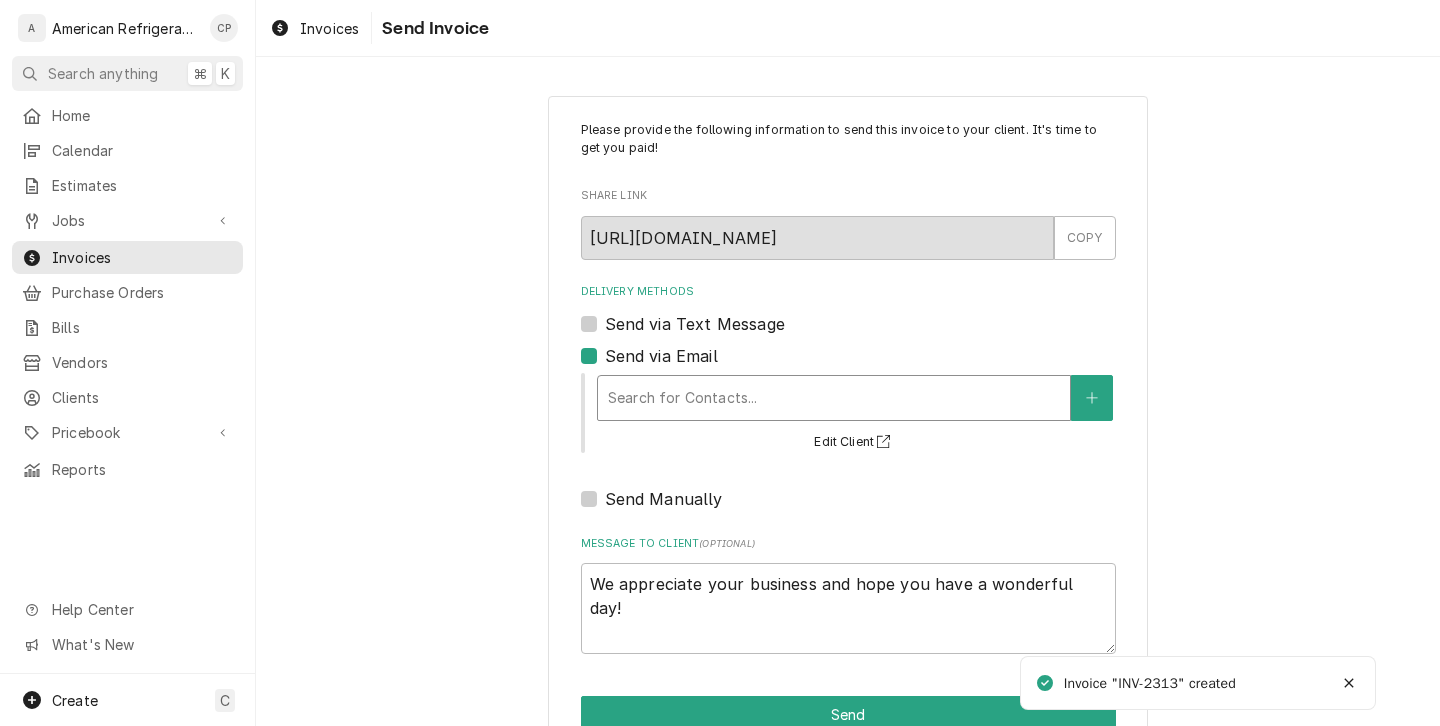 type on "x" 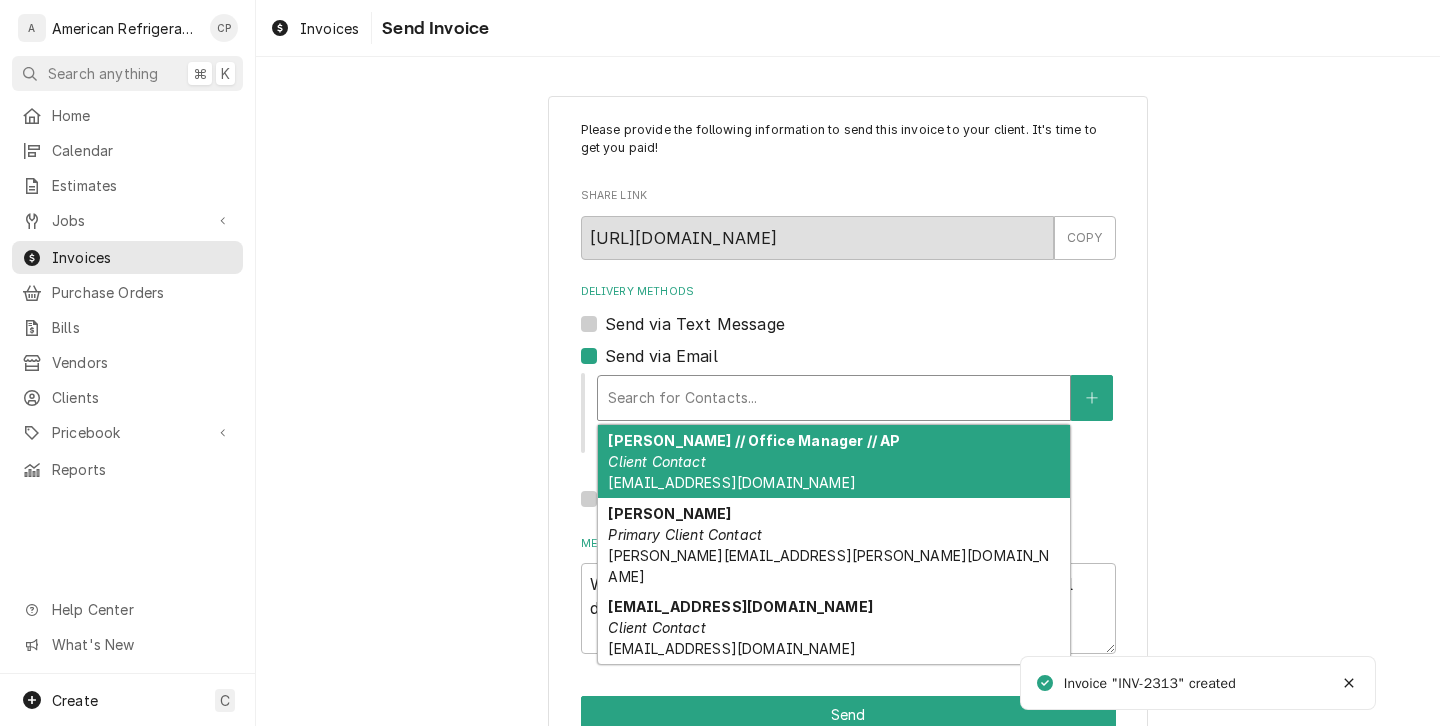 click at bounding box center [834, 398] 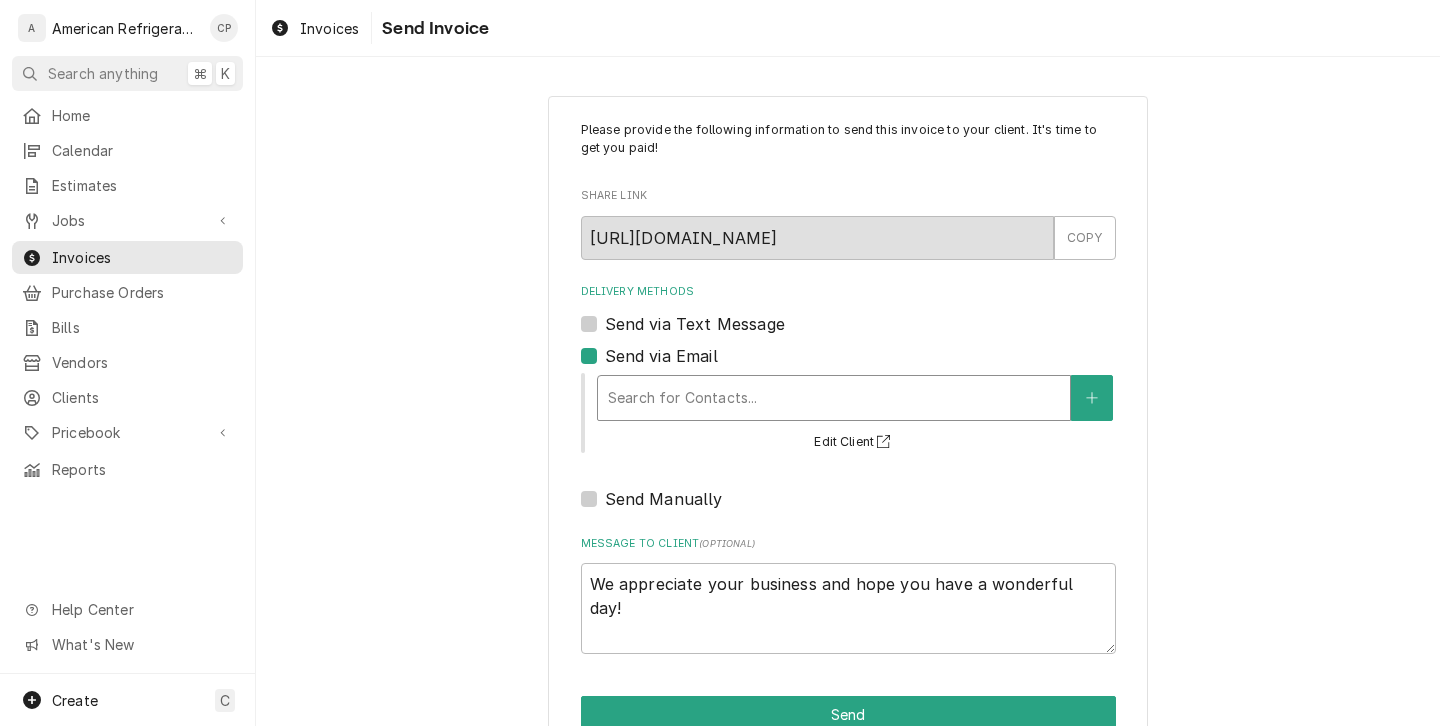 click at bounding box center (834, 398) 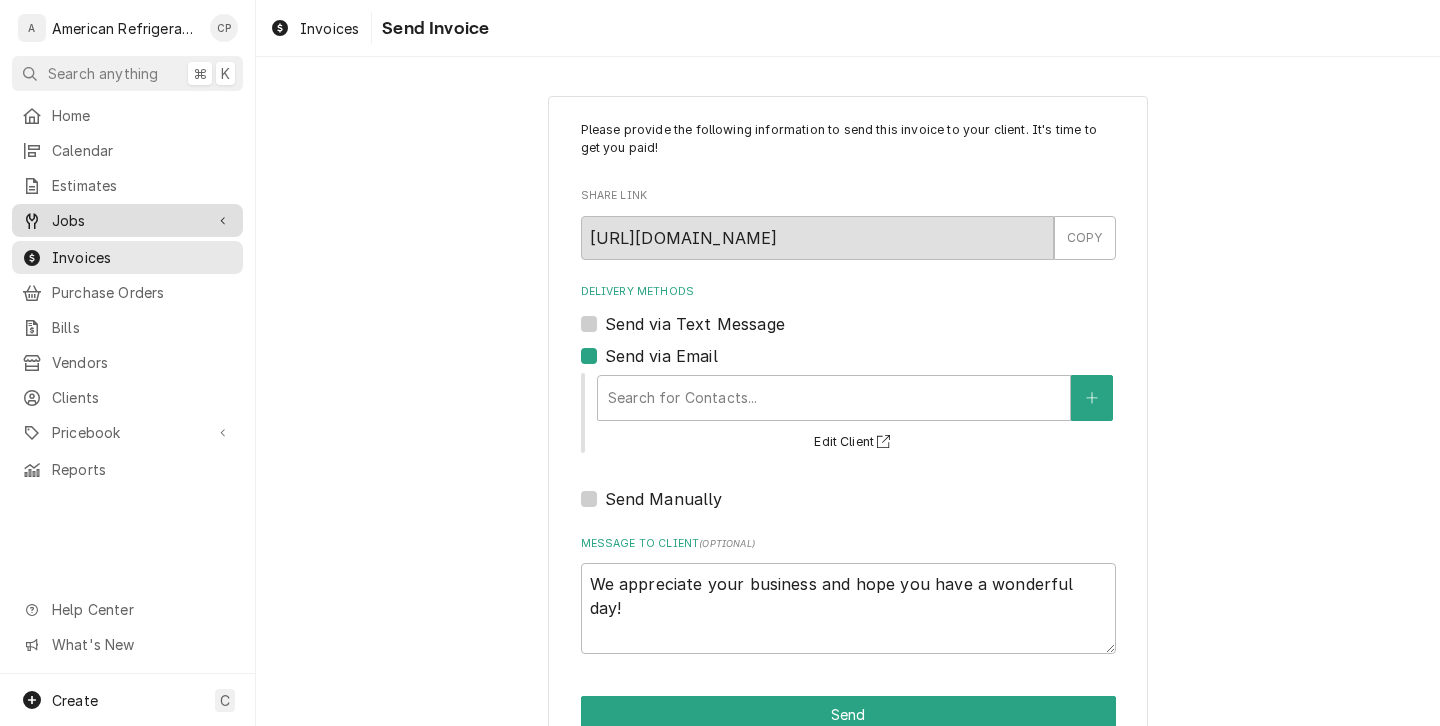 click on "Jobs" at bounding box center (127, 220) 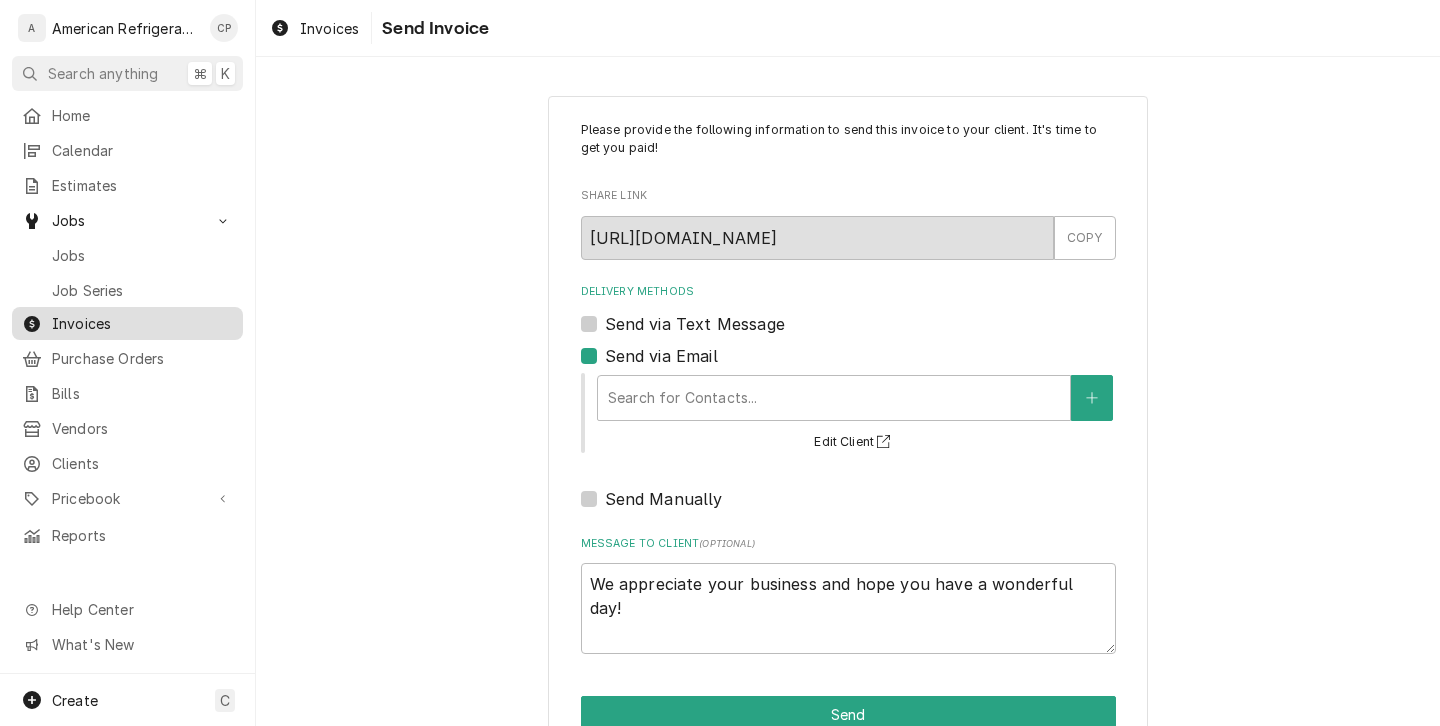 click on "Invoices" at bounding box center [142, 323] 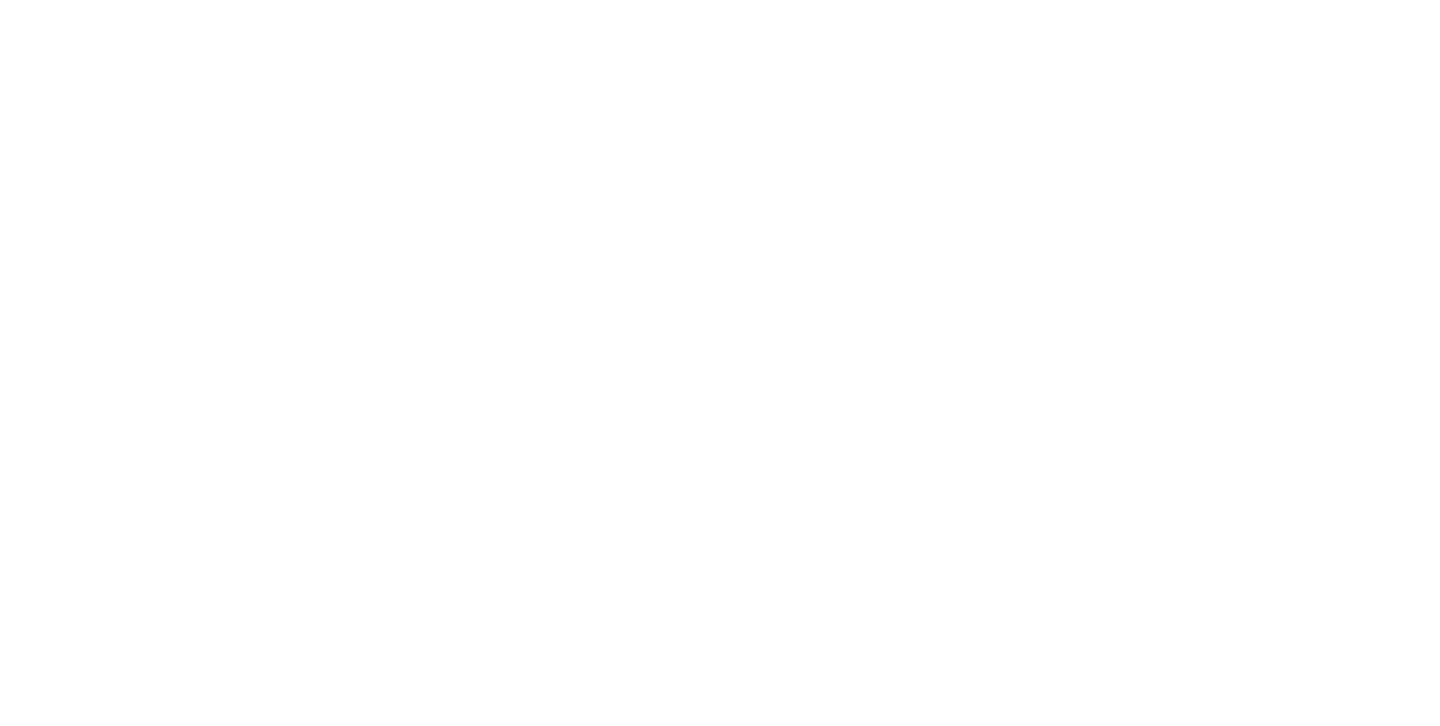 scroll, scrollTop: 0, scrollLeft: 0, axis: both 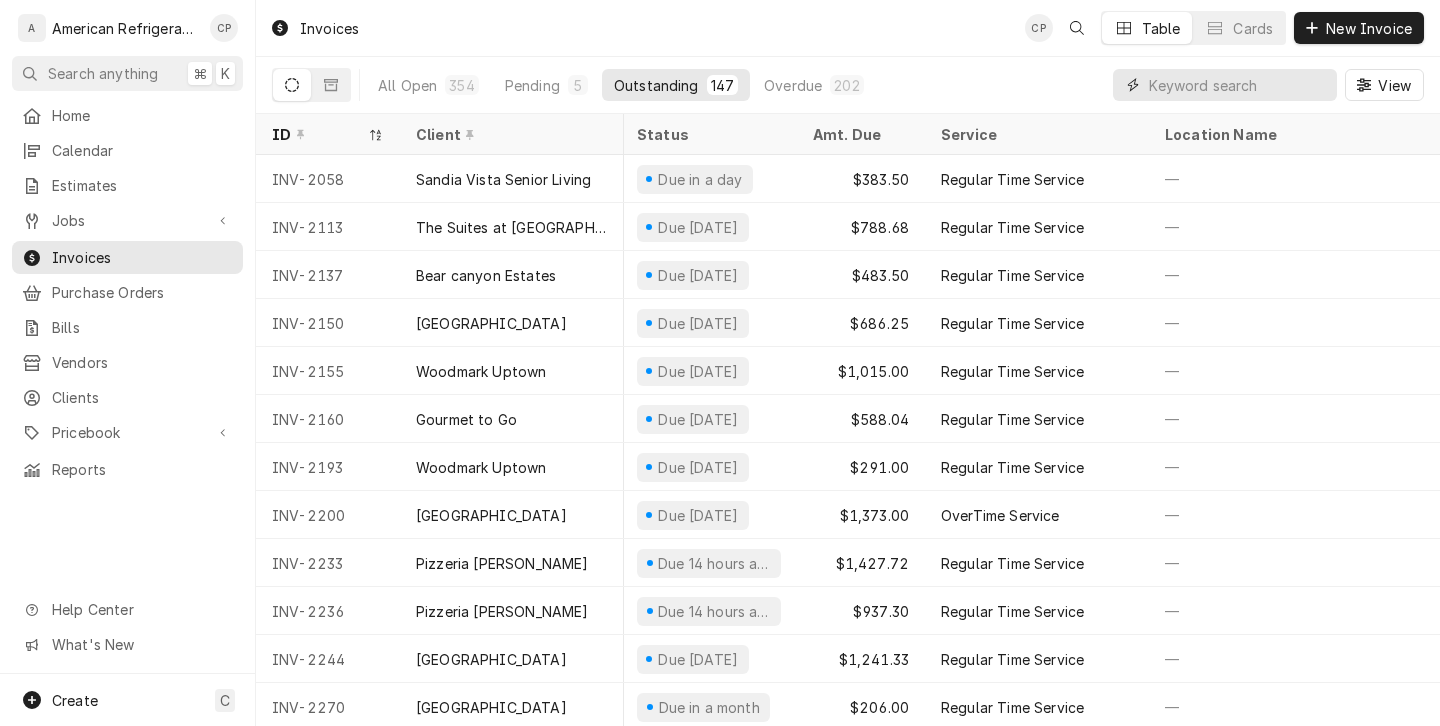 click at bounding box center (1238, 85) 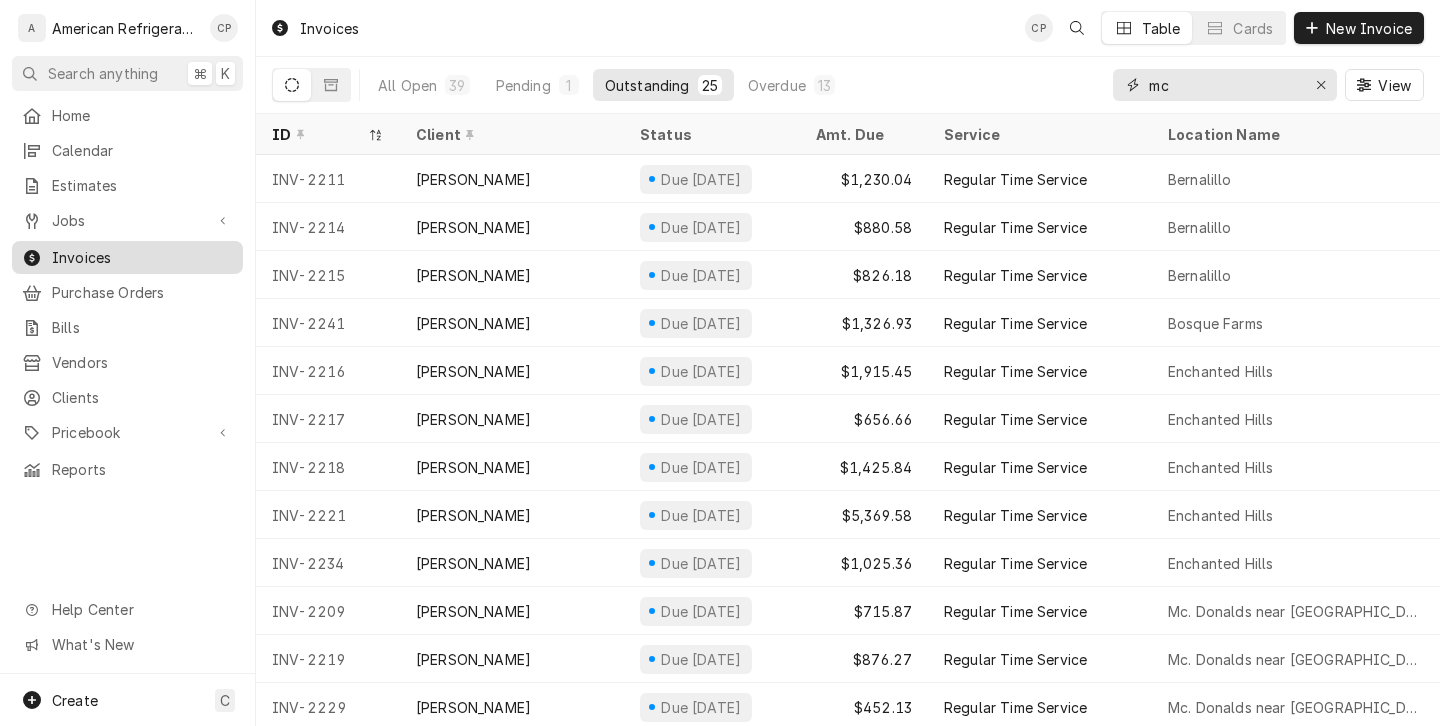 type on "mc" 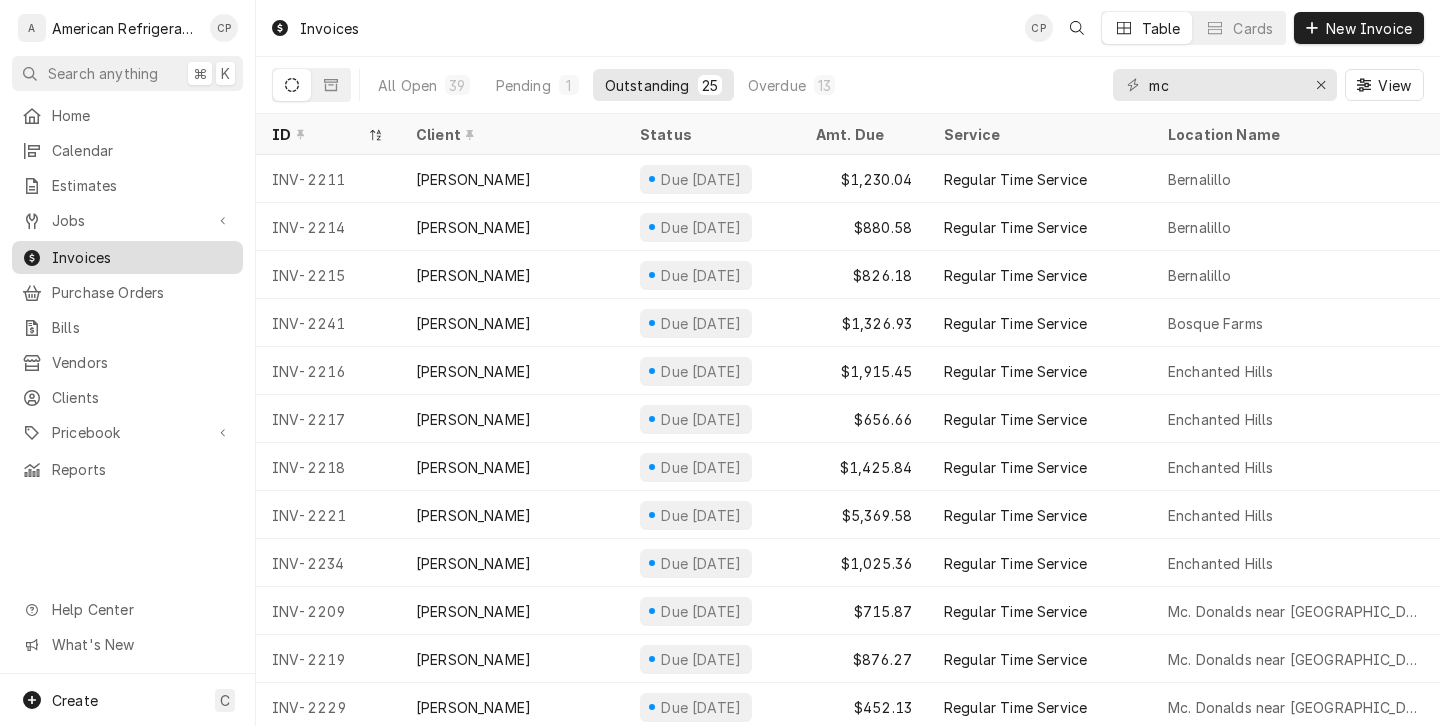 click on "Invoices" at bounding box center (142, 257) 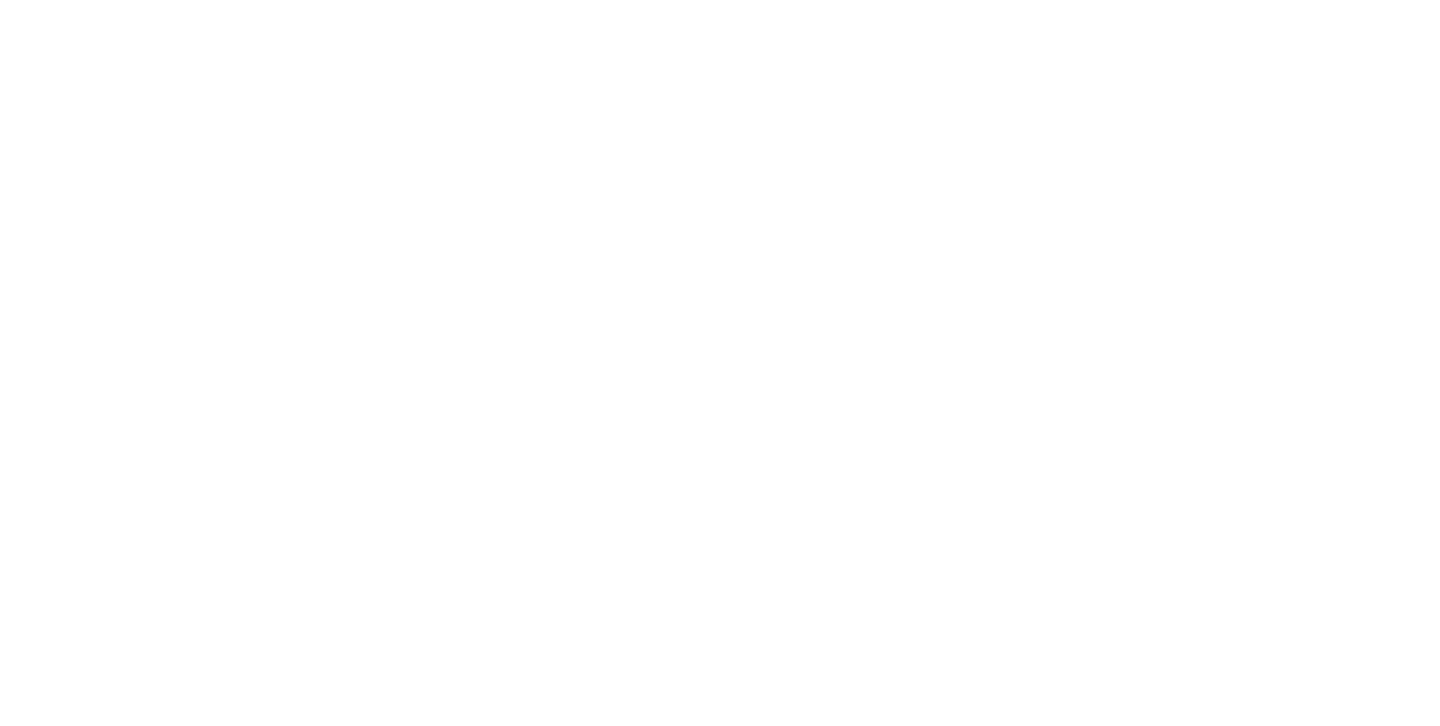 scroll, scrollTop: 0, scrollLeft: 0, axis: both 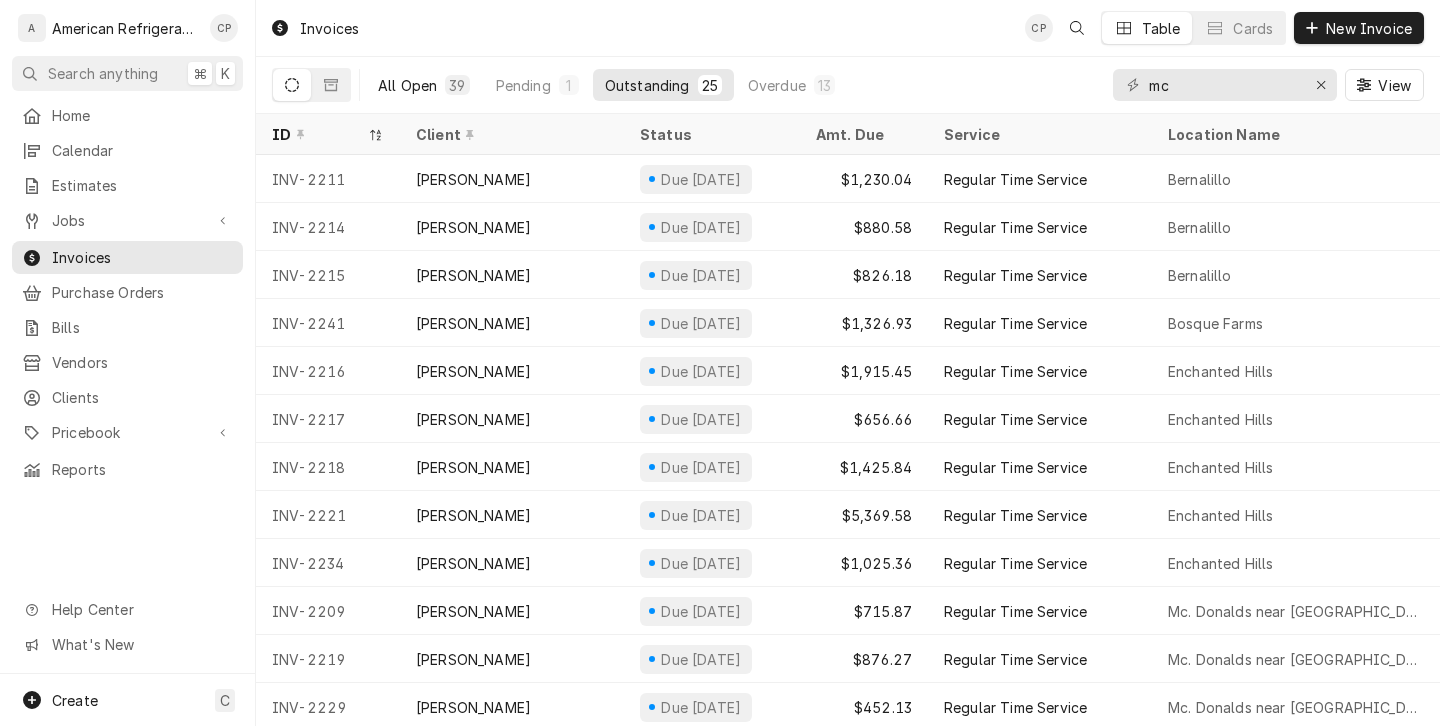 click on "All Open" at bounding box center [407, 85] 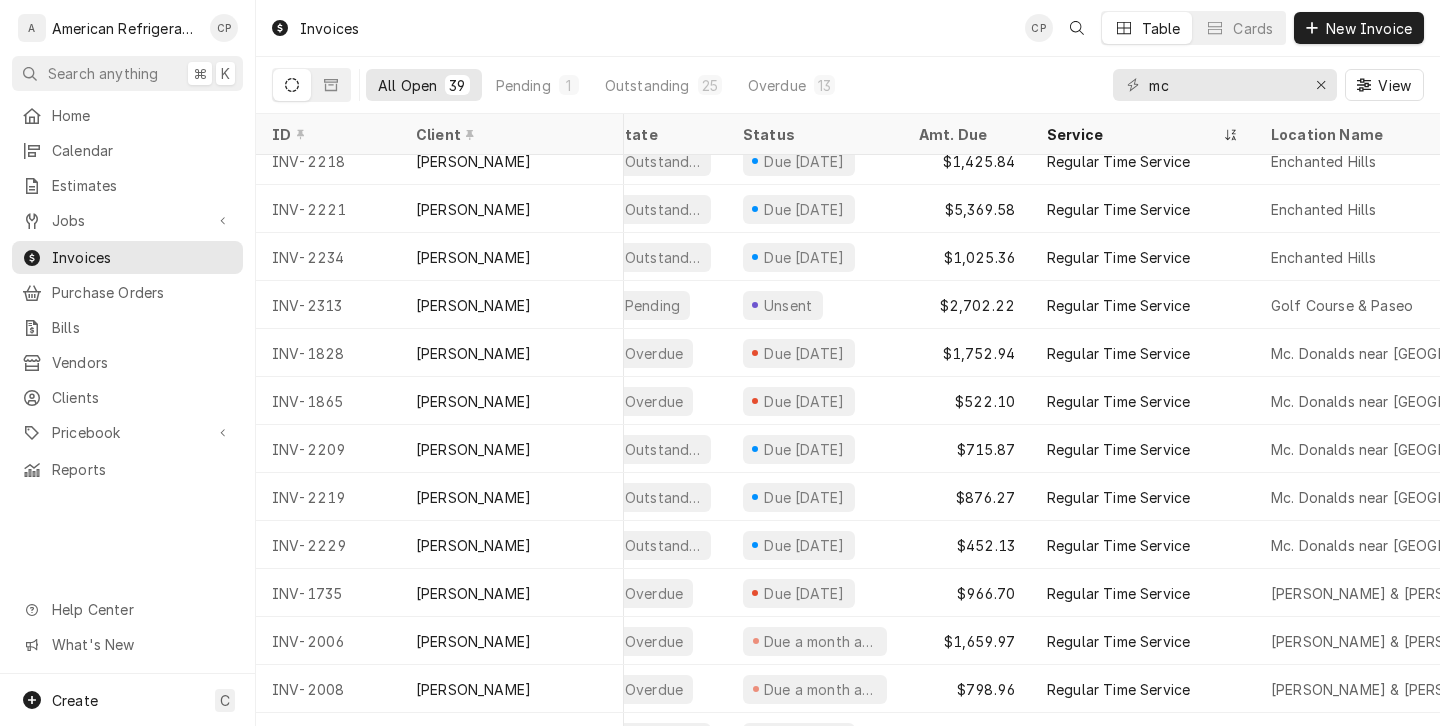 scroll, scrollTop: 305, scrollLeft: 28, axis: both 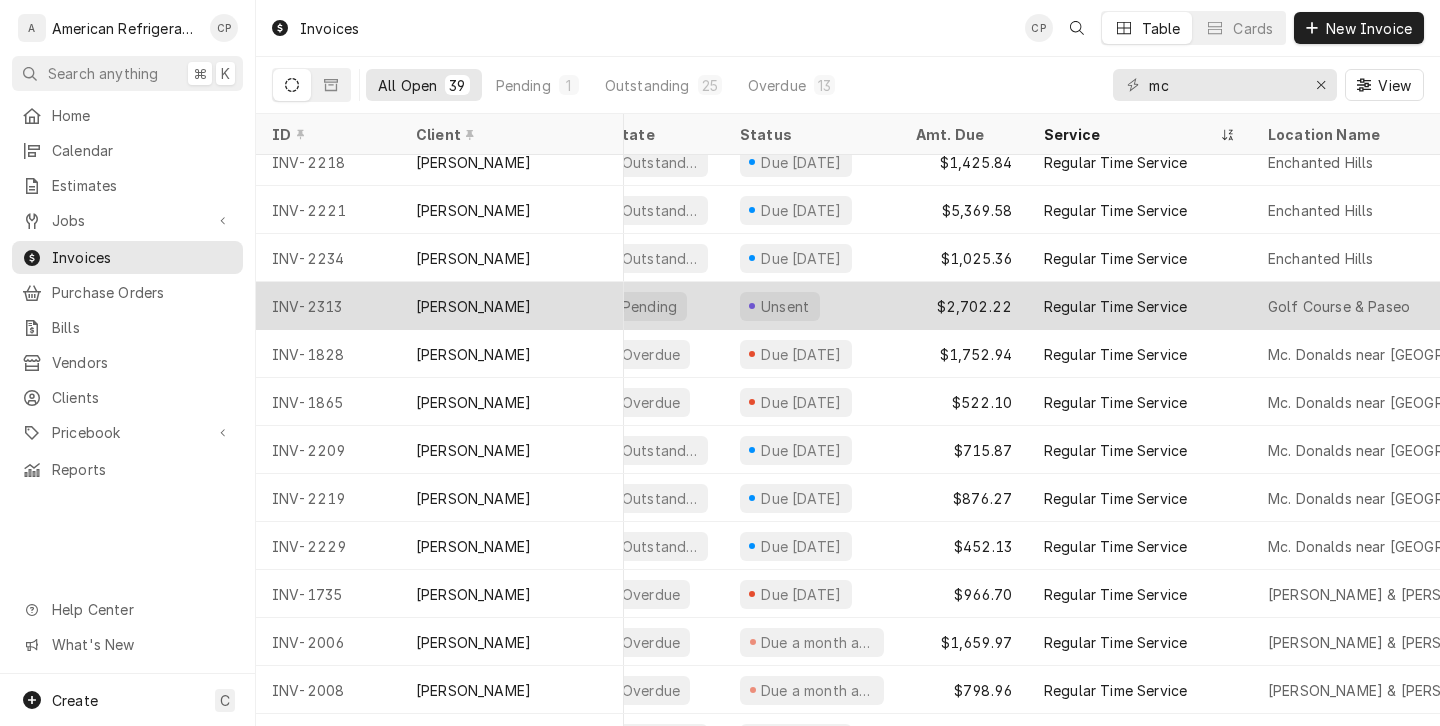 click on "Unsent" at bounding box center (812, 306) 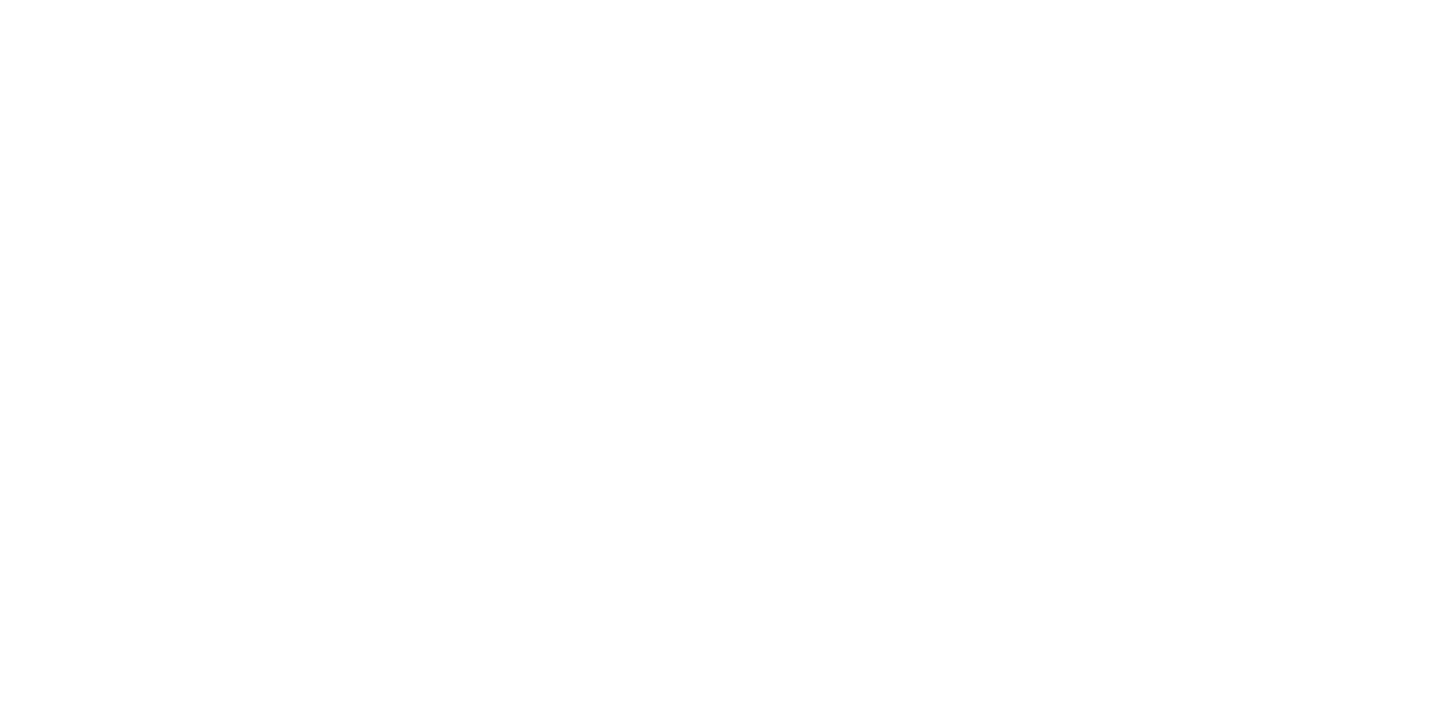 scroll, scrollTop: 0, scrollLeft: 0, axis: both 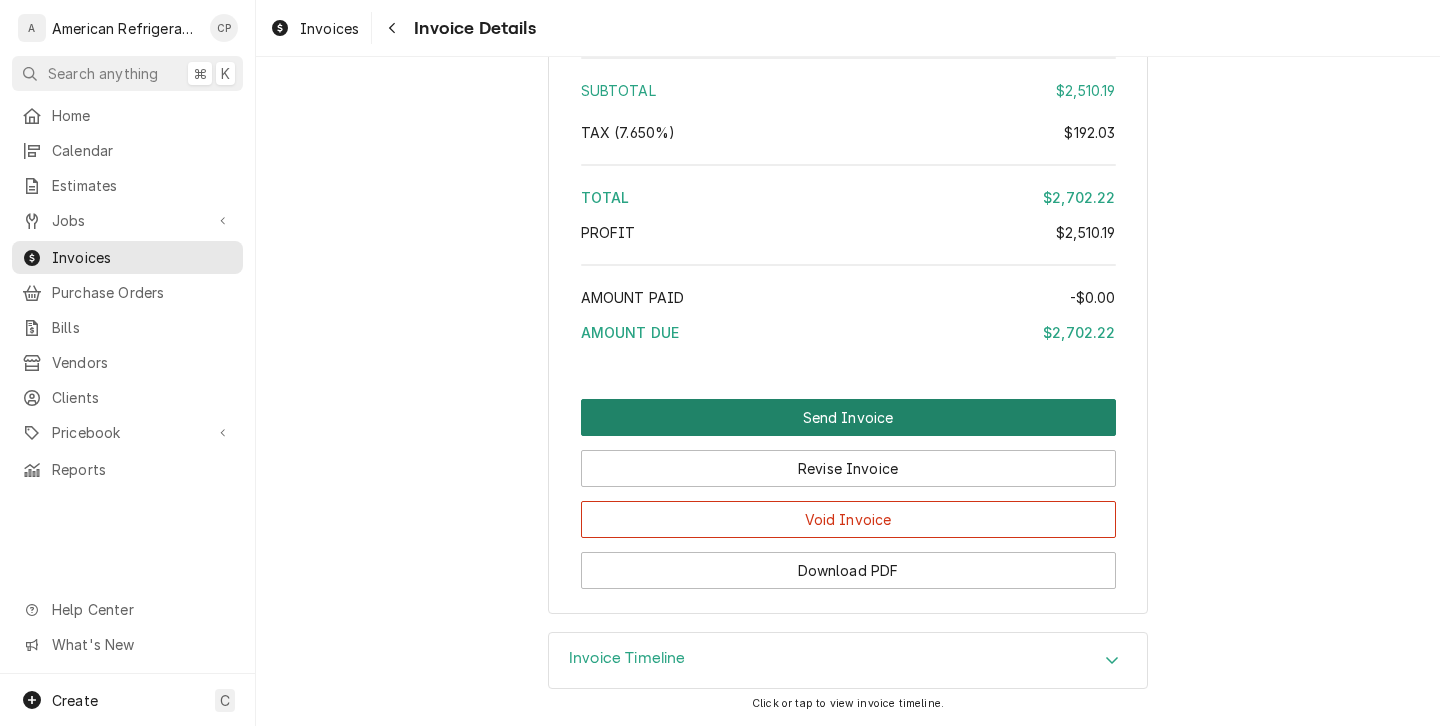 click on "Send Invoice" at bounding box center [848, 417] 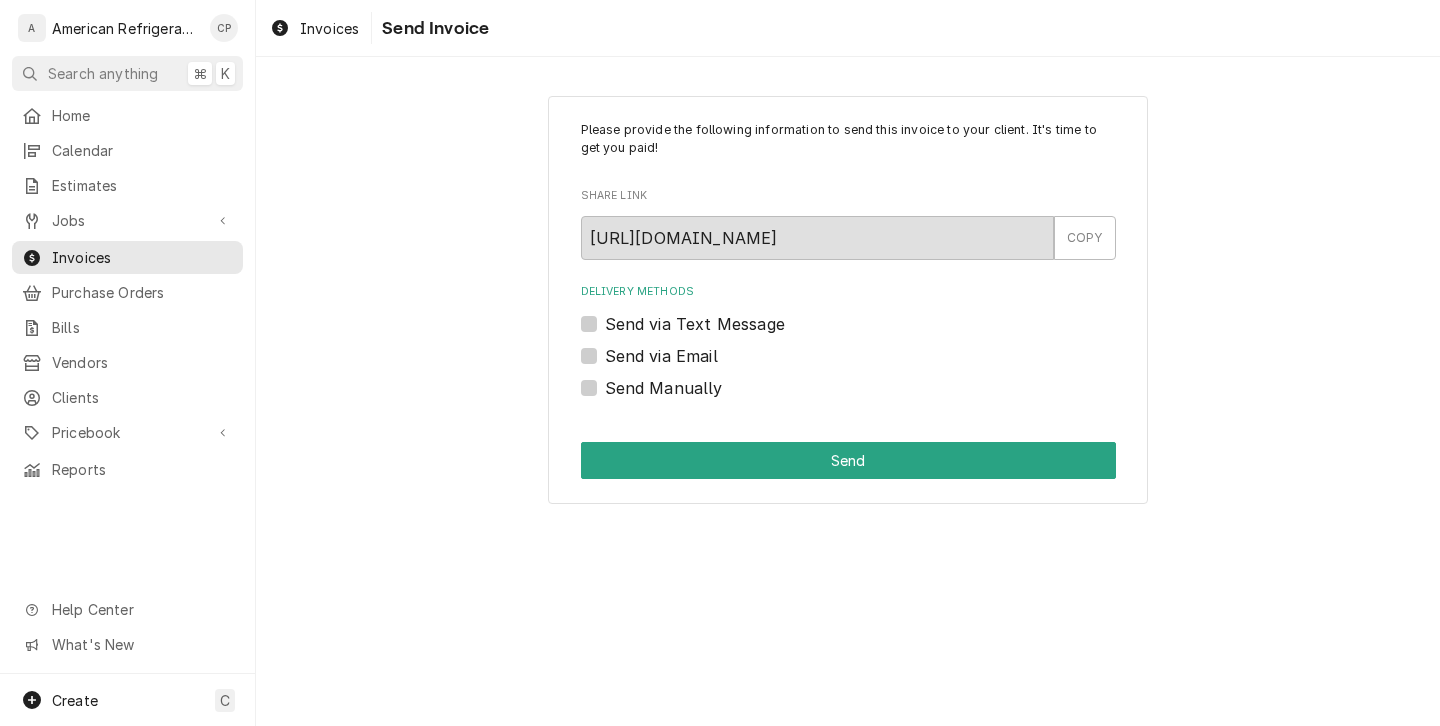 click on "Send via Email" at bounding box center (661, 356) 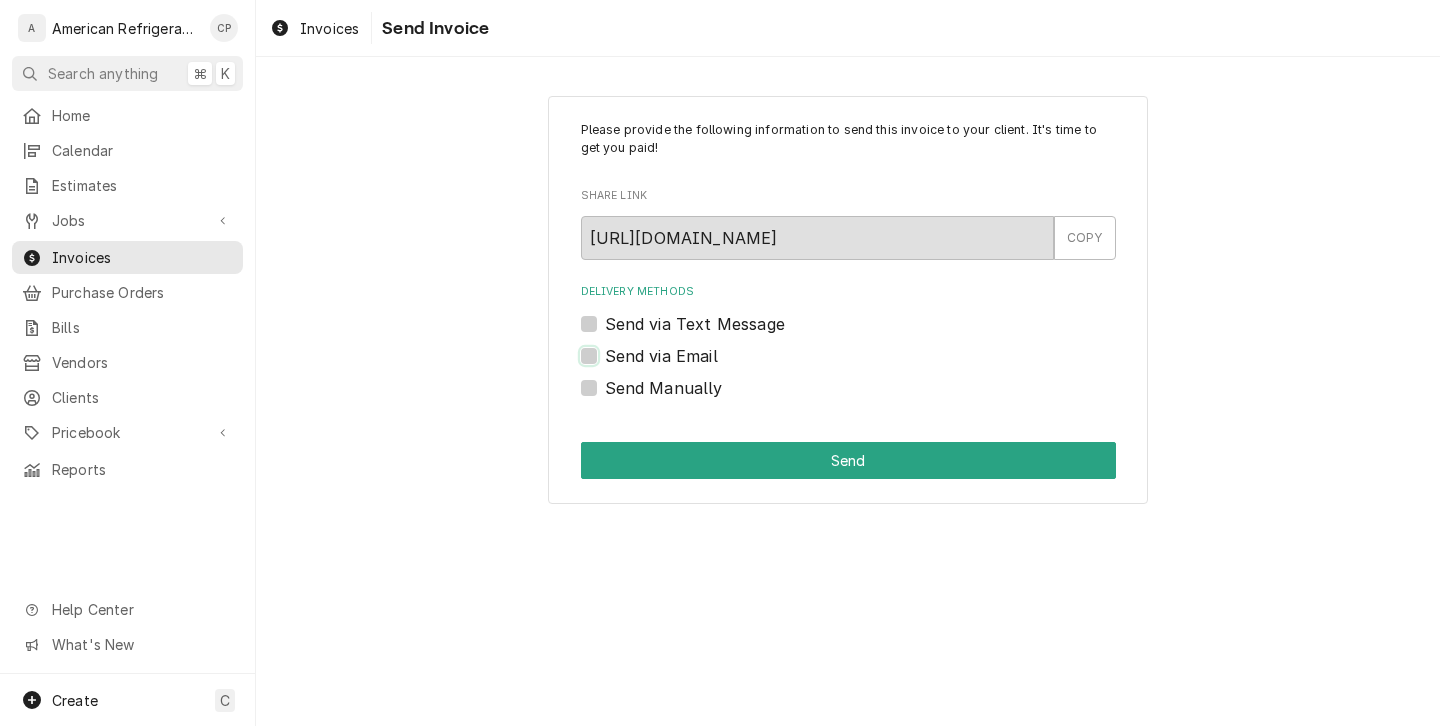 click on "Send via Email" at bounding box center (872, 366) 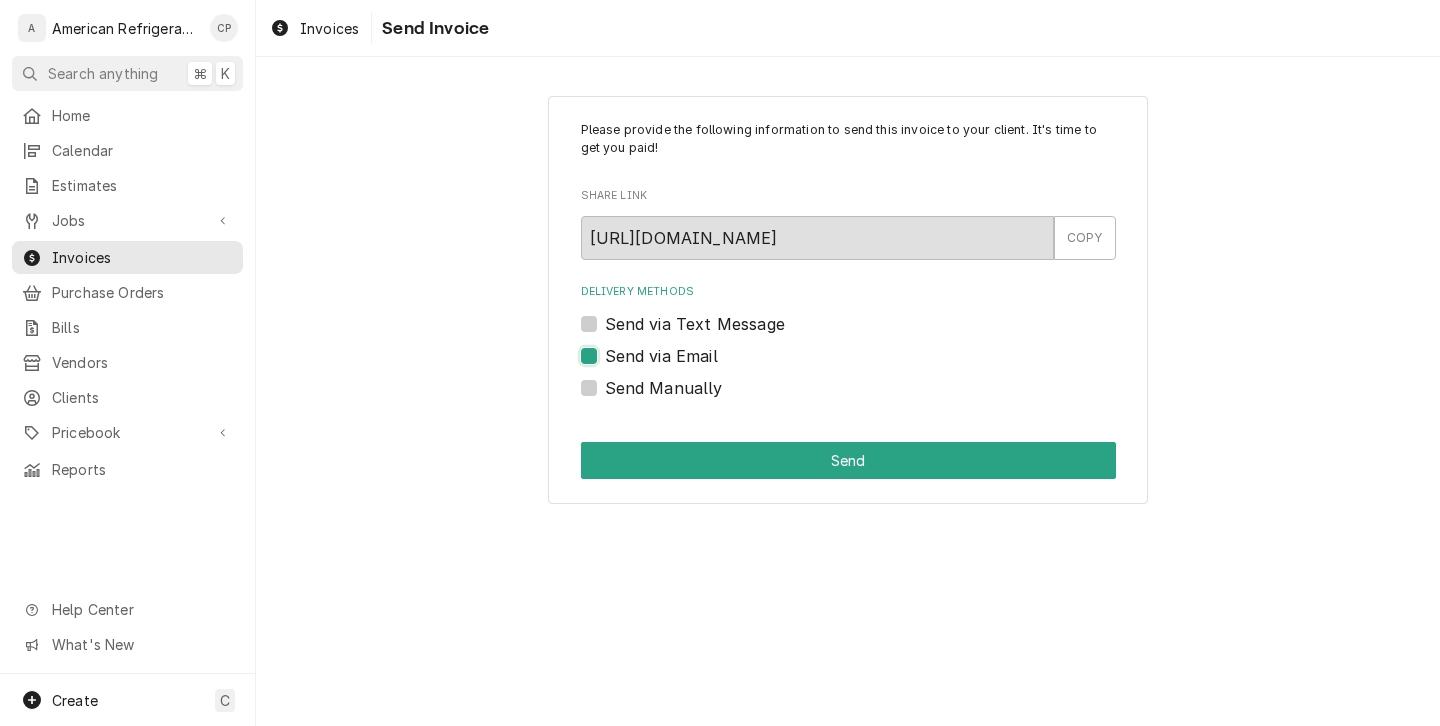 checkbox on "true" 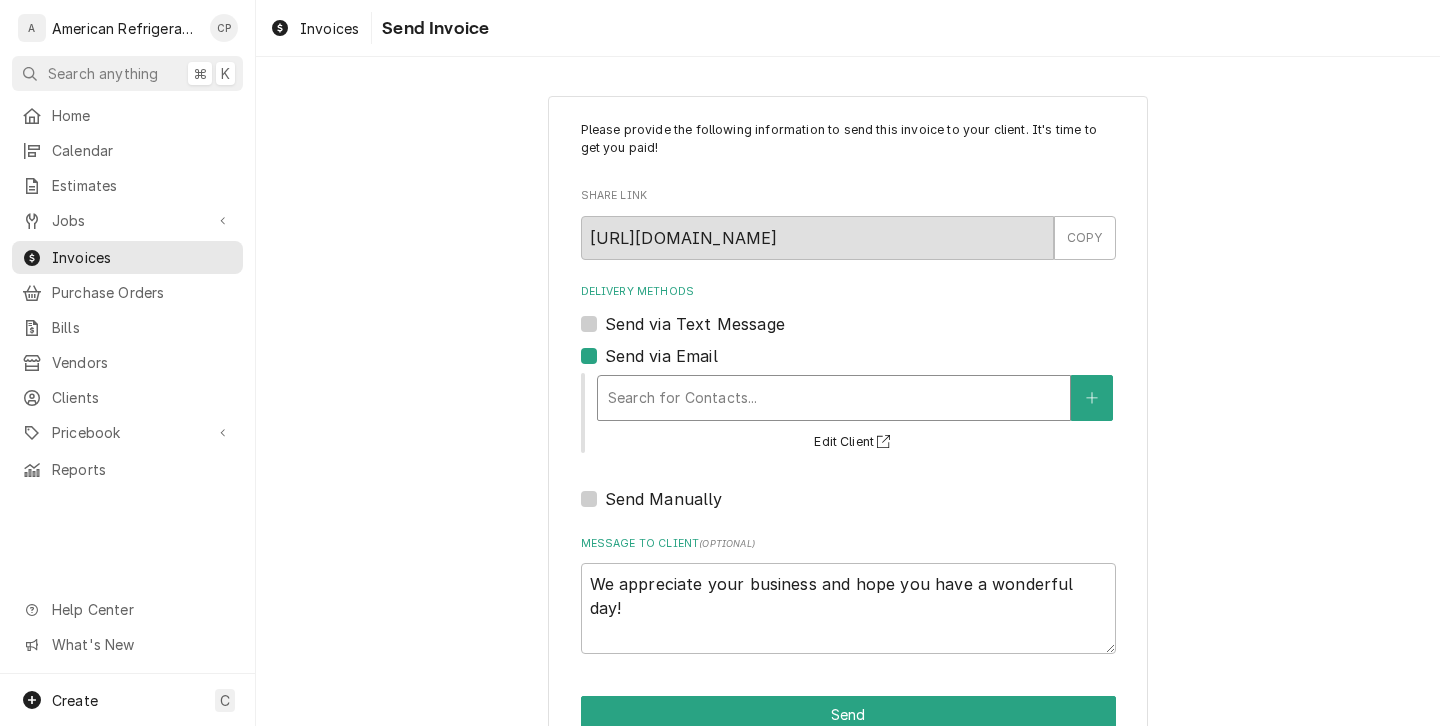 click at bounding box center (834, 398) 